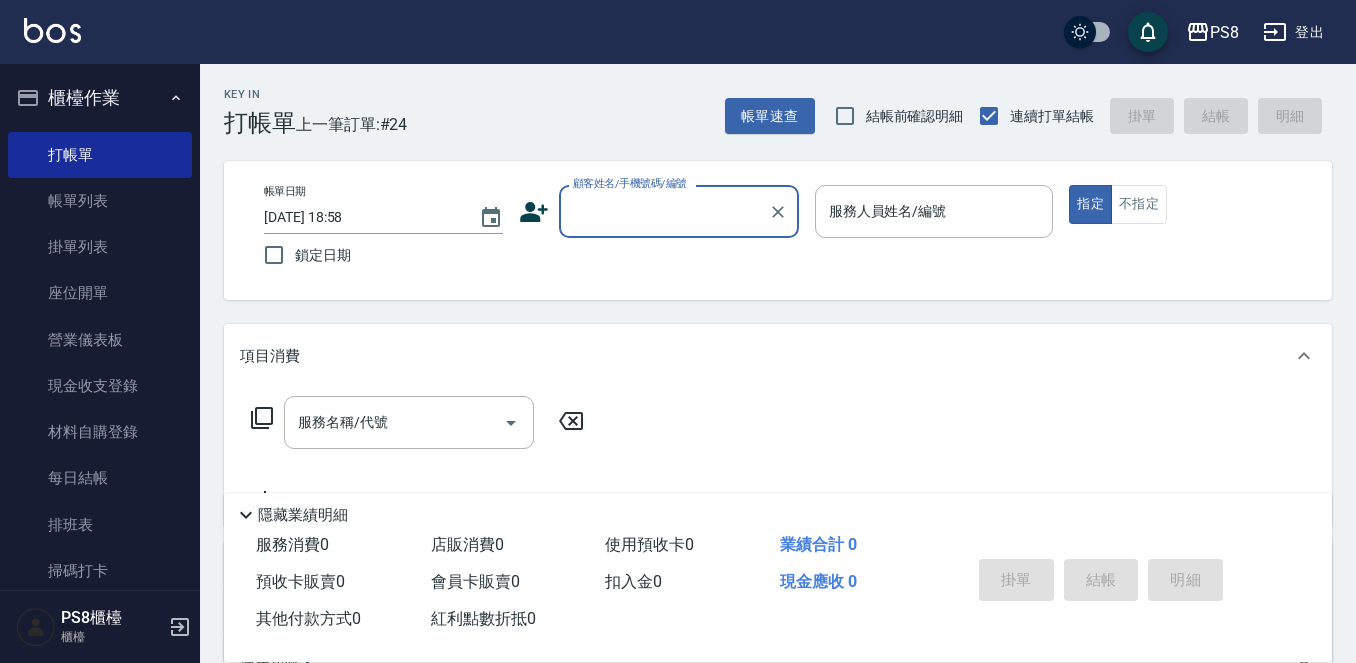 scroll, scrollTop: 0, scrollLeft: 0, axis: both 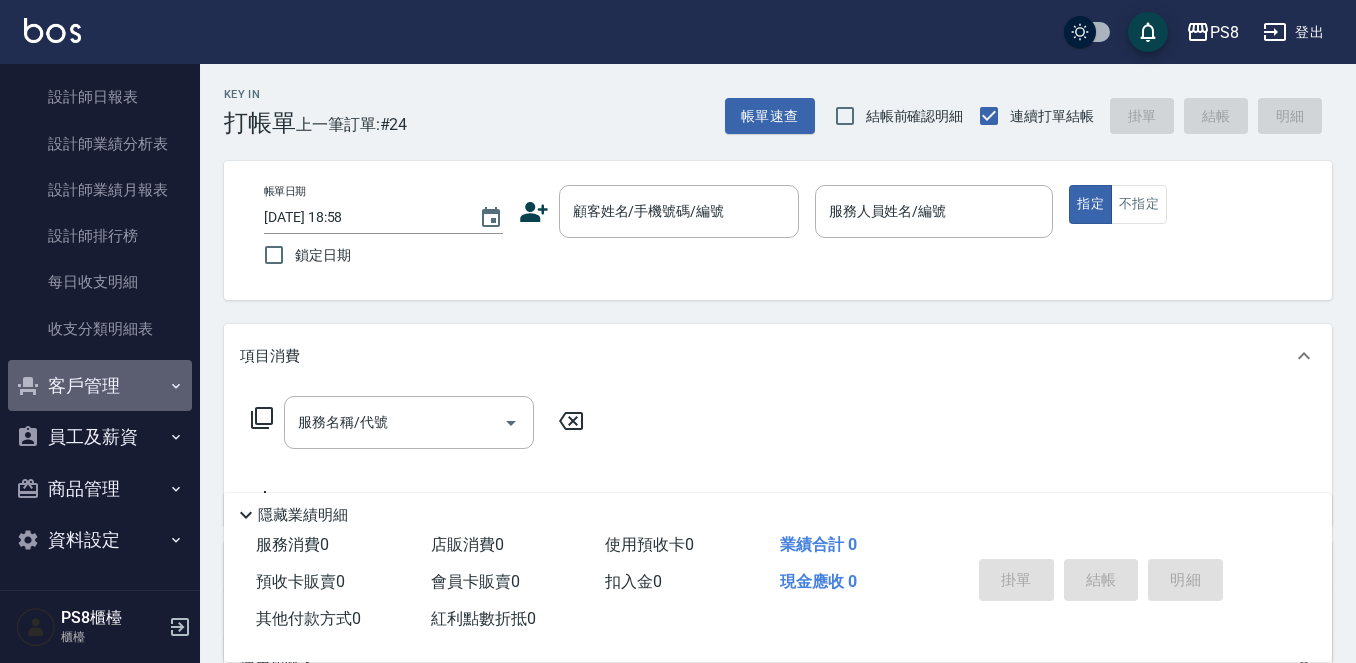 click on "客戶管理" at bounding box center (100, 386) 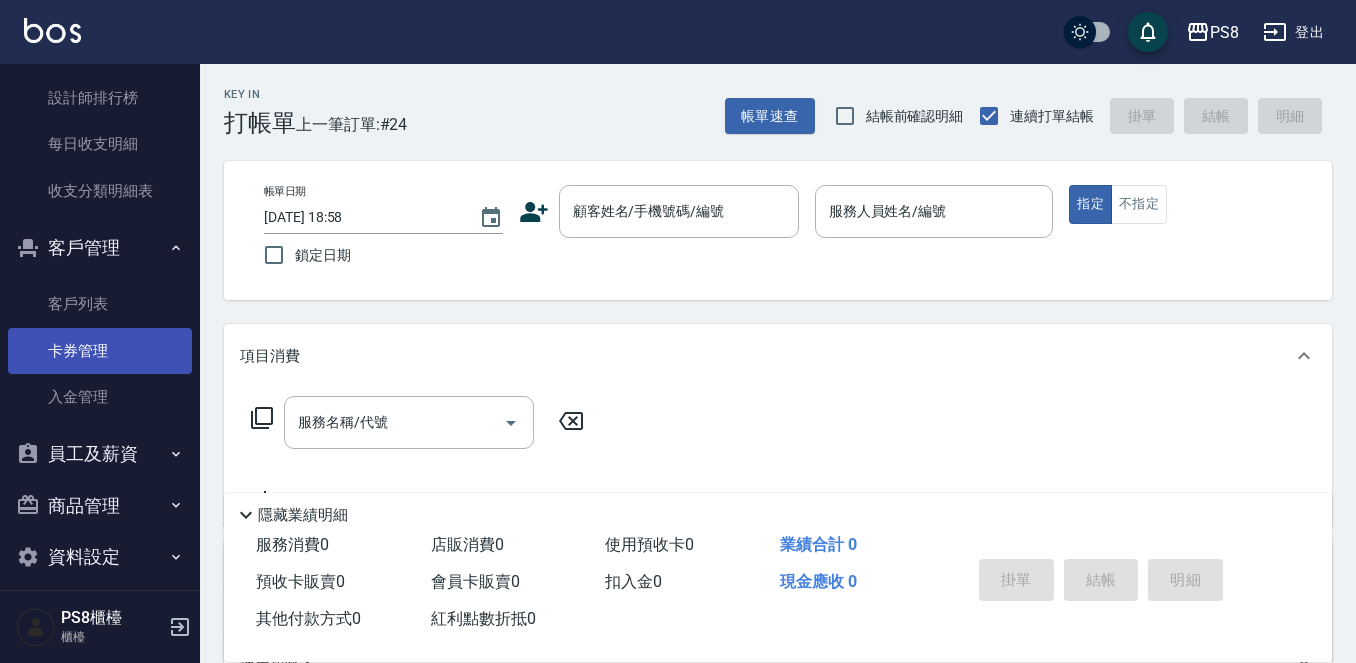 scroll, scrollTop: 1226, scrollLeft: 0, axis: vertical 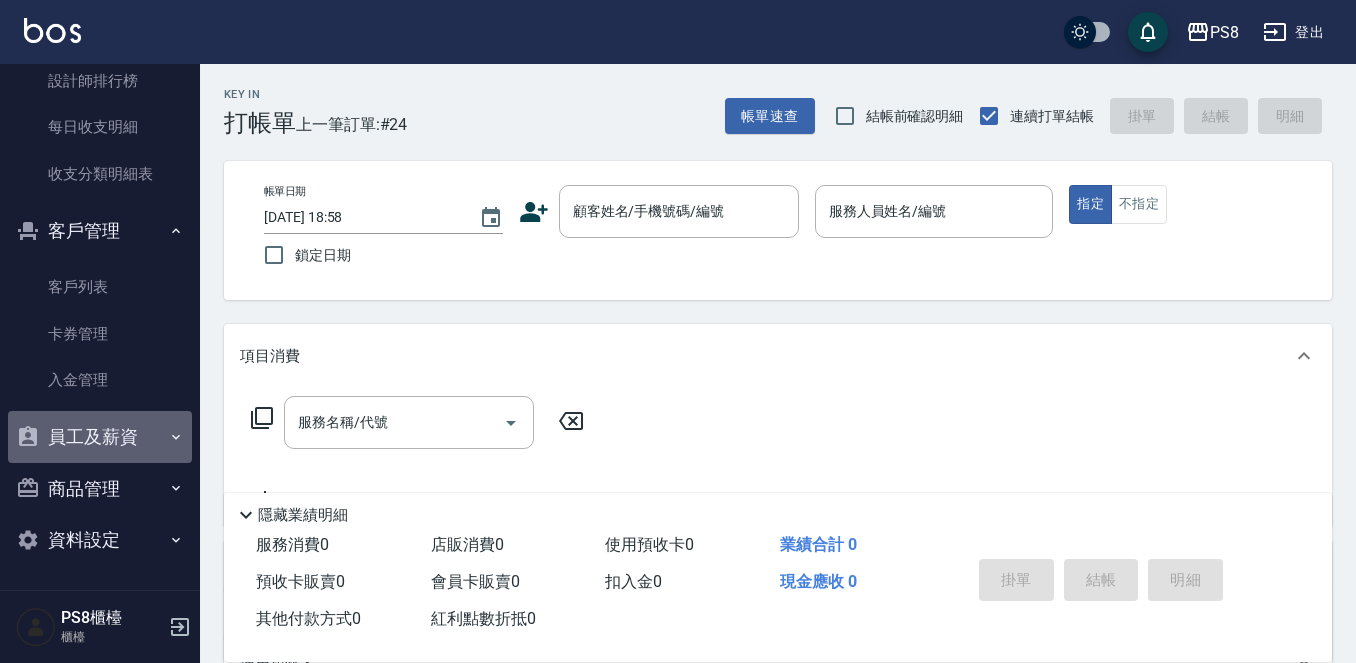 click on "員工及薪資" at bounding box center [100, 437] 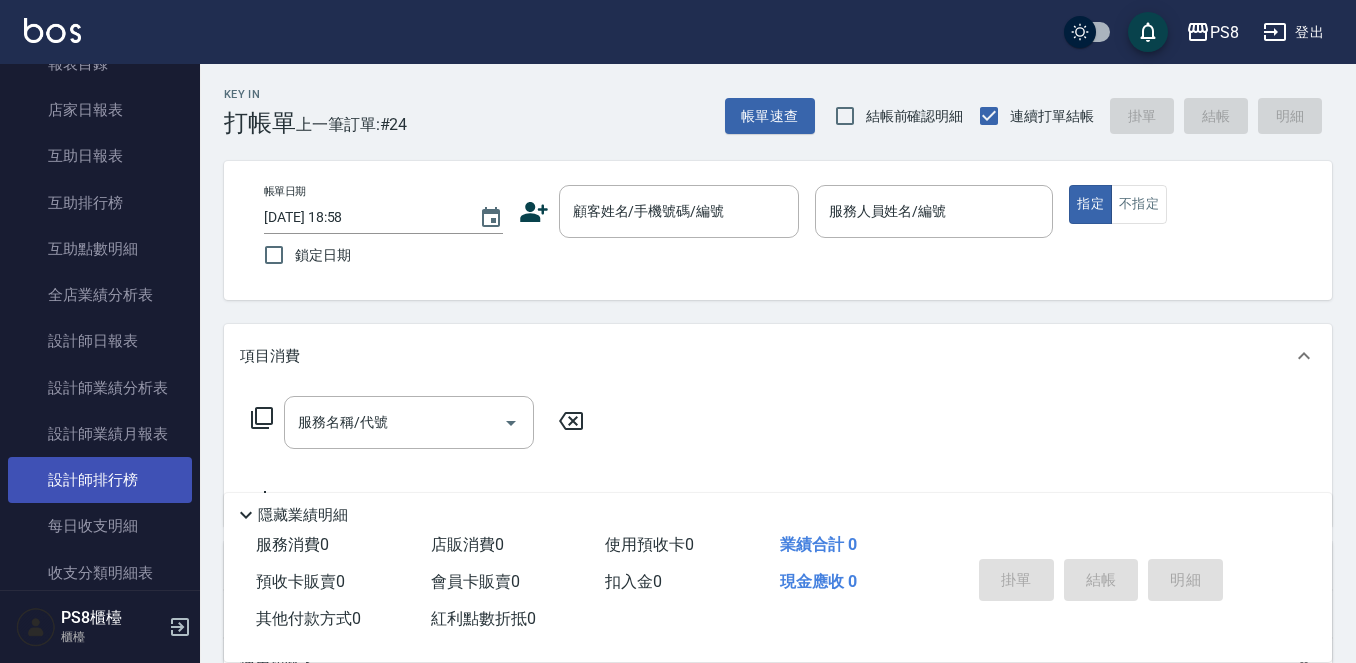 scroll, scrollTop: 826, scrollLeft: 0, axis: vertical 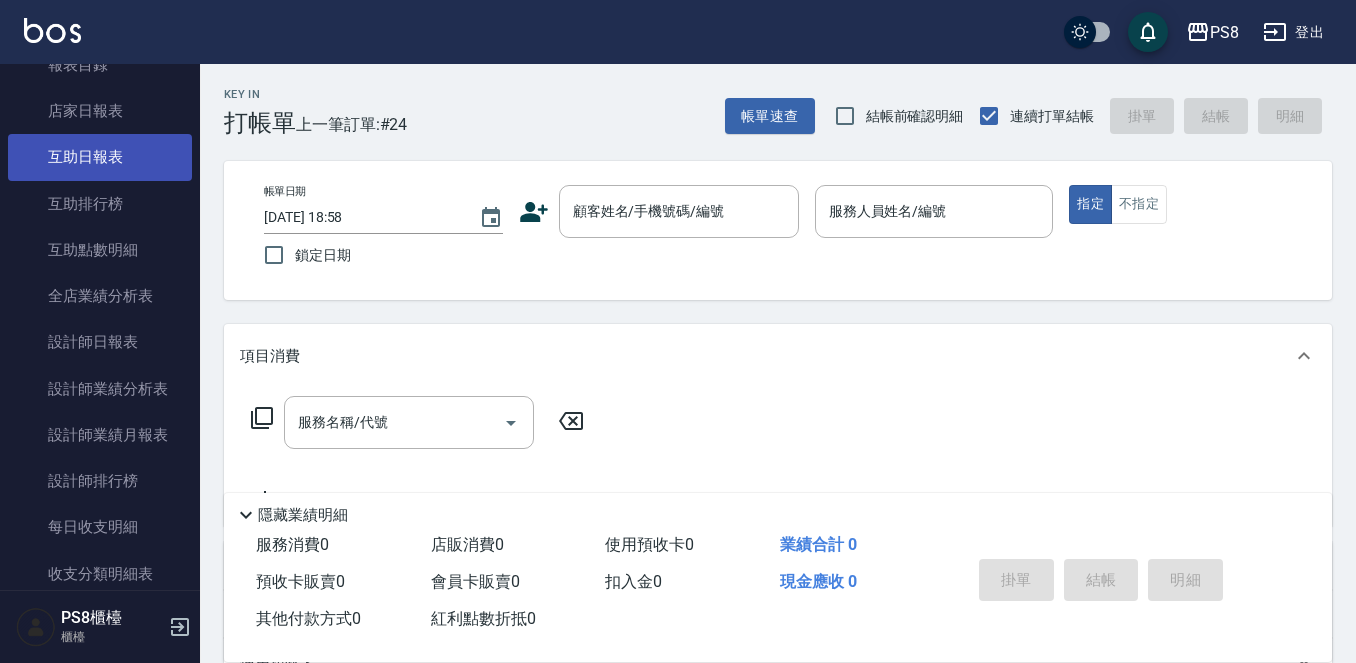 click on "互助日報表" at bounding box center [100, 157] 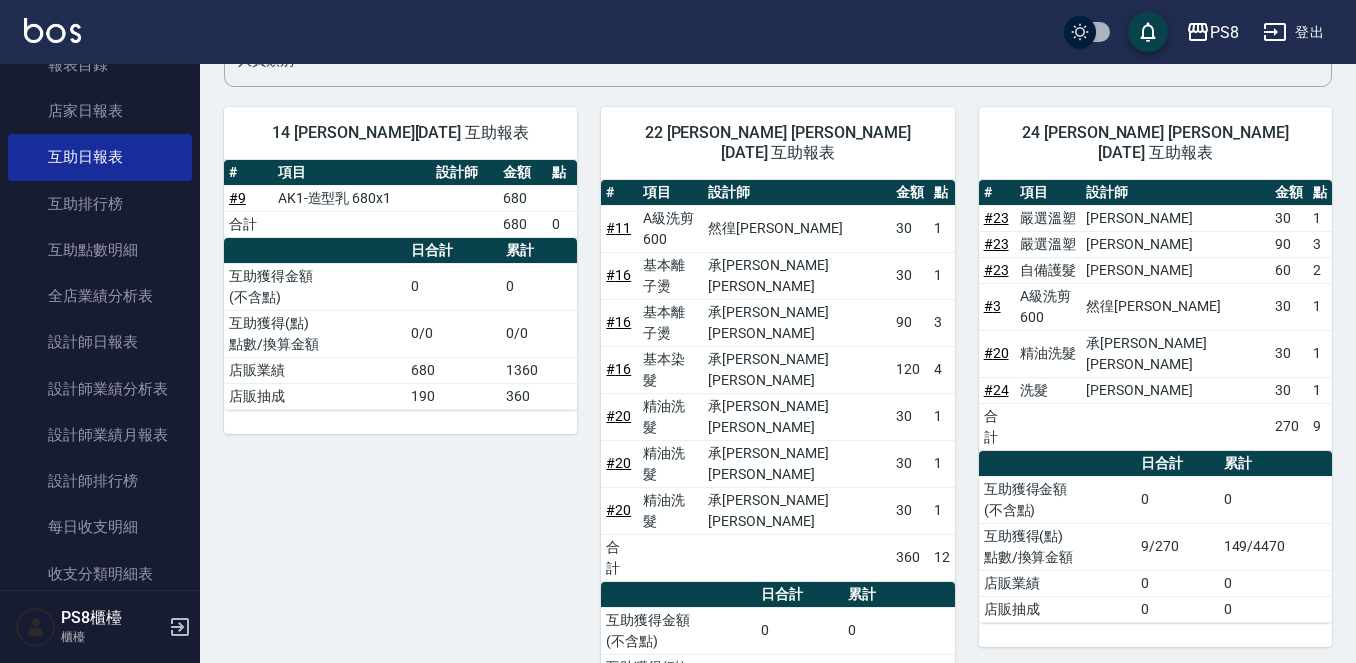 scroll, scrollTop: 0, scrollLeft: 0, axis: both 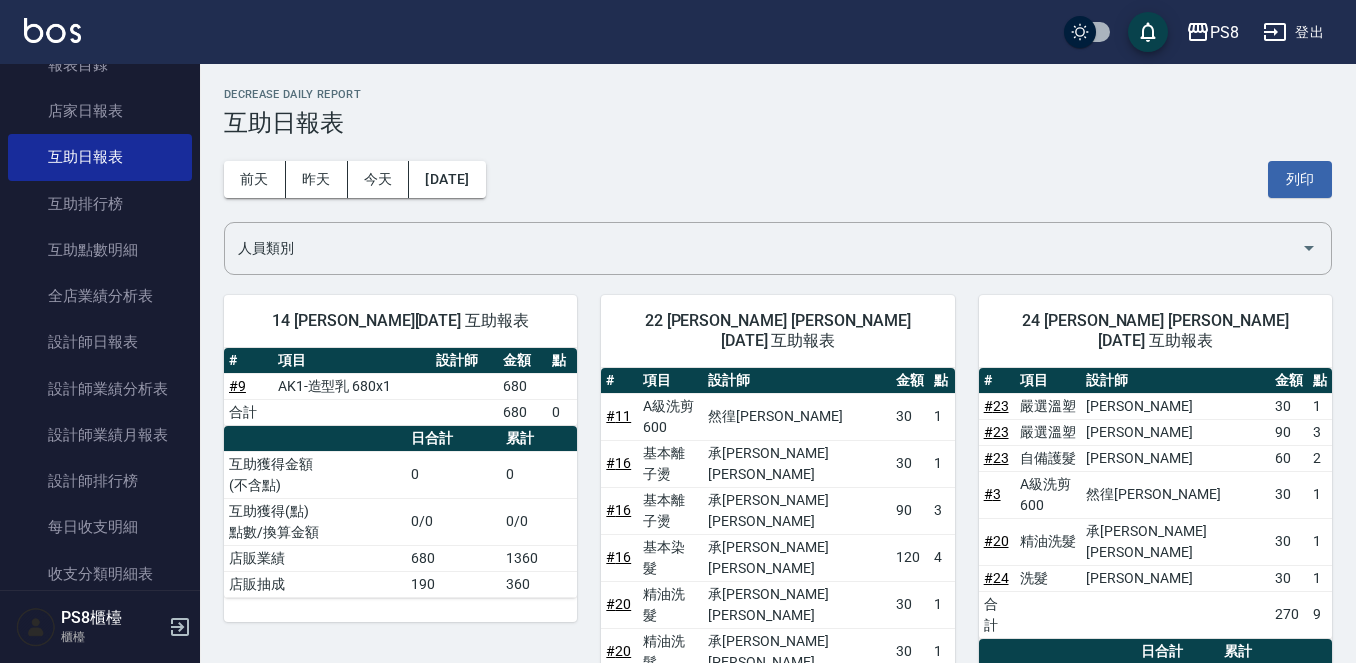 click at bounding box center (52, 30) 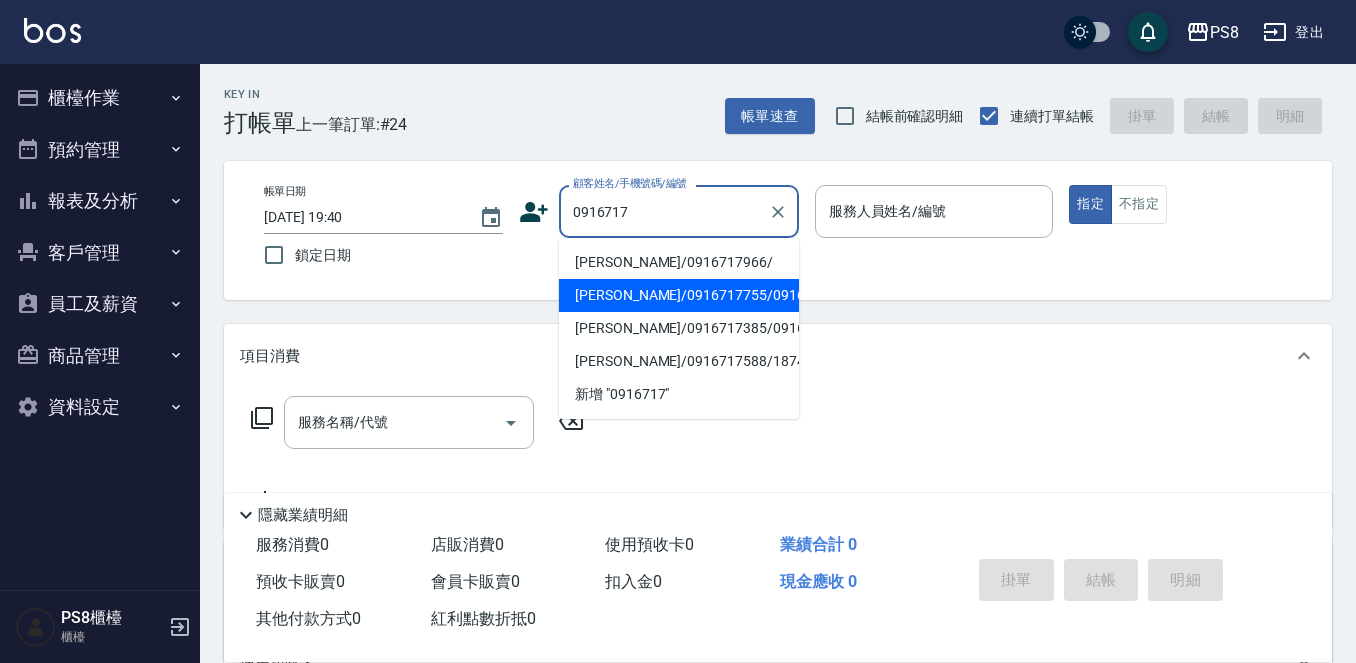 click on "[PERSON_NAME]/0916717755/0916717755" at bounding box center (679, 295) 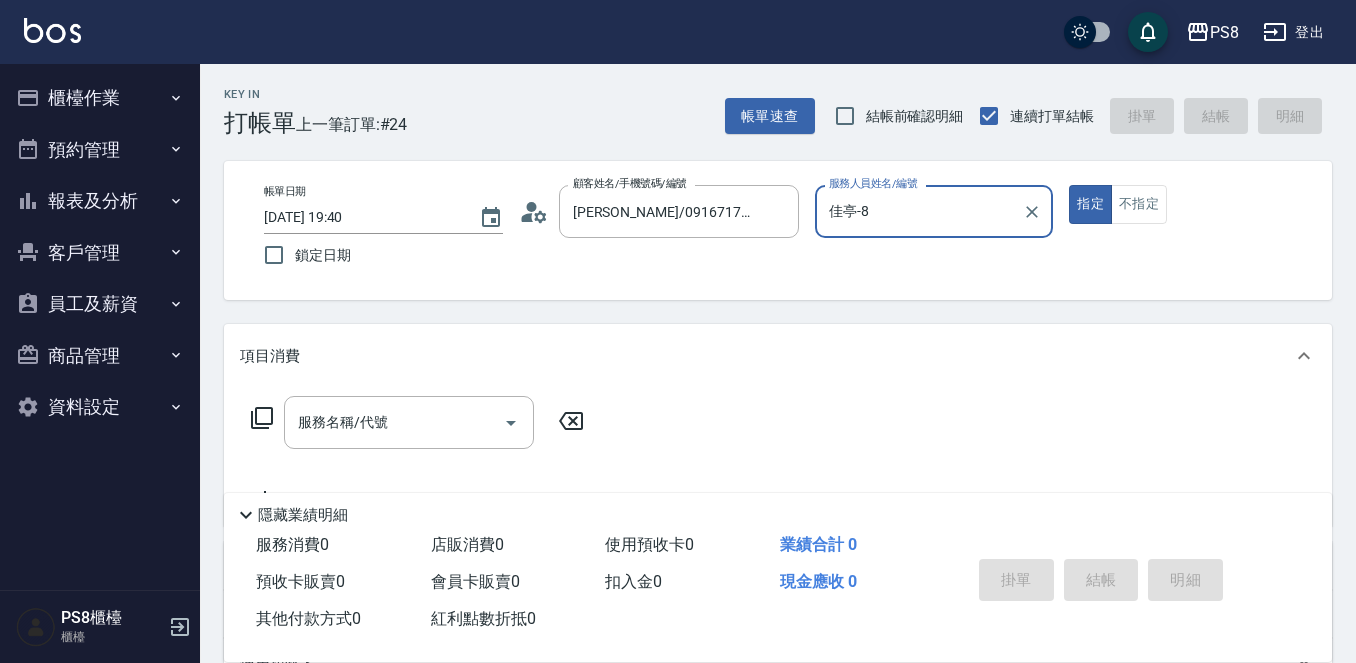type on "佳亭-8" 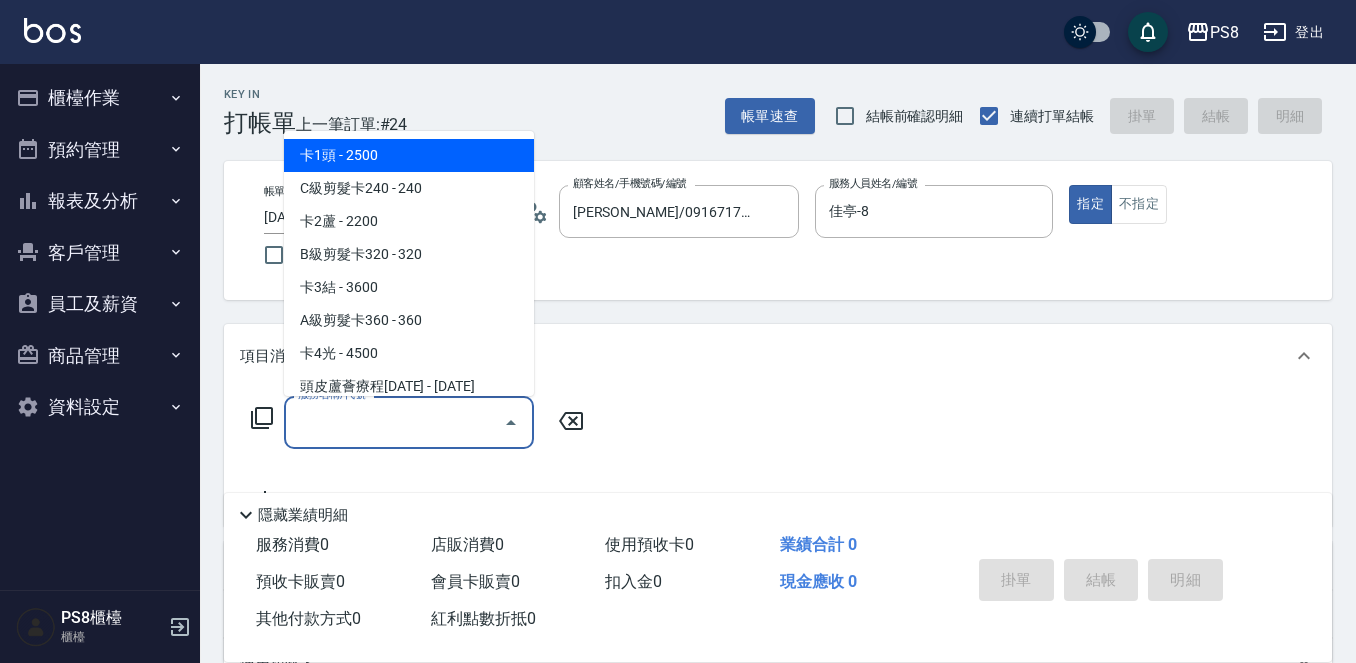 click on "服務名稱/代號 服務名稱/代號" at bounding box center (409, 422) 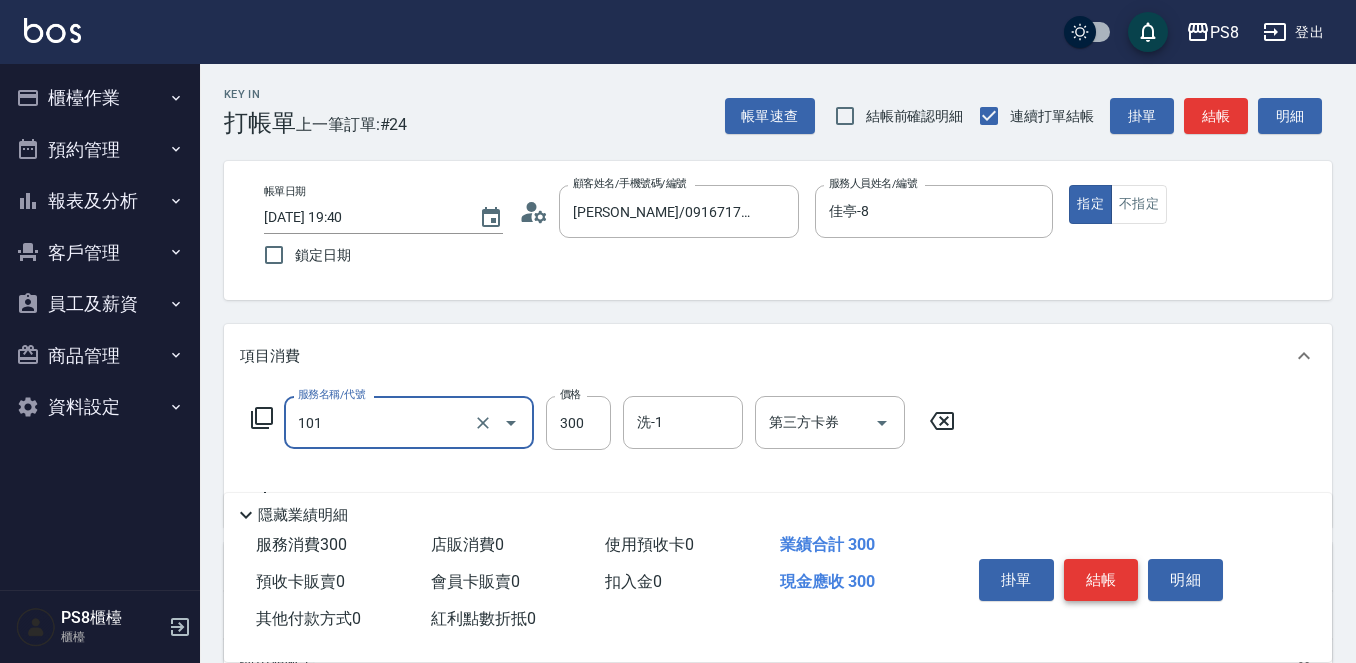type on "洗髮(101)" 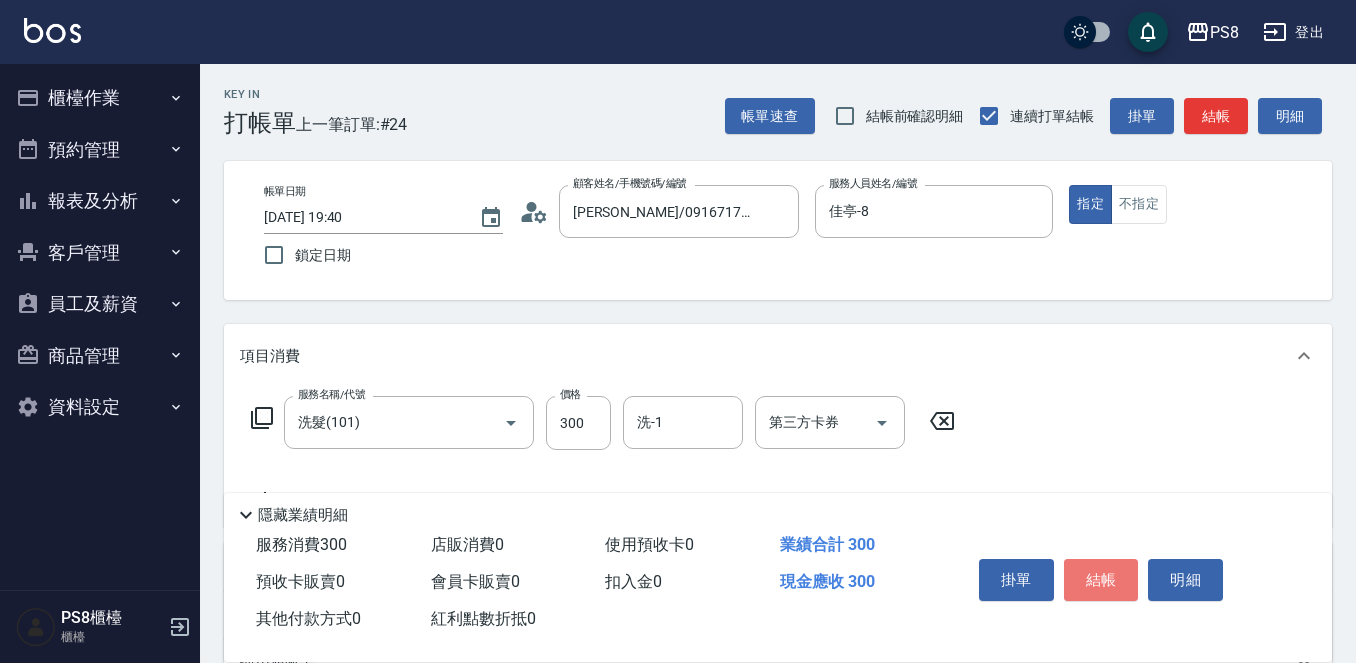click on "結帳" at bounding box center (1101, 580) 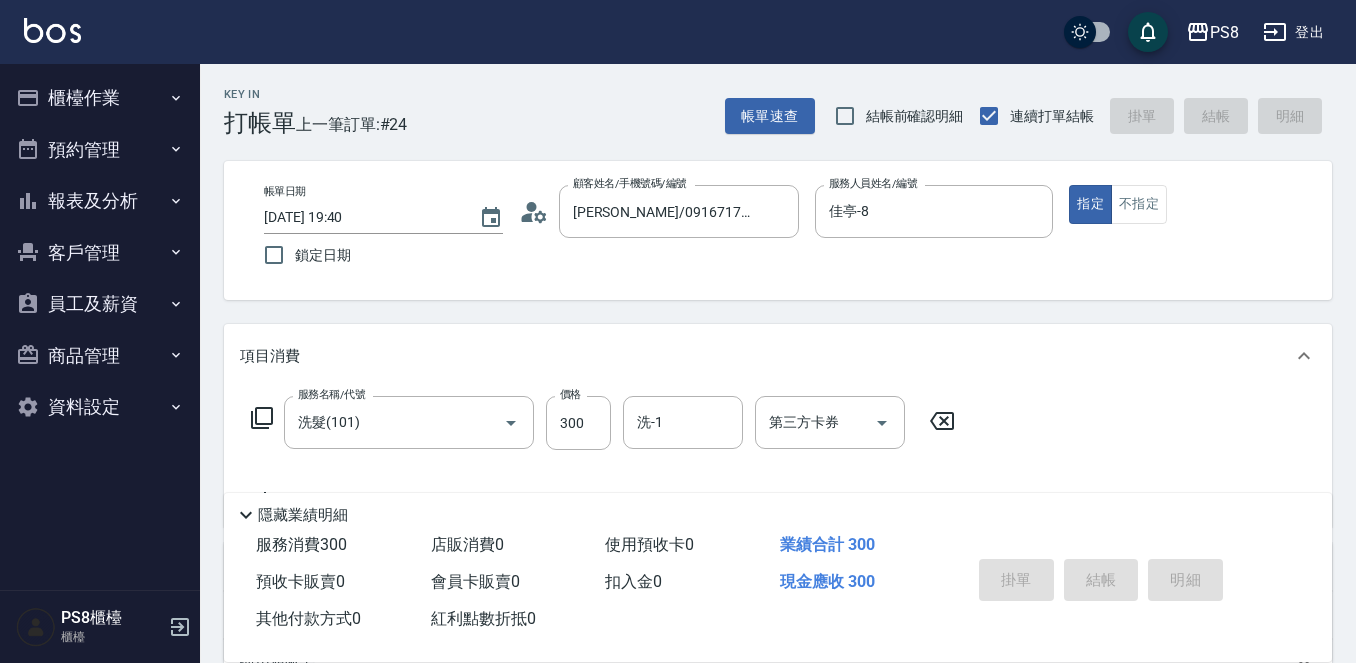 type 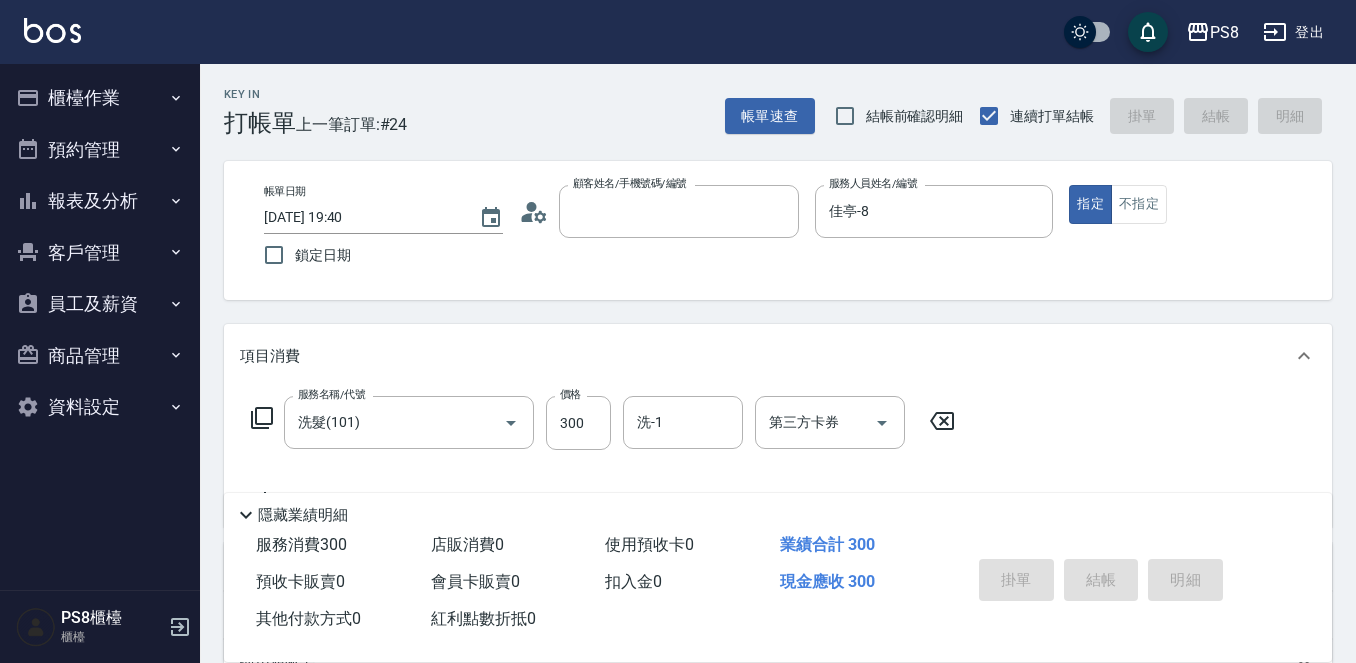 type 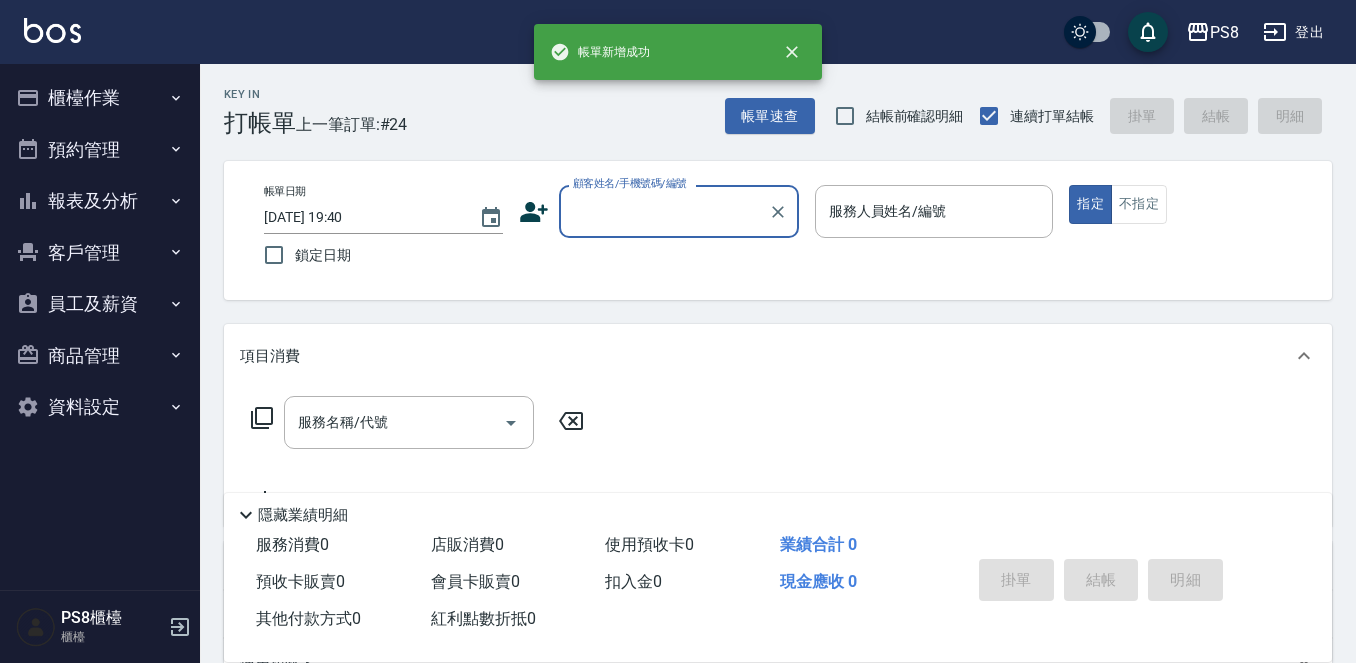 scroll, scrollTop: 0, scrollLeft: 0, axis: both 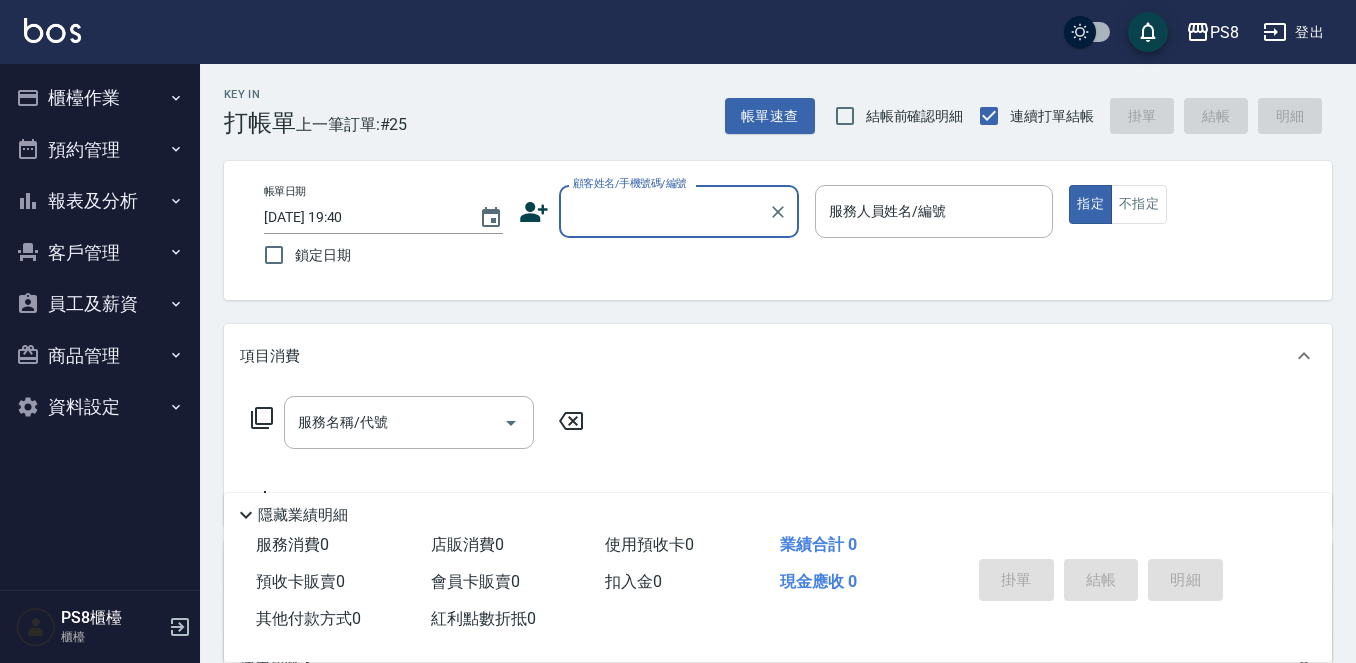 click on "顧客姓名/手機號碼/編號" at bounding box center [664, 211] 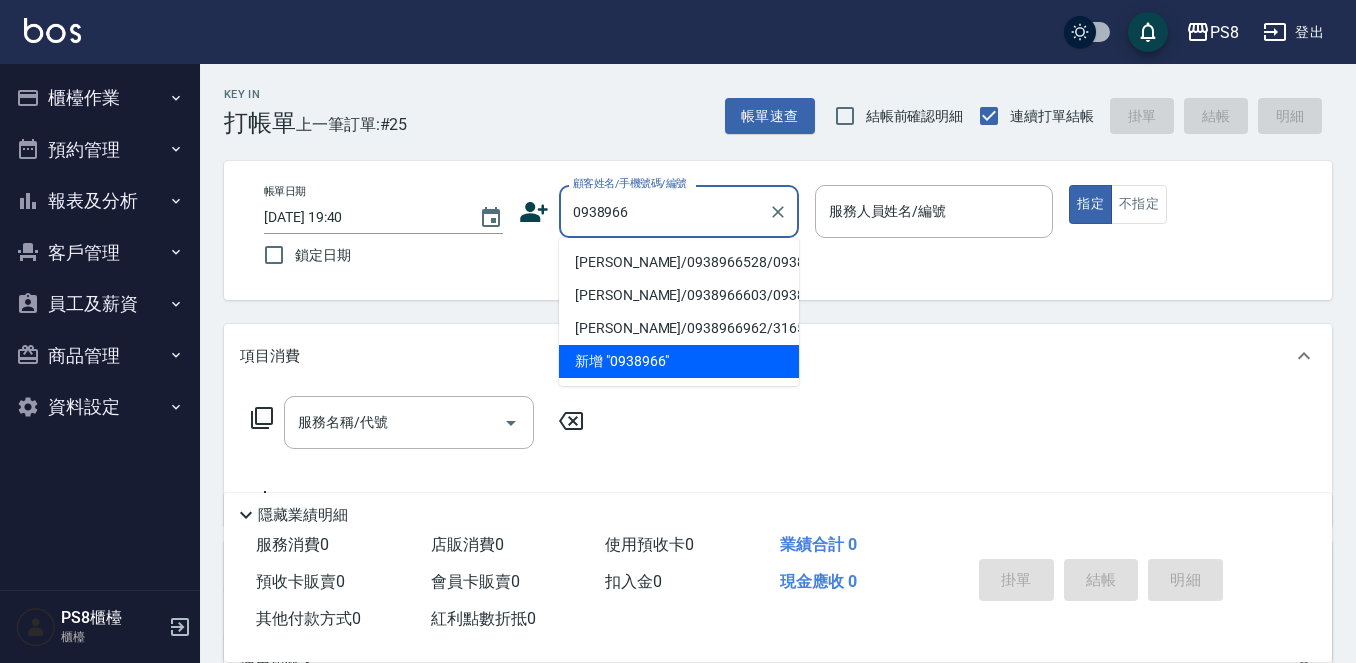 click on "林郁汶/0938966528/0938966528" at bounding box center [679, 262] 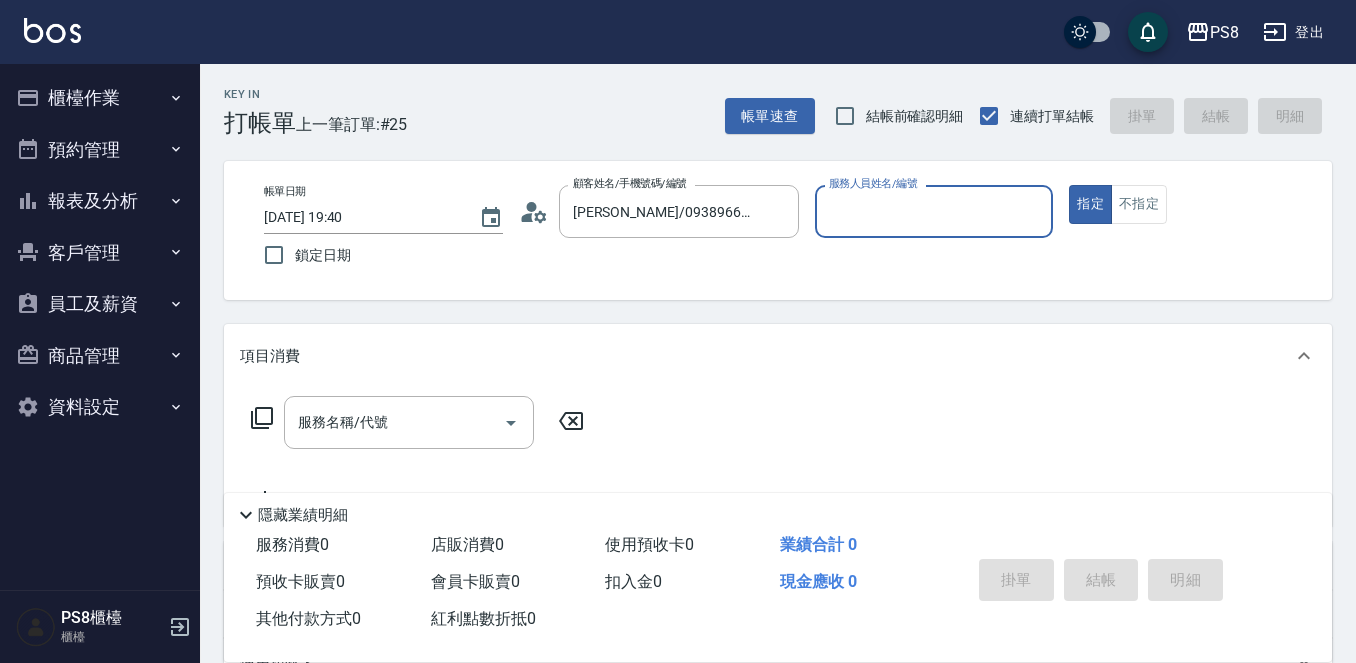 type on "佳亭-8" 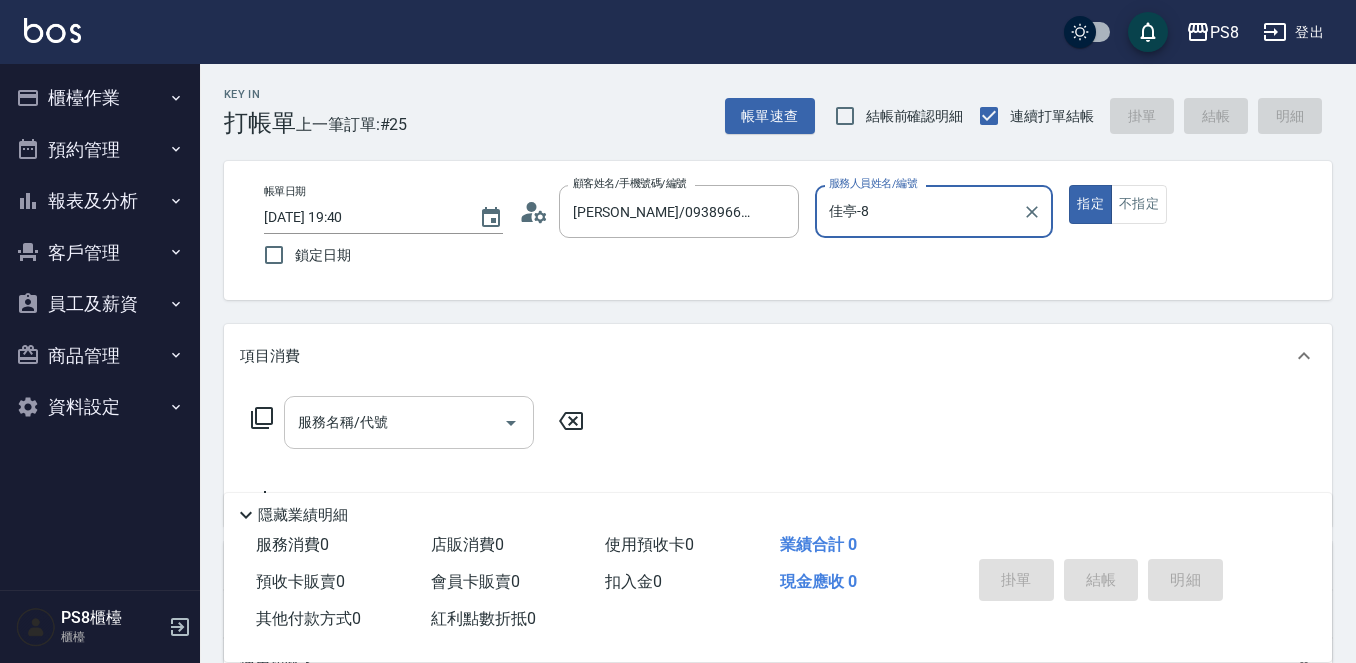 click on "服務名稱/代號" at bounding box center [409, 422] 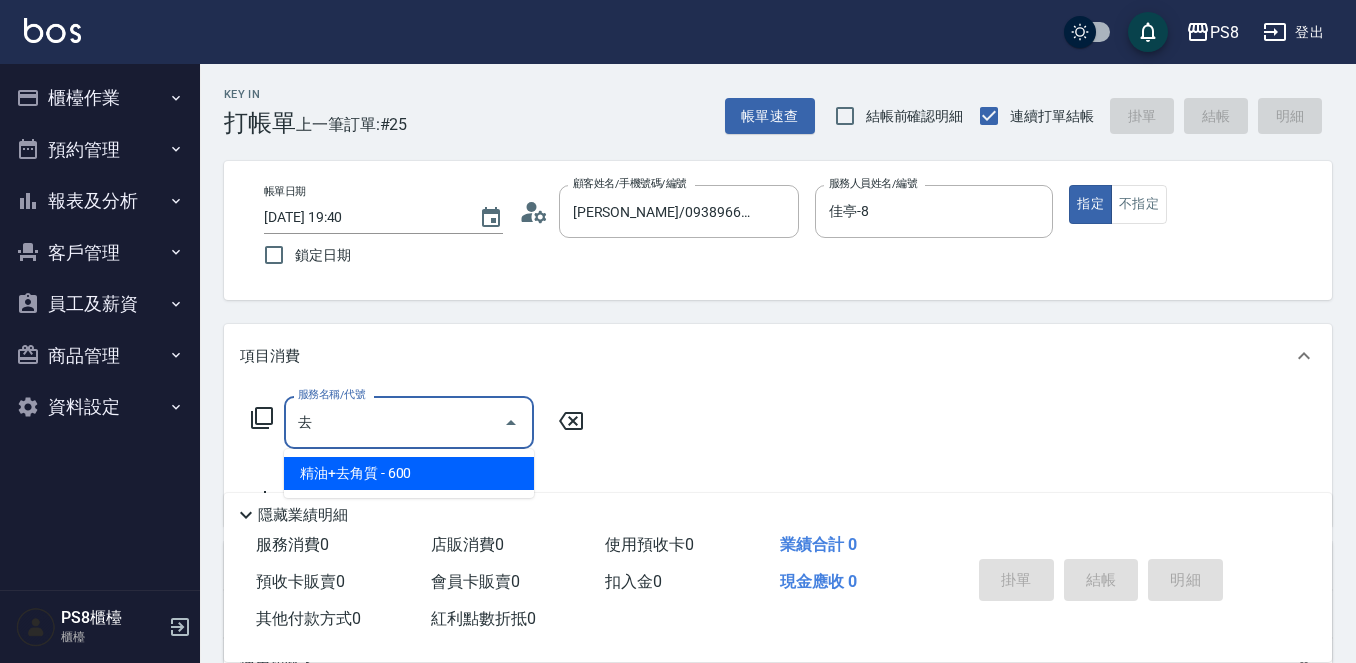 click on "精油+去角質 - 600" at bounding box center [409, 473] 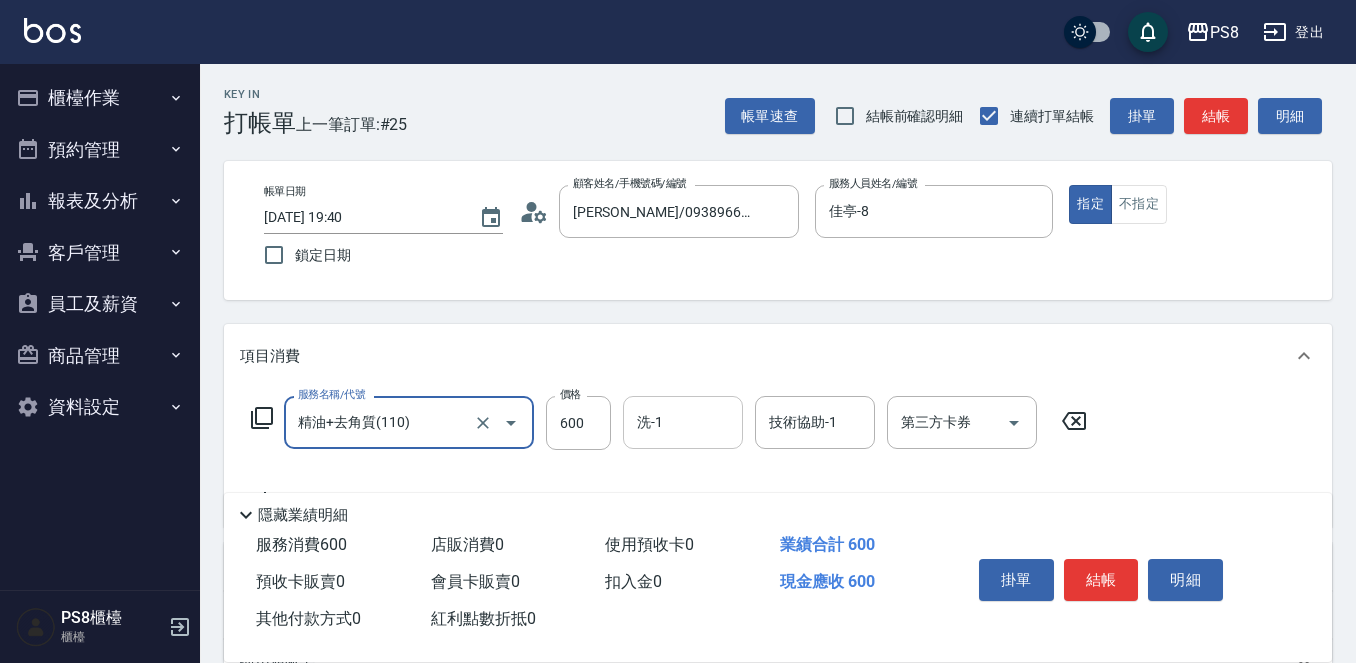 type on "精油+去角質(110)" 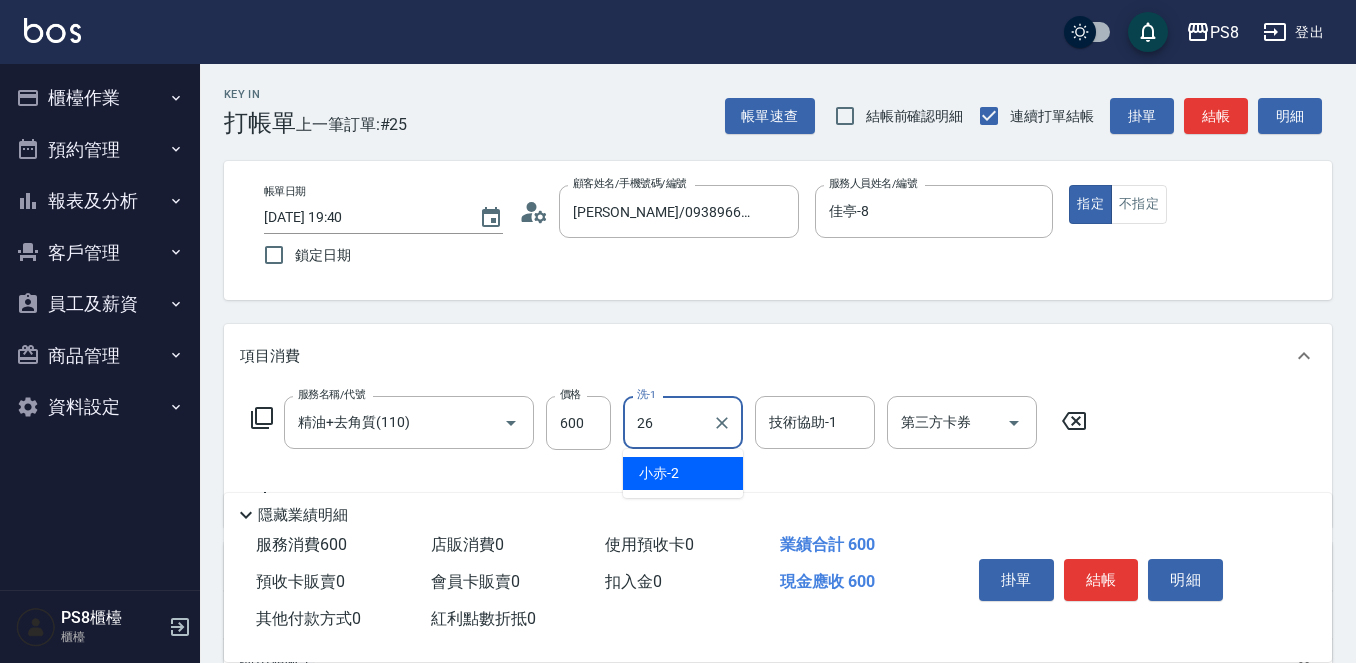 type on "苡真-26" 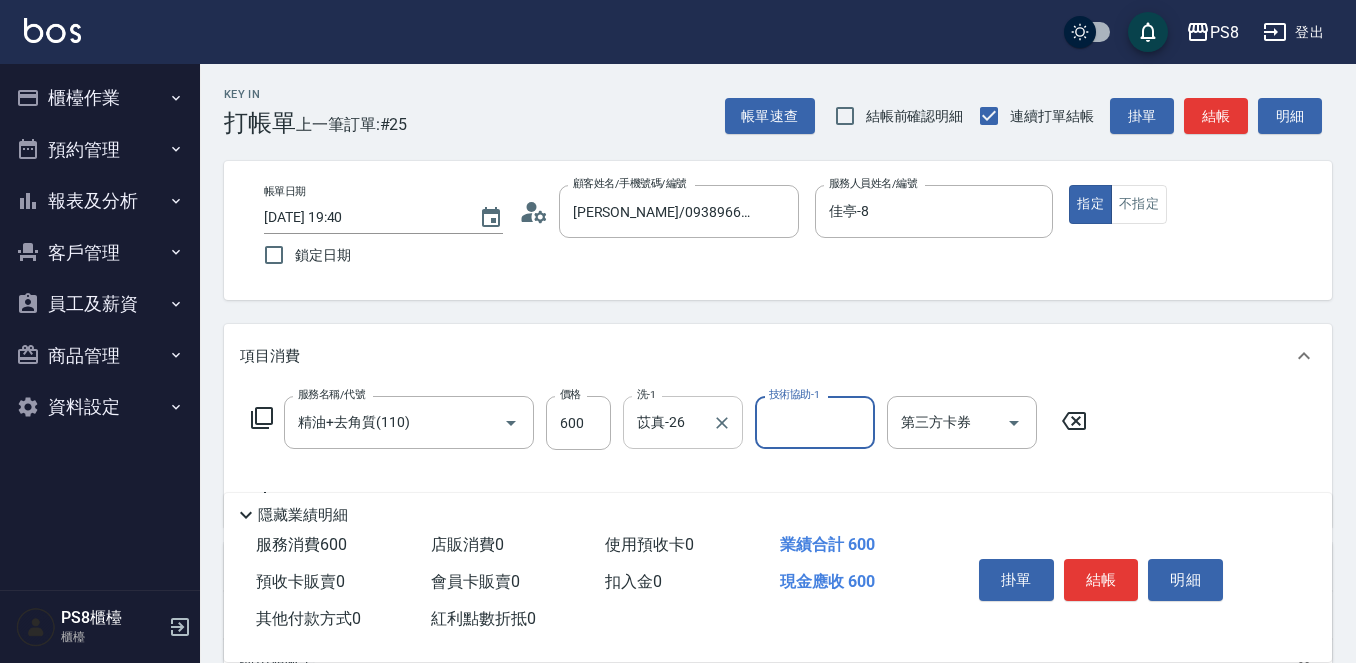 type on "3" 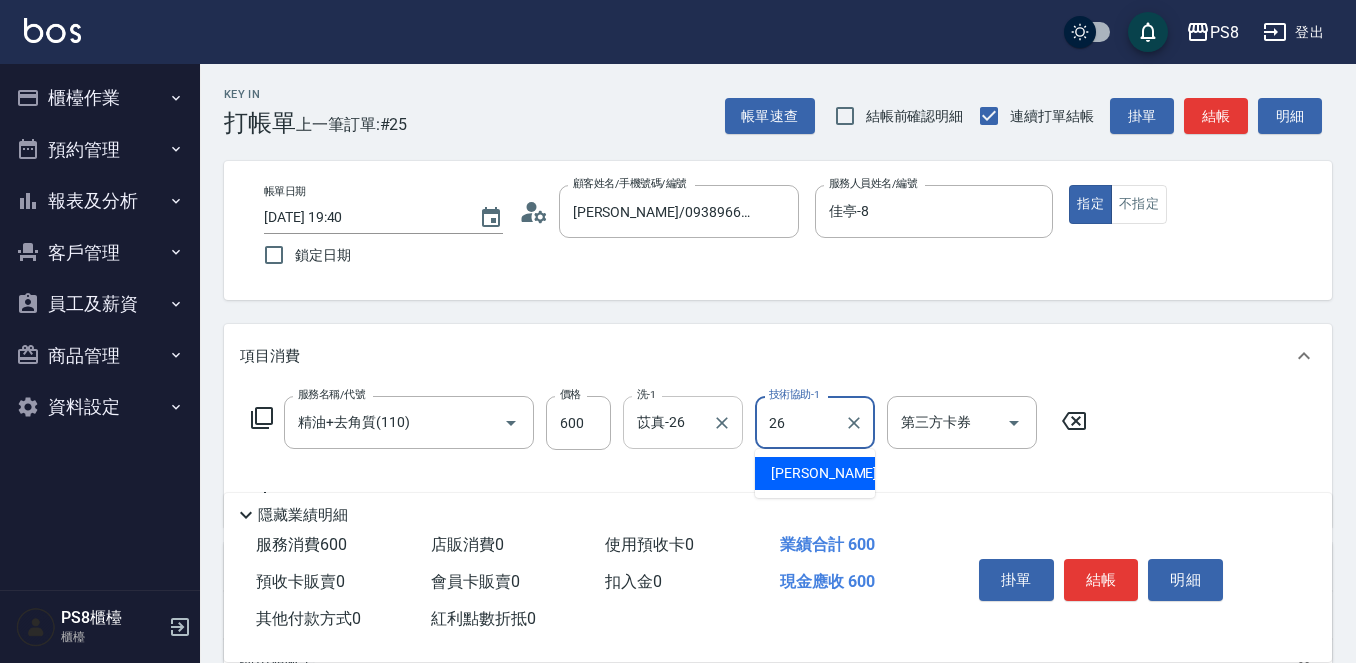 type on "苡真-26" 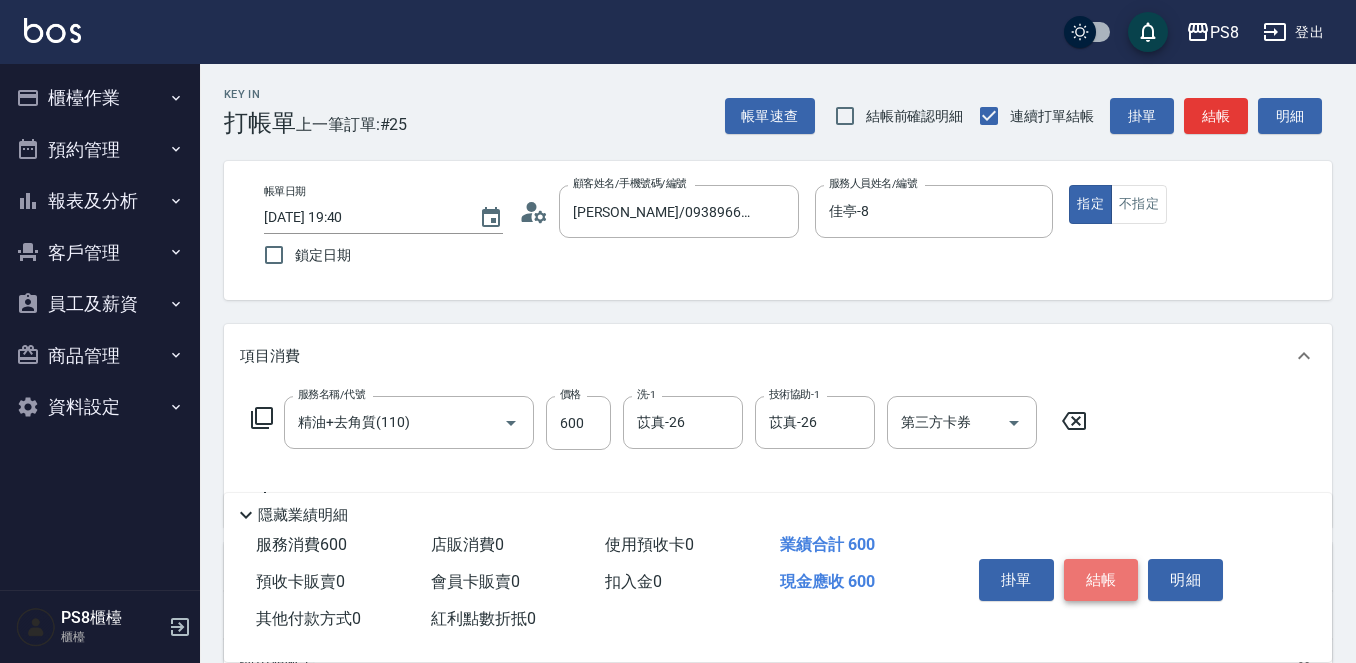 click on "結帳" at bounding box center (1101, 580) 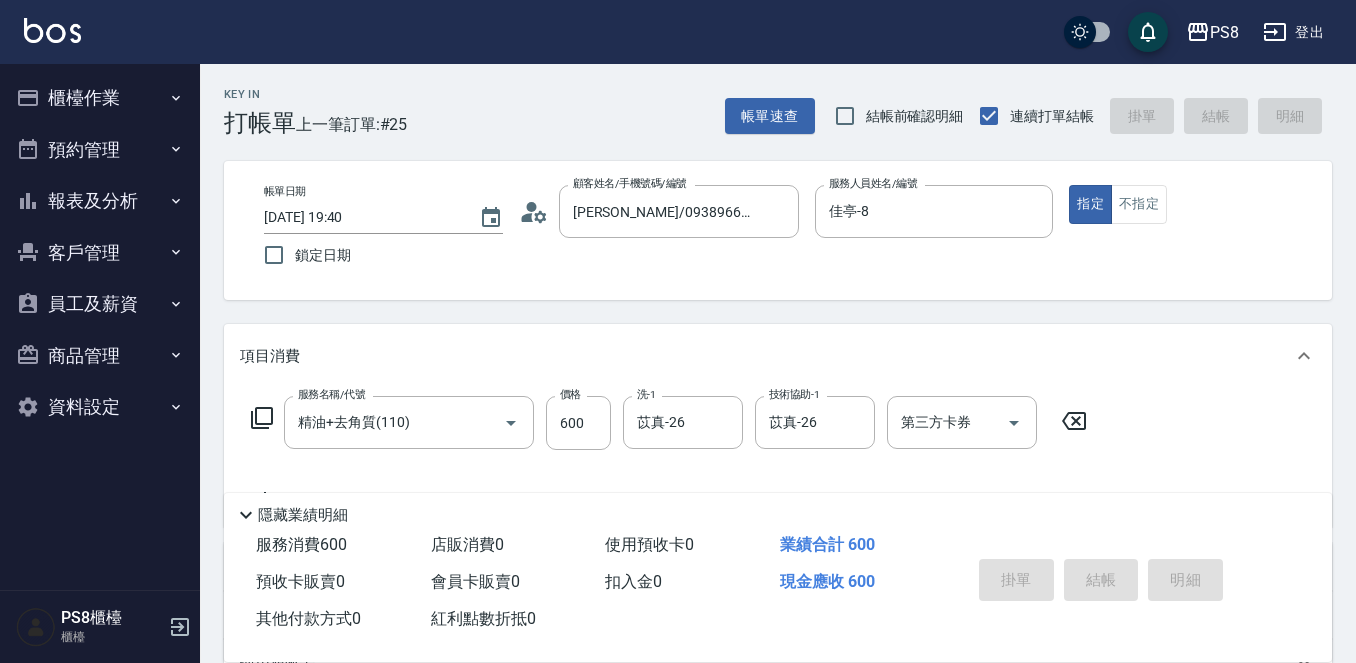 type on "2025/07/11 19:41" 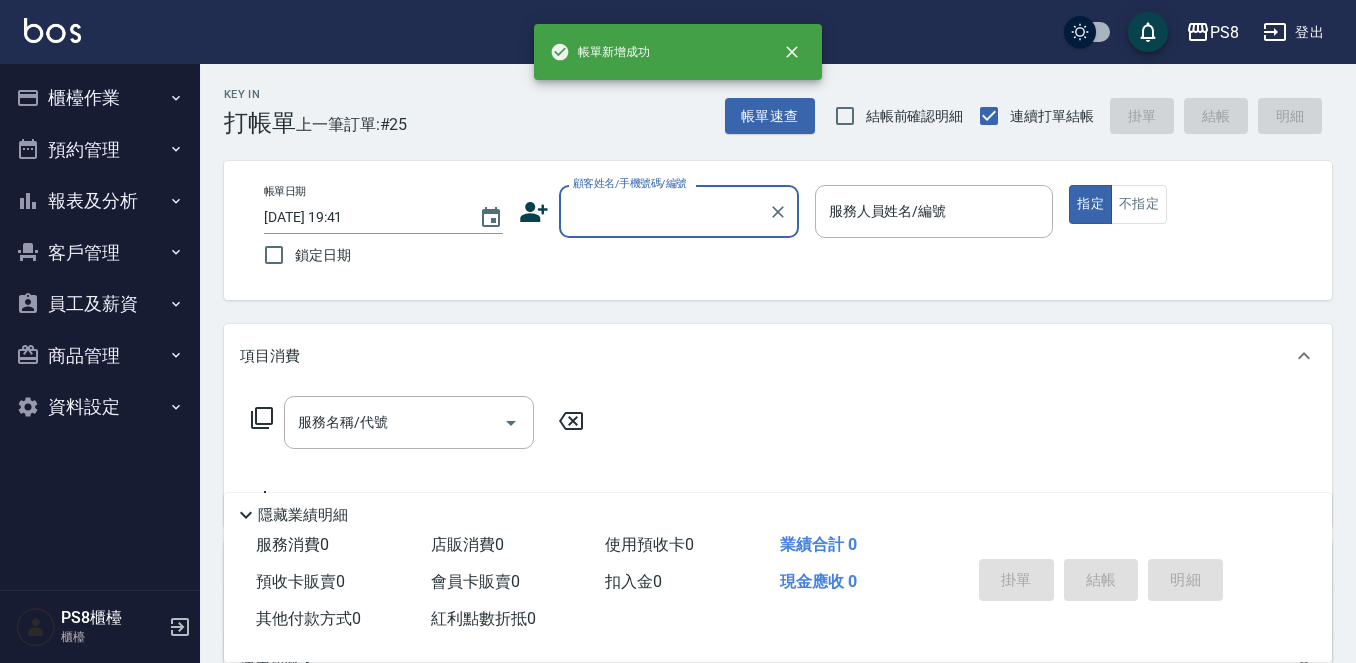 scroll, scrollTop: 0, scrollLeft: 0, axis: both 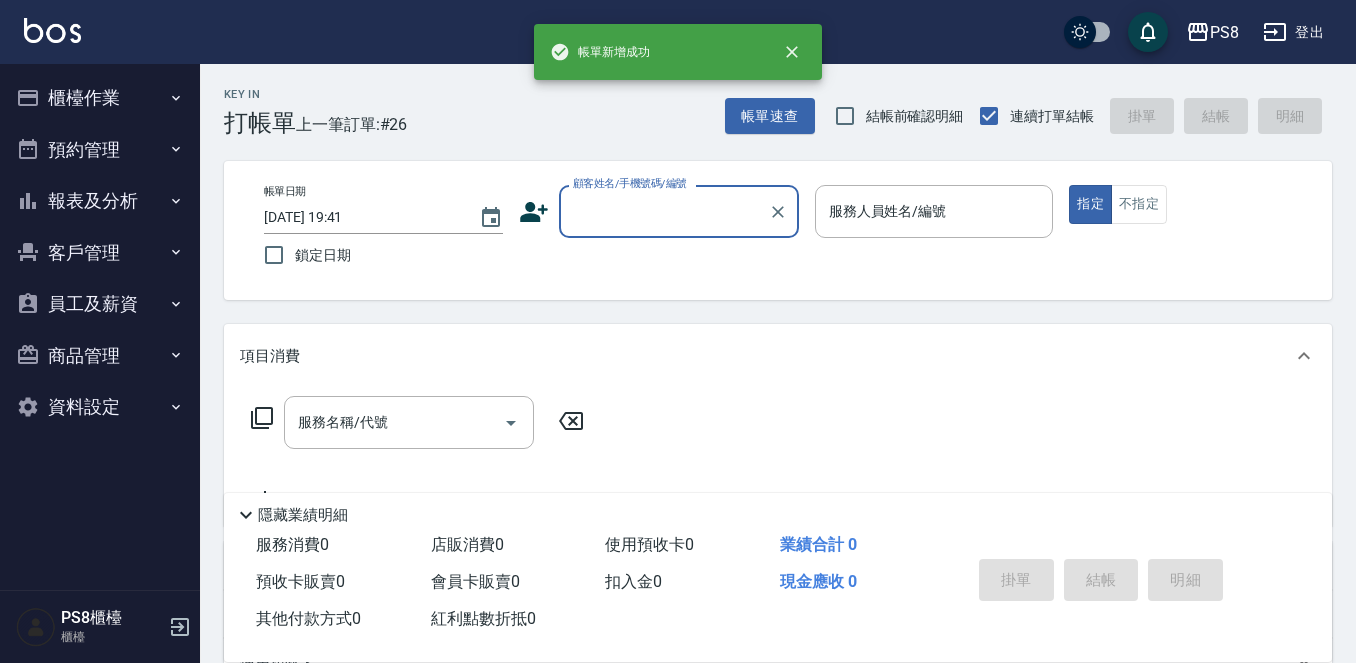 click on "顧客姓名/手機號碼/編號" at bounding box center [664, 211] 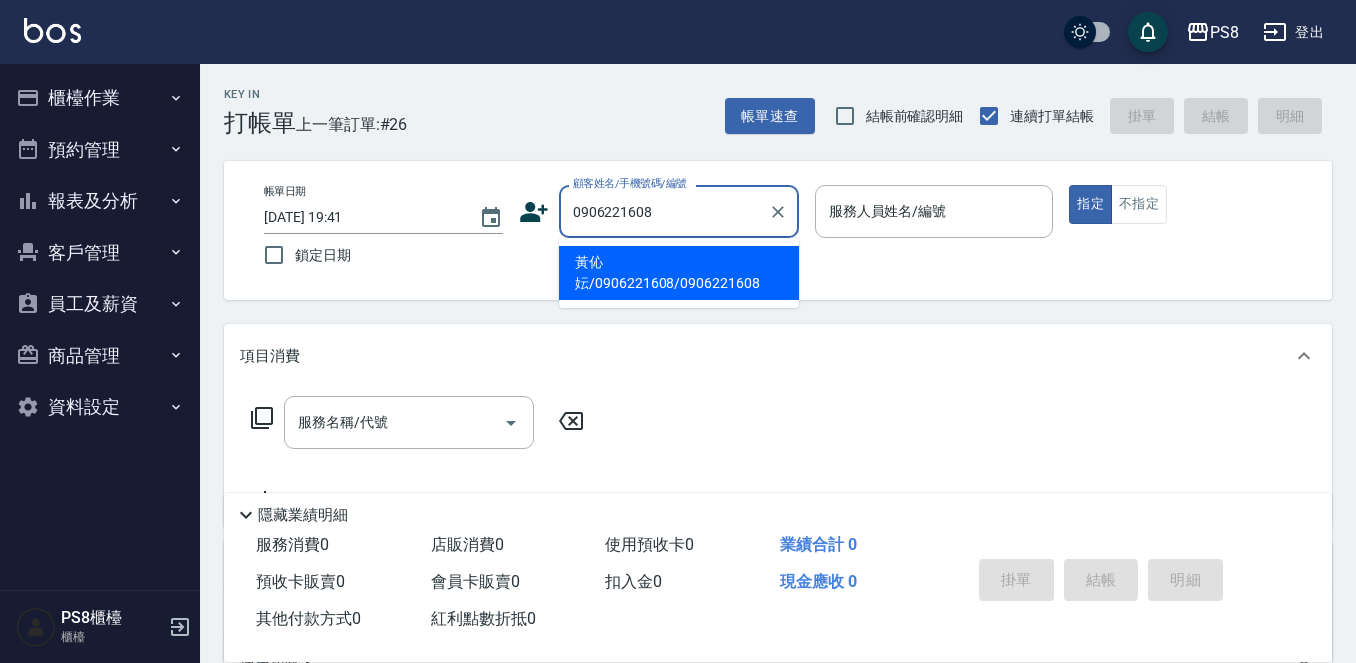 type on "黃伈妘/0906221608/0906221608" 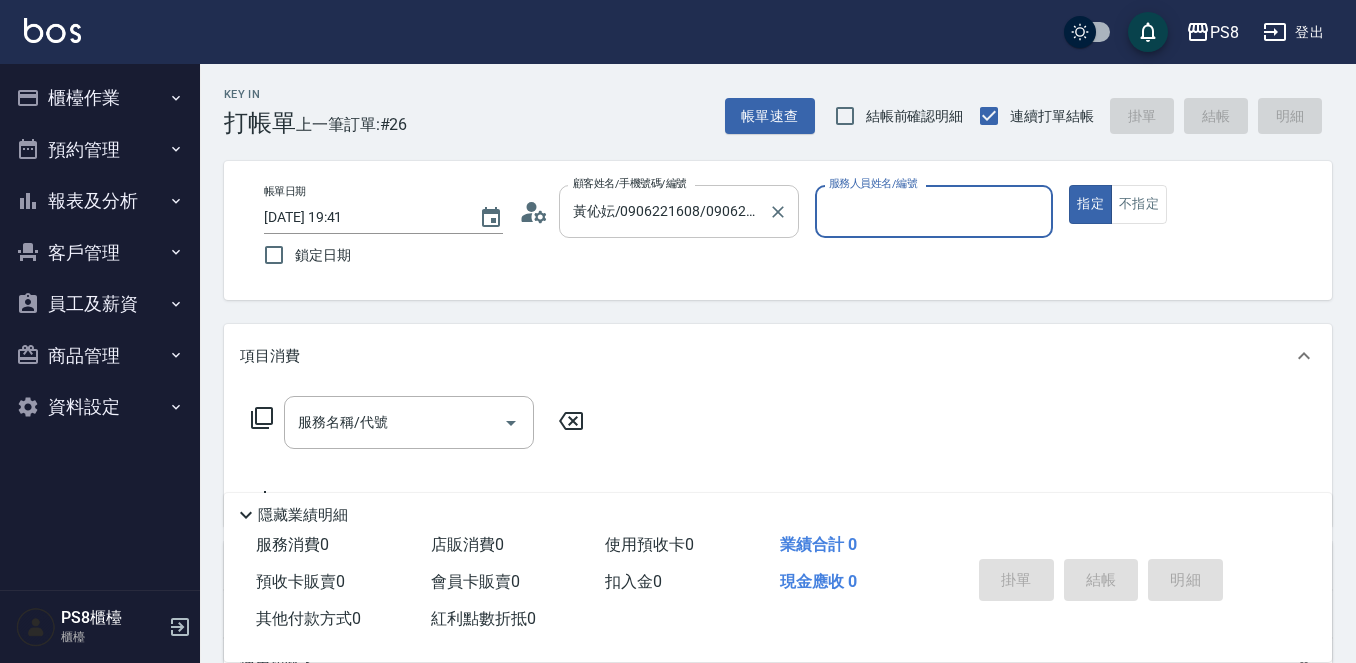 type on "佳亭-8" 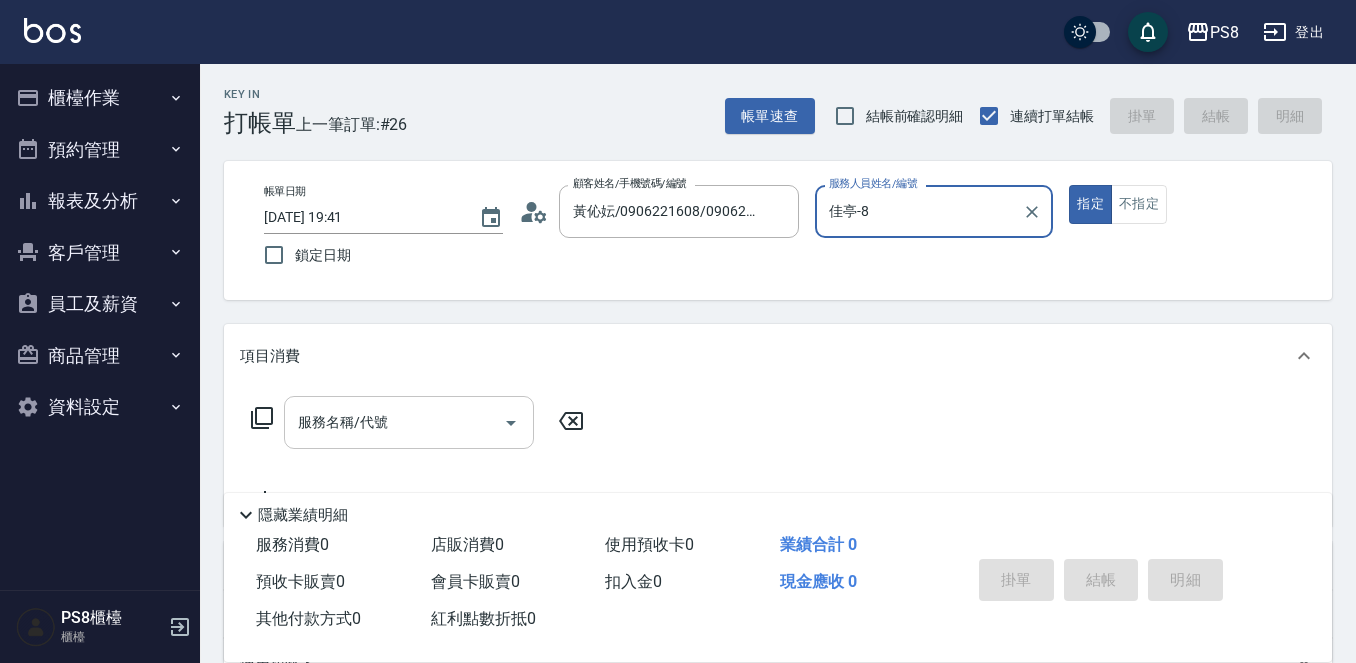 click on "服務名稱/代號 服務名稱/代號" at bounding box center [409, 422] 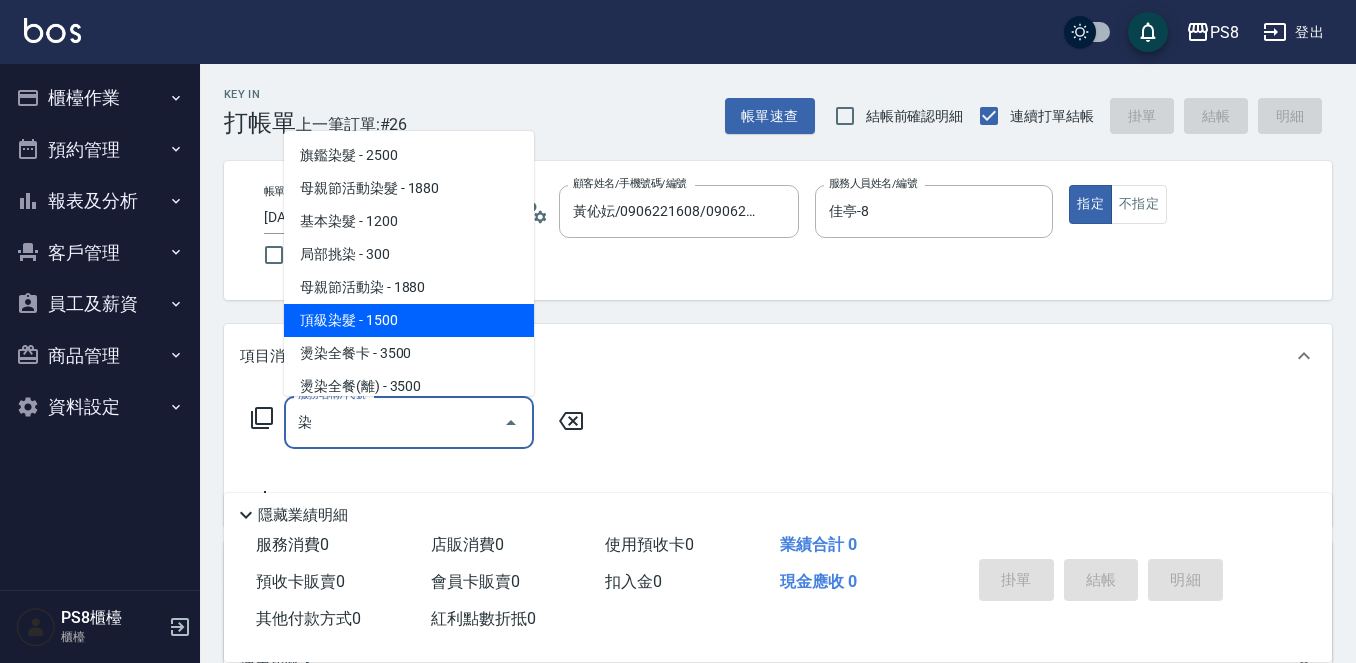 click on "頂級染髮 - 1500" at bounding box center [409, 320] 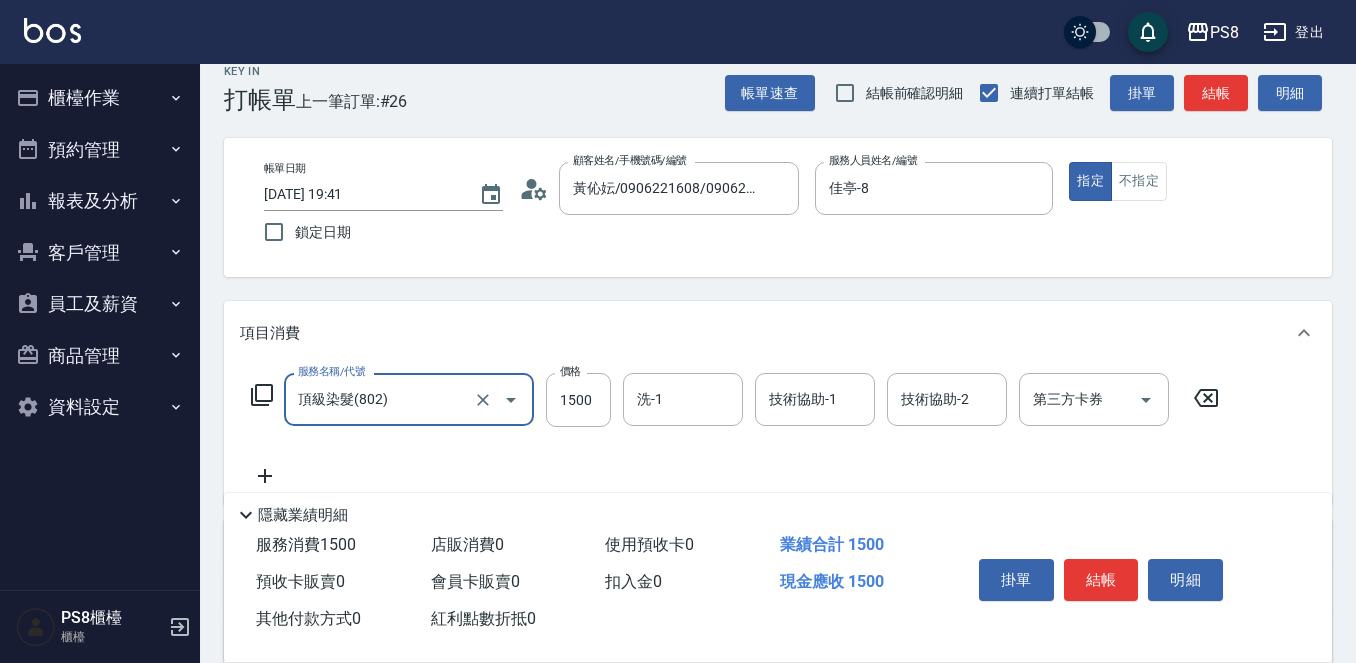 scroll, scrollTop: 100, scrollLeft: 0, axis: vertical 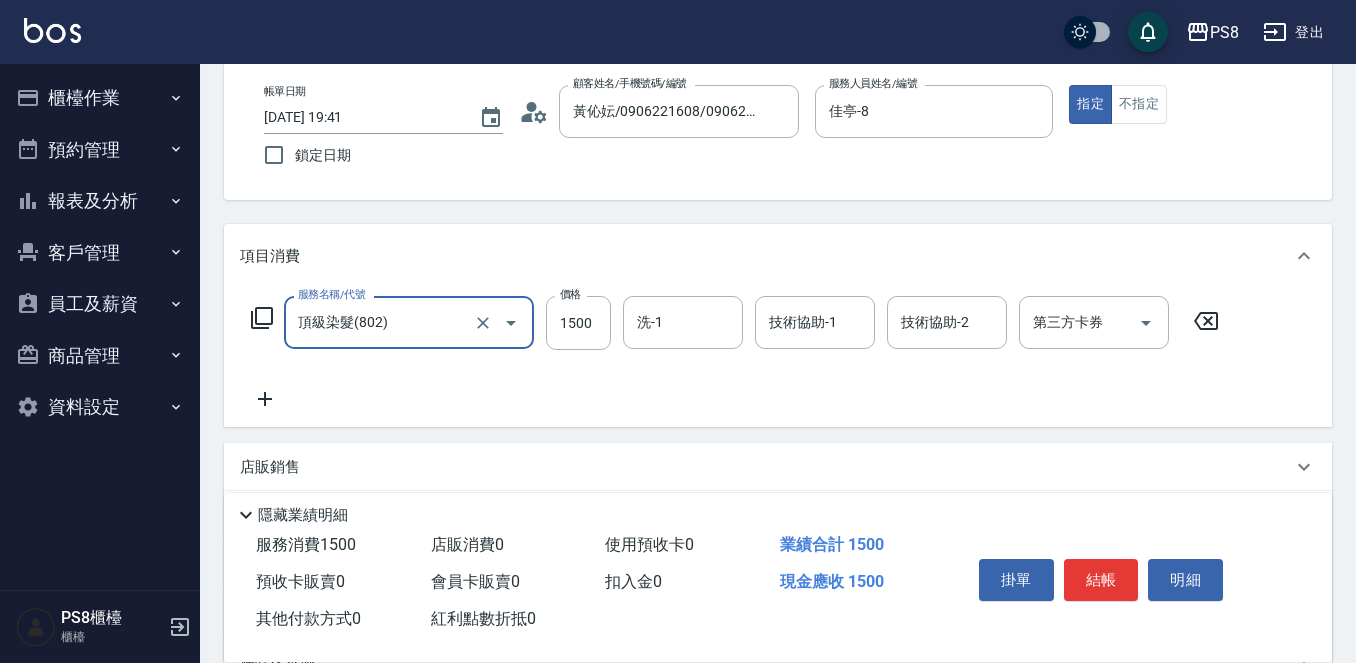 type on "頂級染髮(802)" 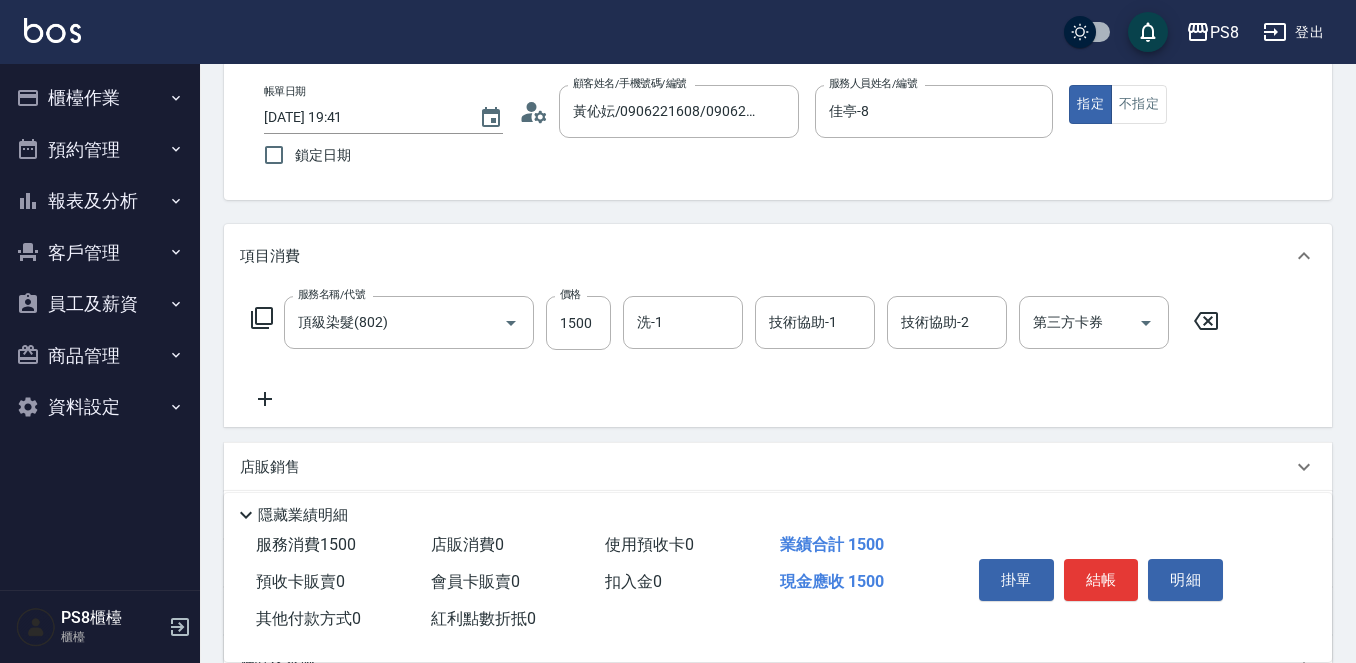 click 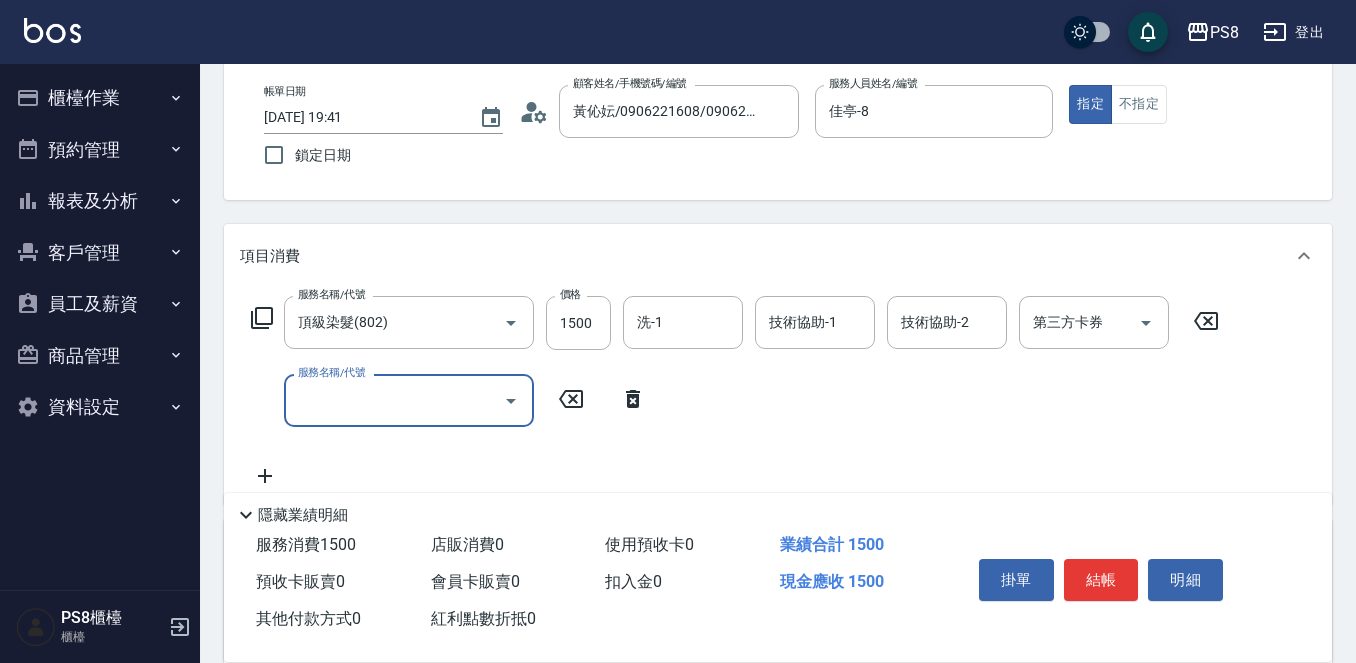 click on "服務名稱/代號" at bounding box center (394, 400) 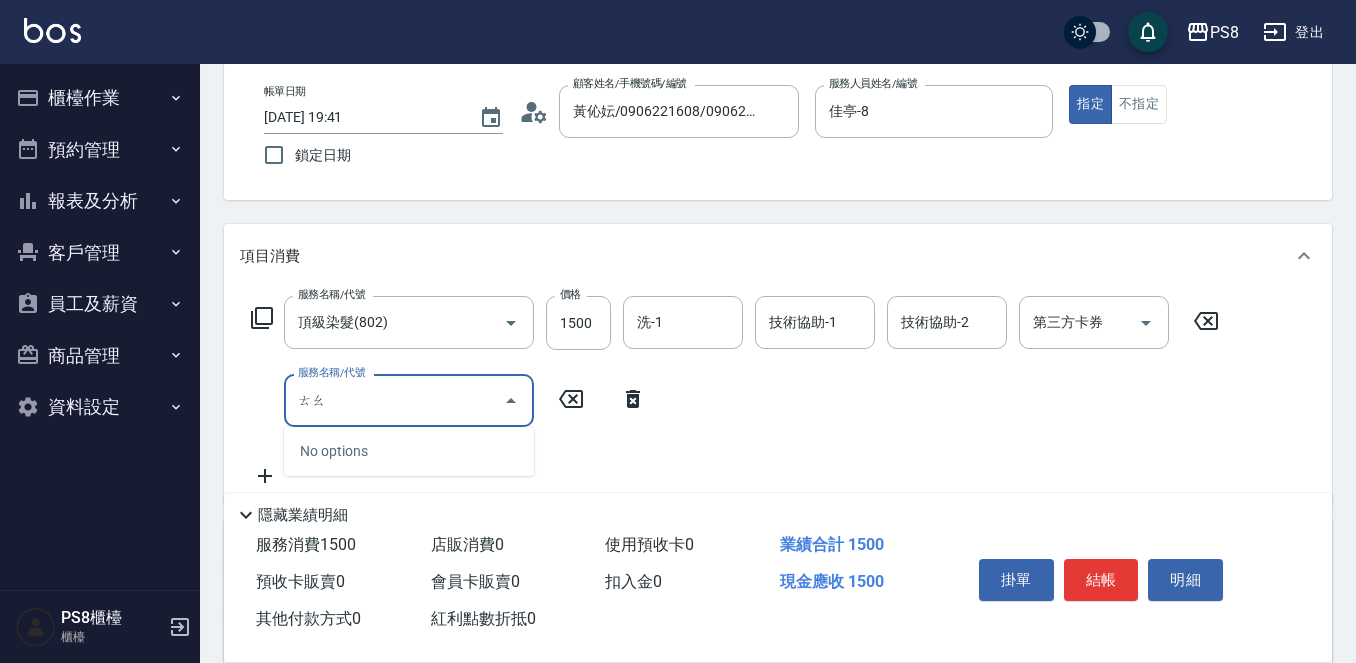 type on "饕" 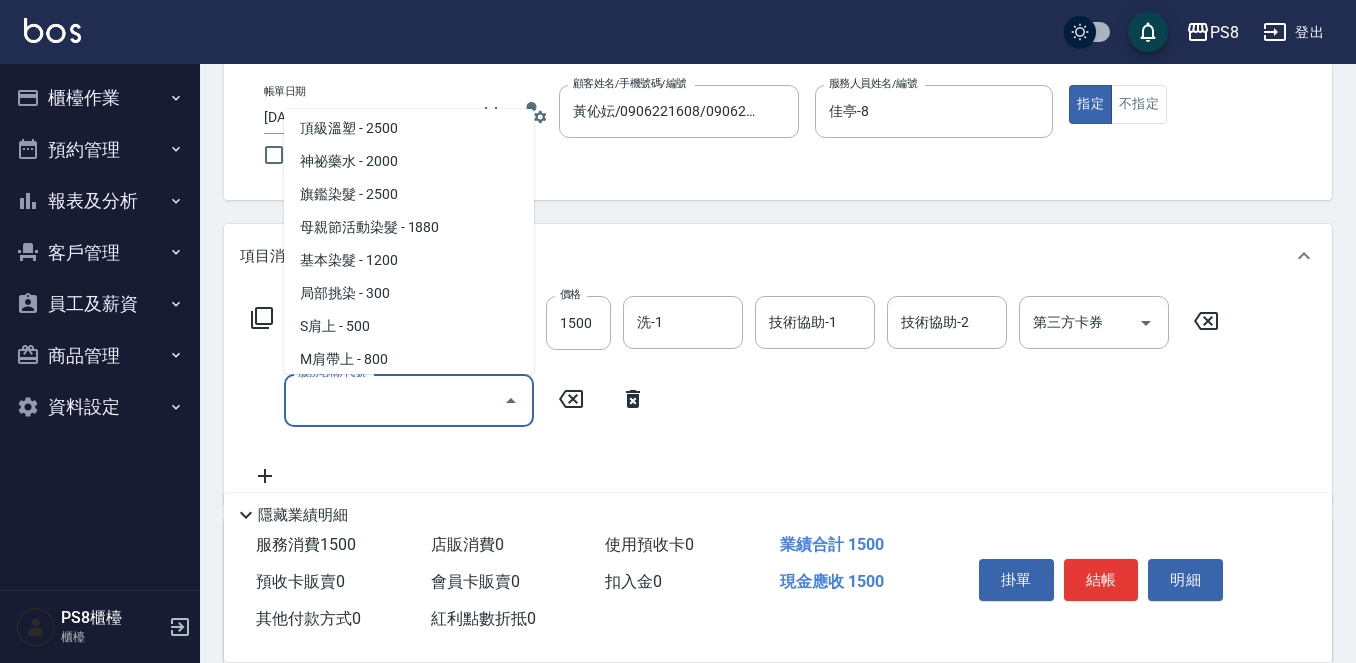 scroll, scrollTop: 1600, scrollLeft: 0, axis: vertical 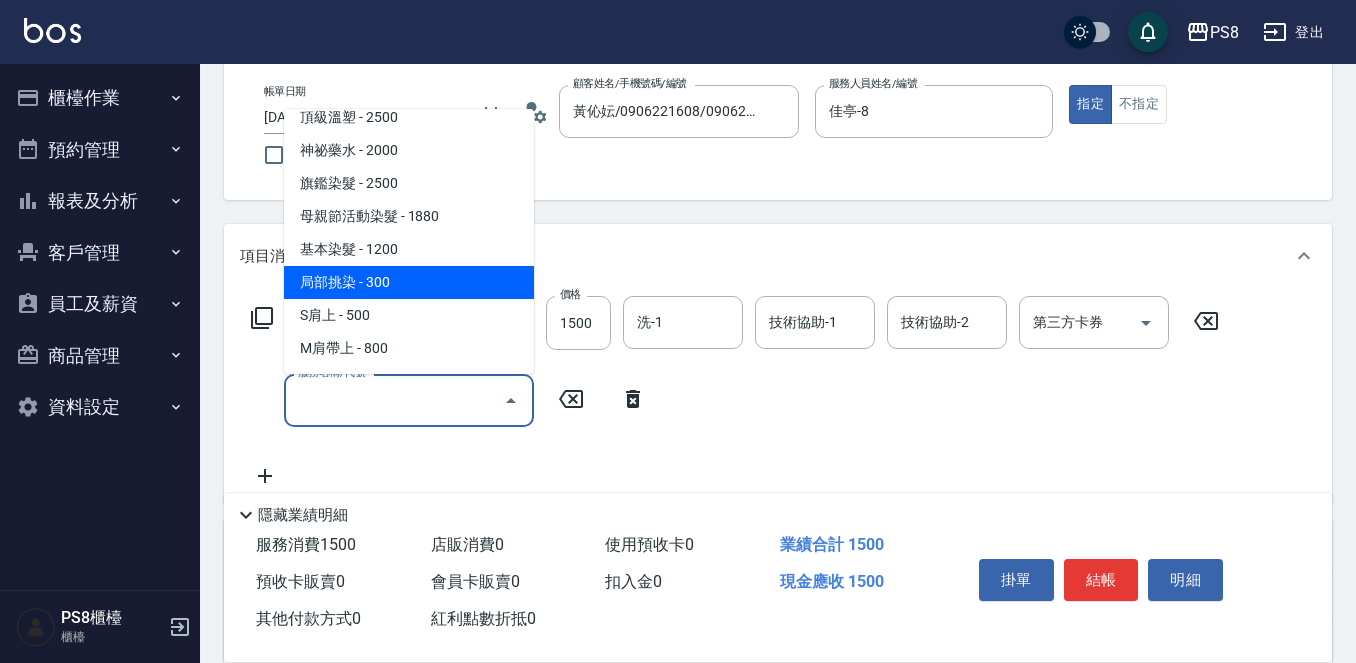 click on "局部挑染 - 300" at bounding box center (409, 282) 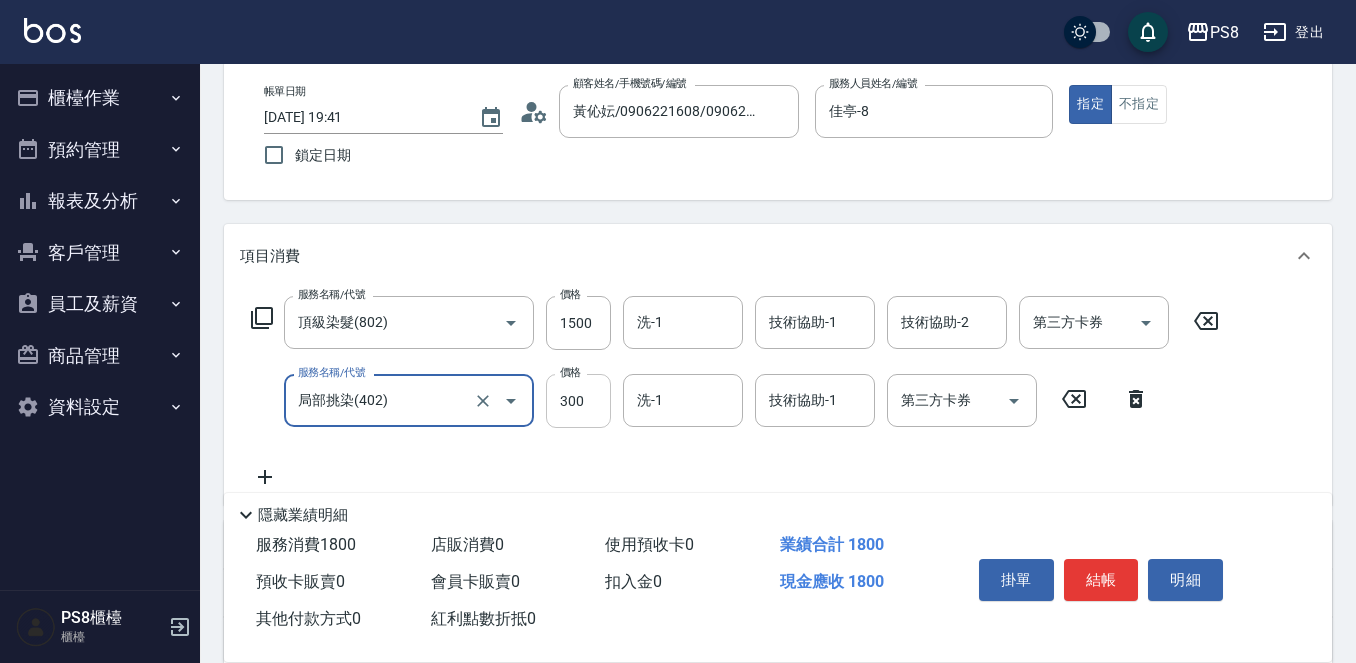 click on "300" at bounding box center (578, 401) 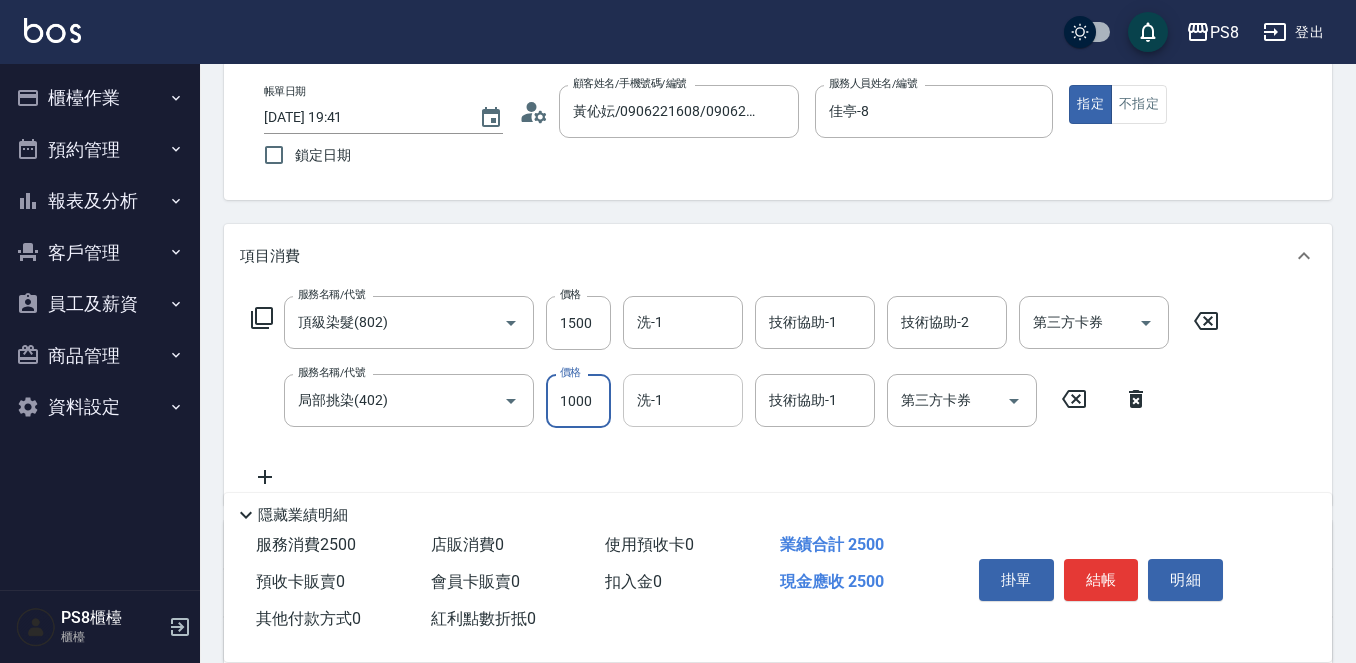 type on "1000" 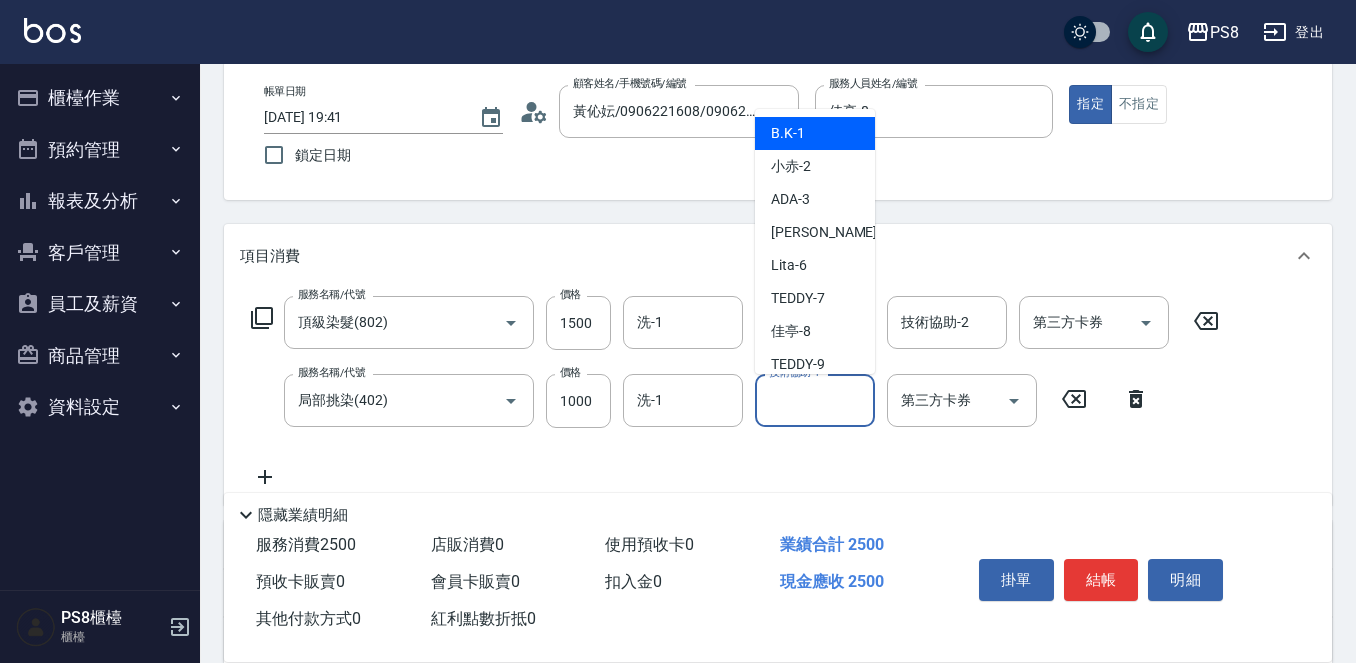 click on "技術協助-1 技術協助-1" at bounding box center (815, 400) 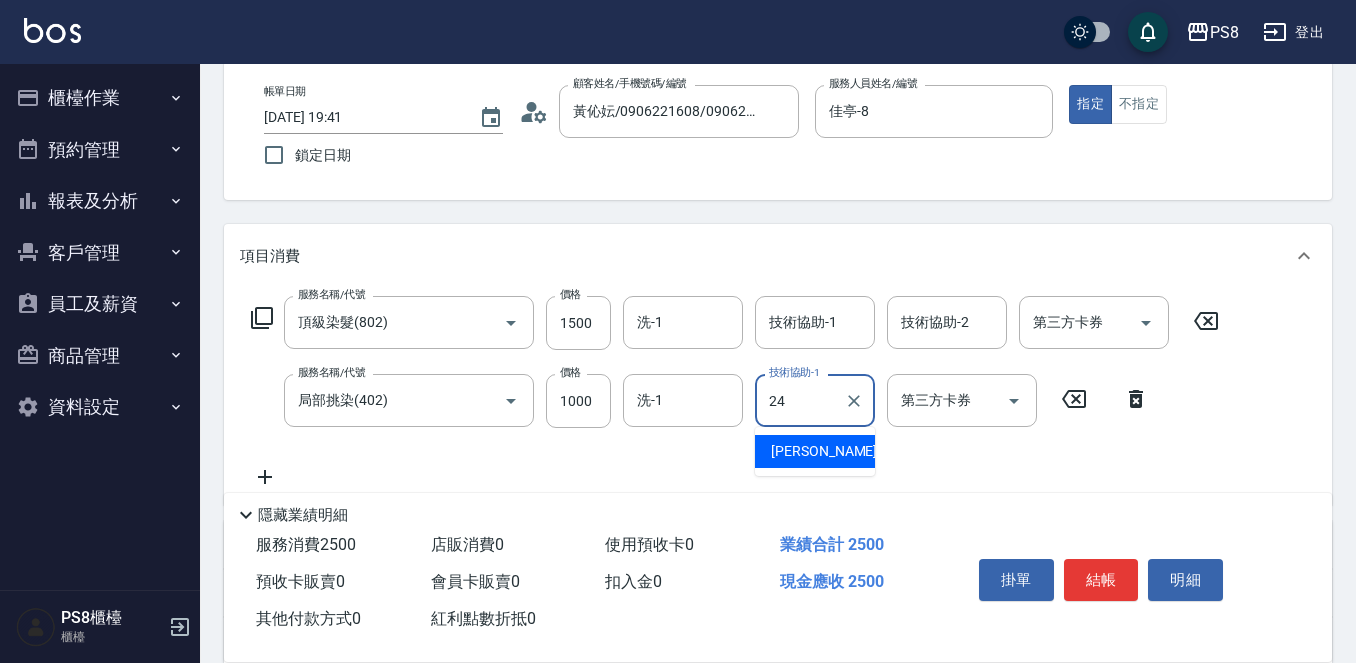 type on "婷婷-24" 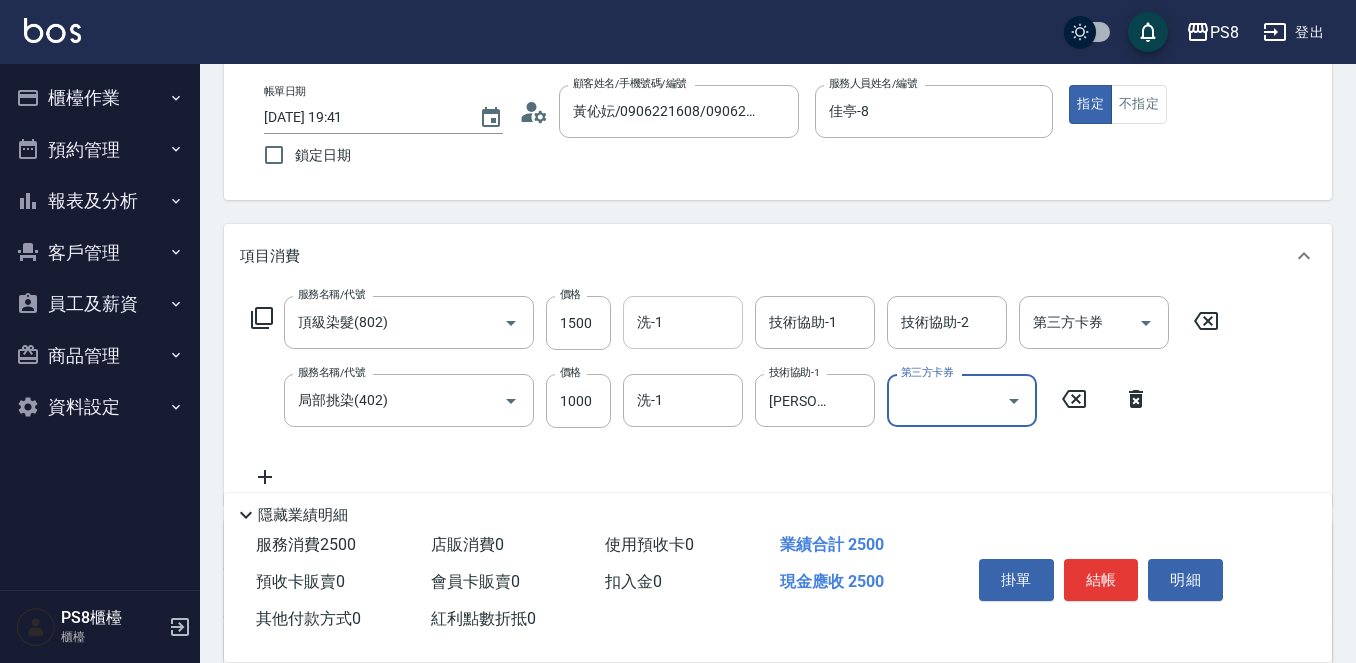 click on "洗-1" at bounding box center (683, 322) 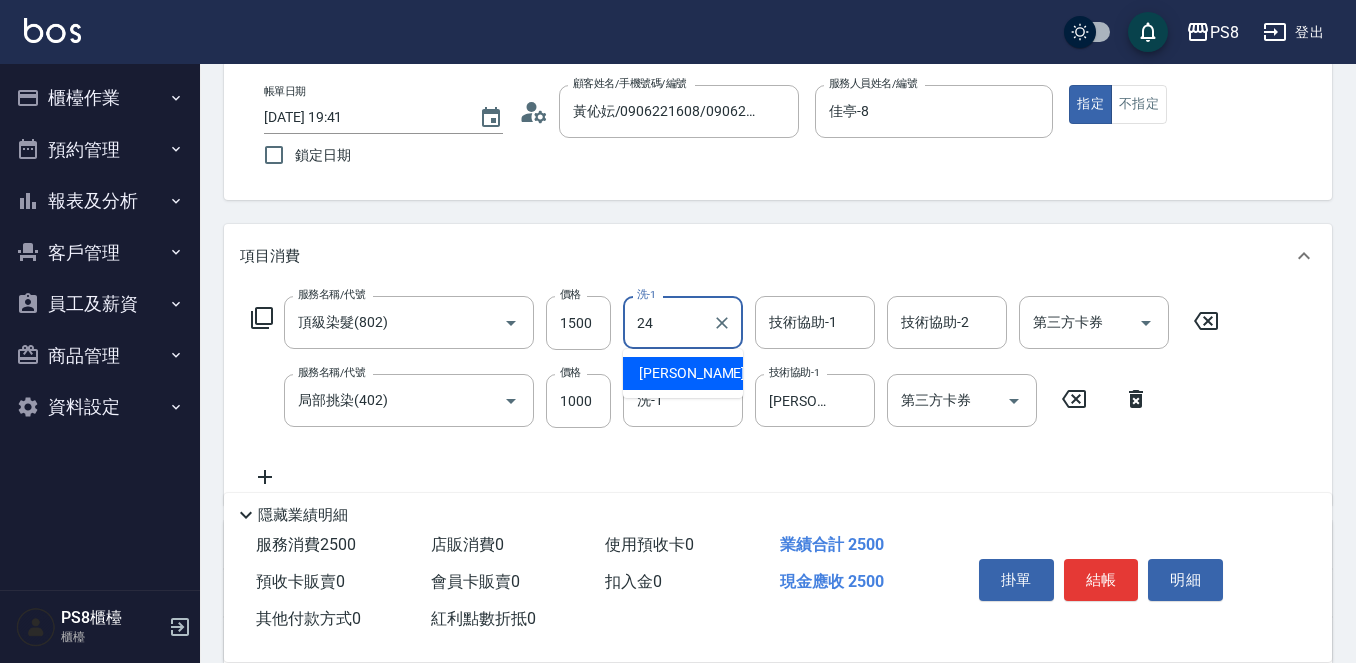 type on "婷婷-24" 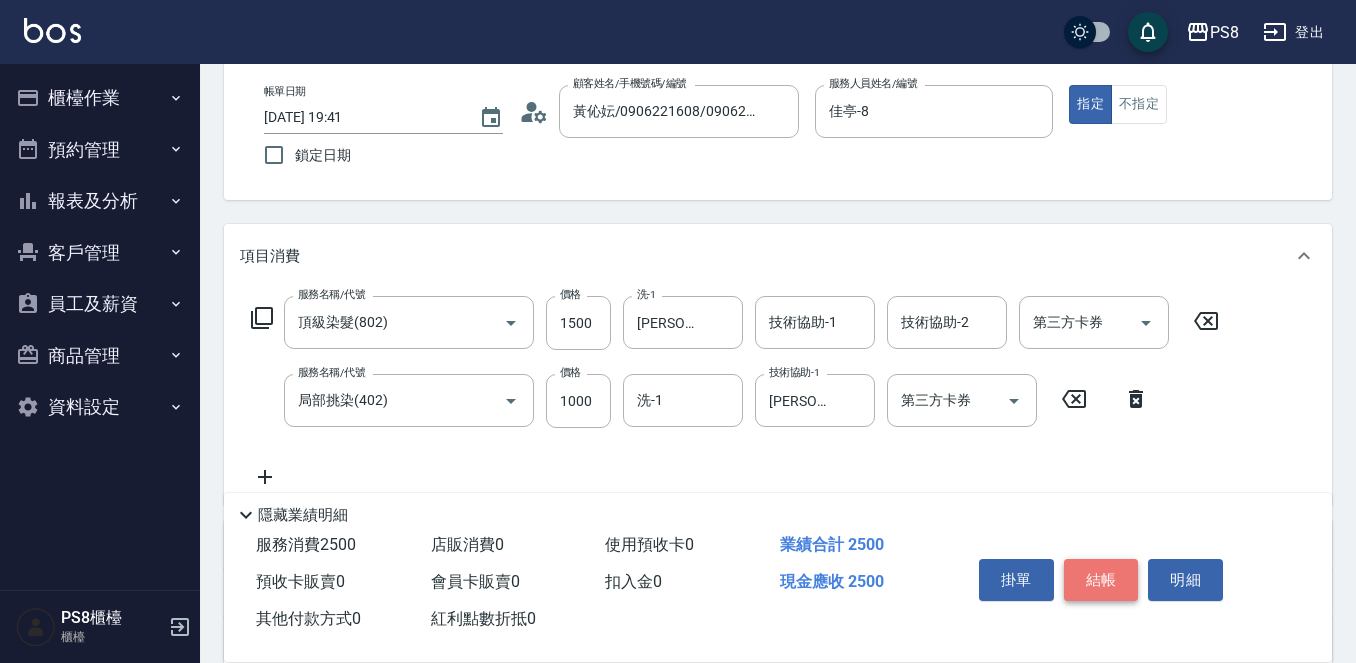 click on "結帳" at bounding box center (1101, 580) 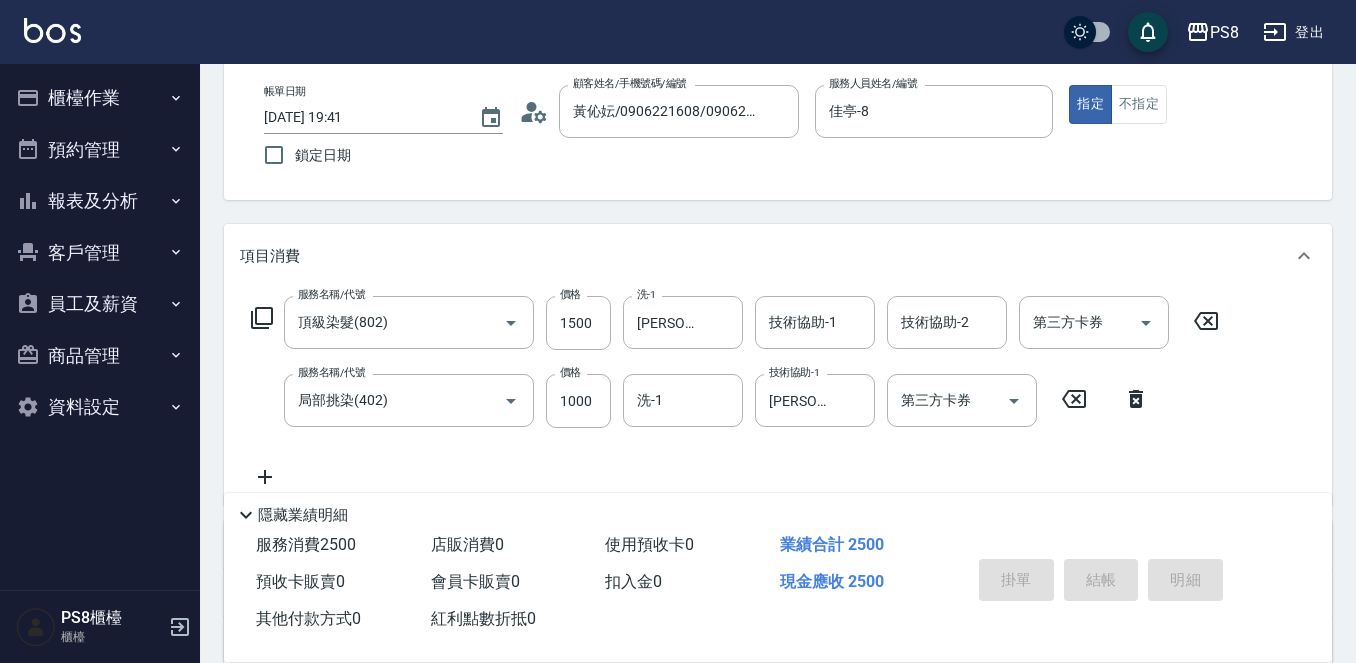 type on "2025/07/11 19:42" 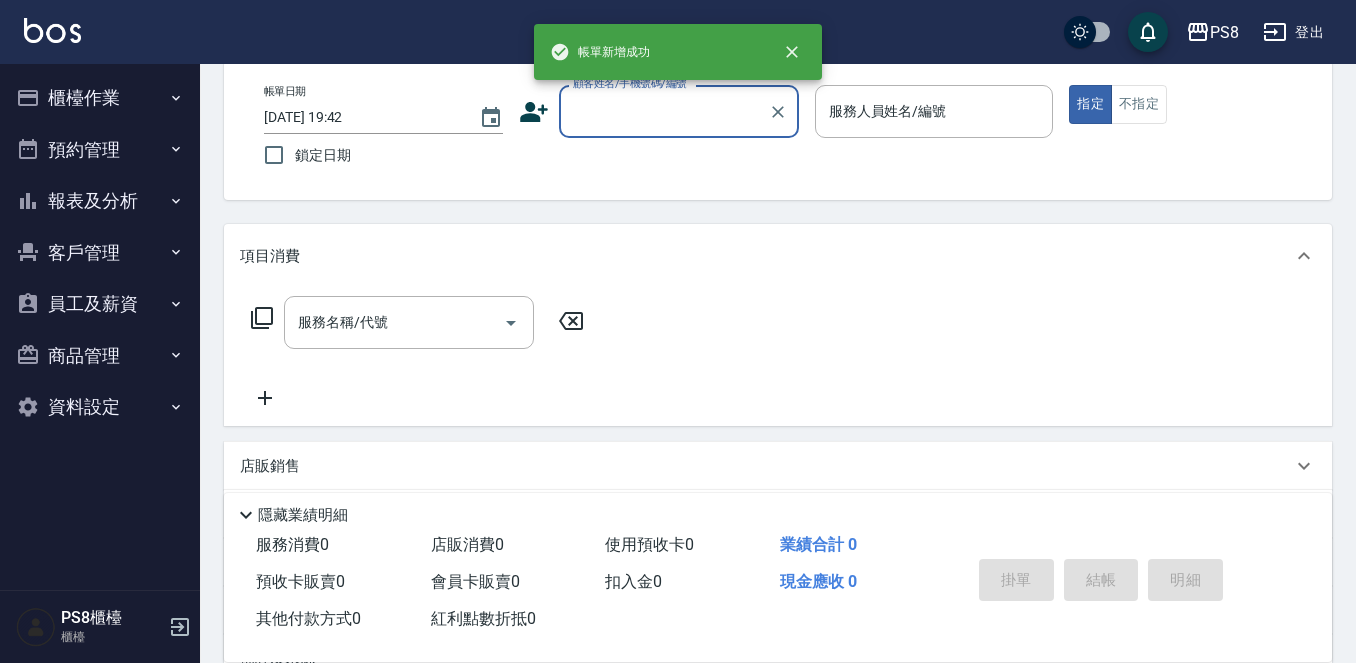scroll, scrollTop: 0, scrollLeft: 0, axis: both 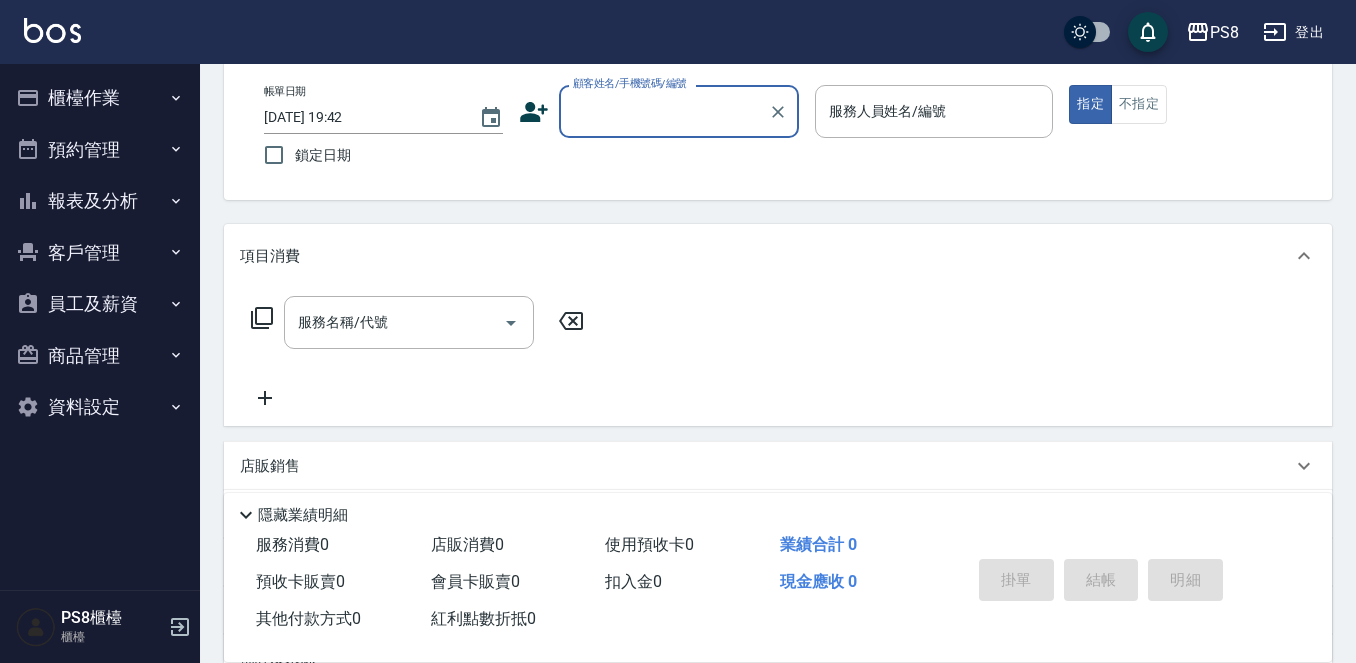 click on "顧客姓名/手機號碼/編號" at bounding box center (664, 111) 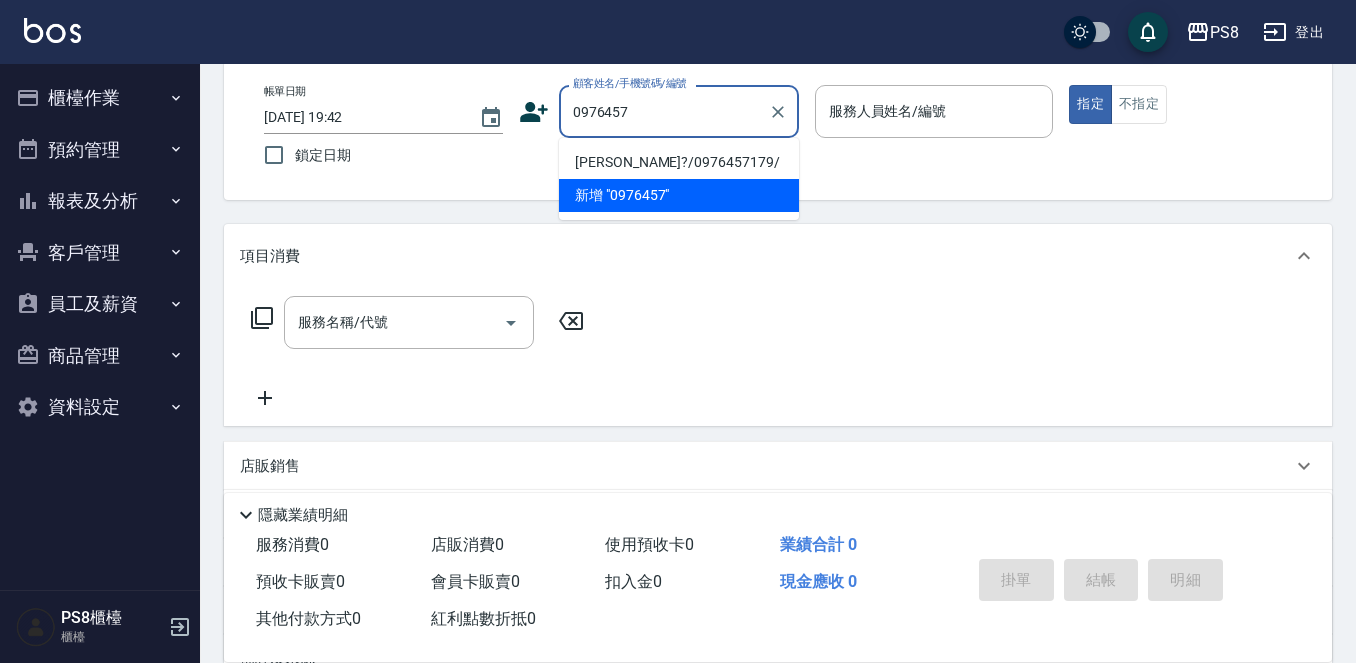 click on "洪子?/0976457179/" at bounding box center [679, 162] 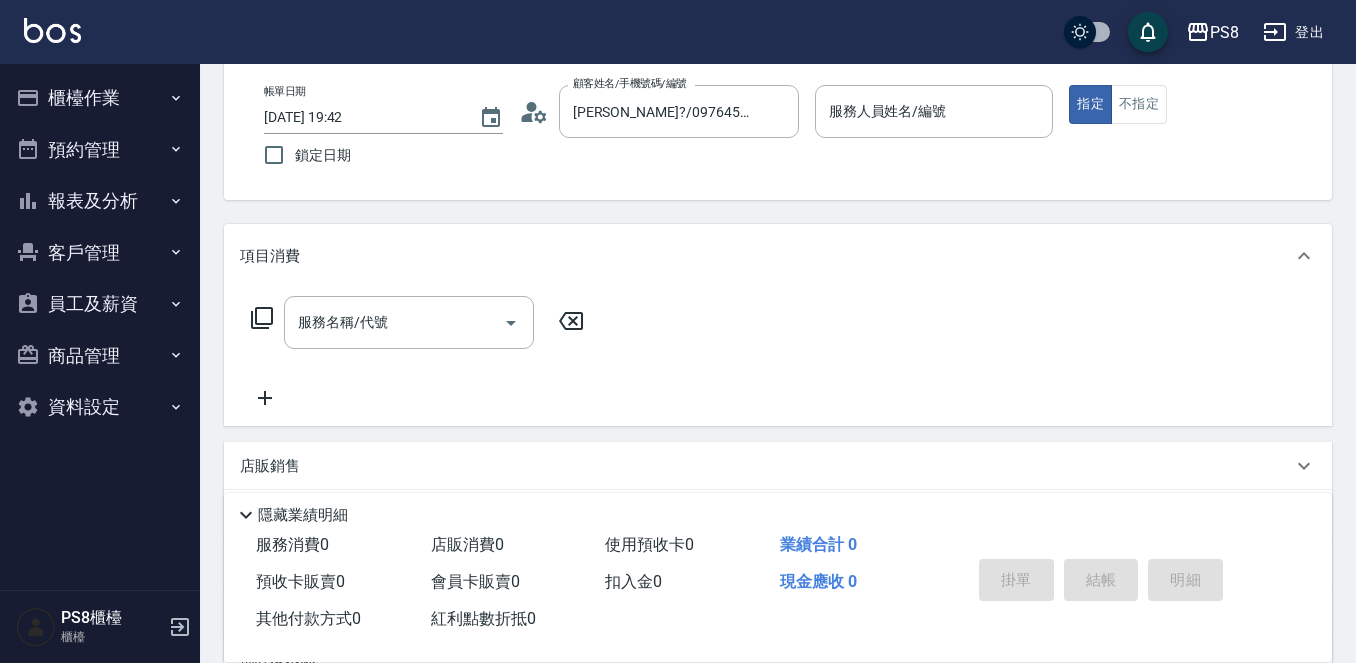 click 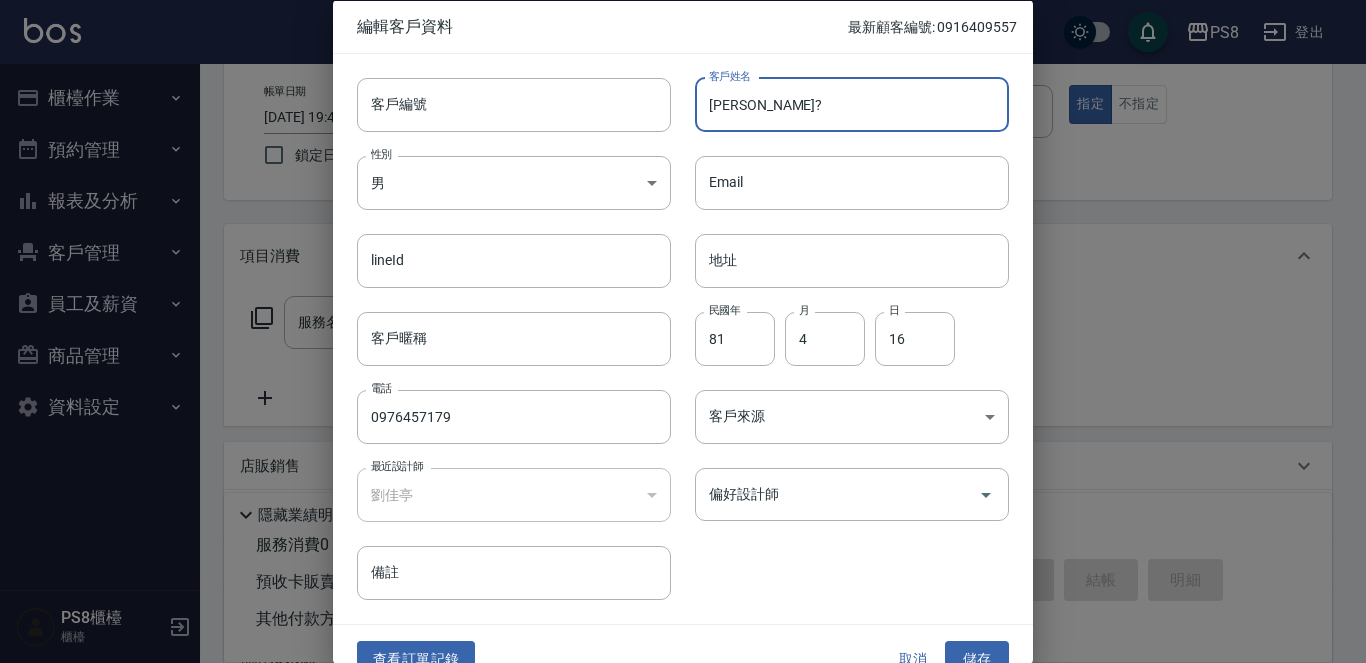 click on "洪子?" at bounding box center (852, 104) 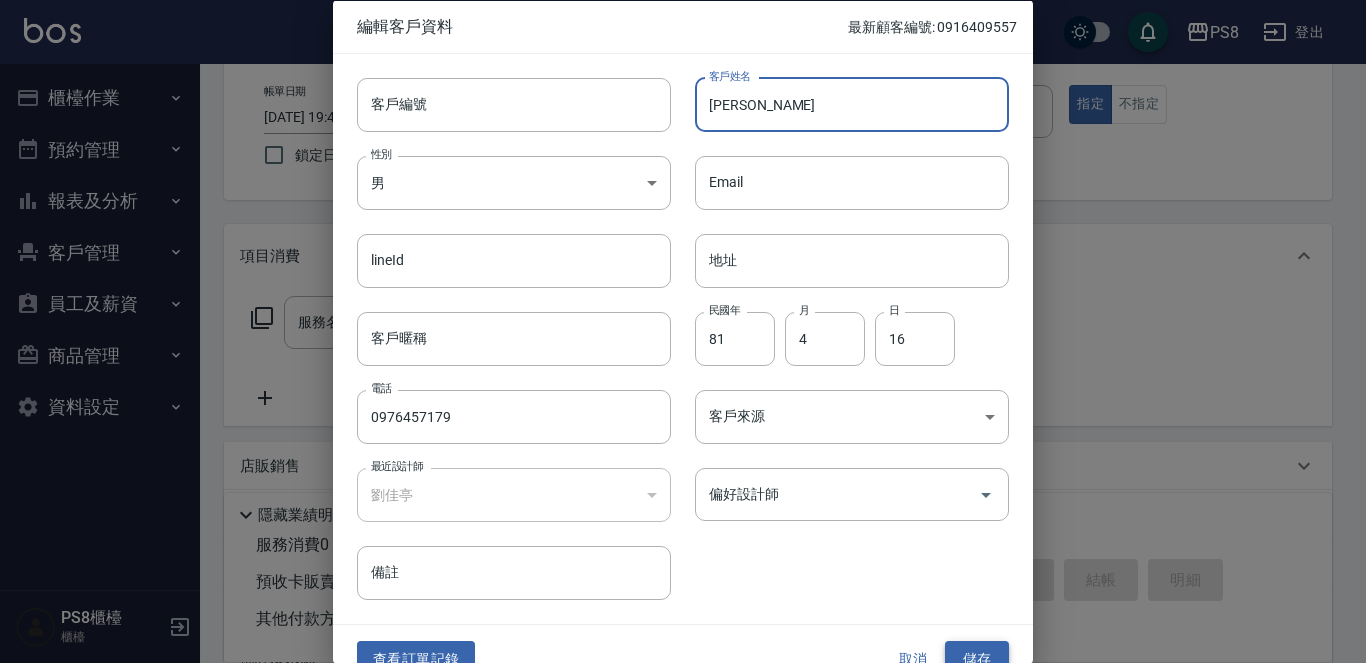 type on "[PERSON_NAME]" 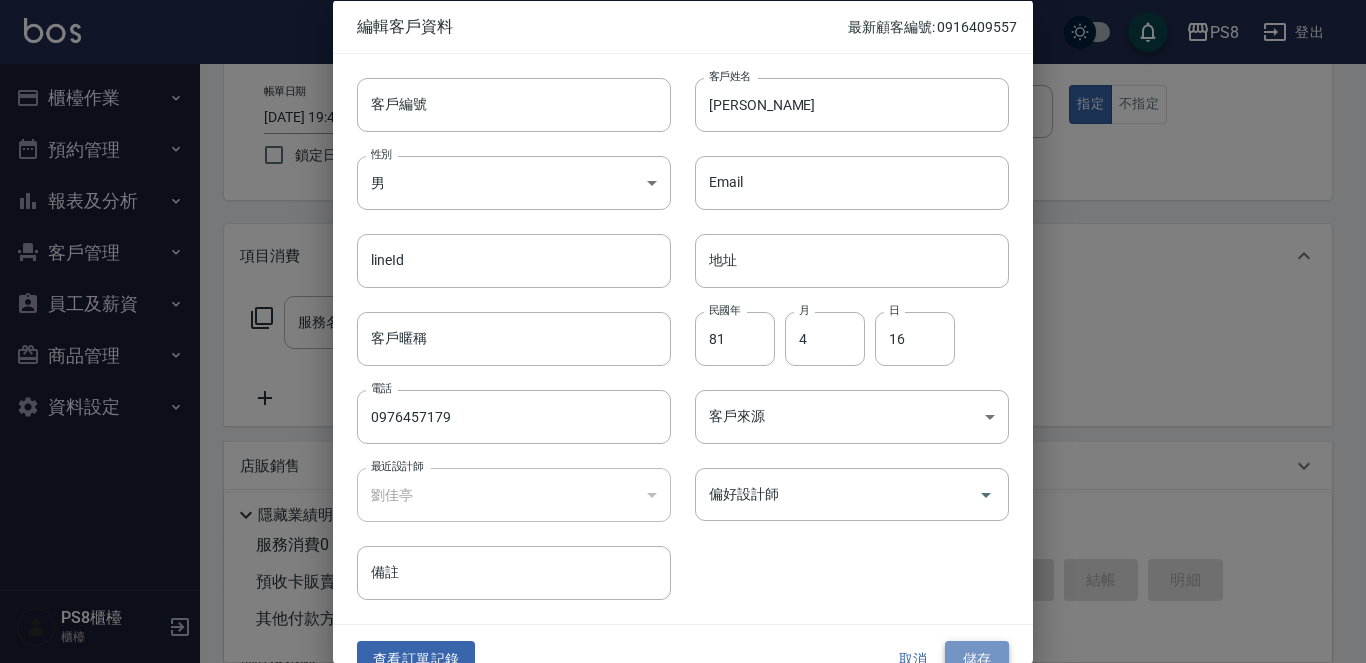 click on "儲存" at bounding box center [977, 659] 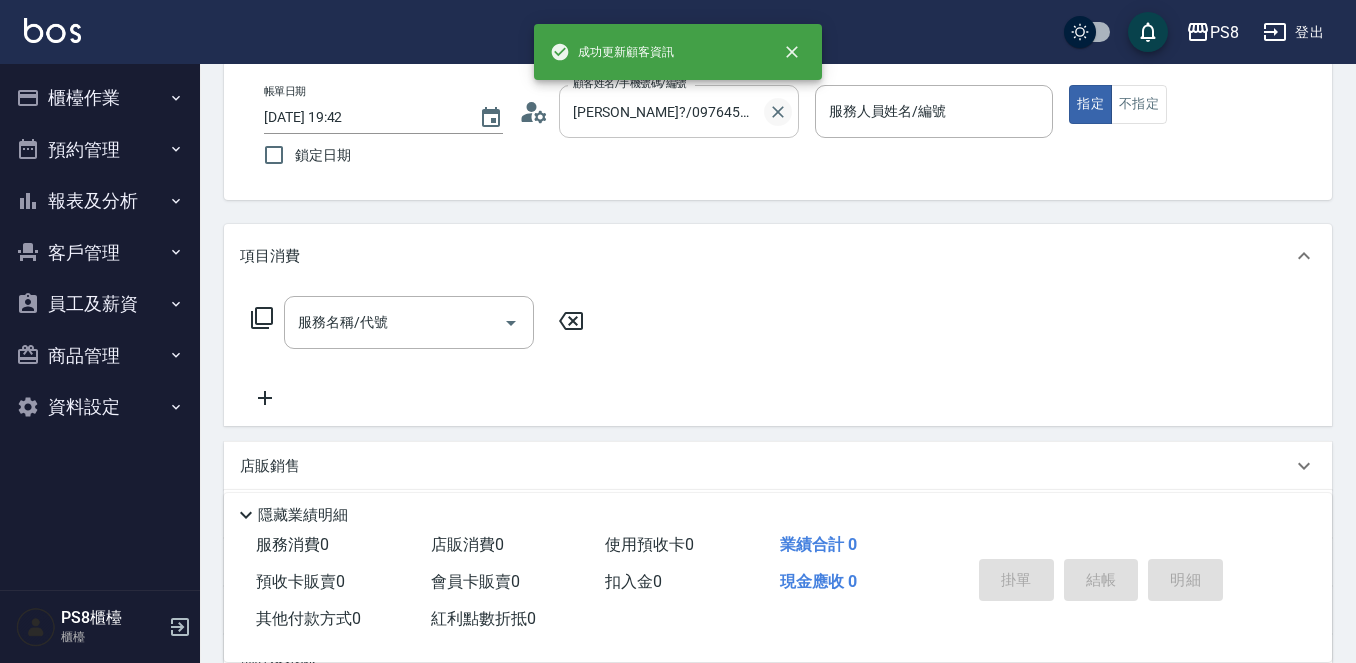 click 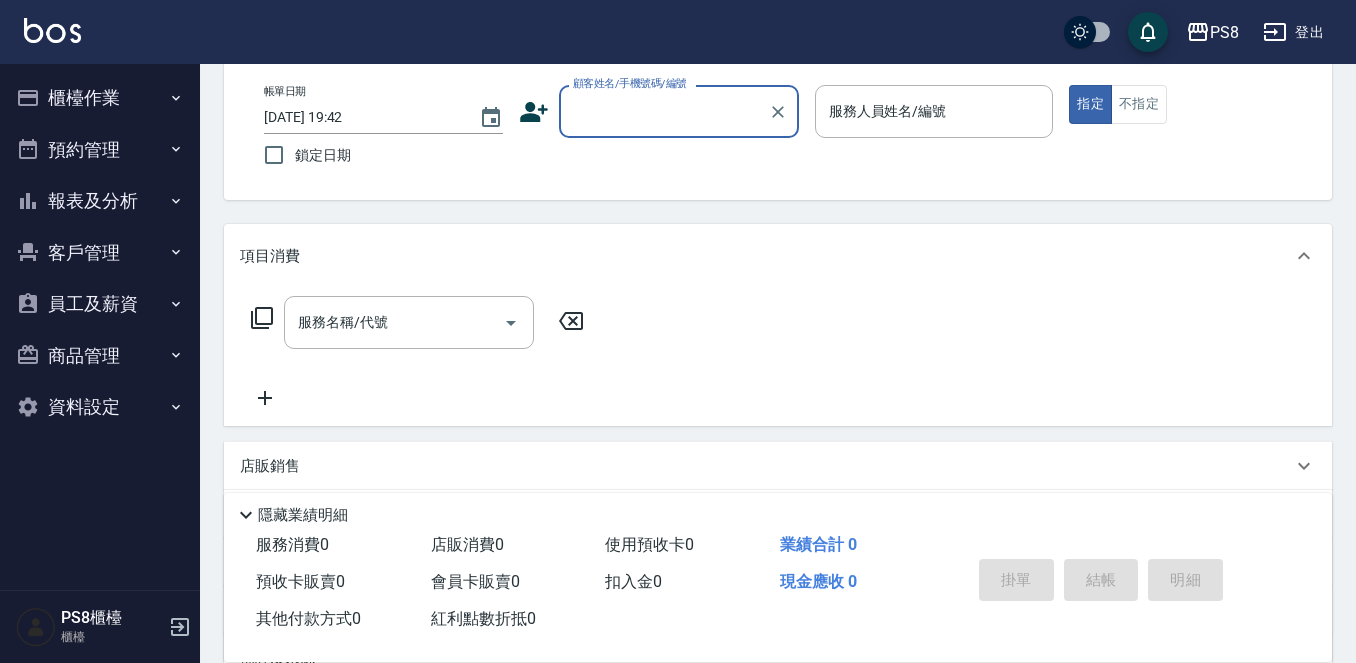 click on "顧客姓名/手機號碼/編號" at bounding box center (664, 111) 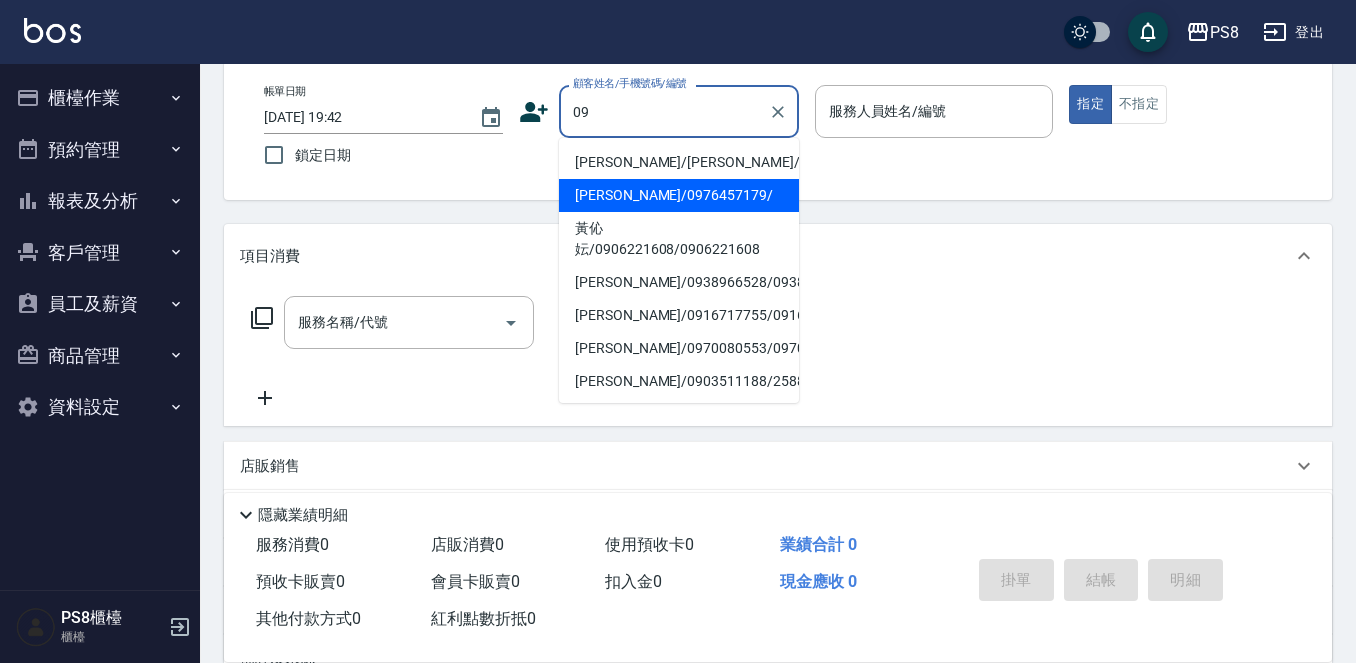 click on "洪子元/0976457179/" at bounding box center (679, 195) 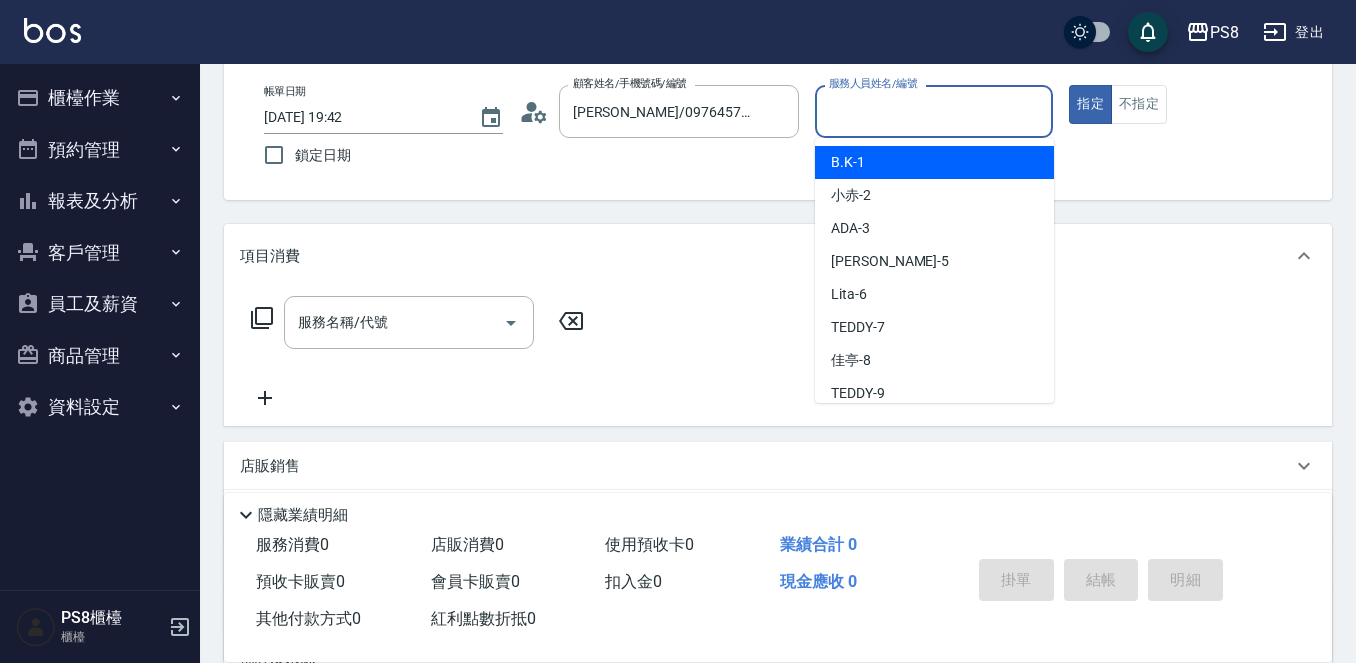 click on "服務人員姓名/編號" at bounding box center [934, 111] 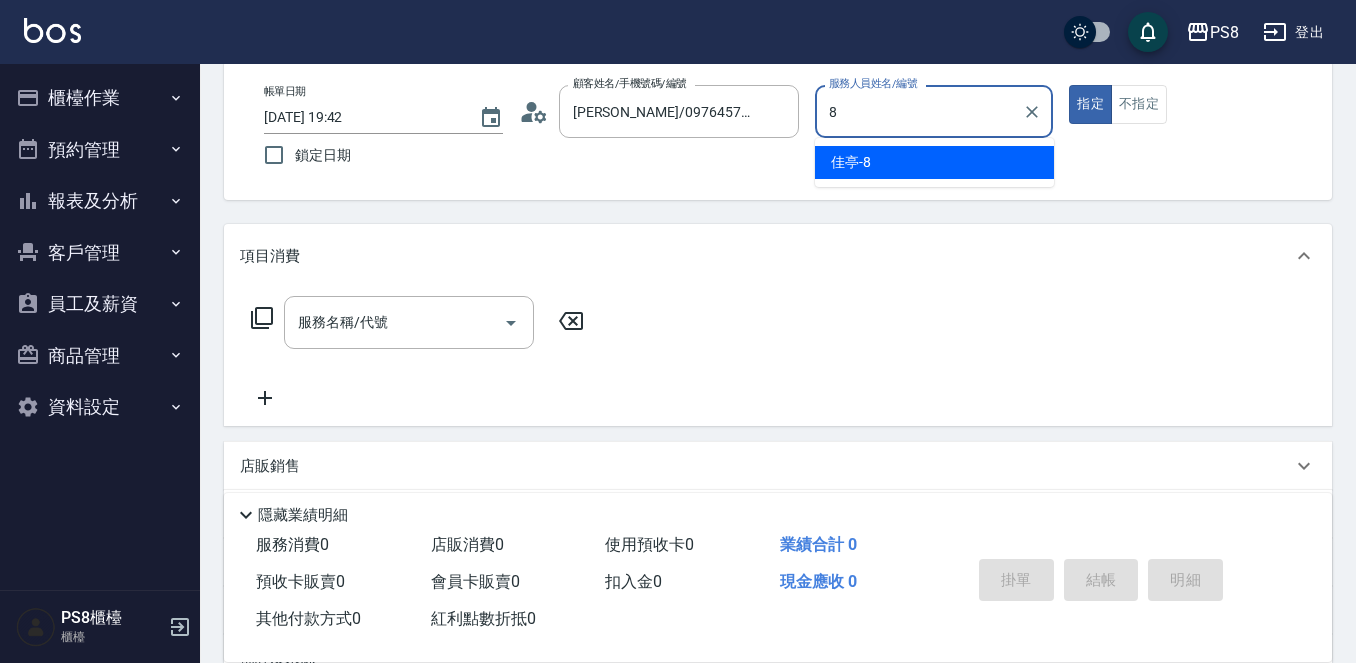 type on "佳亭-8" 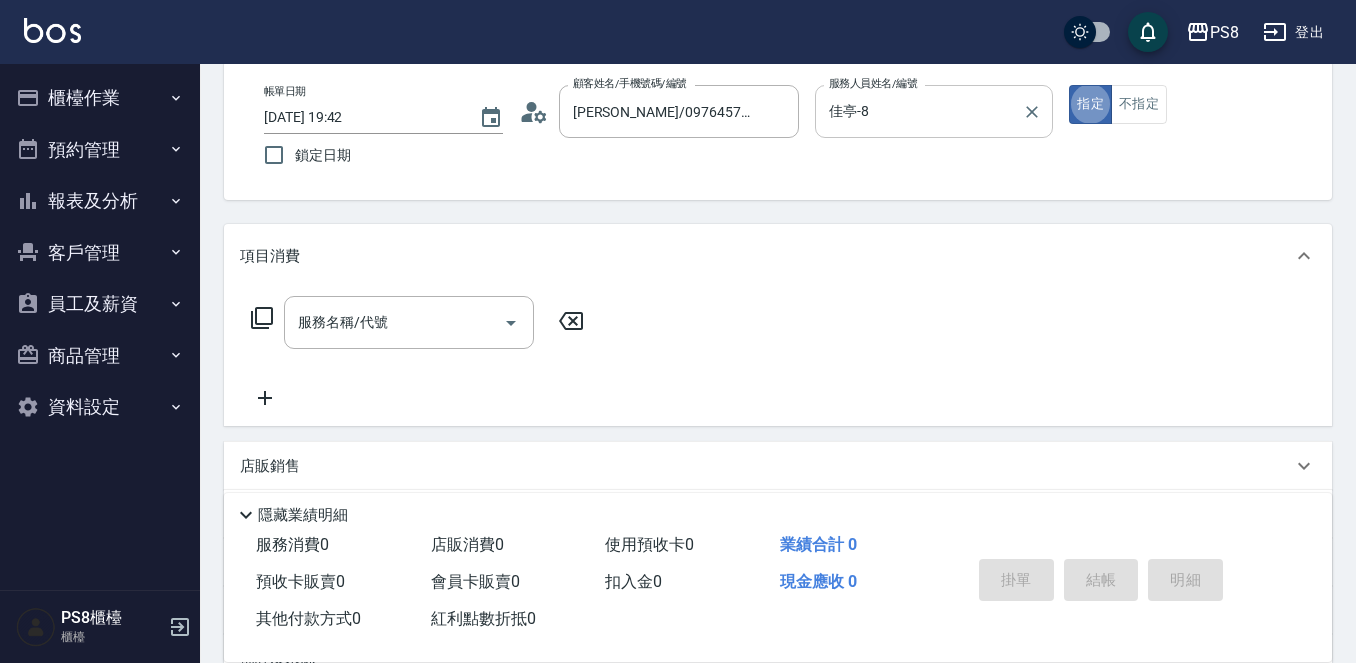 type on "true" 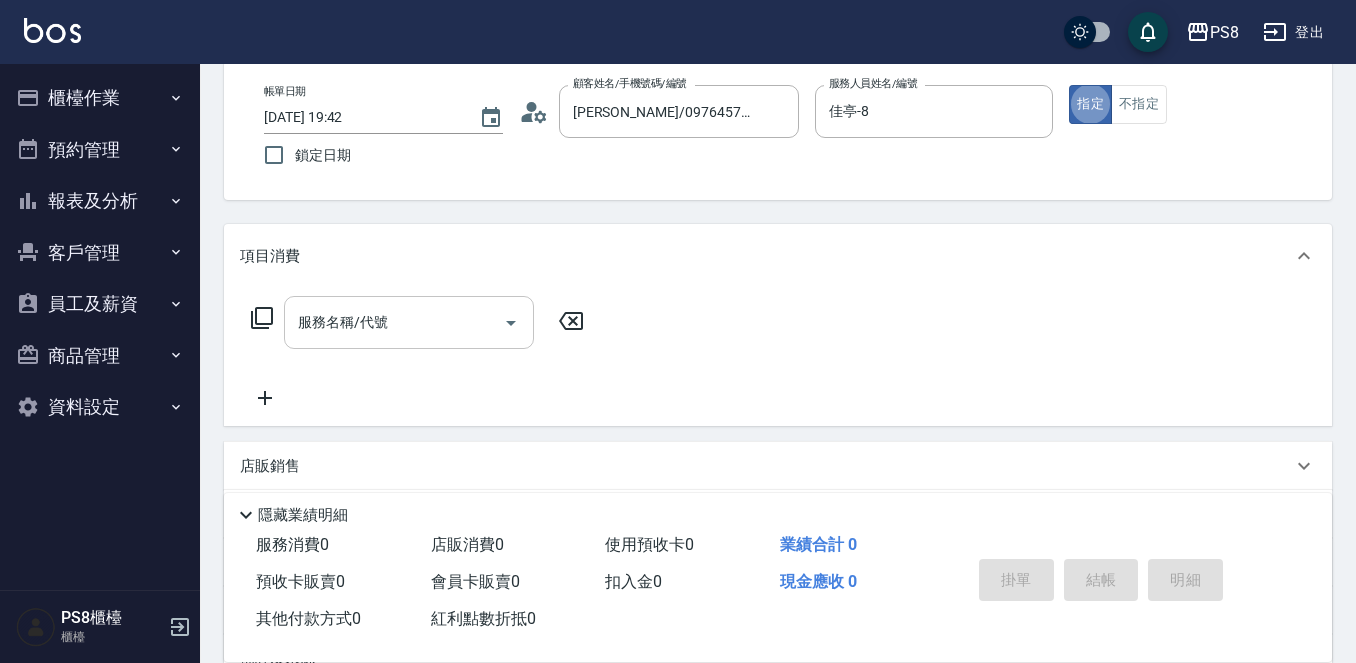 click on "服務名稱/代號" at bounding box center (394, 322) 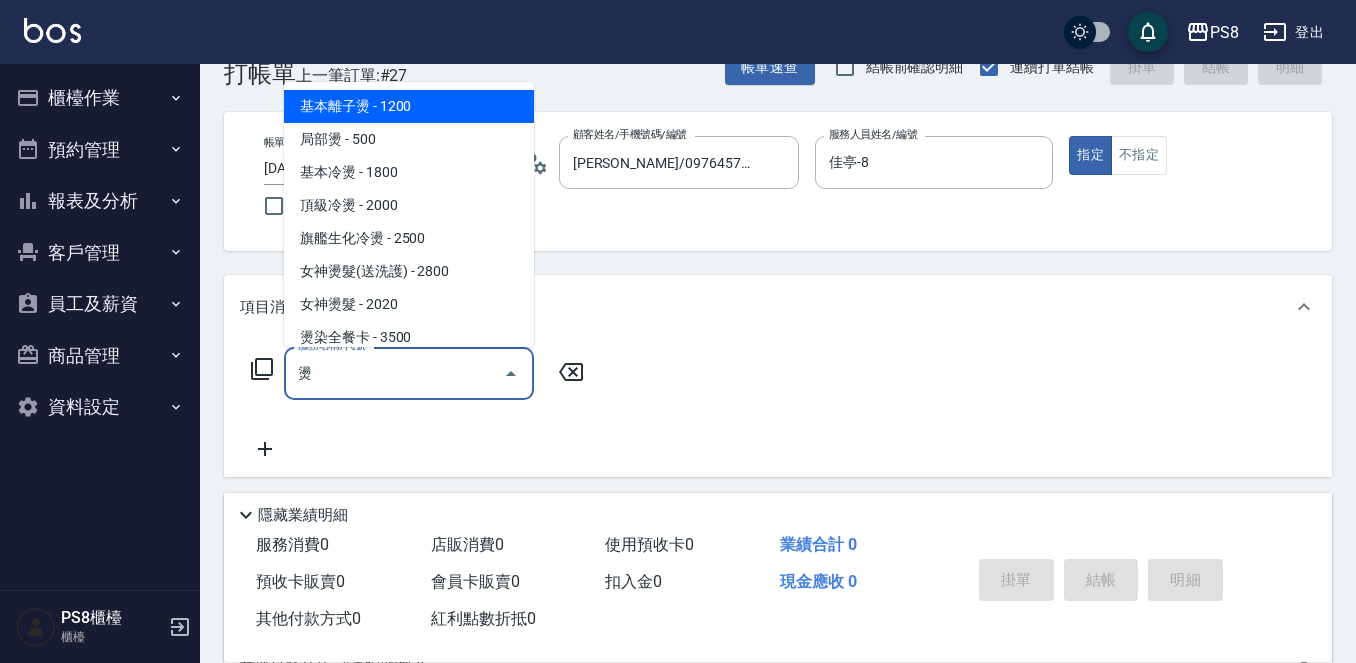 scroll, scrollTop: 0, scrollLeft: 0, axis: both 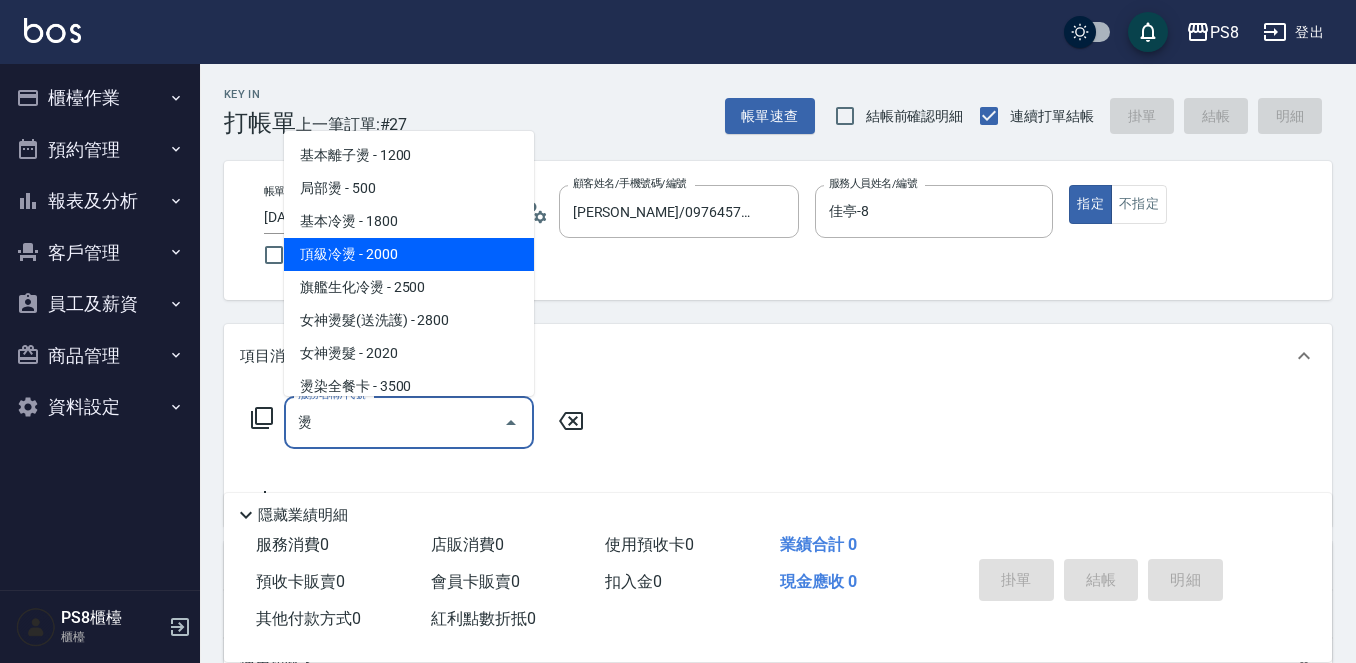click on "頂級冷燙 - 2000" at bounding box center (409, 254) 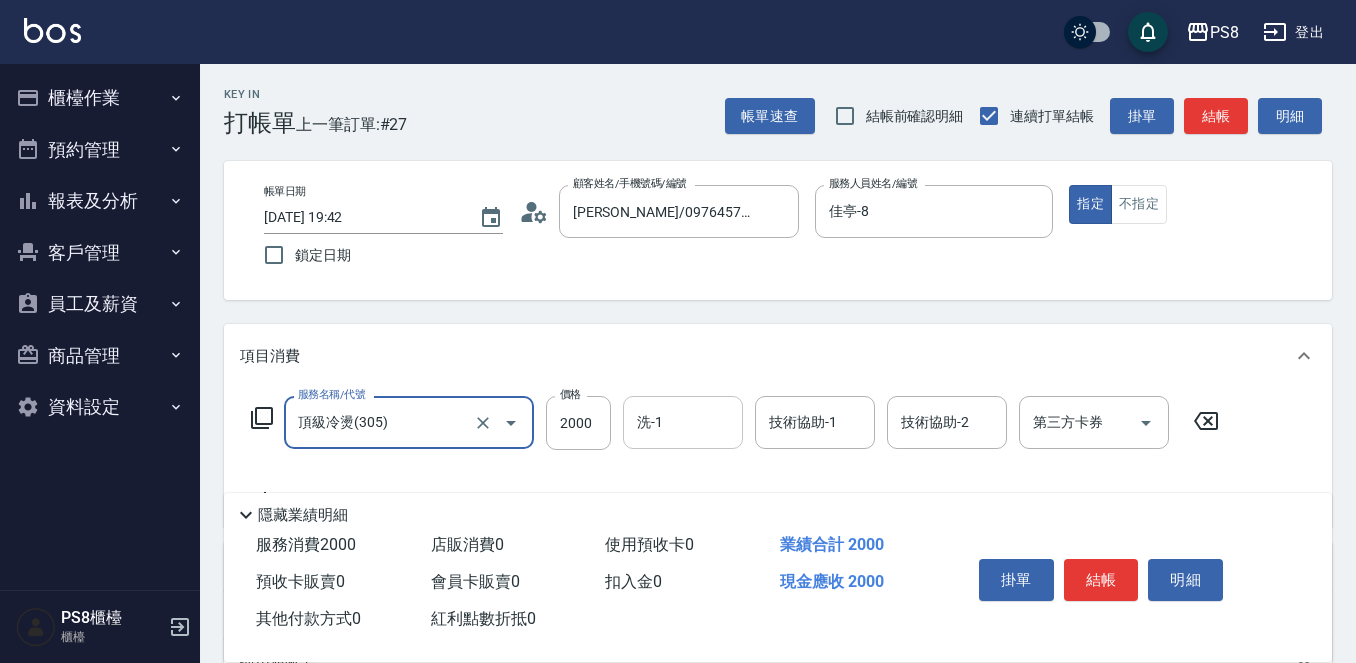 type on "頂級冷燙(305)" 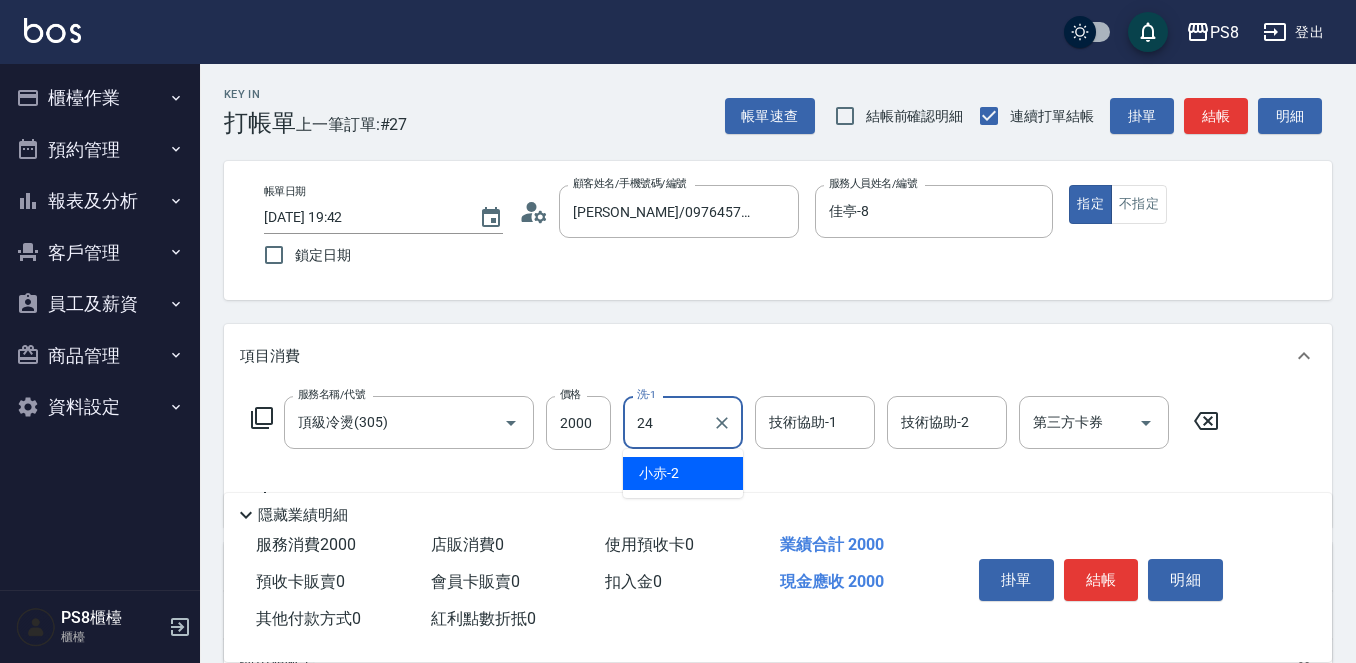 type on "婷婷-24" 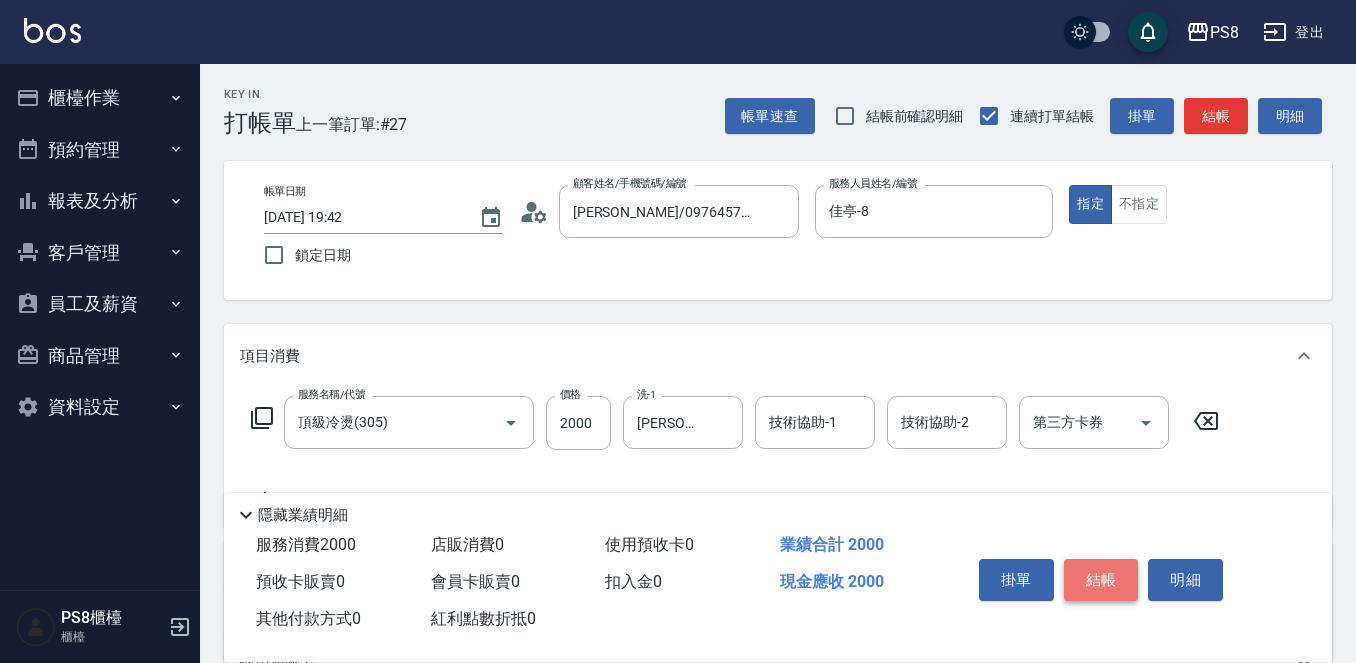 click on "結帳" at bounding box center [1101, 580] 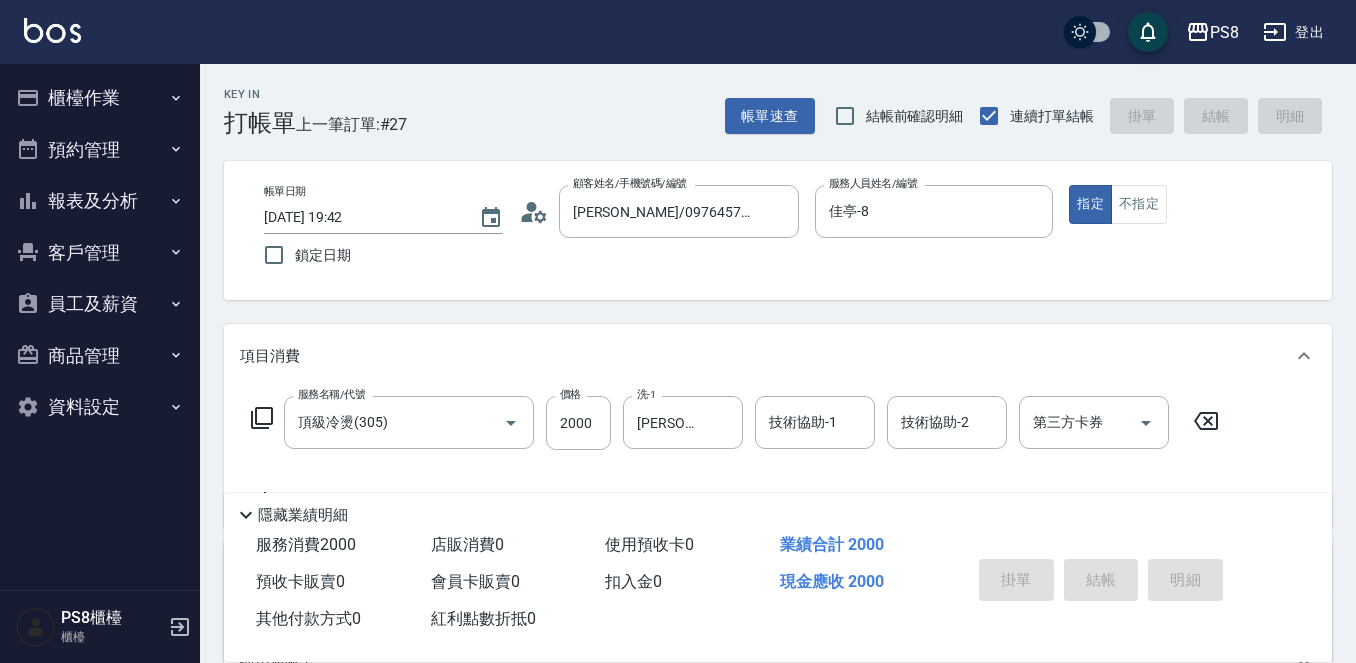 type on "2025/07/11 19:44" 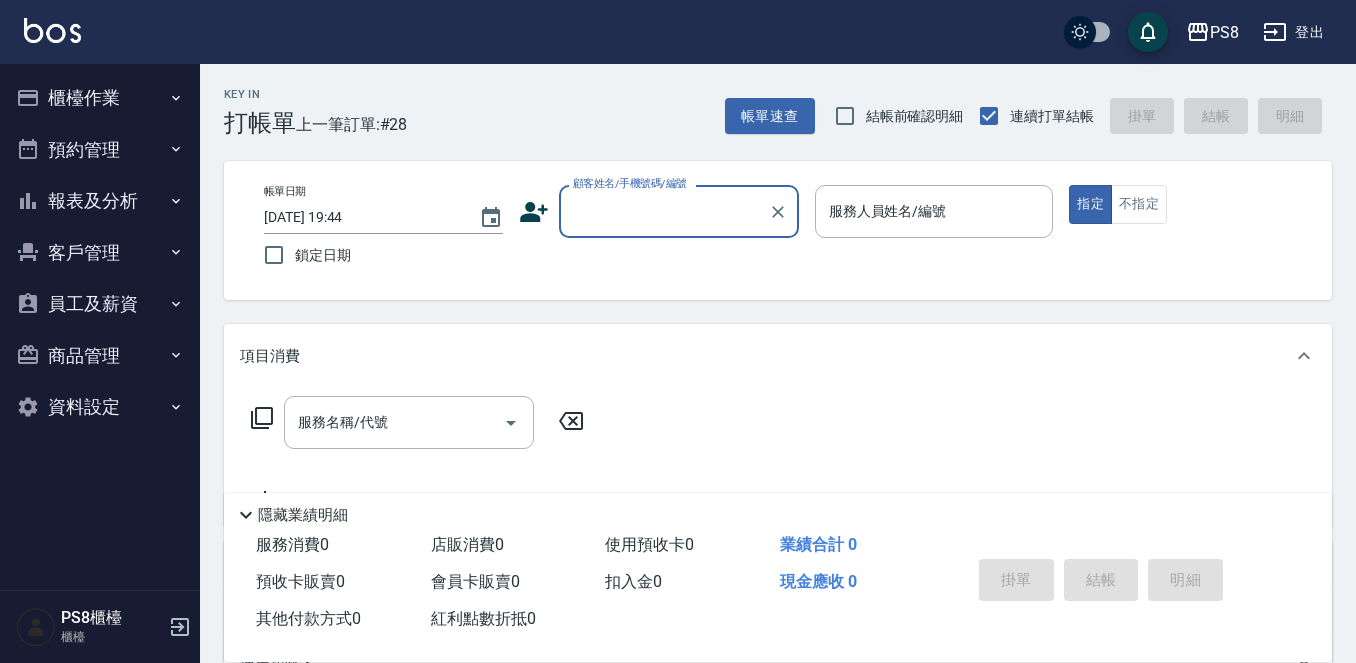 click on "顧客姓名/手機號碼/編號" at bounding box center [664, 211] 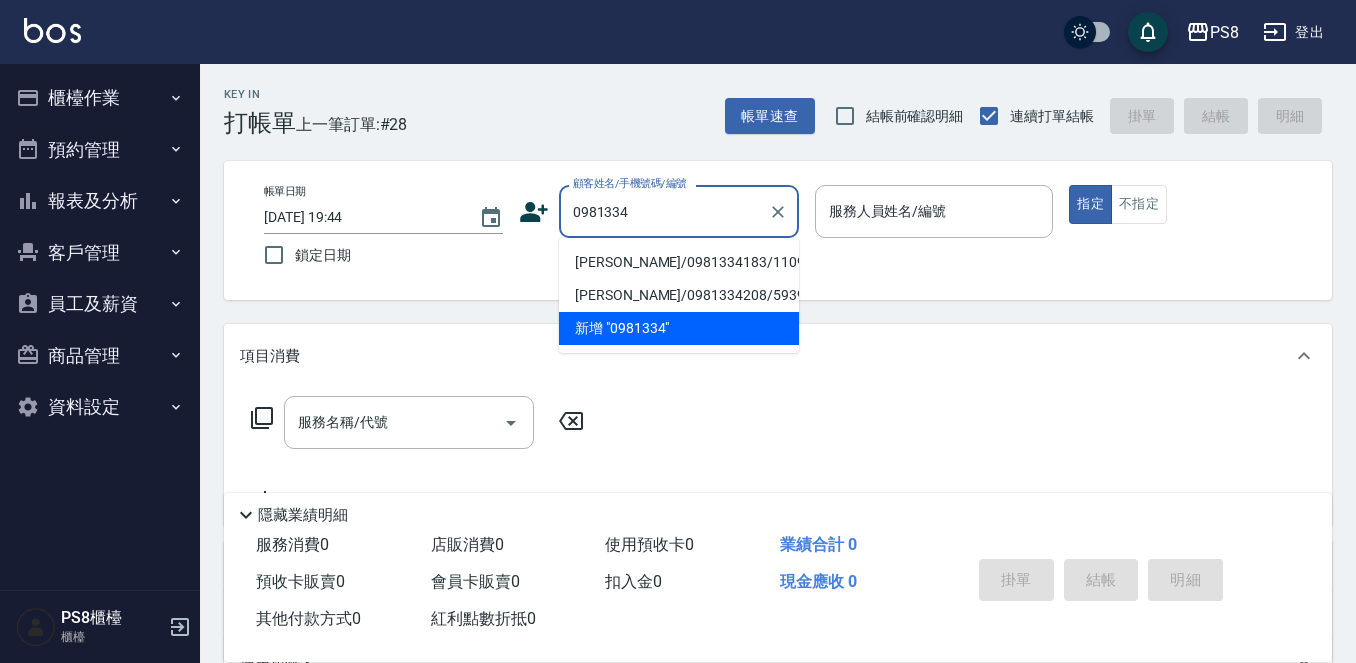 click on "陳佑昇/0981334183/11091" at bounding box center [679, 262] 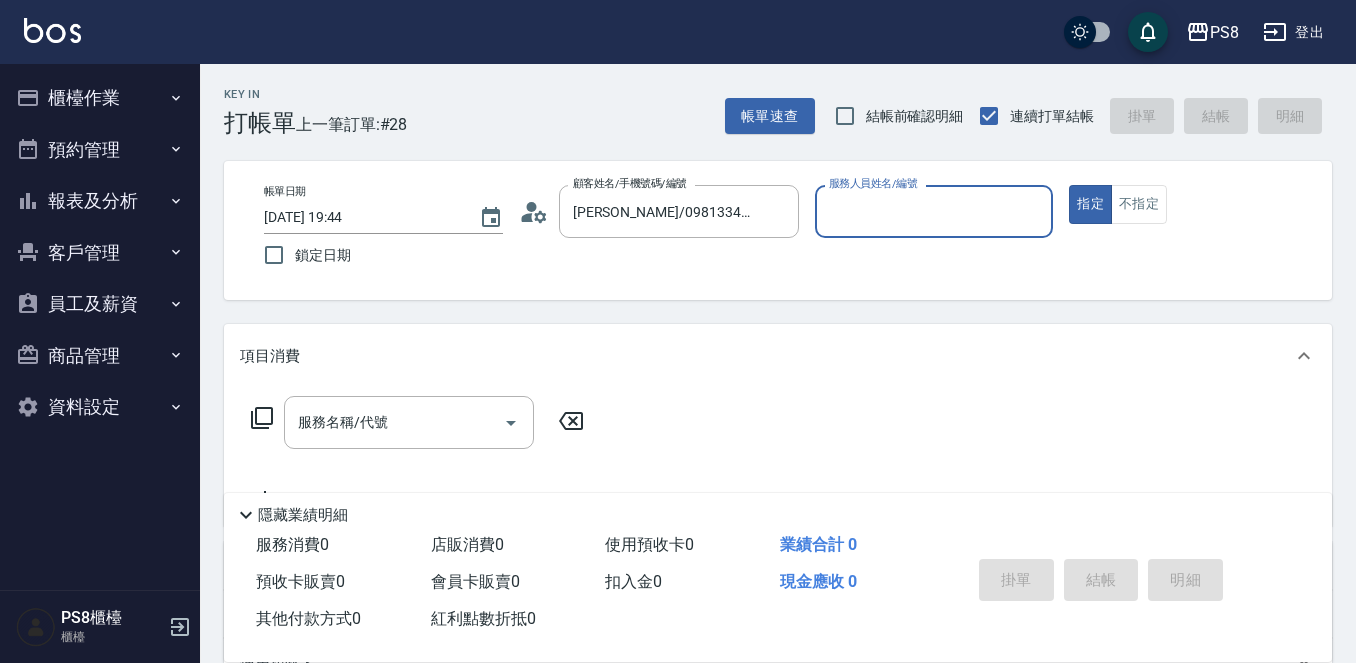 type on "佳亭-8" 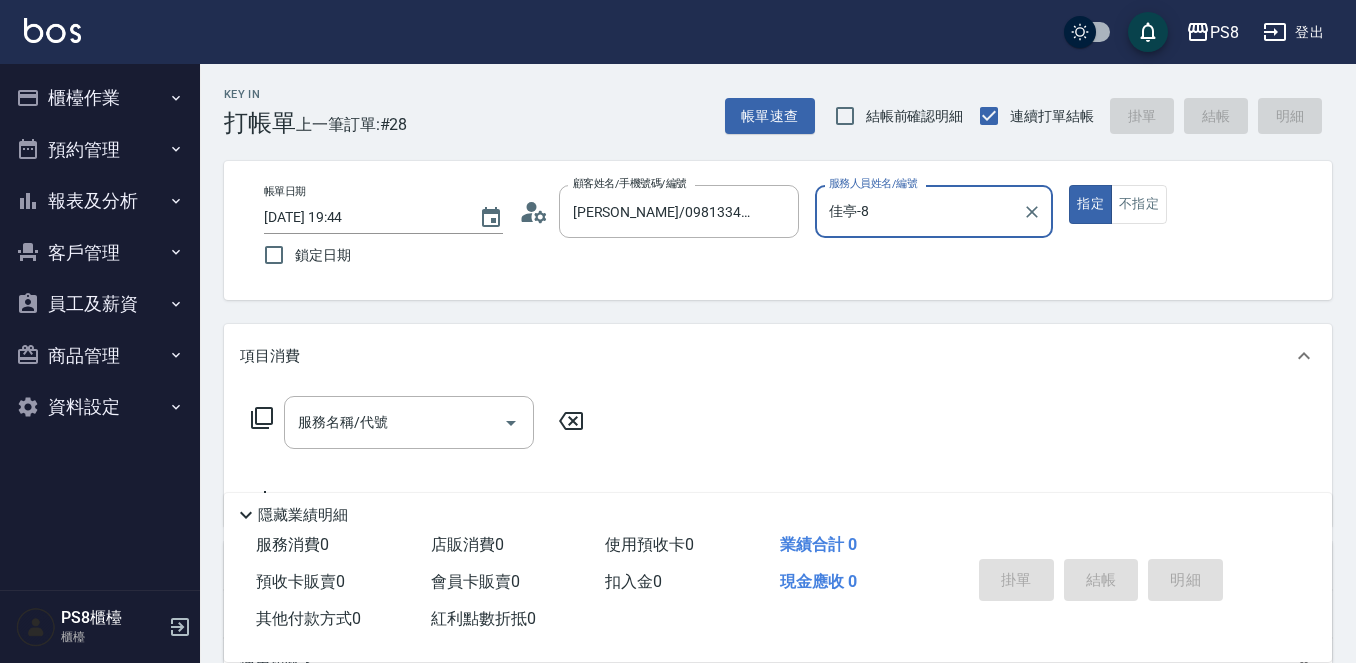 click on "Key In 打帳單 上一筆訂單:#28 帳單速查 結帳前確認明細 連續打單結帳 掛單 結帳 明細 帳單日期 2025/07/11 19:44 鎖定日期 顧客姓名/手機號碼/編號 陳佑昇/0981334183/11091 顧客姓名/手機號碼/編號 服務人員姓名/編號 佳亭-8 服務人員姓名/編號 指定 不指定 項目消費 服務名稱/代號 服務名稱/代號 店販銷售 服務人員姓名/編號 服務人員姓名/編號 商品代號/名稱 商品代號/名稱 預收卡販賣 卡券名稱/代號 卡券名稱/代號 使用預收卡 卡券代號/名稱 卡券代號/名稱 其他付款方式 入金可用餘額: 0 其他付款方式 其他付款方式 入金剩餘： 0元 0 ​ 整筆扣入金 0元 異動入金 備註及來源 備註 備註 訂單來源 ​ 訂單來源 隱藏業績明細 服務消費  0 店販消費  0 使用預收卡  0 業績合計   0 預收卡販賣  0 會員卡販賣  0 扣入金  0 現金應收   0 其他付款方式  0 紅利點數折抵  0 掛單 結帳 明細" at bounding box center (778, 519) 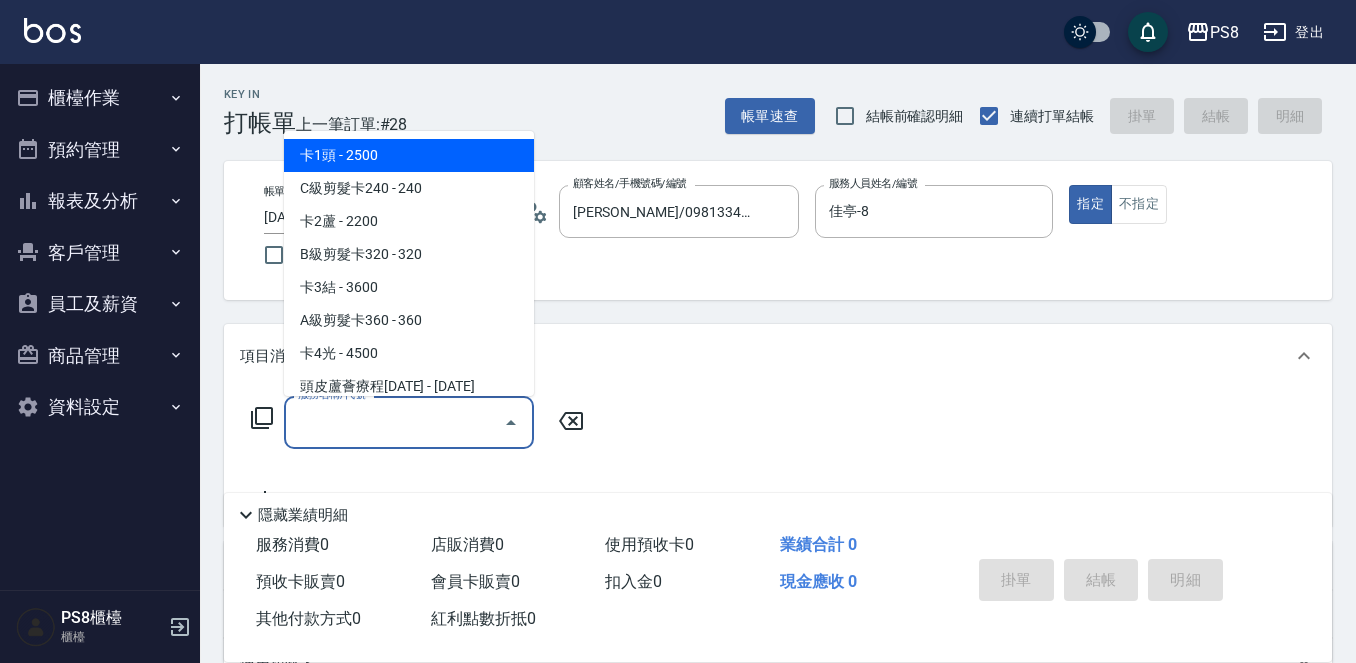click on "服務名稱/代號" at bounding box center [394, 422] 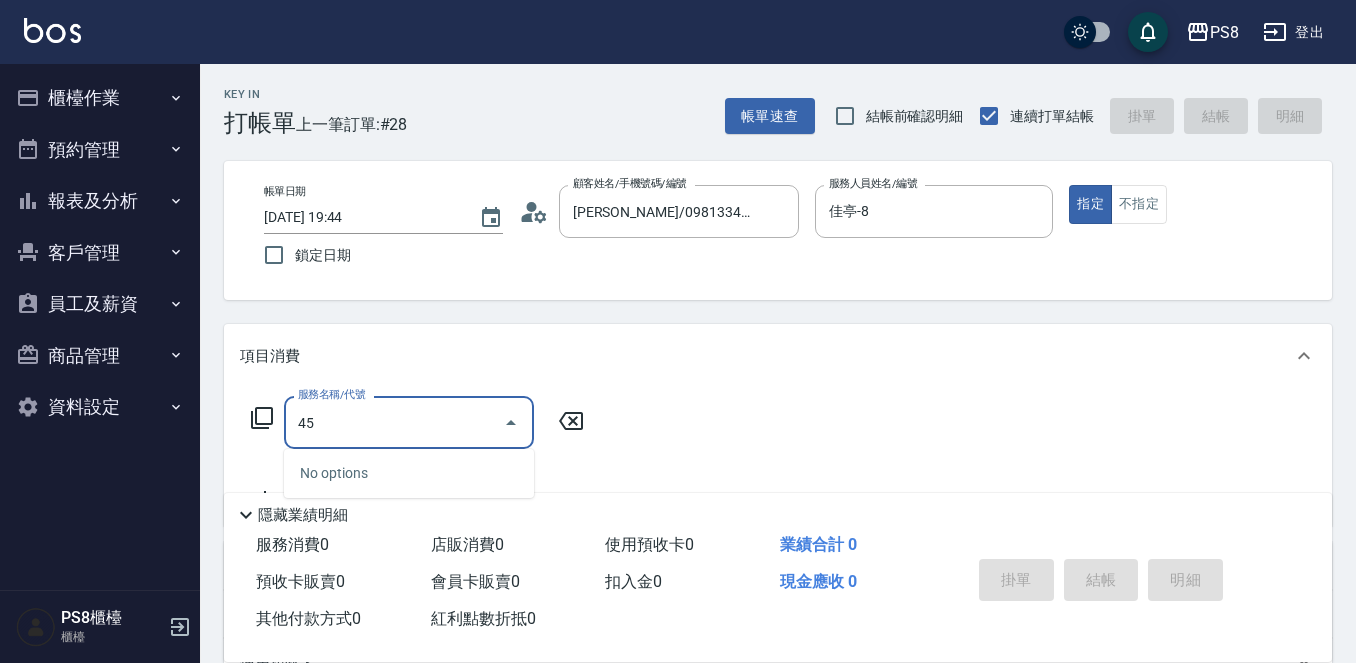 type on "4" 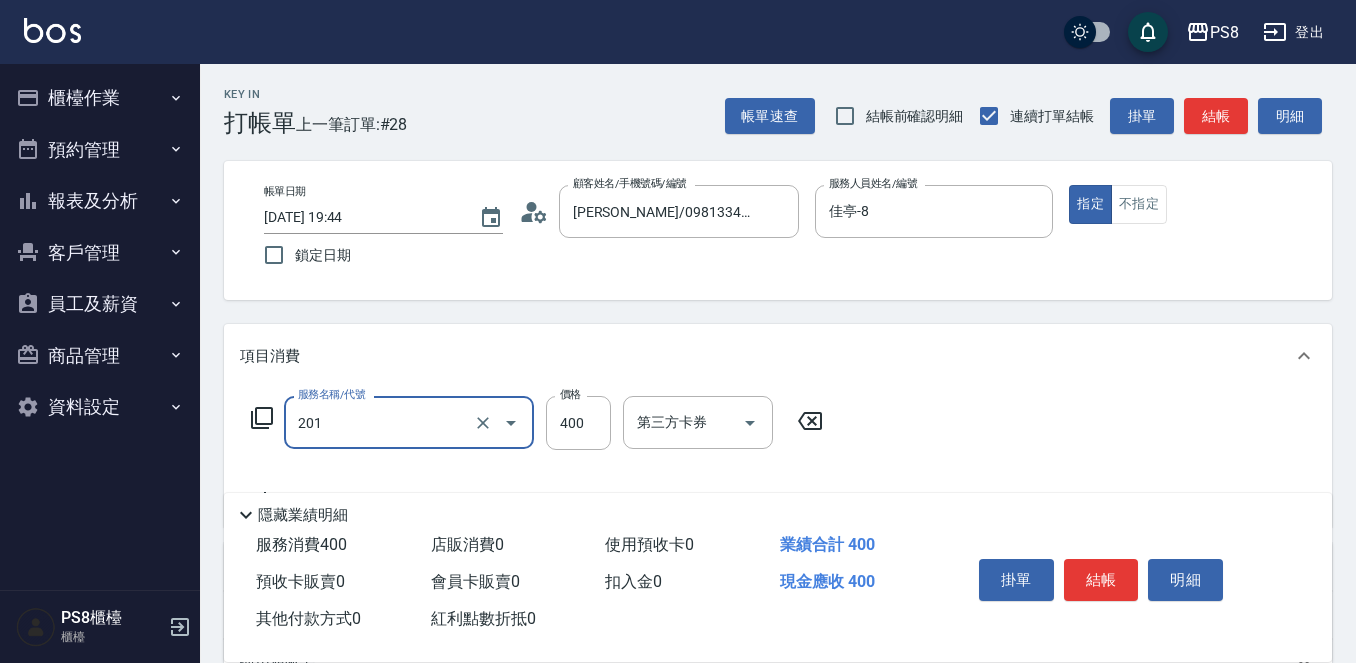 type on "洗剪400(201)" 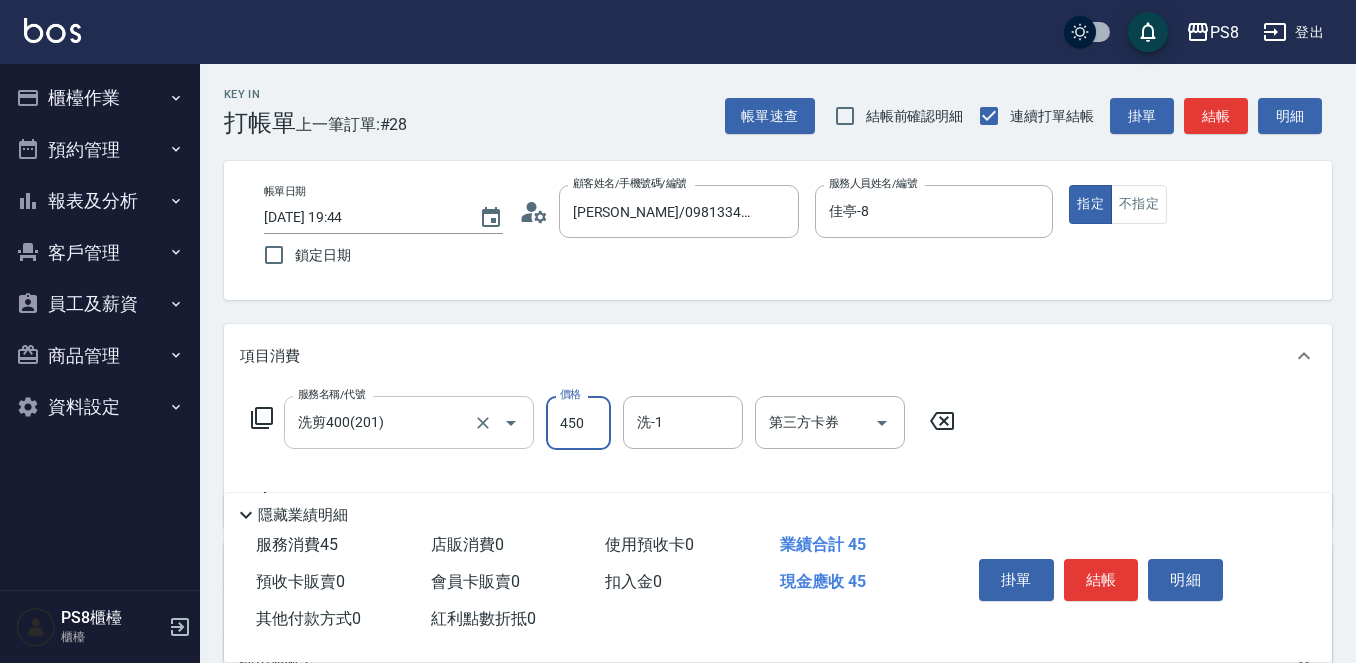 type on "450" 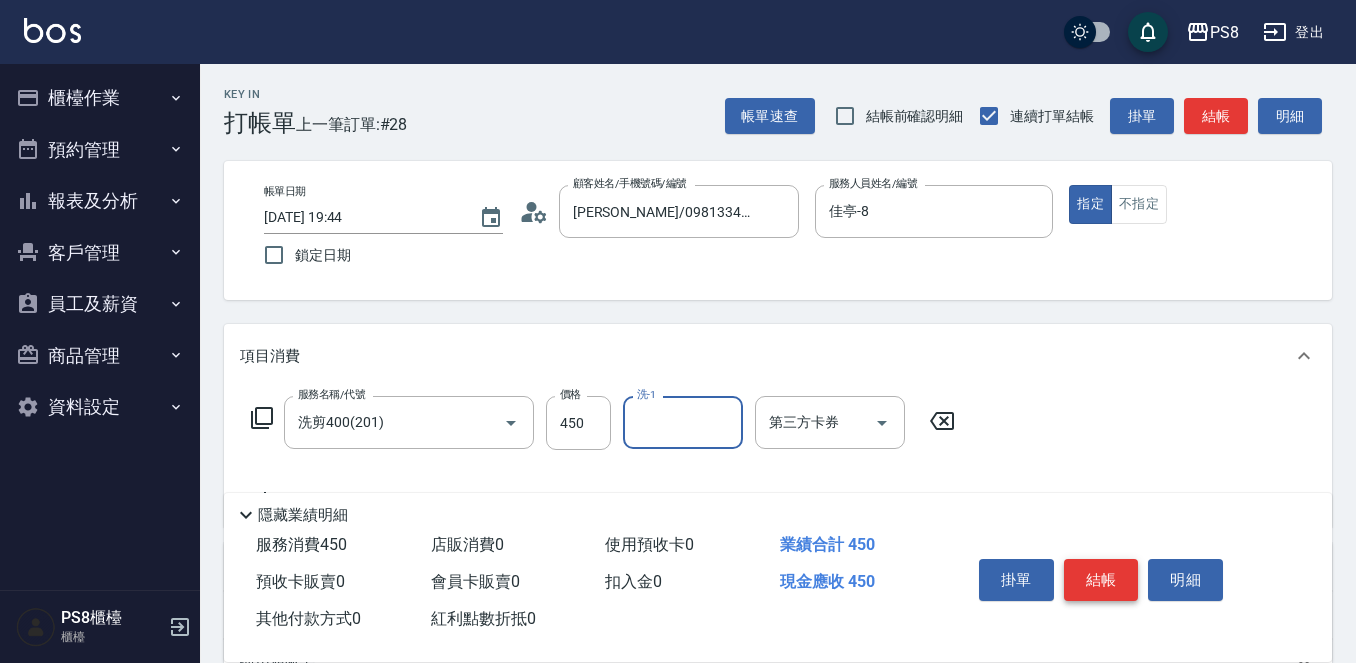 click on "結帳" at bounding box center (1101, 580) 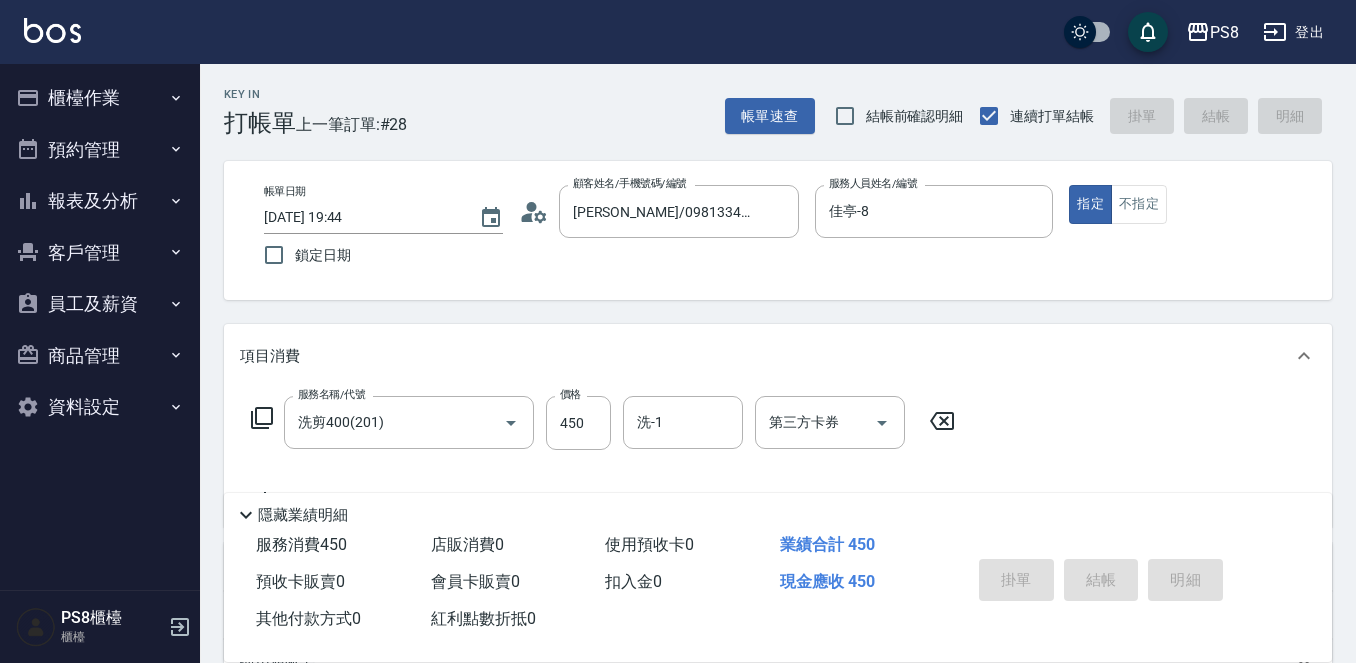 type 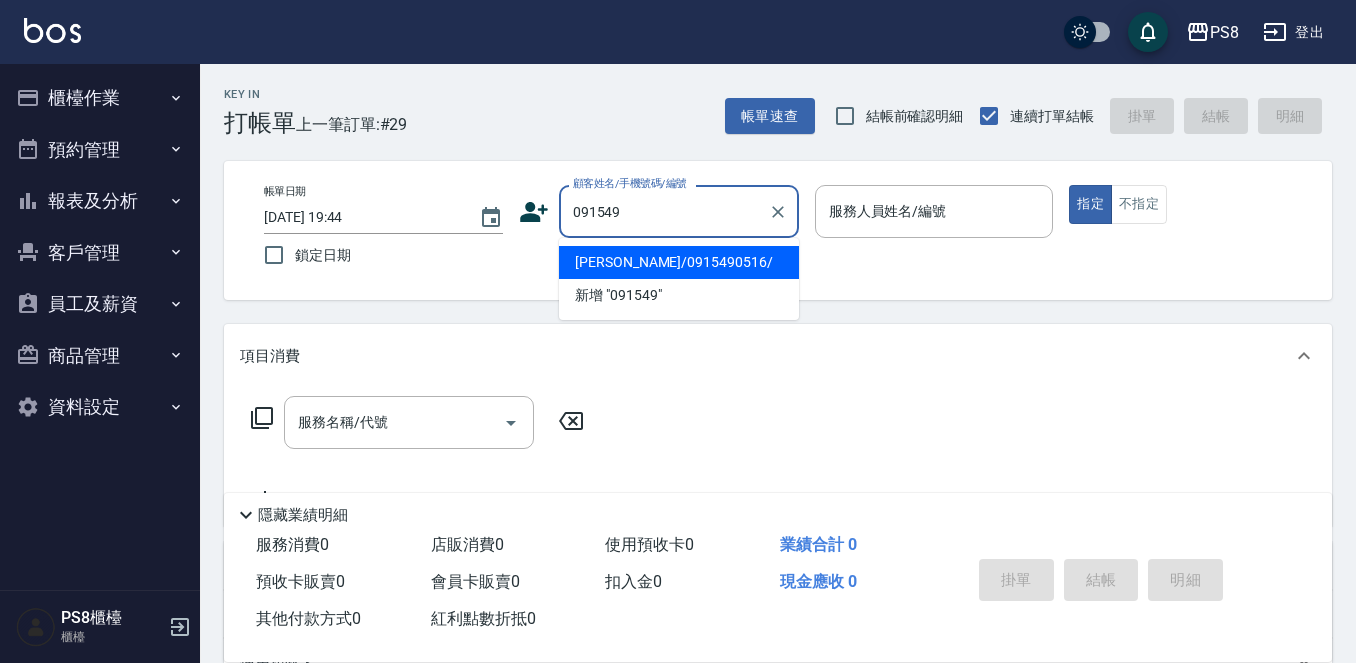 click on "林佳樺/0915490516/" at bounding box center (679, 262) 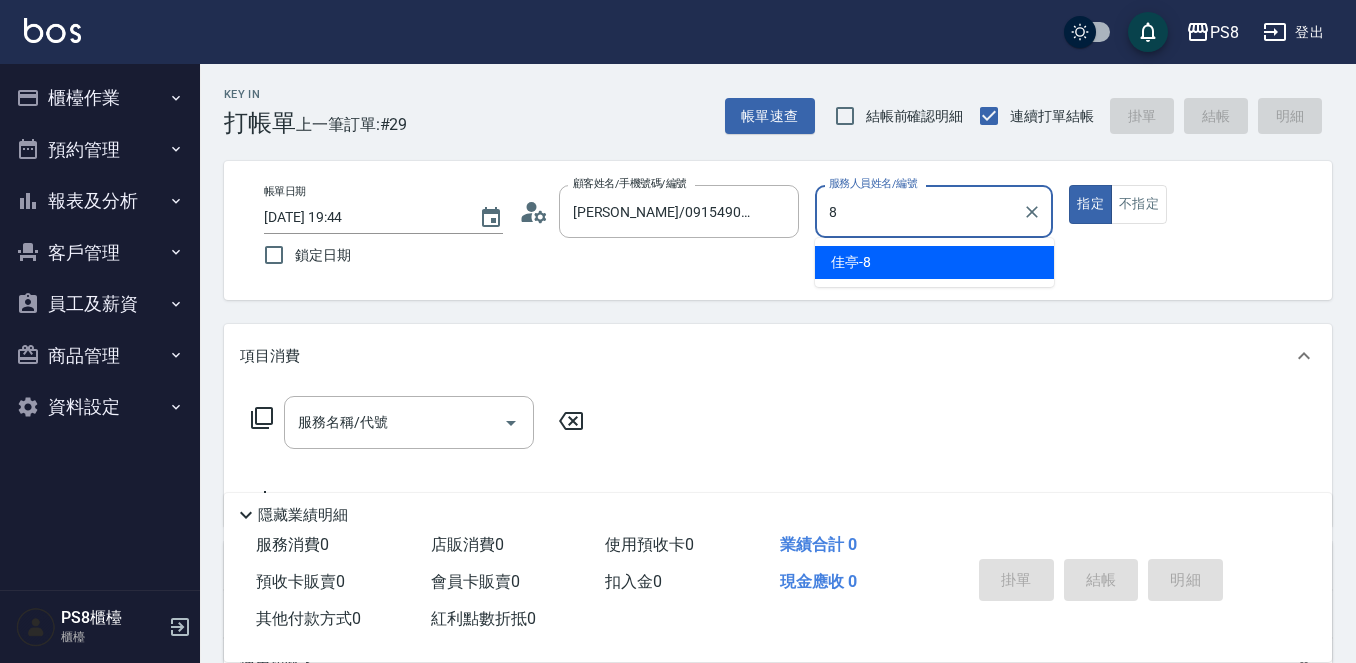 type on "佳亭-8" 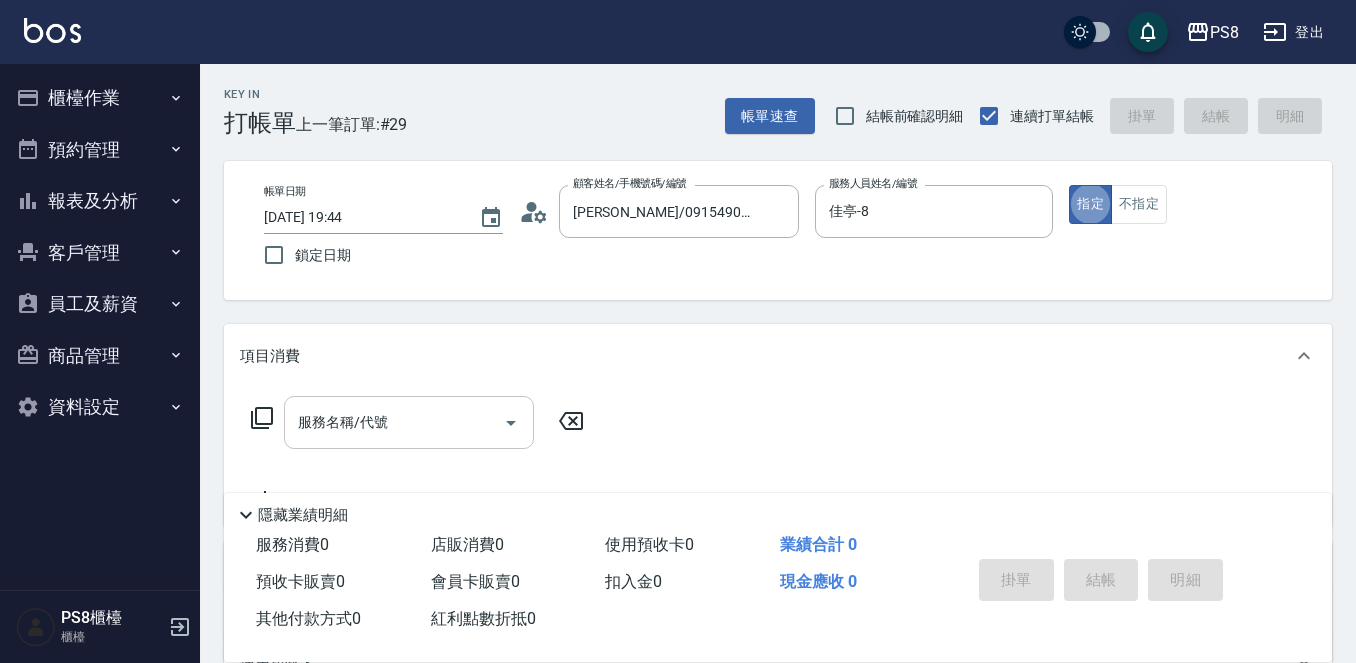 click on "服務名稱/代號" at bounding box center [409, 422] 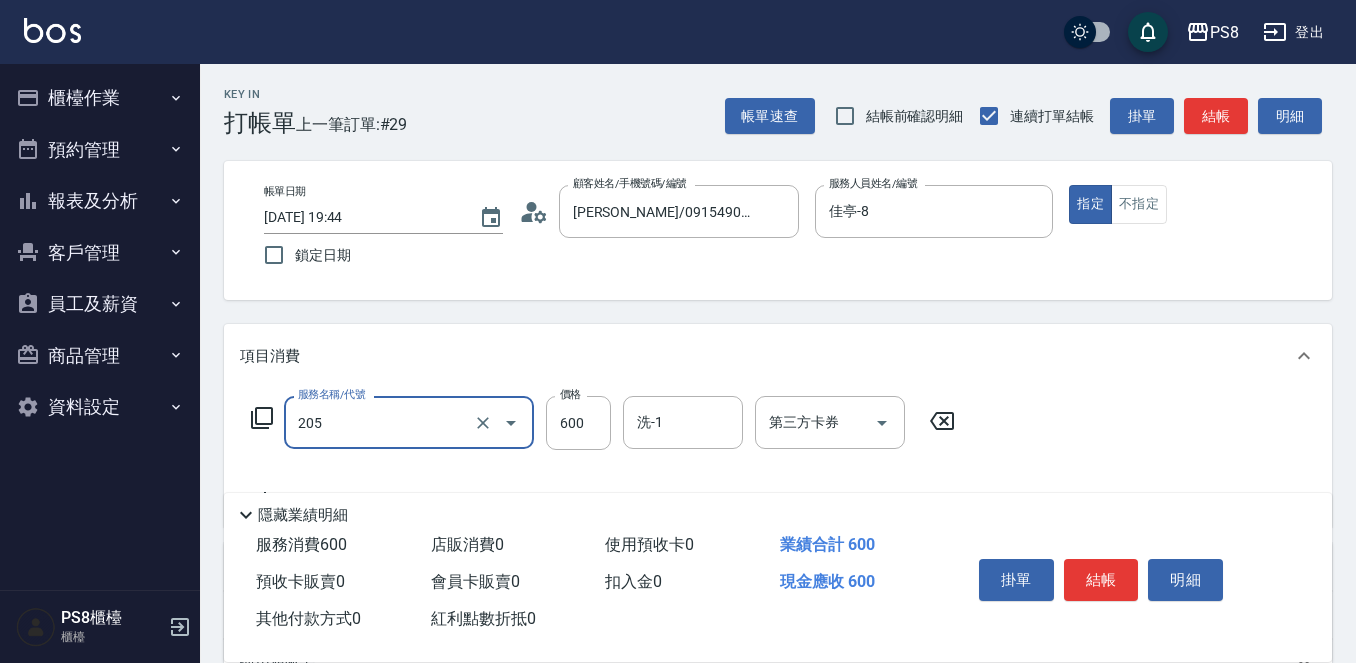 type on "A級洗剪600(205)" 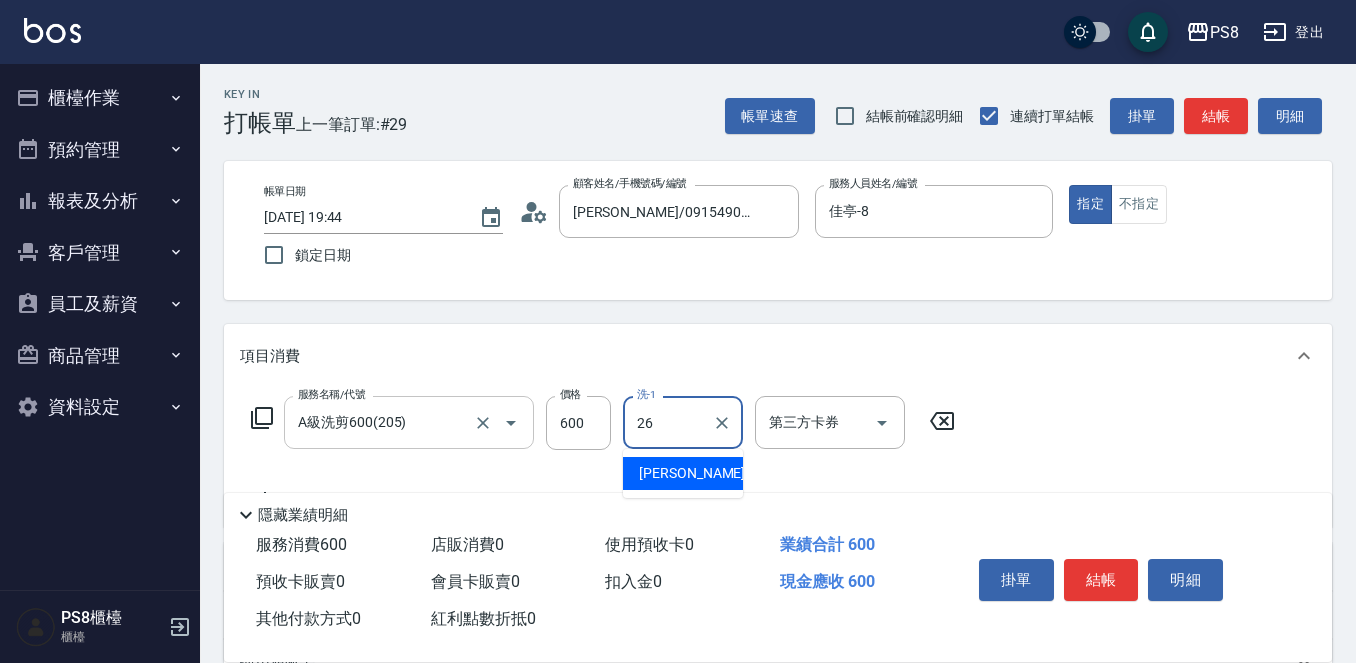 type on "苡真-26" 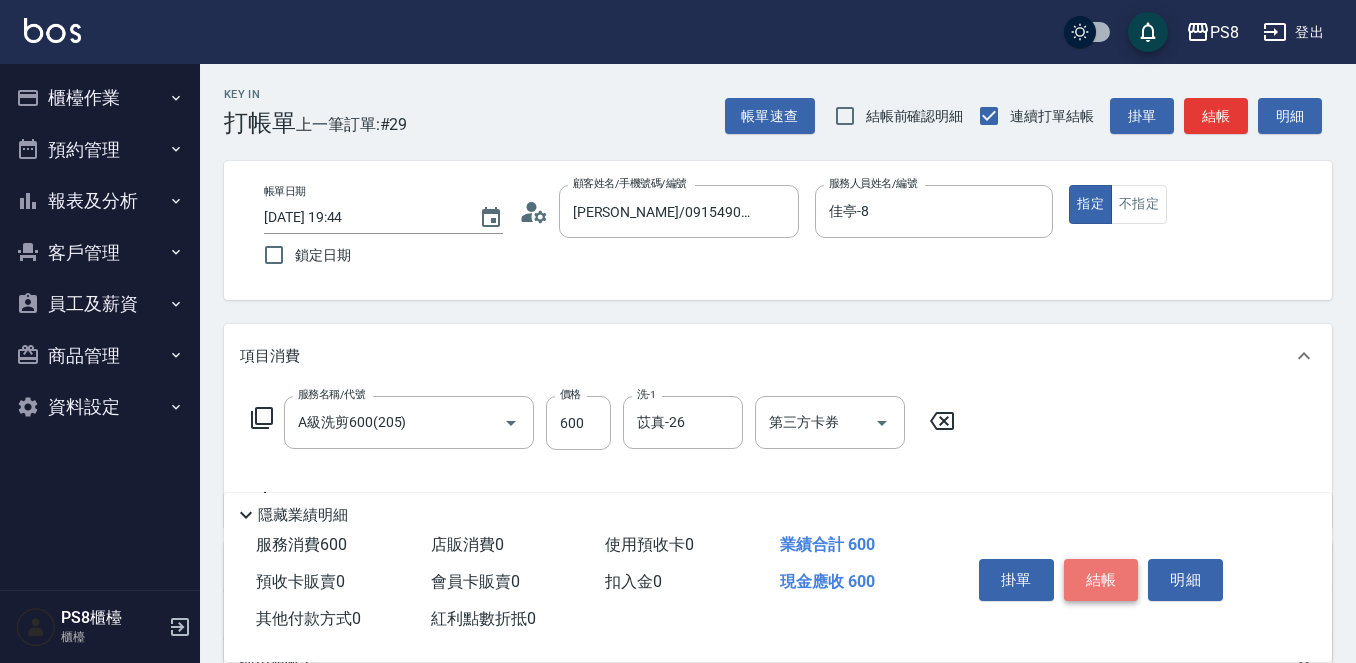 click on "結帳" at bounding box center (1101, 580) 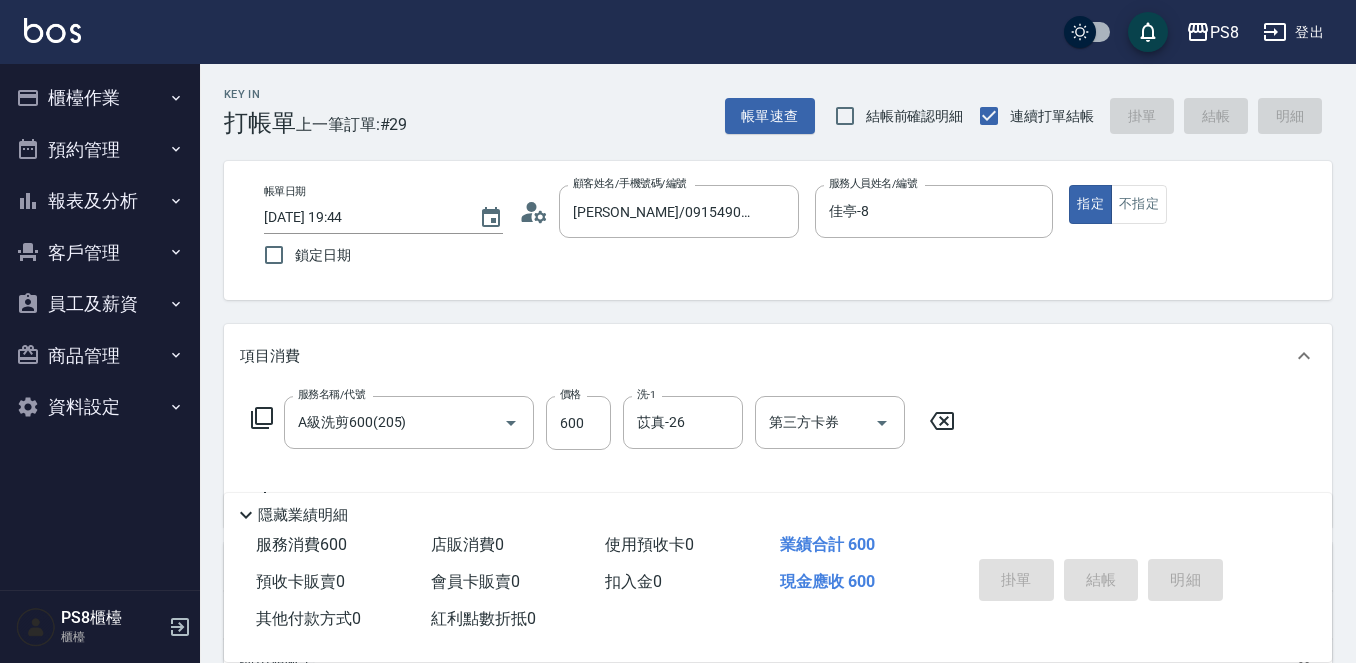 type on "2025/07/11 19:45" 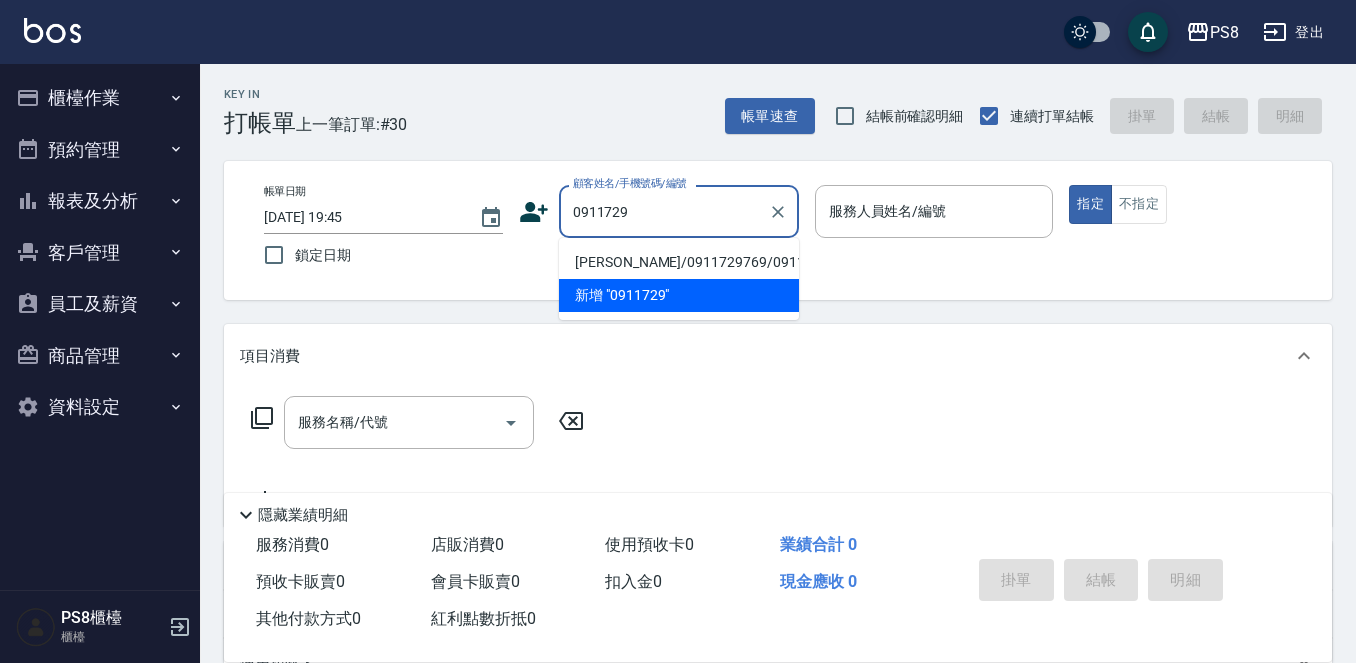 click on "蔡昌諺/0911729769/0911729769" at bounding box center (679, 262) 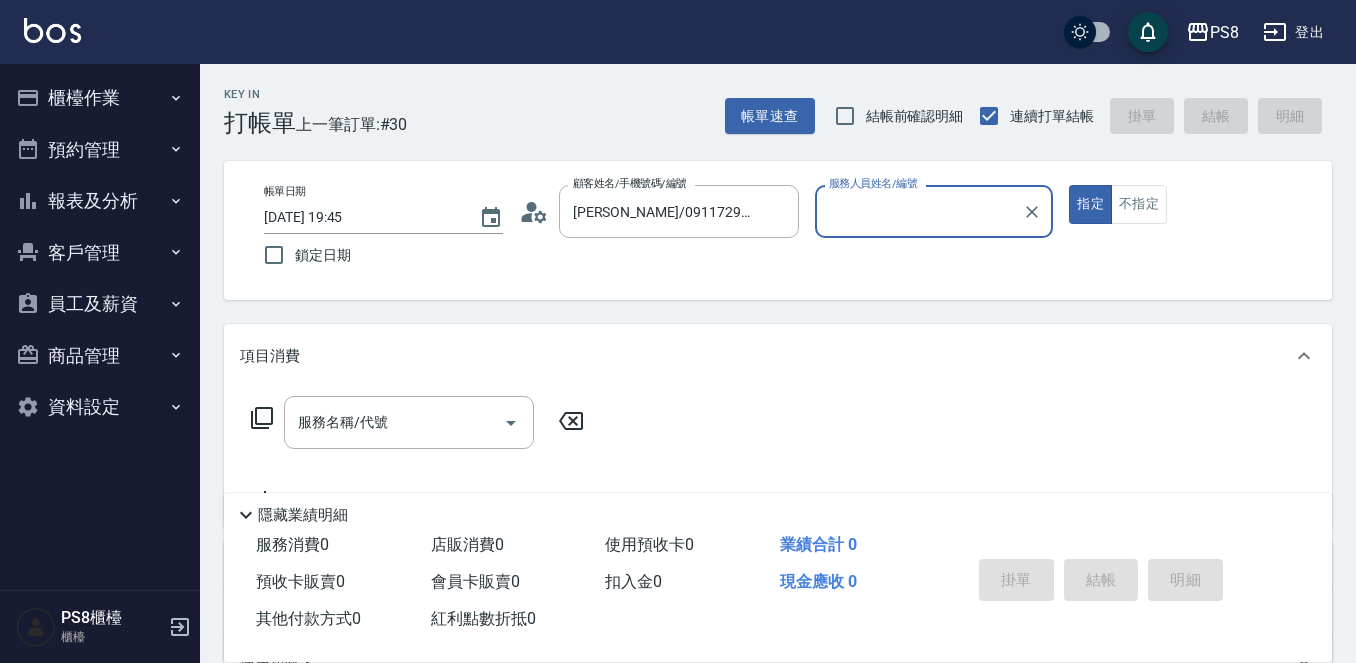 type on "佳亭-8" 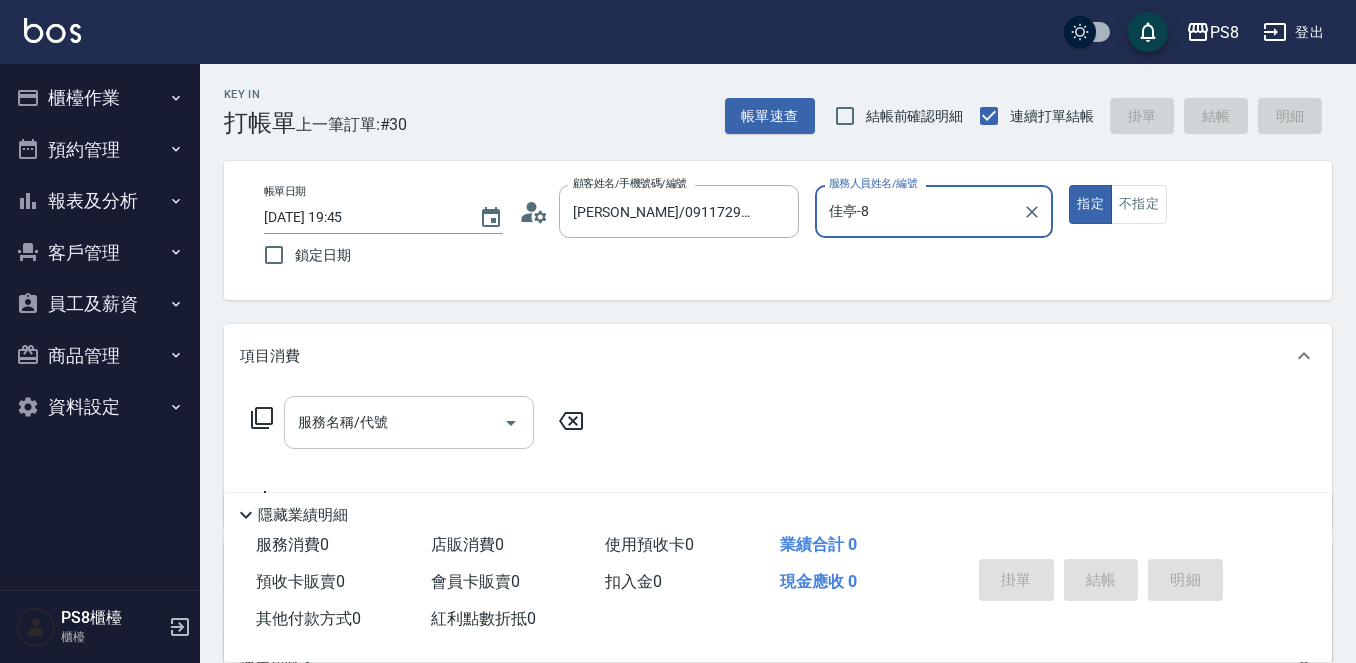 click on "服務名稱/代號" at bounding box center [394, 422] 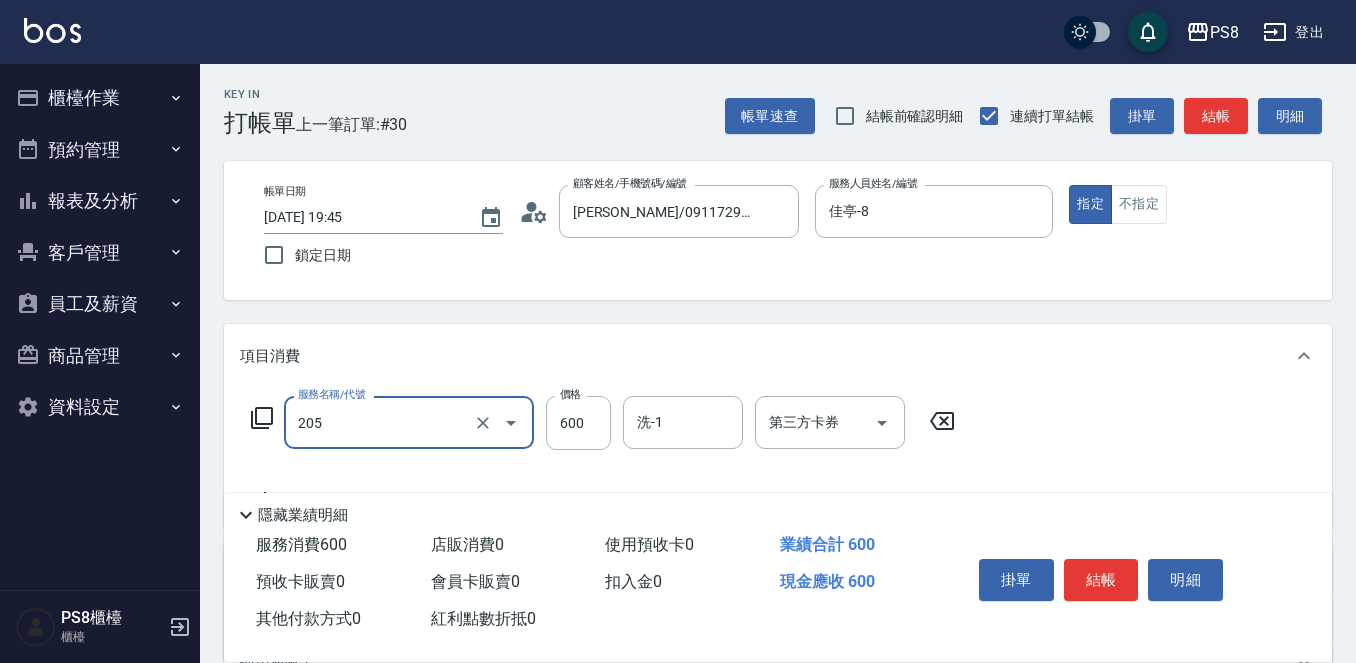 type on "A級洗剪600(205)" 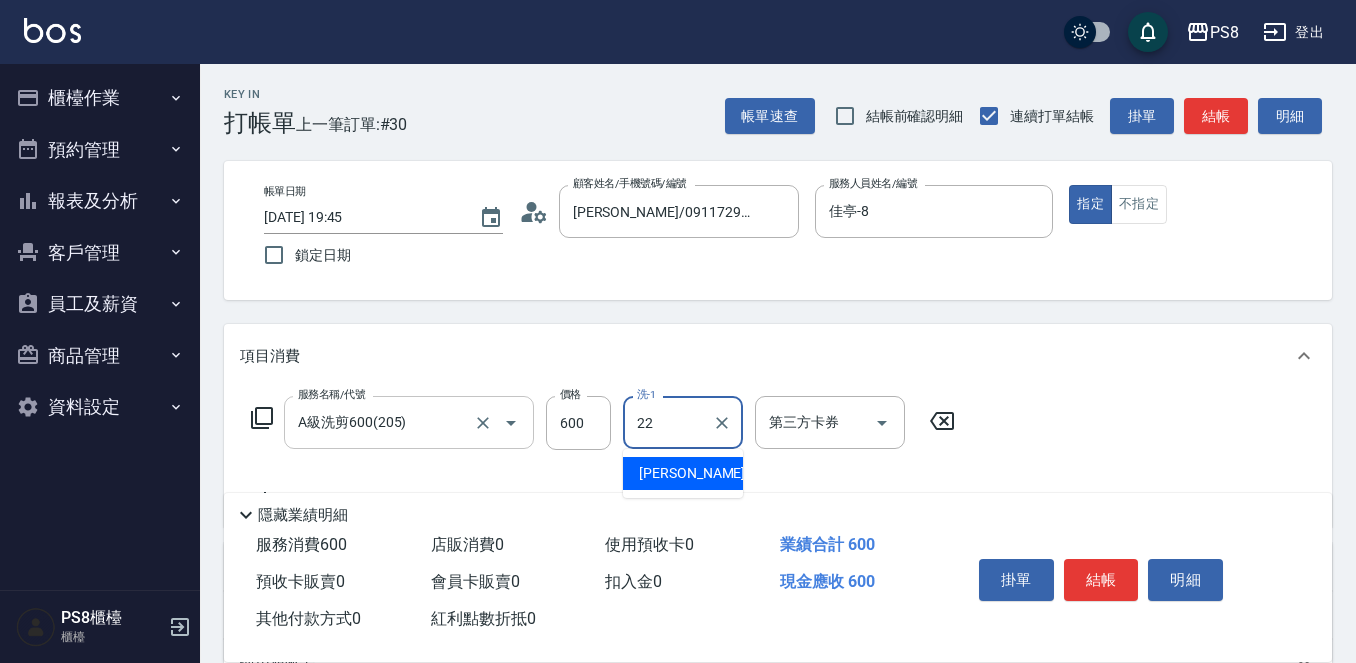 type on "珮安-22" 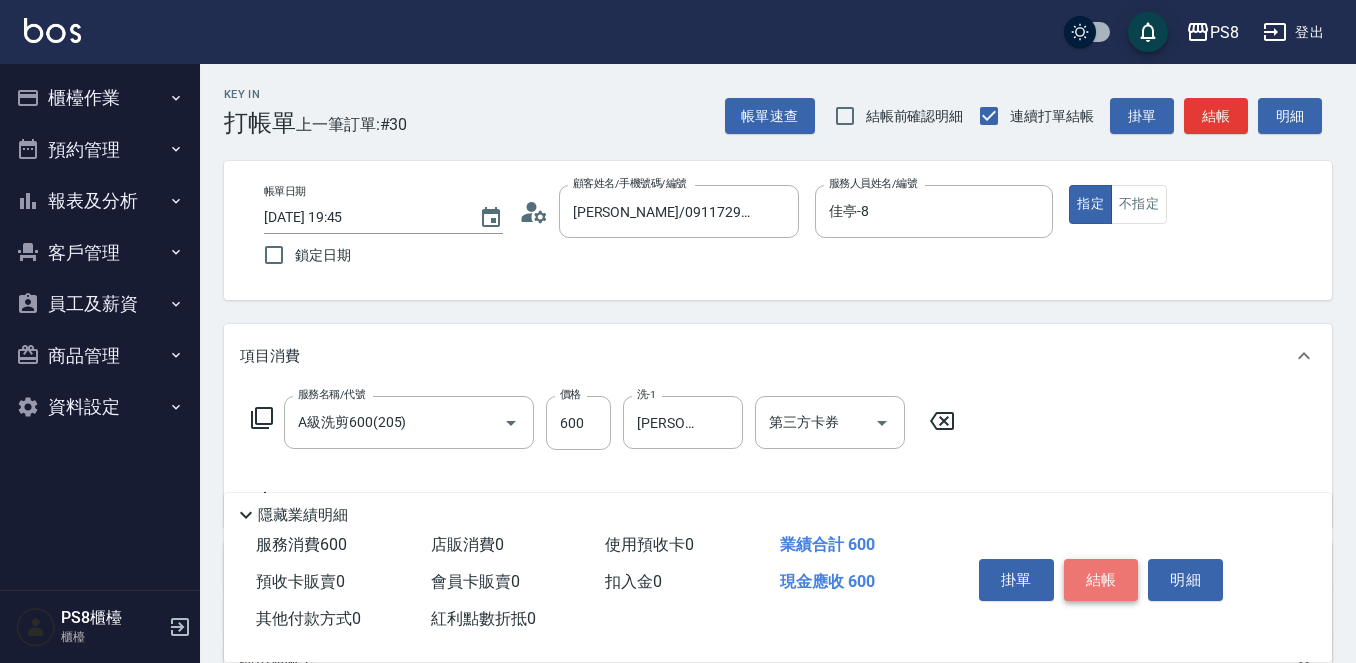 click on "結帳" at bounding box center [1101, 580] 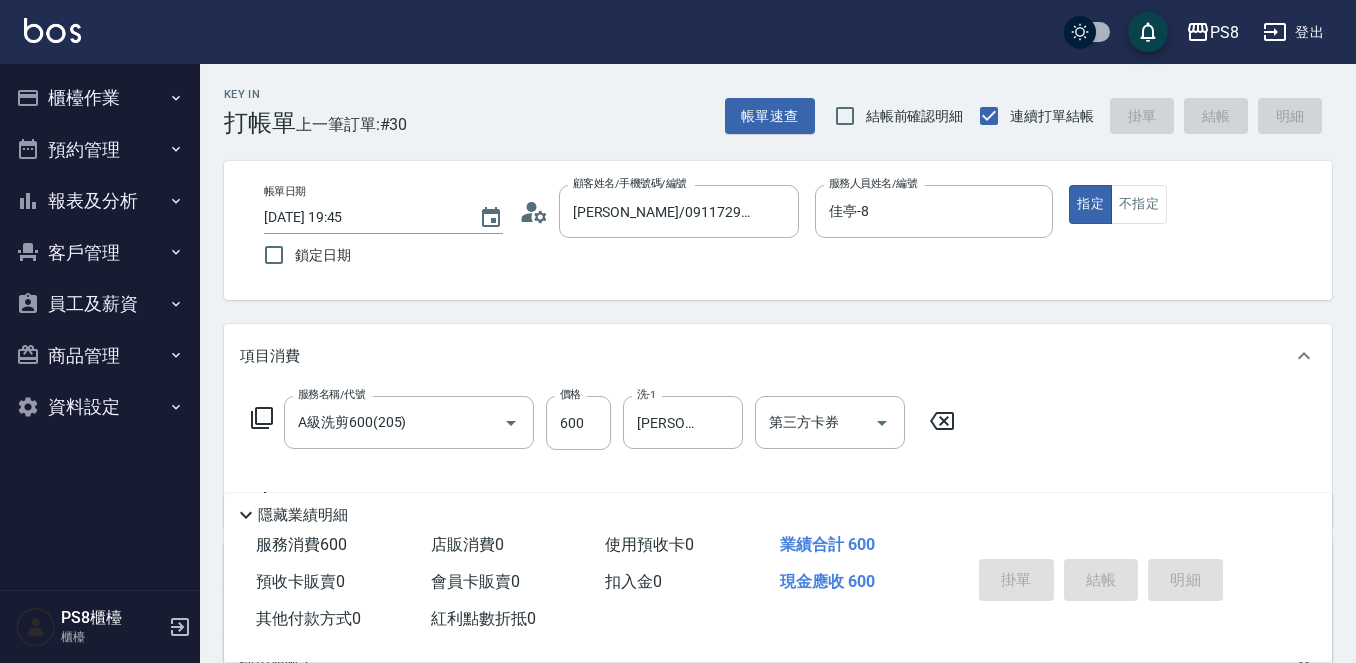 type on "2025/07/11 19:46" 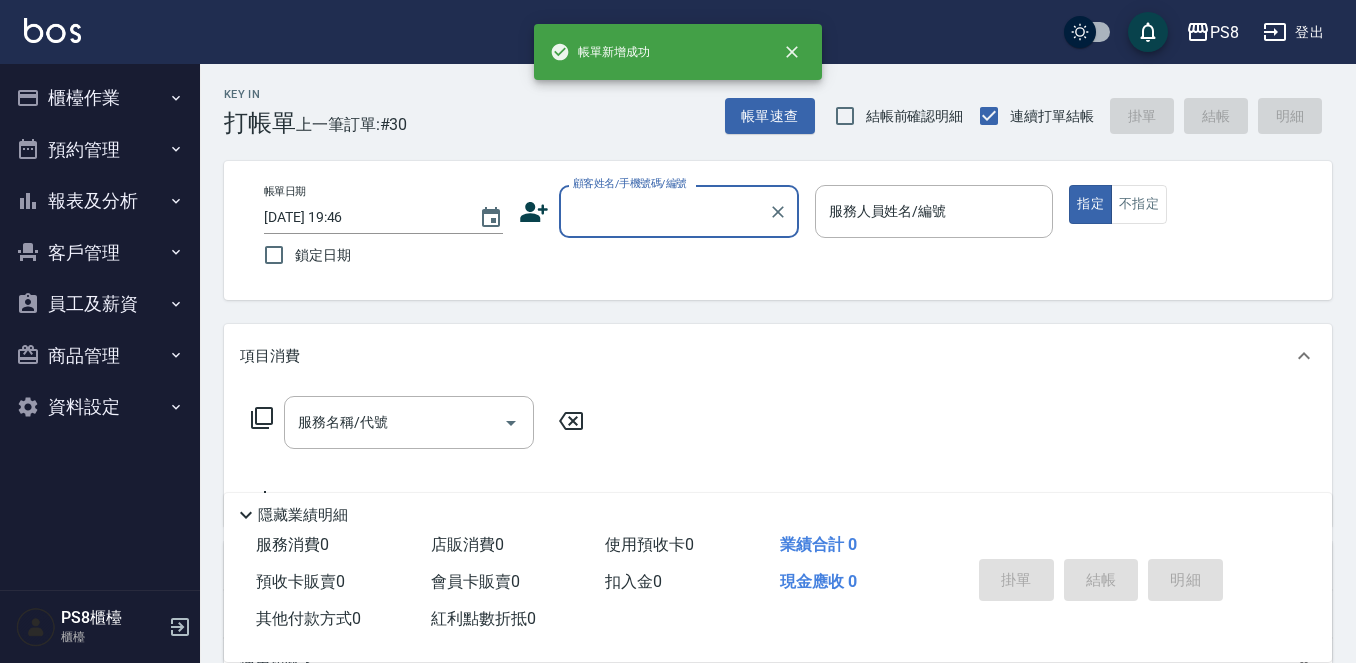 scroll, scrollTop: 0, scrollLeft: 0, axis: both 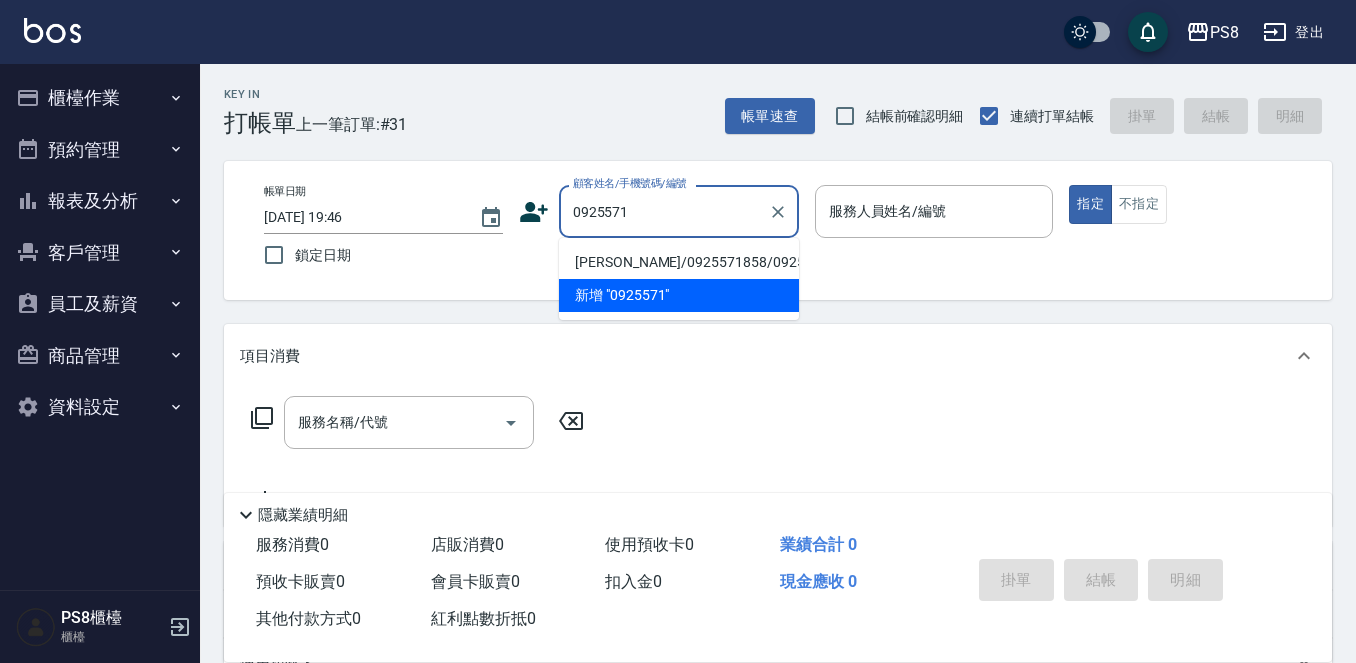 click on "林志汶/0925571858/0925571858" at bounding box center [679, 262] 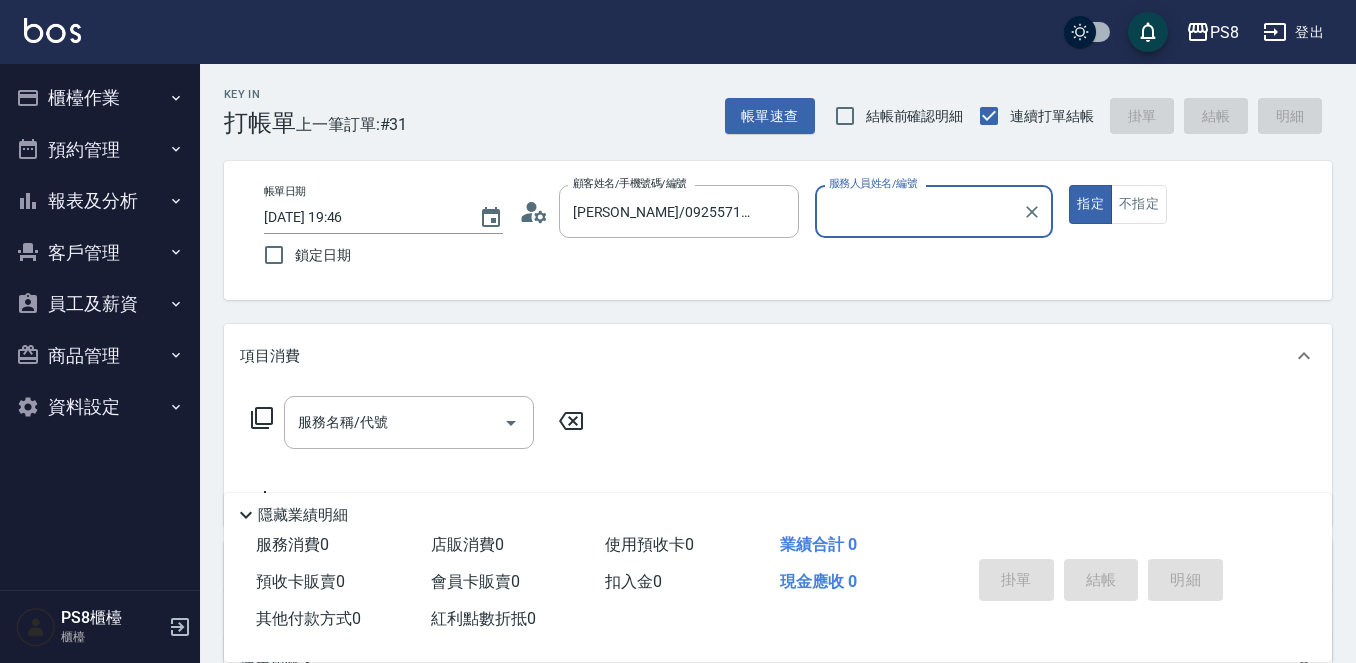 type on "佳亭-8" 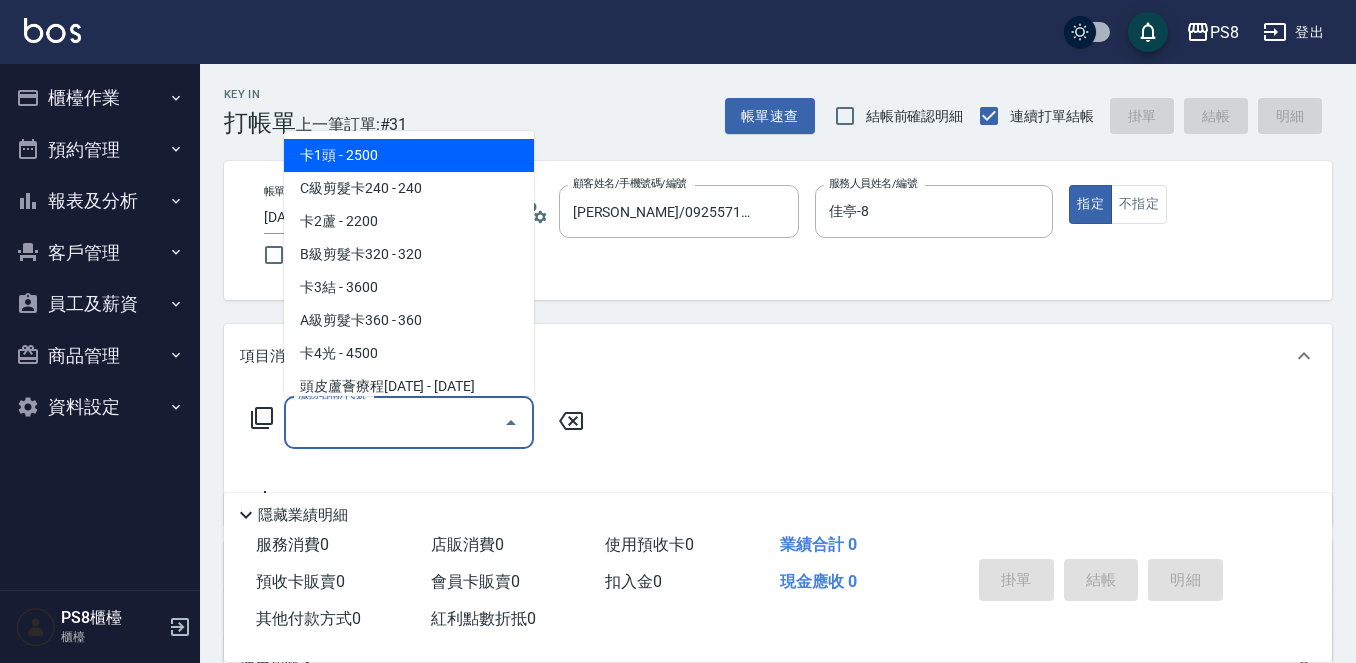 click on "服務名稱/代號 服務名稱/代號" at bounding box center (409, 422) 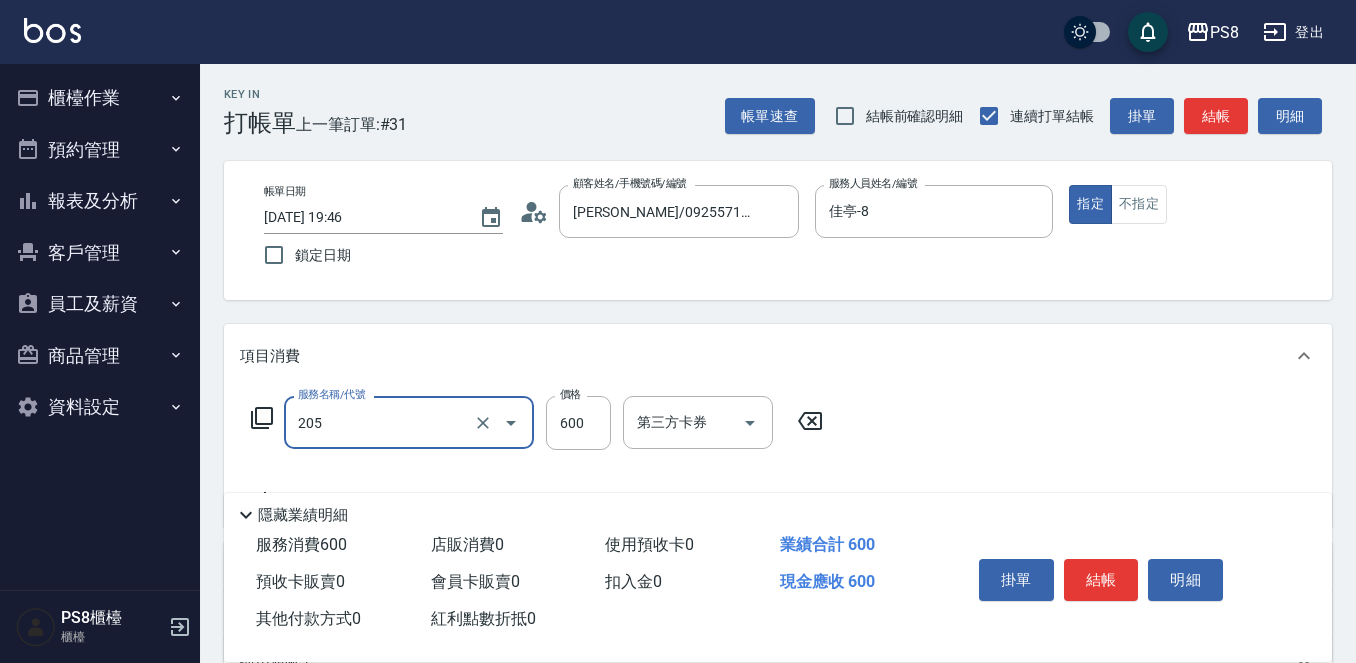 type on "A級洗剪600(205)" 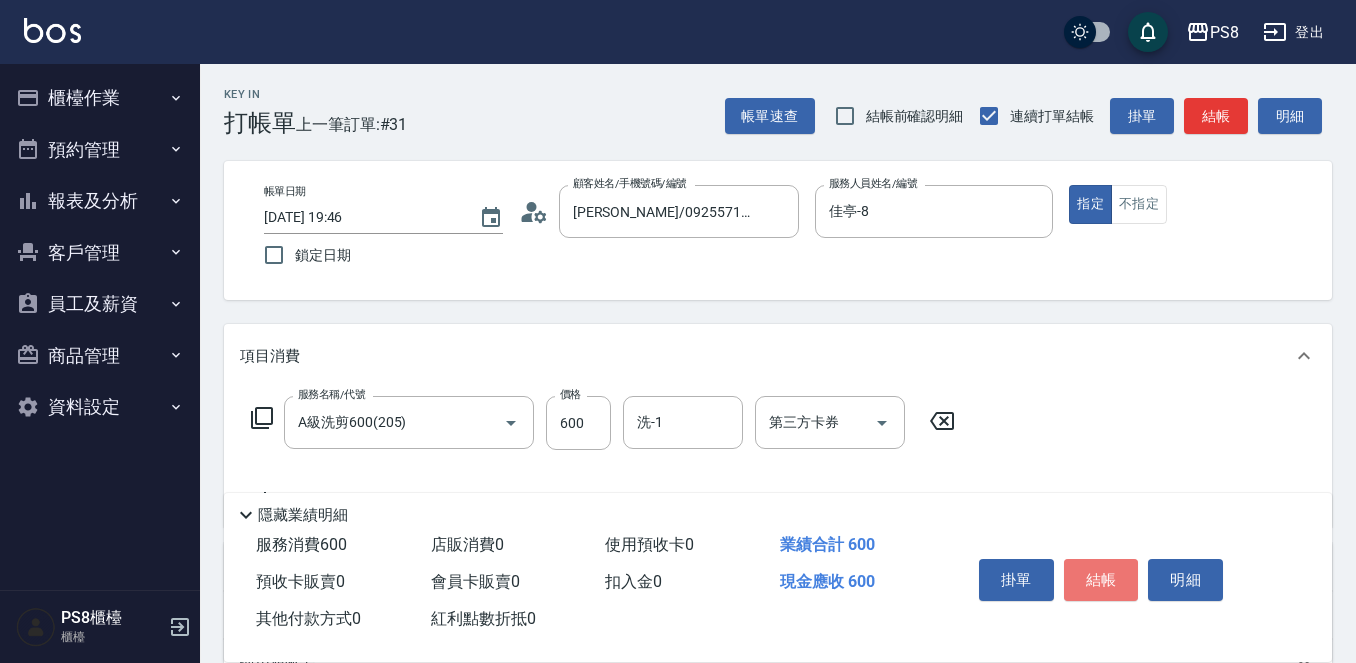 drag, startPoint x: 1100, startPoint y: 569, endPoint x: 1116, endPoint y: 575, distance: 17.088007 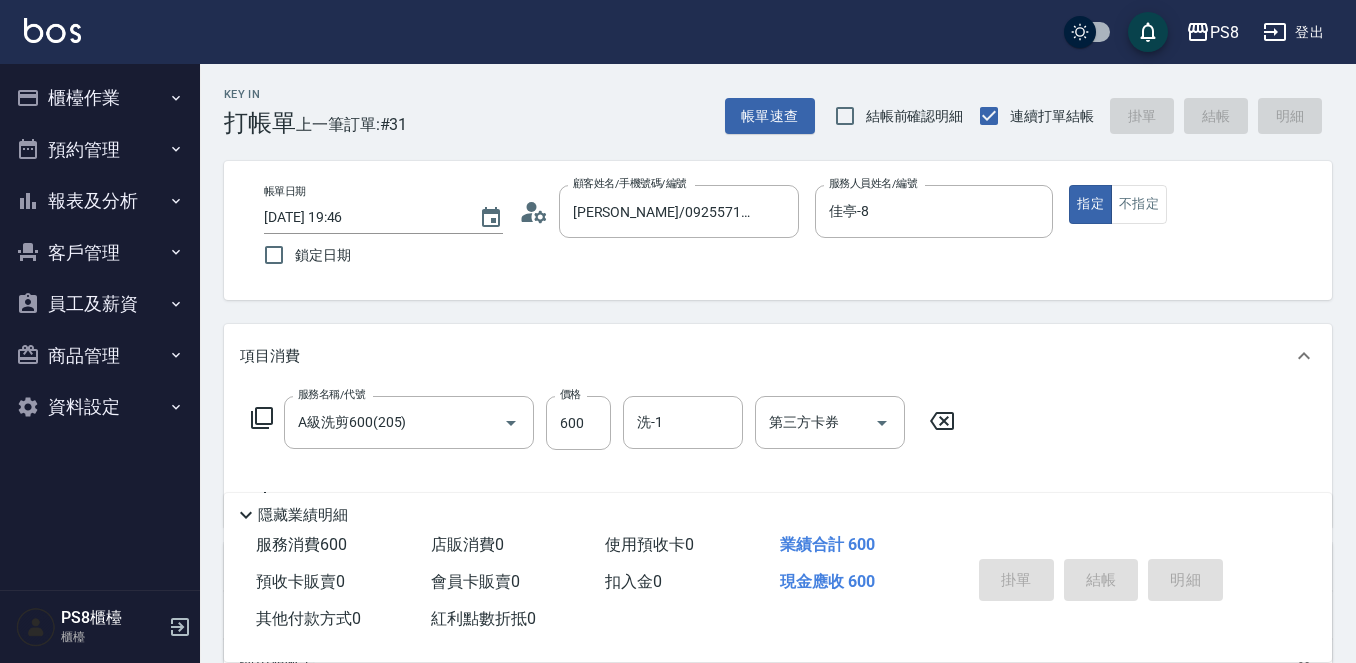 type 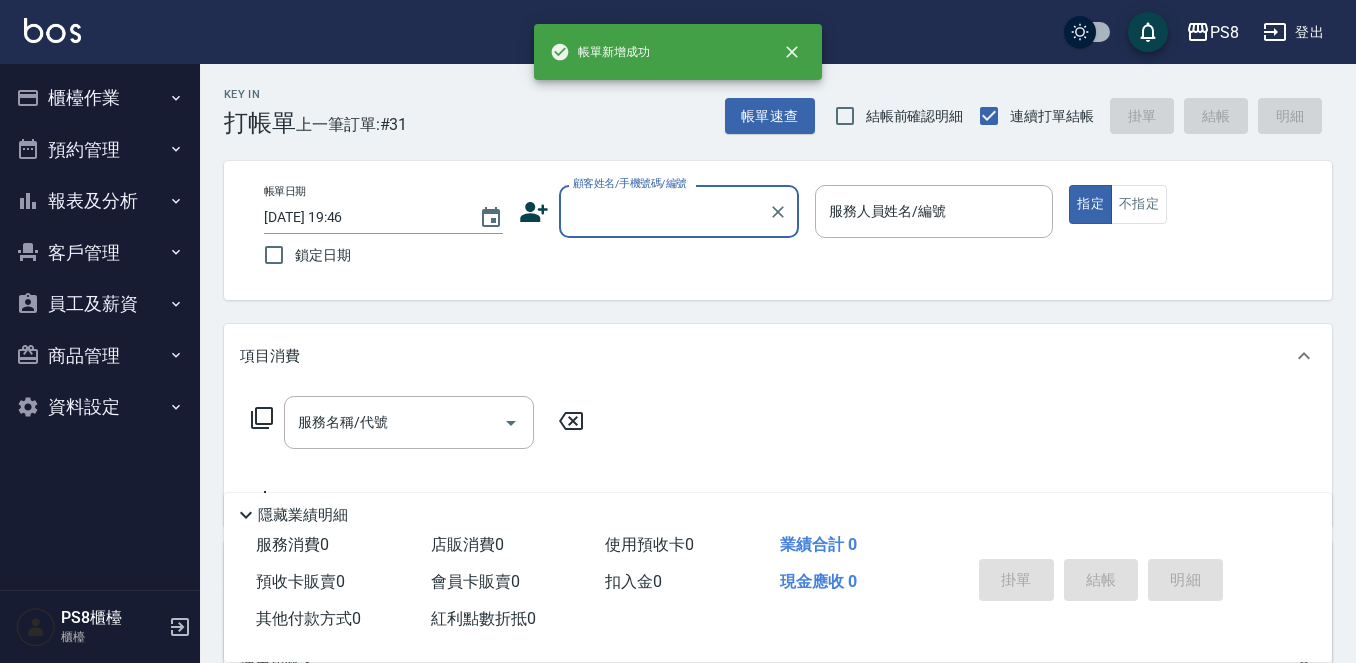 scroll, scrollTop: 0, scrollLeft: 0, axis: both 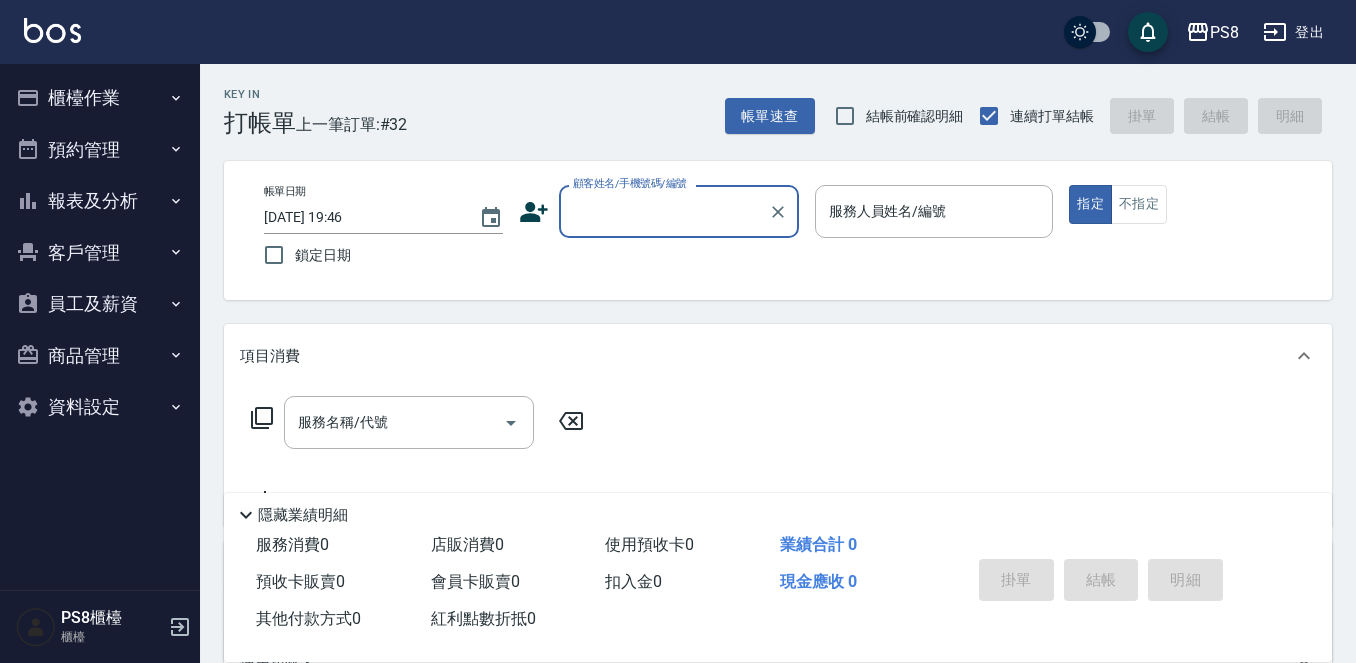 click on "顧客姓名/手機號碼/編號" at bounding box center [664, 211] 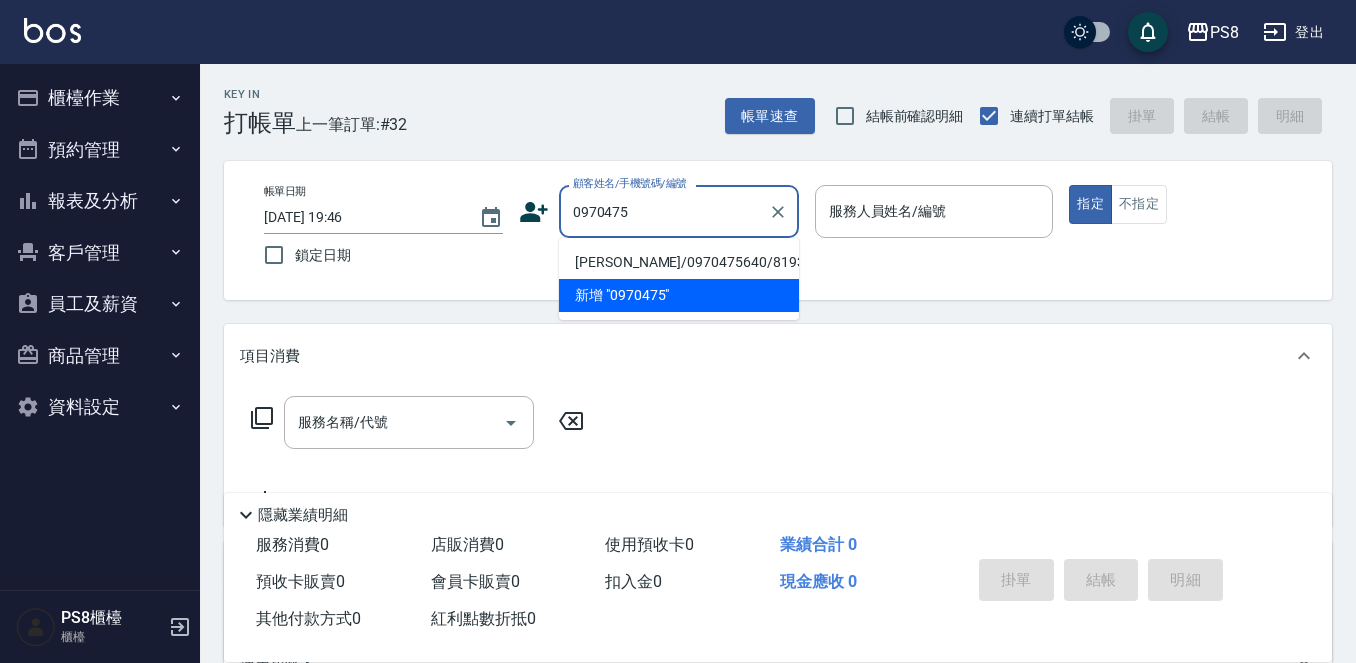 click on "簡丞韋/0970475640/8193" at bounding box center [679, 262] 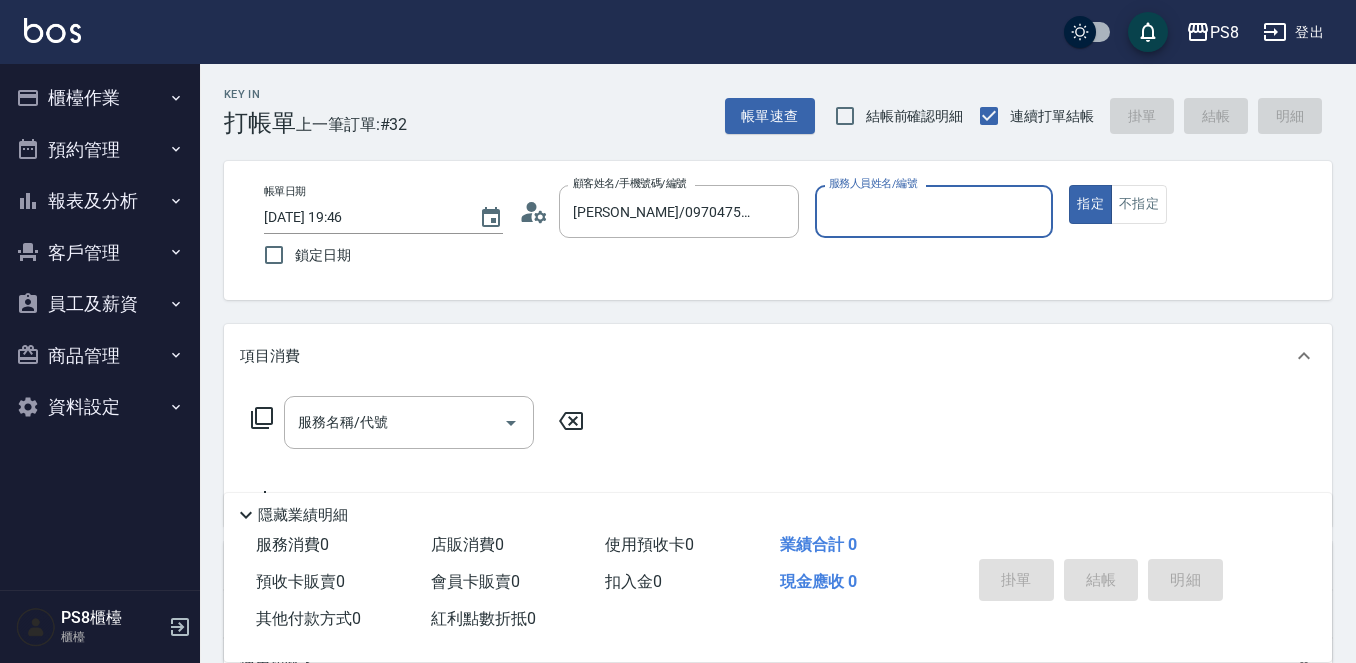 type on "佳亭-8" 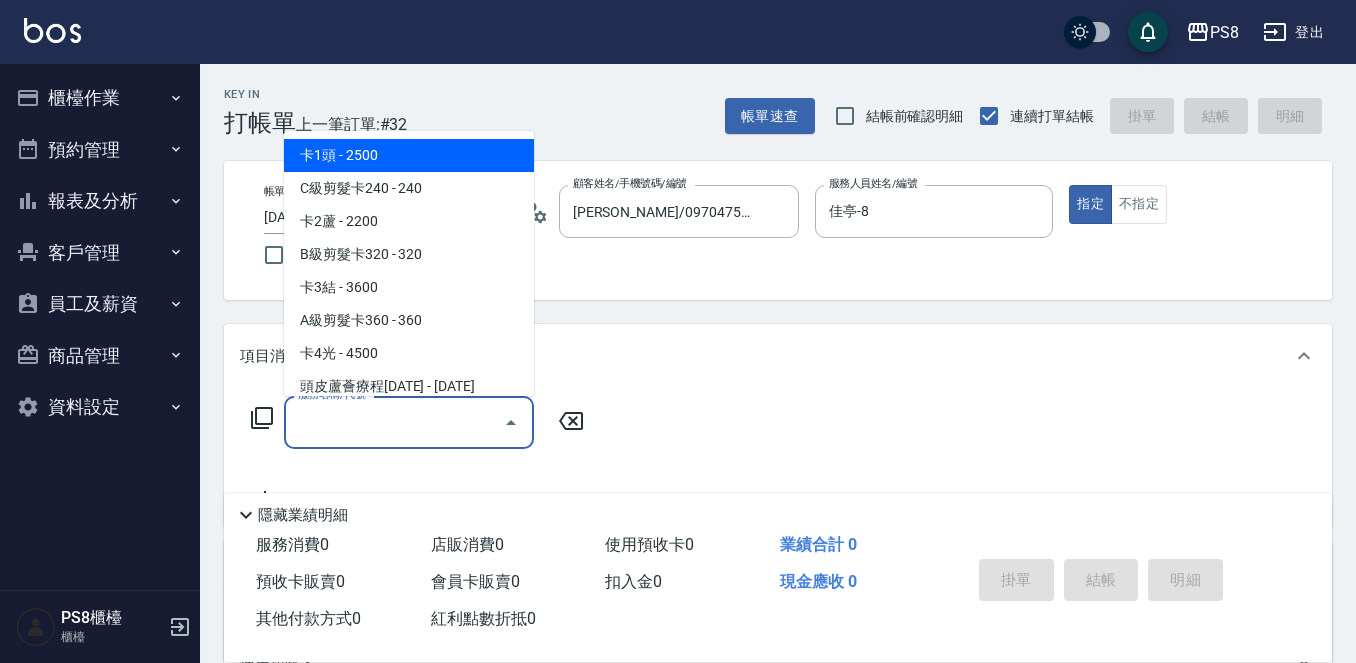 click on "服務名稱/代號 服務名稱/代號" at bounding box center (409, 422) 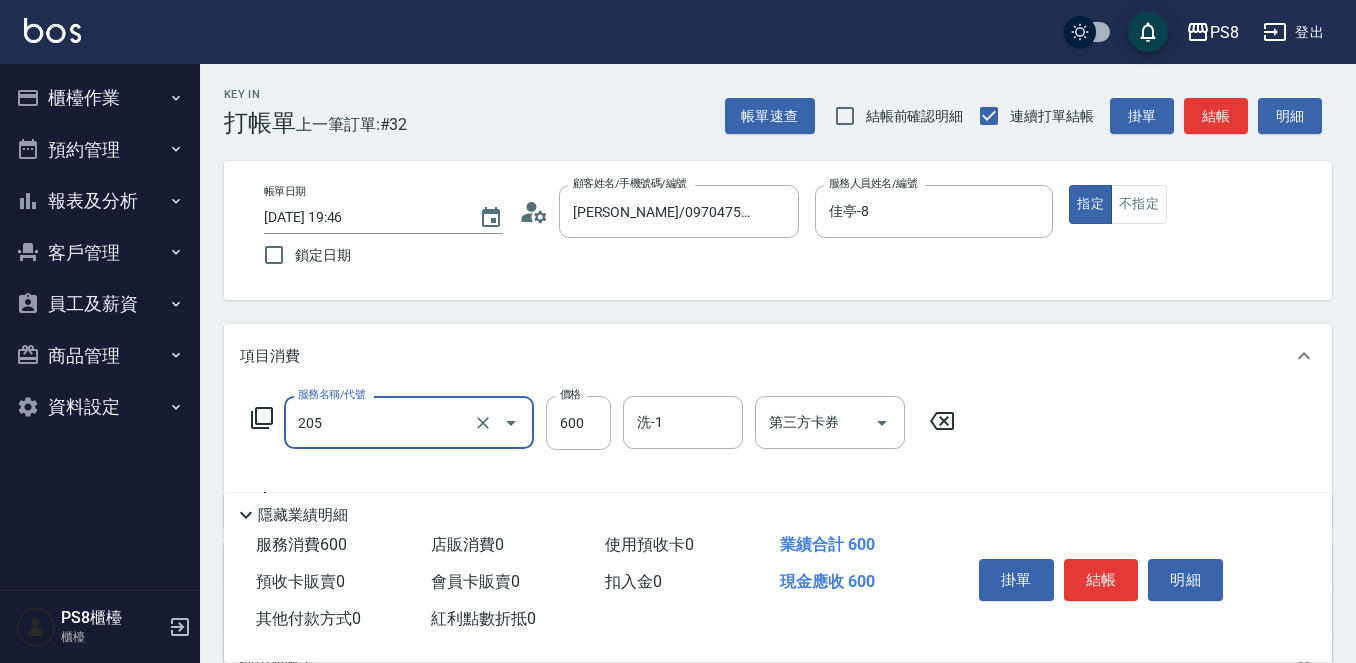 type on "A級洗剪600(205)" 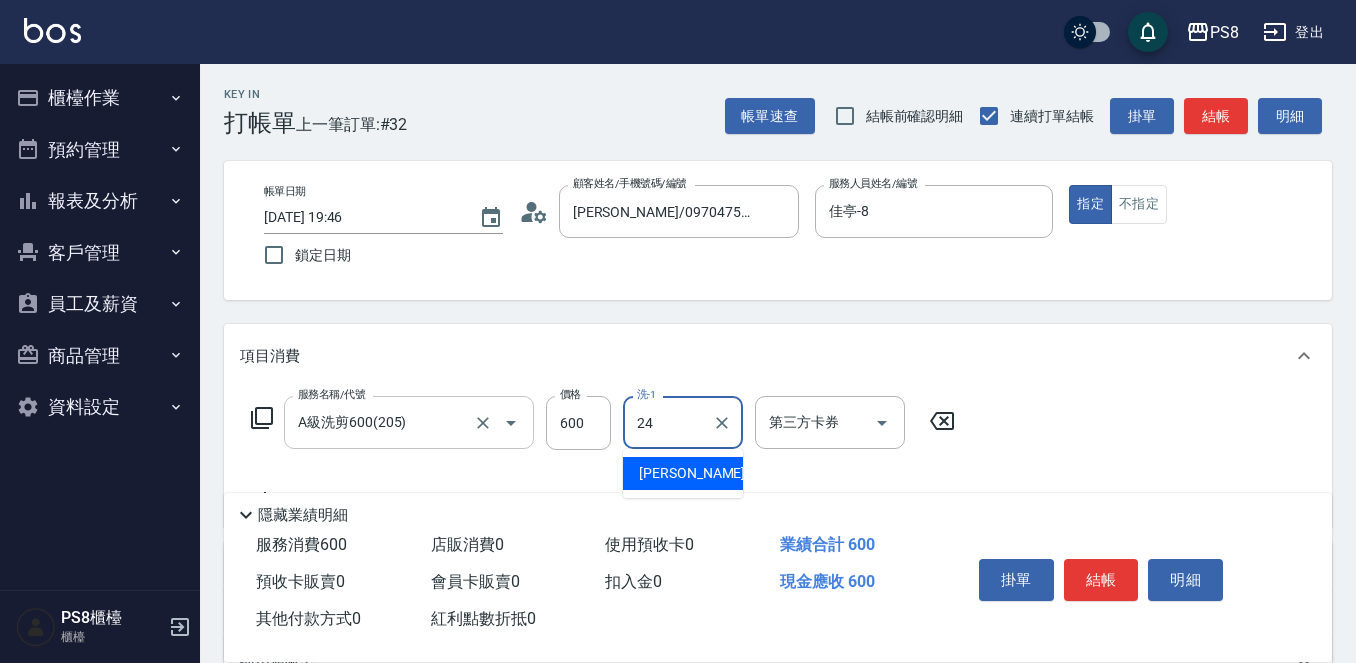 type on "婷婷-24" 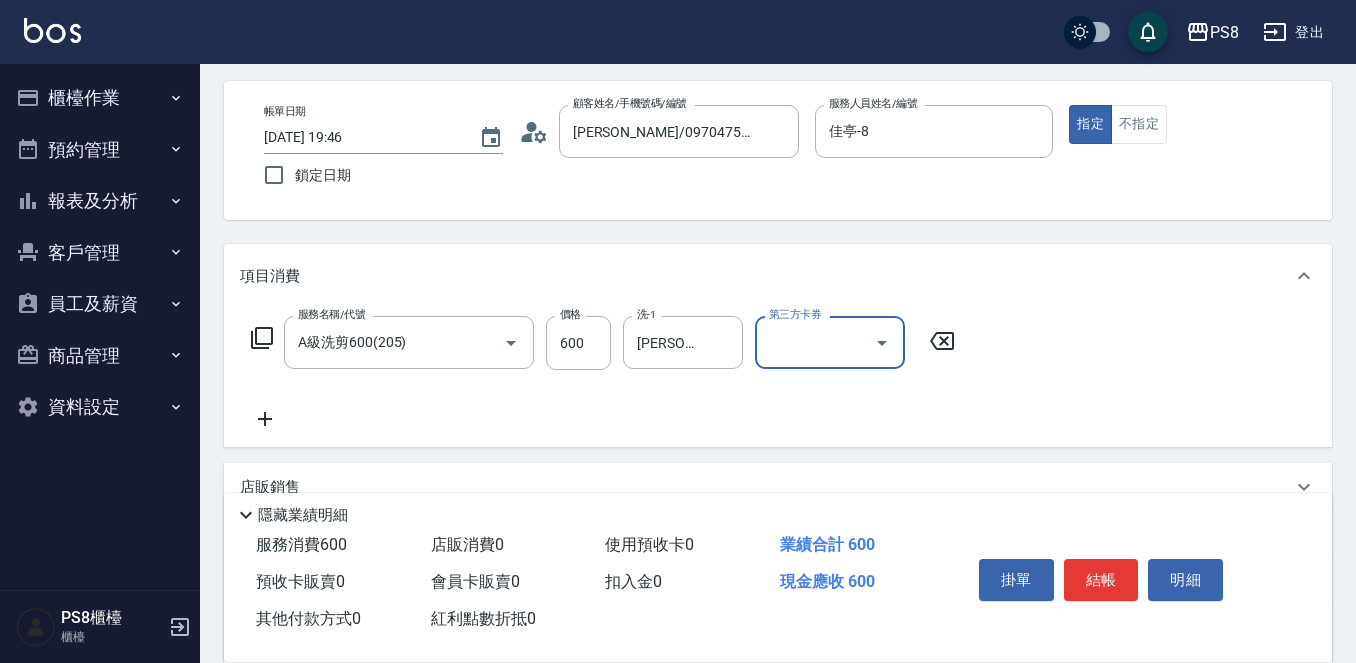 scroll, scrollTop: 200, scrollLeft: 0, axis: vertical 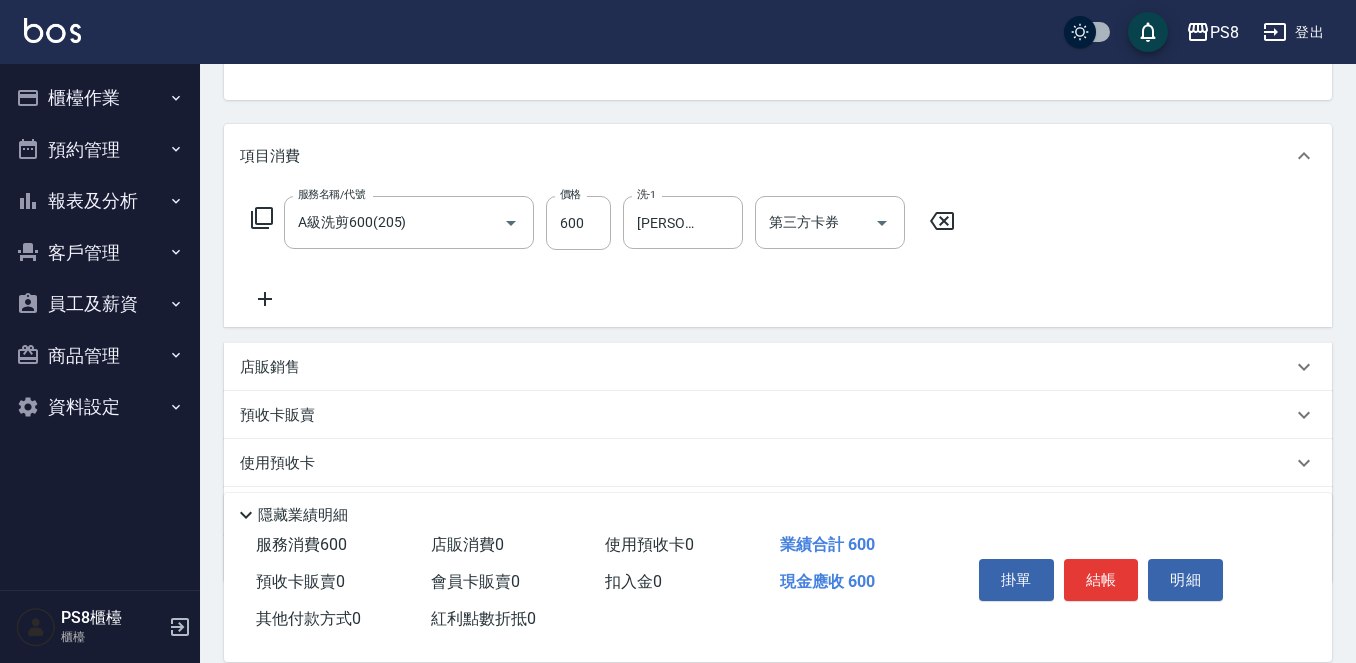 click 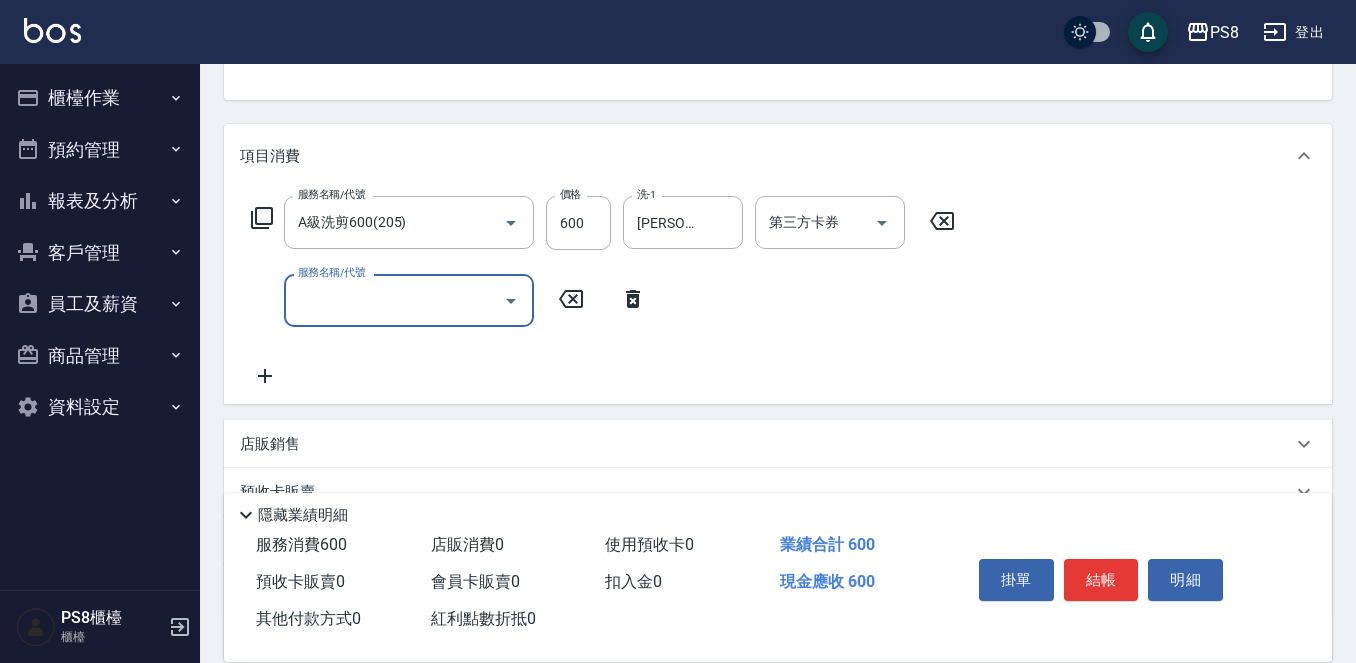 click on "服務名稱/代號" at bounding box center (409, 300) 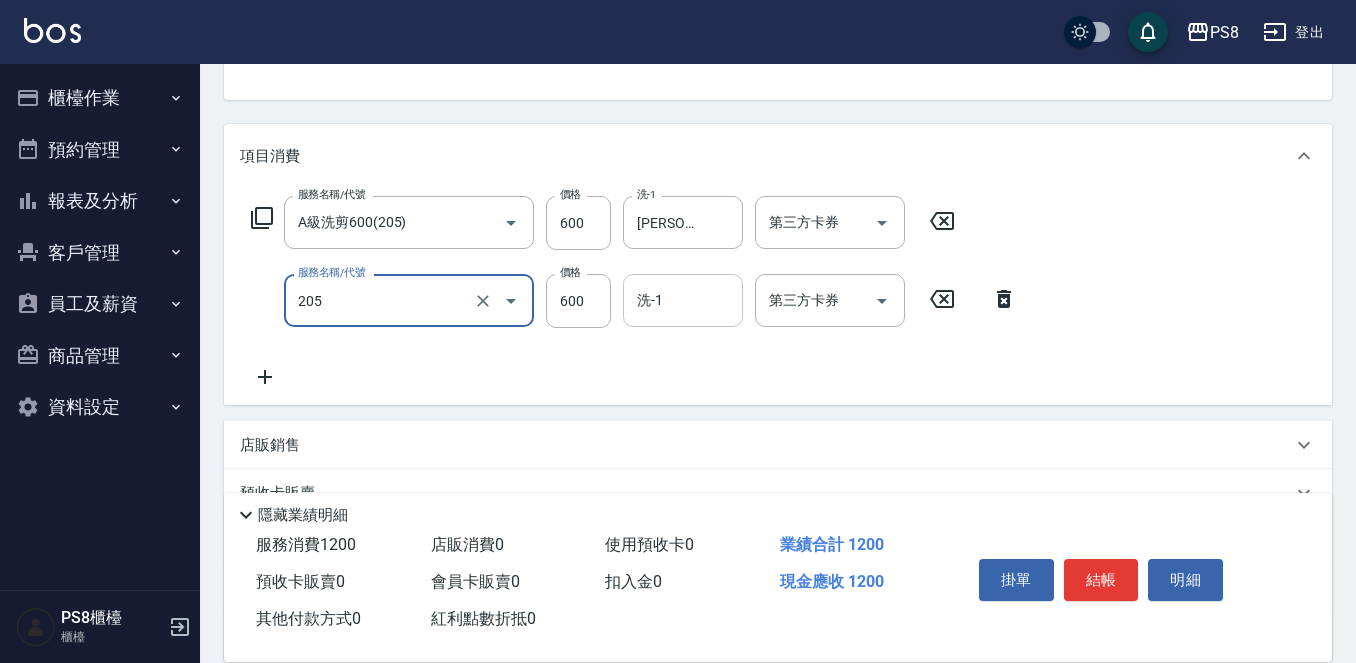 type on "A級洗剪600(205)" 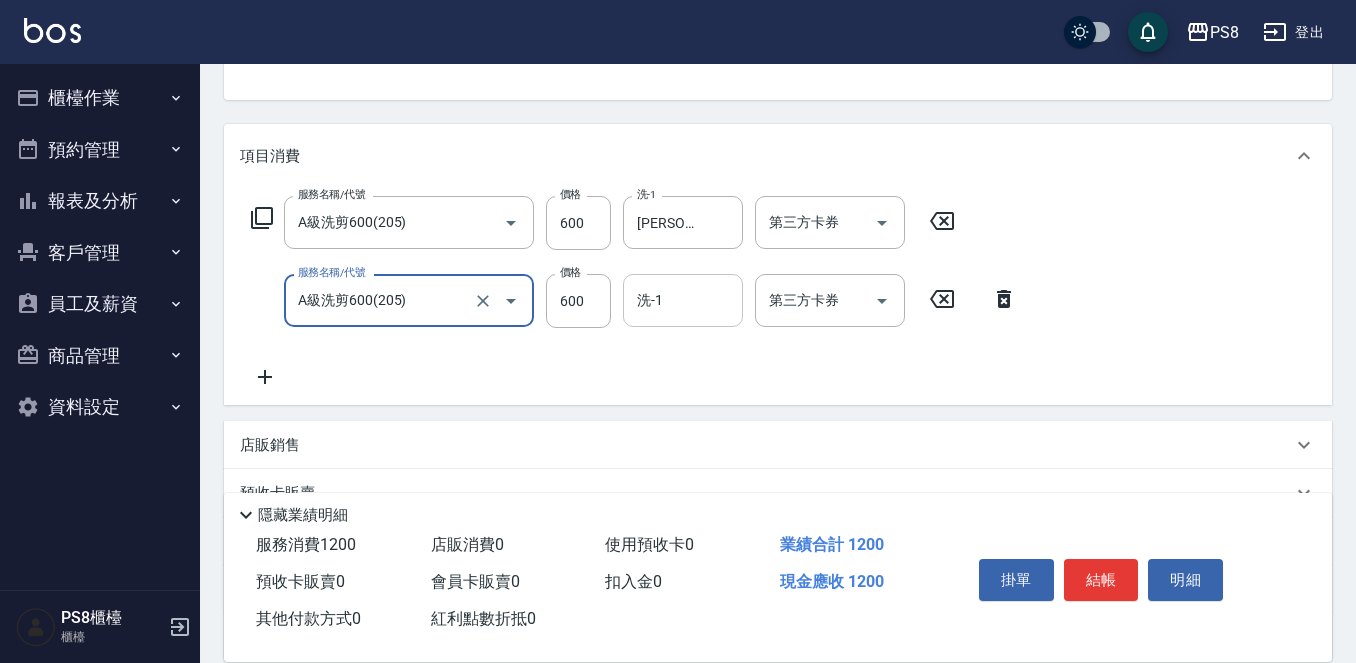 click on "洗-1" at bounding box center (683, 300) 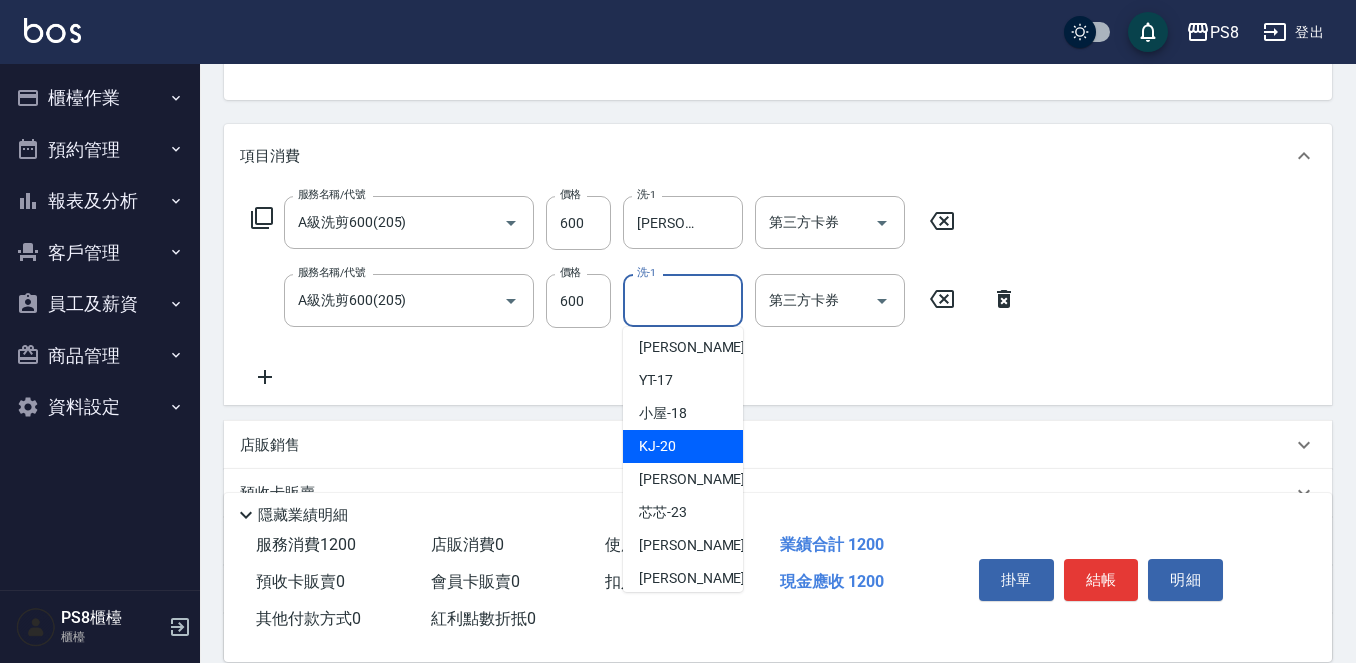 scroll, scrollTop: 500, scrollLeft: 0, axis: vertical 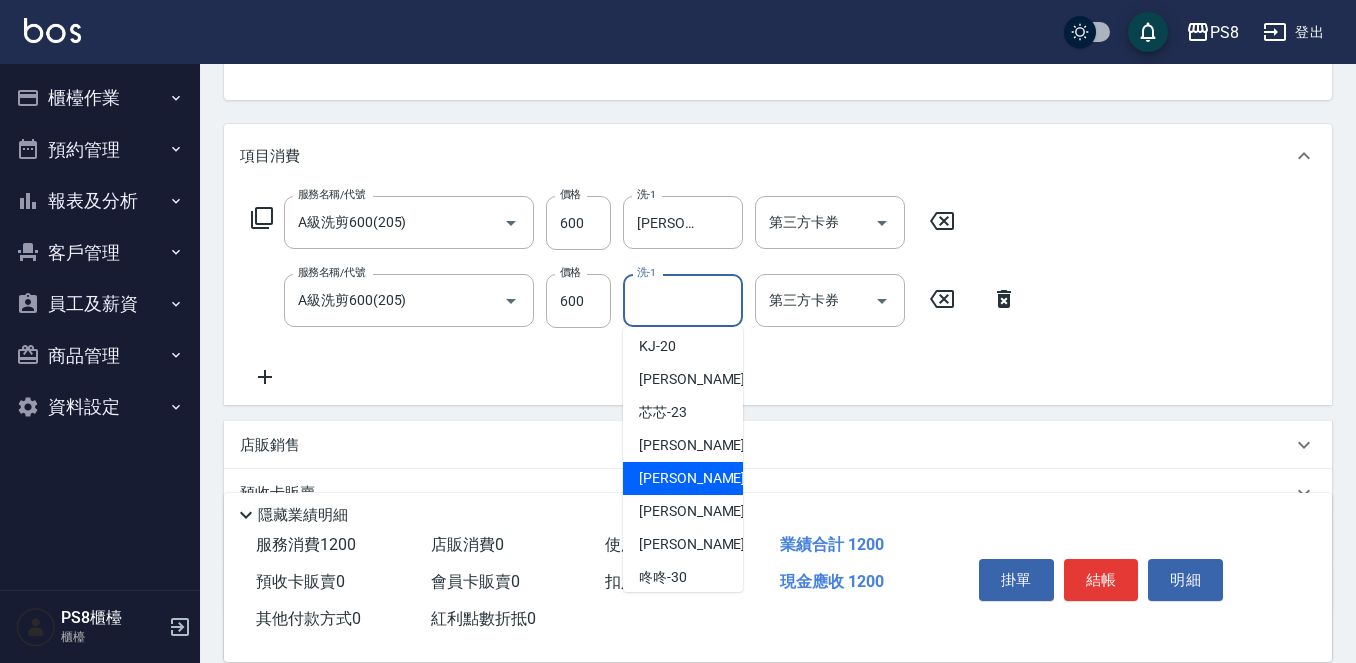 click on "苡真 -26" at bounding box center [702, 478] 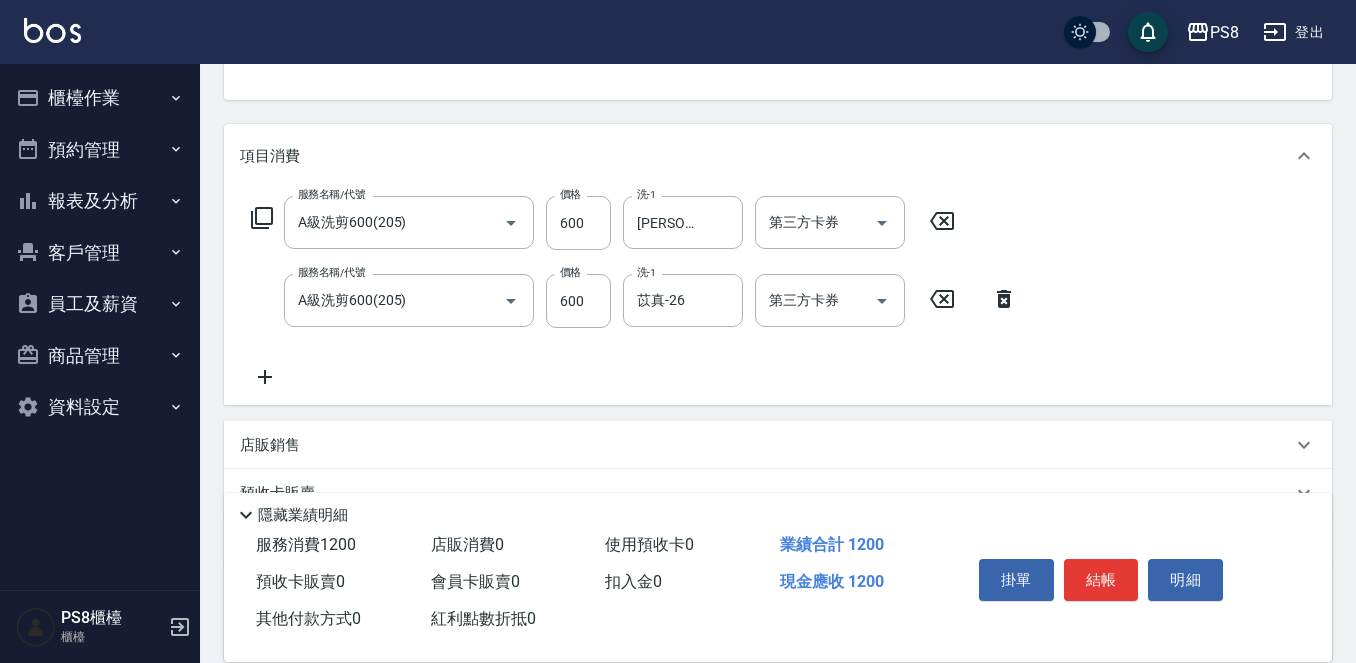 click 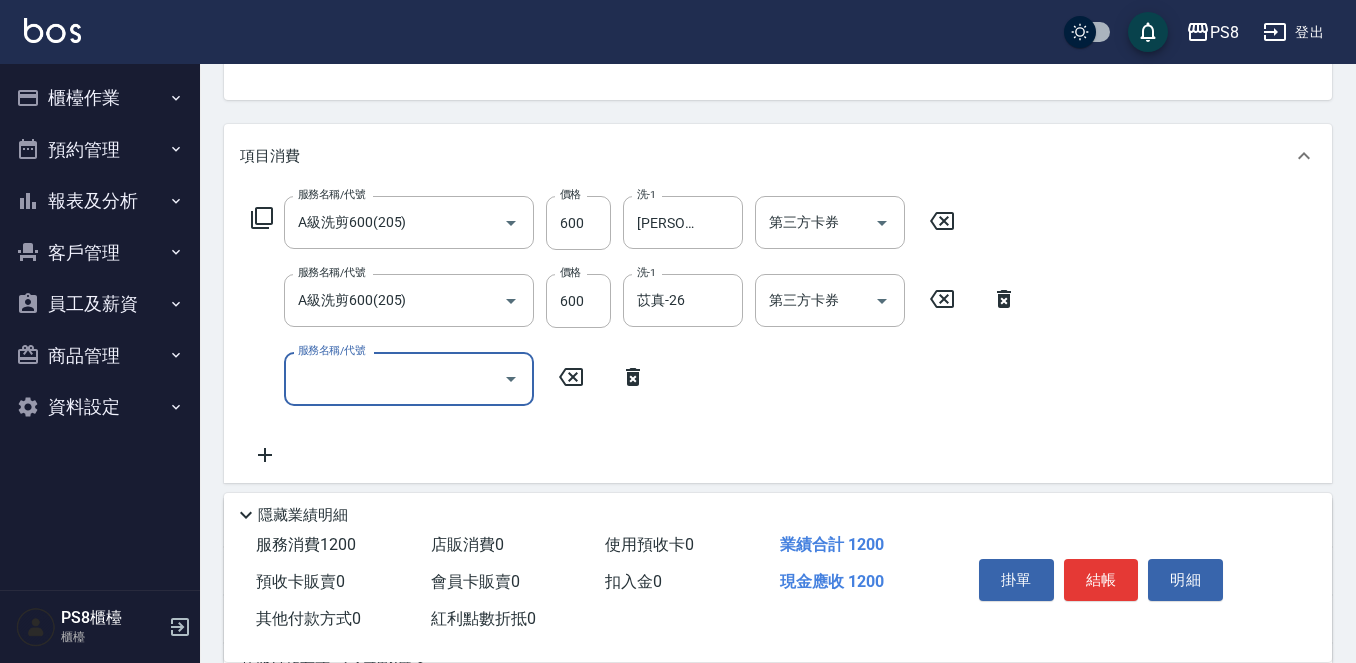 click on "服務名稱/代號" at bounding box center (394, 378) 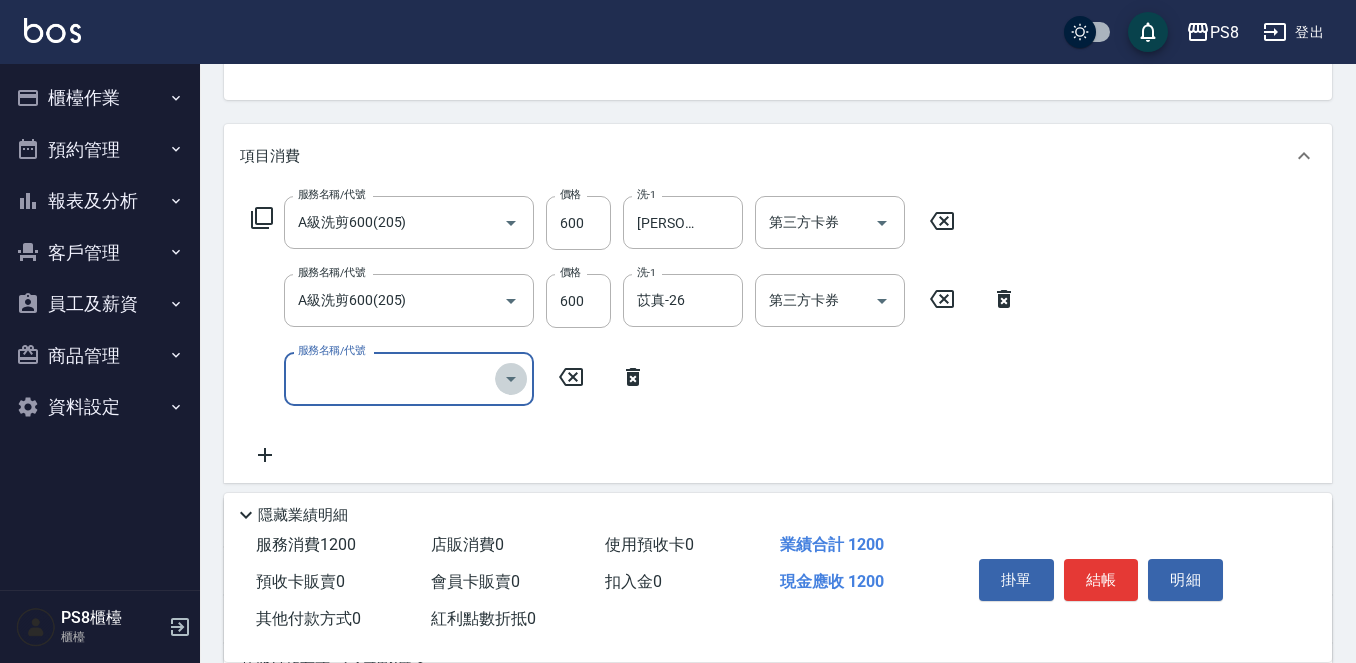 click 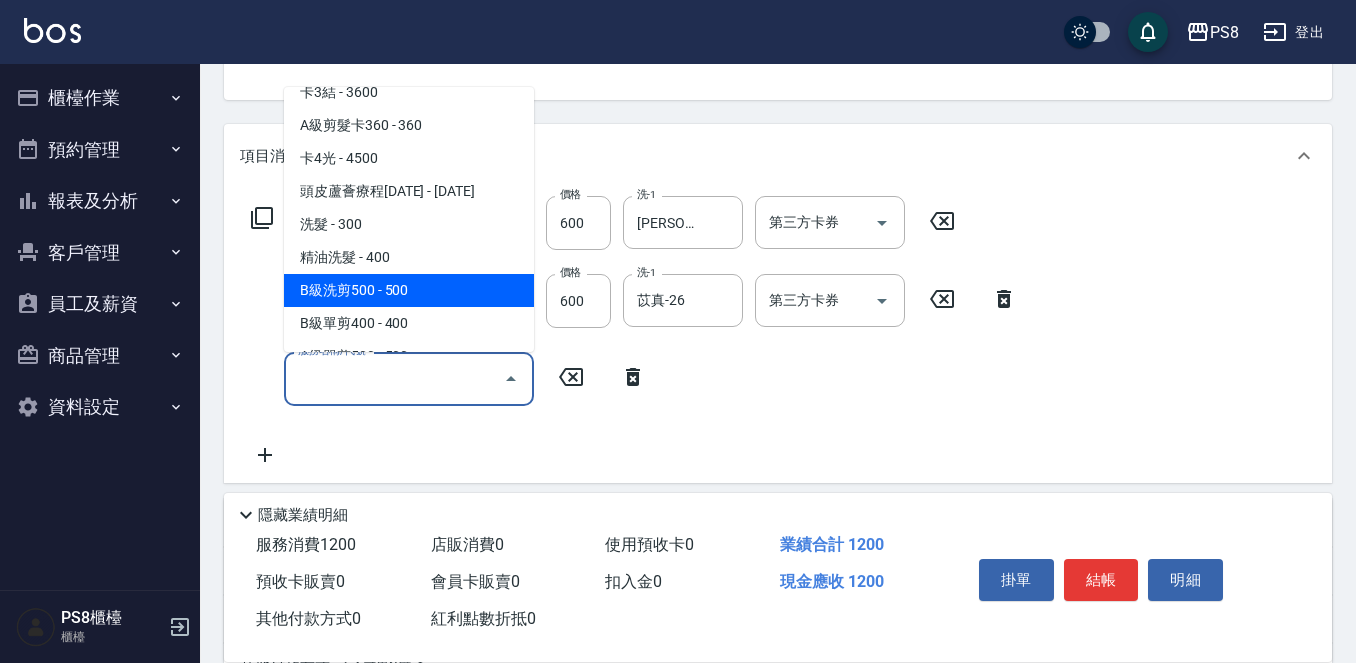 scroll, scrollTop: 200, scrollLeft: 0, axis: vertical 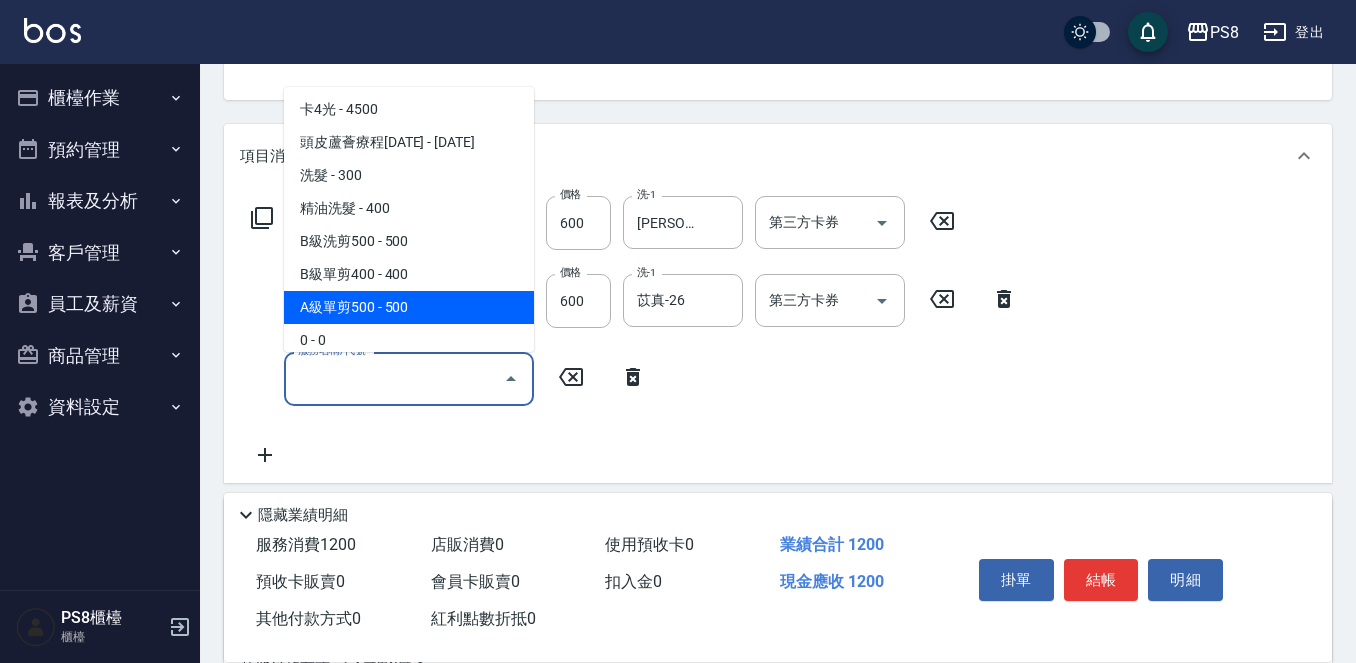 click on "A級單剪500 - 500" at bounding box center (409, 307) 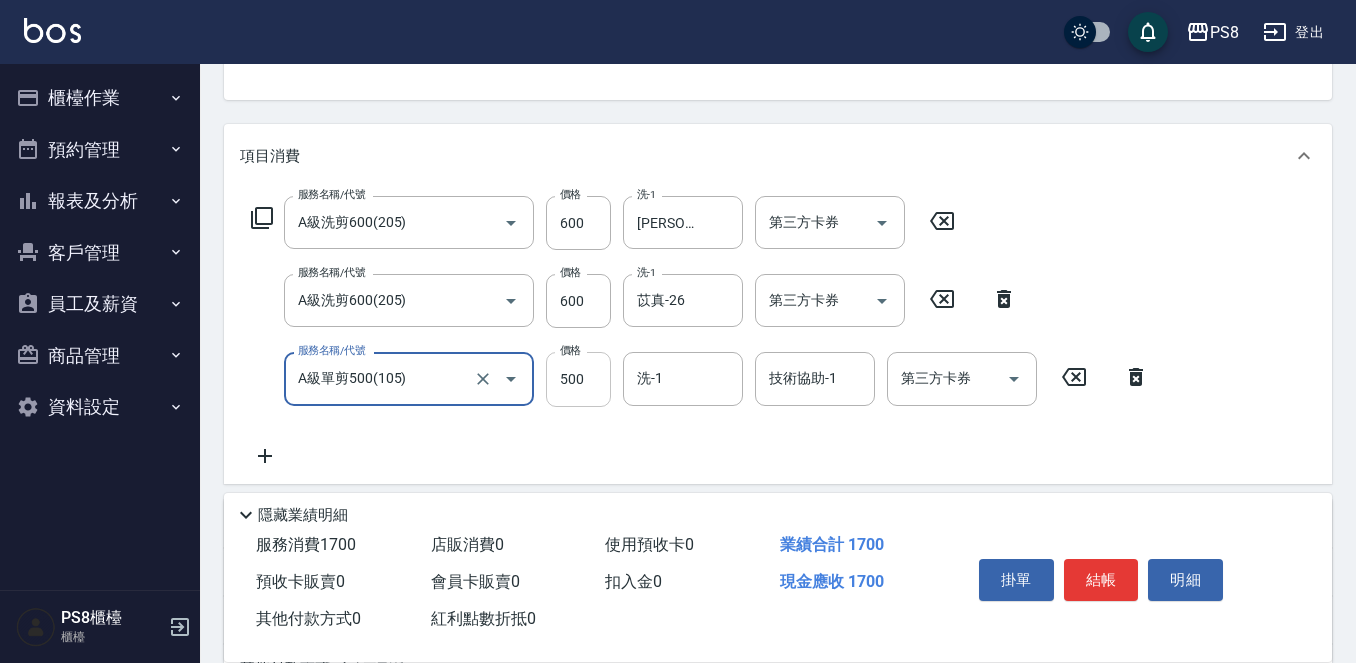 click on "500" at bounding box center [578, 379] 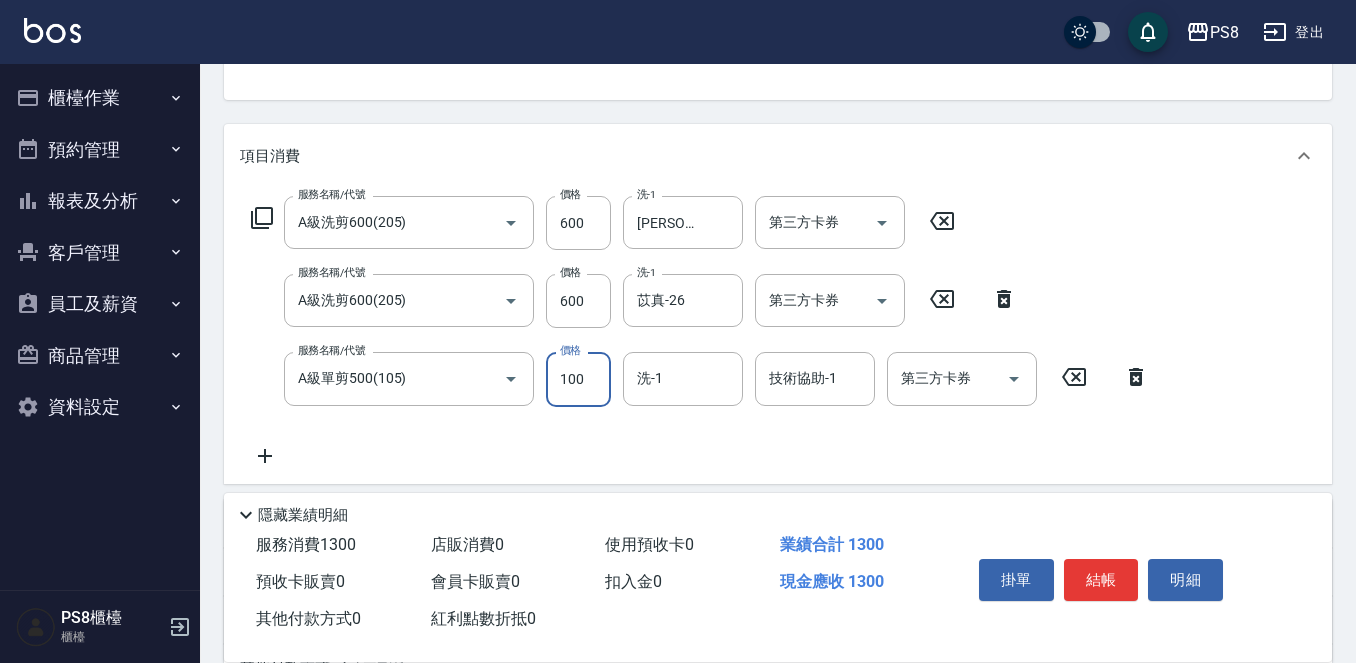 type on "100" 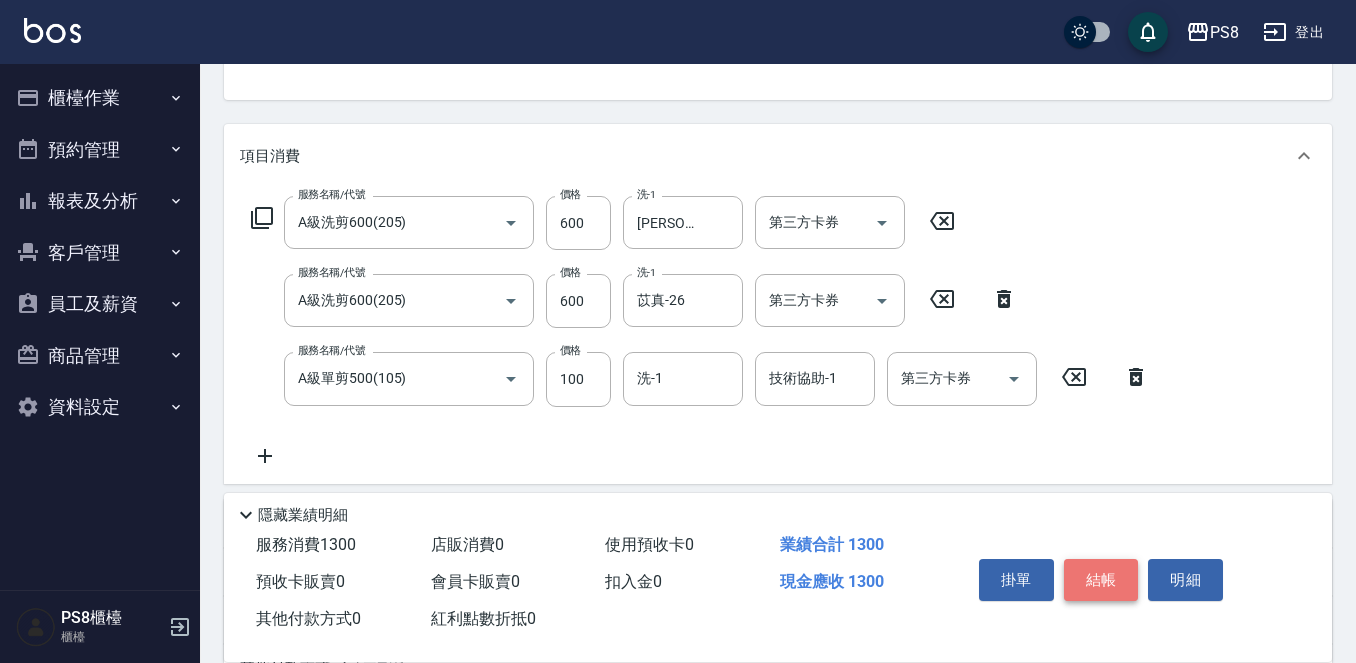 click on "結帳" at bounding box center (1101, 580) 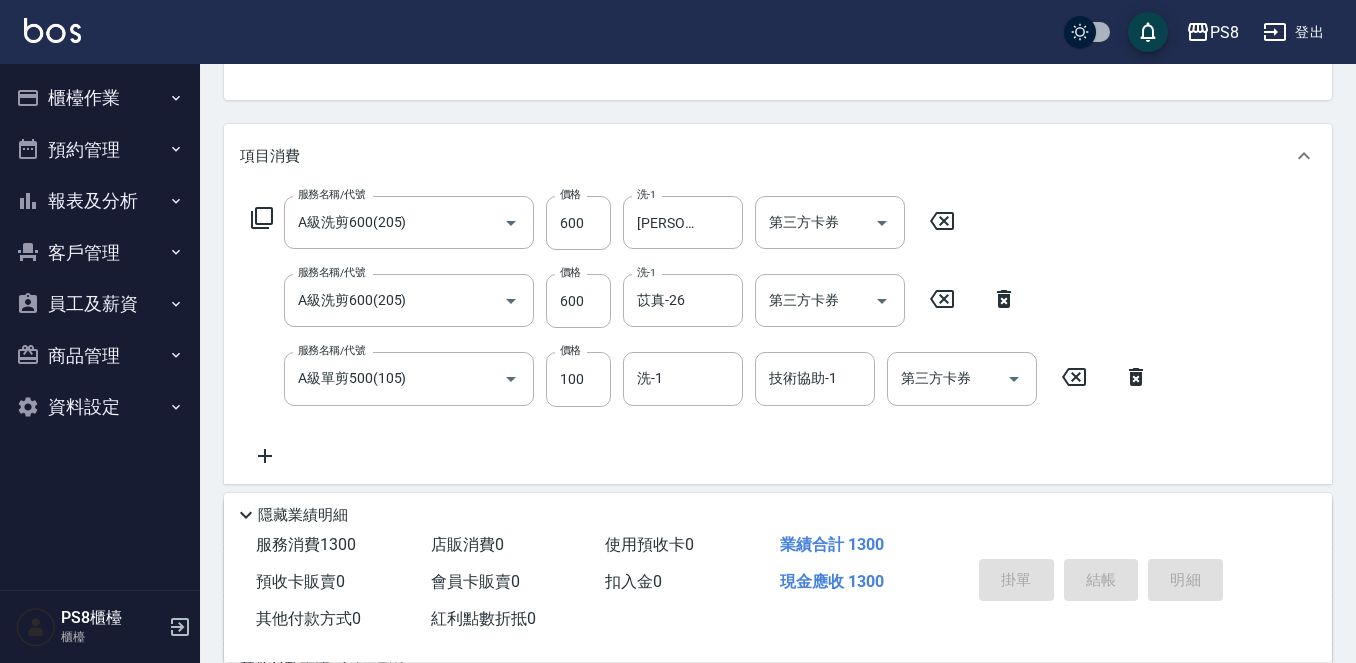 type on "2025/07/11 19:47" 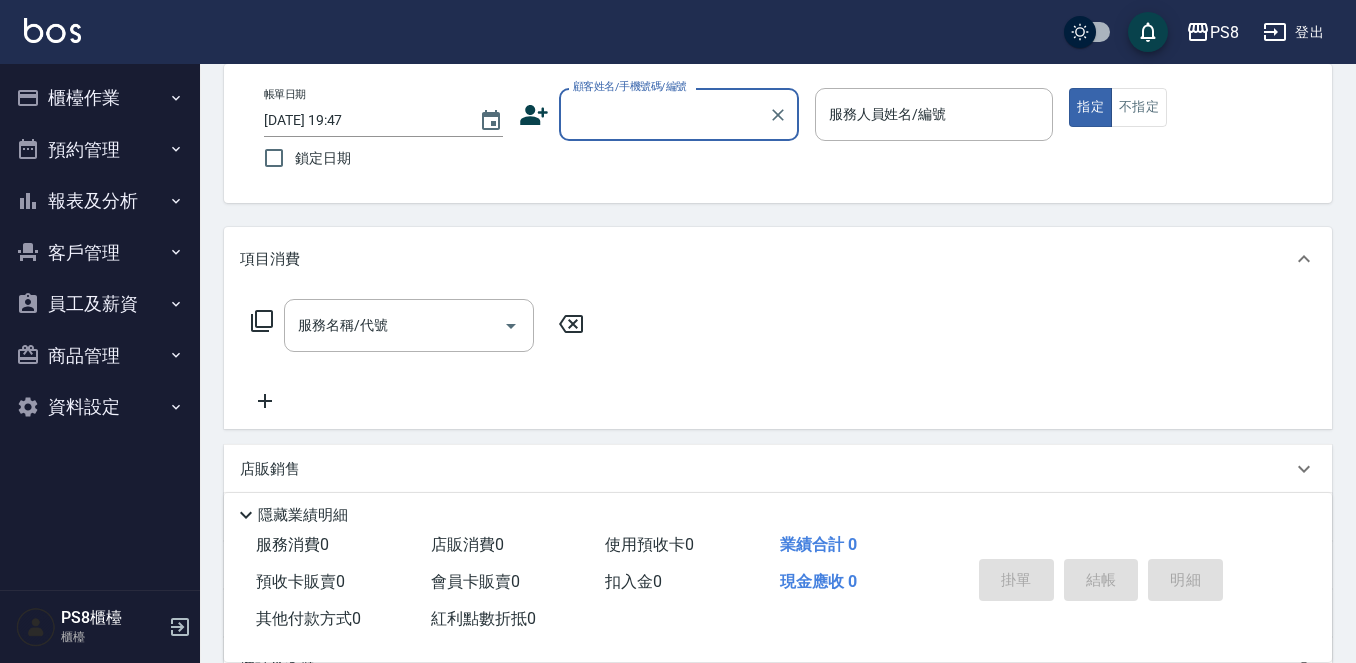 scroll, scrollTop: 0, scrollLeft: 0, axis: both 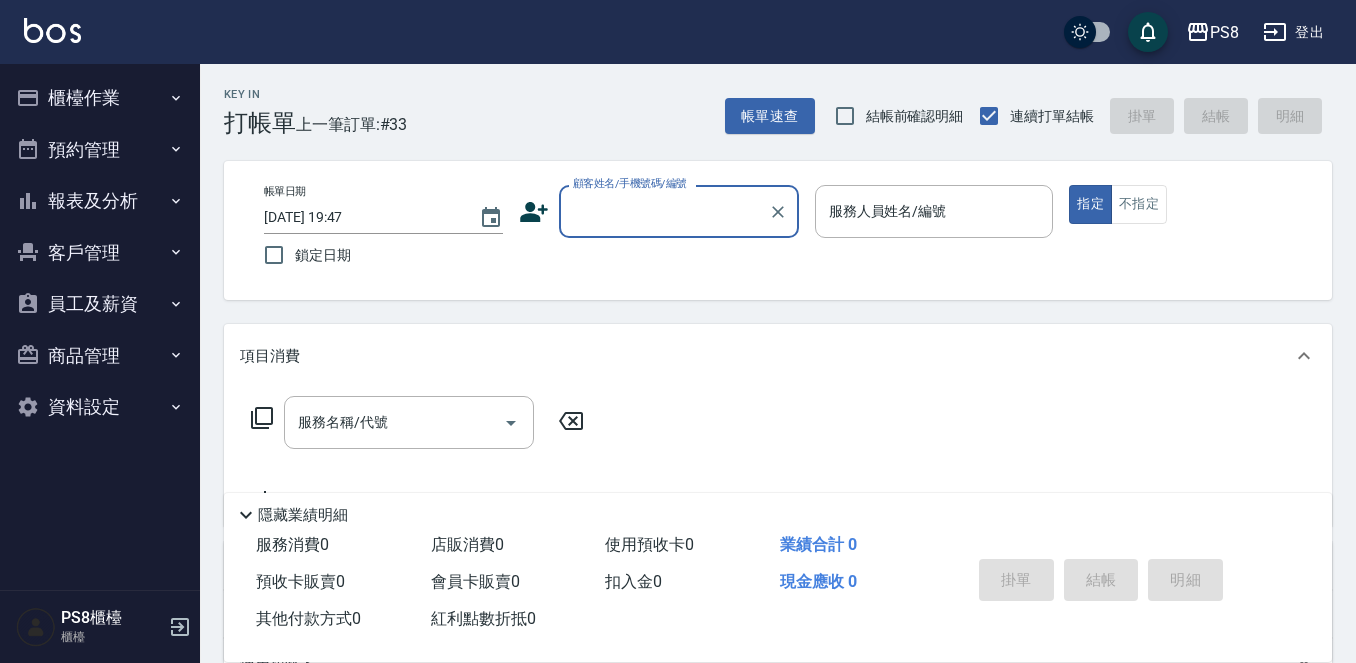 drag, startPoint x: 623, startPoint y: 237, endPoint x: 621, endPoint y: 219, distance: 18.110771 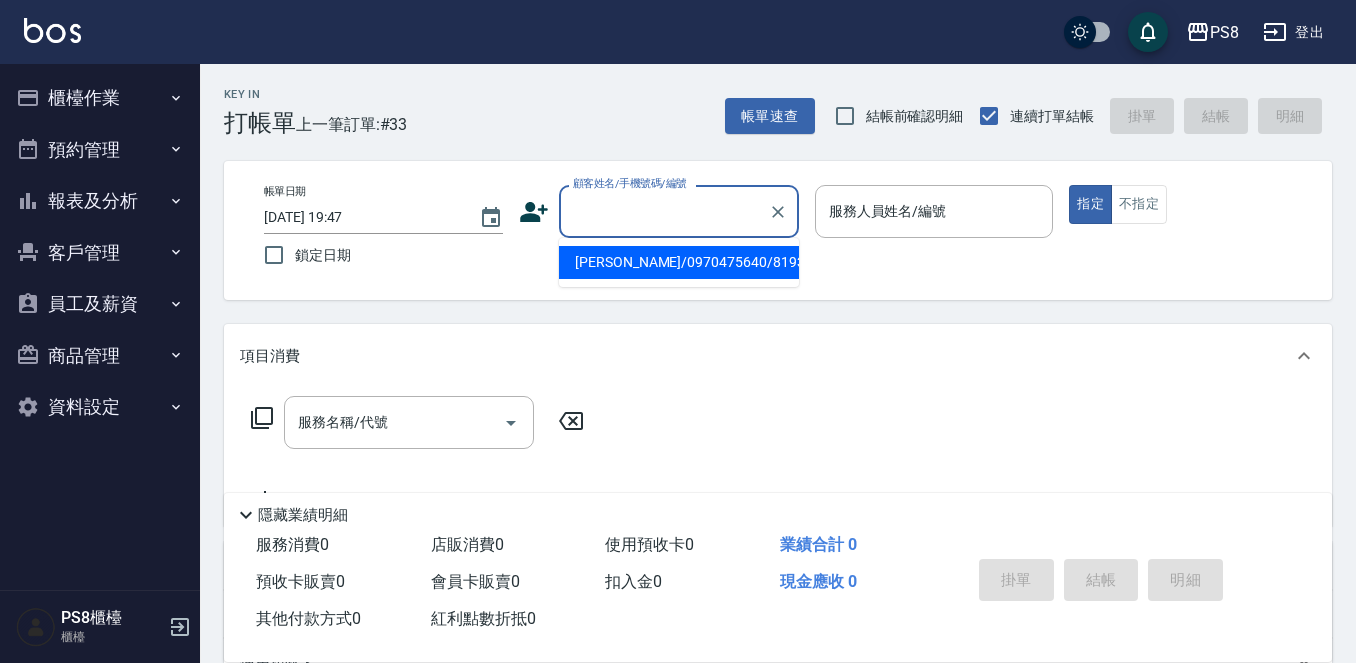 click on "顧客姓名/手機號碼/編號" at bounding box center [664, 211] 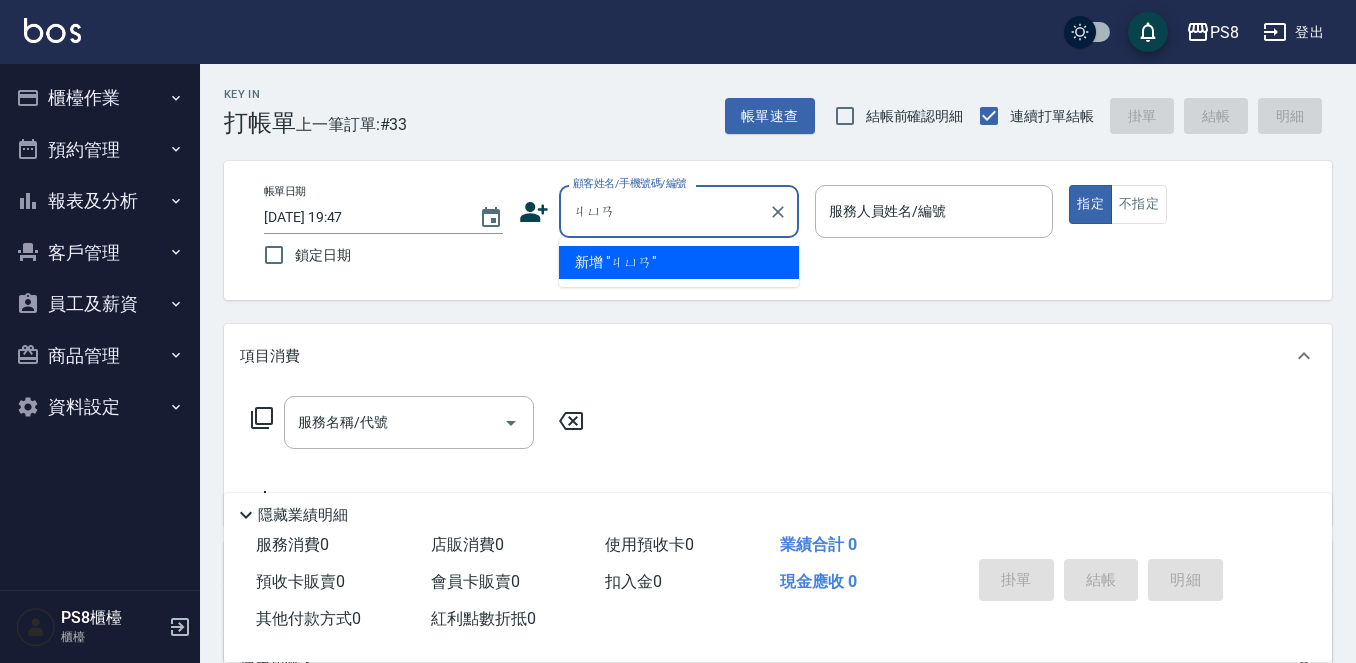 type on "捐" 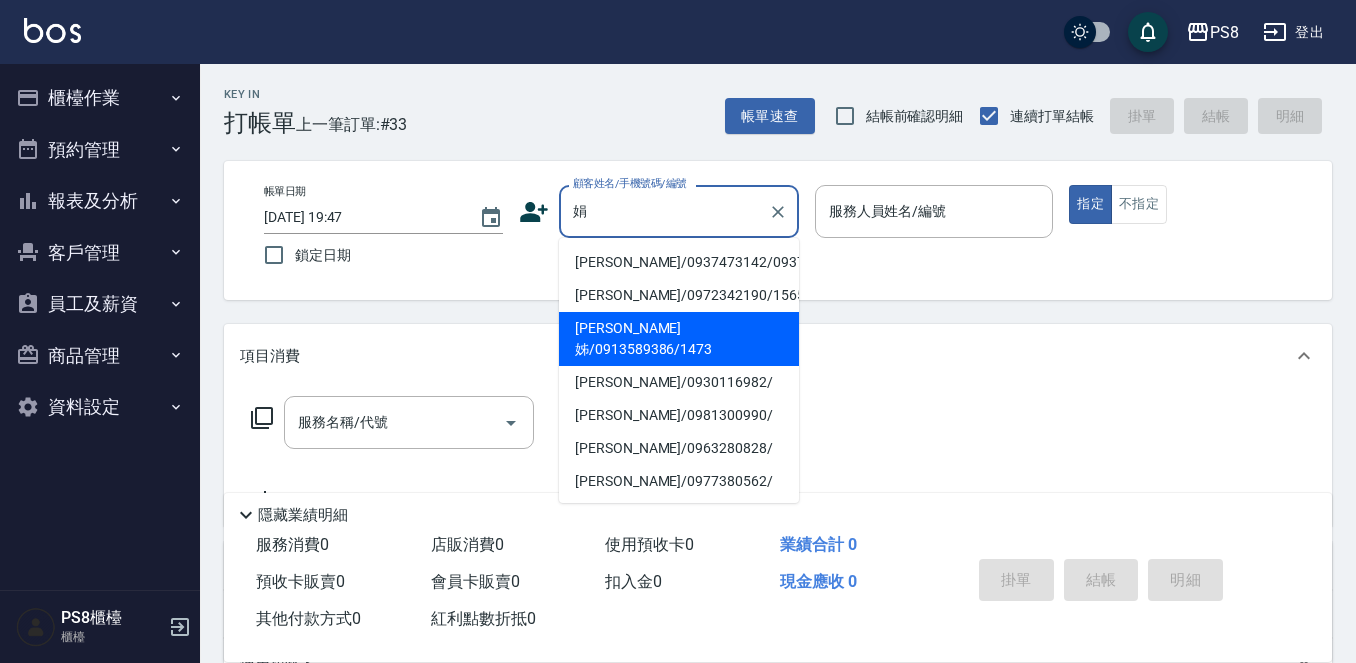 click on "娟姊/0913589386/1473" at bounding box center (679, 339) 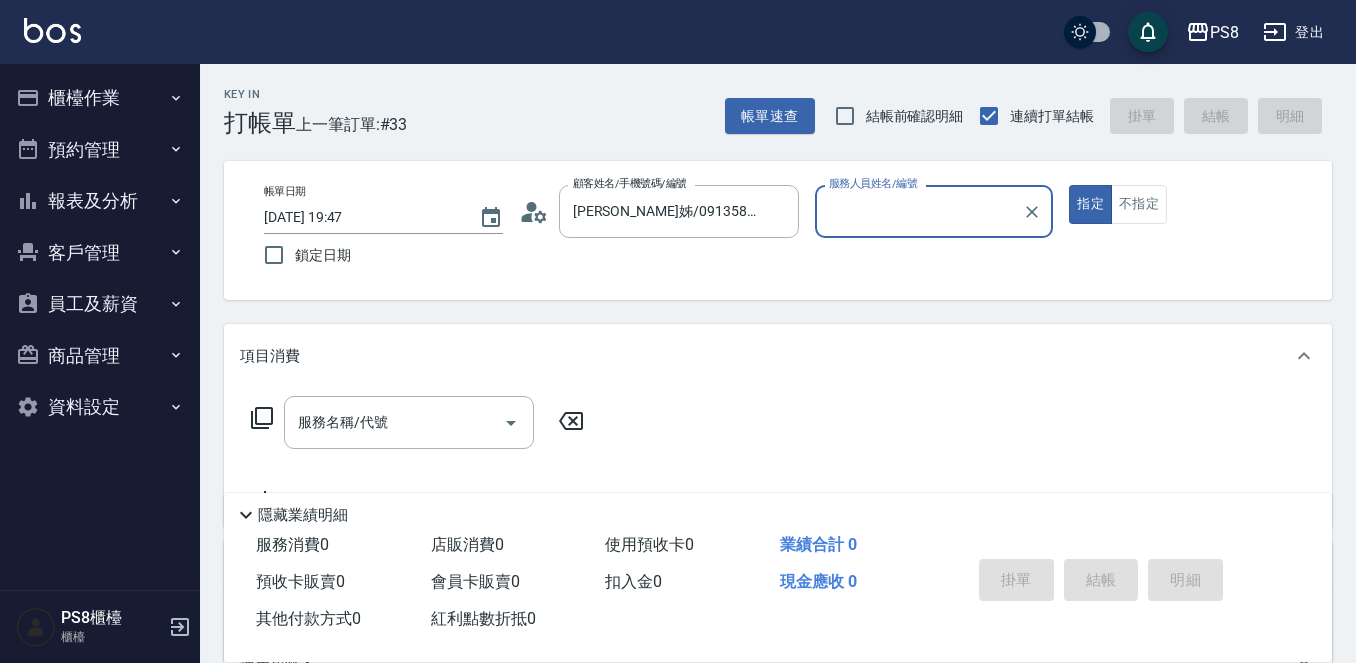 type on "佳亭-8" 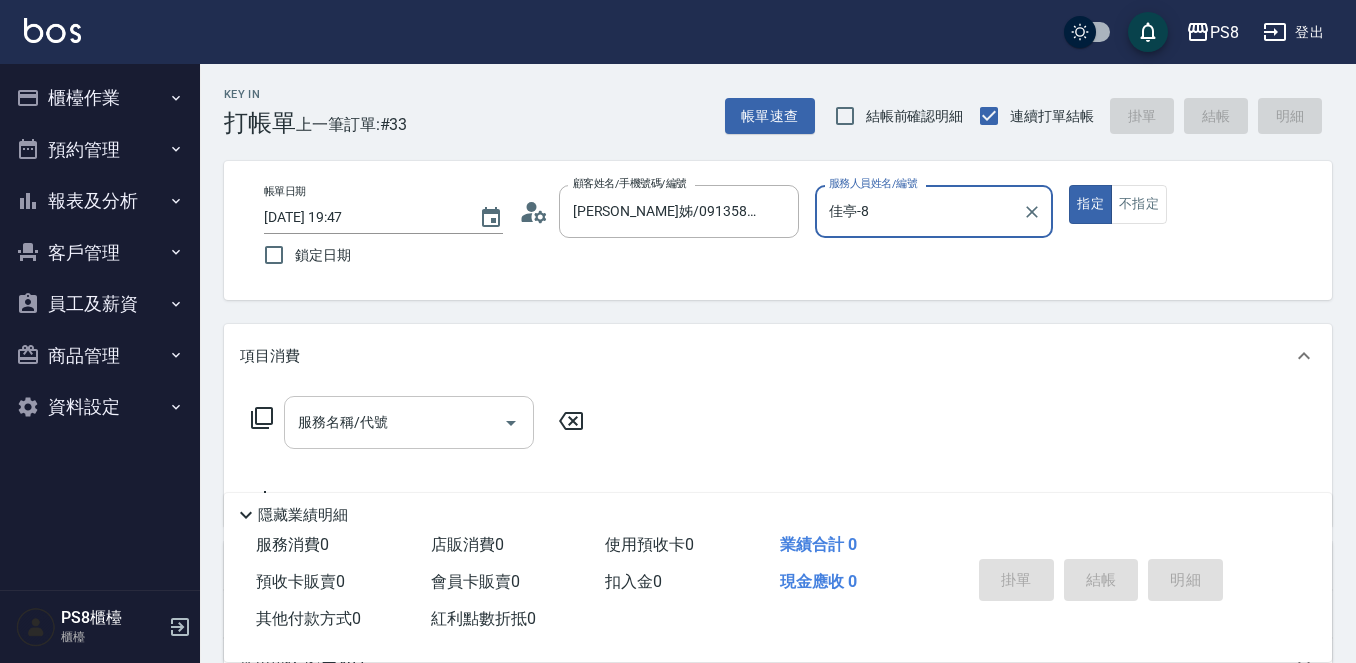 click on "服務名稱/代號" at bounding box center [394, 422] 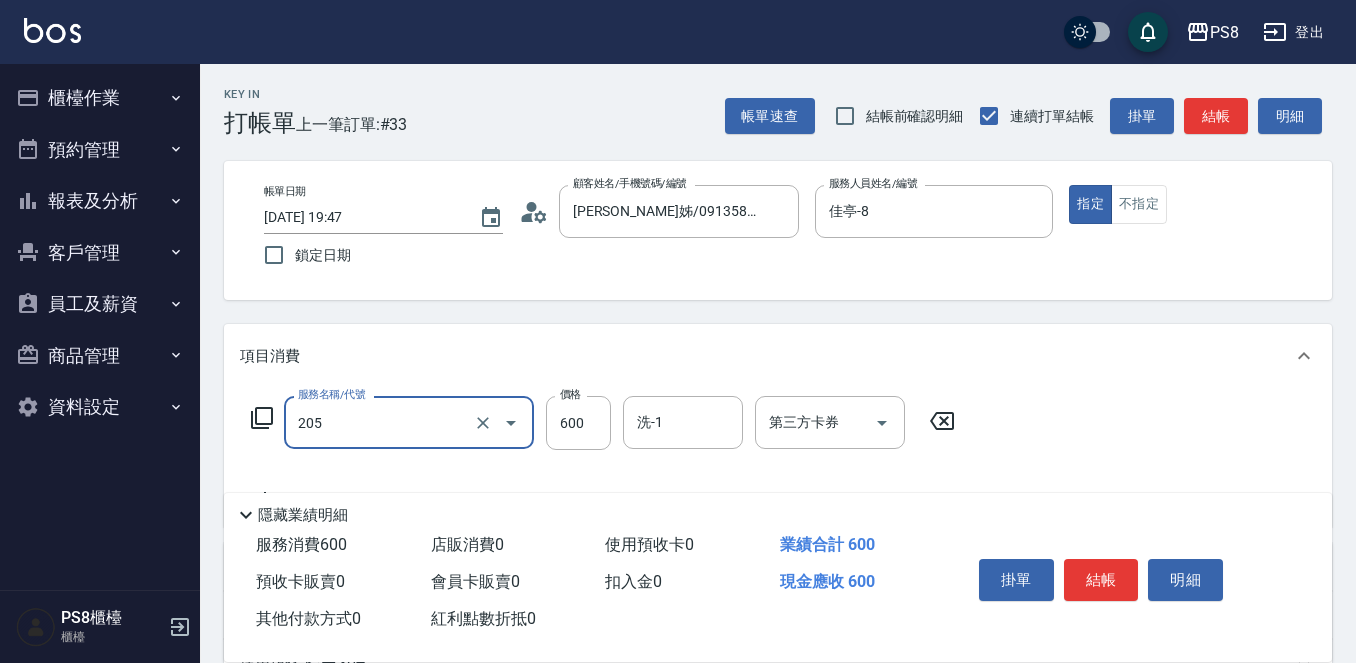 type on "A級洗剪600(205)" 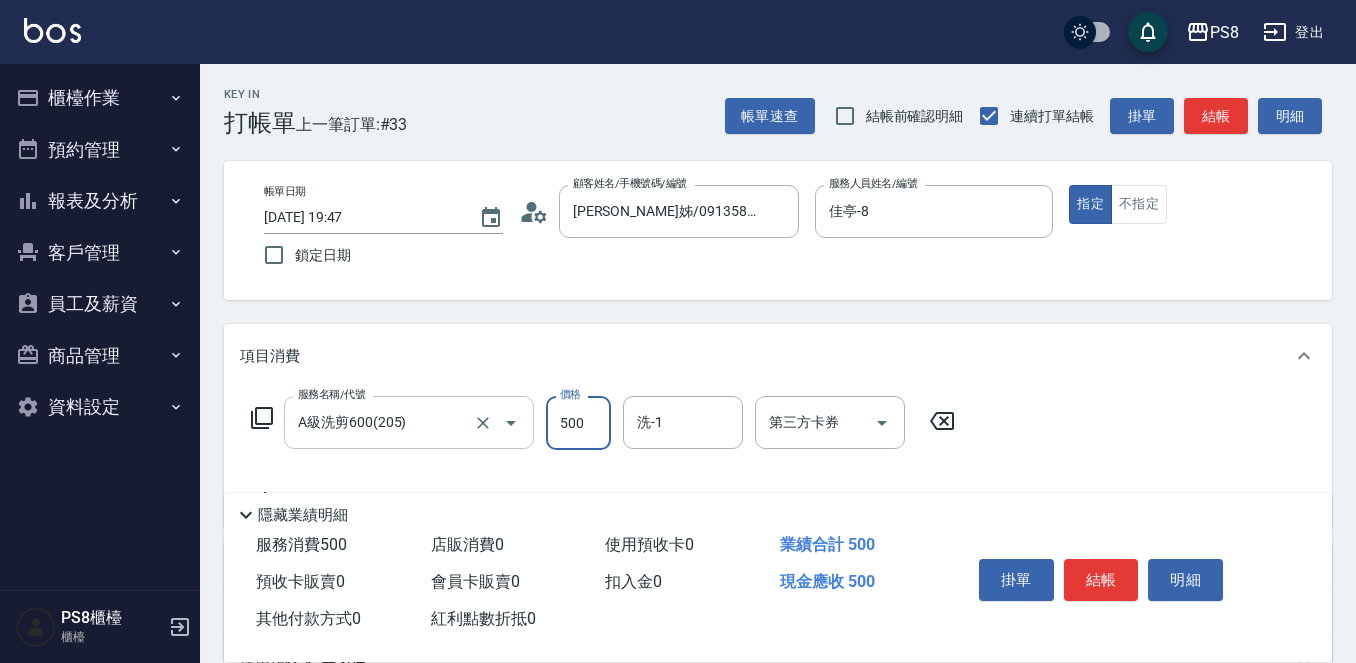 type on "500" 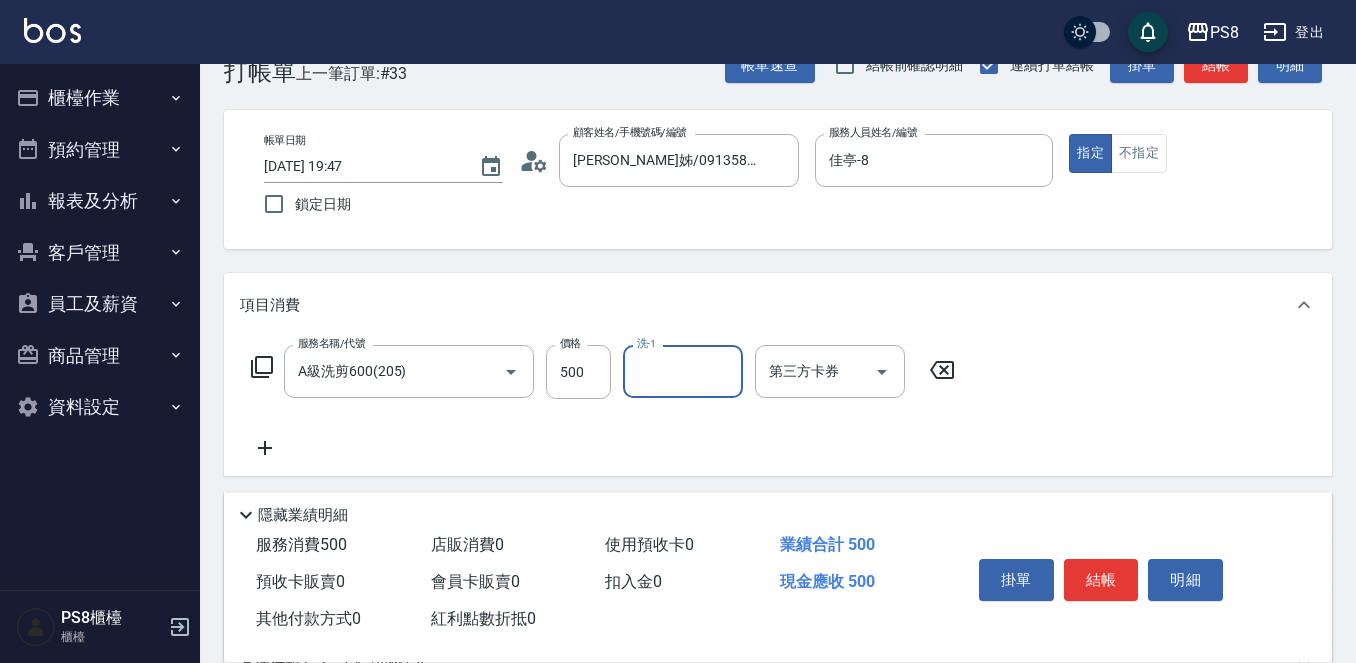 scroll, scrollTop: 100, scrollLeft: 0, axis: vertical 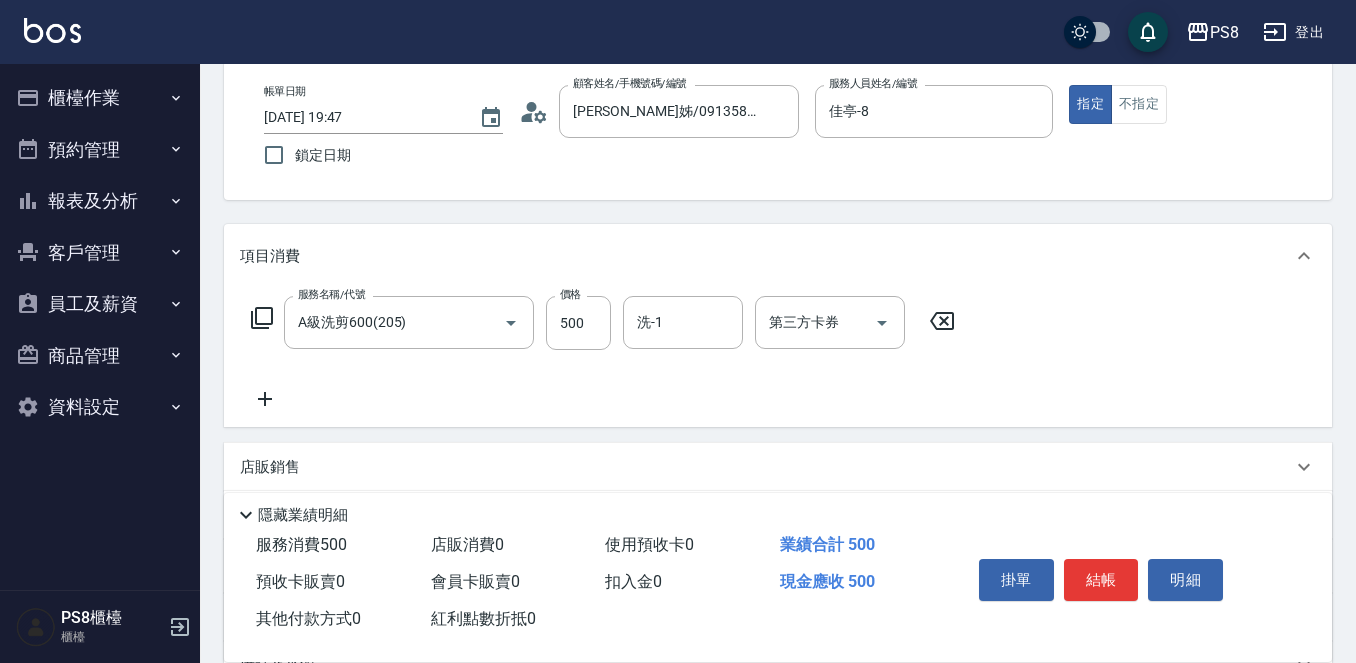 click 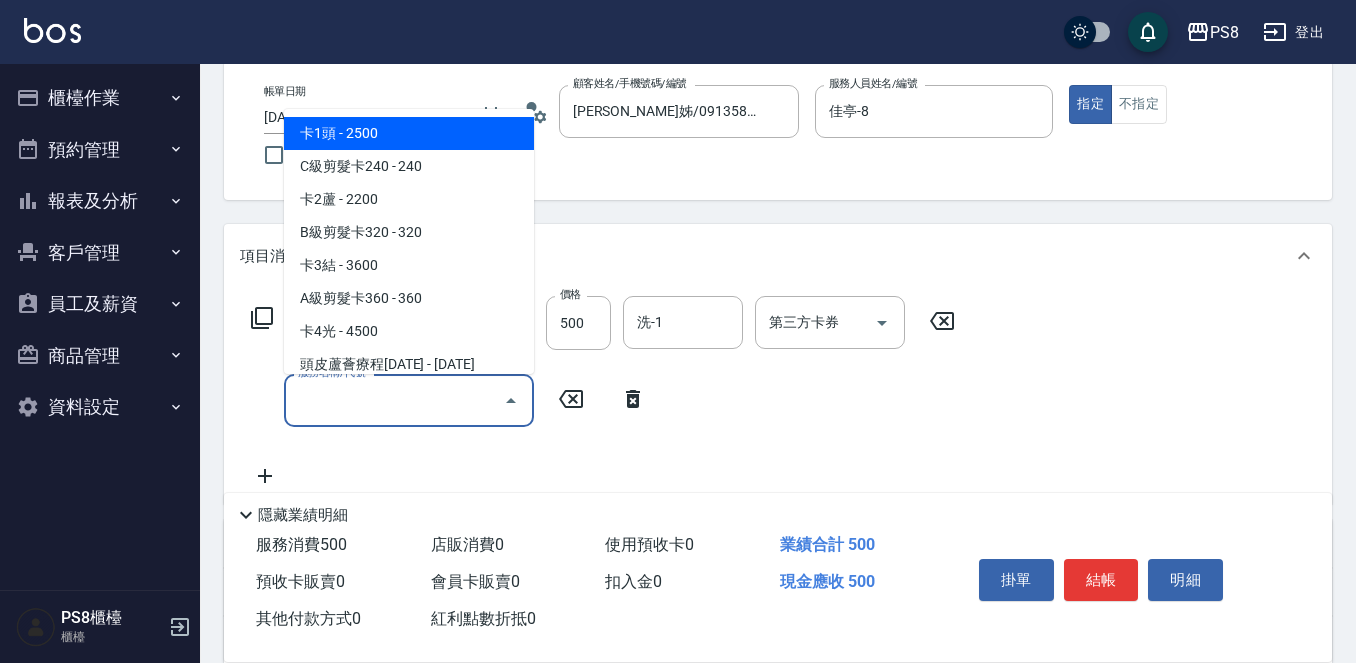 click on "服務名稱/代號" at bounding box center (394, 400) 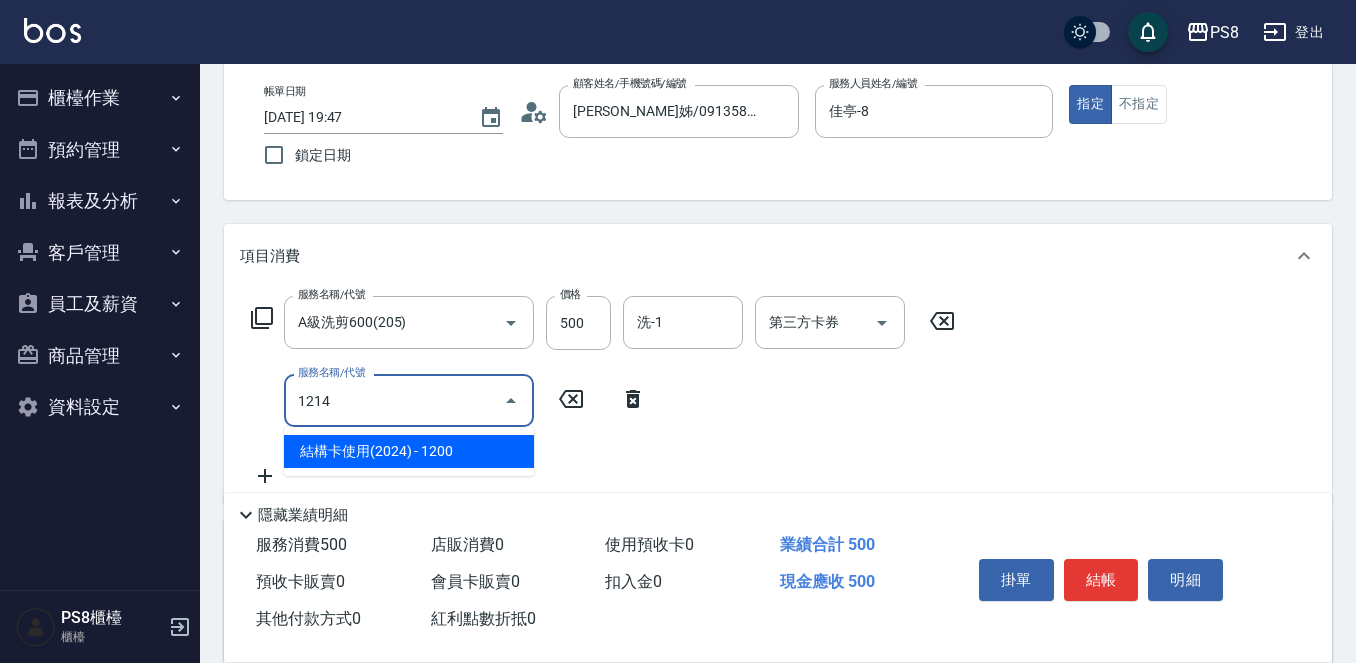 click on "結構卡使用(2024) - 1200" at bounding box center [409, 451] 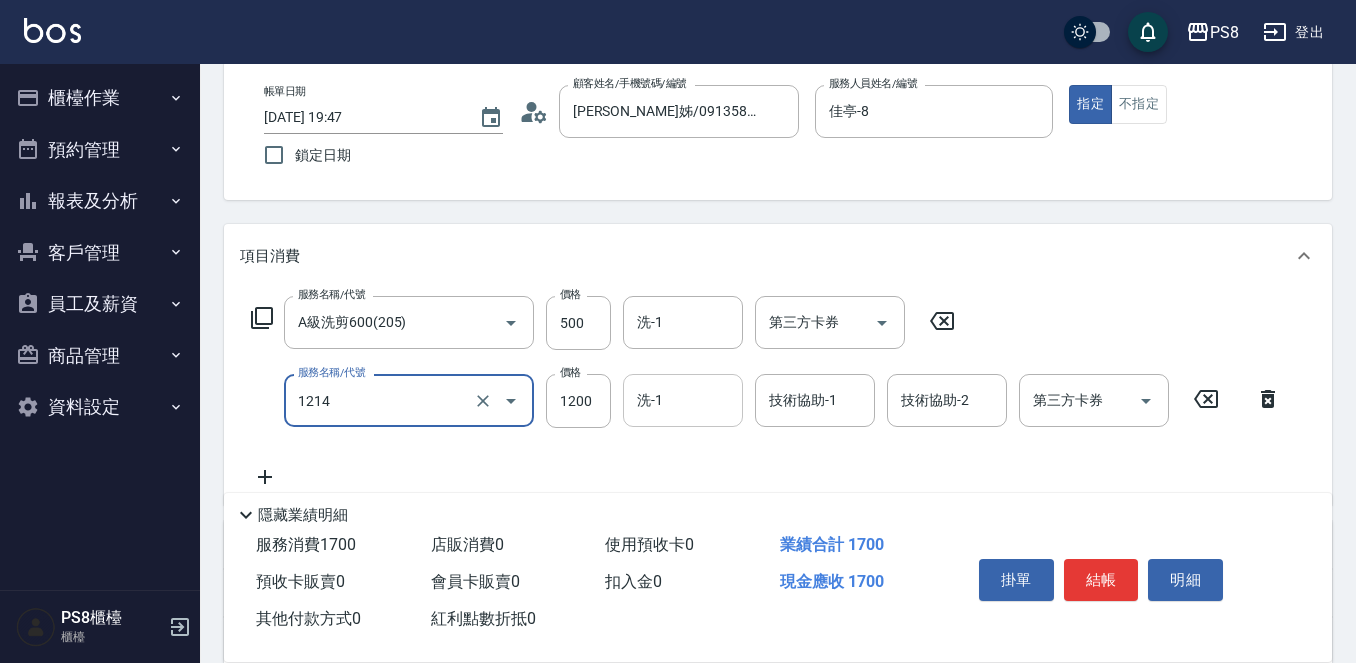 type on "結構卡使用(2024)(1214)" 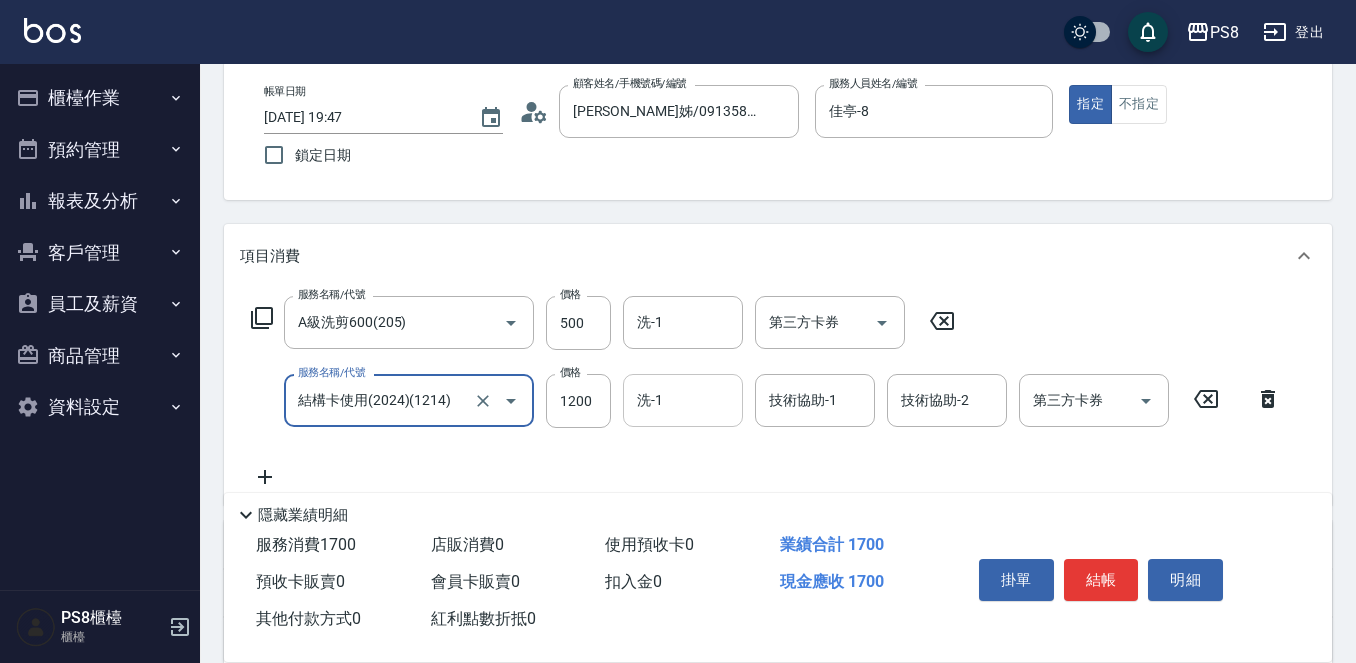 click on "洗-1" at bounding box center (683, 400) 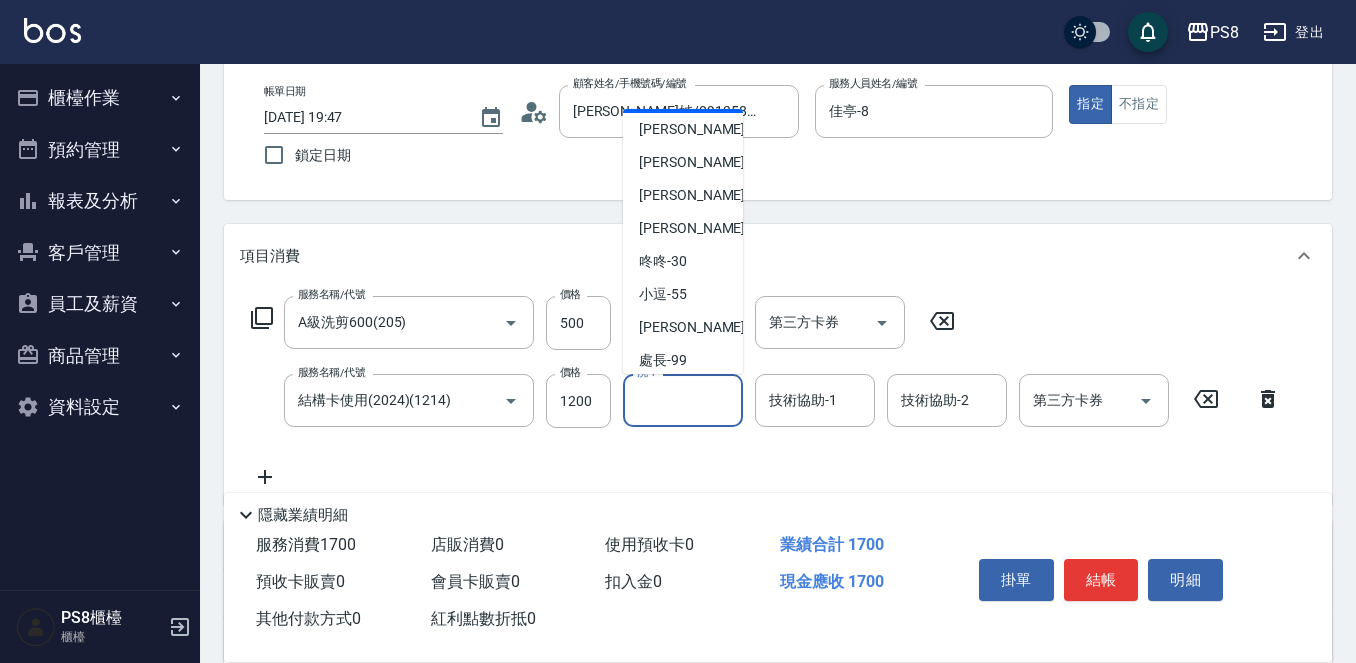 scroll, scrollTop: 600, scrollLeft: 0, axis: vertical 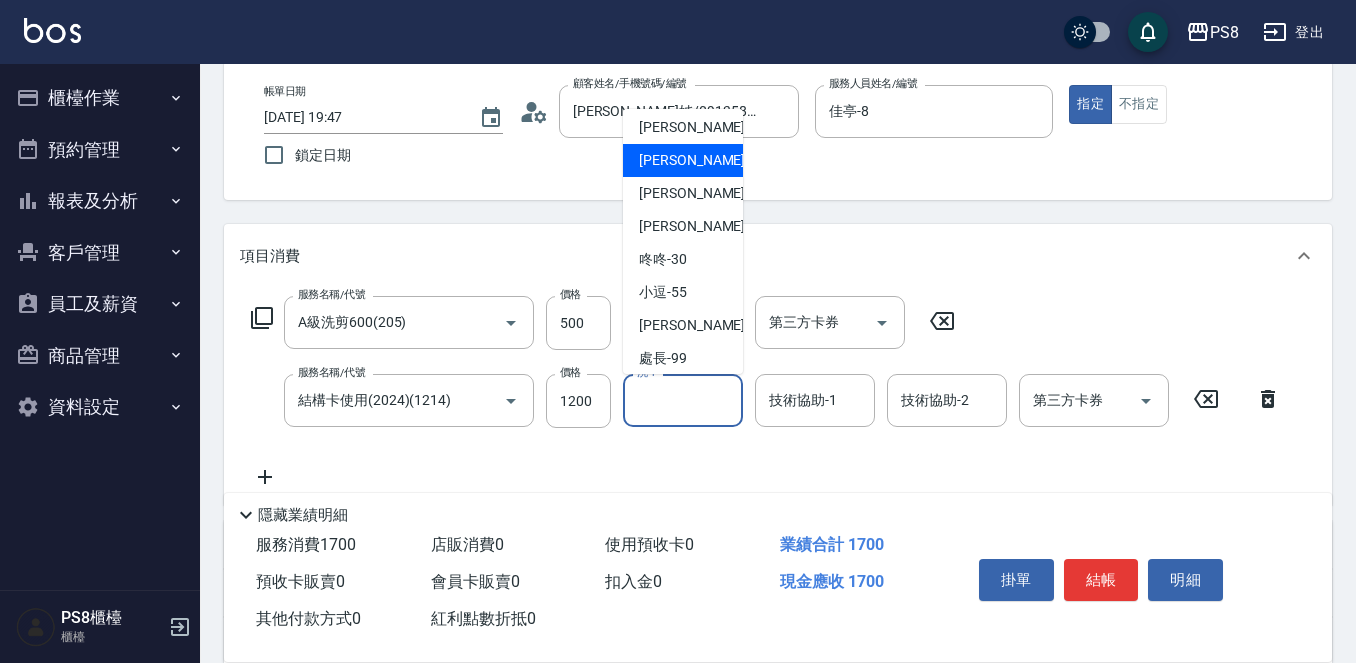 click on "苡真 -26" at bounding box center [683, 160] 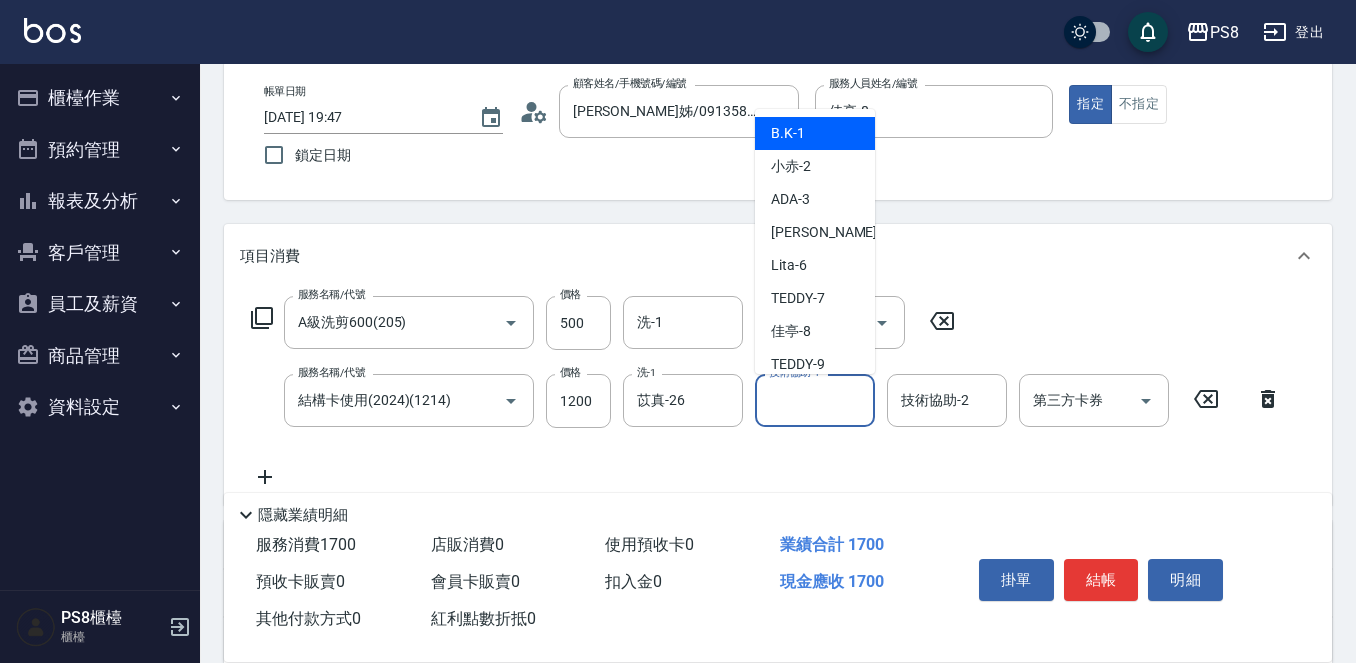 click on "技術協助-1" at bounding box center [815, 400] 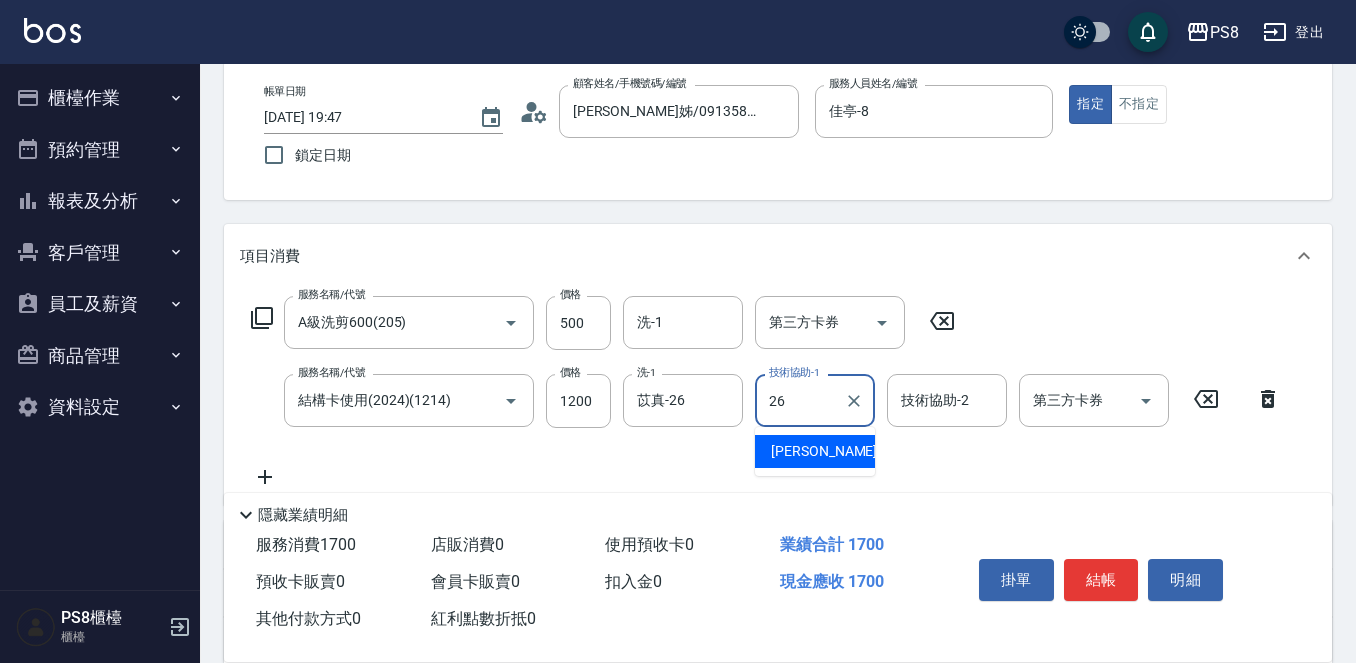 type on "苡真-26" 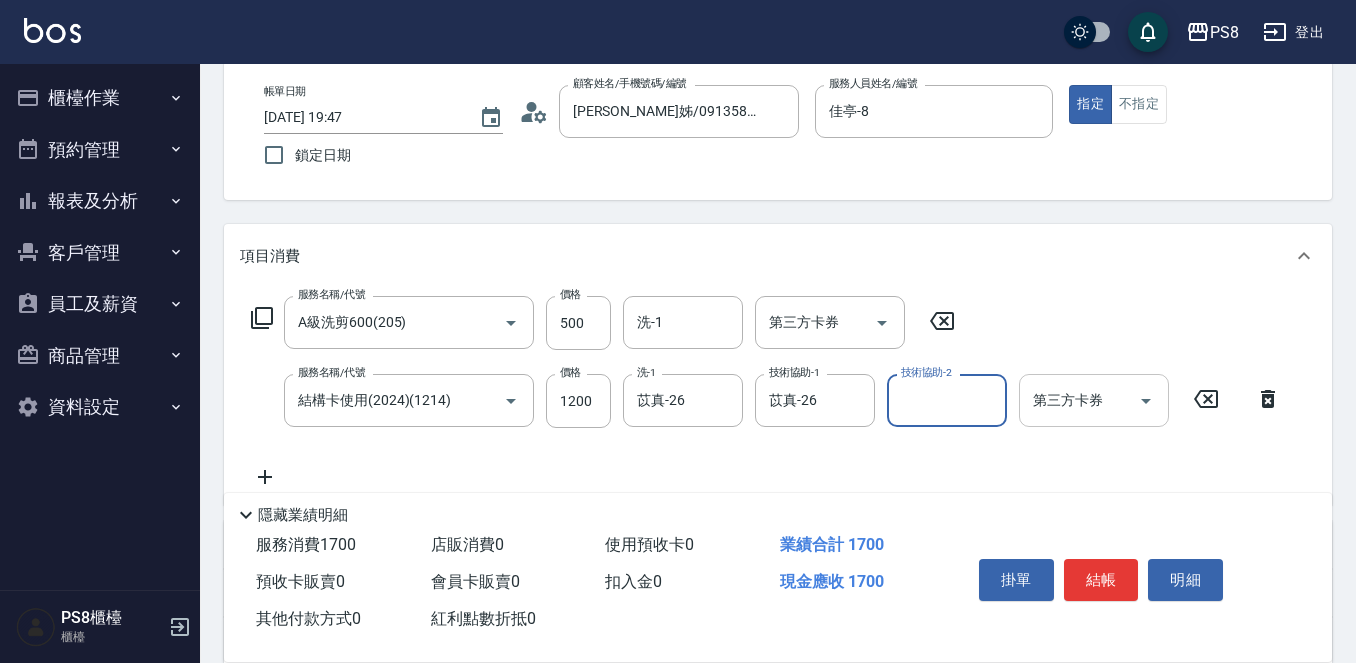 click 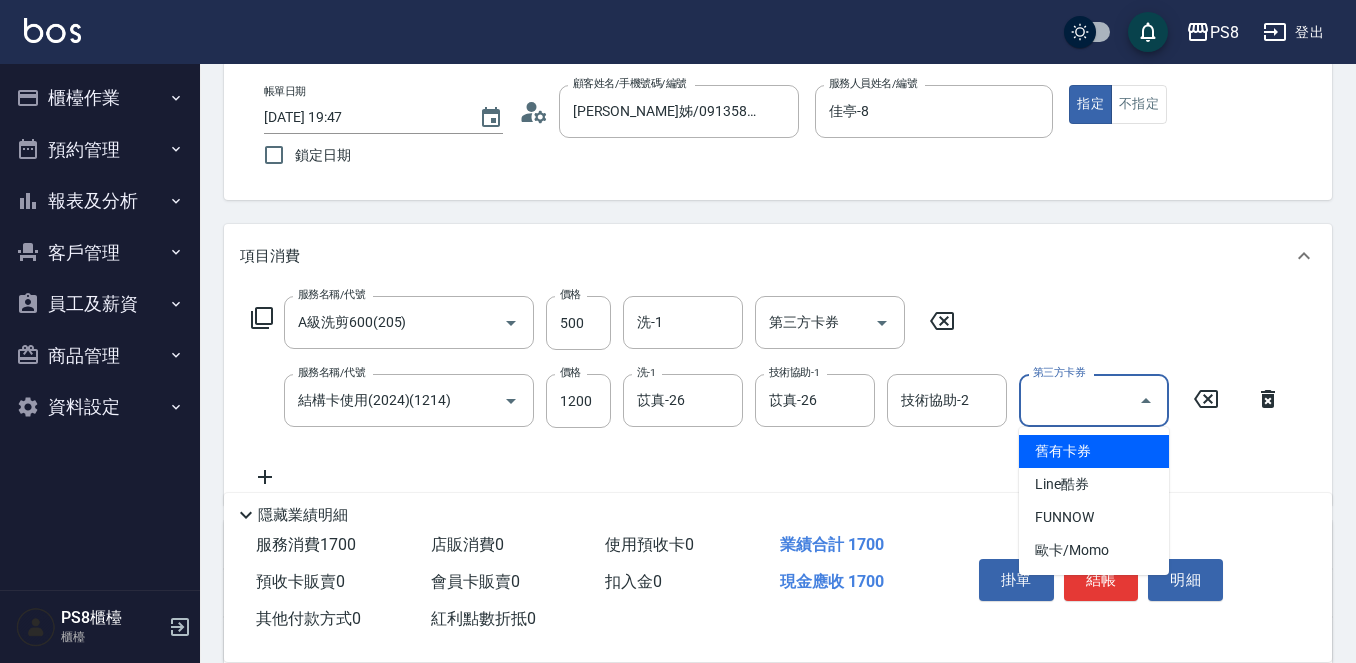 click on "舊有卡券" at bounding box center (1094, 451) 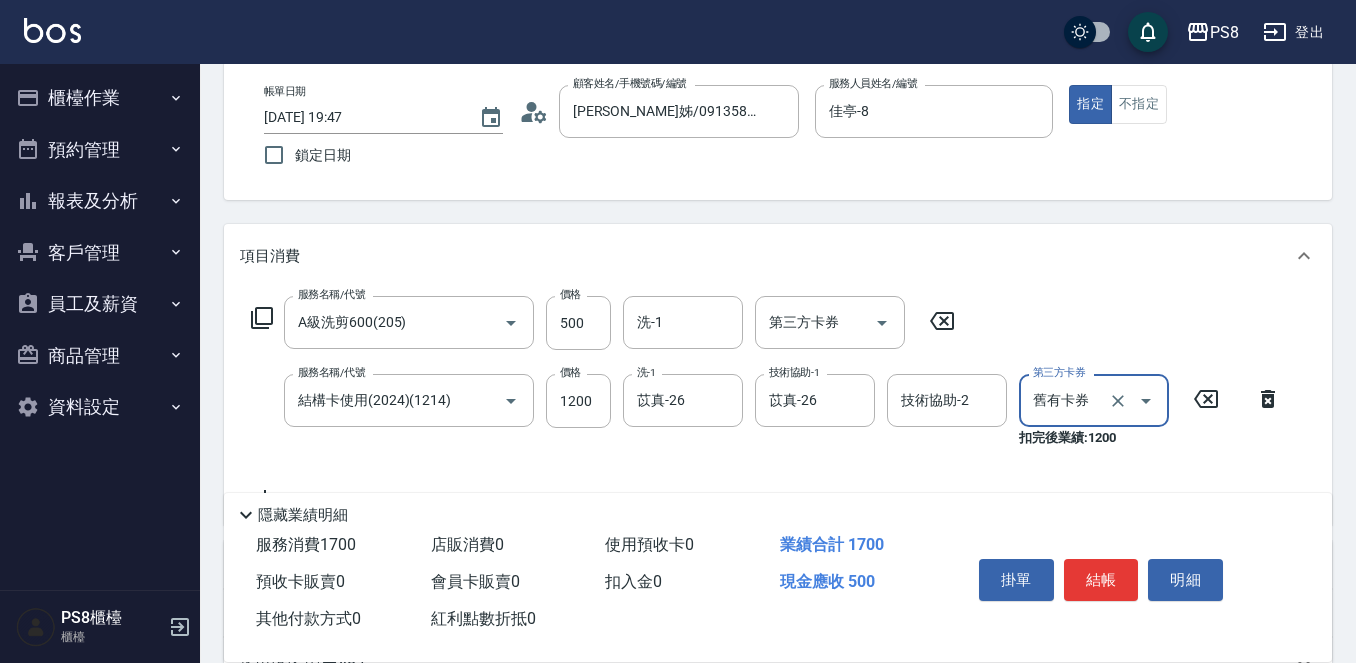 type on "舊有卡券" 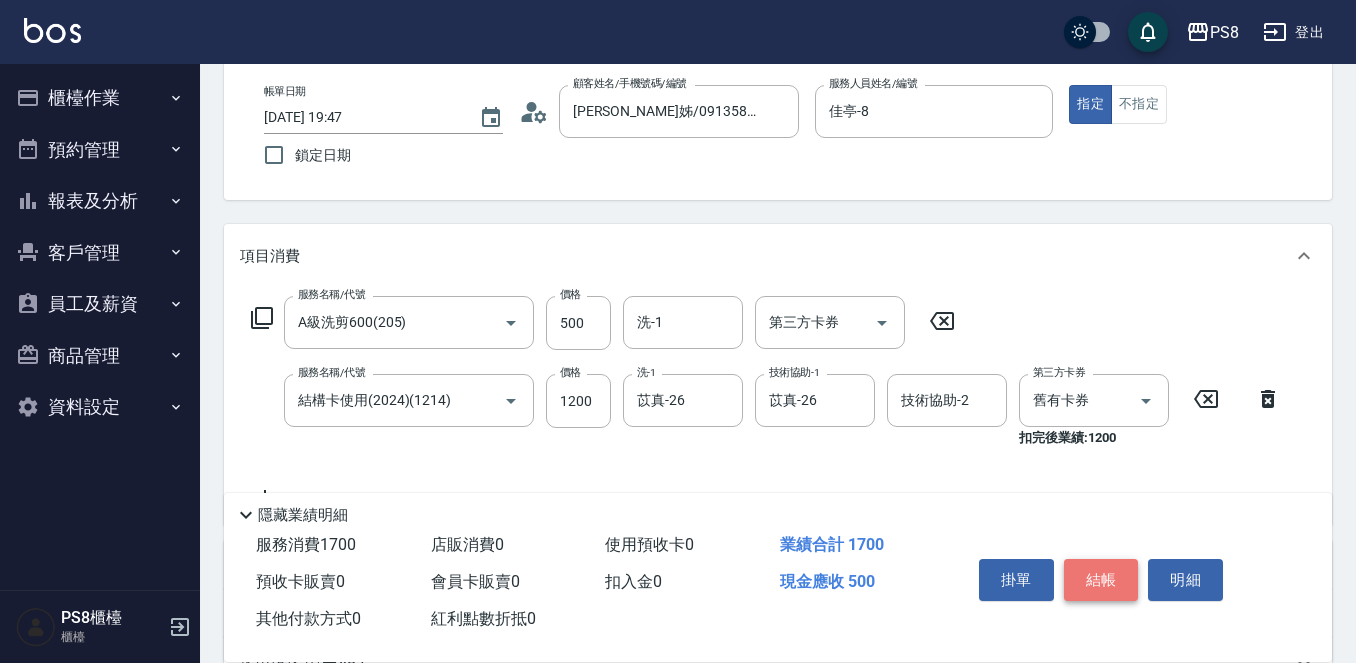 click on "結帳" at bounding box center (1101, 580) 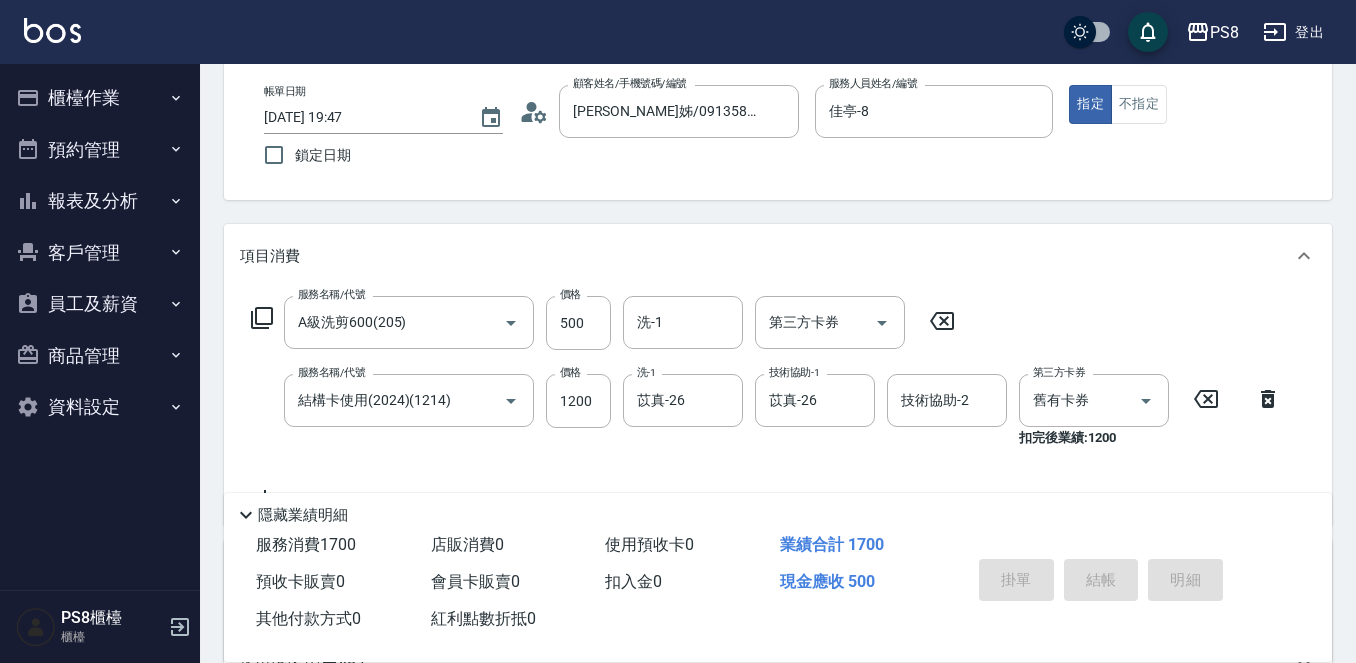 type on "2025/07/11 19:49" 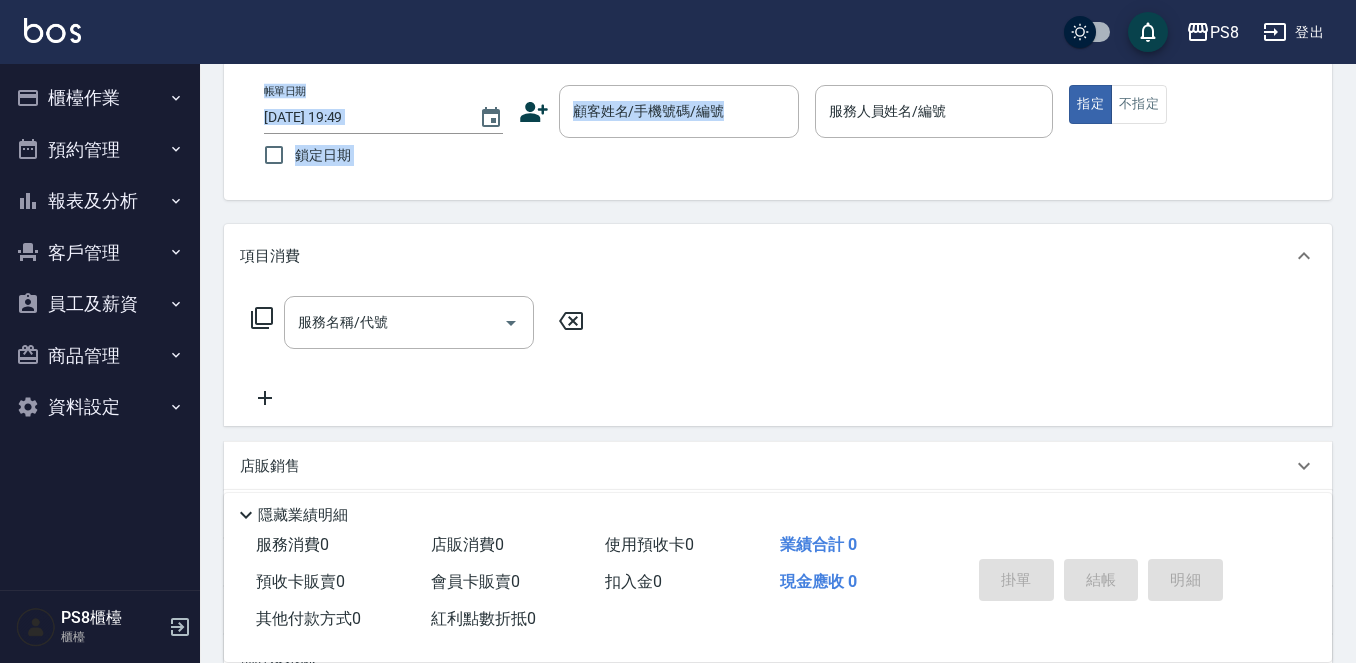 drag, startPoint x: 701, startPoint y: 32, endPoint x: 598, endPoint y: -13, distance: 112.40107 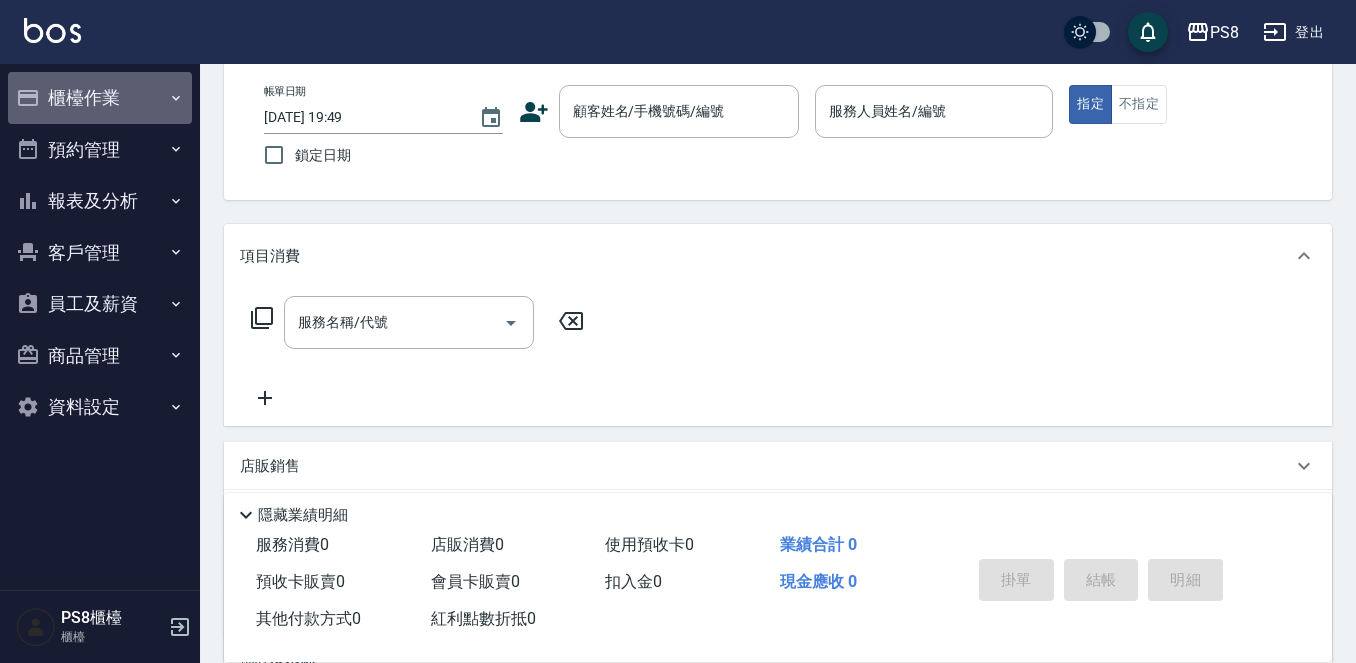 drag, startPoint x: 559, startPoint y: 609, endPoint x: 52, endPoint y: 98, distance: 719.8403 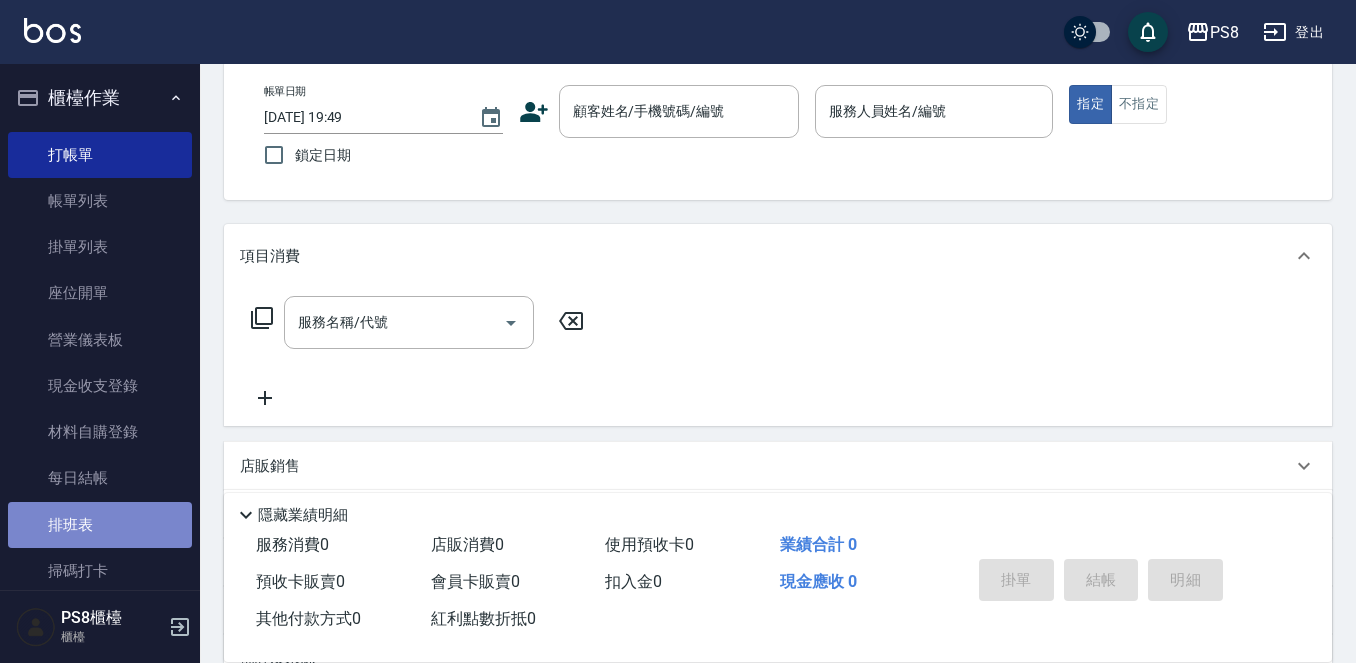 click on "排班表" at bounding box center (100, 525) 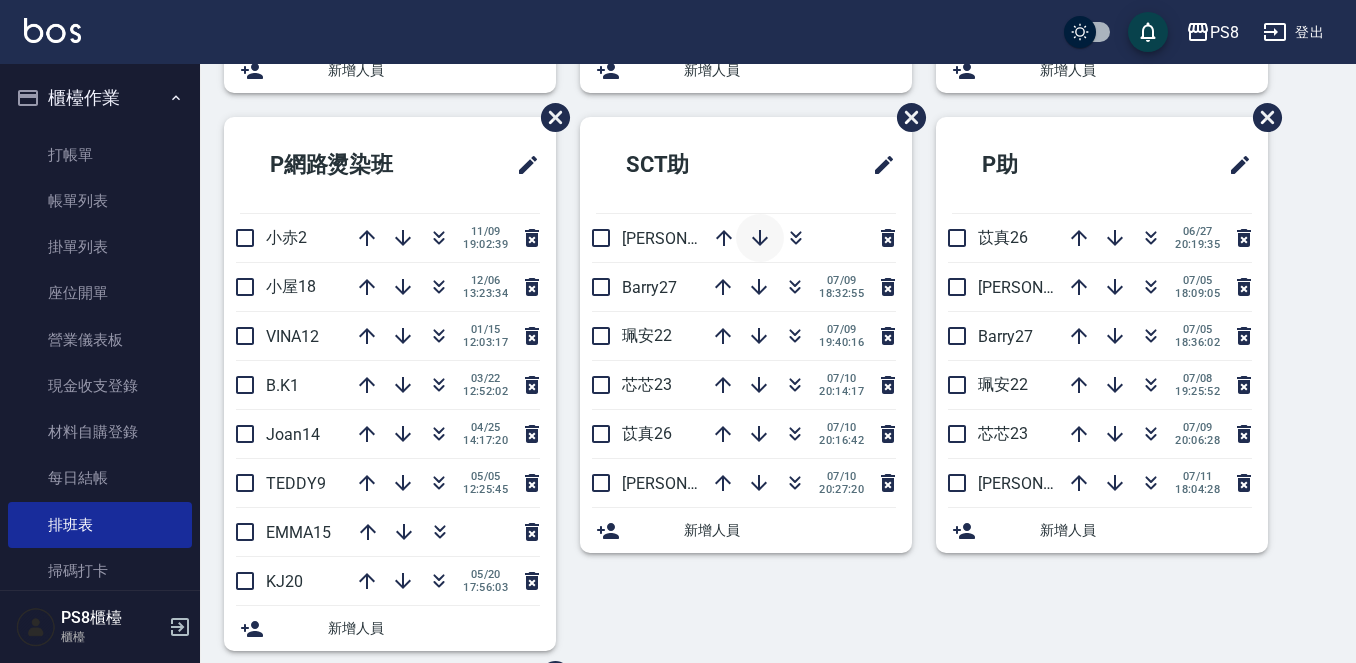 scroll, scrollTop: 300, scrollLeft: 0, axis: vertical 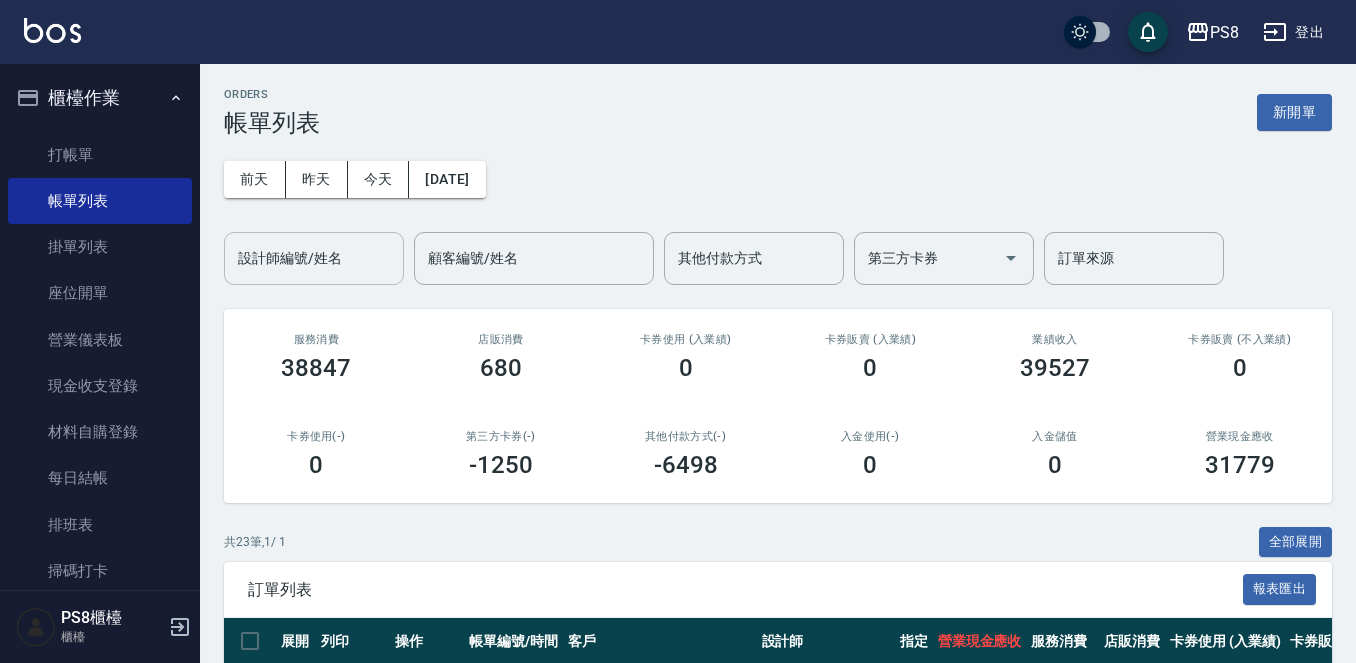 click on "設計師編號/姓名" at bounding box center (314, 258) 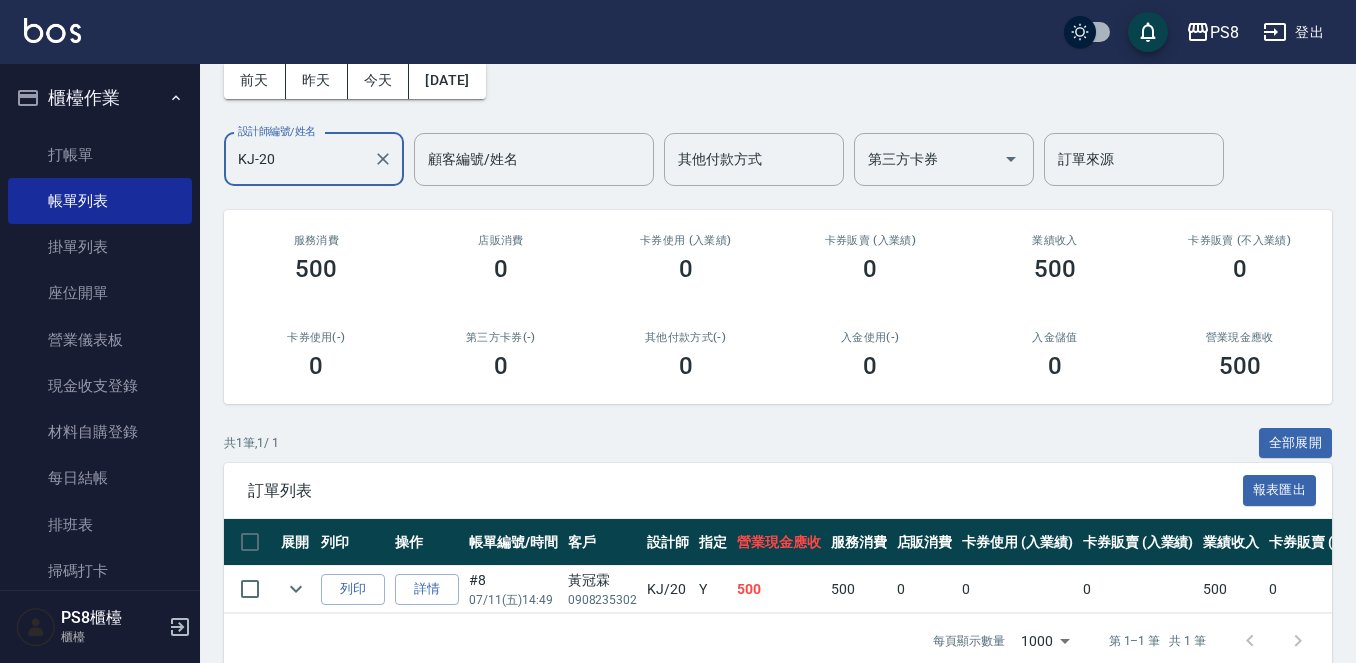 scroll, scrollTop: 145, scrollLeft: 0, axis: vertical 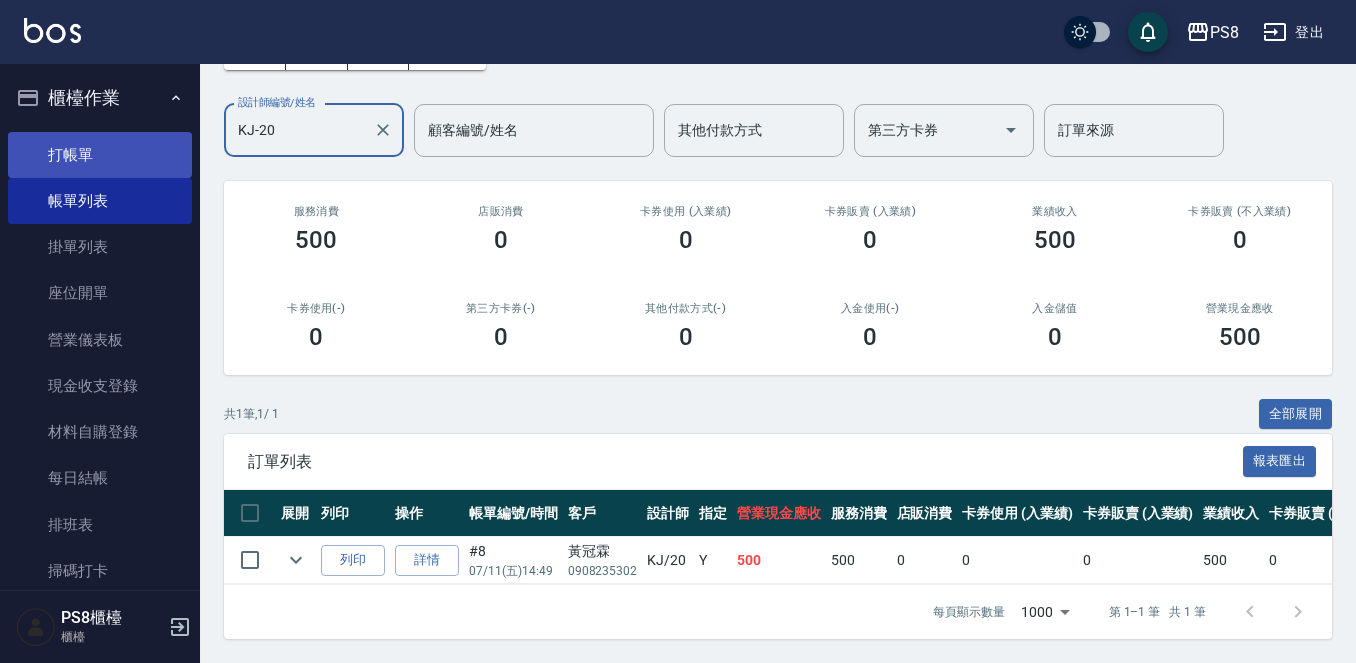 type on "KJ-20" 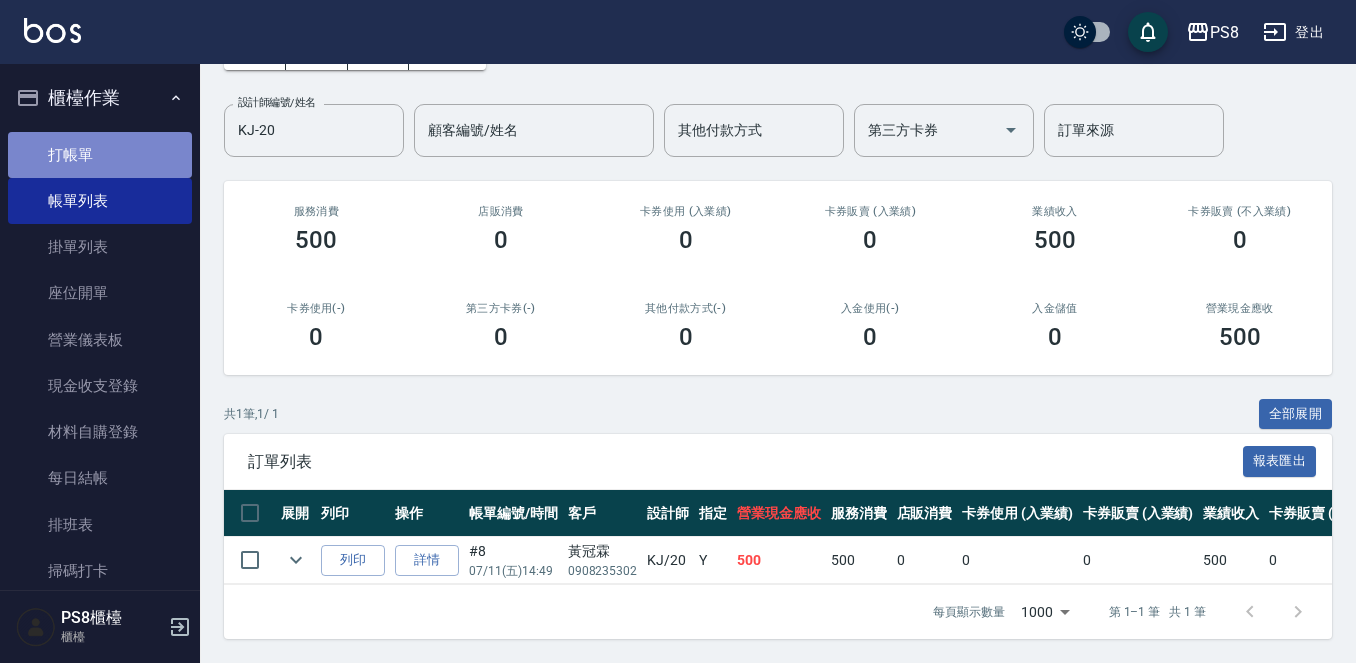 click on "打帳單" at bounding box center [100, 155] 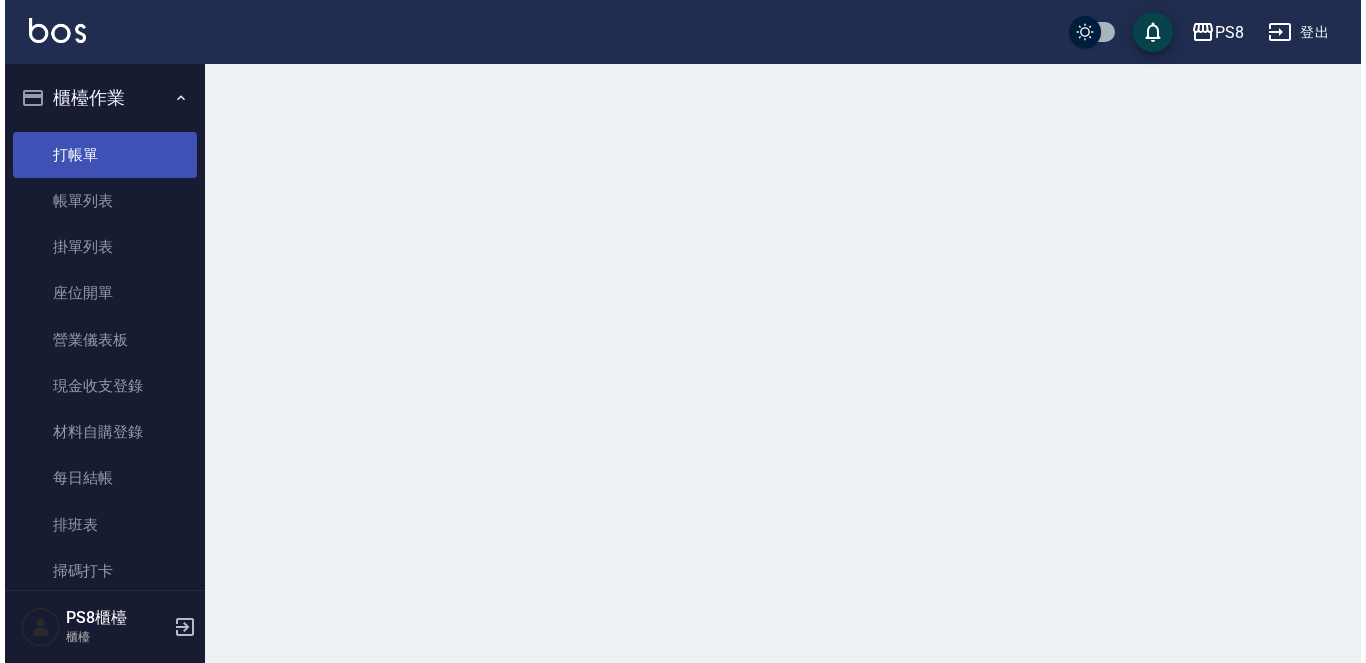 scroll, scrollTop: 0, scrollLeft: 0, axis: both 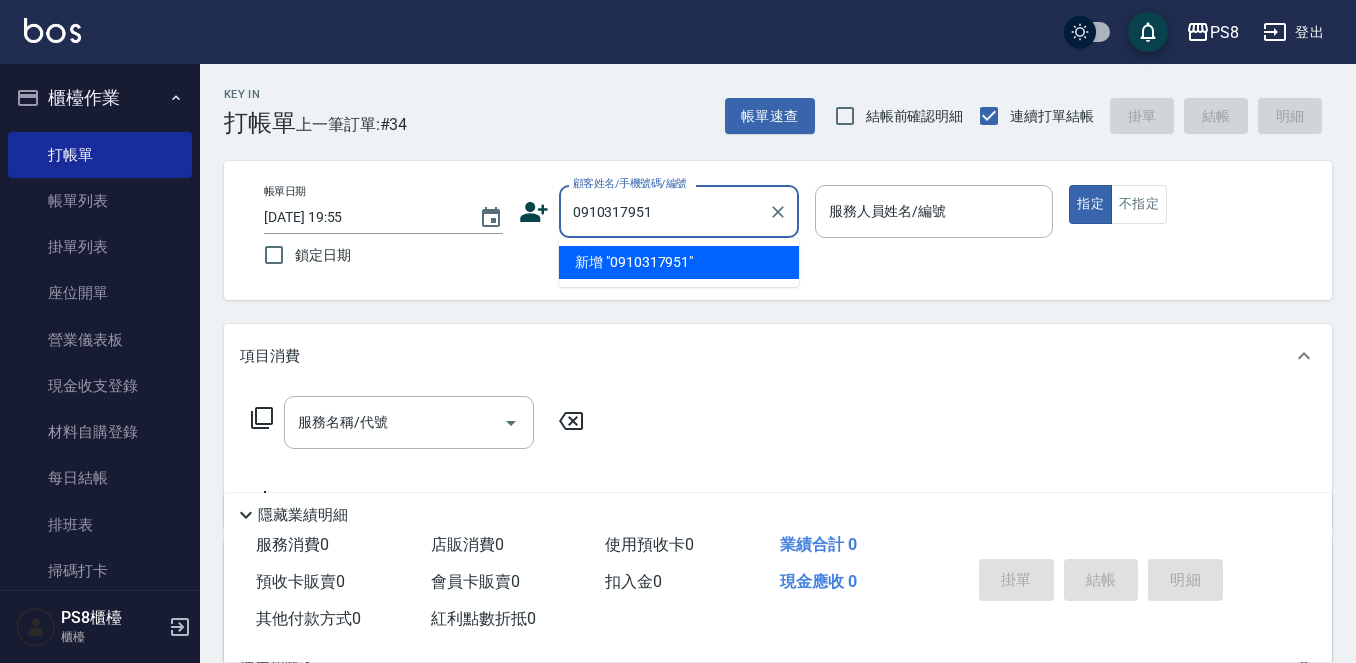 type on "0910317951" 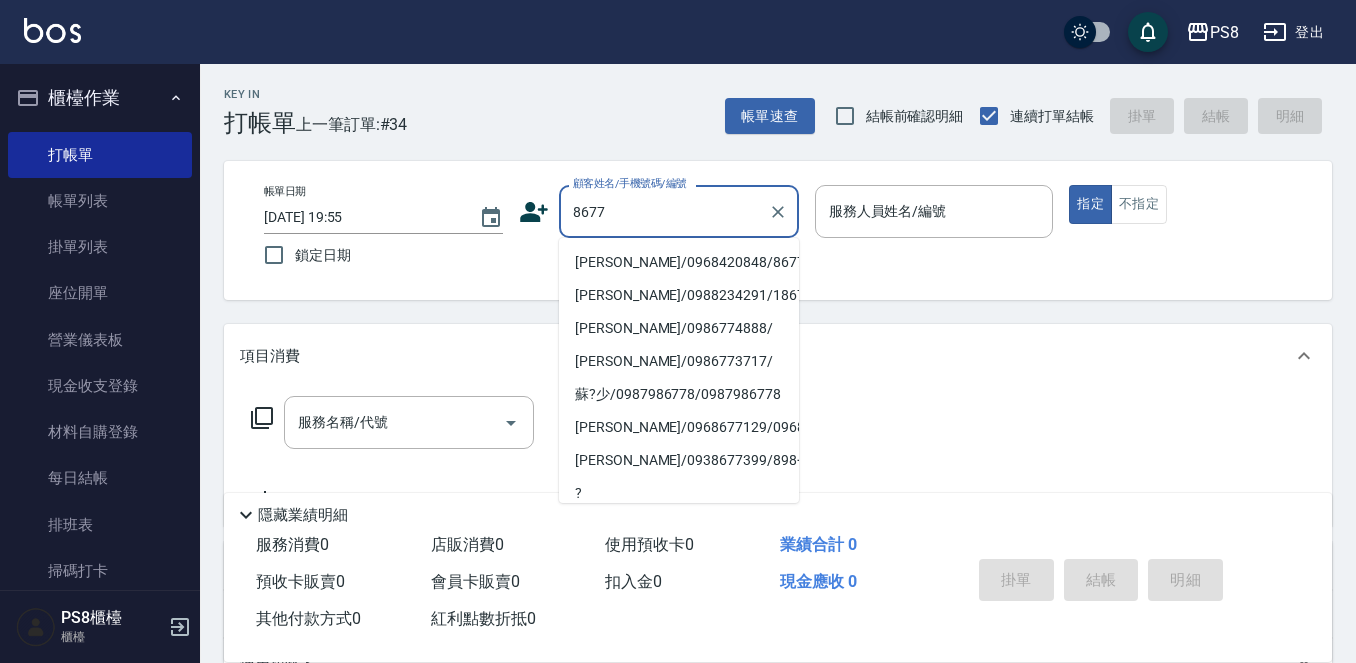 click on "[PERSON_NAME]/0968420848/8677" at bounding box center [679, 262] 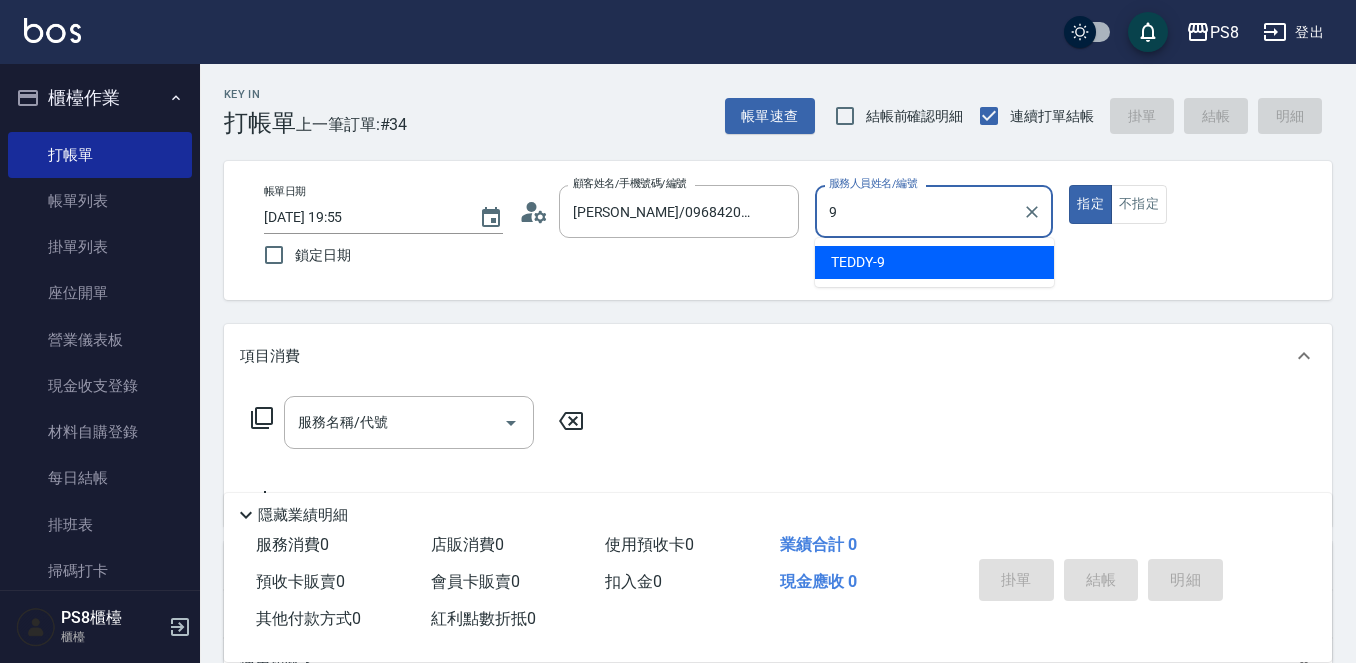 type on "TEDDY-9" 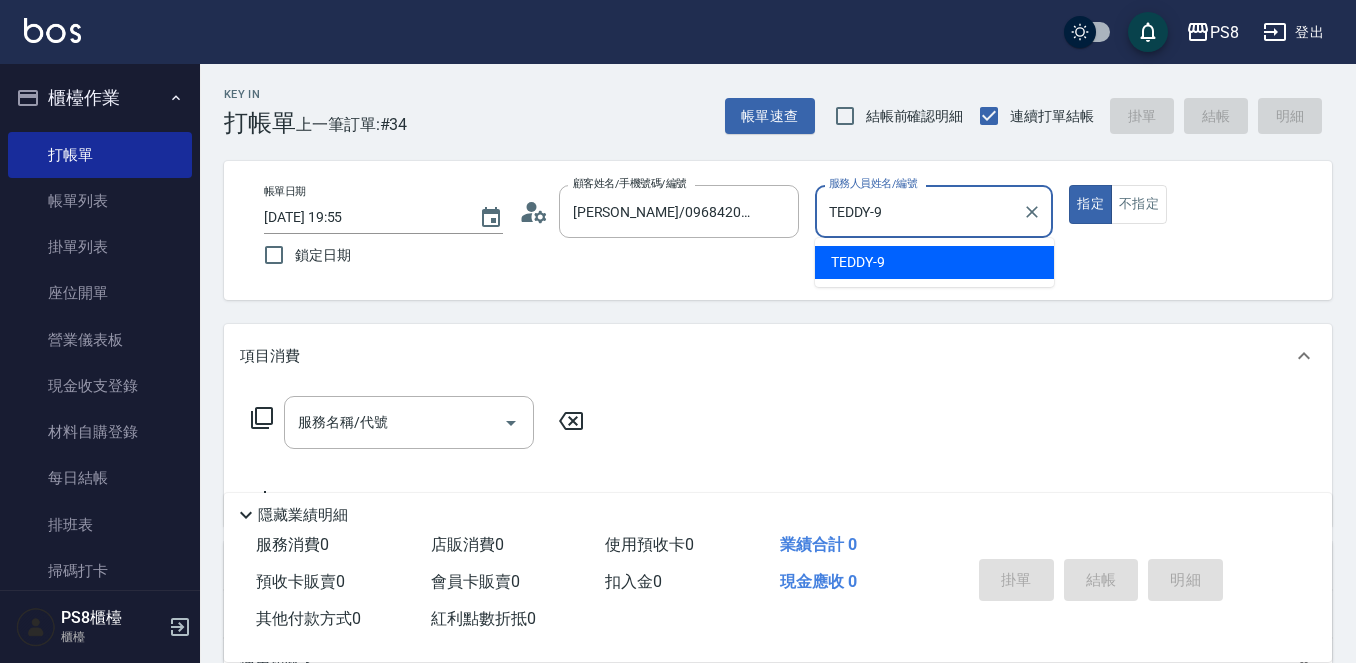 type on "true" 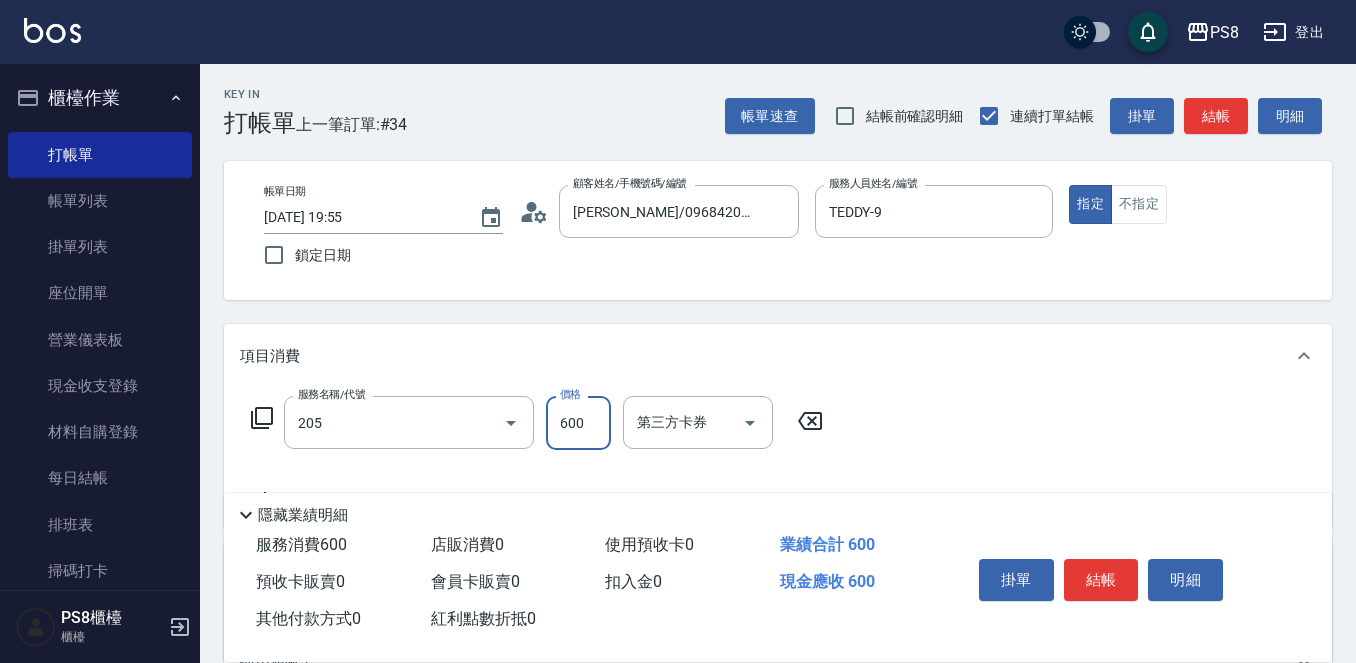 type on "A級洗剪600(205)" 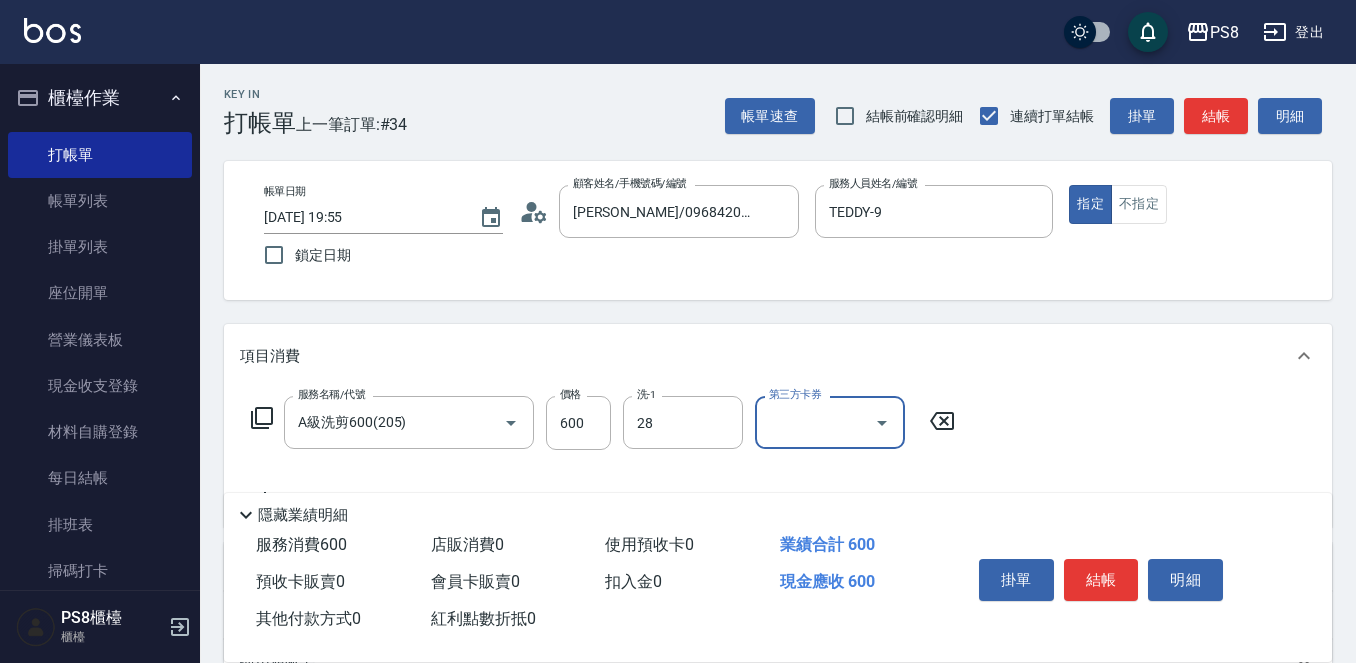 type on "姵蓁-28" 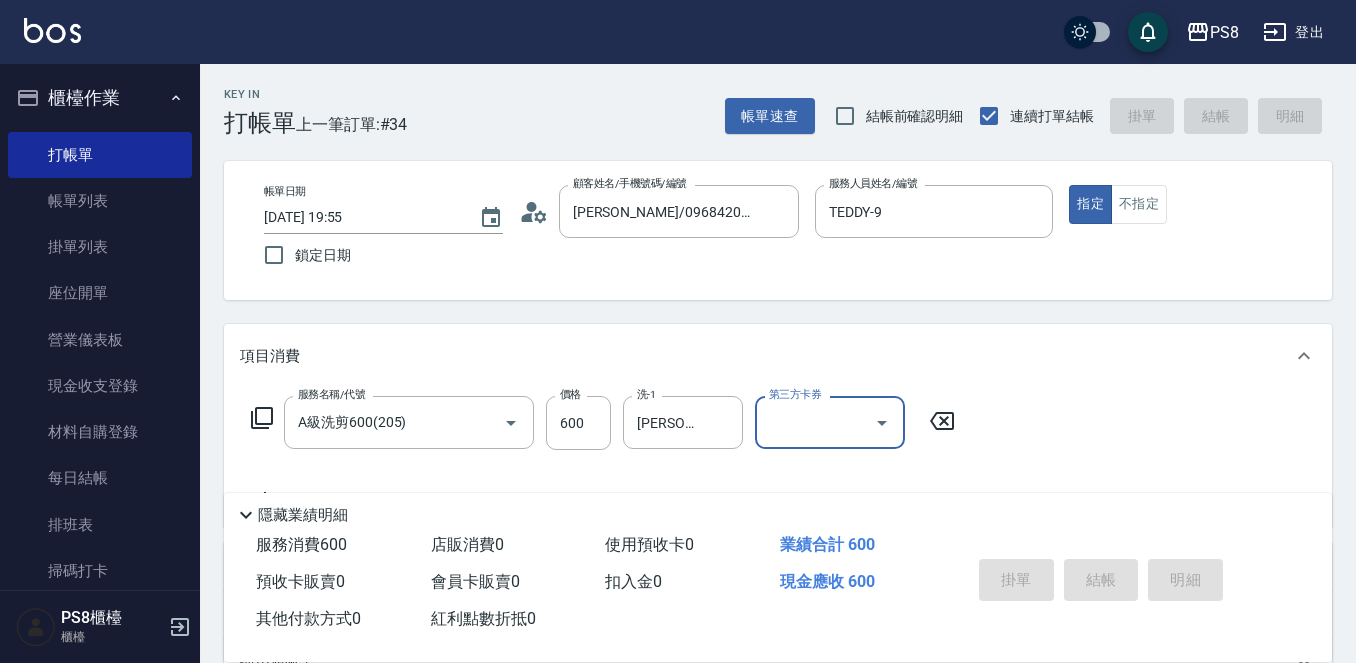 type on "2025/07/11 19:59" 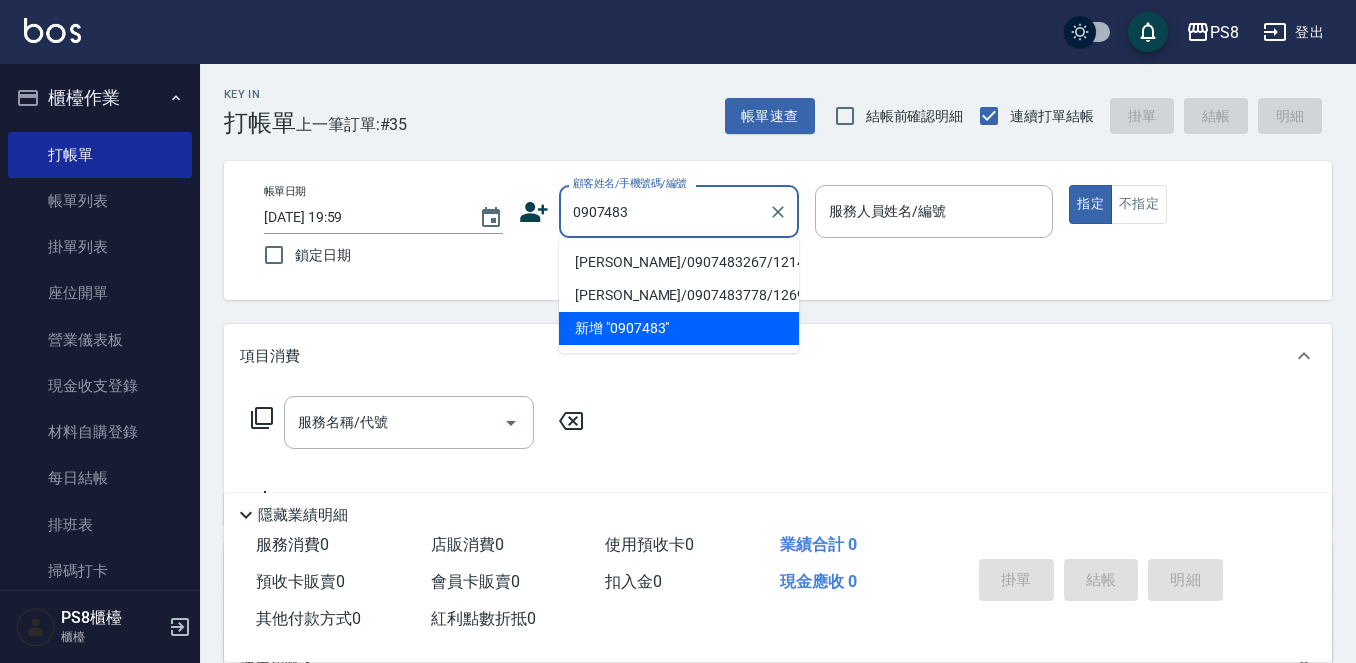 click on "林泓佑/0907483267/12148" at bounding box center (679, 262) 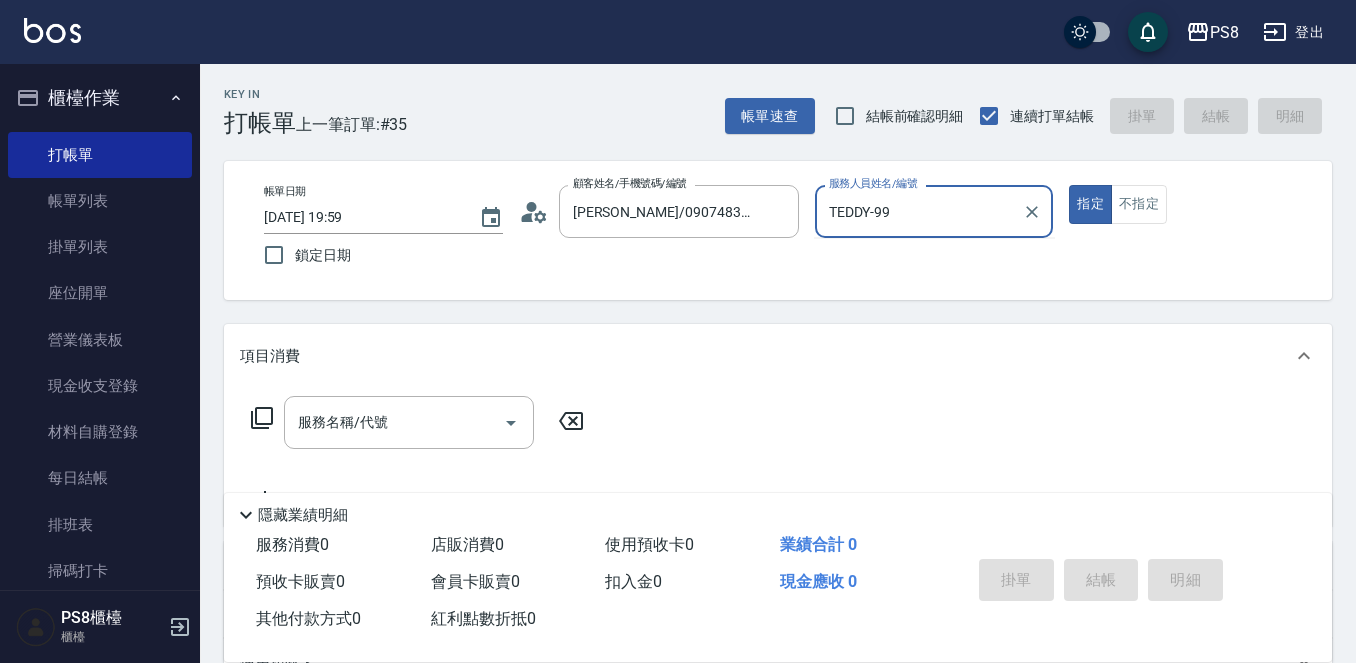 click on "指定" at bounding box center [1090, 204] 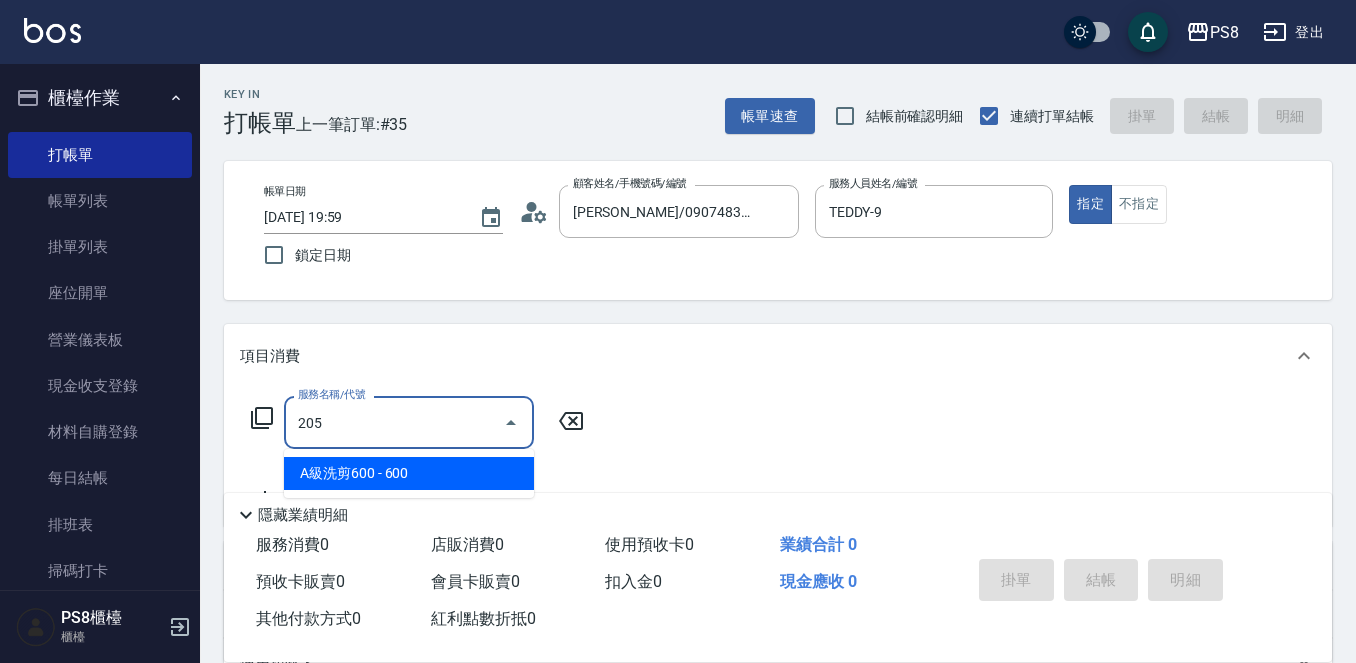 type on "A級洗剪600(205)" 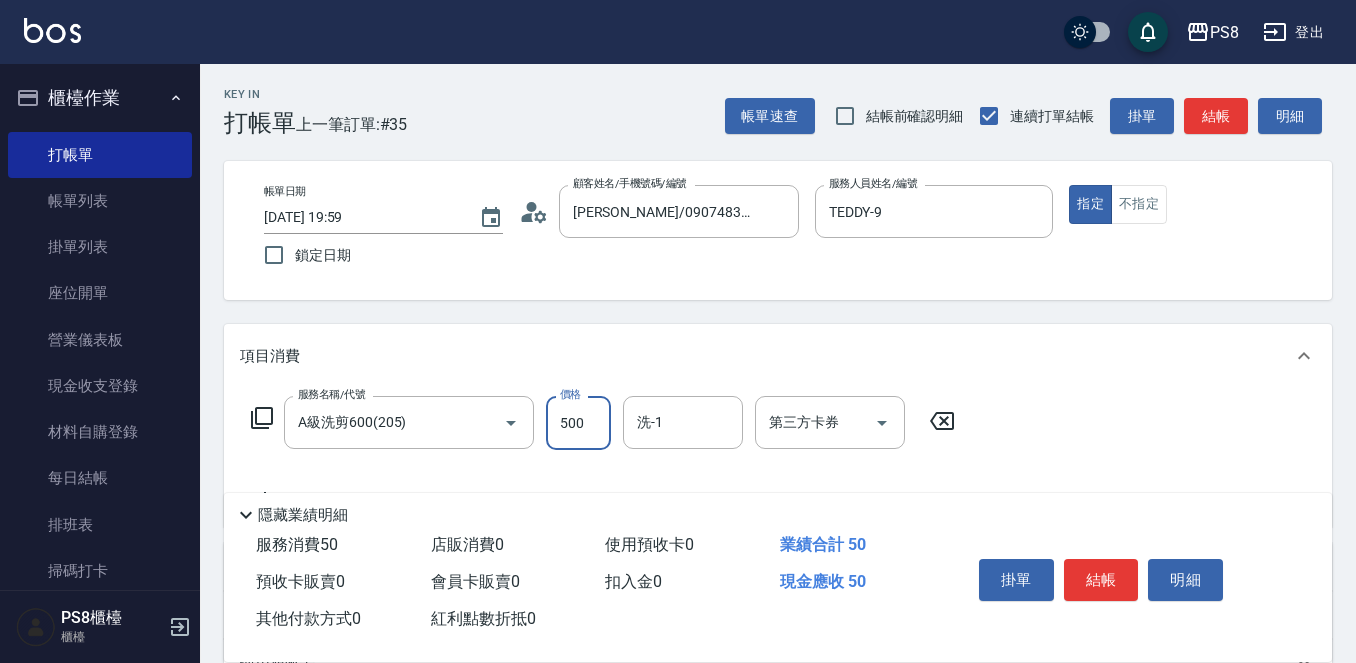 type on "500" 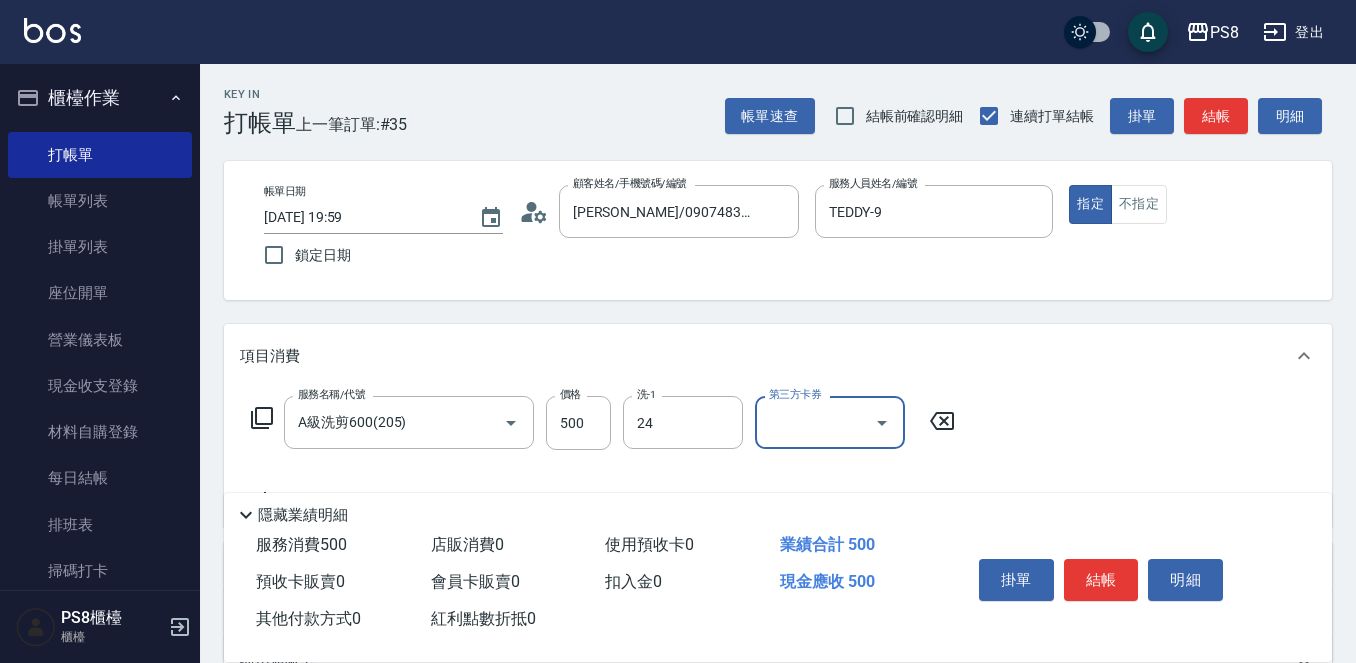 type on "婷婷-24" 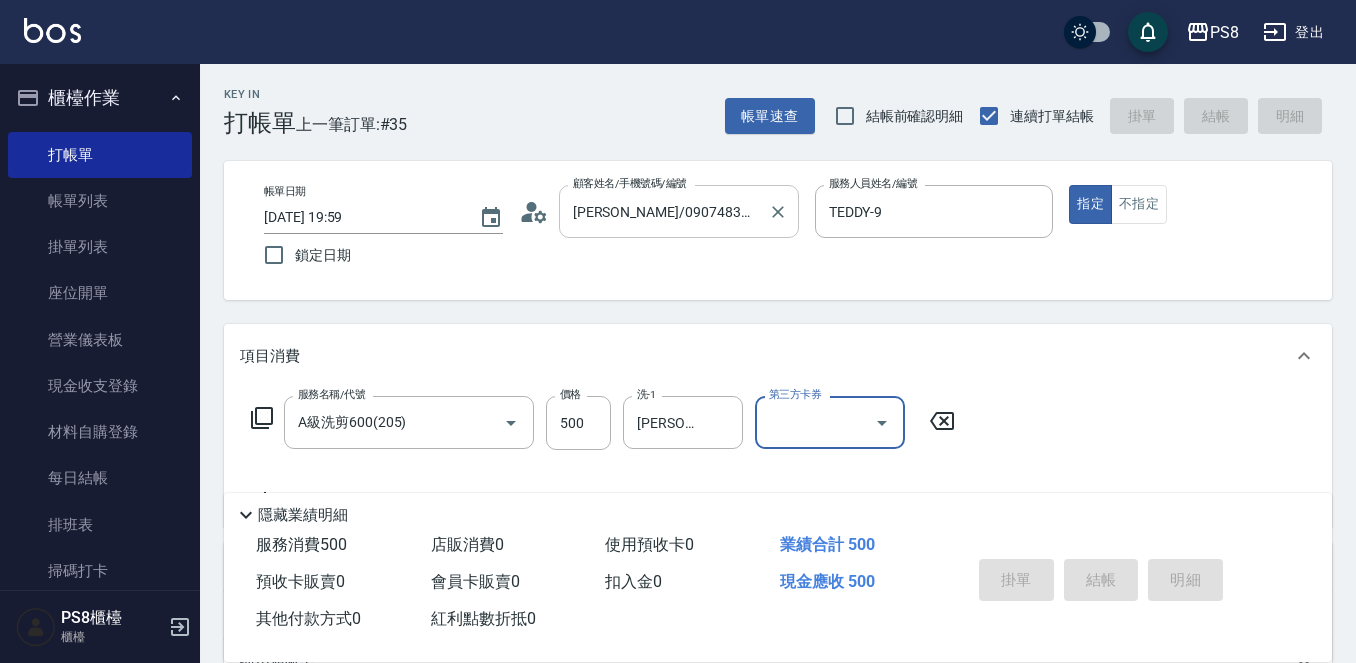 type on "2025/07/11 20:00" 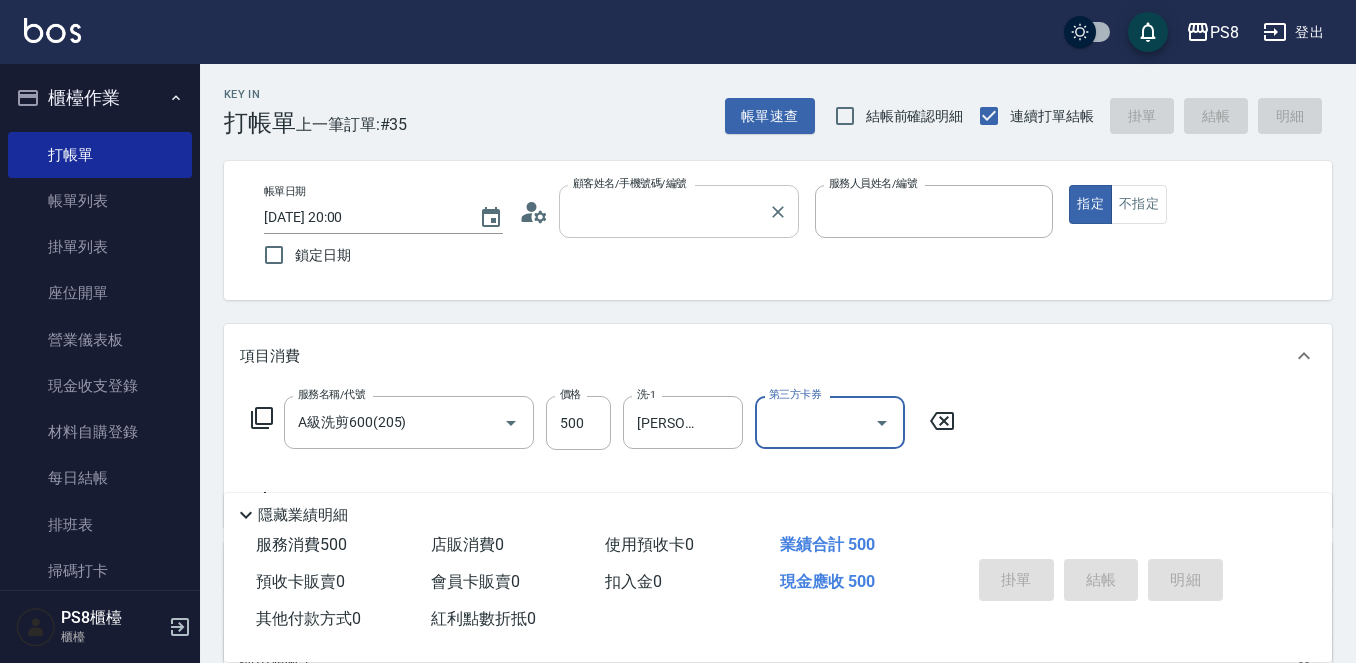 type 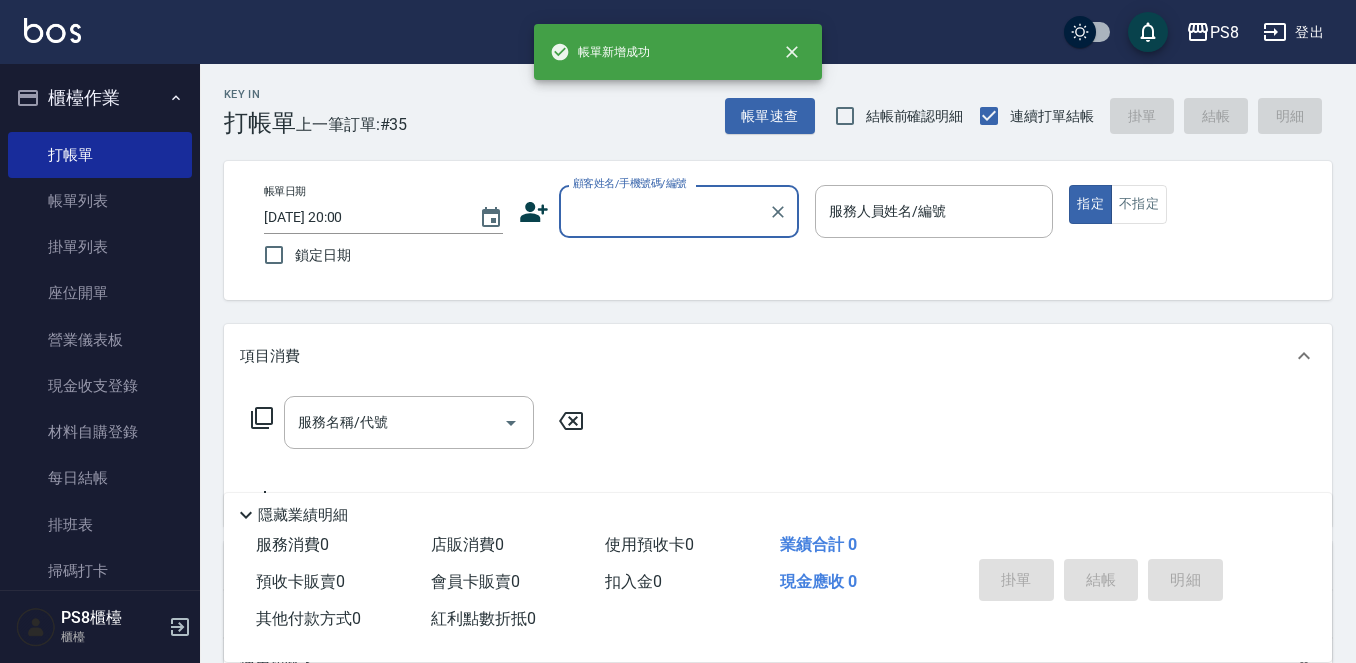 click on "顧客姓名/手機號碼/編號" at bounding box center [664, 211] 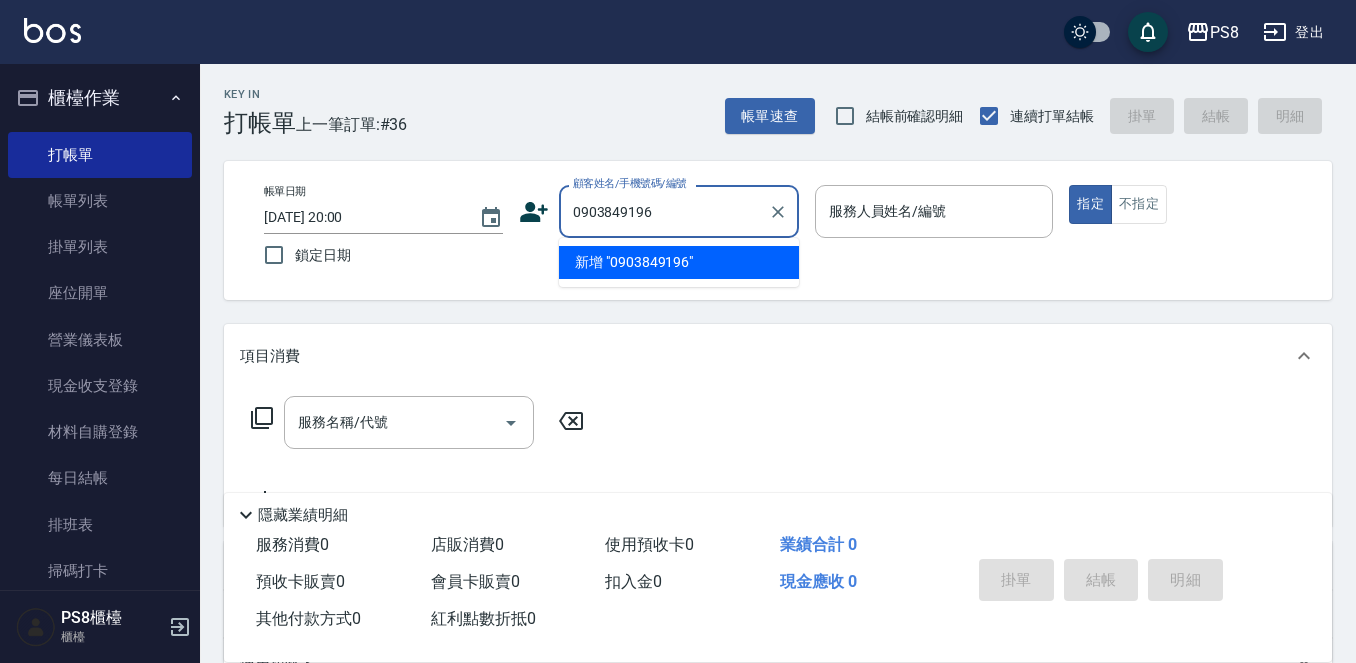 drag, startPoint x: 656, startPoint y: 216, endPoint x: 572, endPoint y: 205, distance: 84.71718 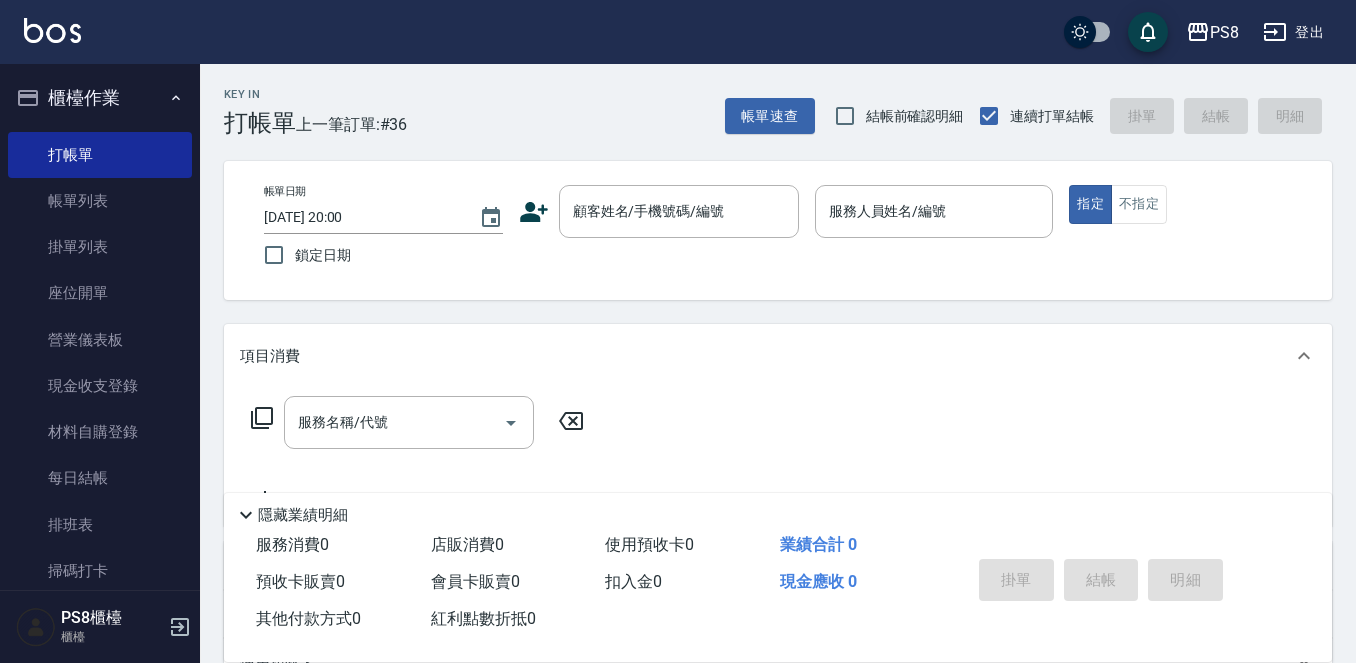 click 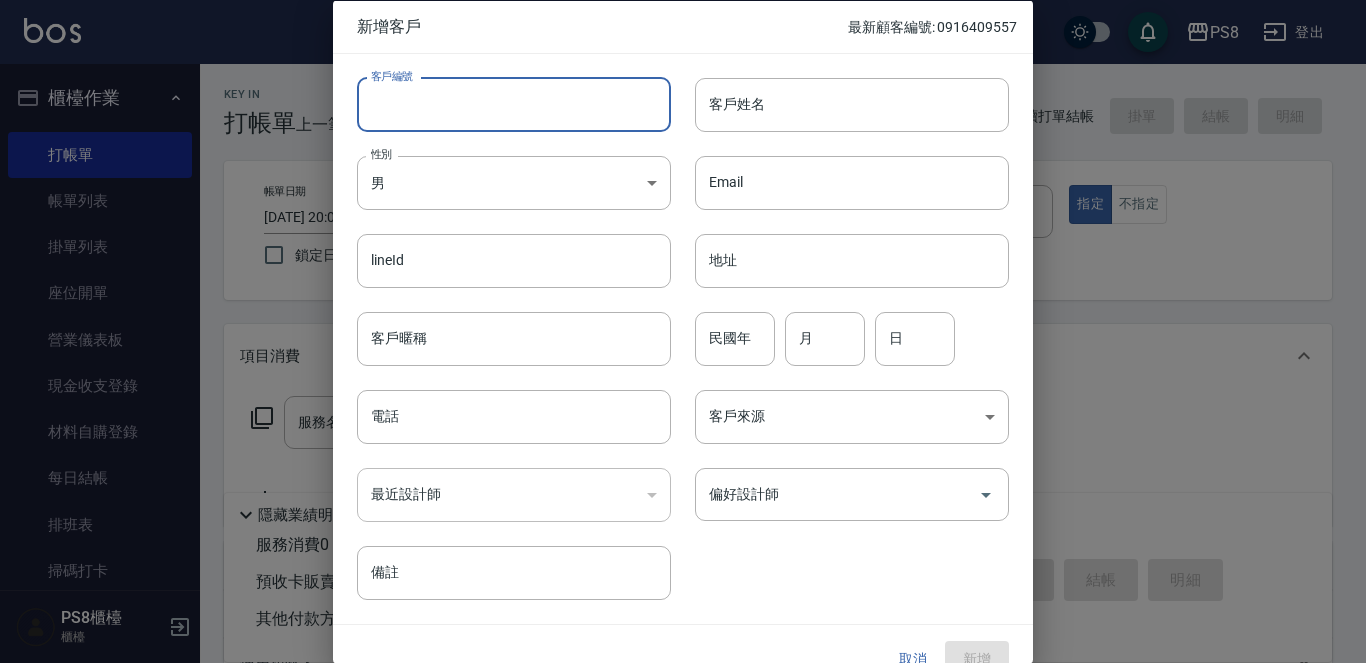 click on "客戶編號" at bounding box center [514, 104] 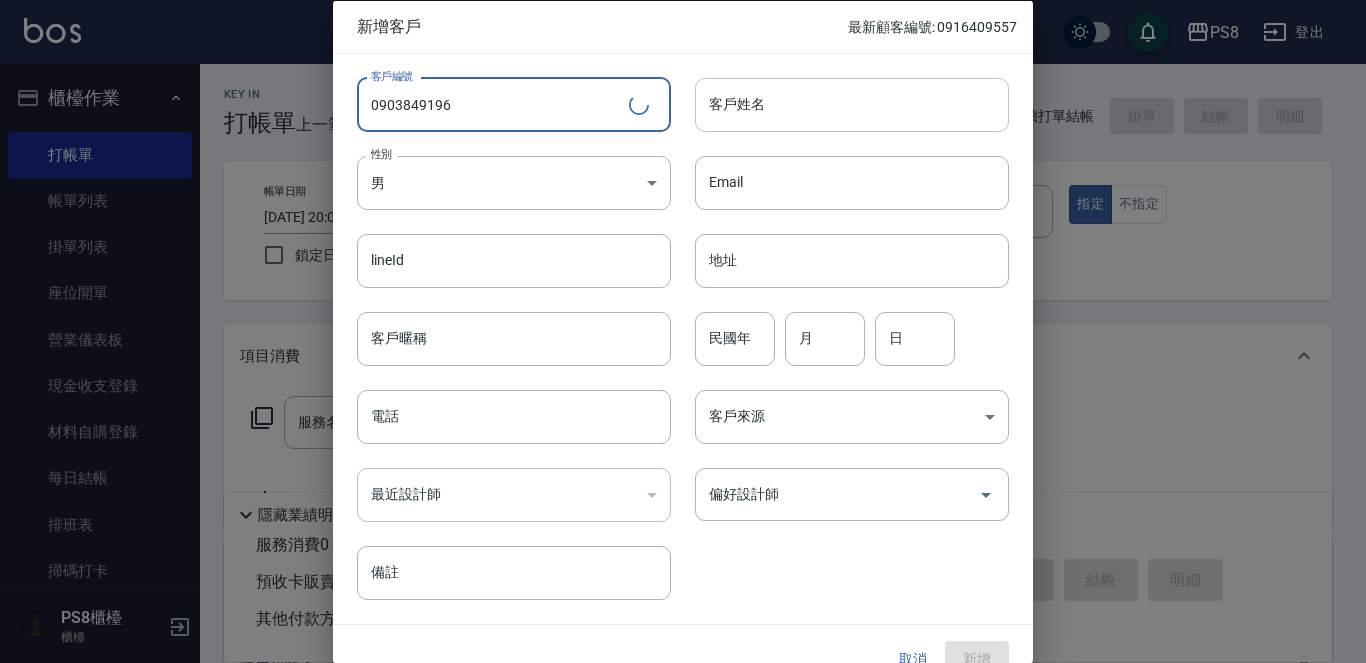 type on "0903849196" 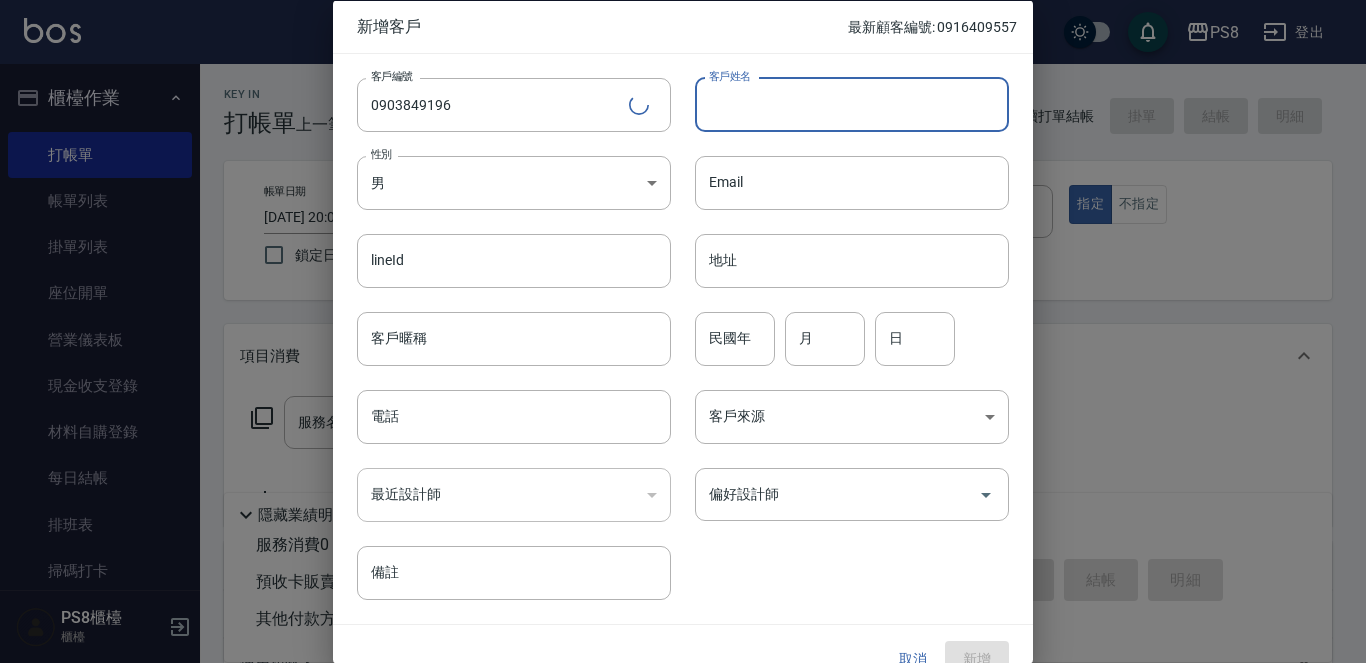 click on "客戶姓名" at bounding box center (852, 104) 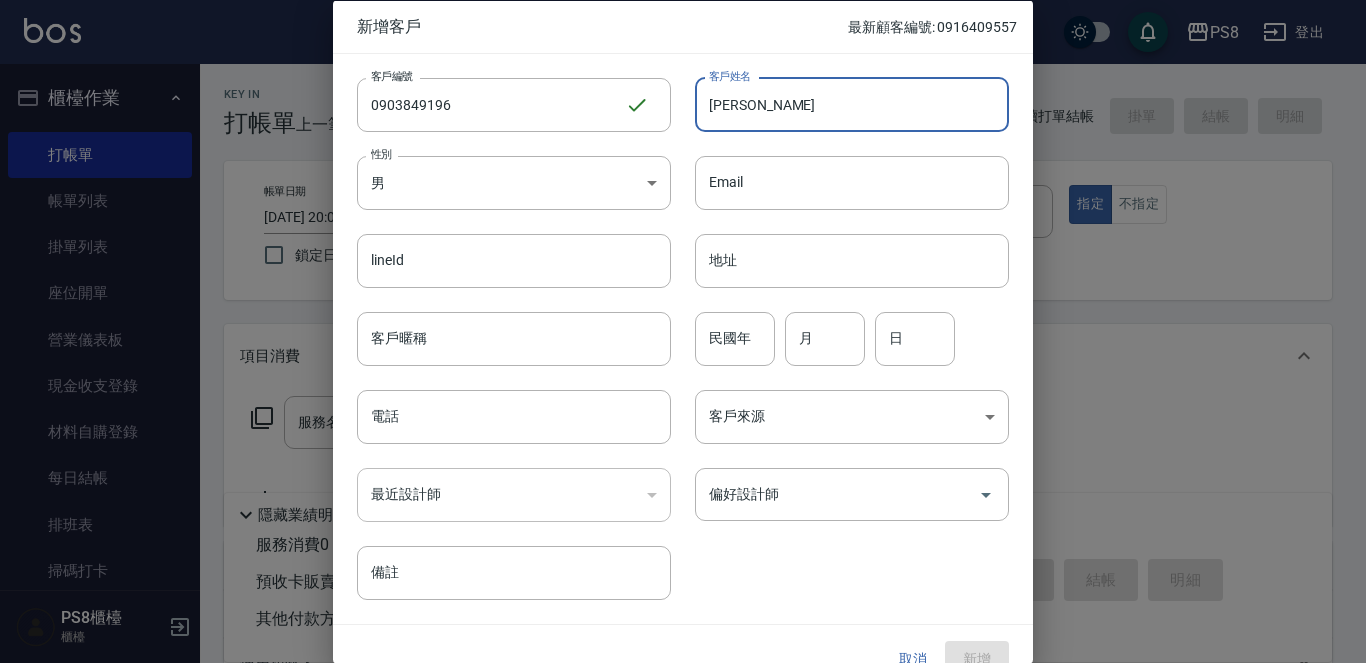 type on "黃湘雲" 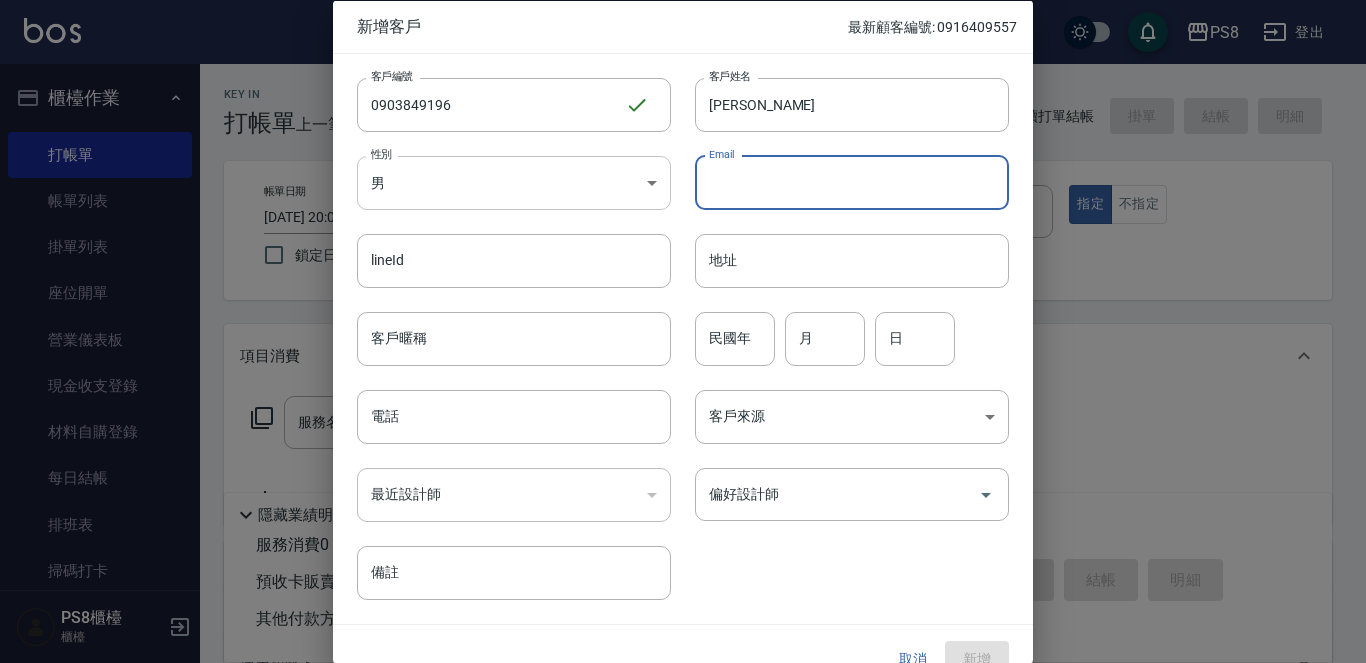 click on "PS8 登出 櫃檯作業 打帳單 帳單列表 掛單列表 座位開單 營業儀表板 現金收支登錄 材料自購登錄 每日結帳 排班表 掃碼打卡 預約管理 預約管理 單日預約紀錄 單週預約紀錄 報表及分析 報表目錄 店家日報表 互助日報表 互助排行榜 互助點數明細 全店業績分析表 設計師日報表 設計師業績分析表 設計師業績月報表 設計師排行榜 每日收支明細 收支分類明細表 客戶管理 客戶列表 卡券管理 入金管理 員工及薪資 員工列表 全店打卡記錄 商品管理 商品分類設定 商品列表 資料設定 服務分類設定 服務項目設定 預收卡設定 系統參數設定 業績抽成參數設定 收支科目設定 支付方式設定 第三方卡券設定 PS8櫃檯 櫃檯 Key In 打帳單 上一筆訂單:#36 帳單速查 結帳前確認明細 連續打單結帳 掛單 結帳 明細 帳單日期 2025/07/11 20:00 鎖定日期 顧客姓名/手機號碼/編號 服務人員姓名/編號 ​" at bounding box center [683, 487] 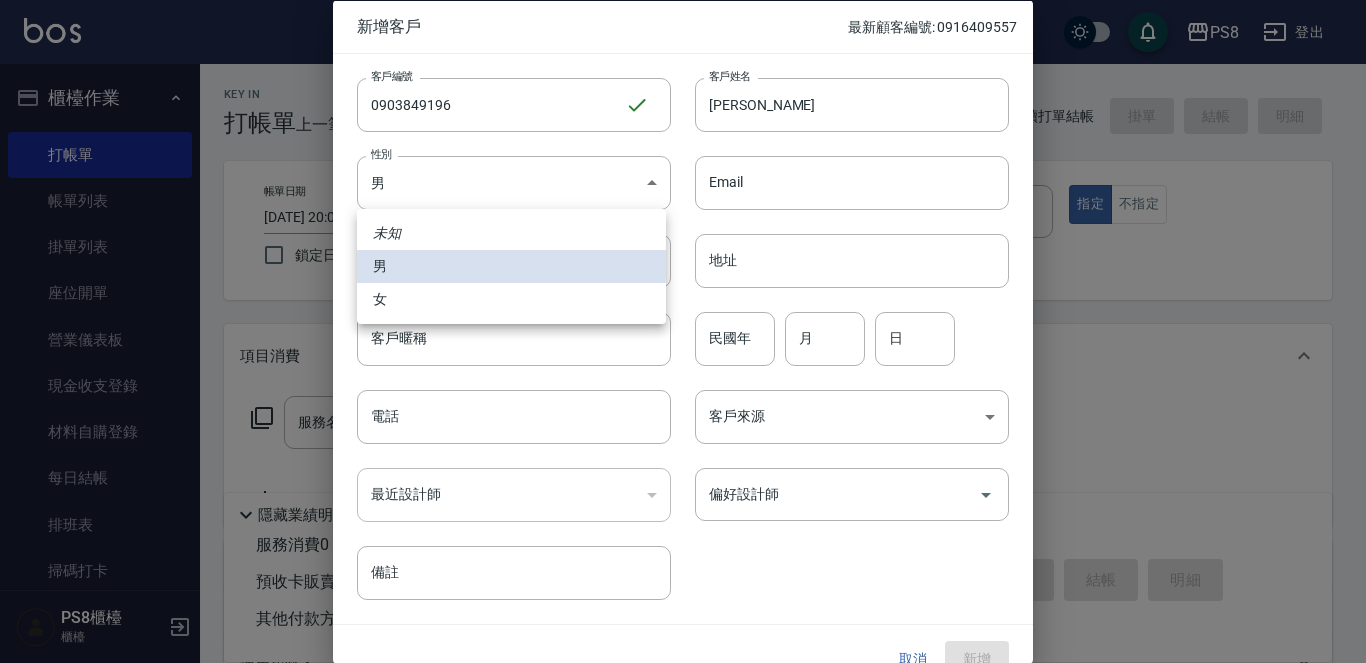click on "女" at bounding box center (511, 299) 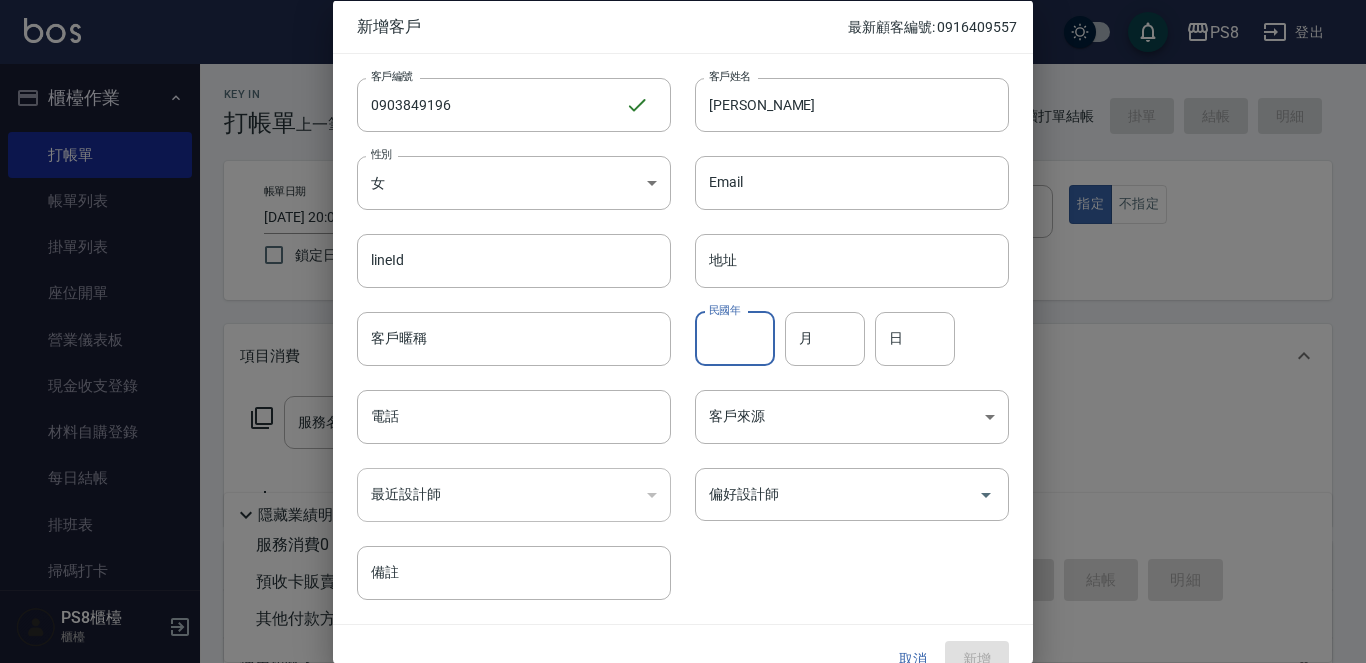 click on "民國年" at bounding box center [735, 338] 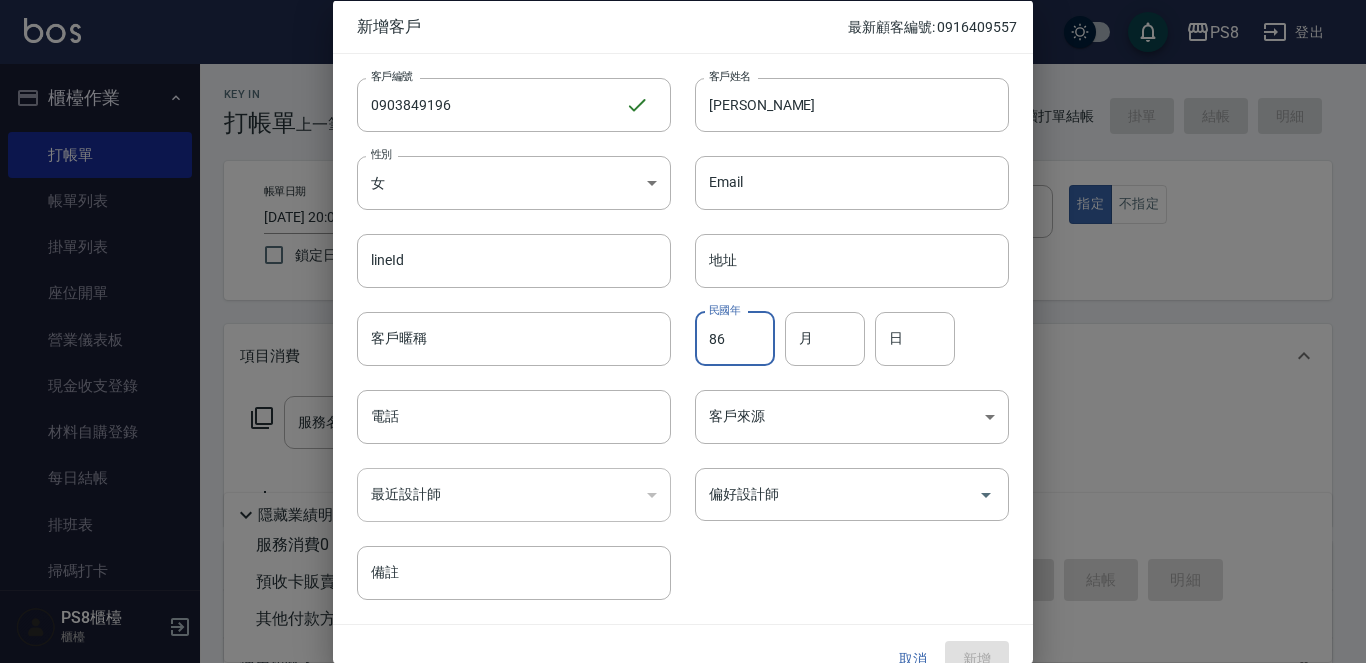 type on "86" 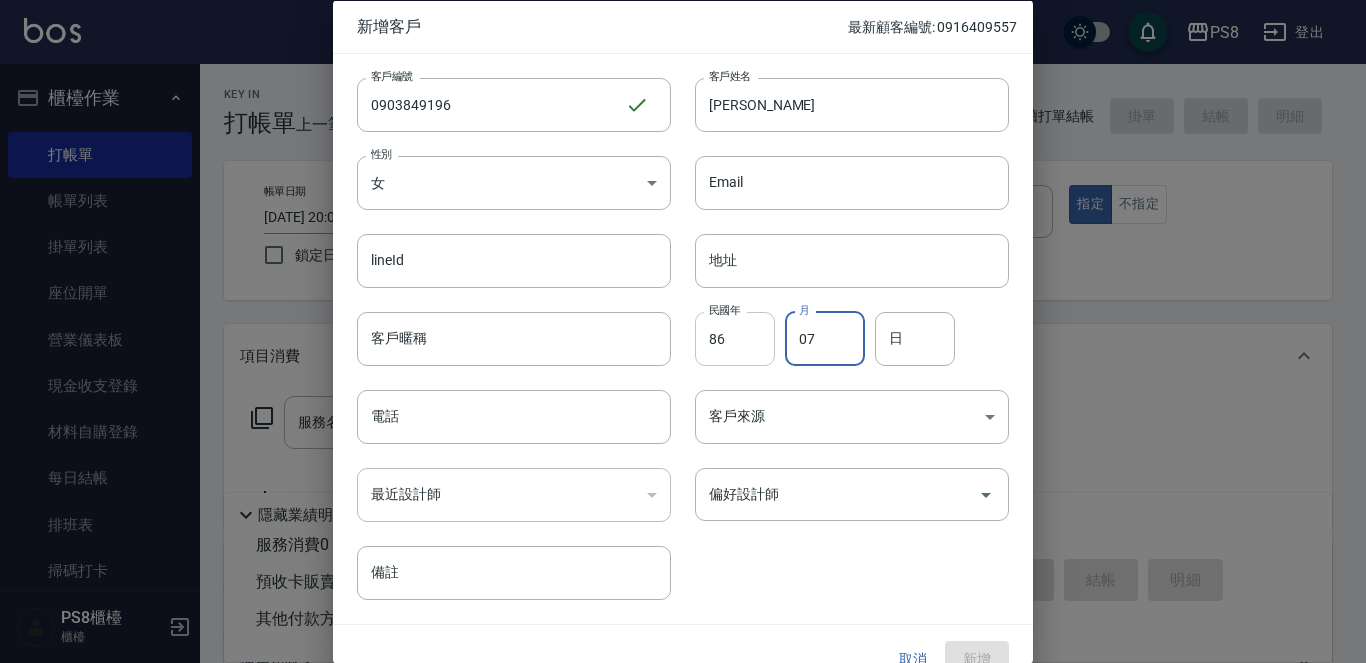 type on "07" 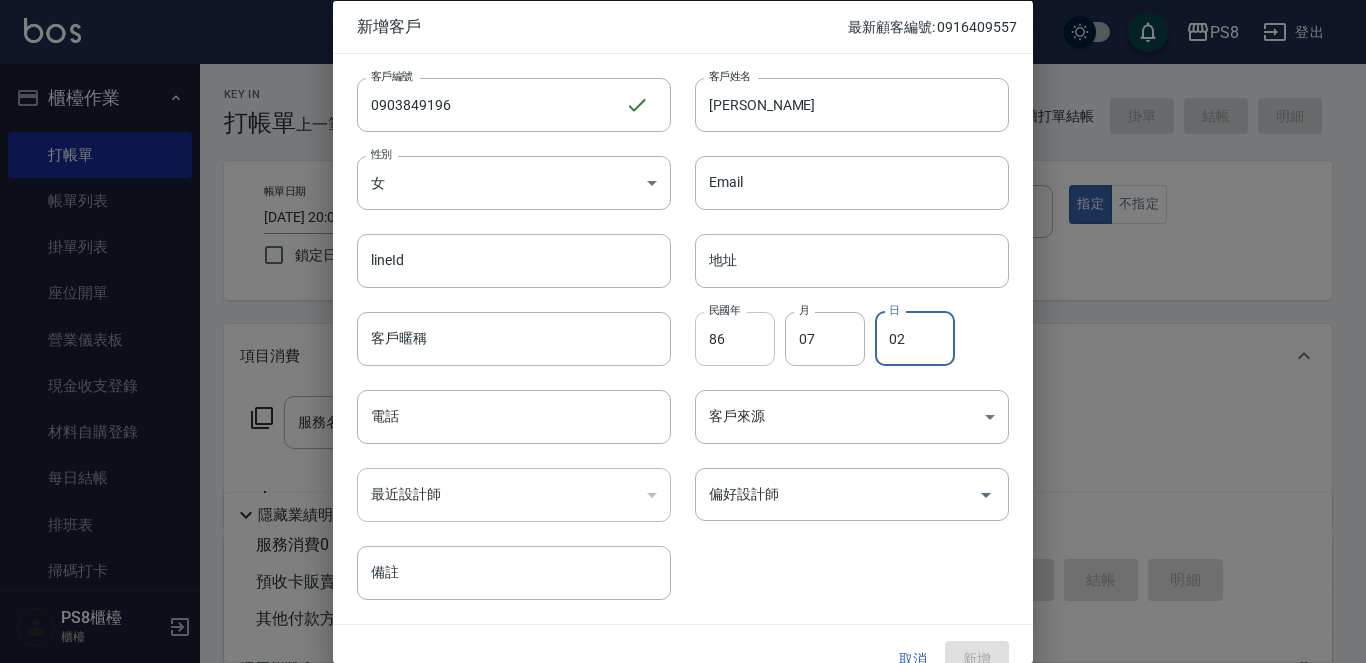 type on "02" 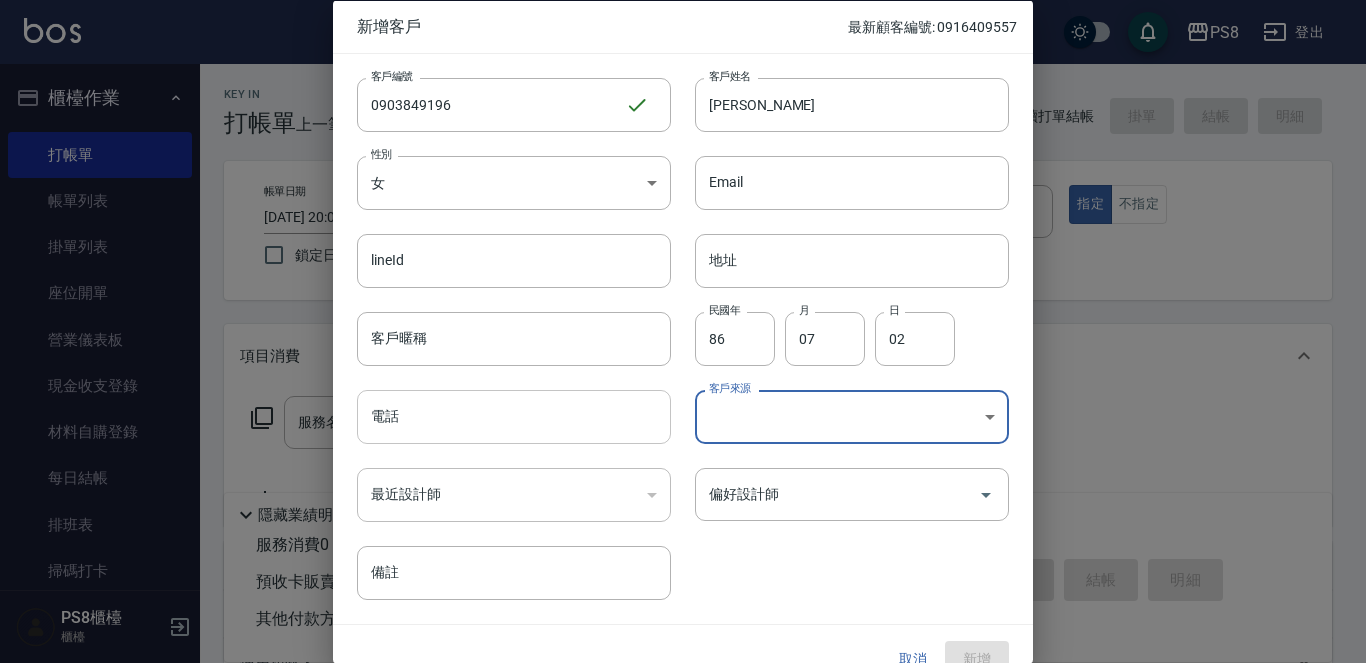 click on "電話" at bounding box center (514, 417) 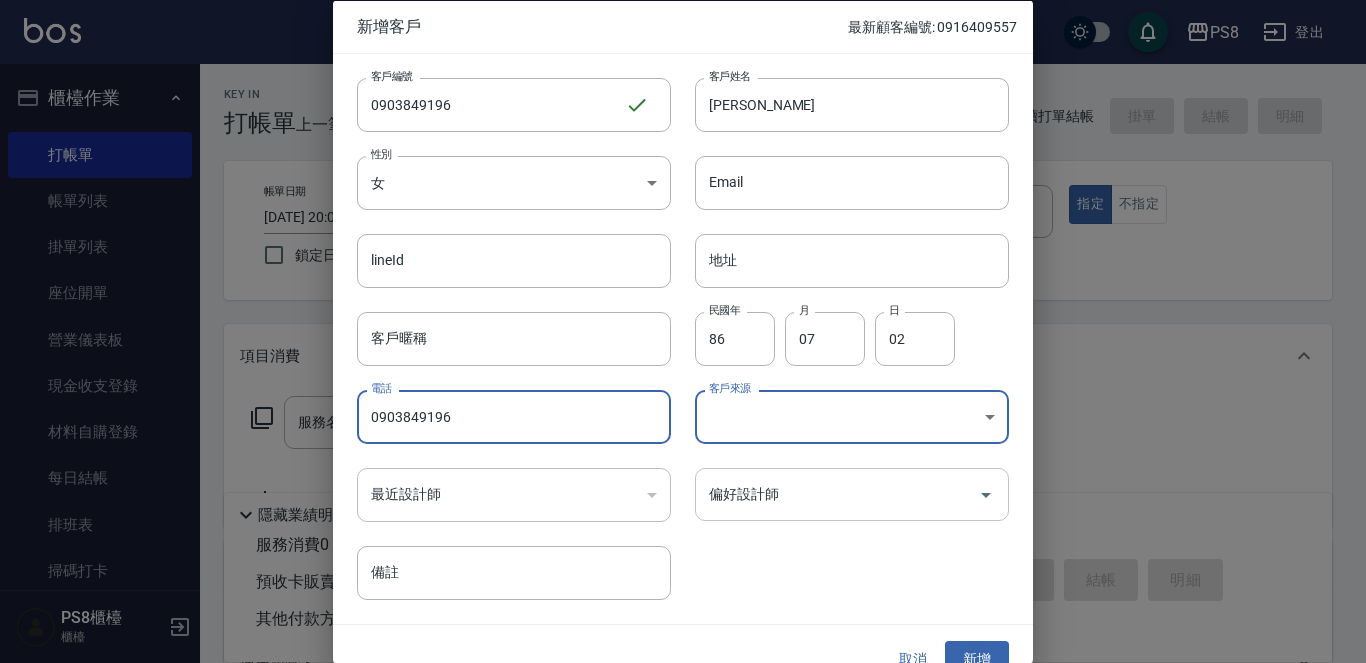type on "0903849196" 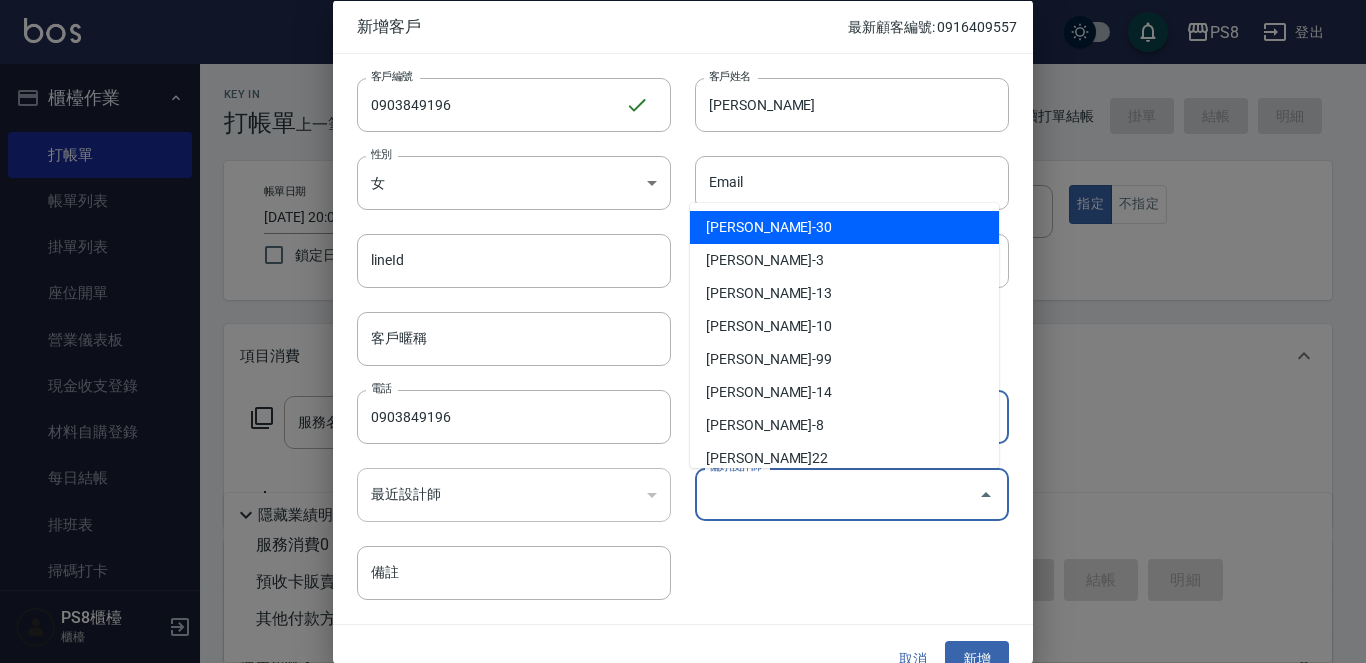click on "偏好設計師" at bounding box center [837, 494] 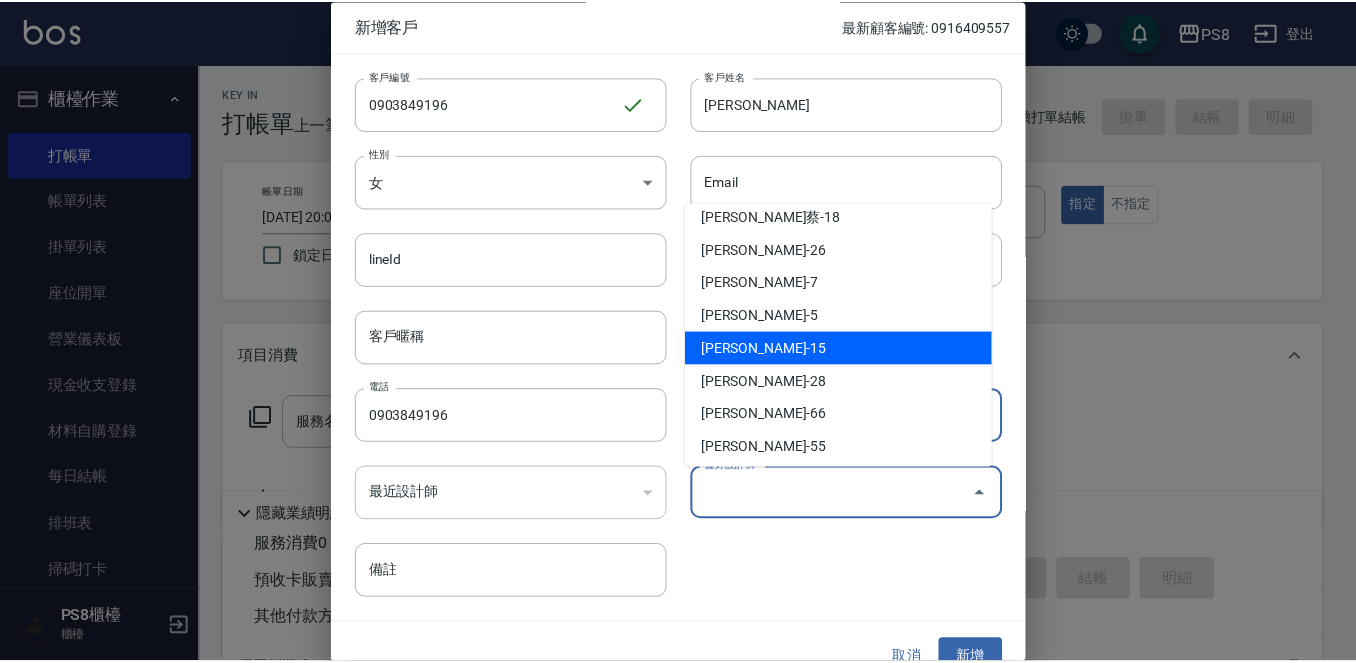 scroll, scrollTop: 400, scrollLeft: 0, axis: vertical 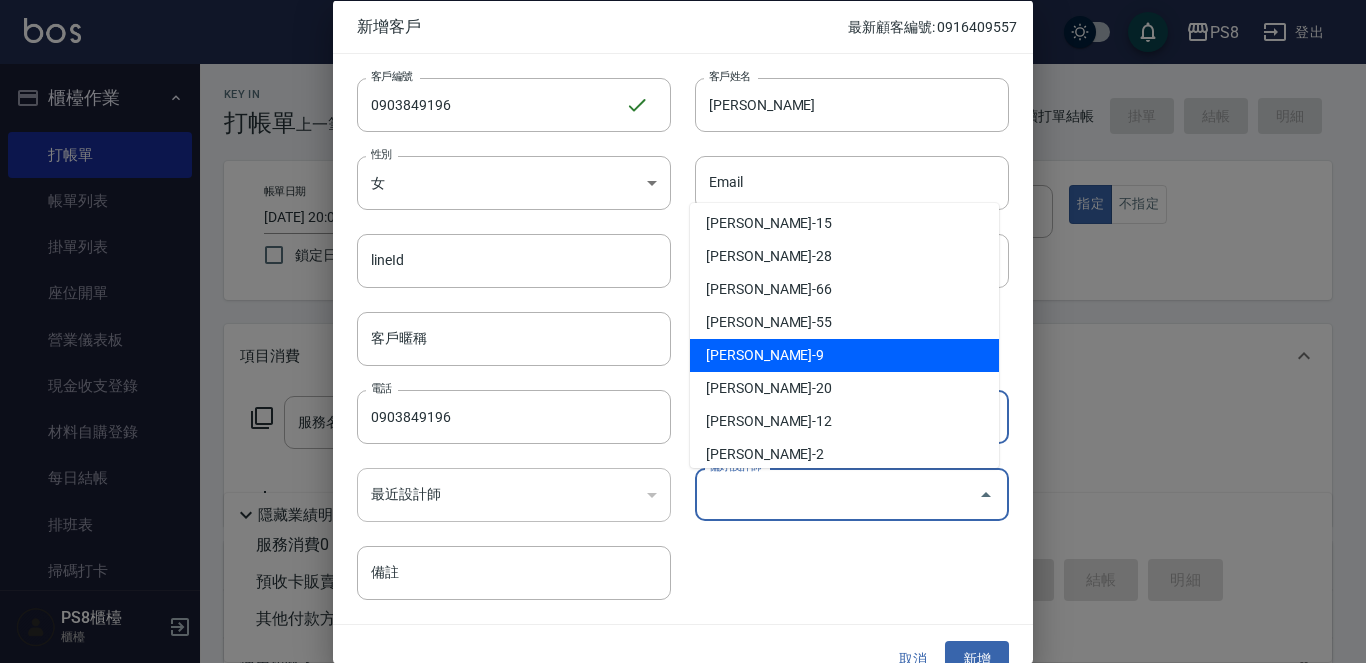 click on "施妃娟-9" at bounding box center [844, 355] 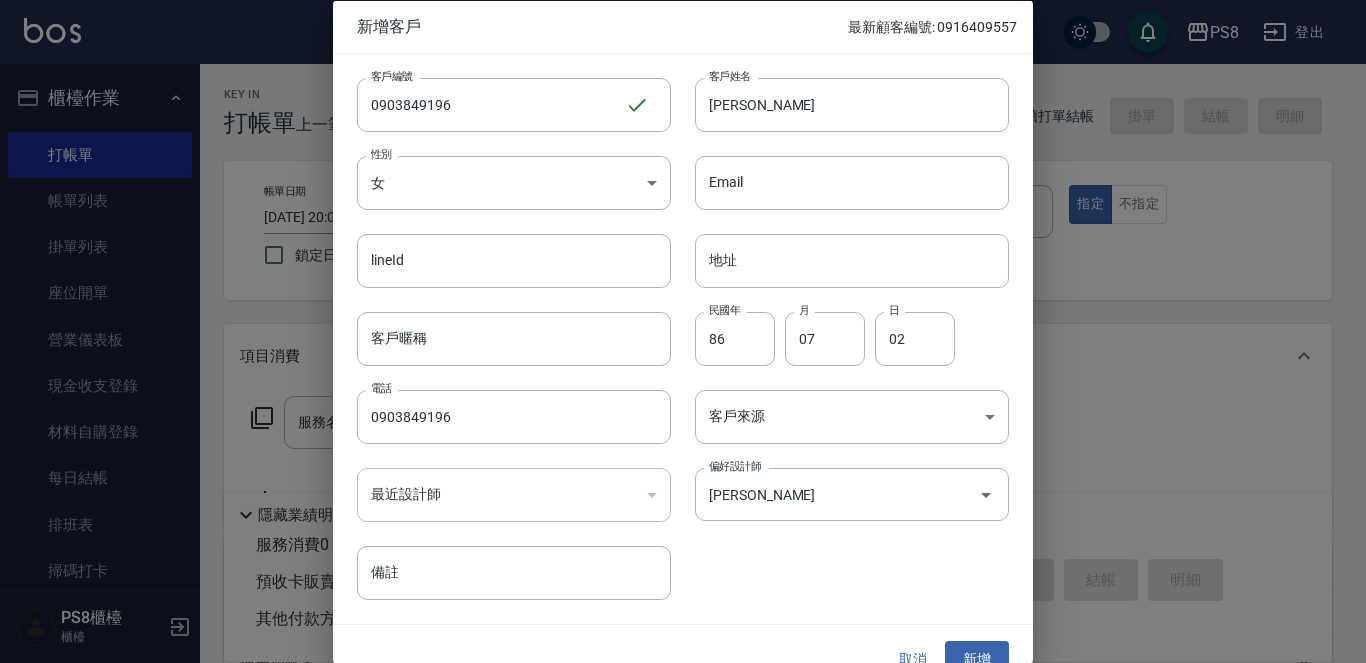 click on "客戶編號 0903849196 ​ 客戶編號 客戶姓名 黃湘雲 客戶姓名 性別 女 FEMALE 性別 Email Email lineId lineId 地址 地址 客戶暱稱 客戶暱稱 民國年 86 民國年 月 07 月 日 02 日 電話 0903849196 電話 客戶來源 ​ 客戶來源 最近設計師 ​ 最近設計師 偏好設計師 施妃娟 偏好設計師 備註 備註" at bounding box center [683, 338] 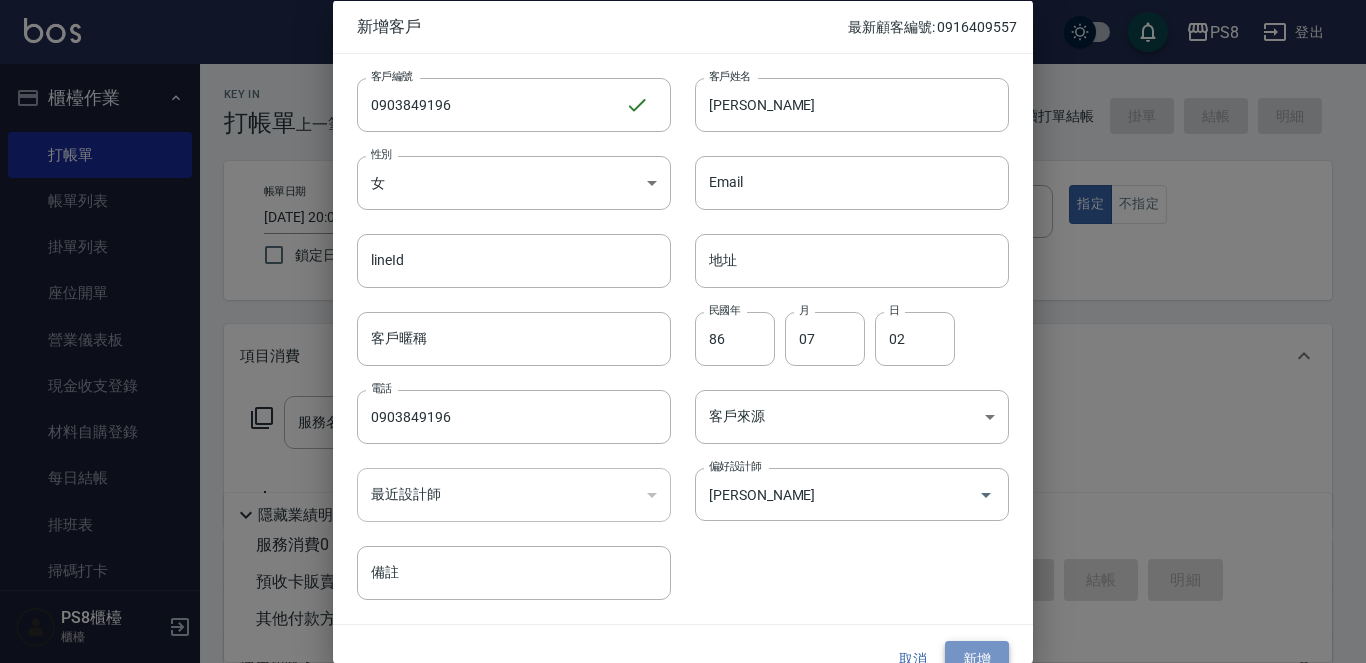 click on "新增" at bounding box center [977, 659] 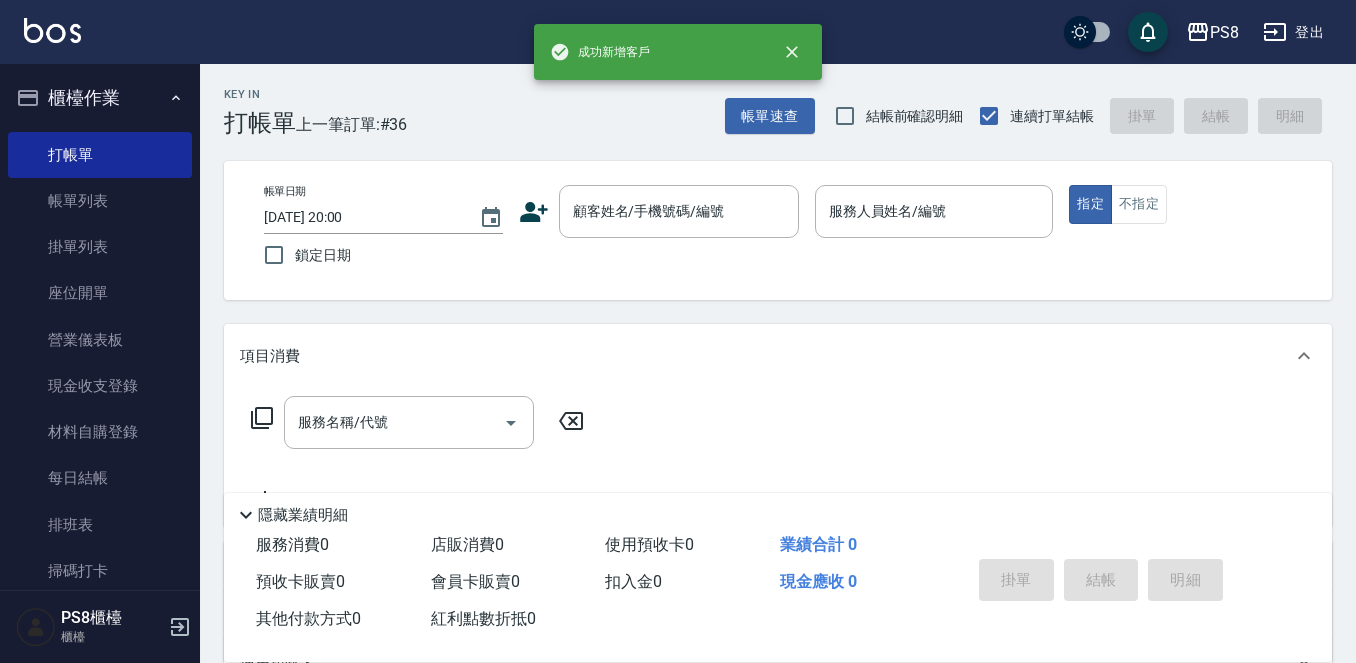 click on "帳單日期 2025/07/11 20:00 鎖定日期 顧客姓名/手機號碼/編號 顧客姓名/手機號碼/編號 服務人員姓名/編號 服務人員姓名/編號 指定 不指定" at bounding box center [778, 230] 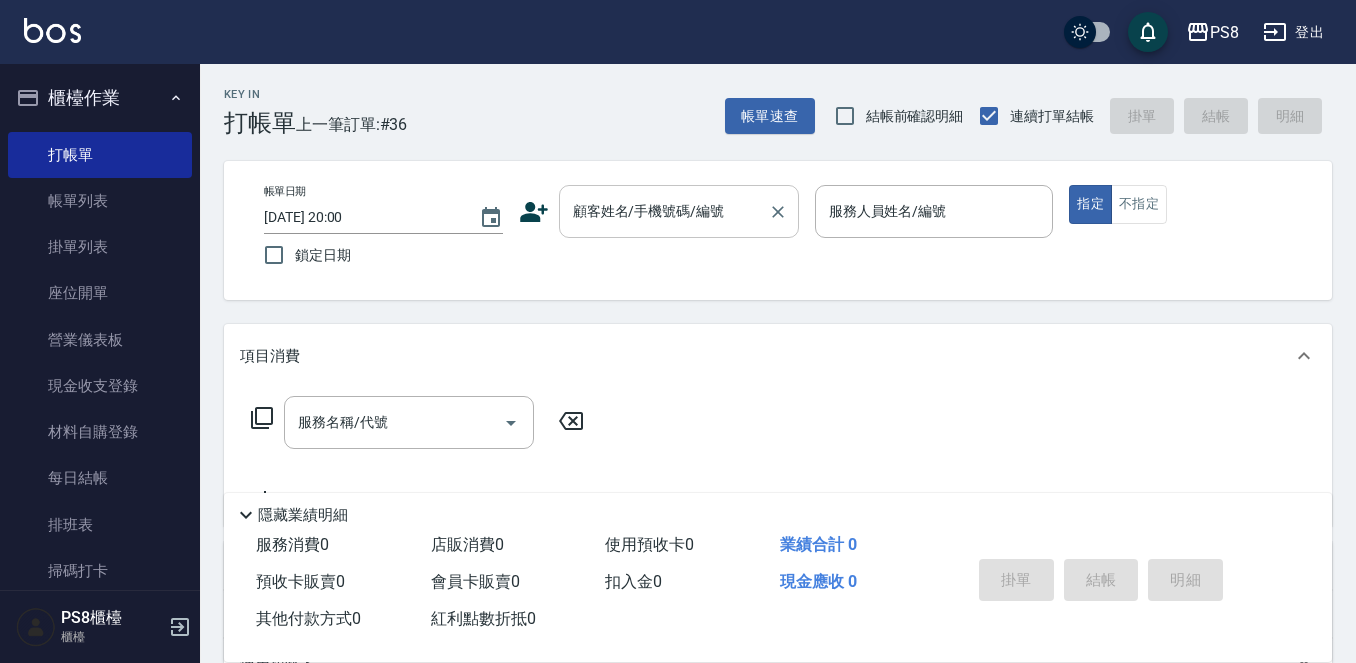 paste on "0903849196" 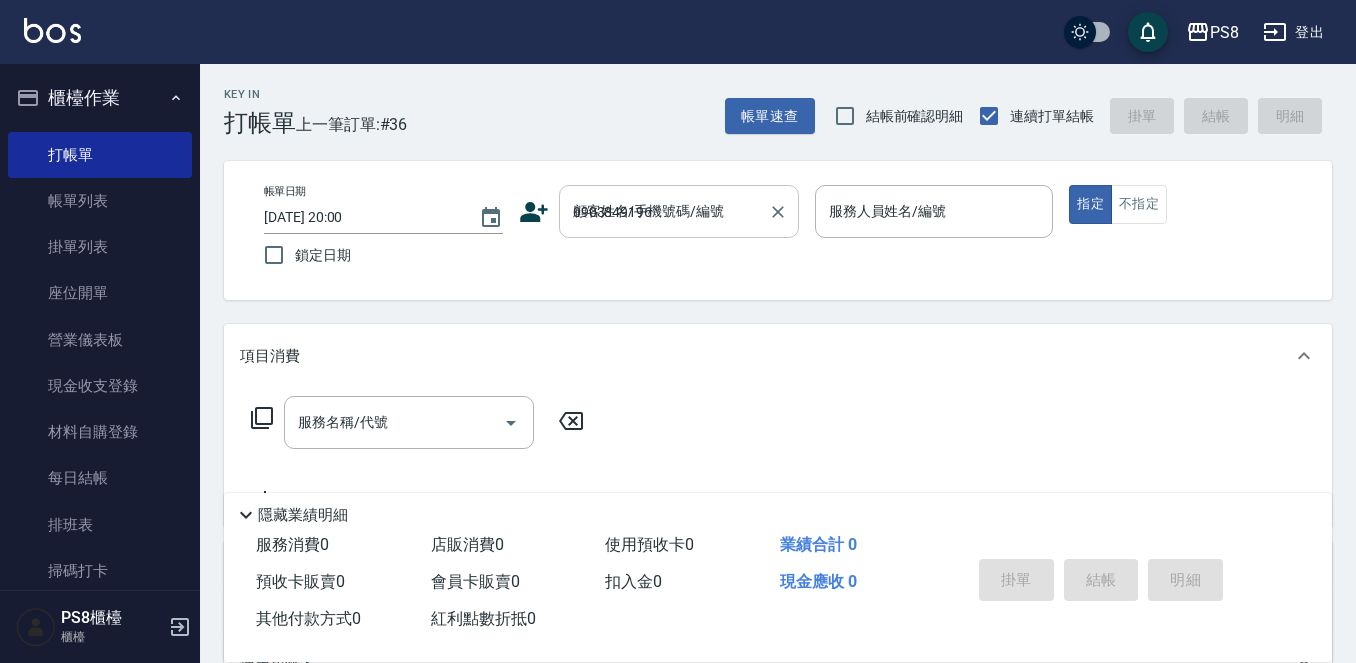 click on "0903849196" at bounding box center [664, 211] 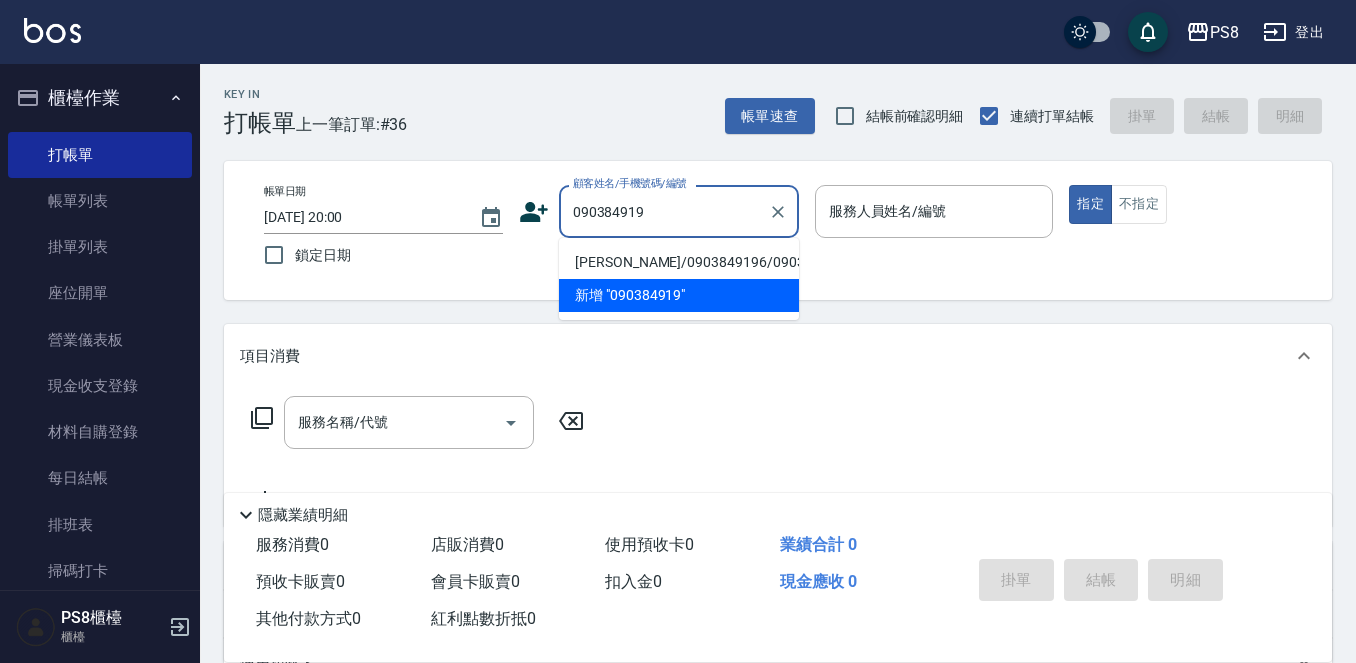 click on "黃湘雲/0903849196/0903849196" at bounding box center (679, 262) 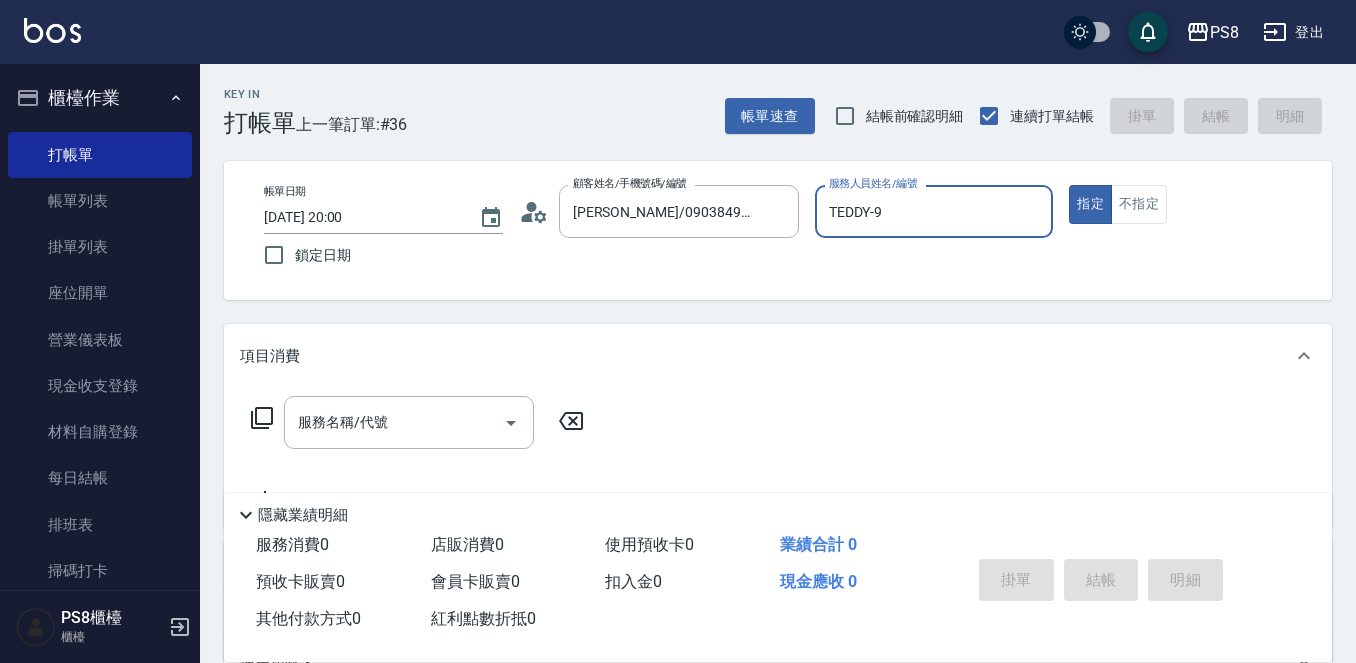 type on "TEDDY-9" 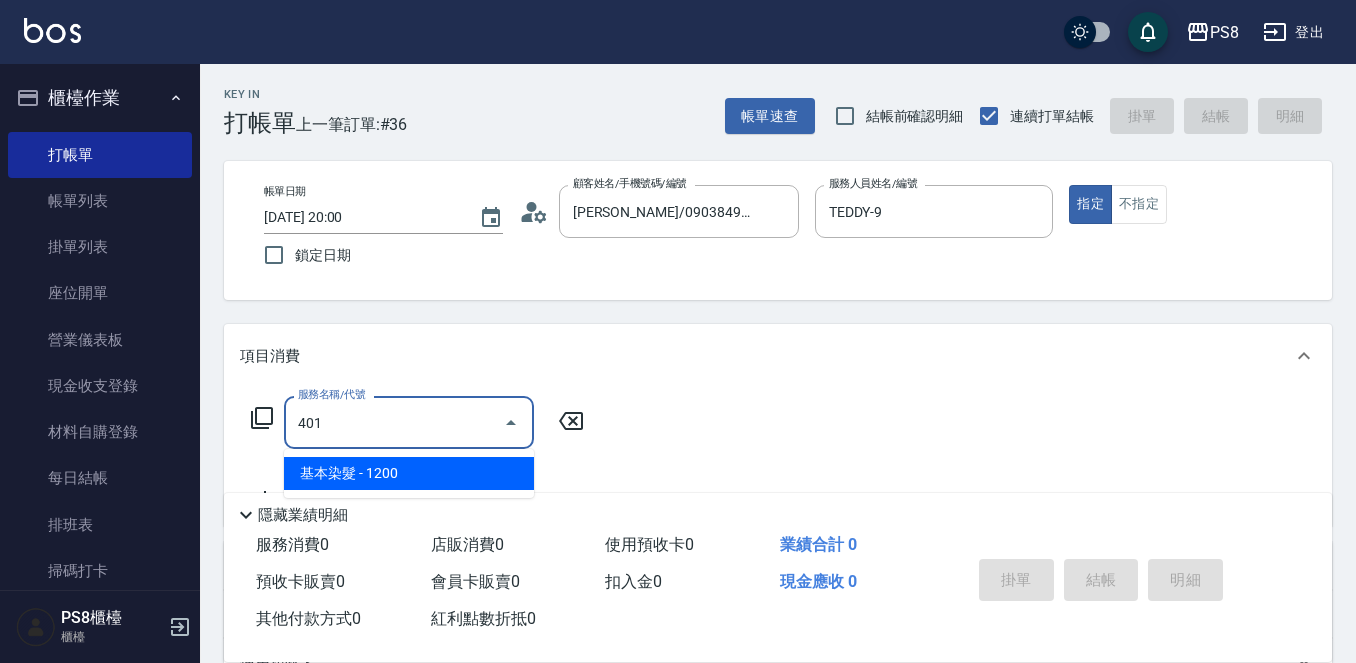 type on "基本染髮(401)" 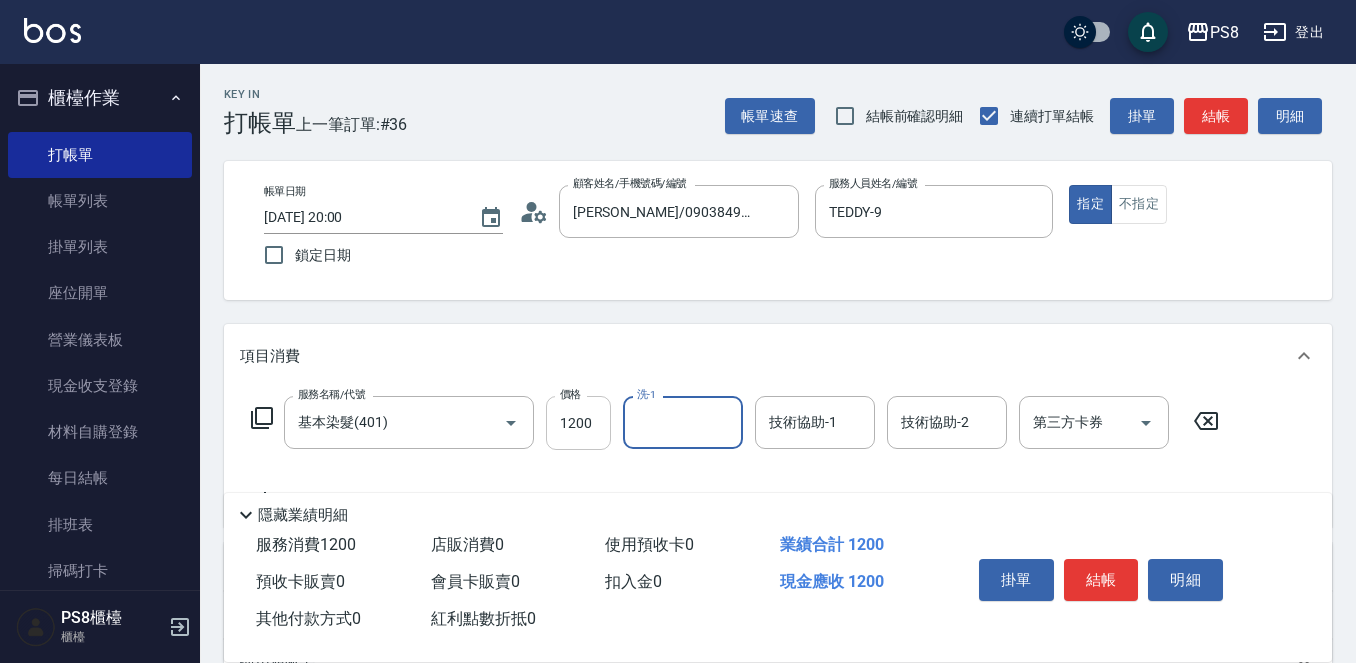 click on "1200" at bounding box center [578, 423] 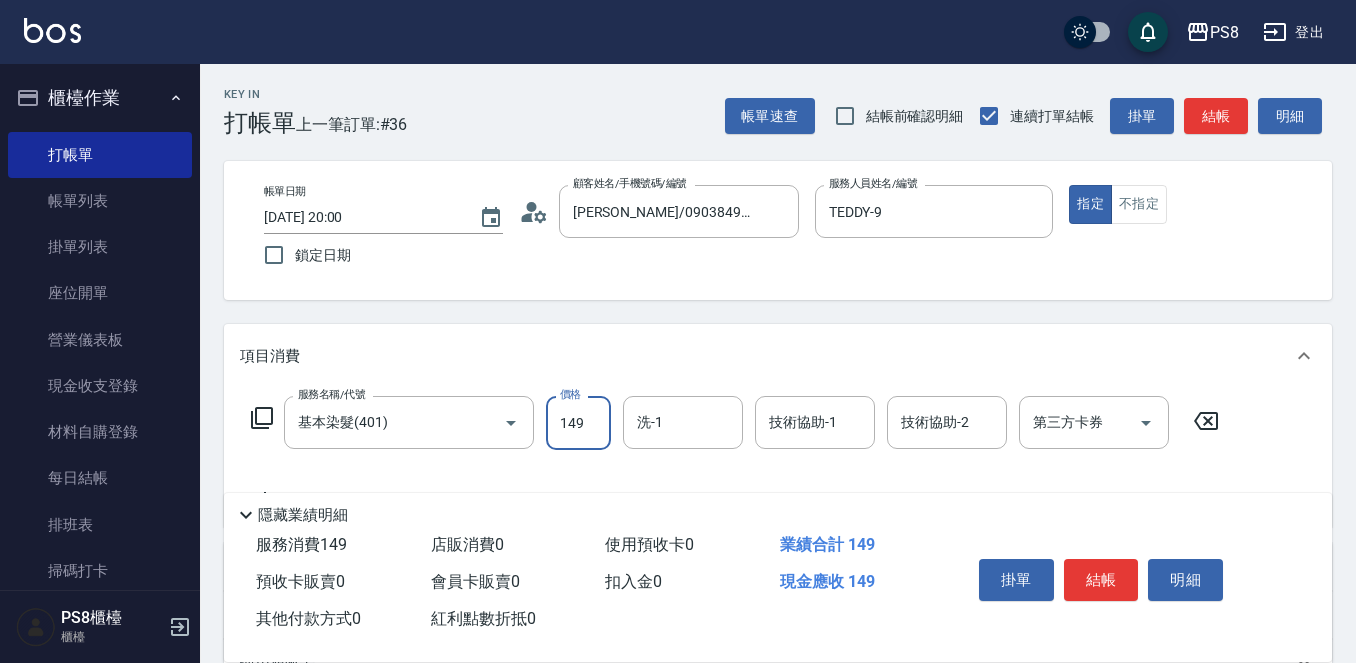type on "1499" 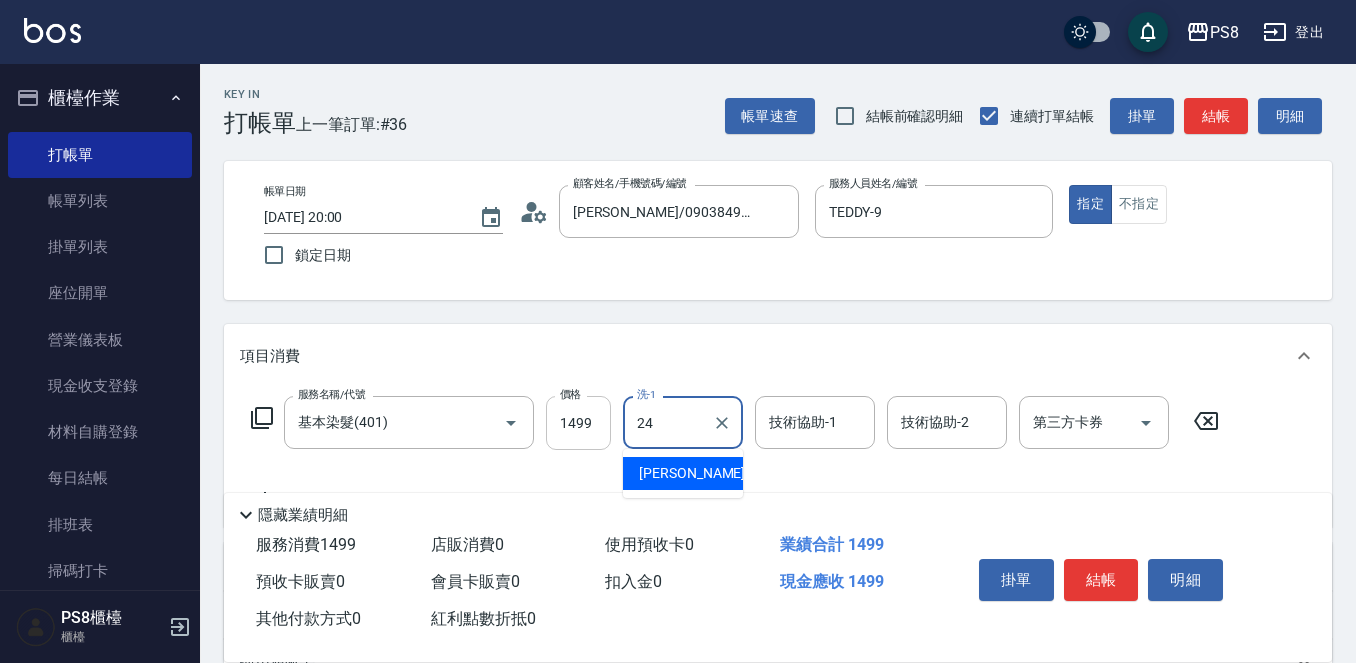 type on "婷婷-24" 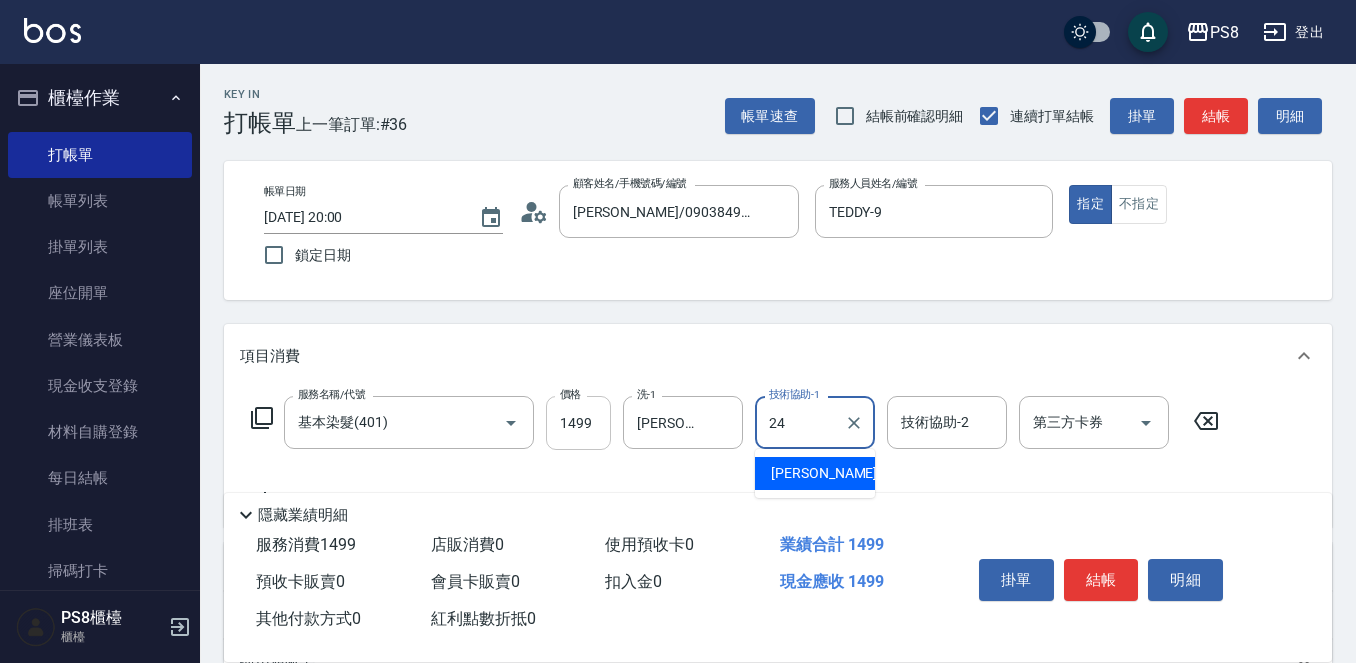 type on "婷婷-24" 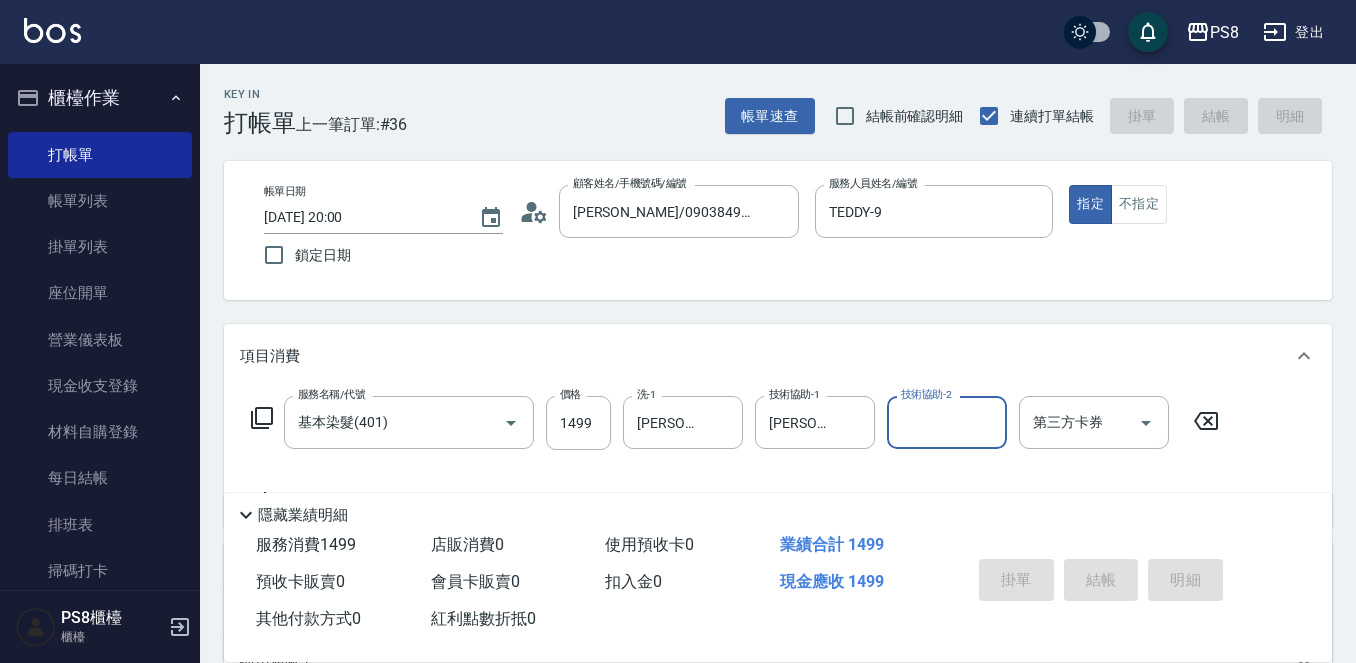 type 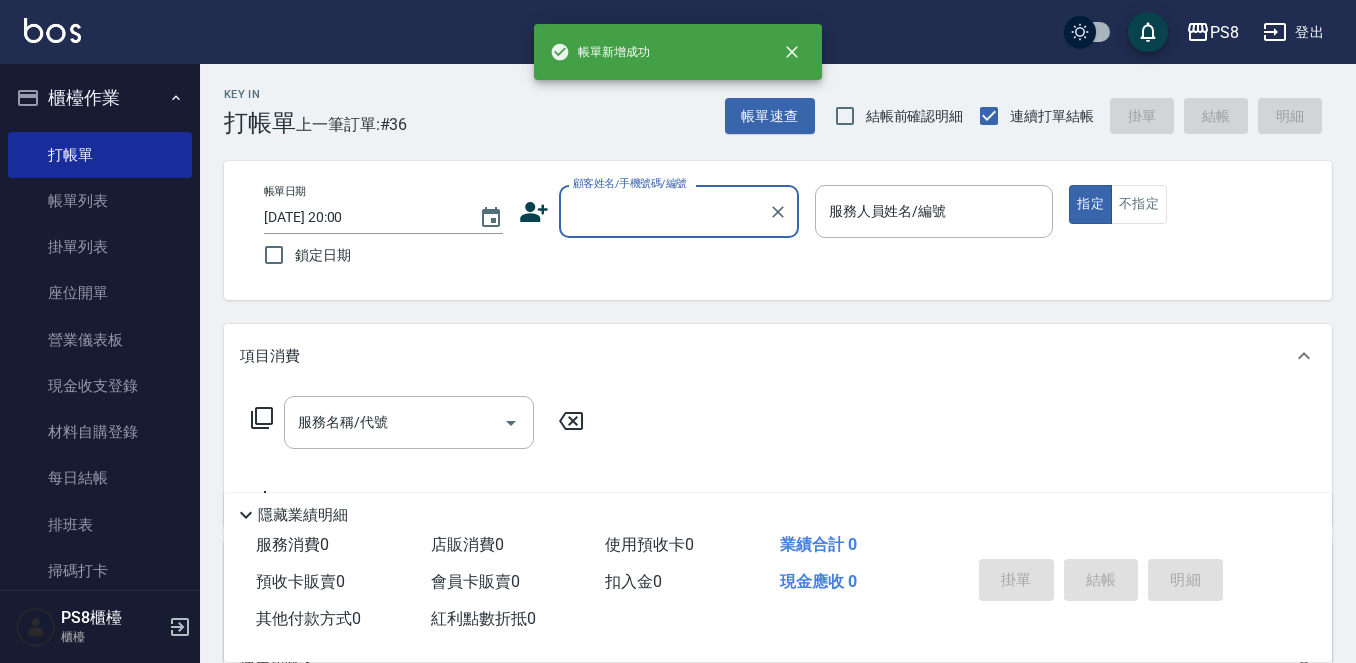 scroll, scrollTop: 0, scrollLeft: 0, axis: both 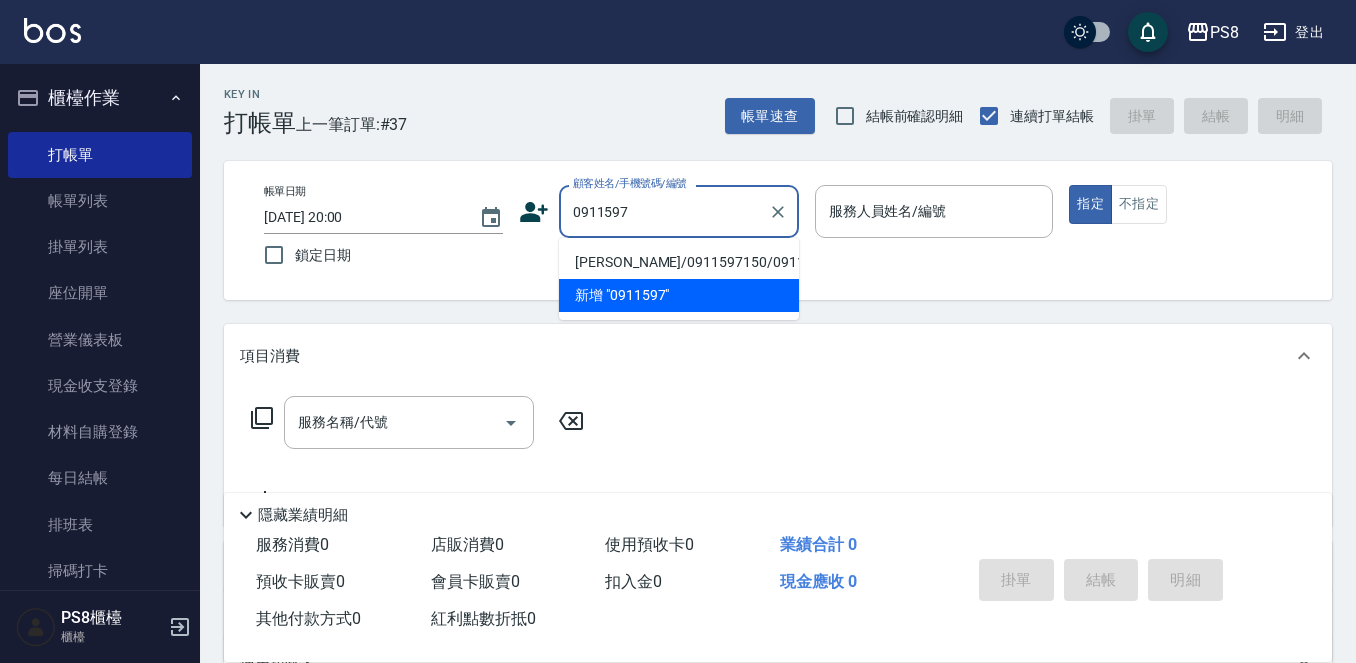 click on "張謹瑜/0911597150/0911597150" at bounding box center [679, 262] 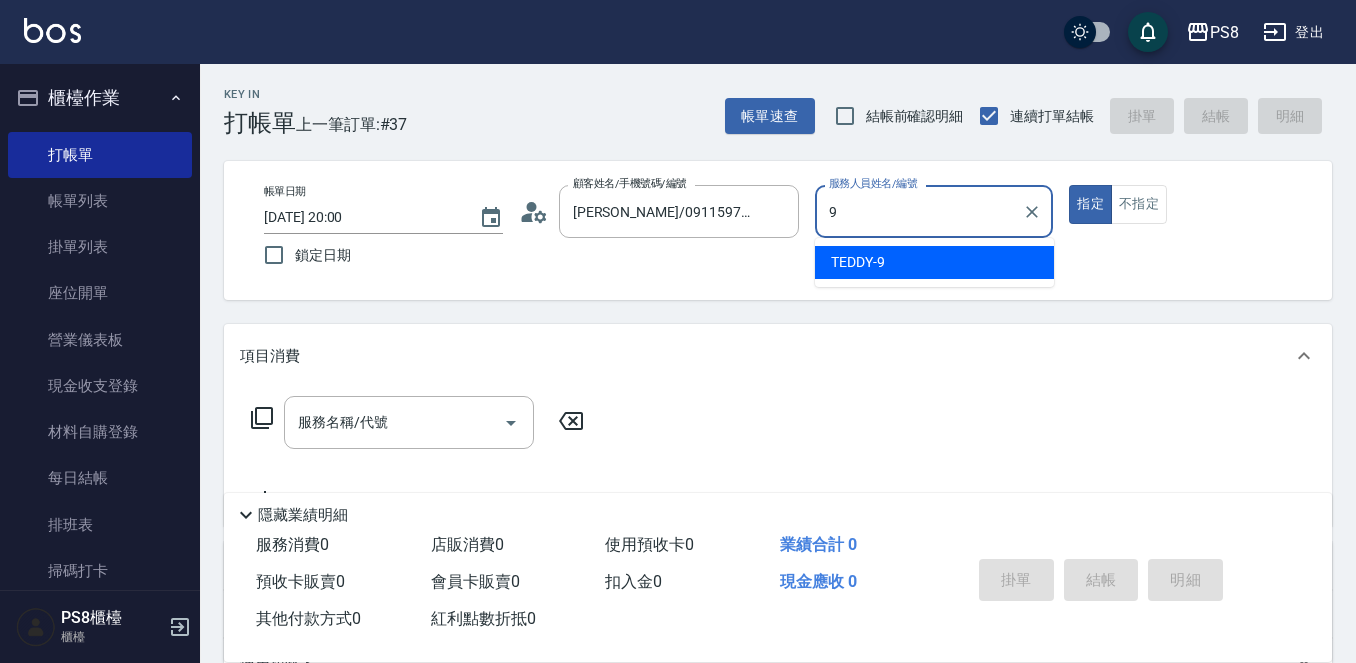 type on "TEDDY-9" 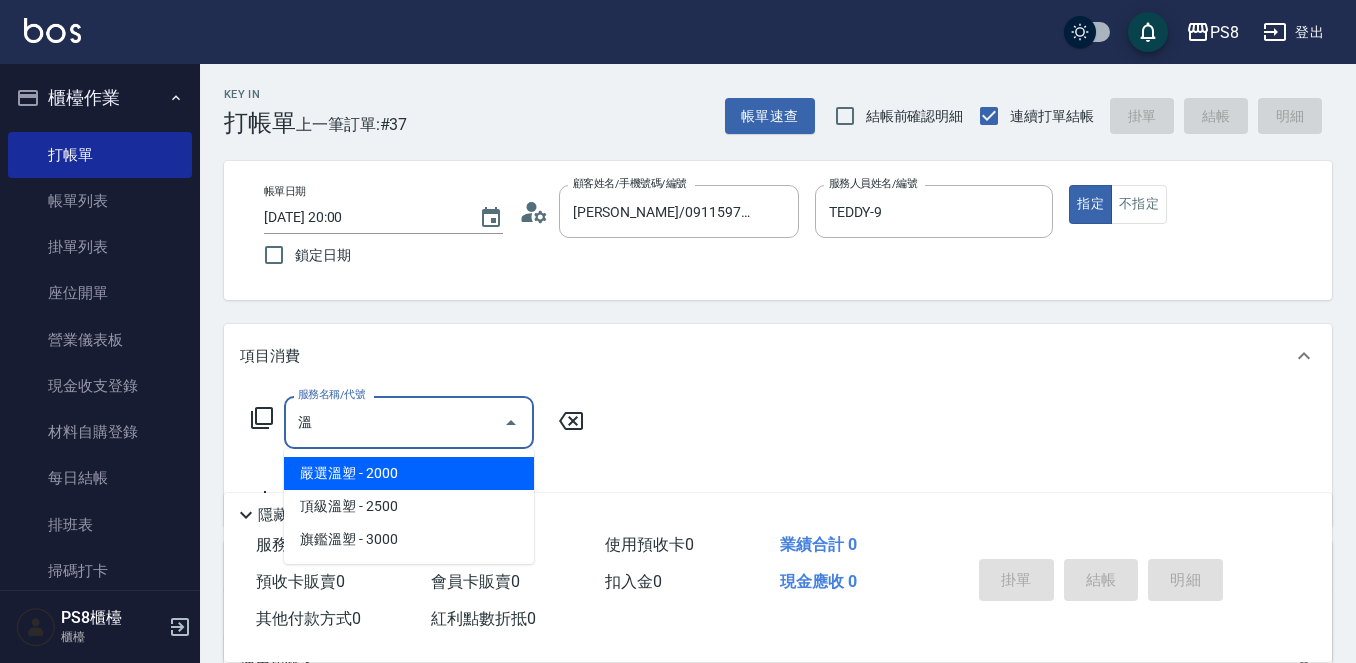 click on "嚴選溫塑 - 2000" at bounding box center (409, 473) 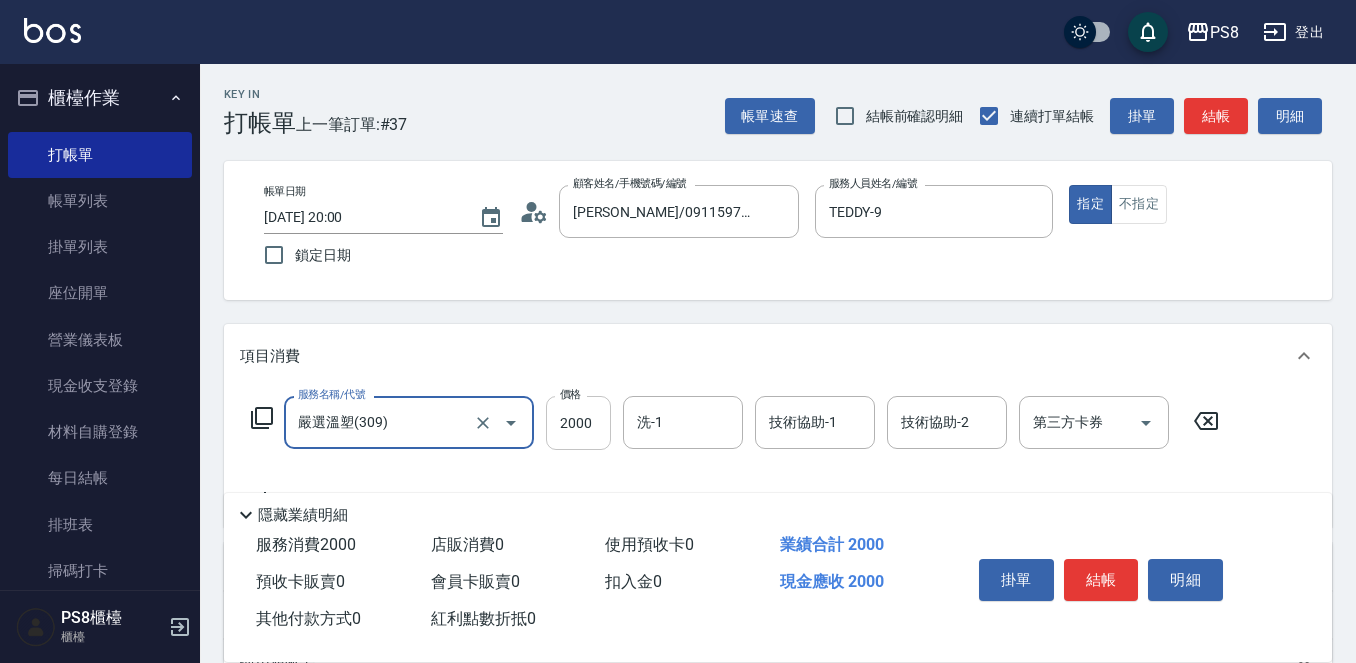 type on "嚴選溫塑(309)" 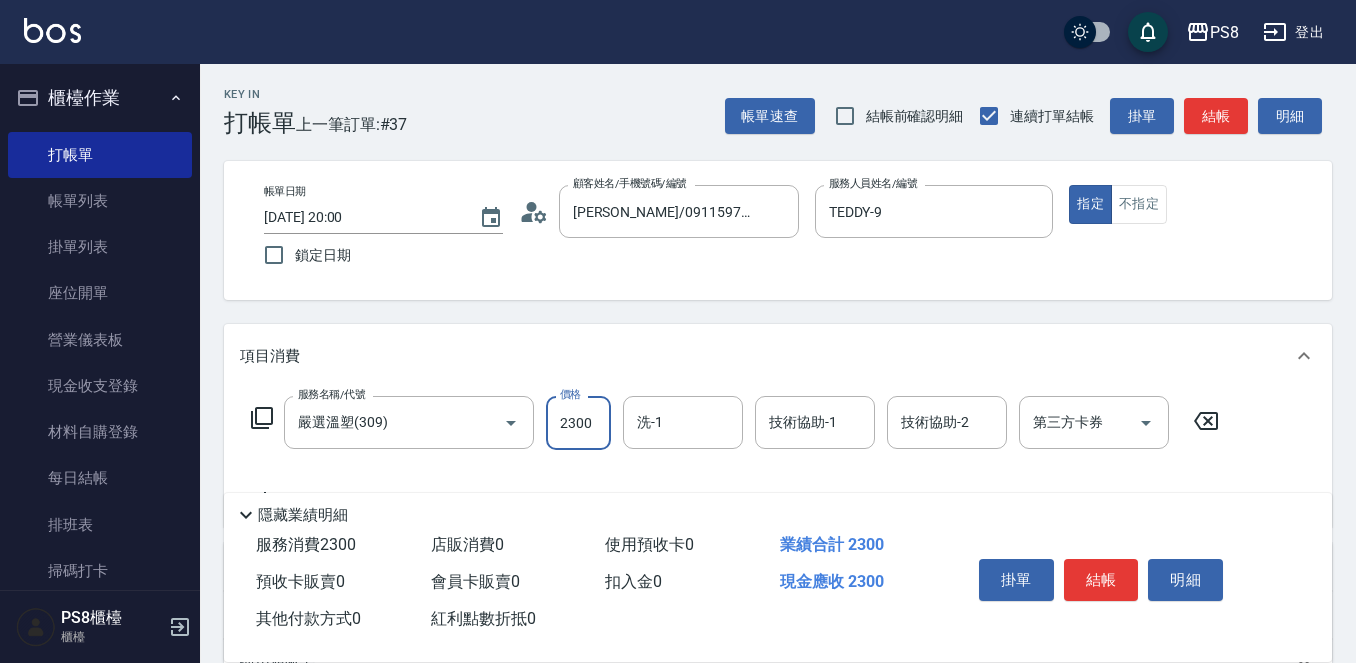 type on "2300" 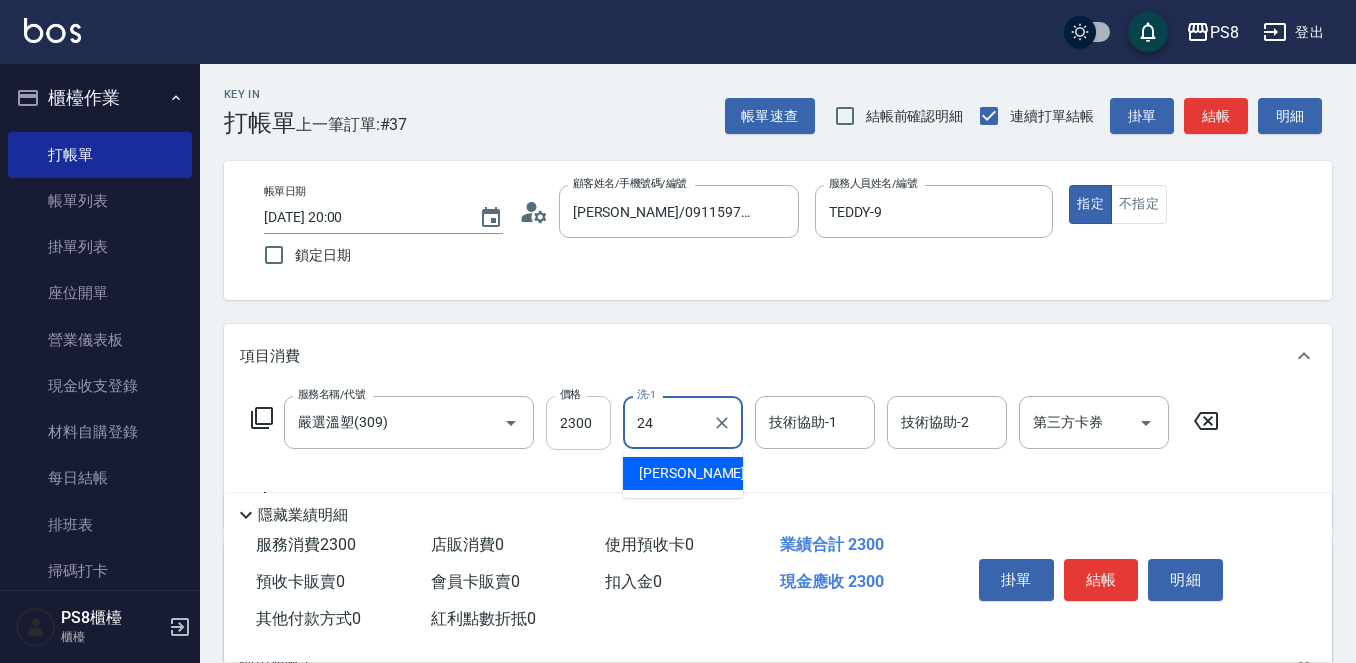 type on "婷婷-24" 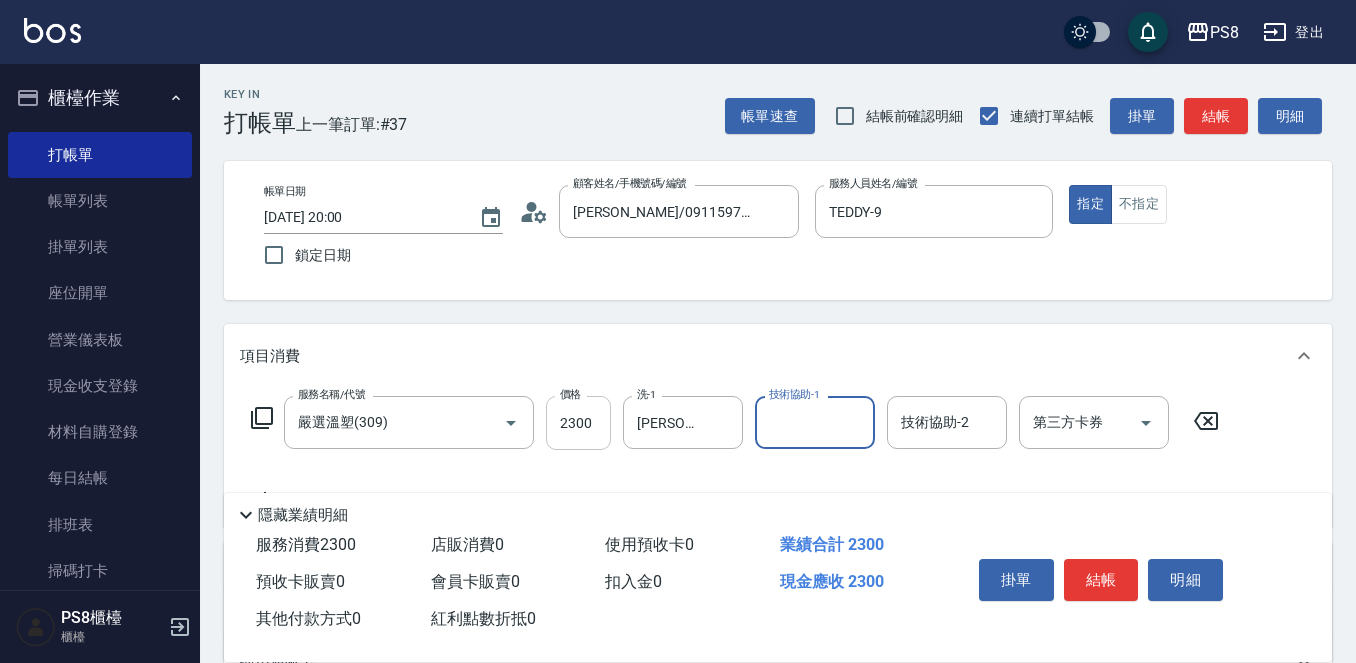 type on "4" 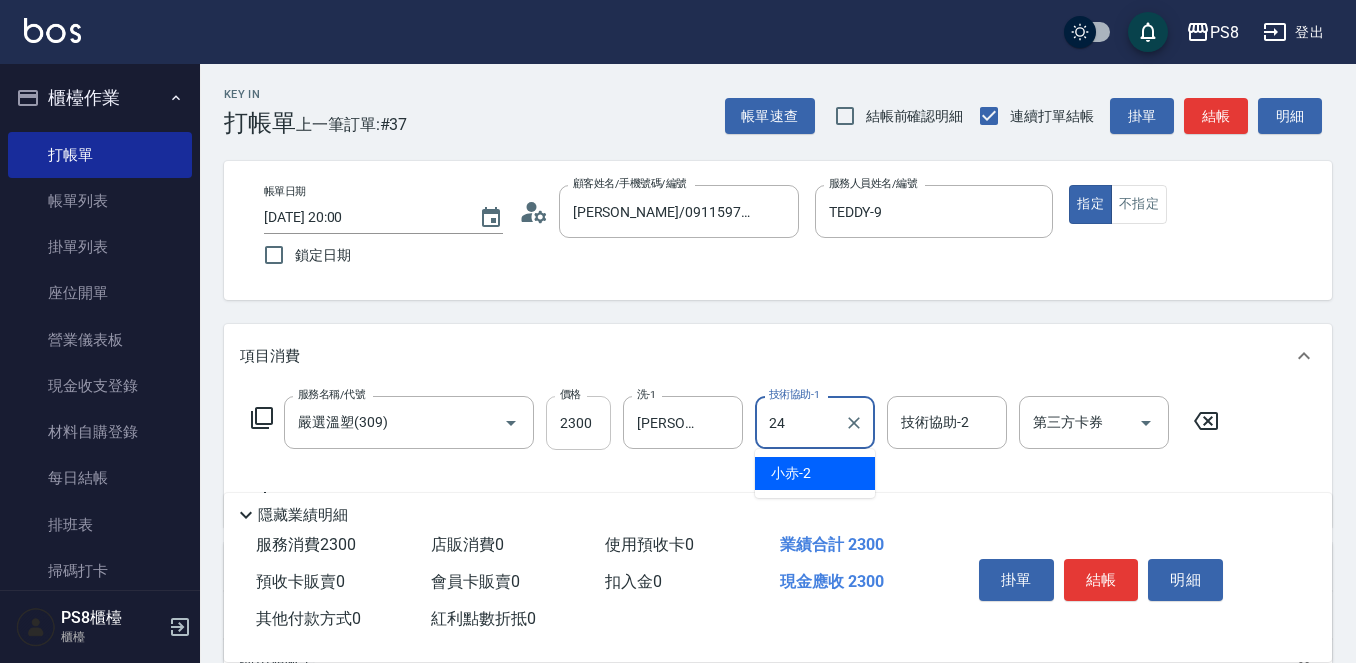 type on "婷婷-24" 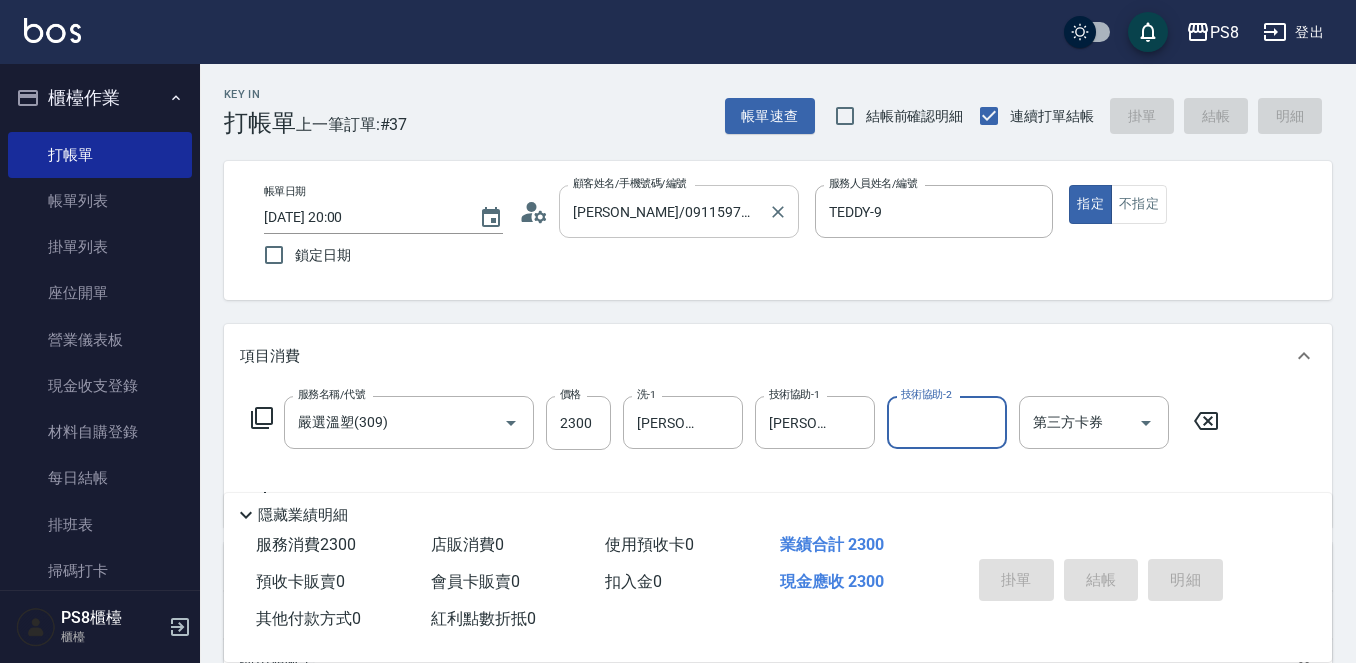 type on "2025/07/11 20:01" 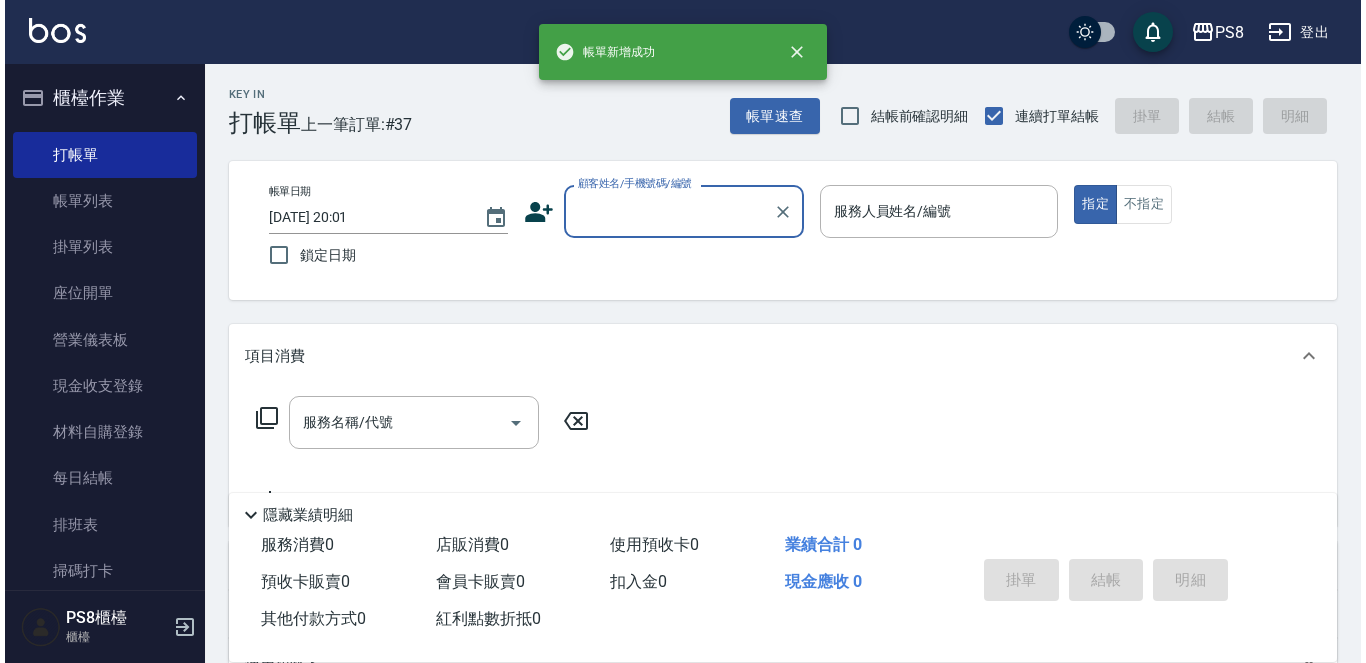 scroll, scrollTop: 0, scrollLeft: 0, axis: both 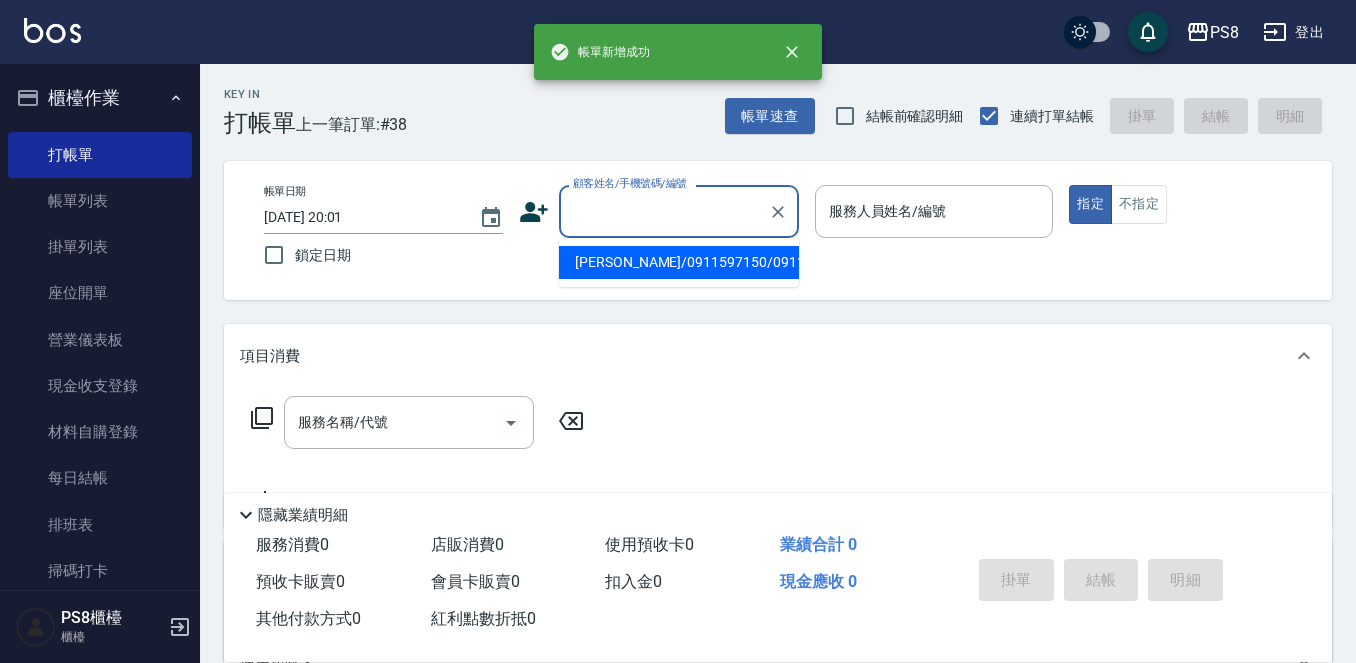 click on "顧客姓名/手機號碼/編號" at bounding box center [664, 211] 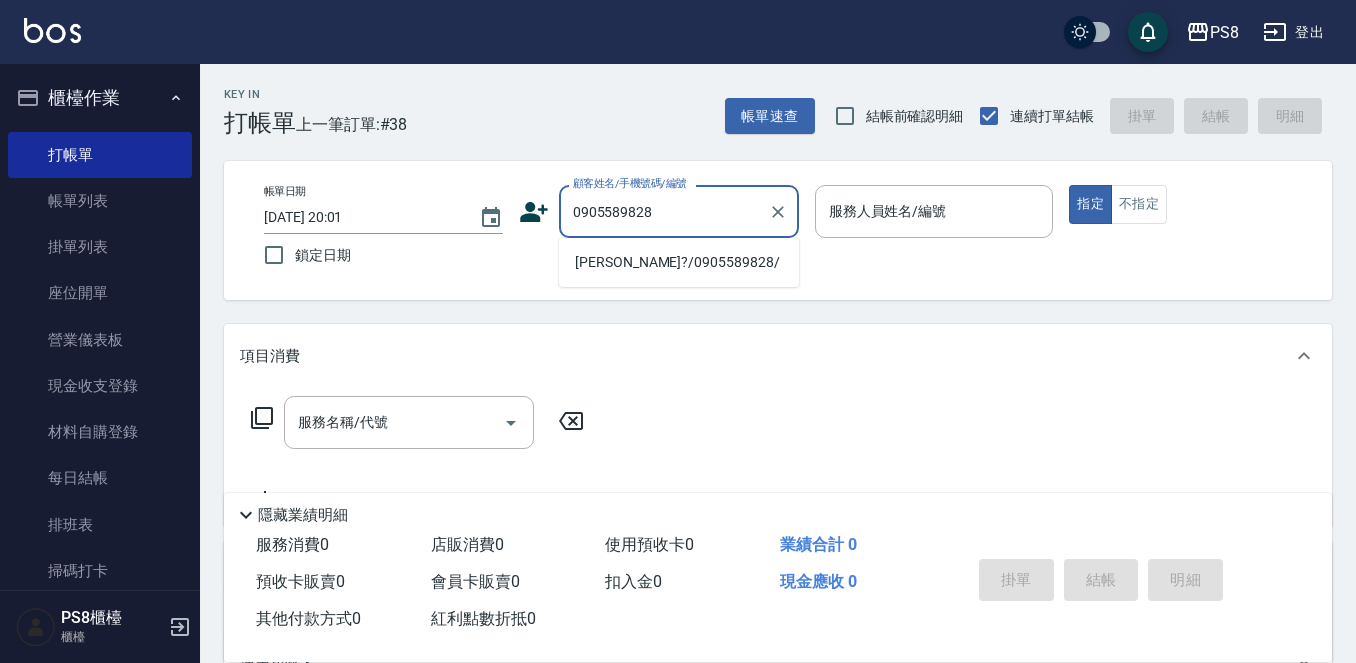 click on "劉品?/0905589828/" at bounding box center [679, 262] 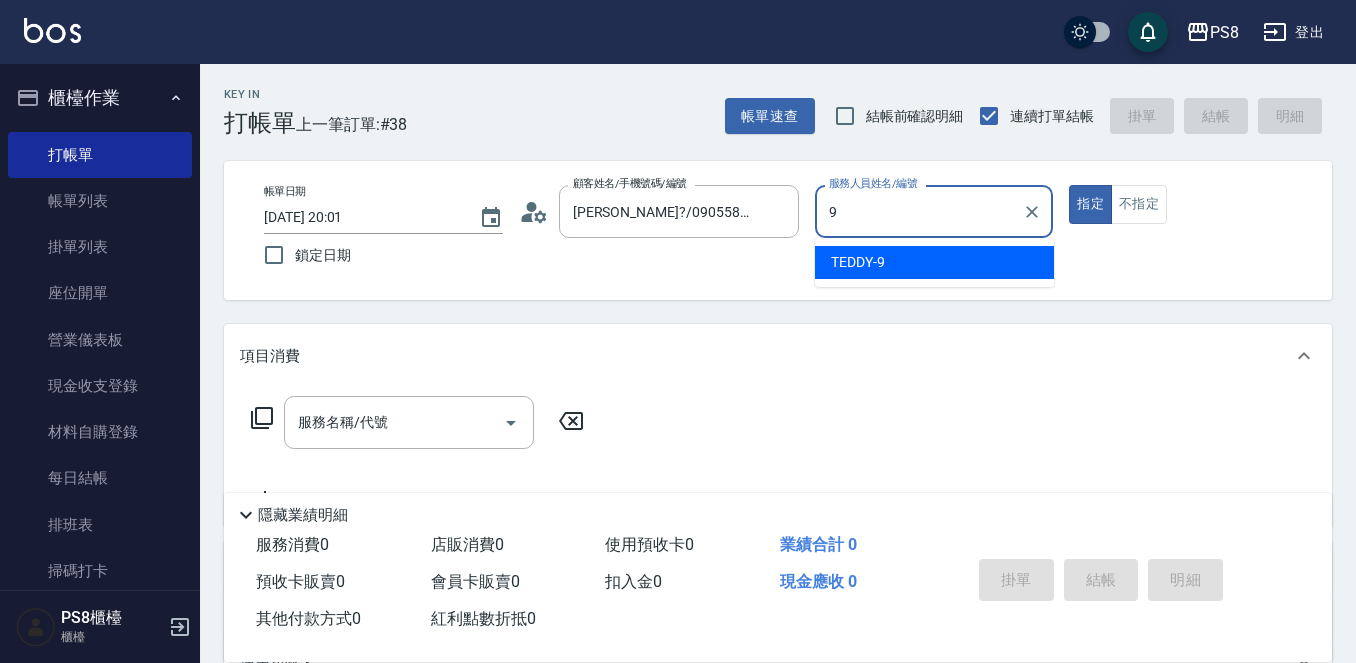 type on "TEDDY-9" 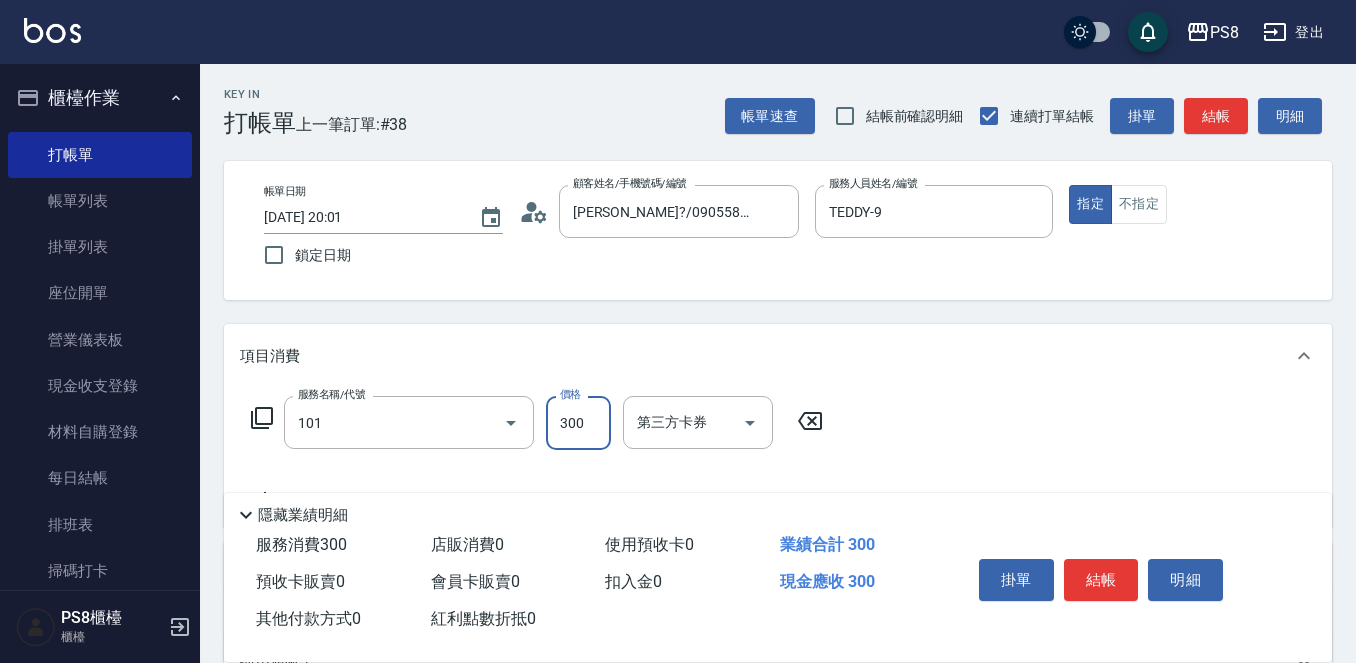 type on "洗髮(101)" 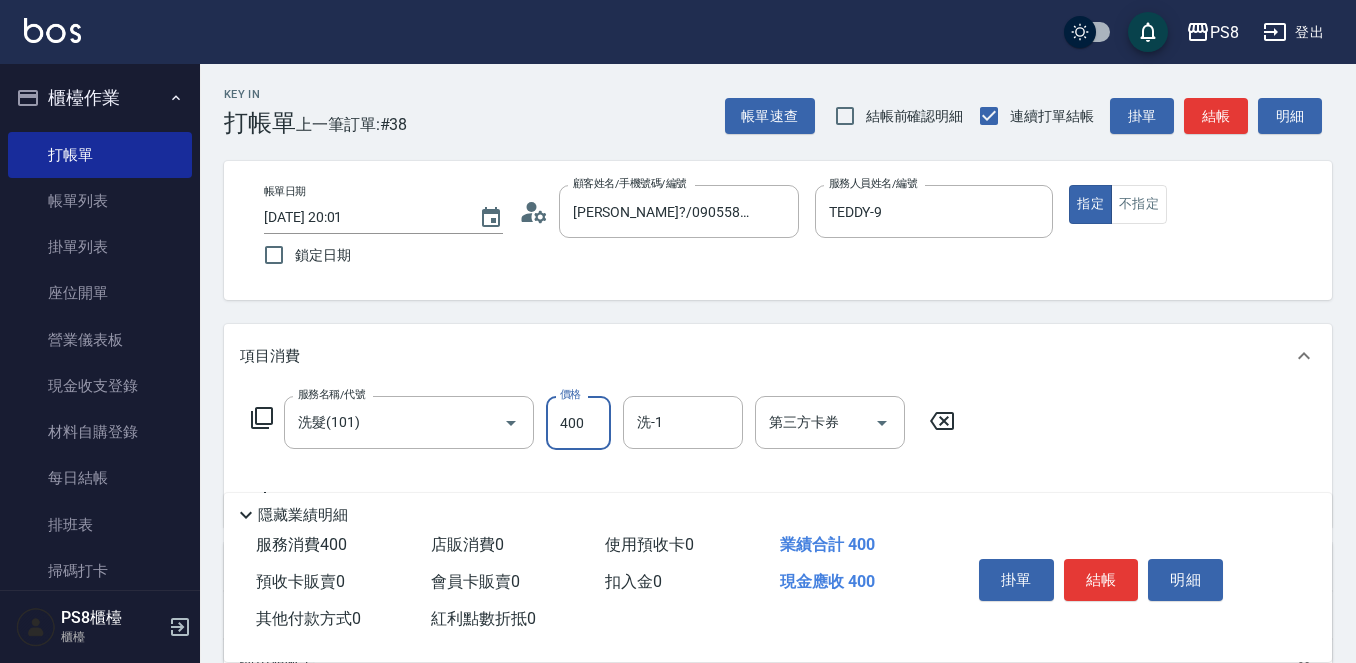 type on "400" 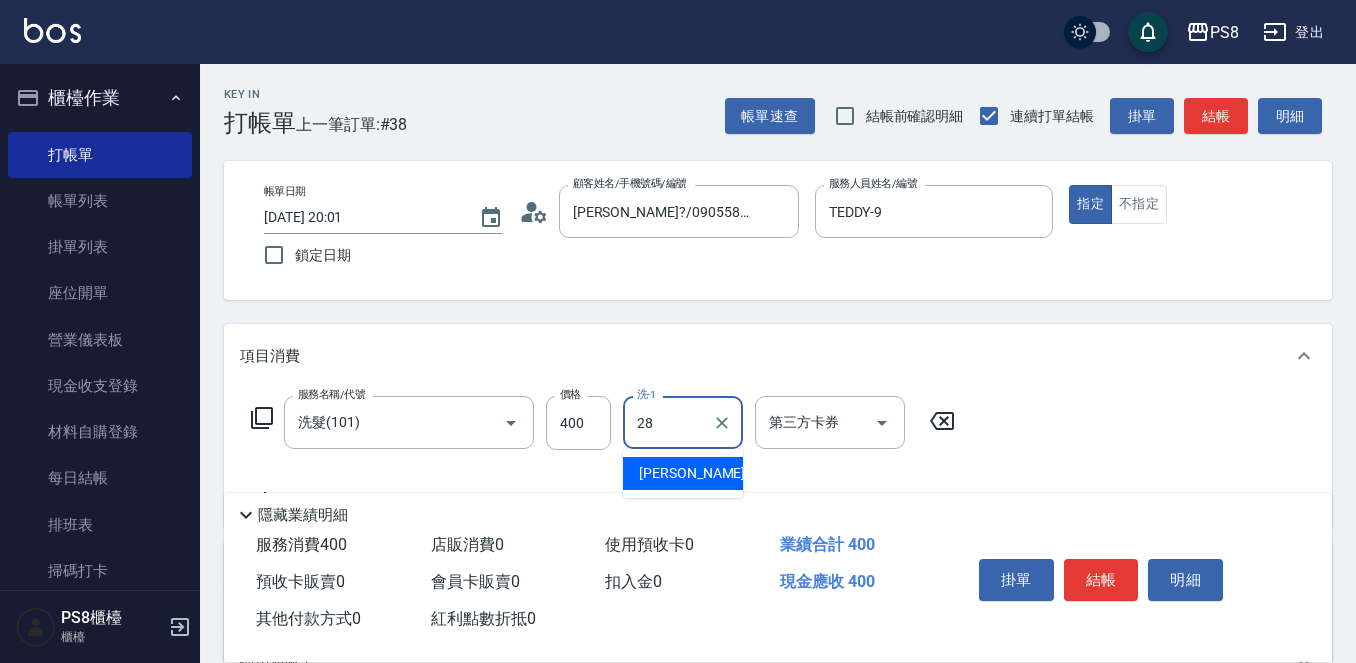 type on "姵蓁-28" 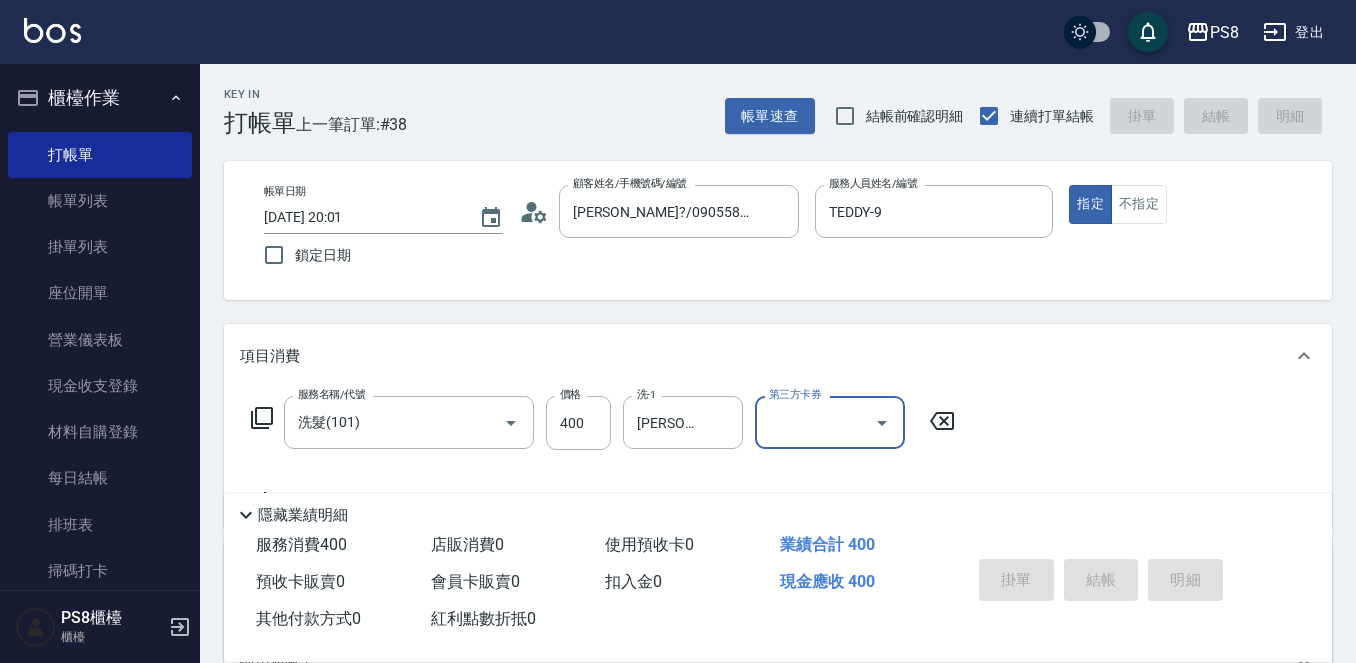type 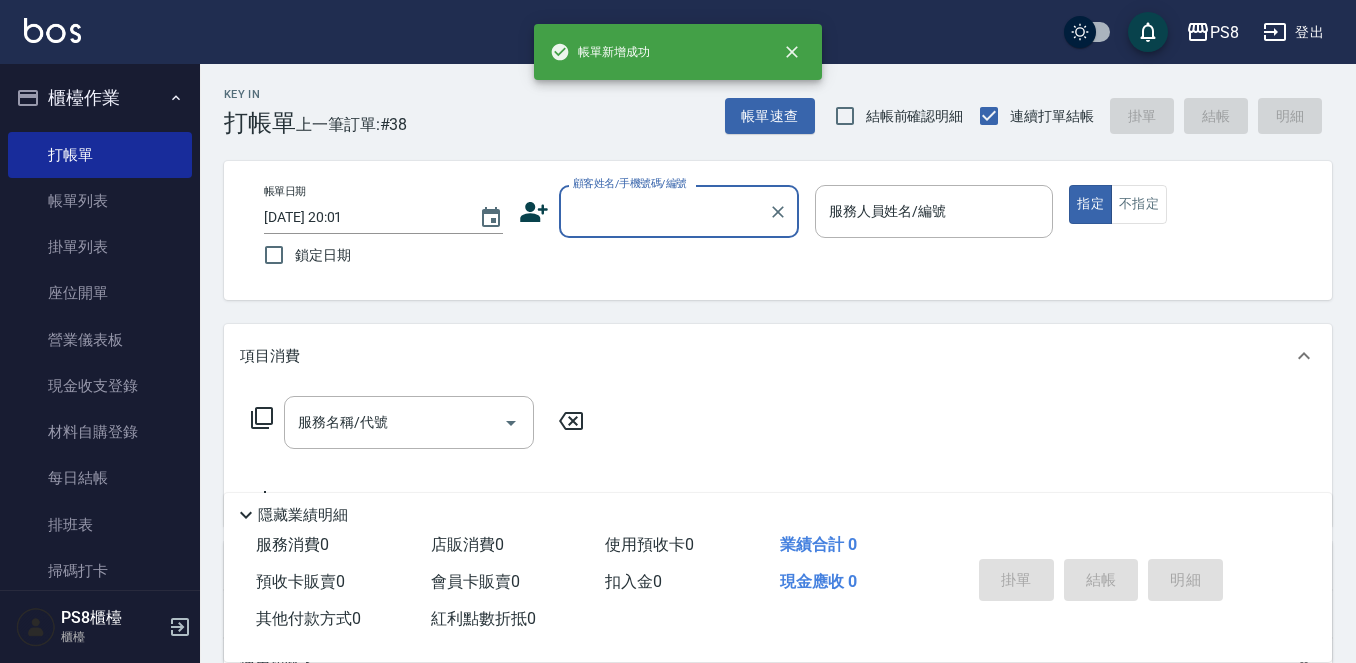 click on "顧客姓名/手機號碼/編號" at bounding box center (664, 211) 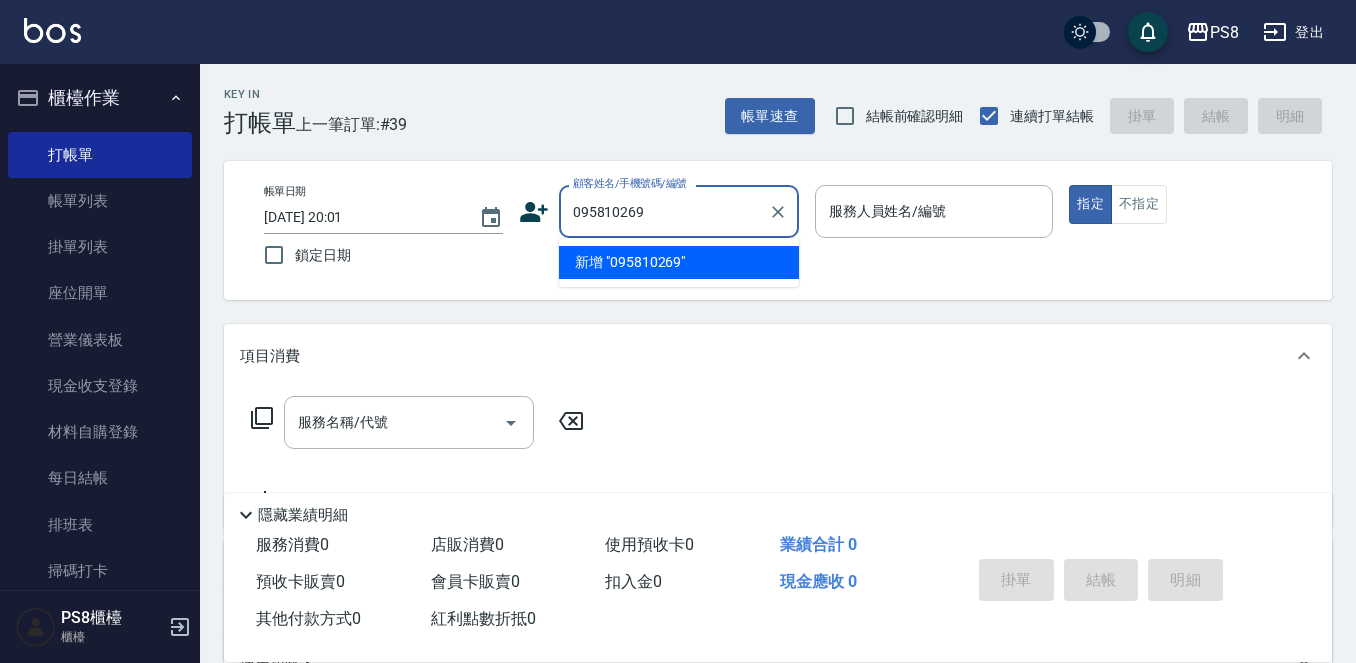 drag, startPoint x: 659, startPoint y: 219, endPoint x: 571, endPoint y: 208, distance: 88.68484 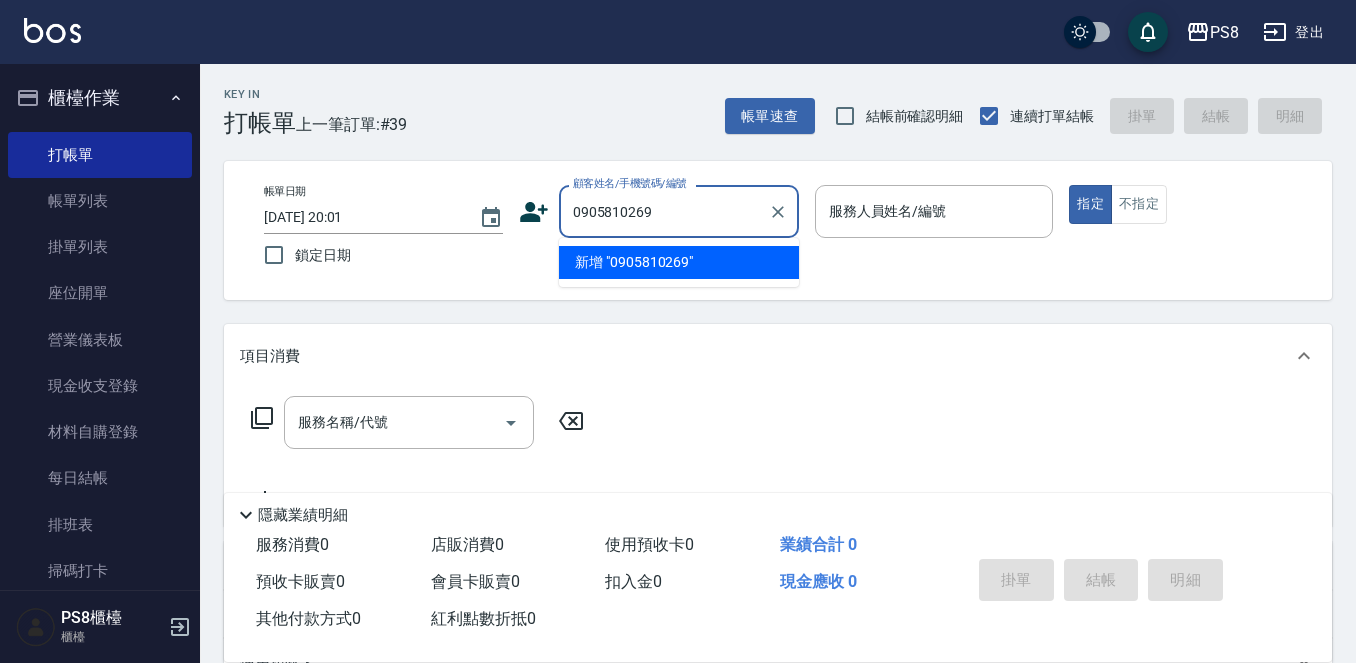 drag, startPoint x: 675, startPoint y: 214, endPoint x: 542, endPoint y: 207, distance: 133.18408 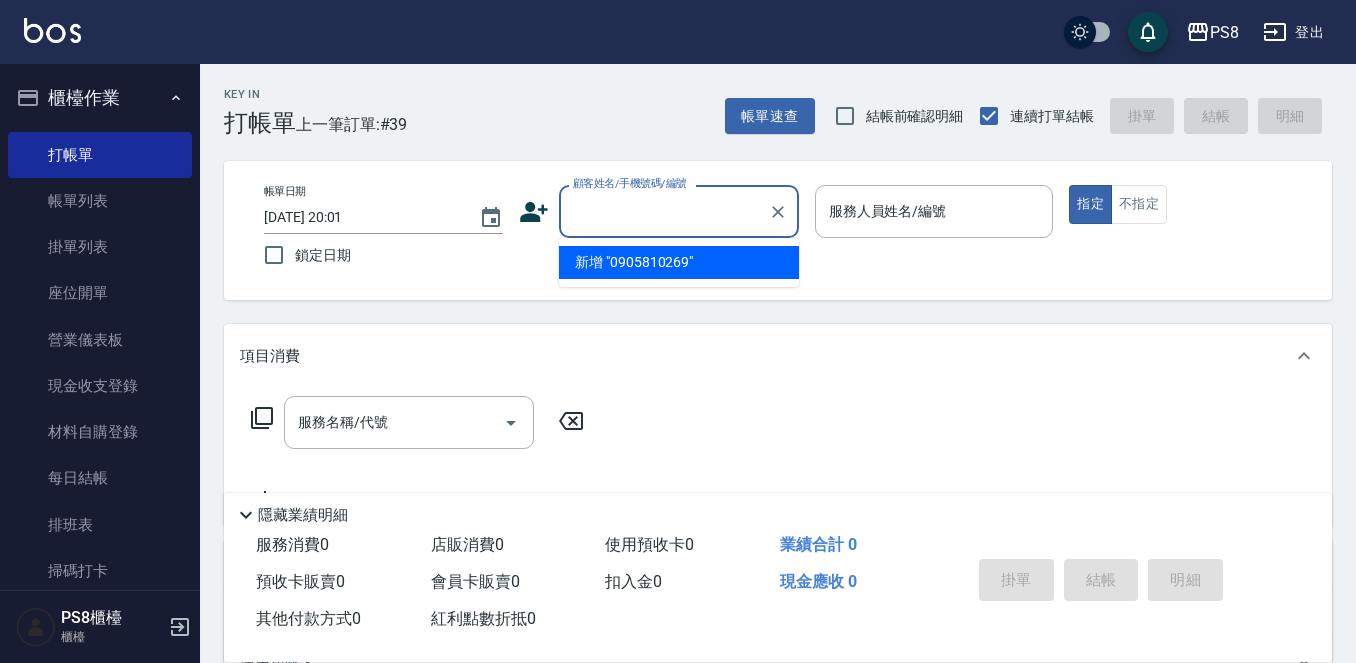 click 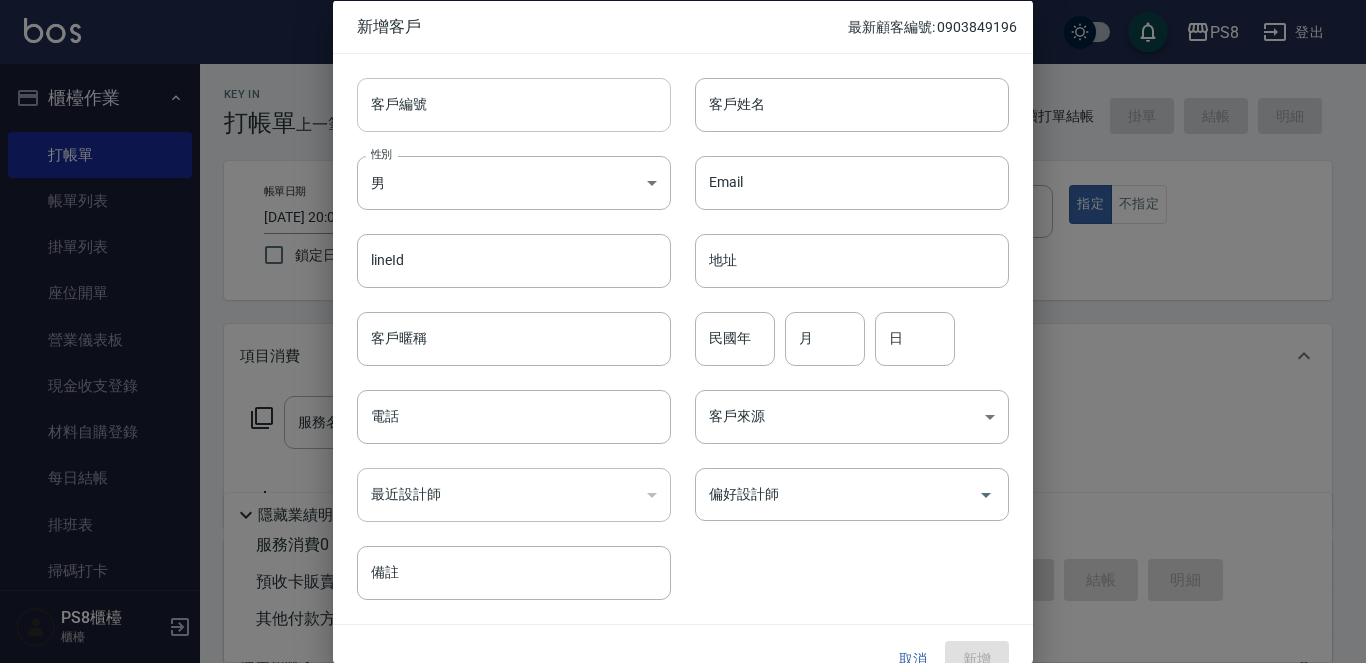 click on "客戶編號" at bounding box center [514, 104] 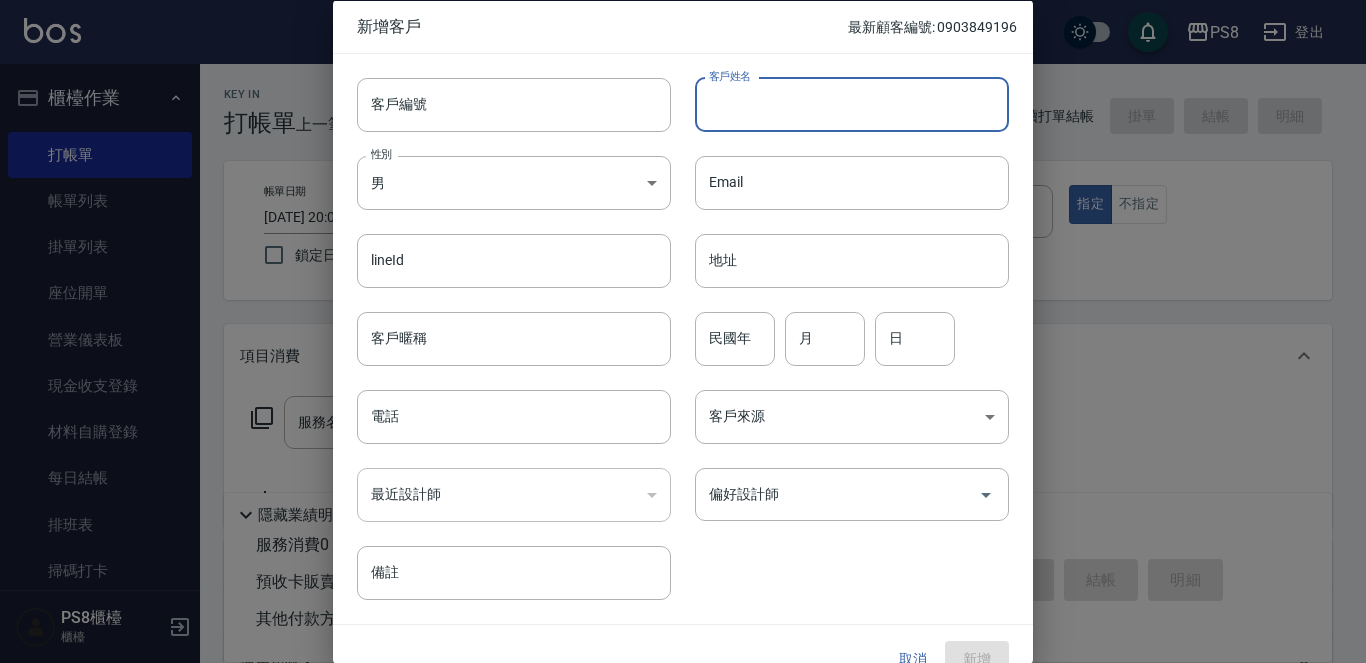 click on "客戶姓名" at bounding box center (852, 104) 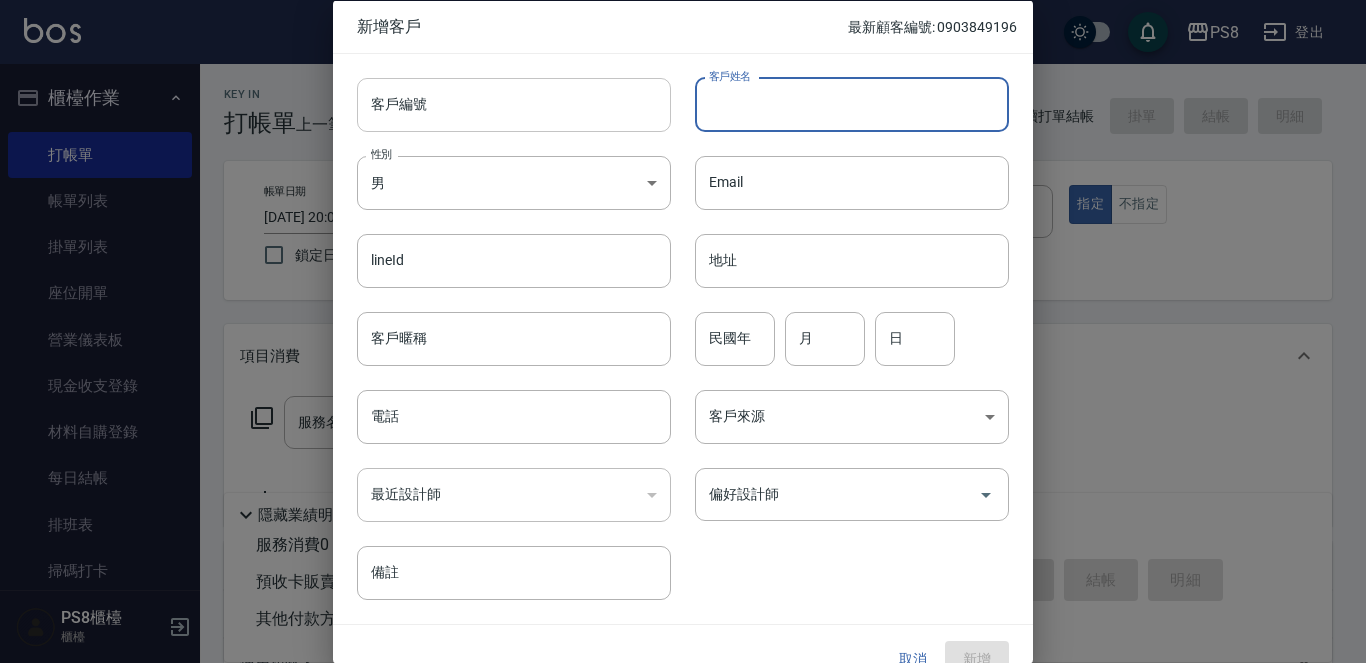click on "客戶編號" at bounding box center (514, 104) 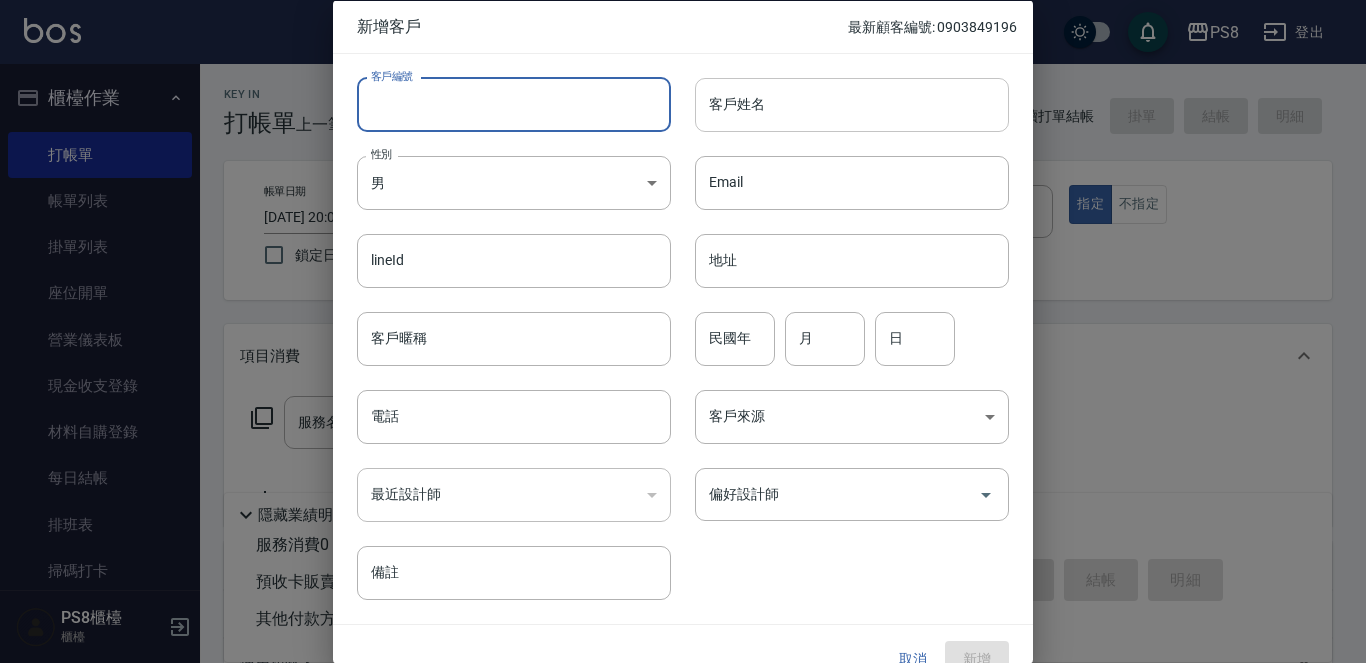 paste on "0905810269" 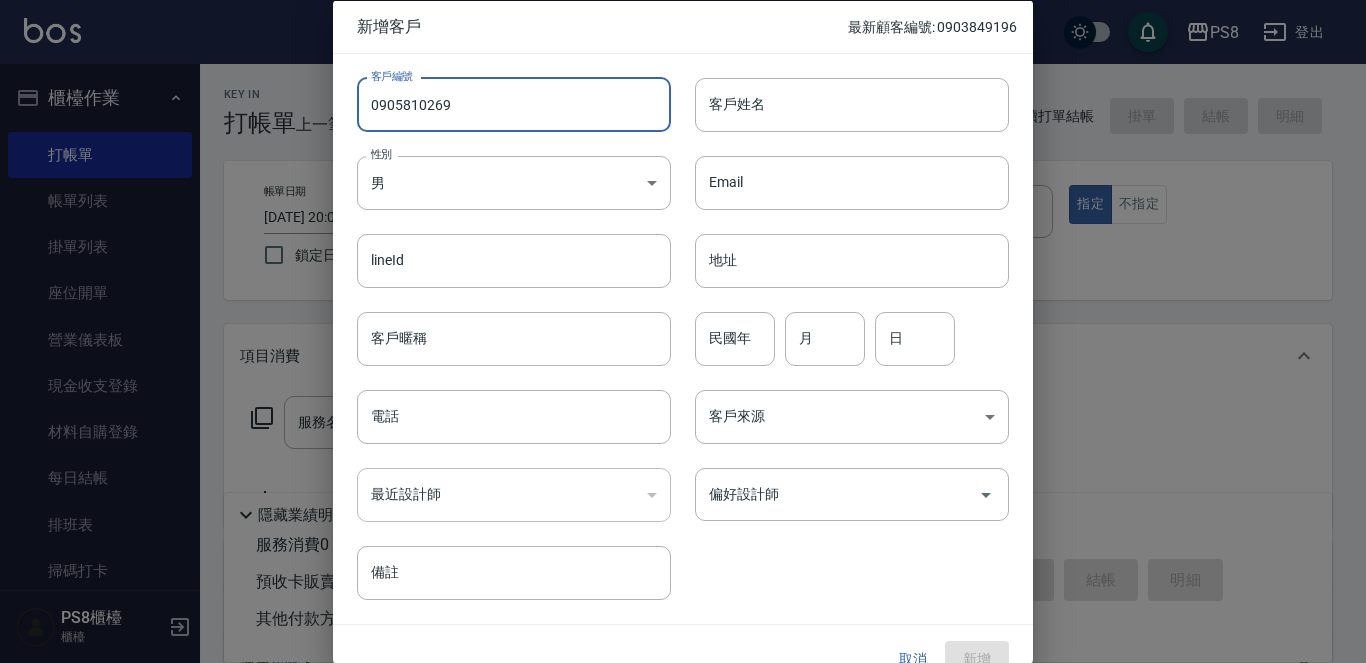 type on "0905810269" 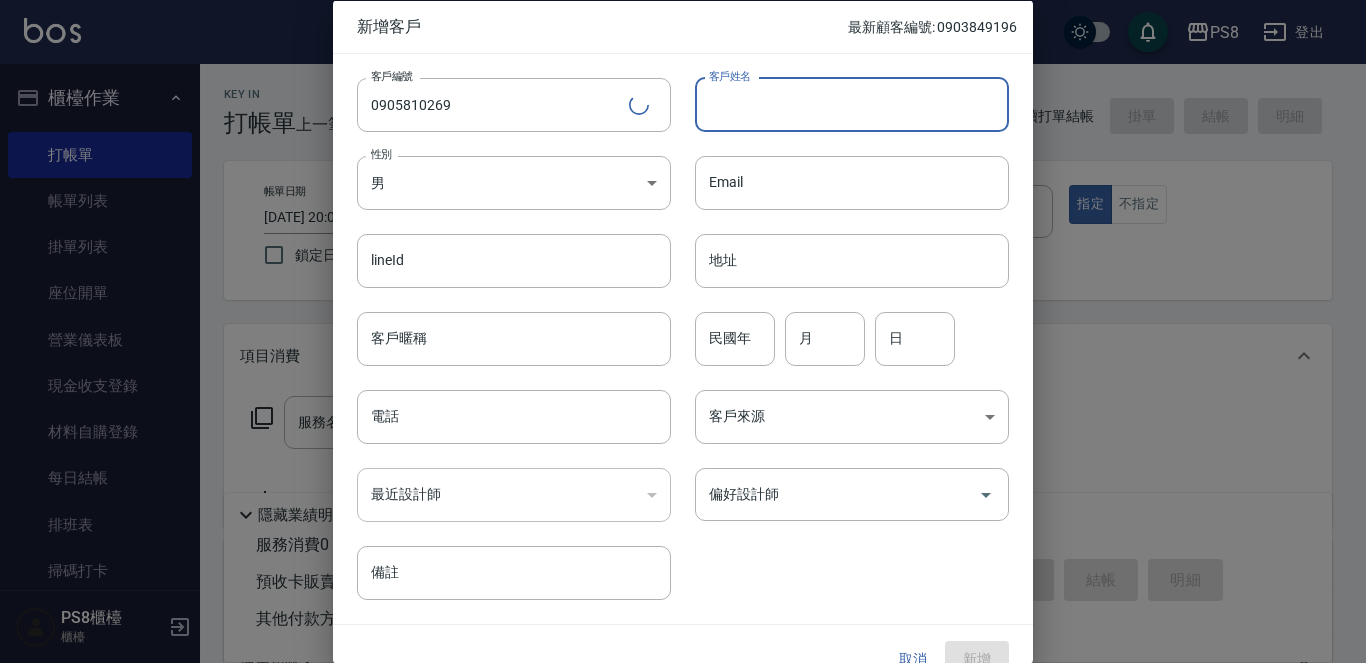 click on "客戶姓名" at bounding box center [852, 104] 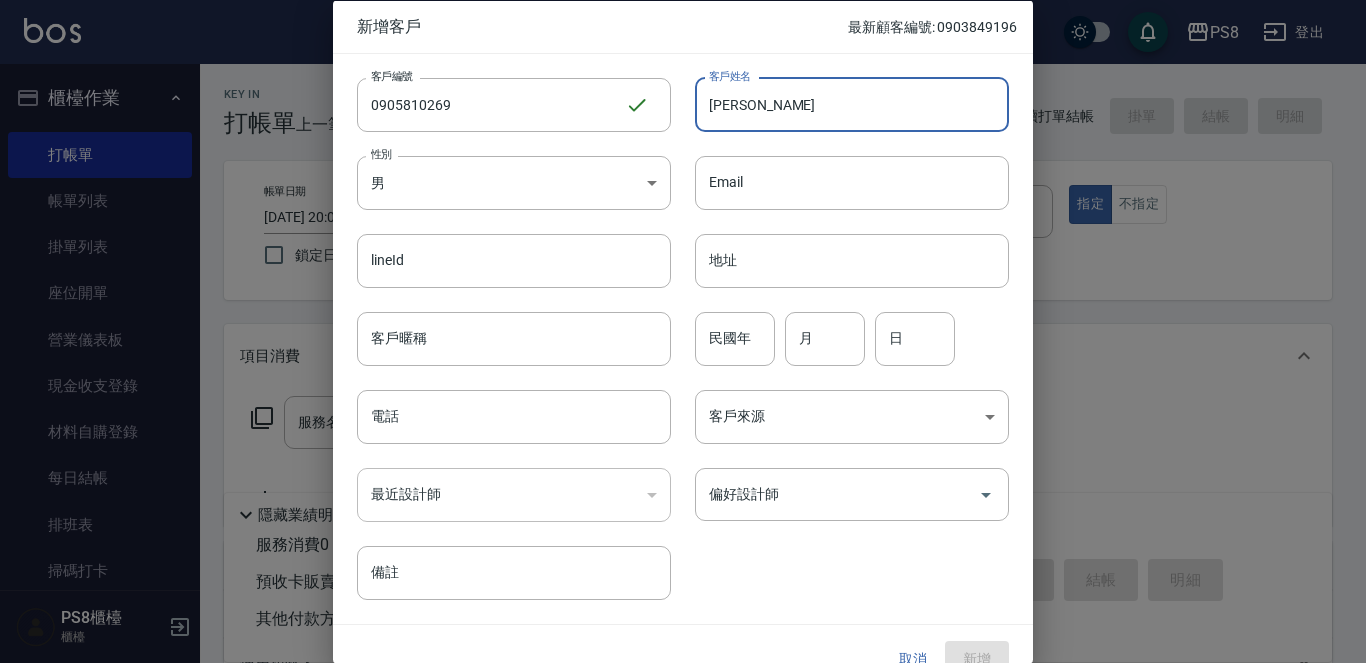 type on "[PERSON_NAME]" 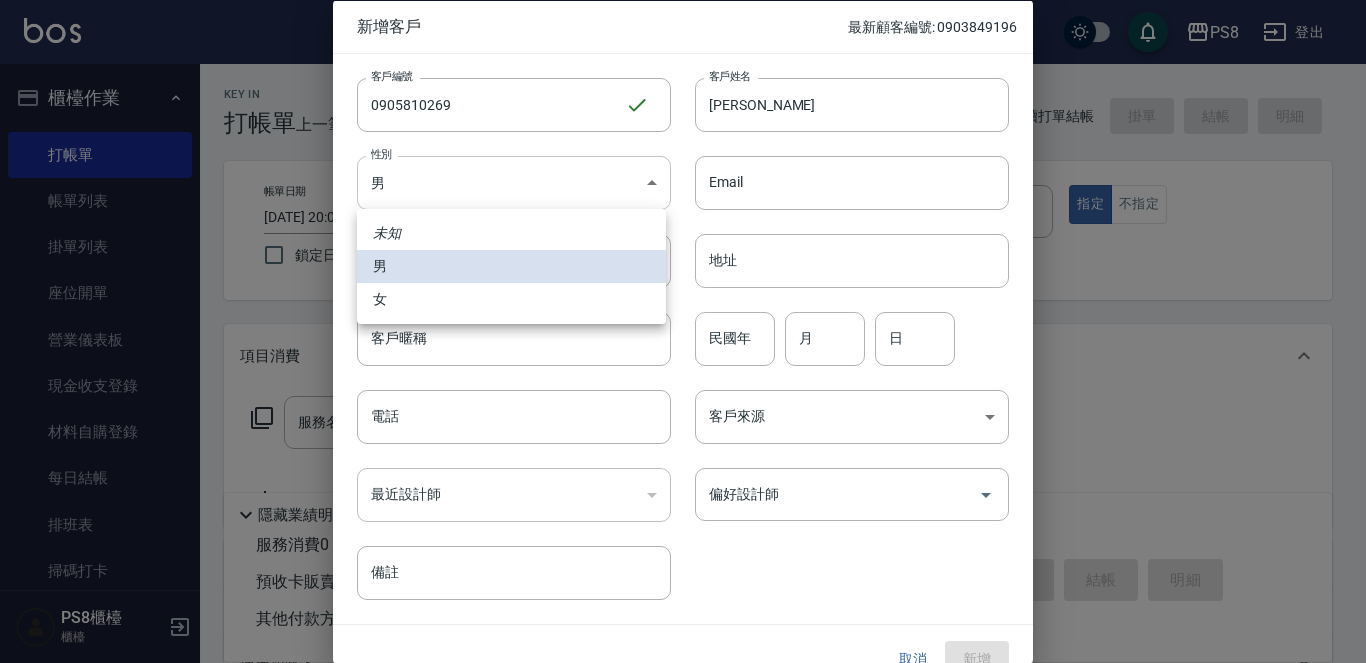 click on "PS8 登出 櫃檯作業 打帳單 帳單列表 掛單列表 座位開單 營業儀表板 現金收支登錄 材料自購登錄 每日結帳 排班表 掃碼打卡 預約管理 預約管理 單日預約紀錄 單週預約紀錄 報表及分析 報表目錄 店家日報表 互助日報表 互助排行榜 互助點數明細 全店業績分析表 設計師日報表 設計師業績分析表 設計師業績月報表 設計師排行榜 每日收支明細 收支分類明細表 客戶管理 客戶列表 卡券管理 入金管理 員工及薪資 員工列表 全店打卡記錄 商品管理 商品分類設定 商品列表 資料設定 服務分類設定 服務項目設定 預收卡設定 系統參數設定 業績抽成參數設定 收支科目設定 支付方式設定 第三方卡券設定 PS8櫃檯 櫃檯 Key In 打帳單 上一筆訂單:#39 帳單速查 結帳前確認明細 連續打單結帳 掛單 結帳 明細 帳單日期 2025/07/11 20:01 鎖定日期 顧客姓名/手機號碼/編號 服務人員姓名/編號 ​" at bounding box center [683, 487] 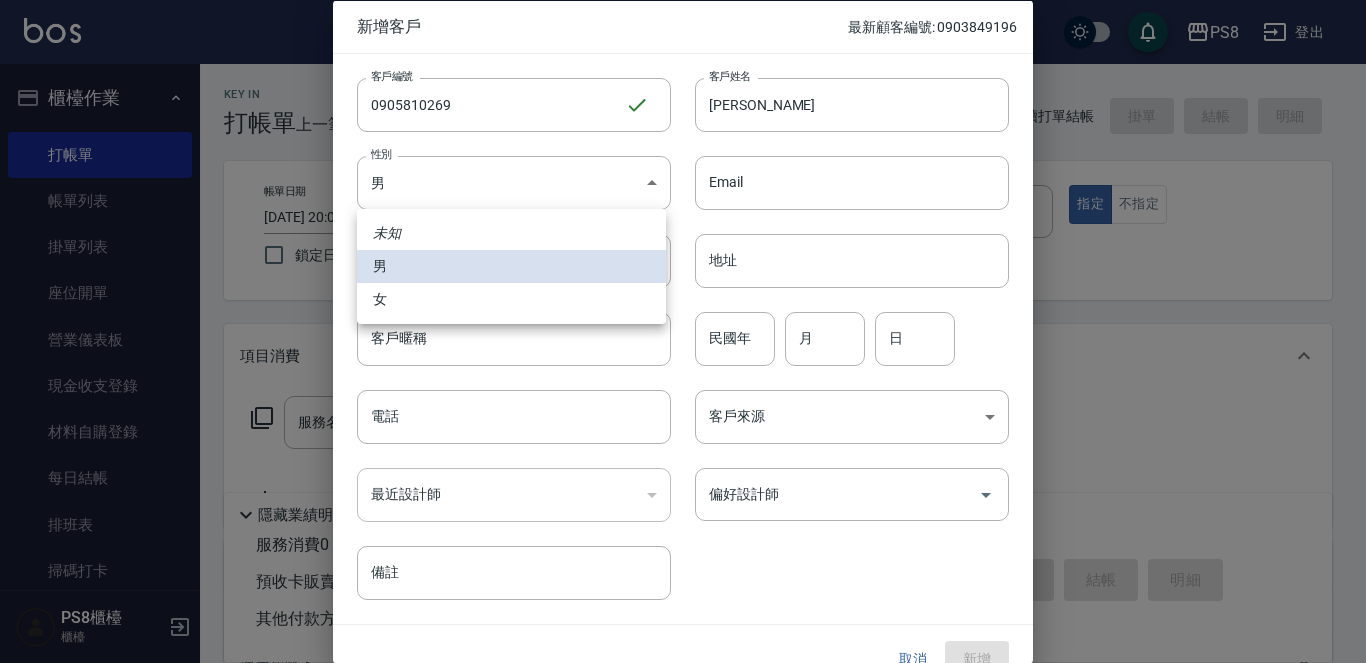 click on "女" at bounding box center [511, 299] 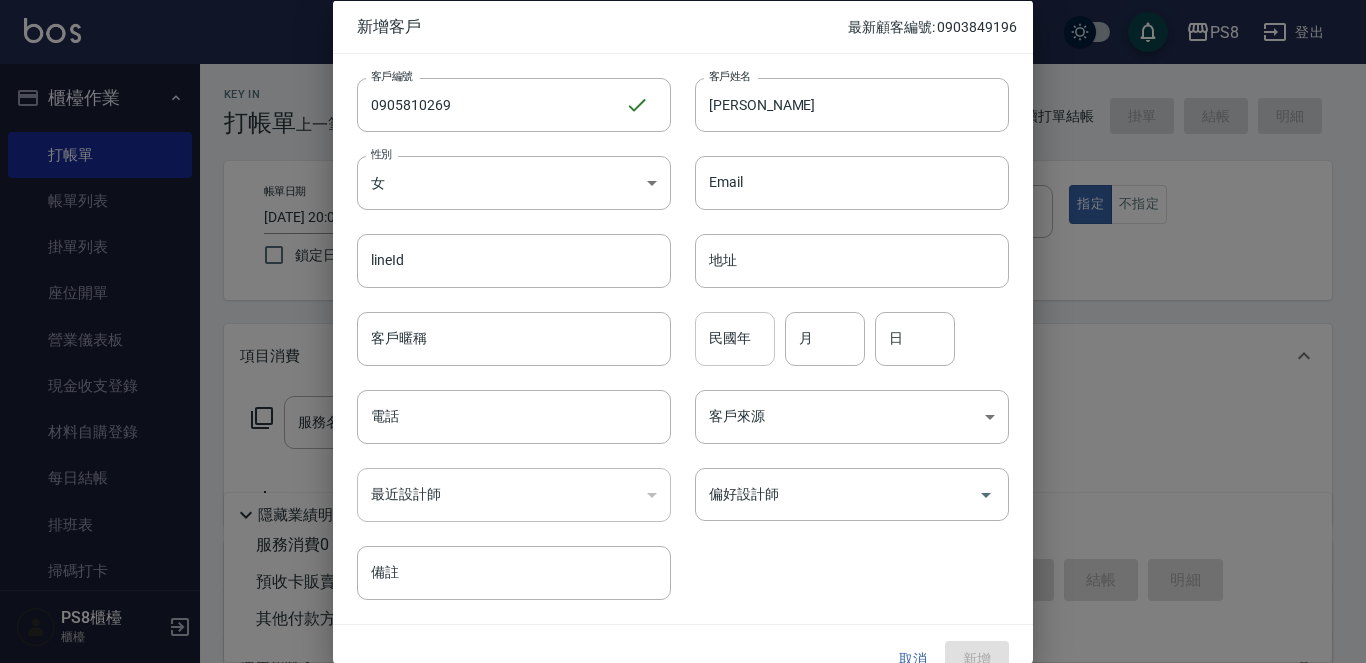 click on "民國年" at bounding box center (735, 338) 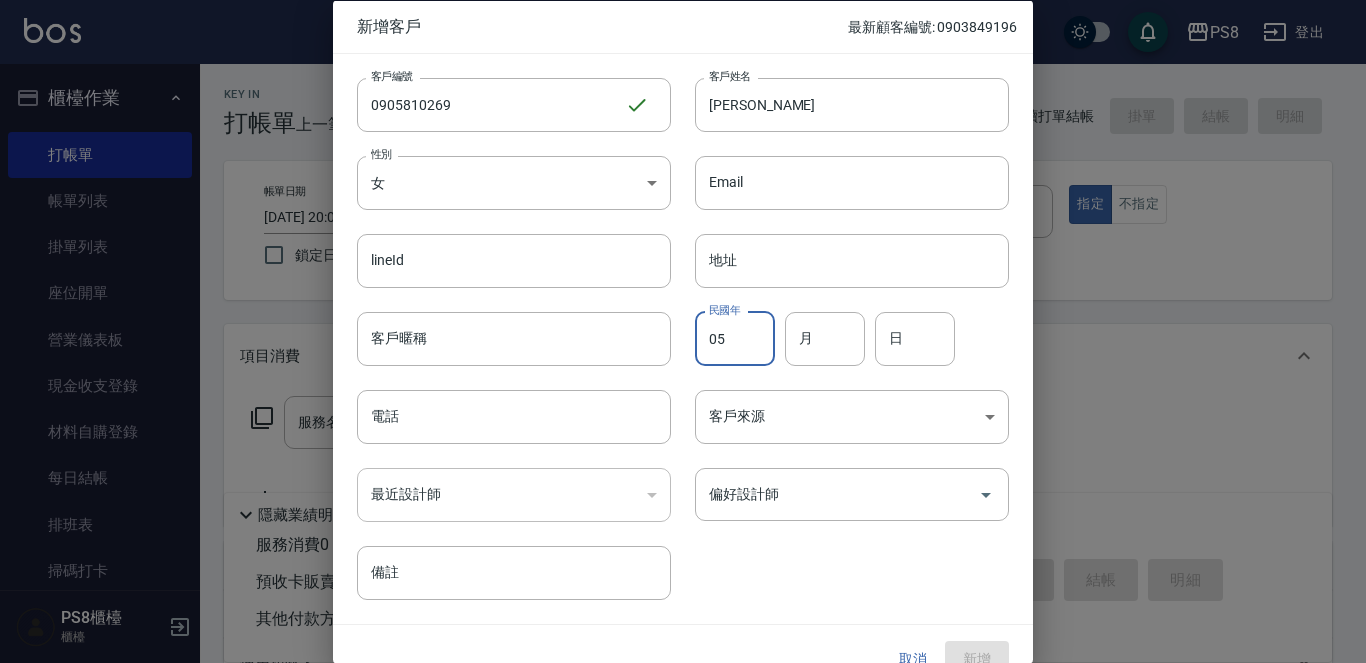 type on "05" 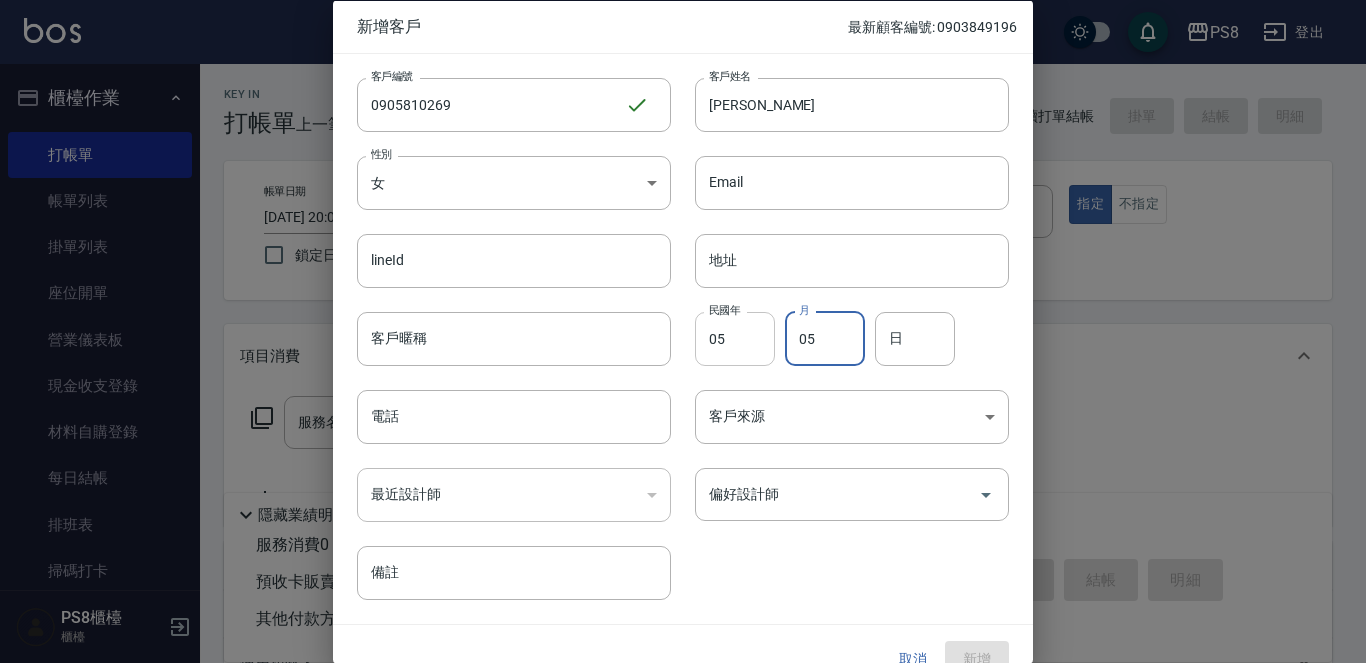 type on "05" 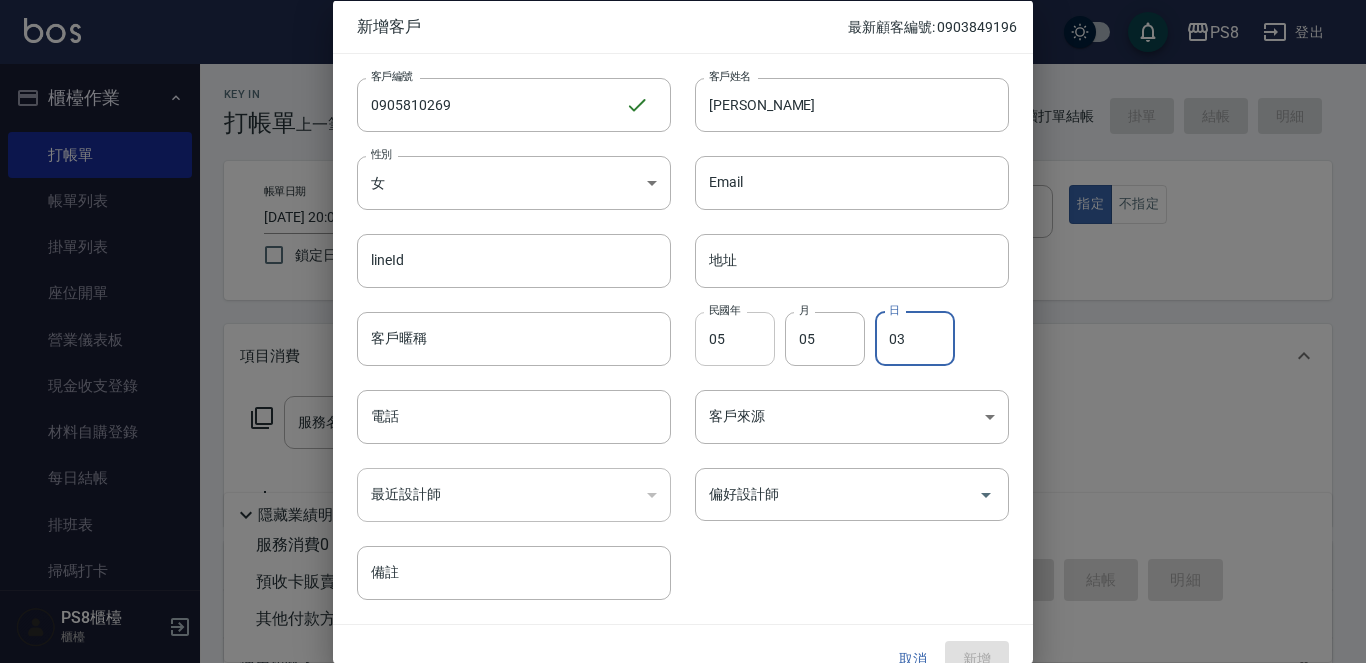 type on "03" 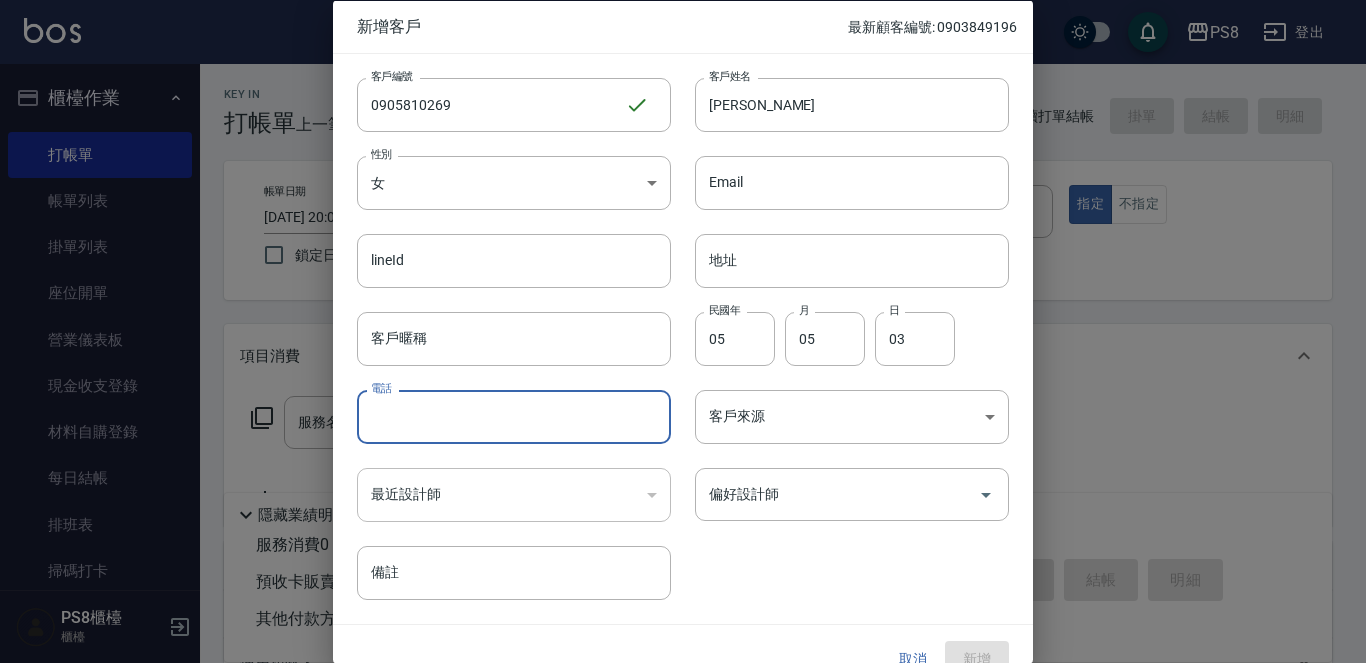 click on "民國年 05 民國年 月 05 月 日 03 日" at bounding box center (840, 326) 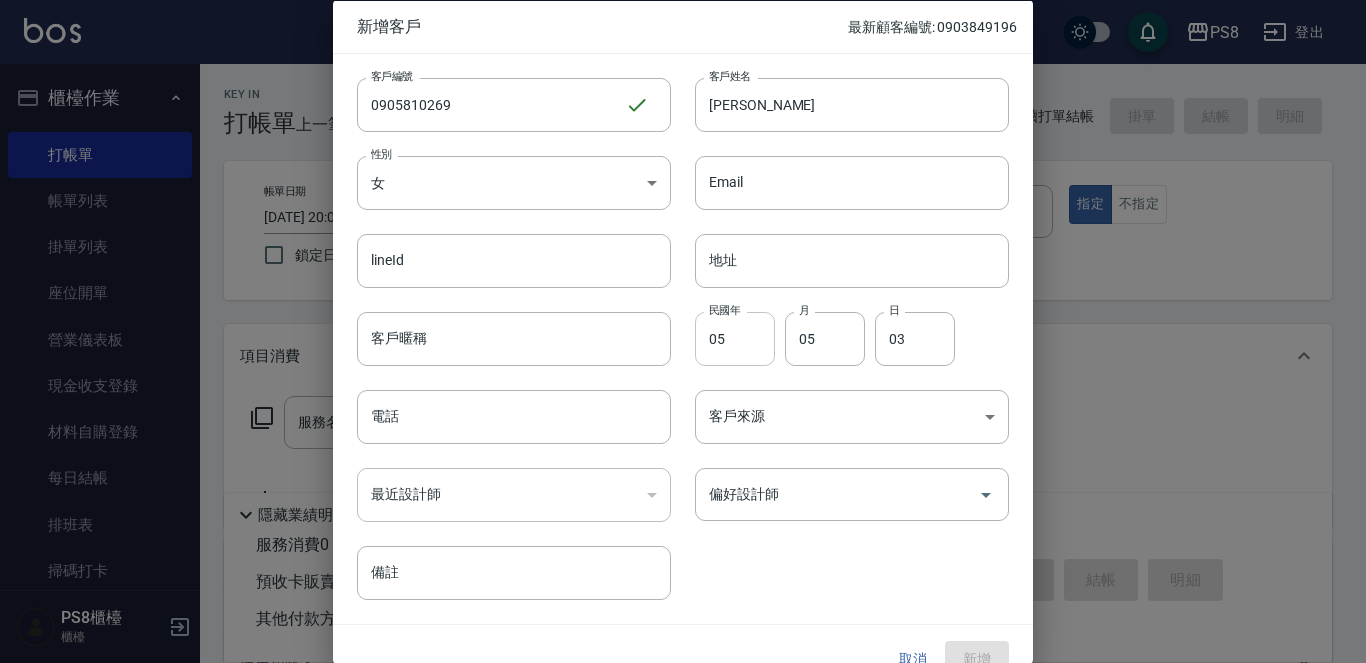 click on "05" at bounding box center [735, 338] 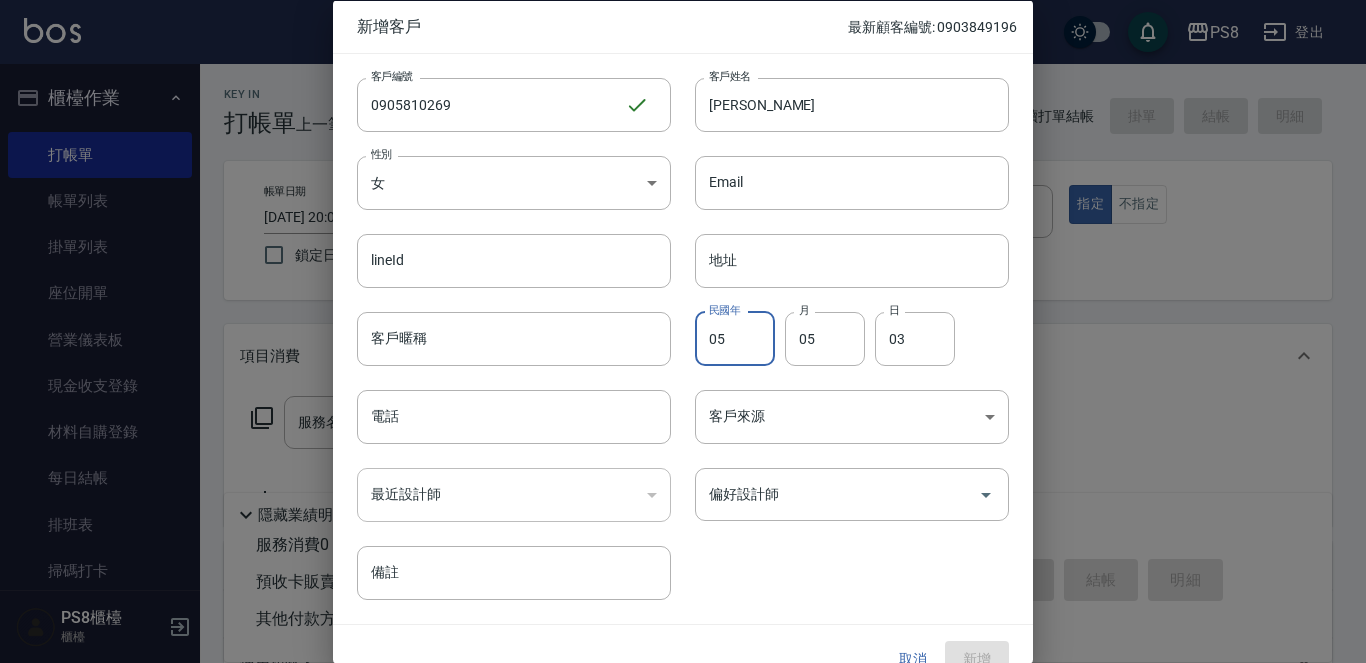 type on "0" 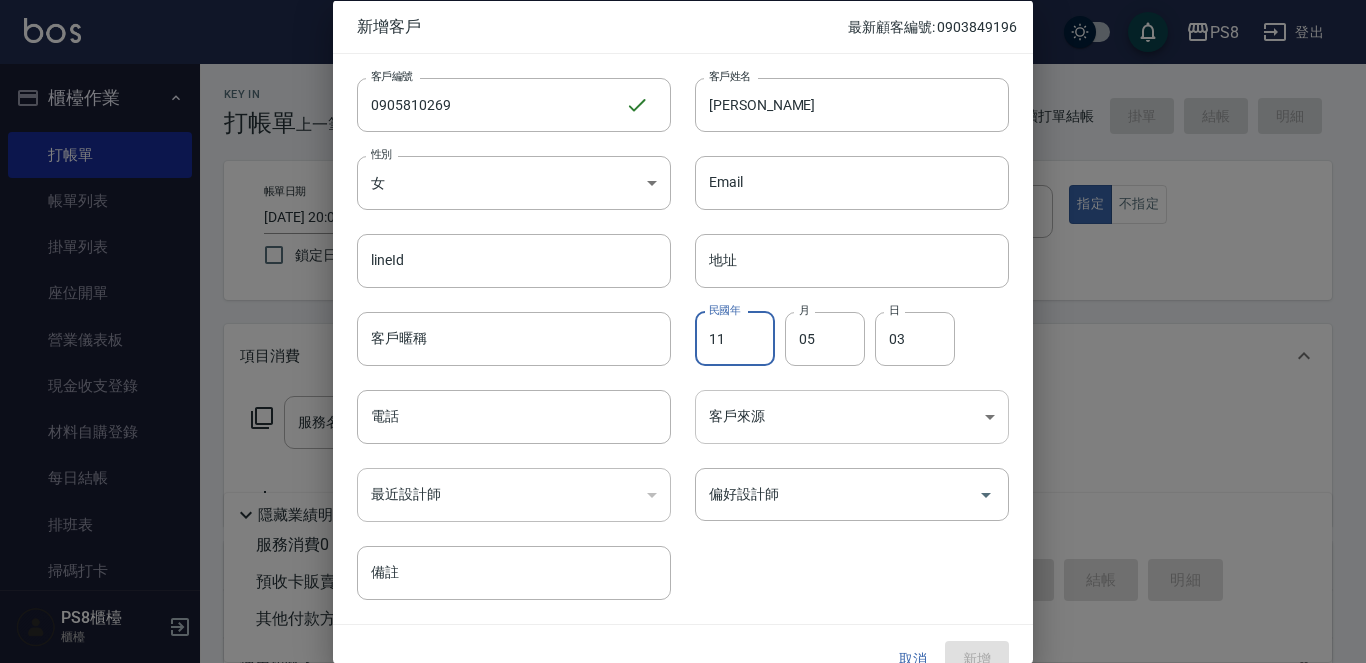 type on "11" 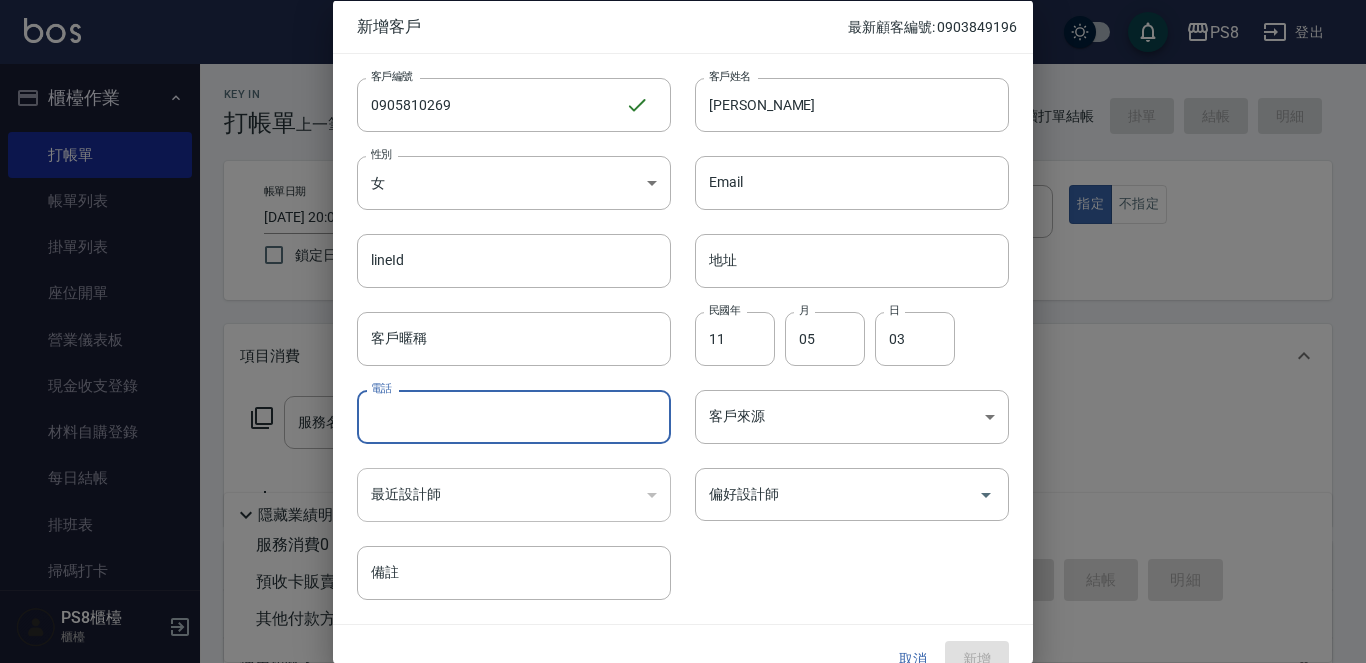 click on "電話" at bounding box center [514, 417] 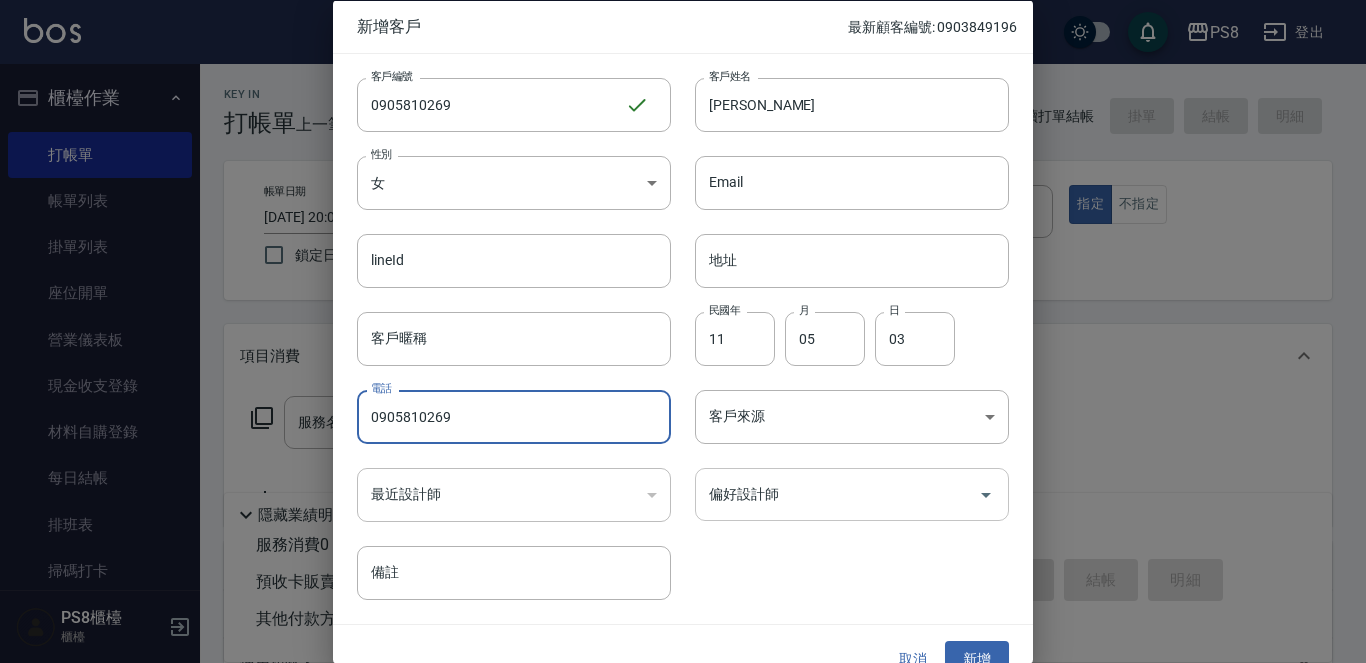 type on "0905810269" 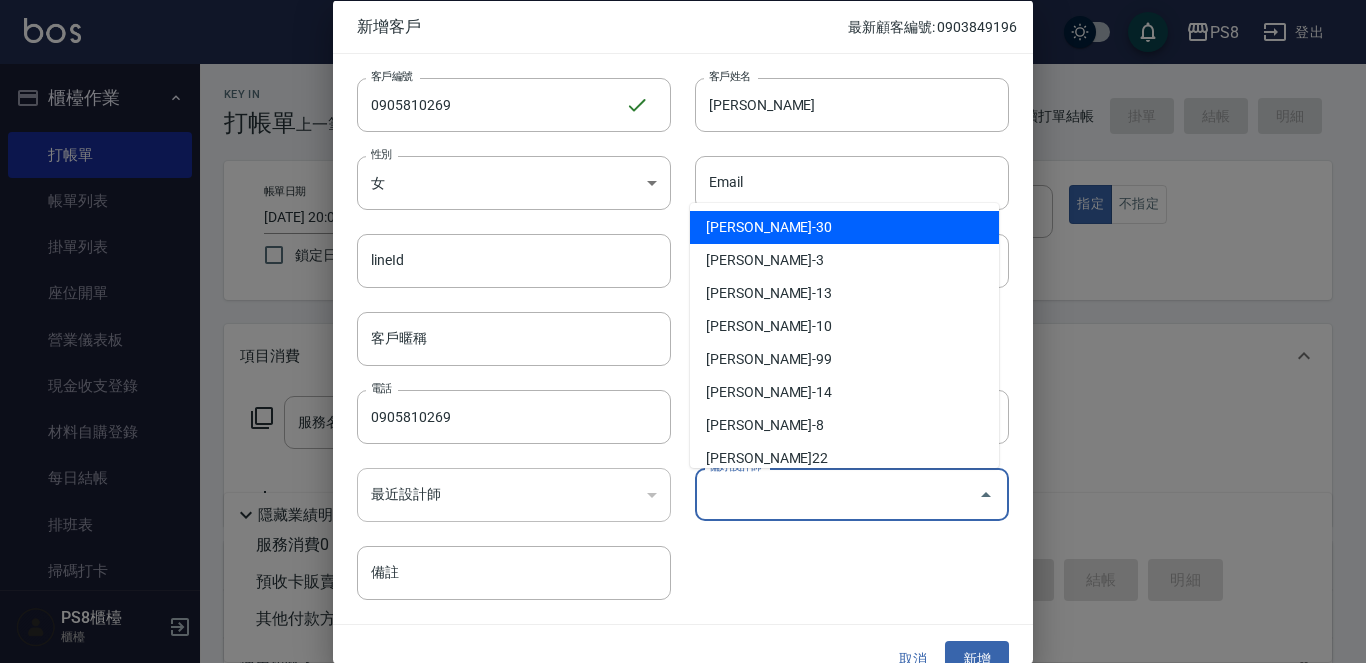 click on "偏好設計師" at bounding box center (837, 494) 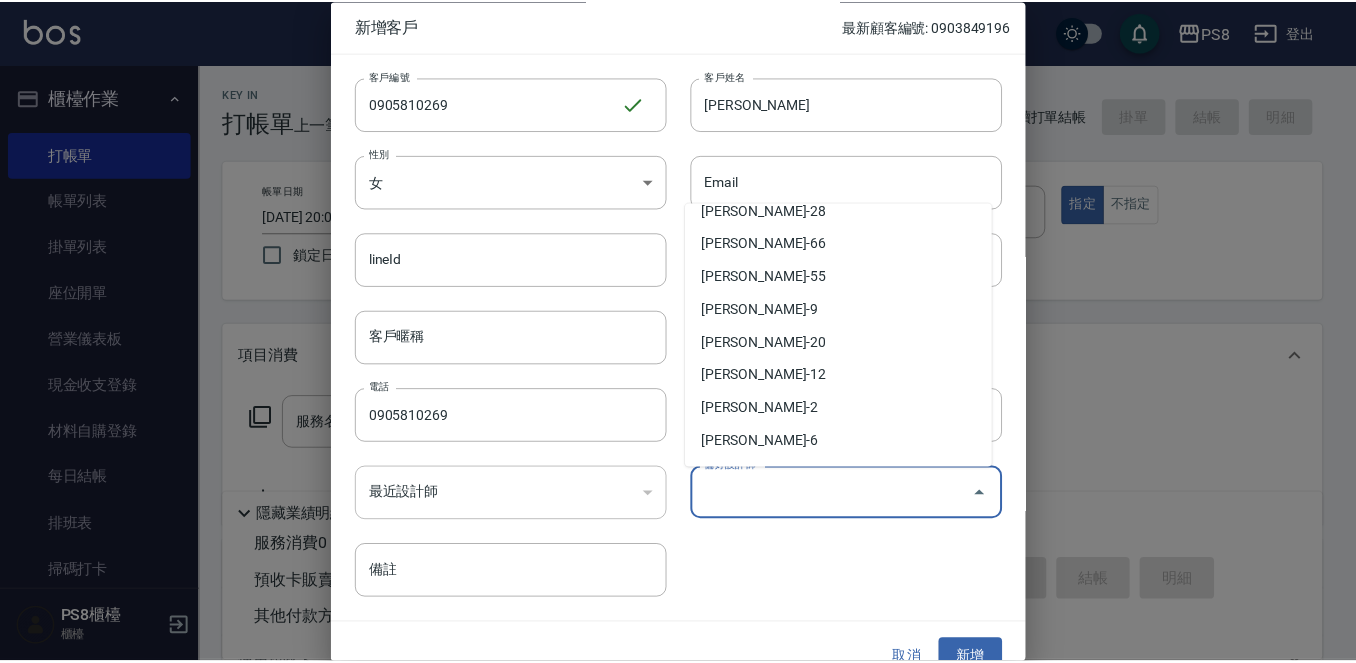 scroll, scrollTop: 442, scrollLeft: 0, axis: vertical 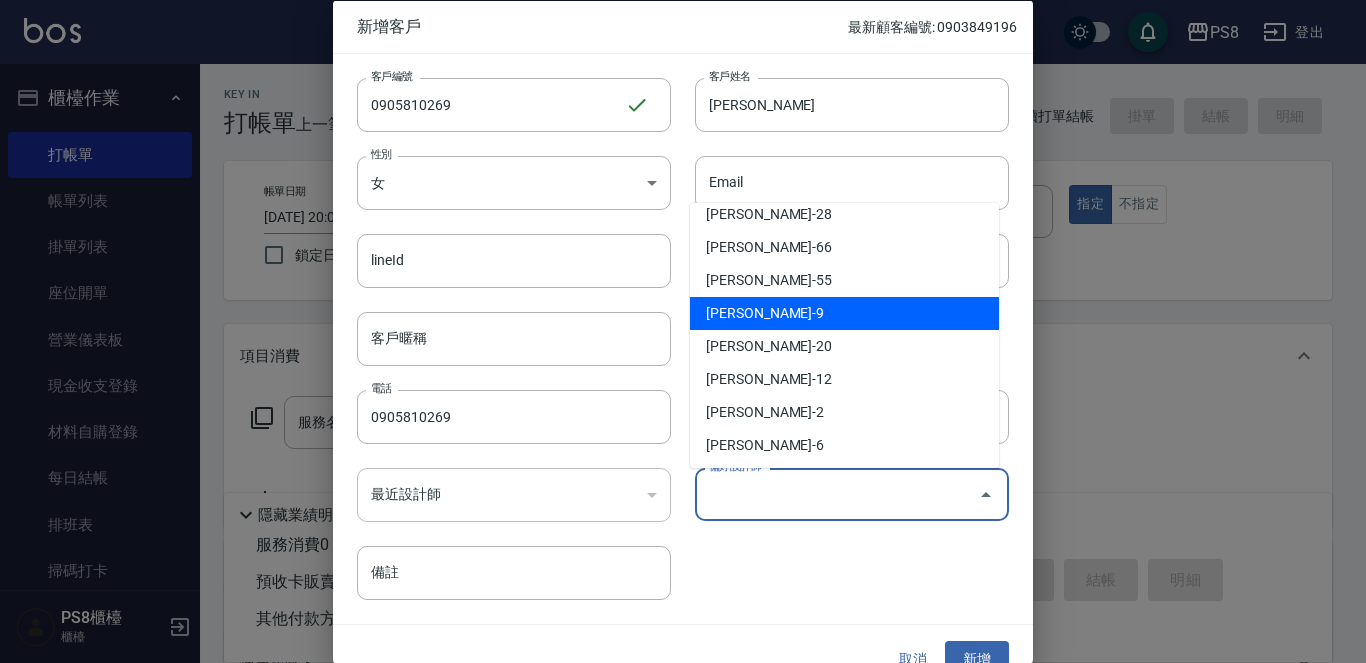 click on "施妃娟-9" at bounding box center [844, 313] 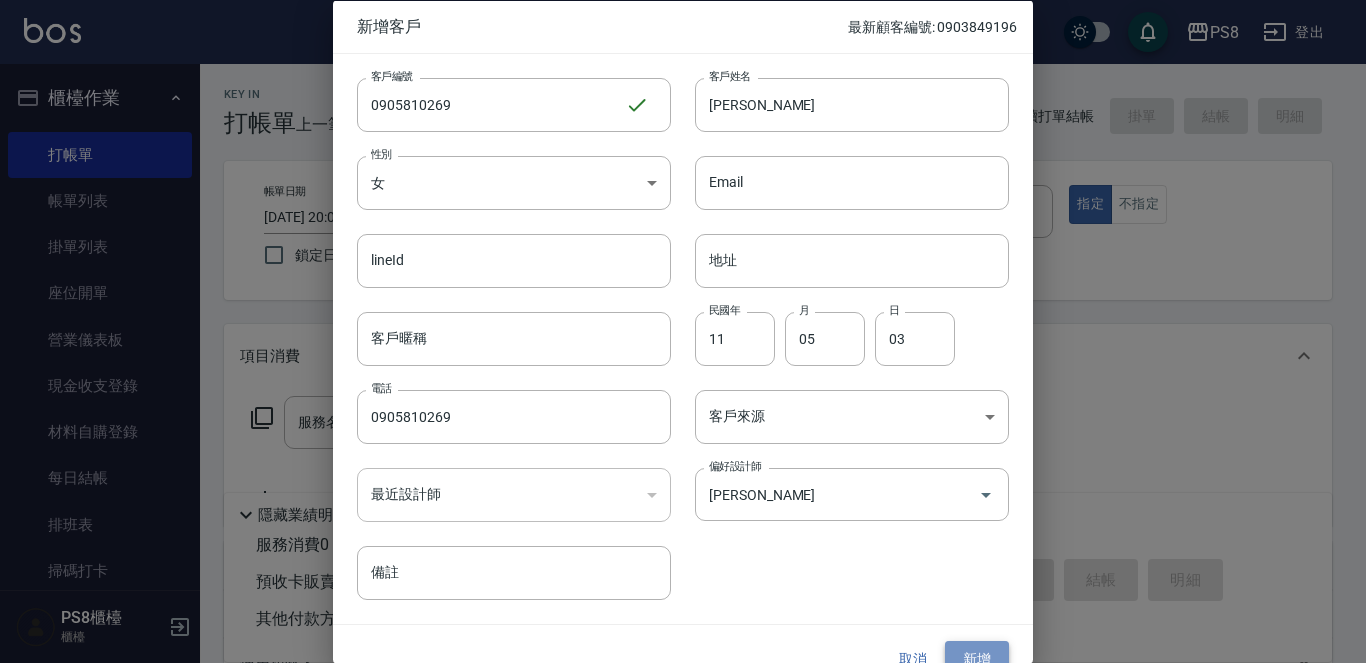 click on "新增" at bounding box center (977, 659) 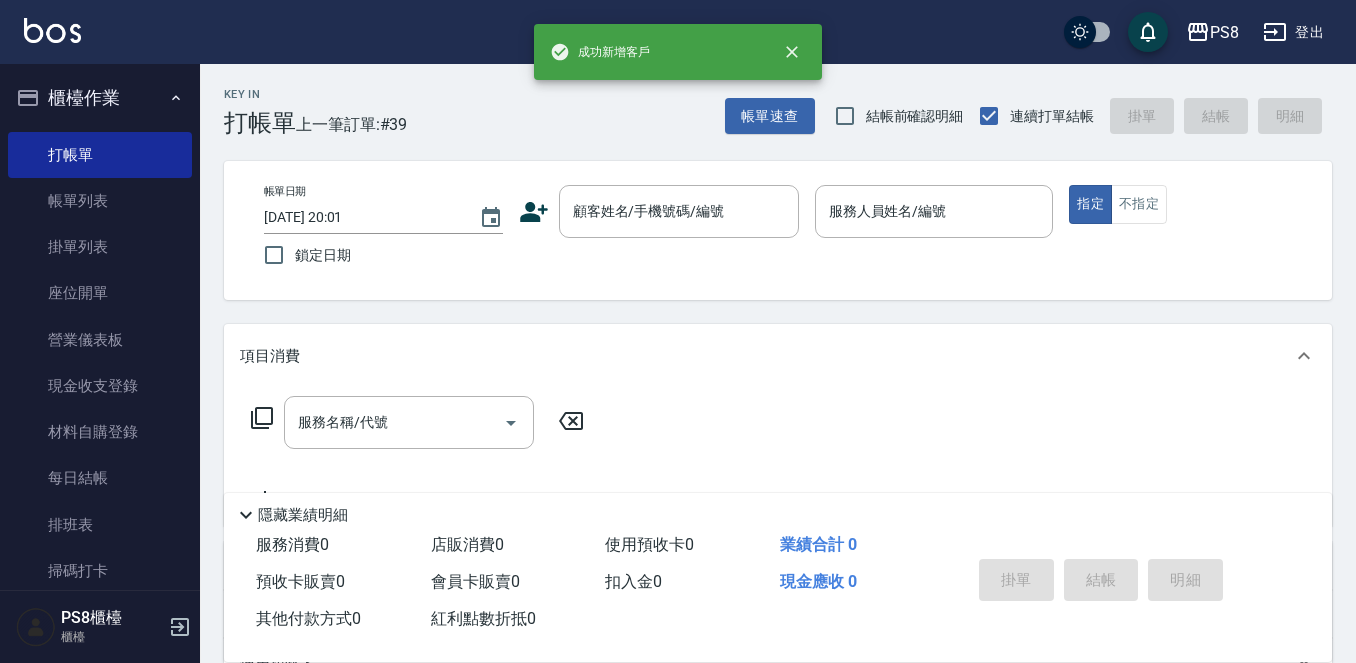 click on "帳單日期 2025/07/11 20:01 鎖定日期 顧客姓名/手機號碼/編號 顧客姓名/手機號碼/編號 服務人員姓名/編號 服務人員姓名/編號 指定 不指定" at bounding box center (778, 230) 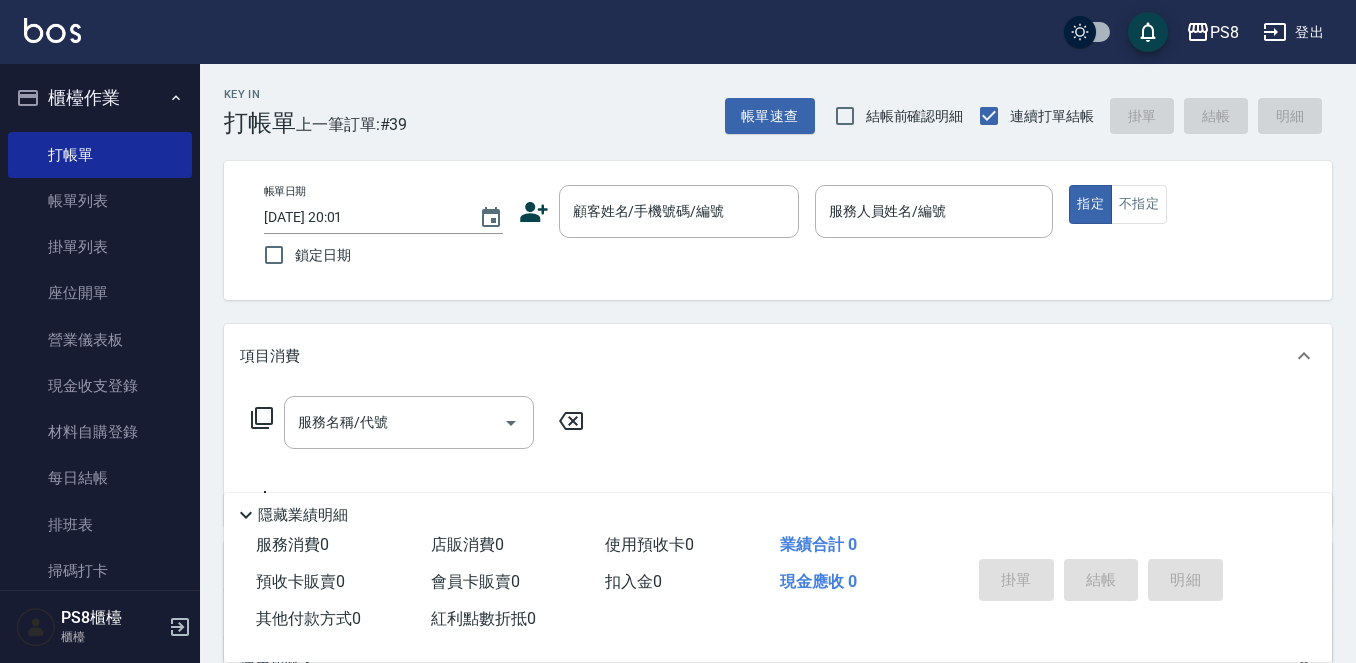 click on "帳單日期 2025/07/11 20:01 鎖定日期 顧客姓名/手機號碼/編號 顧客姓名/手機號碼/編號 服務人員姓名/編號 服務人員姓名/編號 指定 不指定" at bounding box center [778, 230] 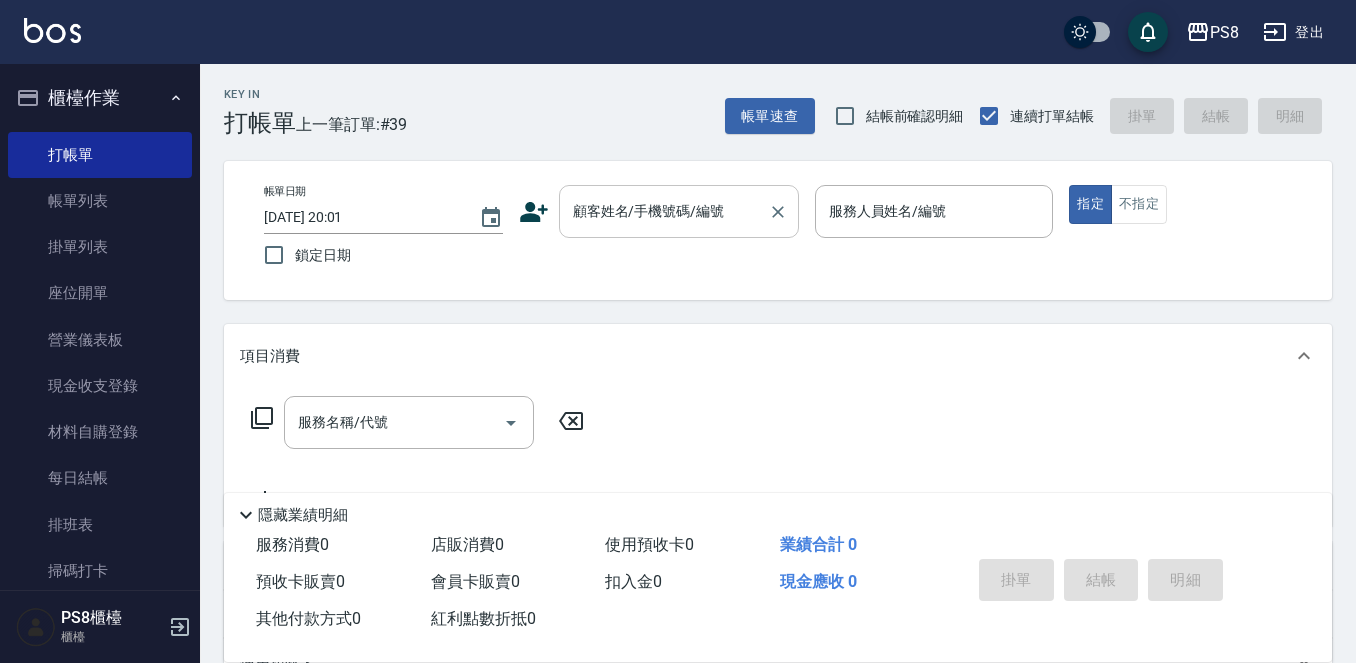 drag, startPoint x: 685, startPoint y: 243, endPoint x: 677, endPoint y: 208, distance: 35.902645 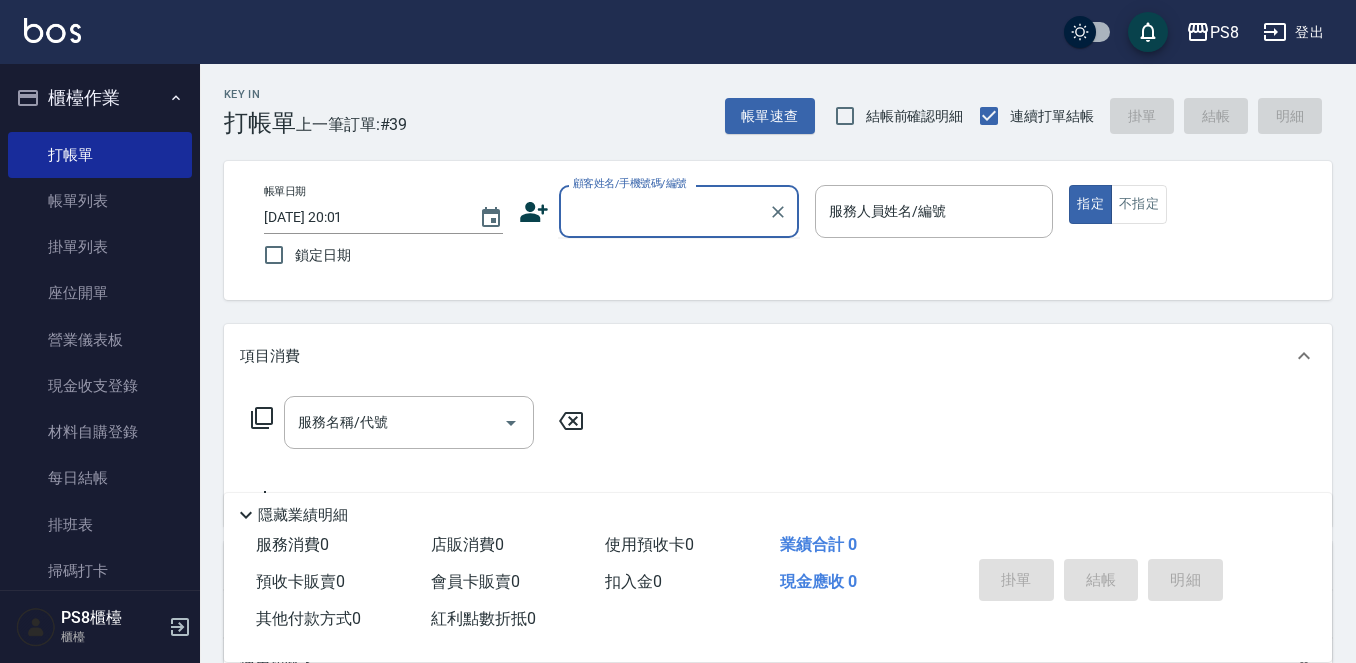 paste on "0905810269" 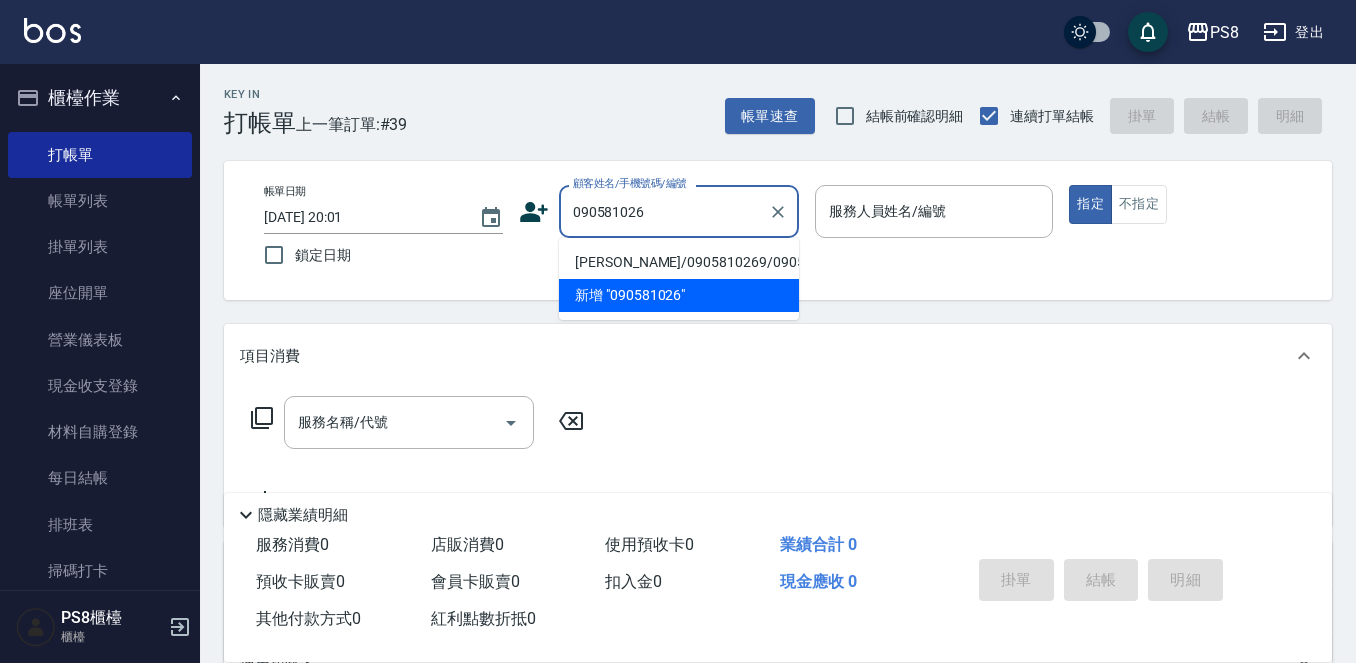 click on "楊筱婷/0905810269/0905810269" at bounding box center (679, 262) 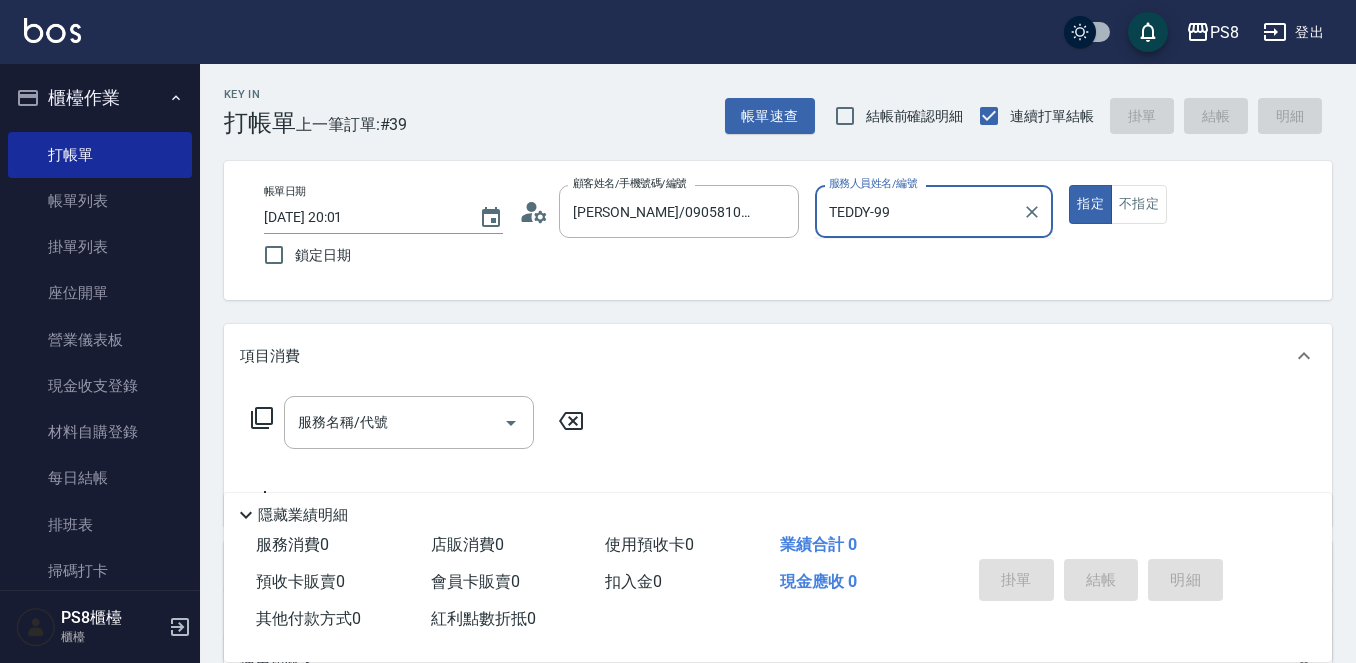 click on "指定" at bounding box center (1090, 204) 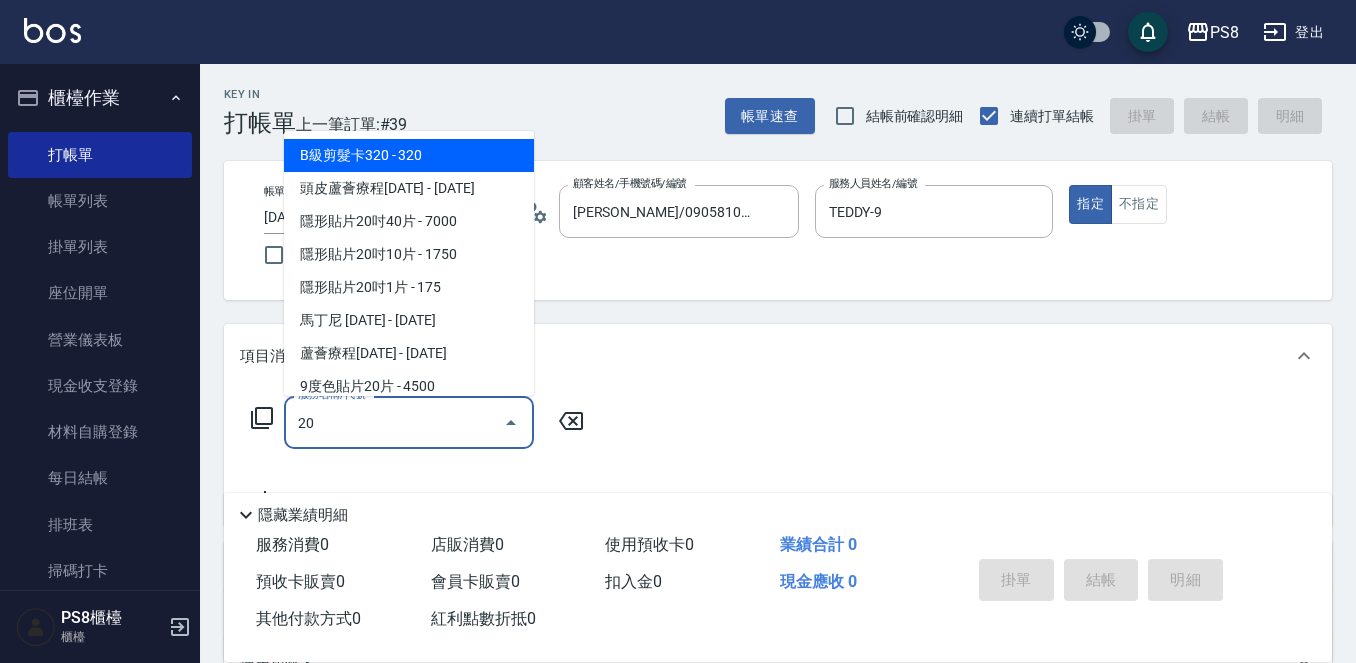 type on "2" 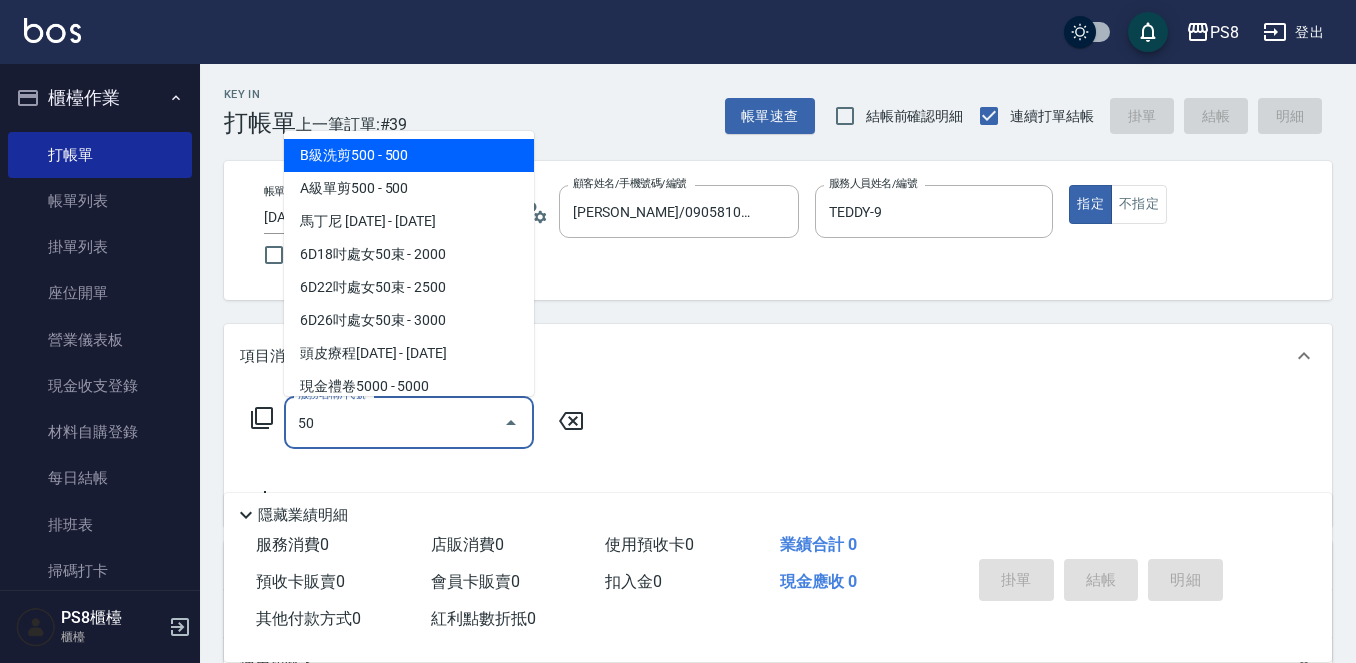 type on "5" 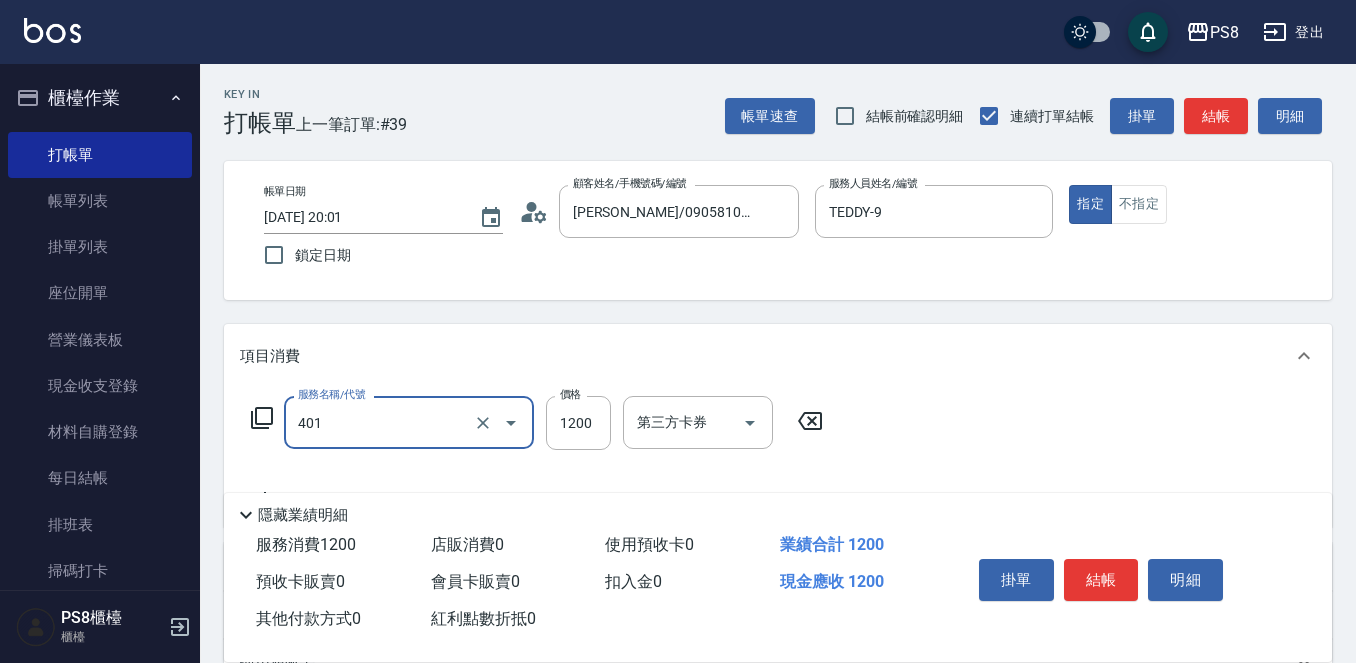 type on "基本染髮(401)" 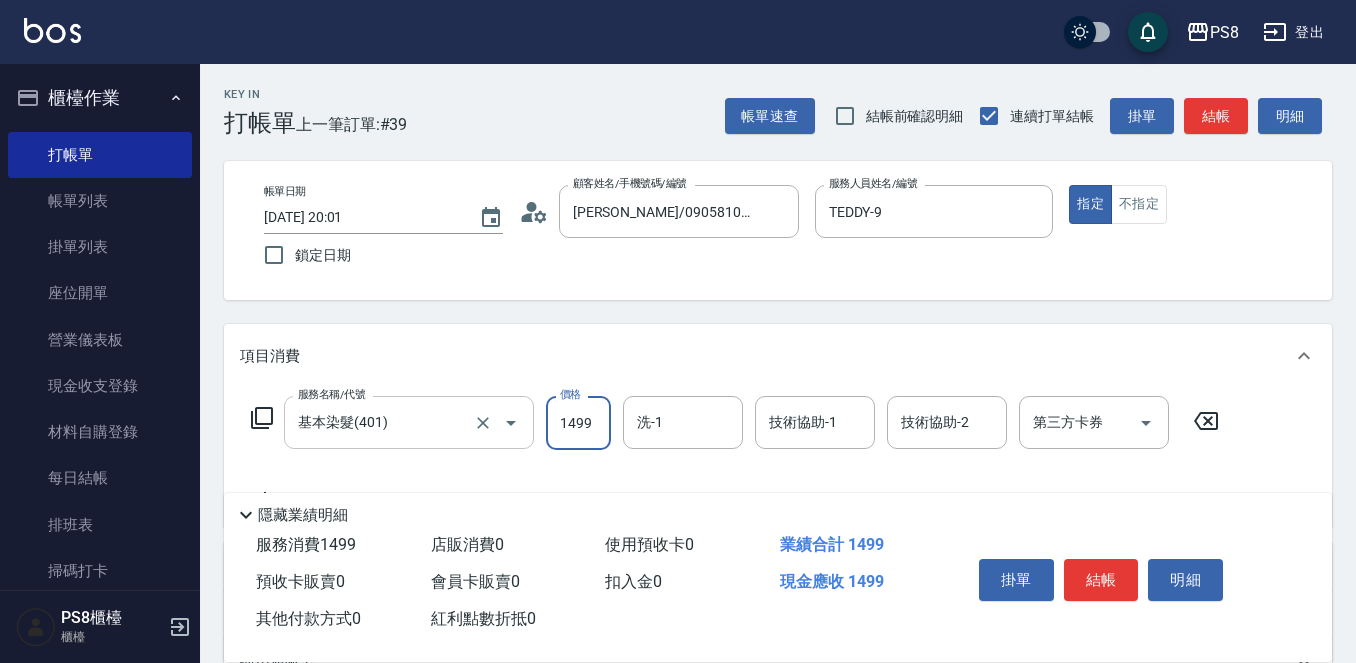 type on "1499" 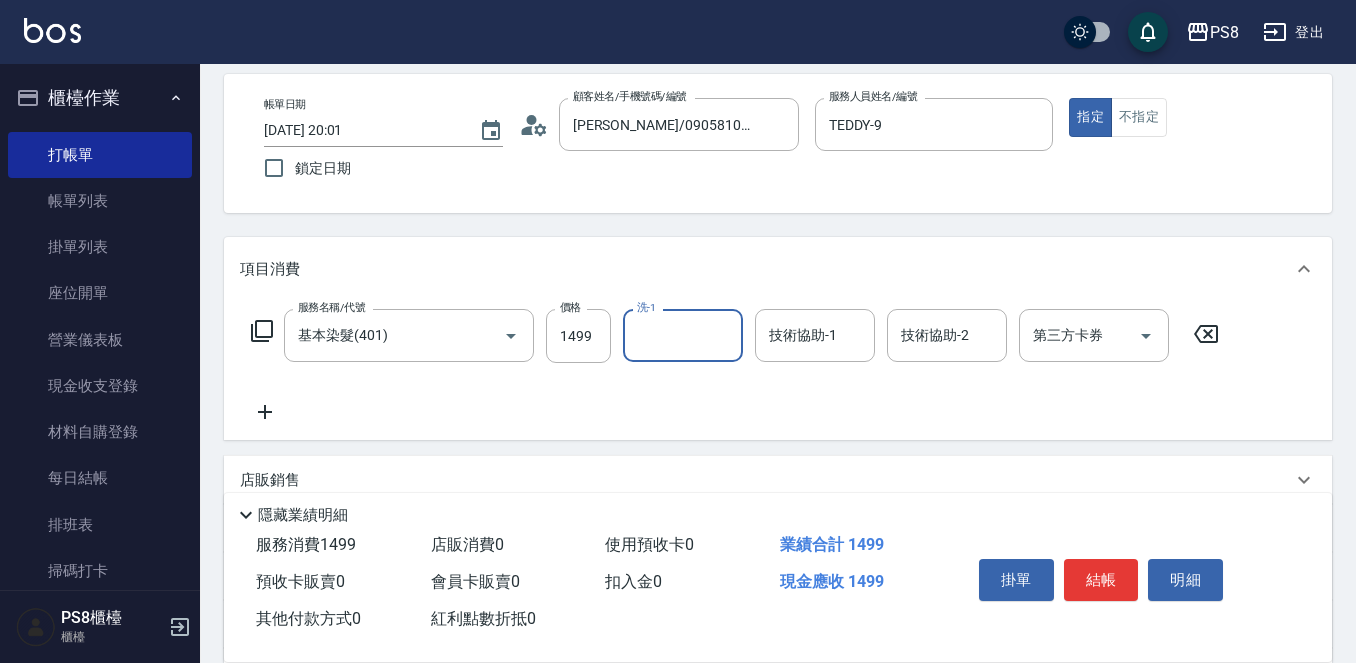 scroll, scrollTop: 200, scrollLeft: 0, axis: vertical 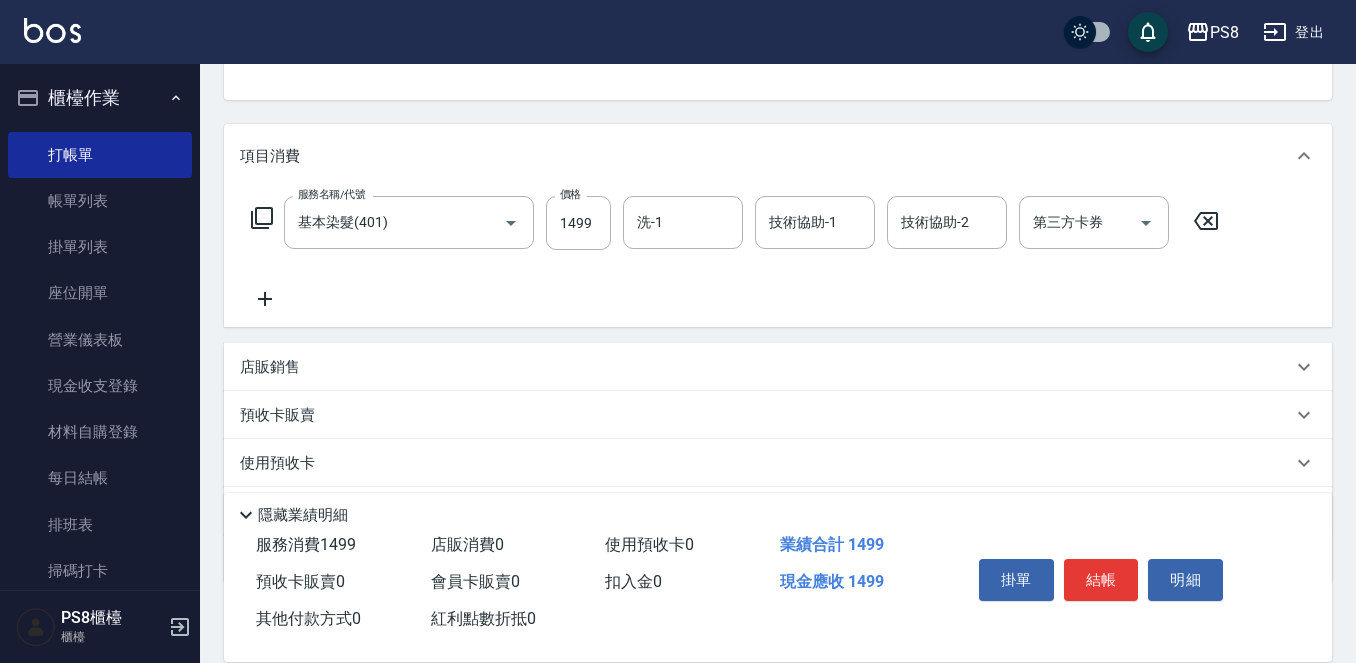 click on "服務名稱/代號 基本染髮(401) 服務名稱/代號 價格 1499 價格 洗-1 洗-1 技術協助-1 技術協助-1 技術協助-2 技術協助-2 第三方卡券 第三方卡券" at bounding box center [735, 253] 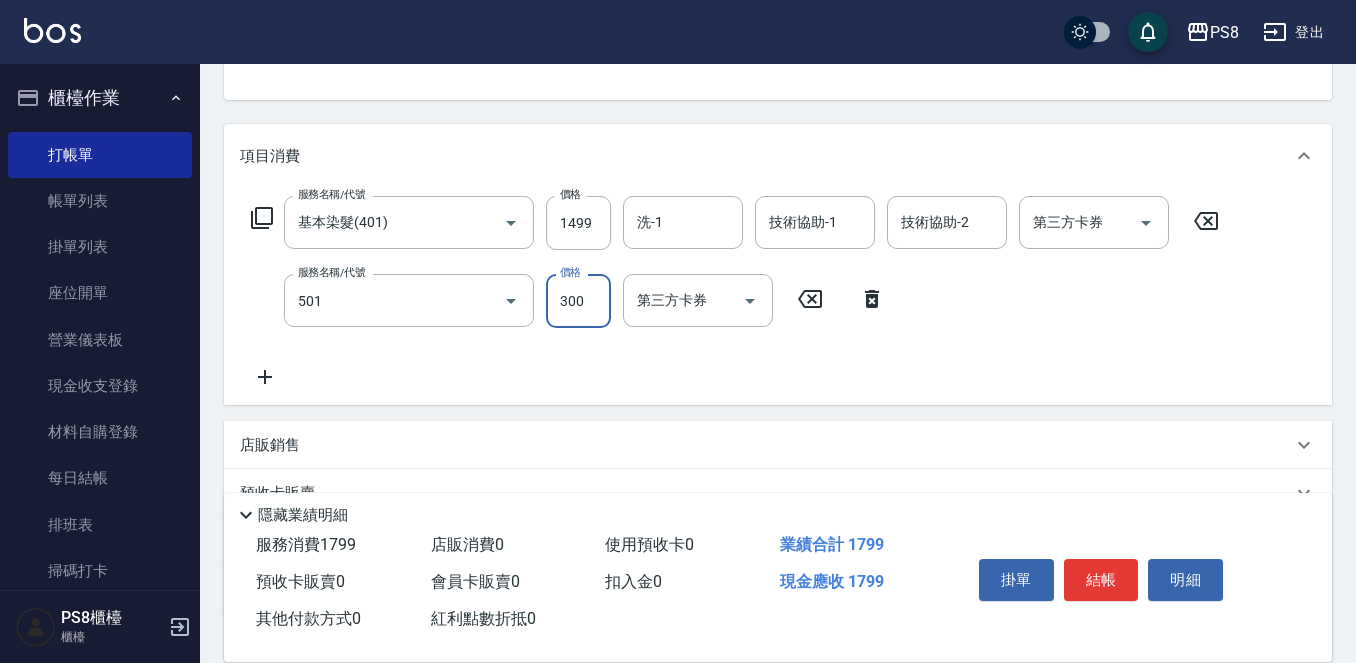 type on "自備護髮(501)" 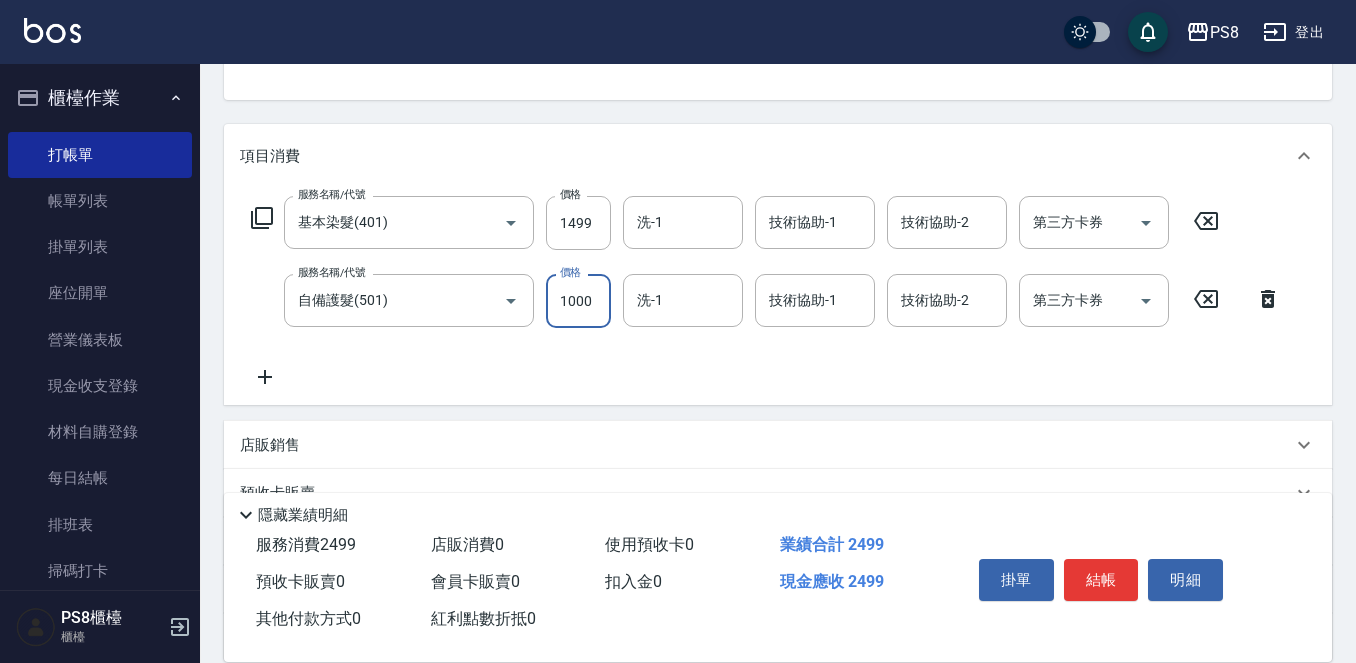 type on "1000" 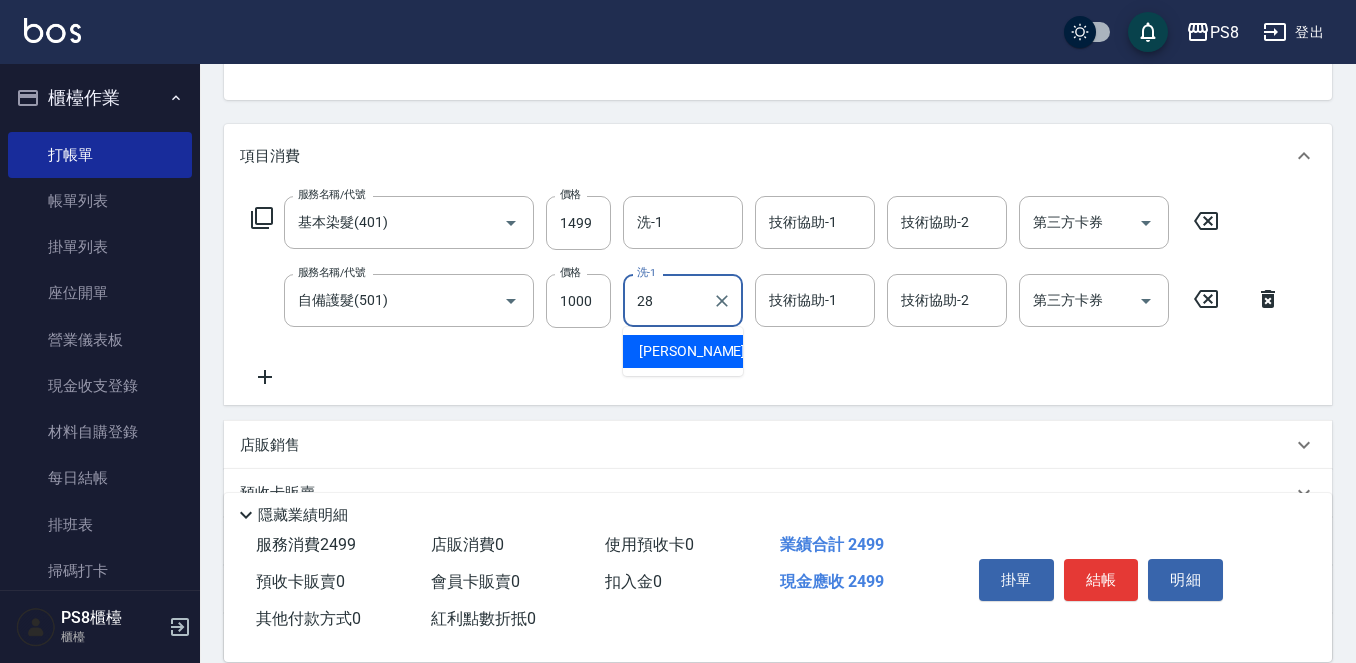type on "姵蓁-28" 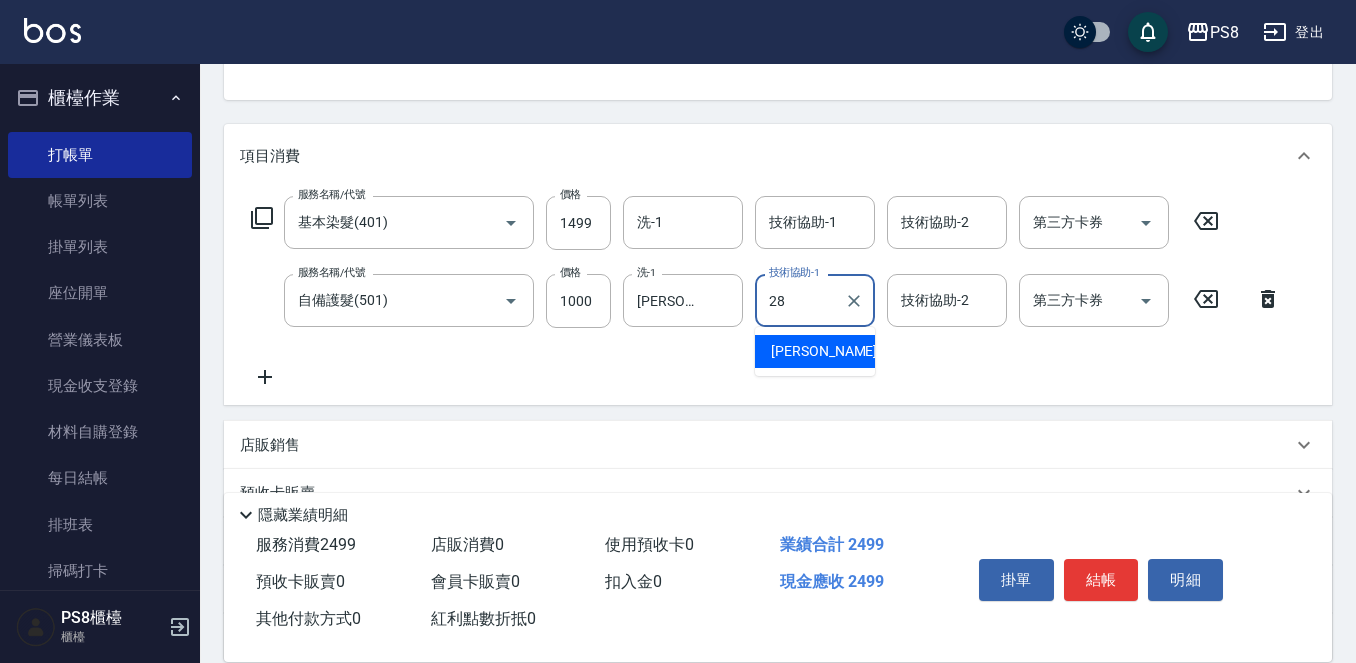 type on "姵蓁-28" 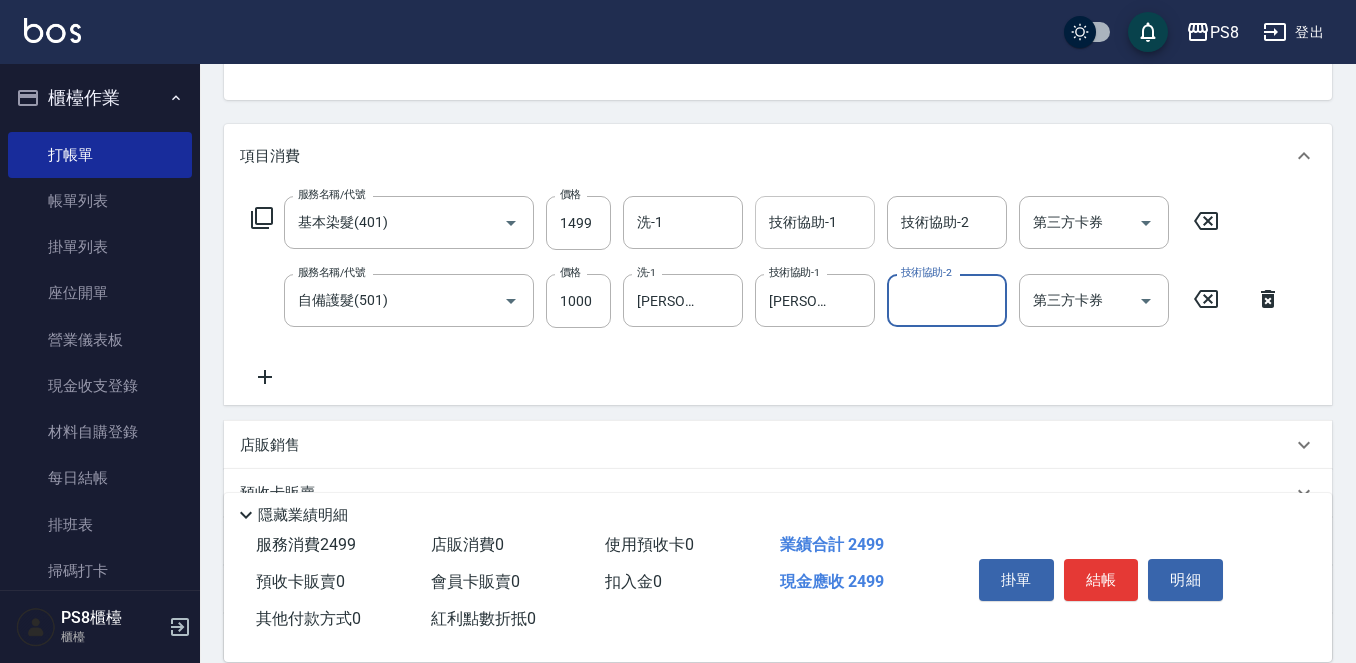 click on "技術協助-1 技術協助-1" at bounding box center (815, 222) 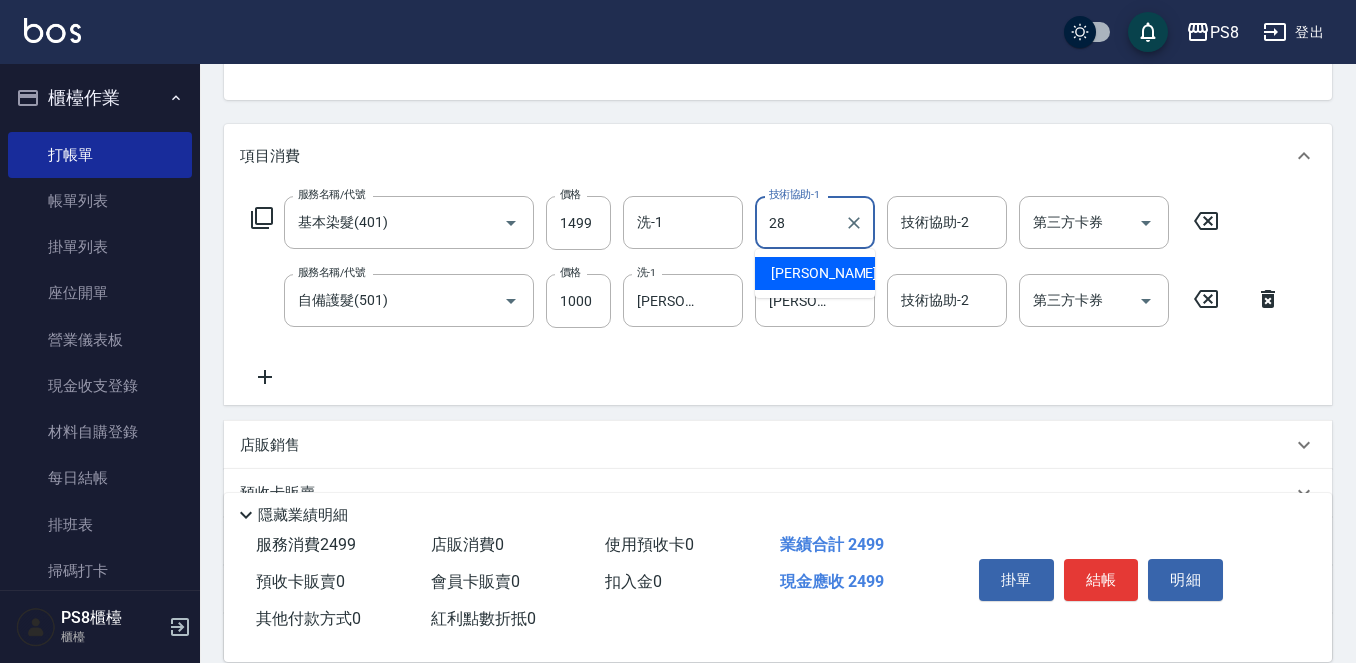 type on "姵蓁-28" 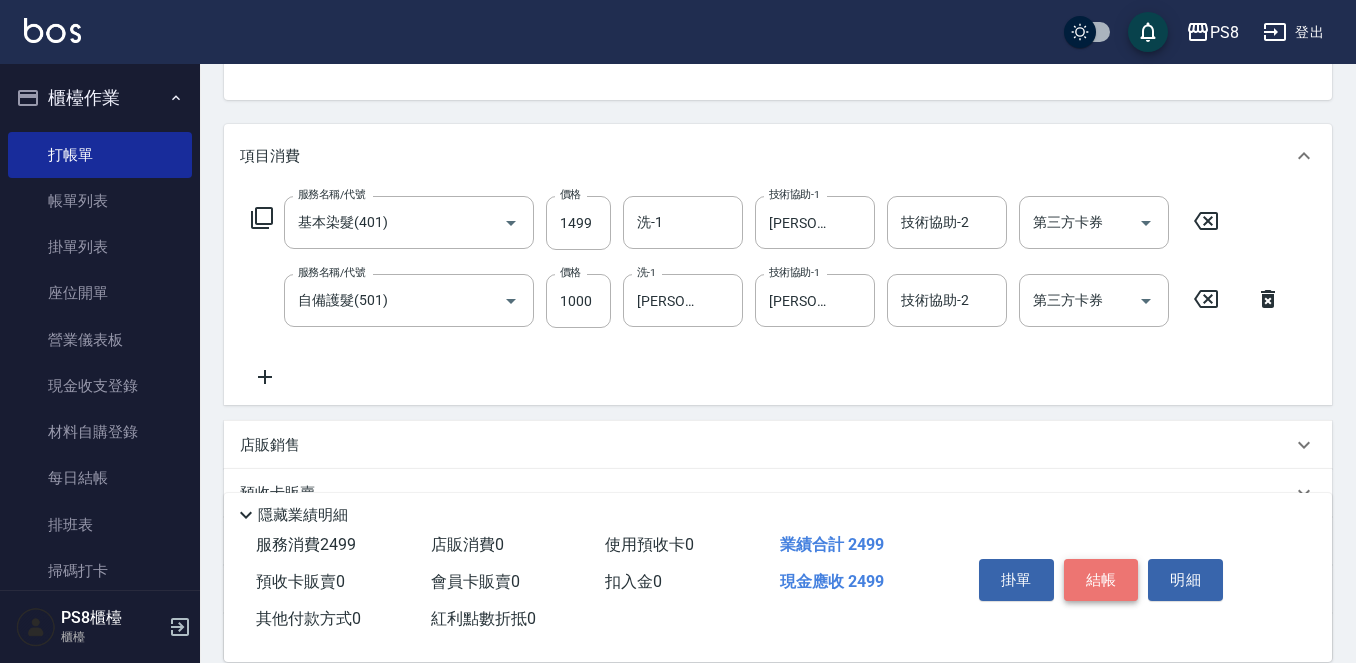 click on "結帳" at bounding box center (1101, 580) 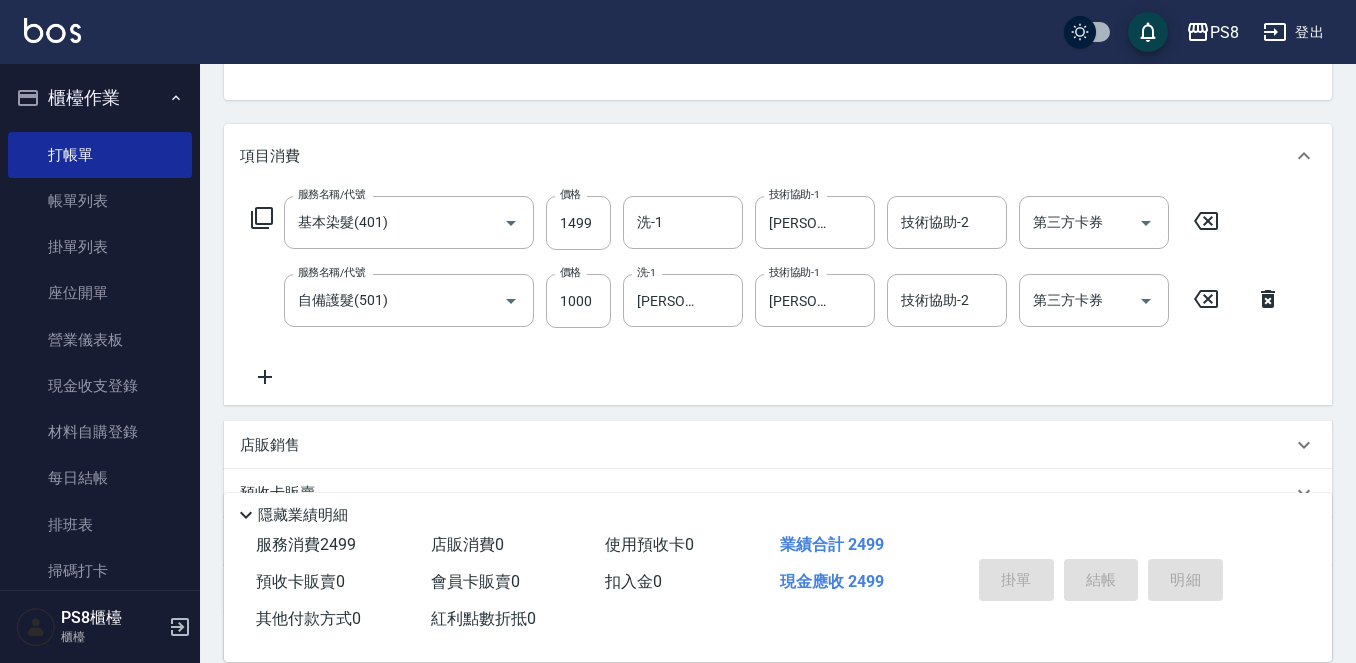 type on "2025/07/11 20:10" 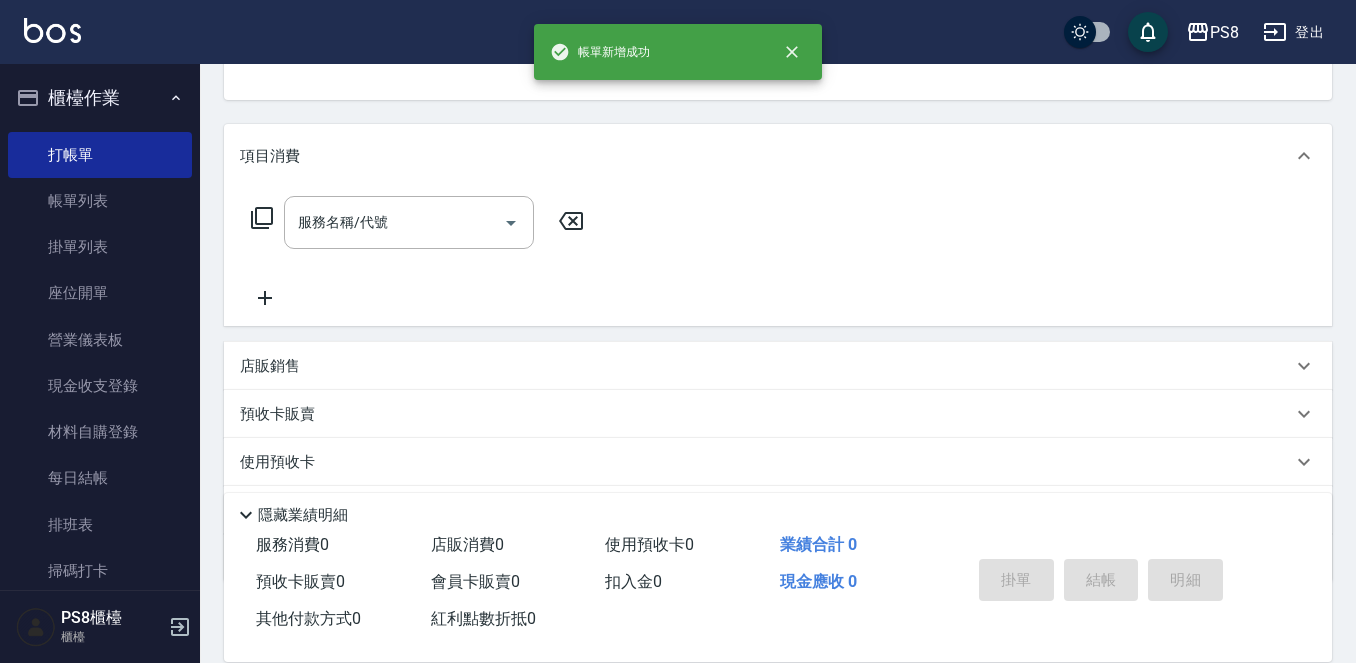 scroll, scrollTop: 194, scrollLeft: 0, axis: vertical 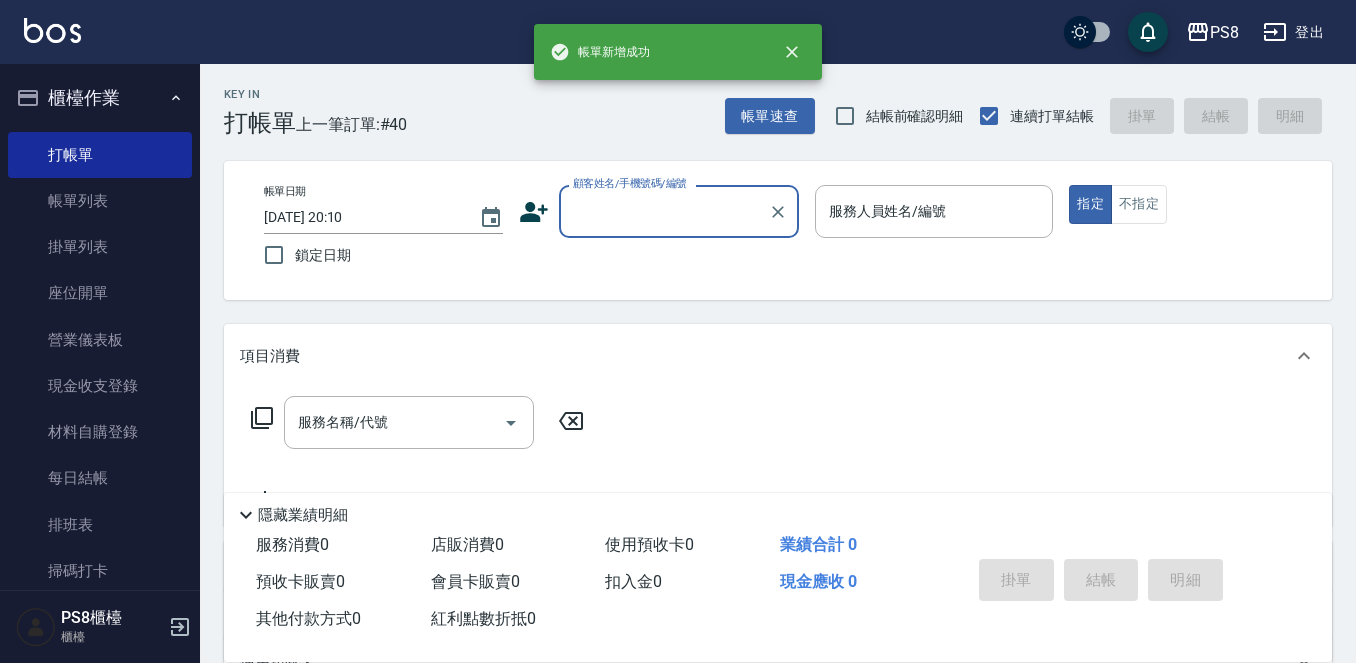 click on "顧客姓名/手機號碼/編號" at bounding box center (664, 211) 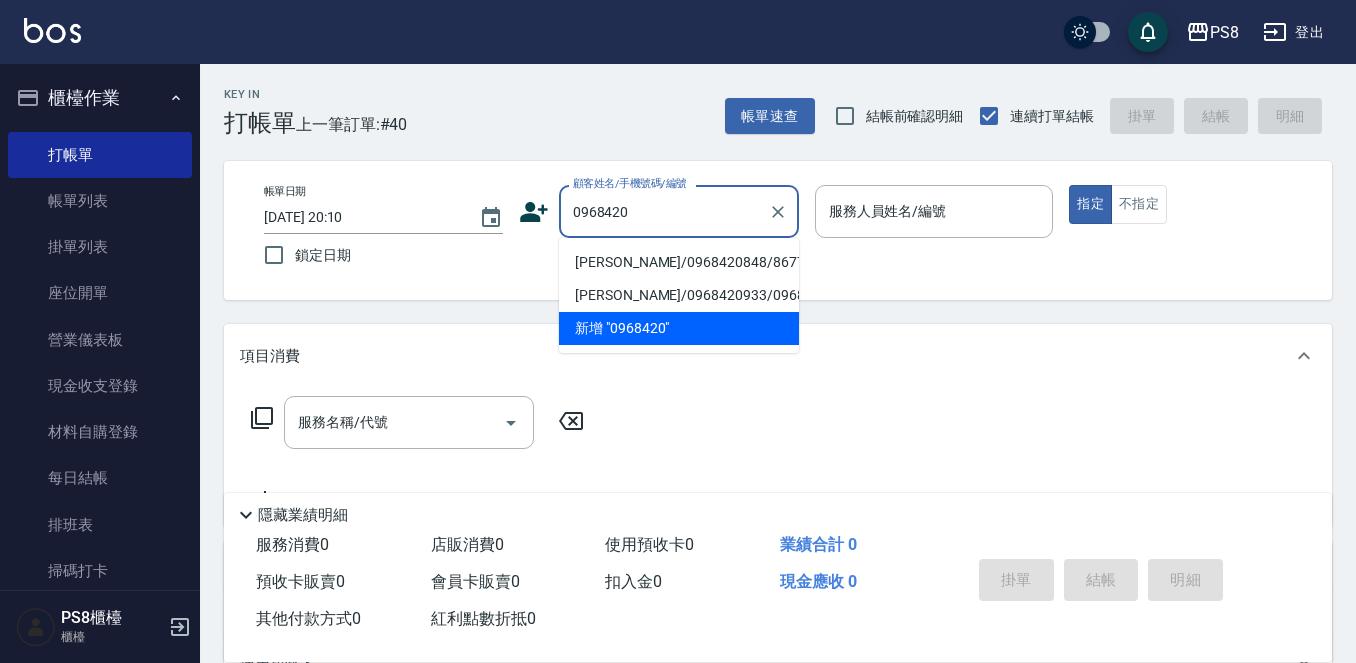 click on "陳書承/0968420848/8677" at bounding box center [679, 262] 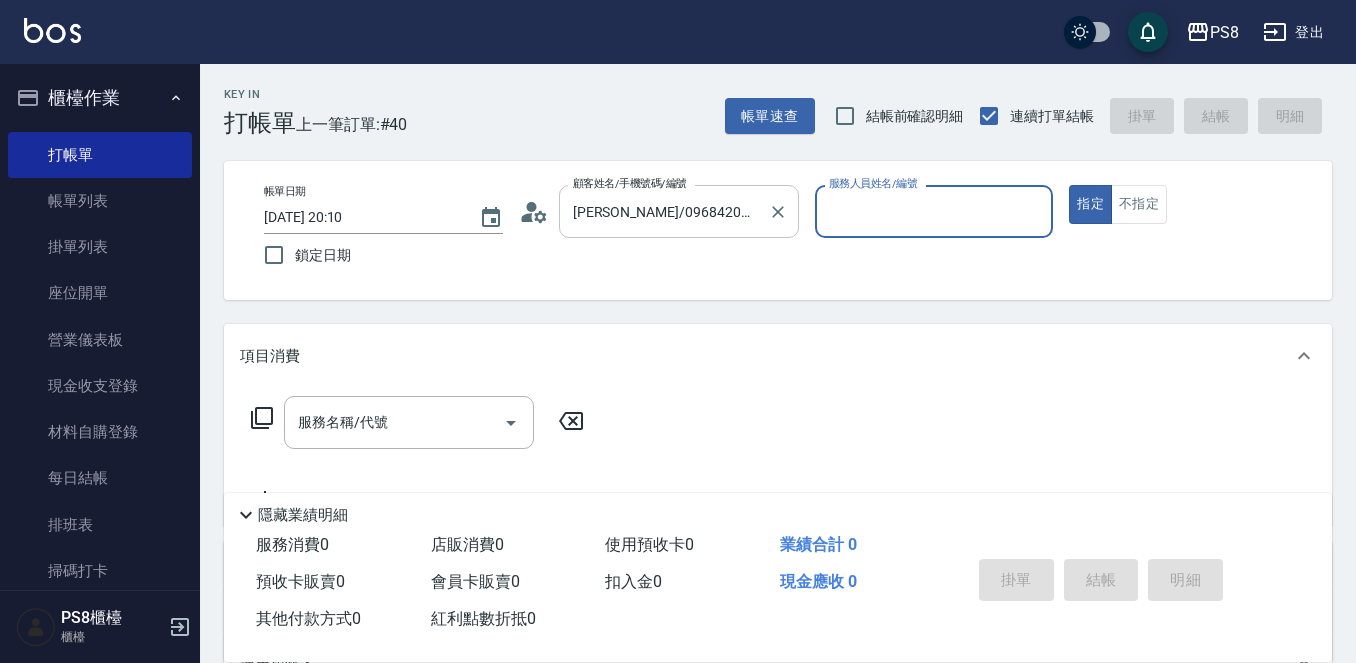 click on "陳書承/0968420848/8677" at bounding box center (664, 211) 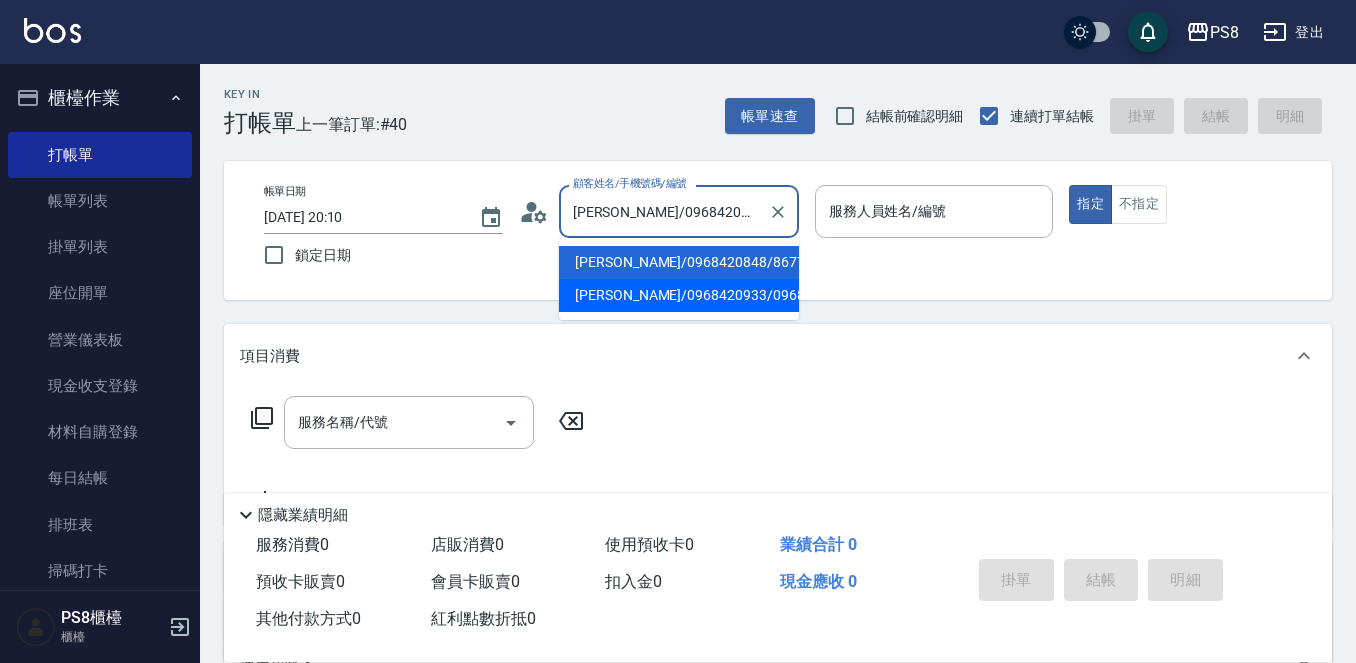 click on "盧煜樹/0968420933/0968420933" at bounding box center (679, 295) 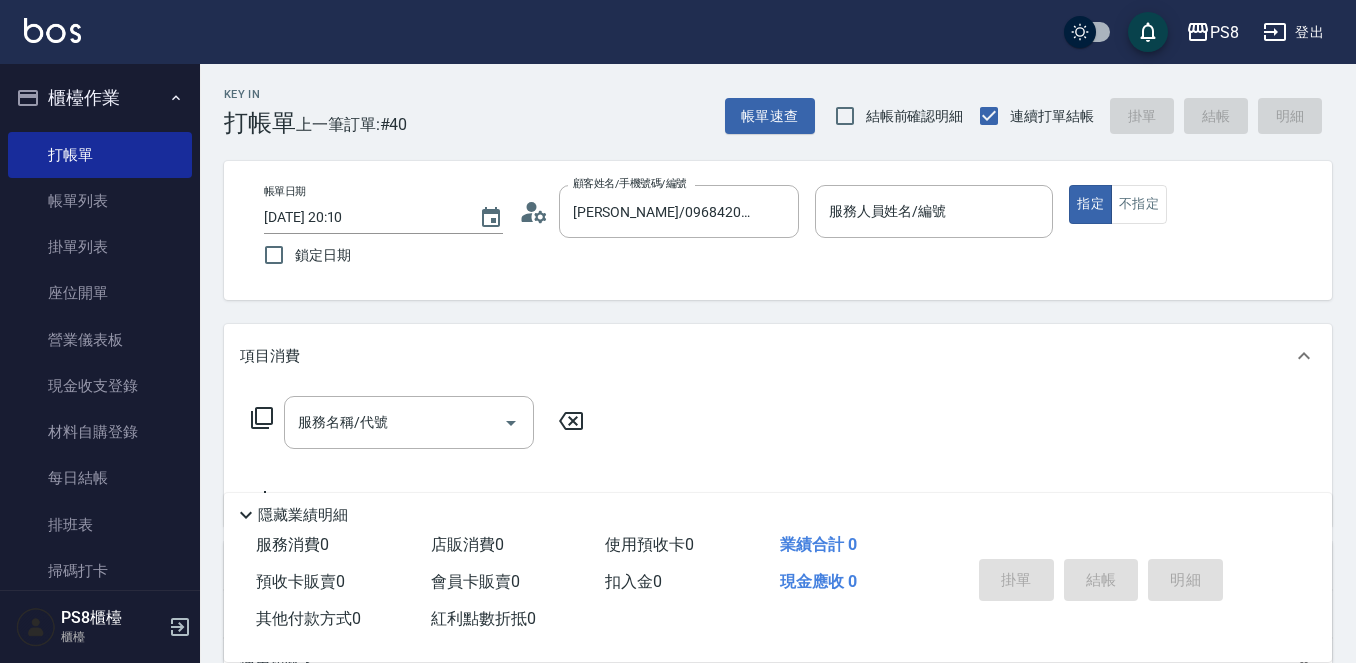 click 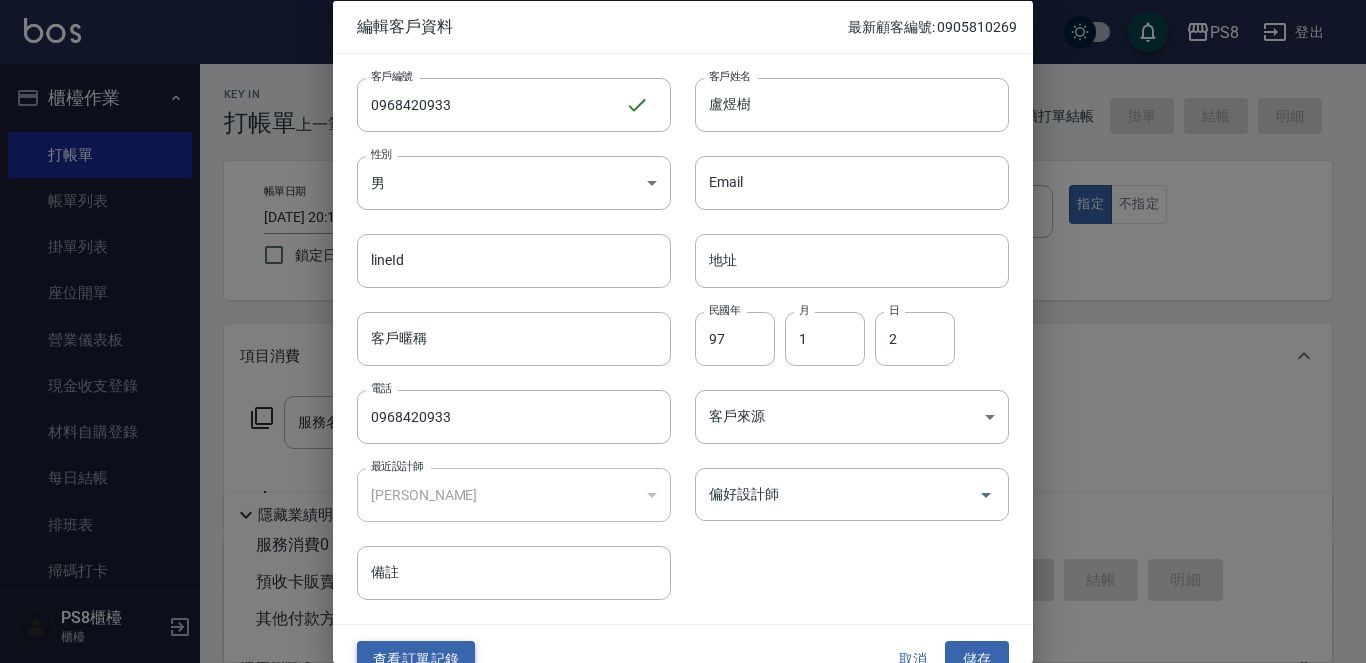 click on "查看訂單記錄" at bounding box center (416, 659) 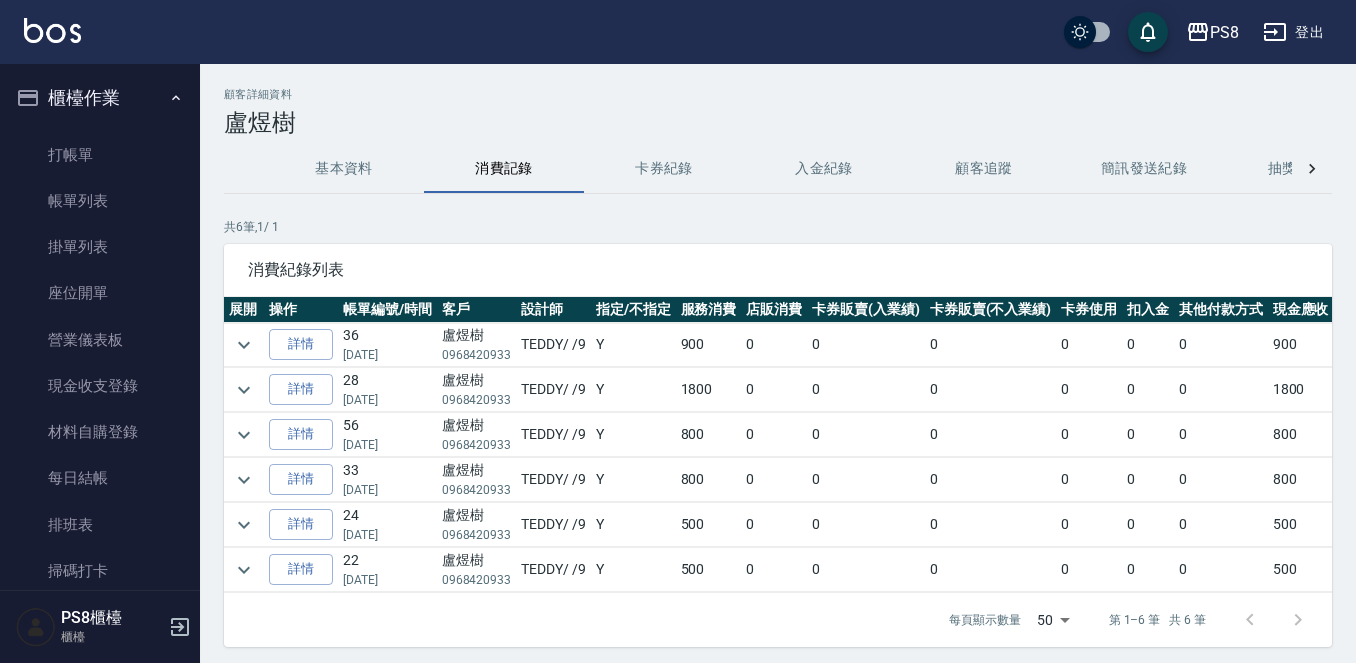 scroll, scrollTop: 86, scrollLeft: 0, axis: vertical 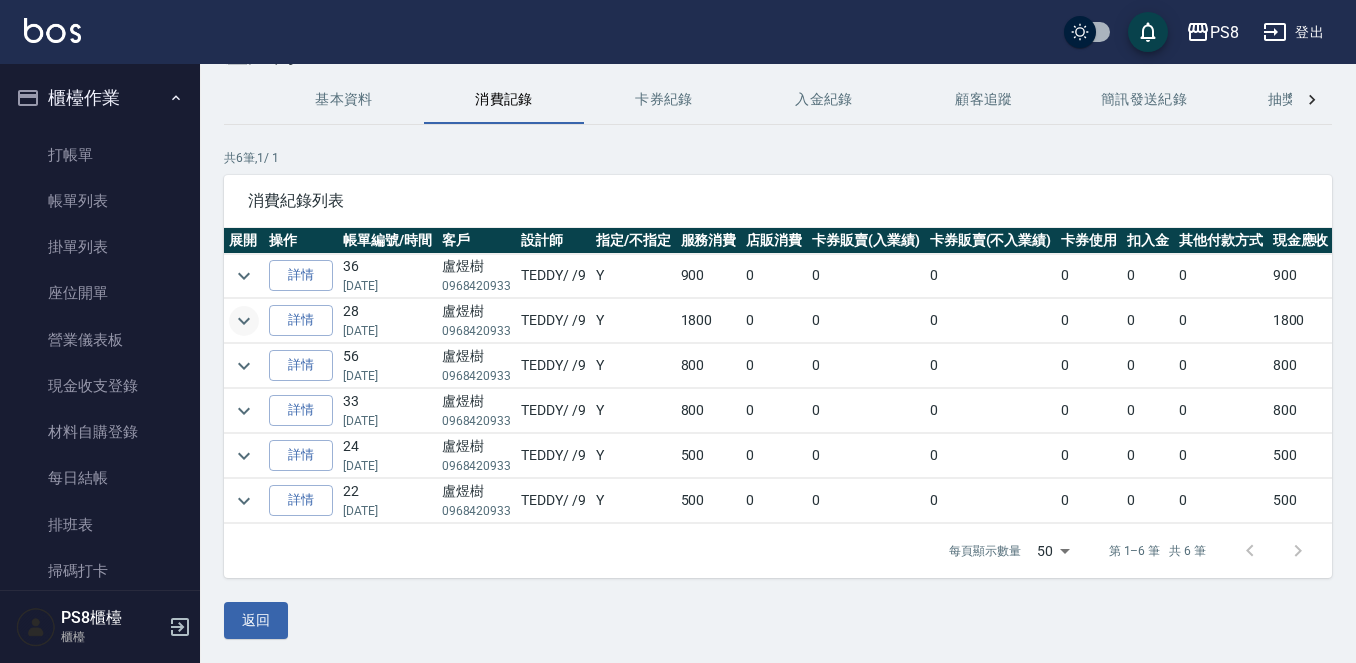 click 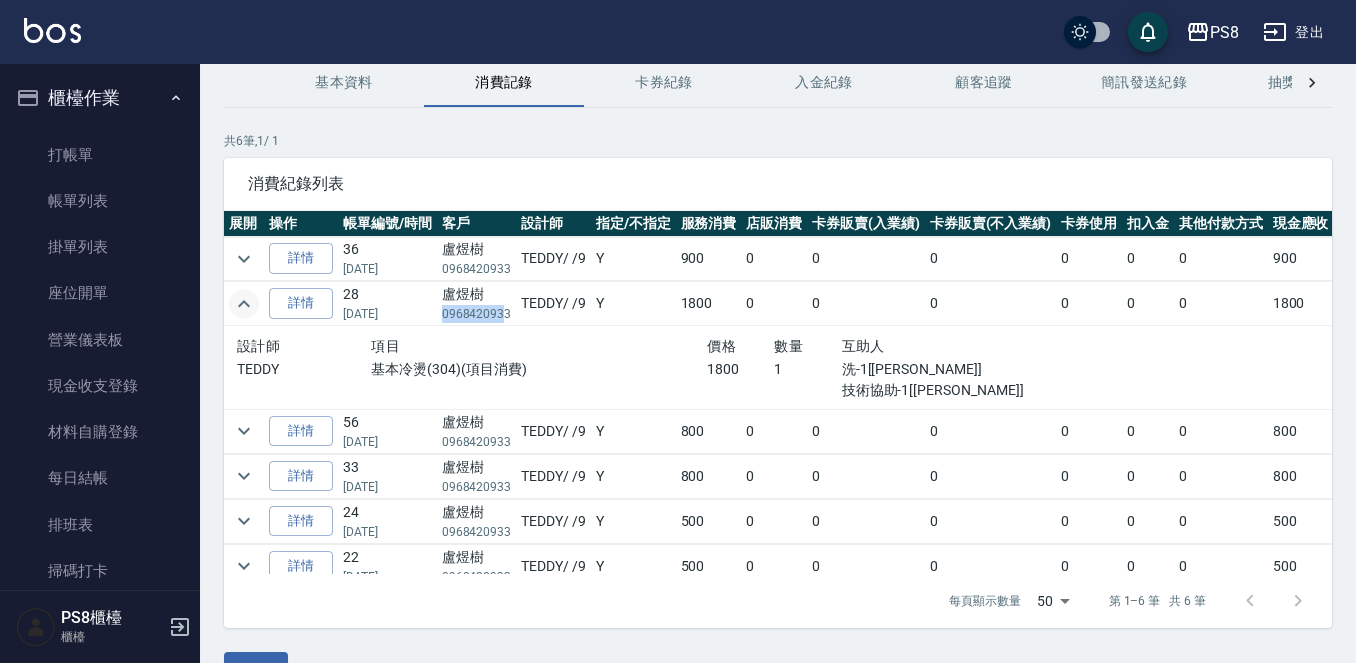 drag, startPoint x: 444, startPoint y: 312, endPoint x: 504, endPoint y: 319, distance: 60.40695 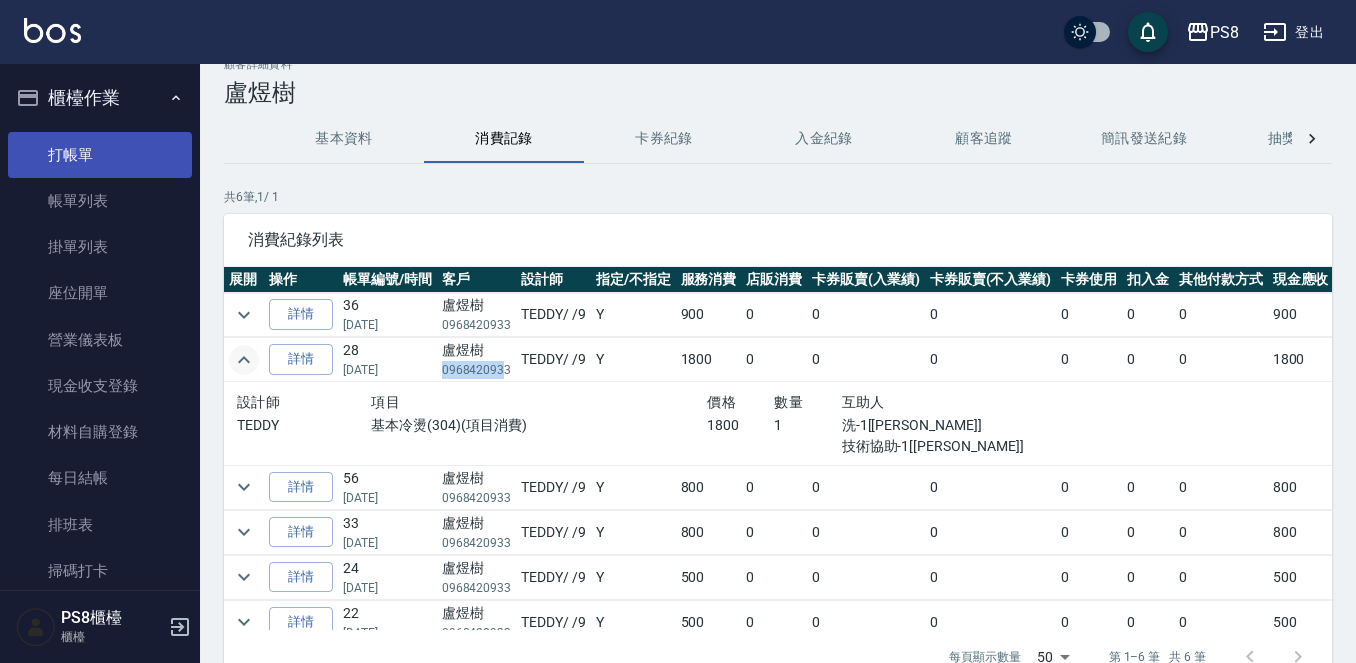 scroll, scrollTop: 0, scrollLeft: 0, axis: both 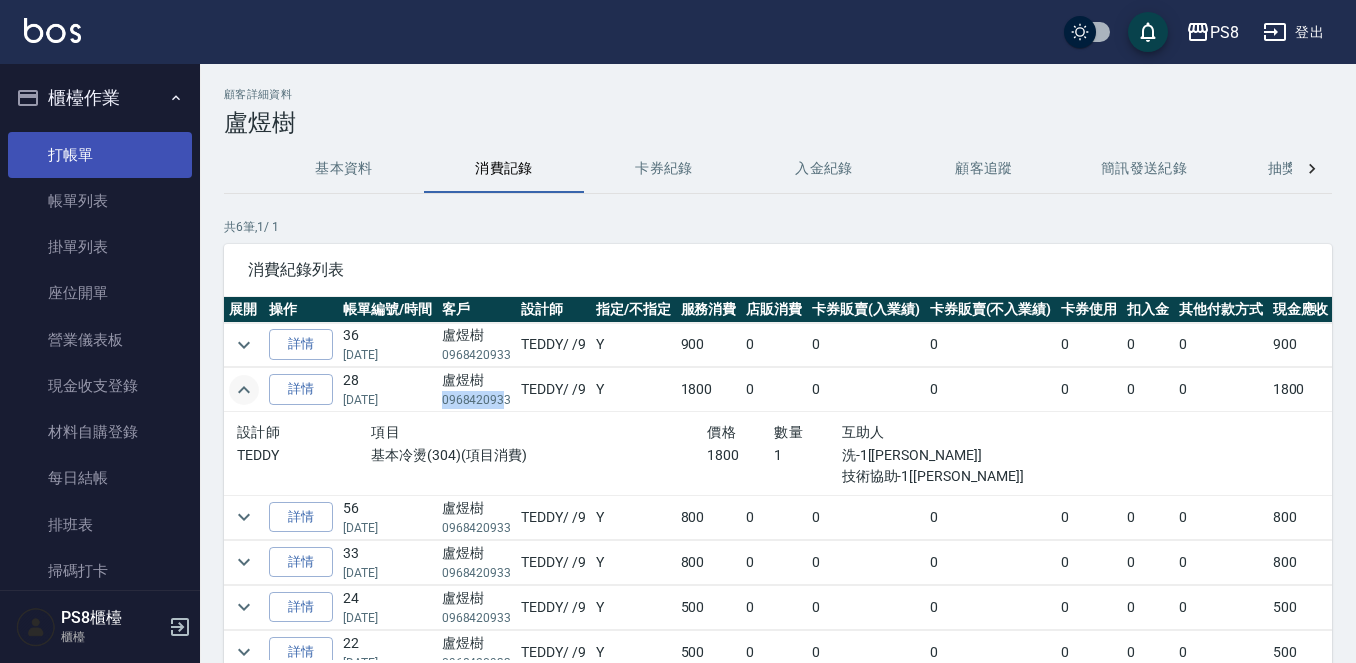 drag, startPoint x: 70, startPoint y: 154, endPoint x: 338, endPoint y: 175, distance: 268.8215 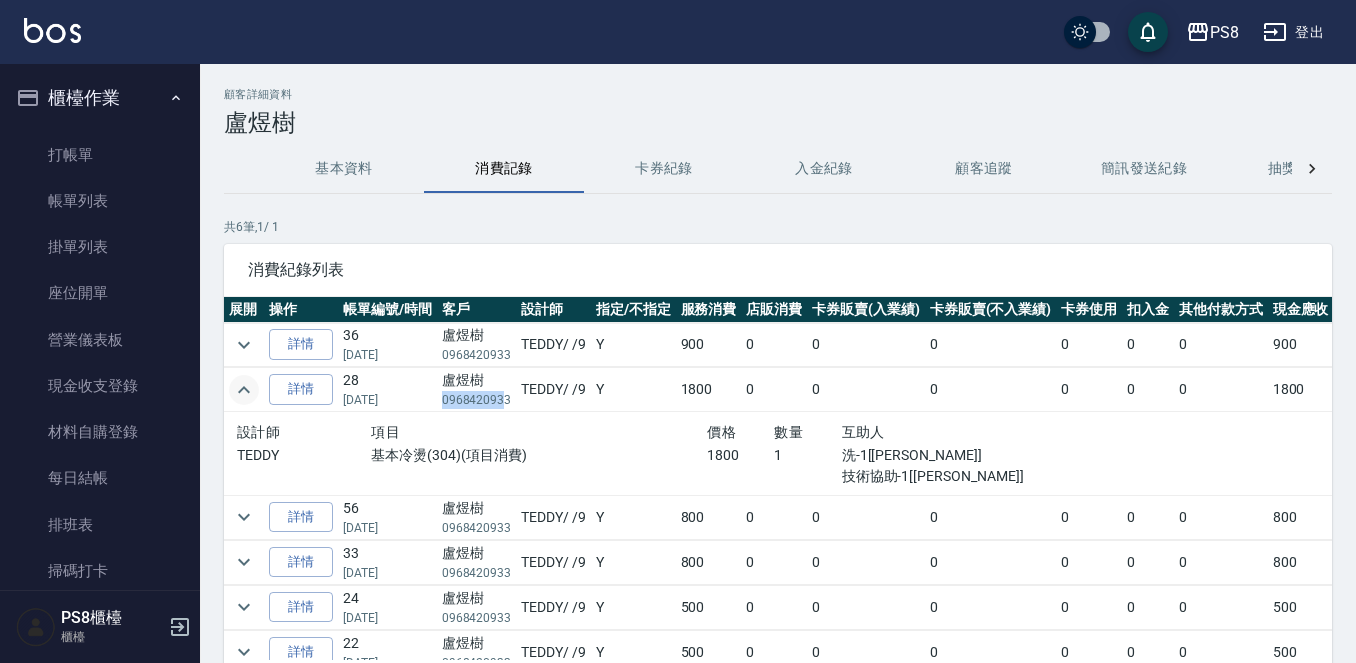 click on "打帳單" at bounding box center [100, 155] 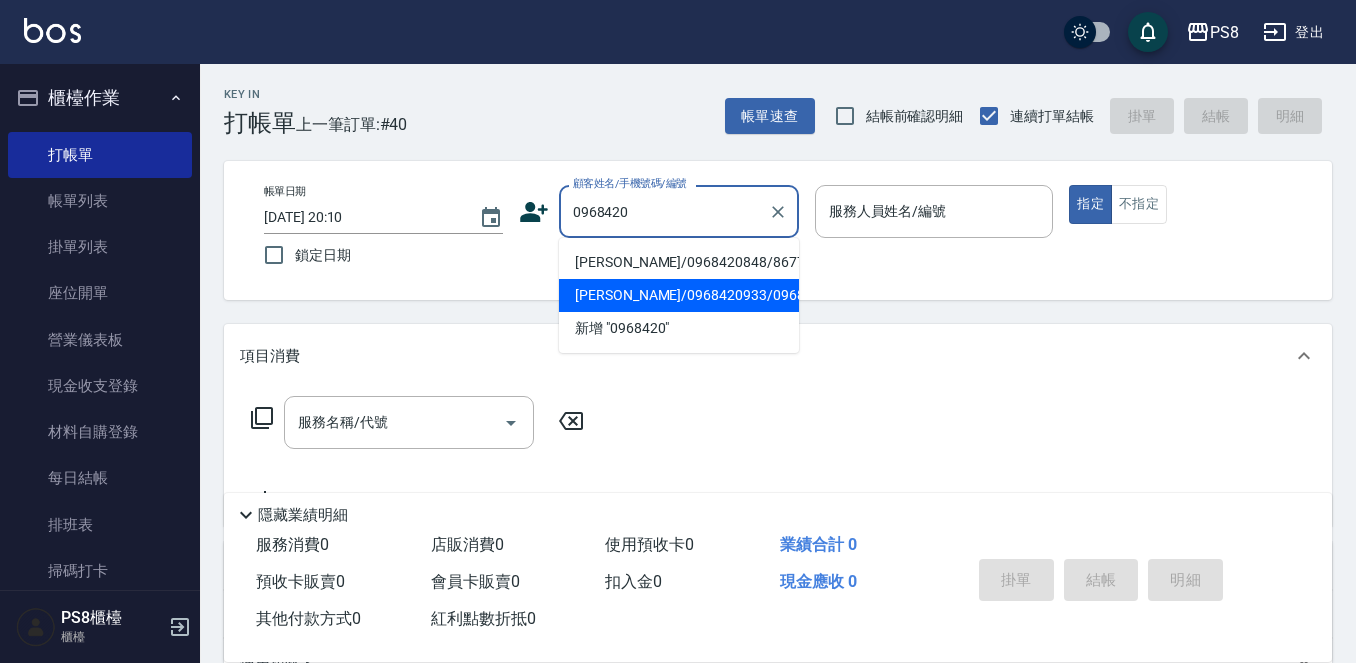 click on "盧煜樹/0968420933/0968420933" at bounding box center [679, 295] 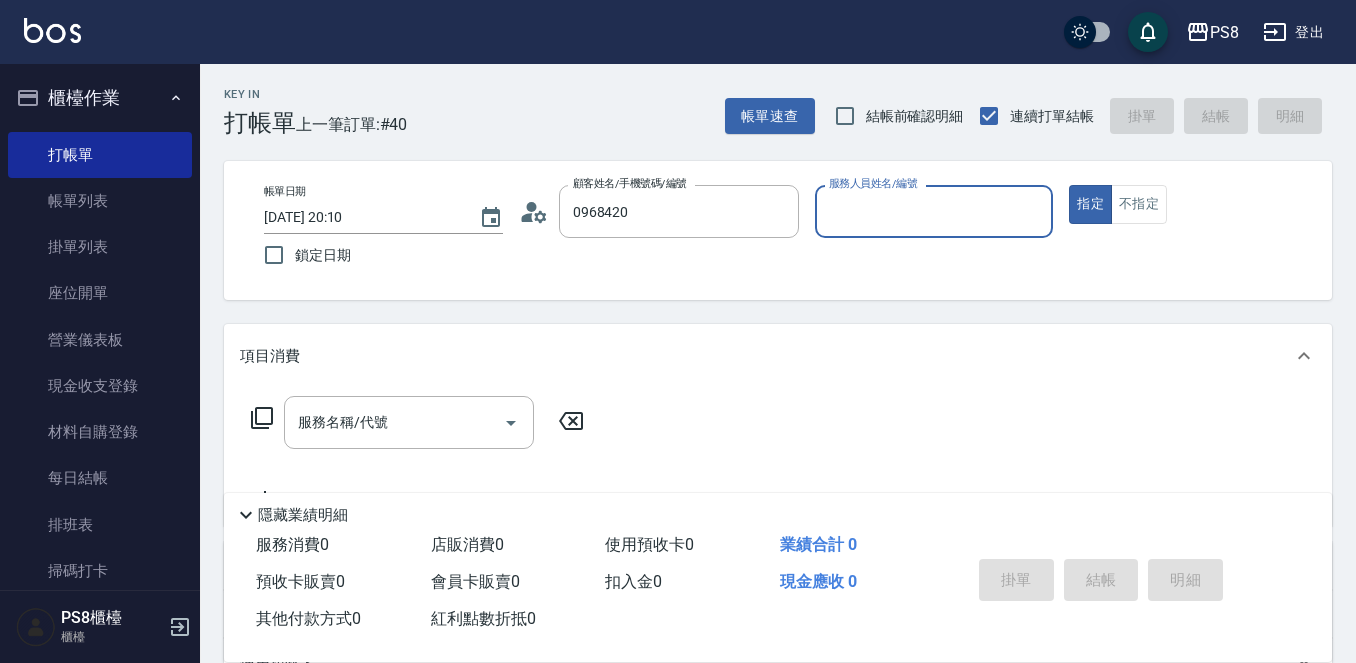 type on "盧煜樹/0968420933/0968420933" 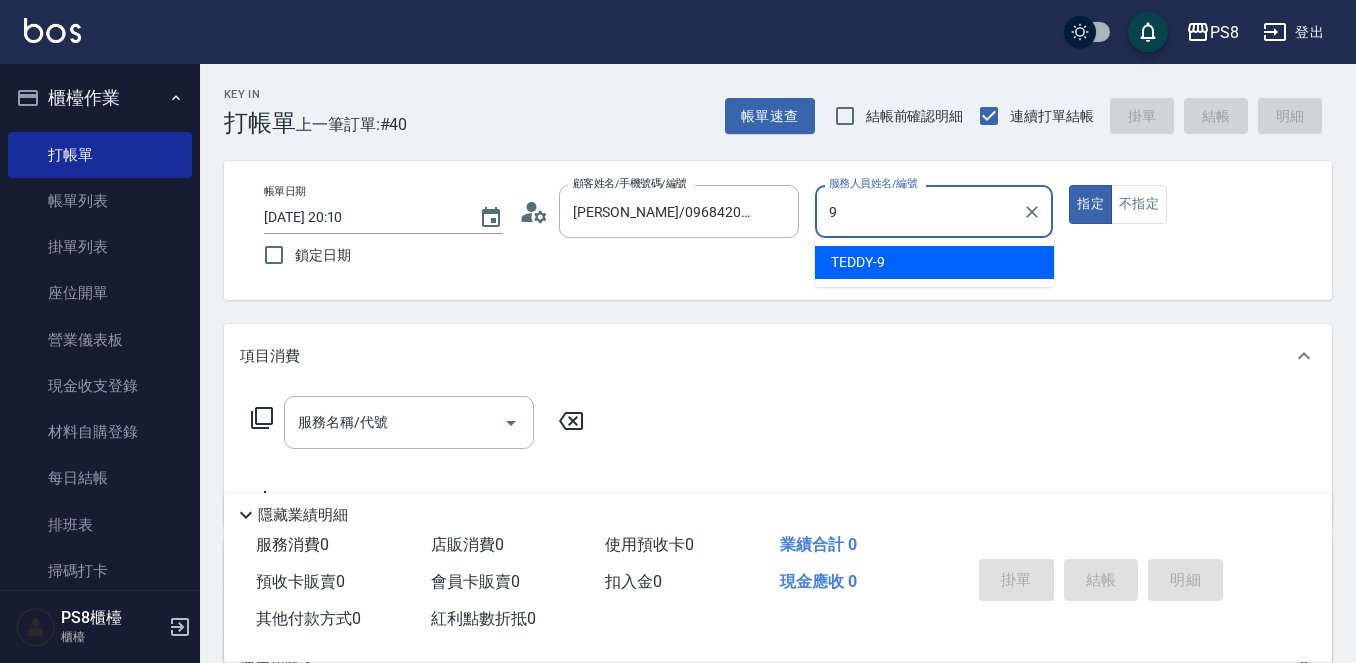 type on "TEDDY-9" 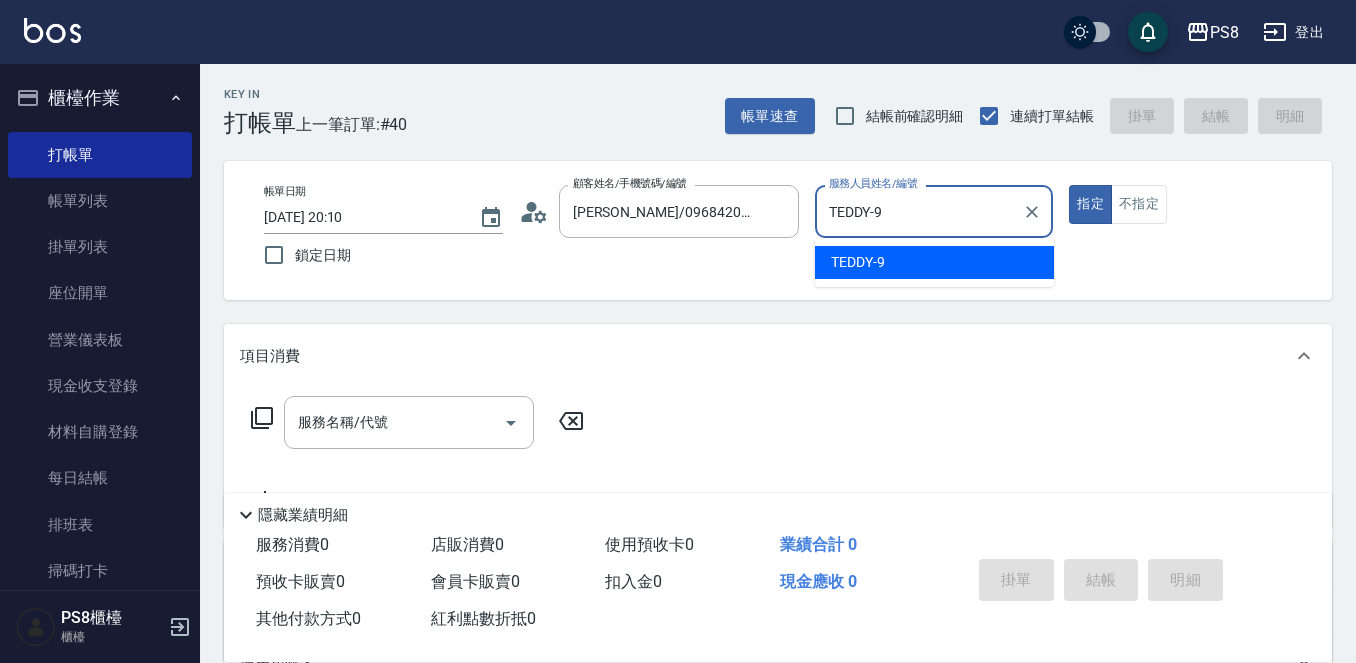 type on "true" 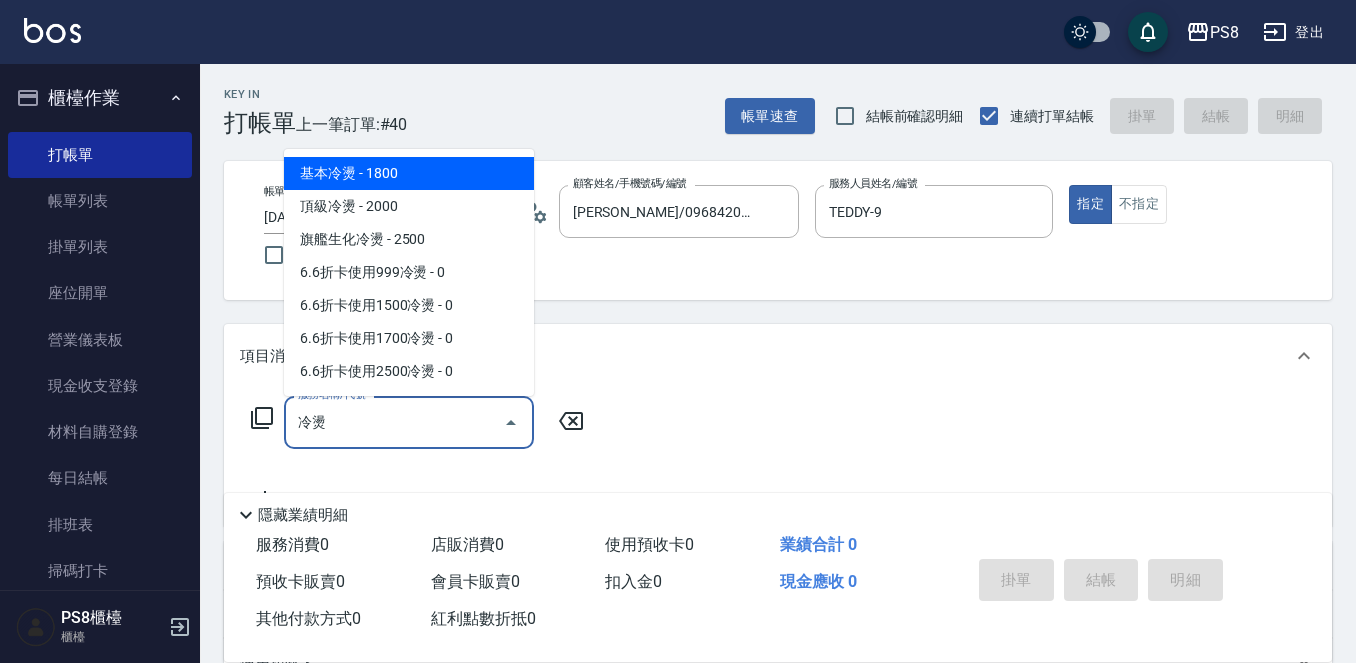 click on "基本冷燙 - 1800 頂級冷燙 - 2000 旗艦生化冷燙 - 2500 6.6折卡使用999冷燙 - 0 6.6折卡使用1500冷燙 - 0 6.6折卡使用1700冷燙 - 0 6.6折卡使用2500冷燙 - 0" at bounding box center [409, 272] 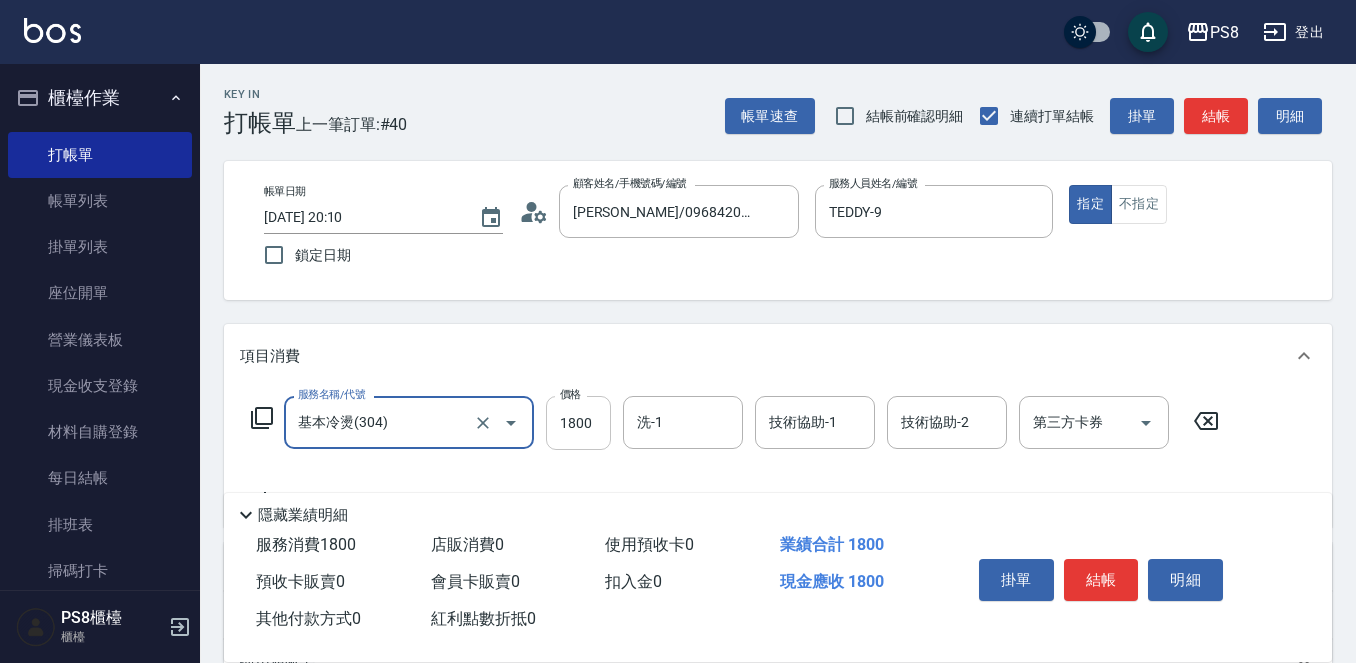 type on "基本冷燙(304)" 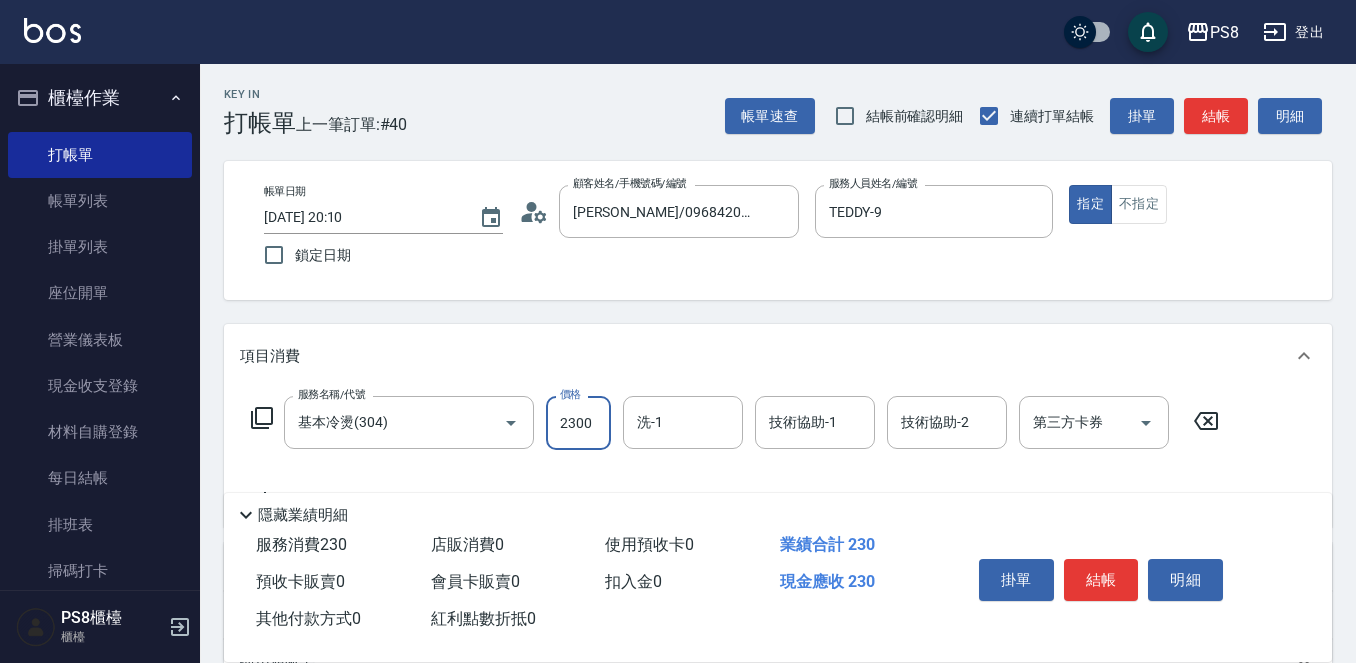 type on "2300" 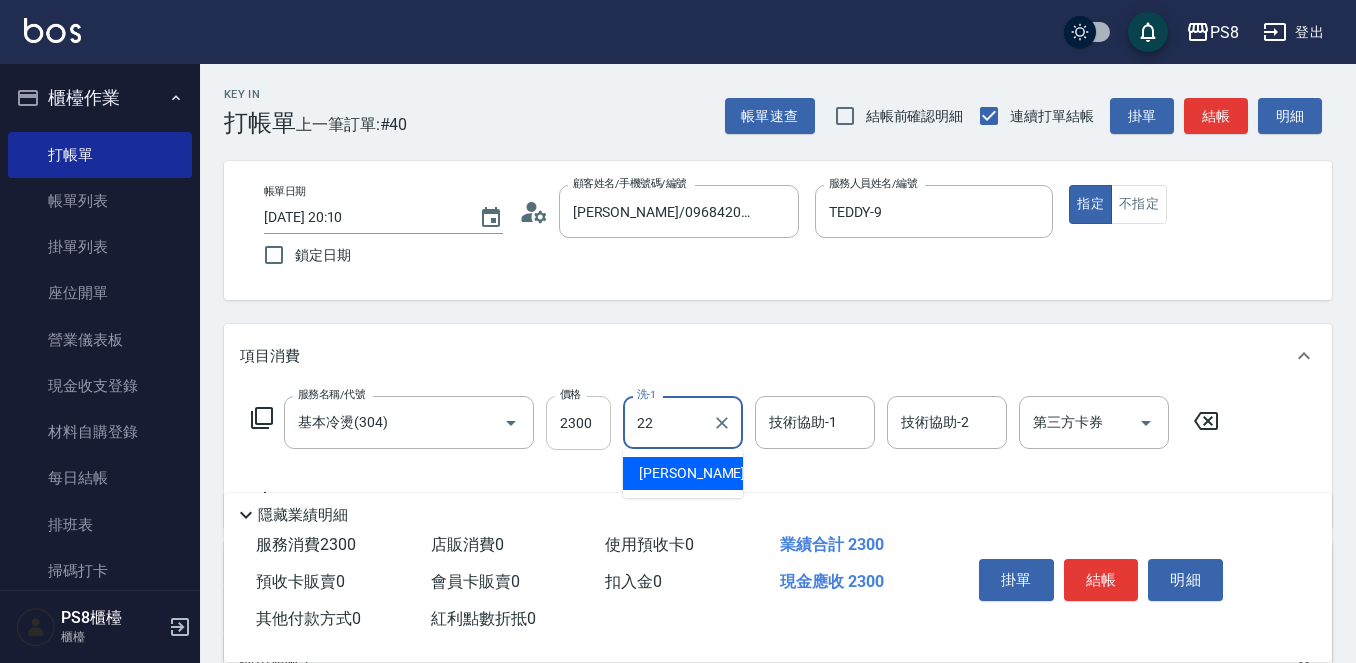 type on "珮安-22" 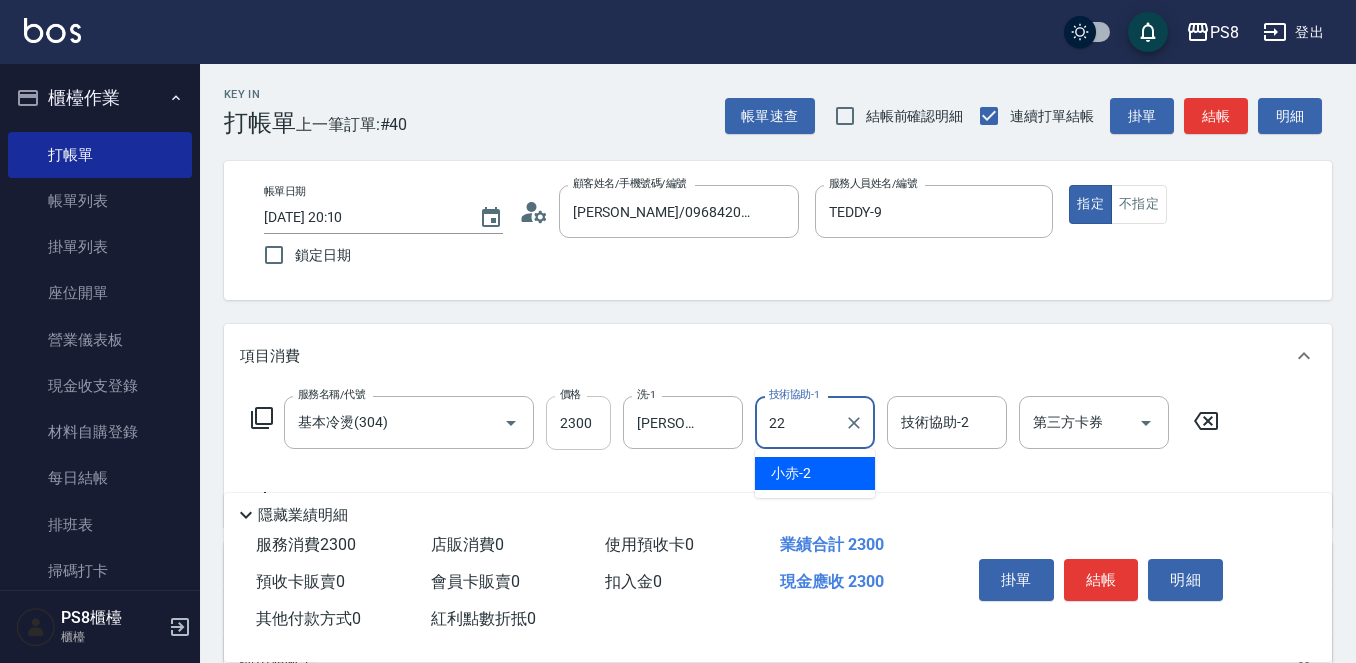 type on "珮安-22" 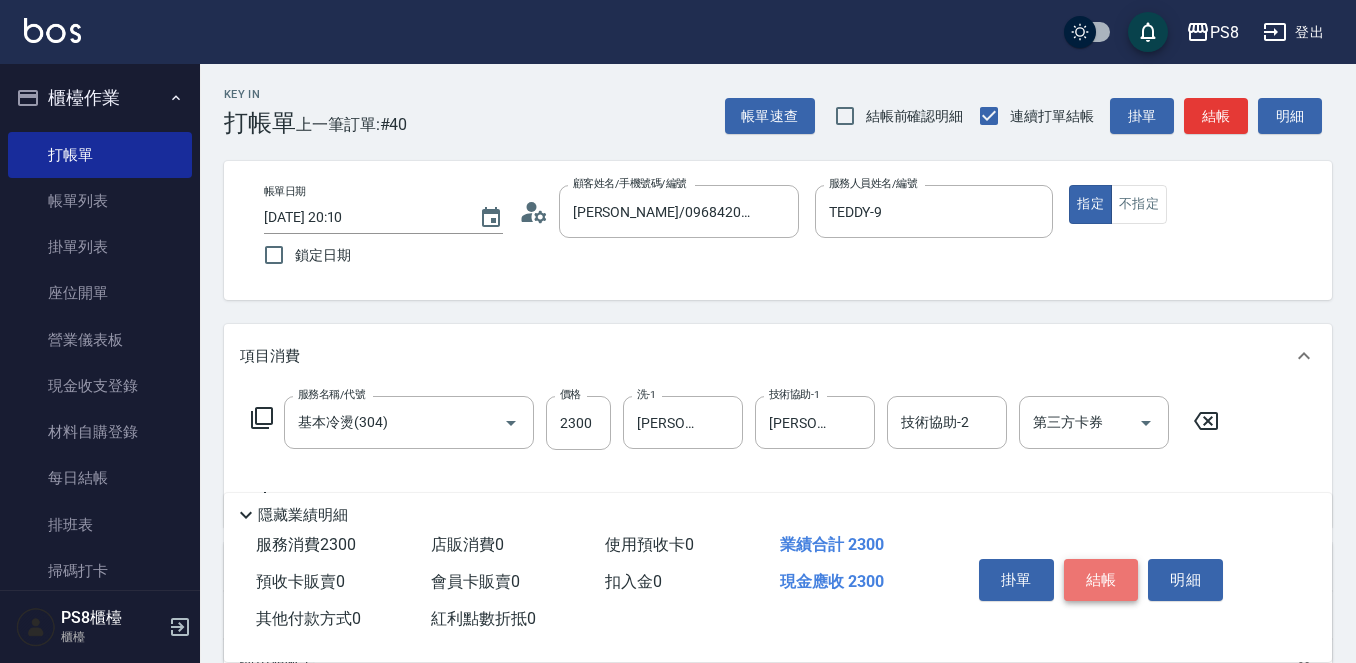 click on "結帳" at bounding box center (1101, 580) 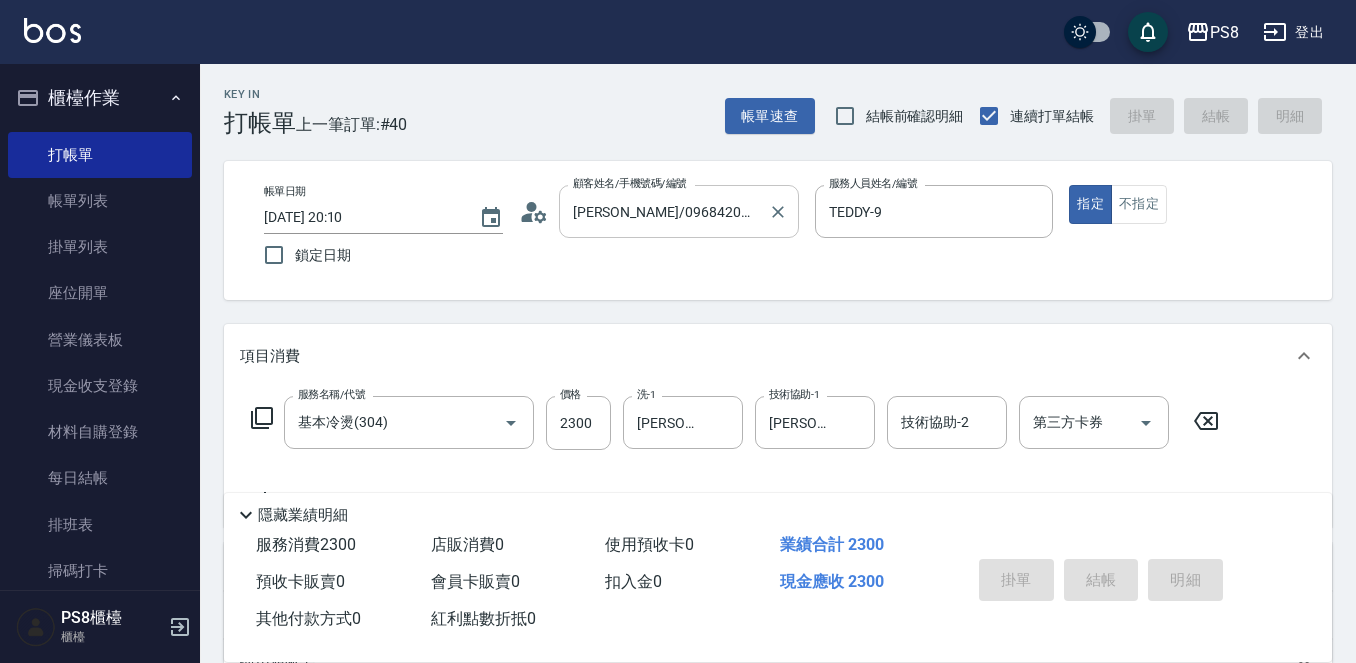 type 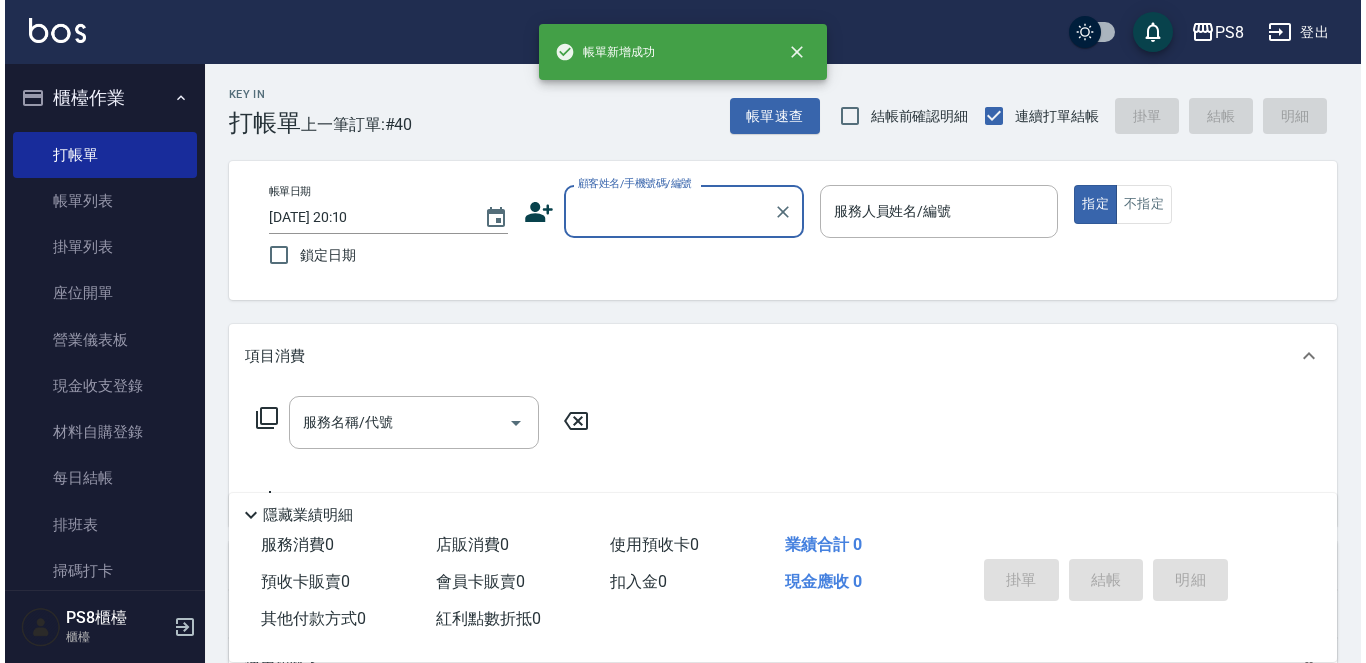 scroll, scrollTop: 0, scrollLeft: 0, axis: both 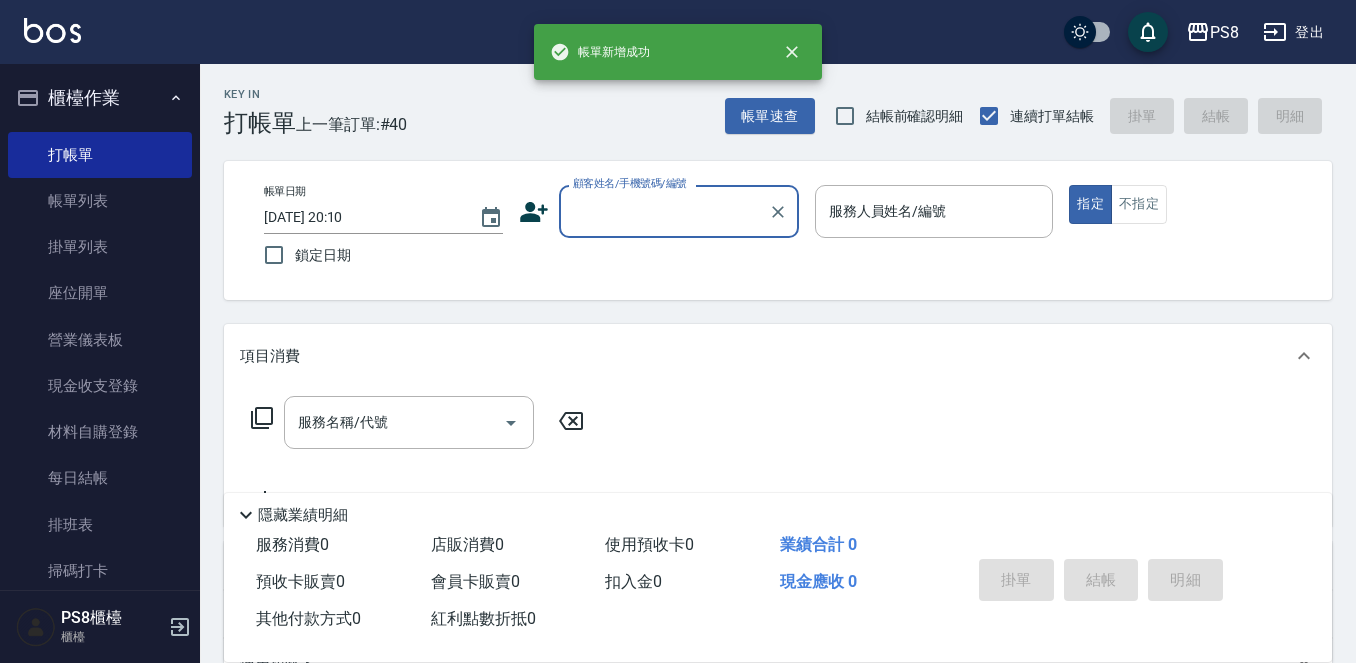 click on "顧客姓名/手機號碼/編號" at bounding box center (664, 211) 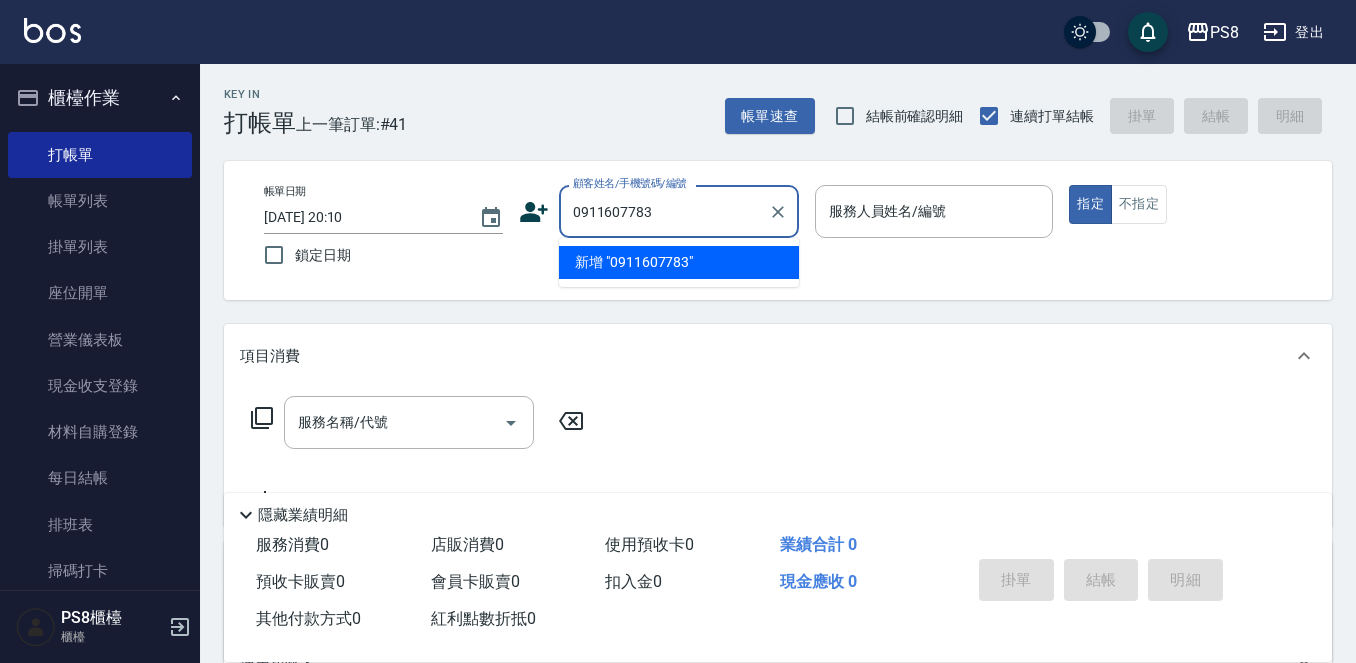 drag, startPoint x: 656, startPoint y: 211, endPoint x: 573, endPoint y: 206, distance: 83.15047 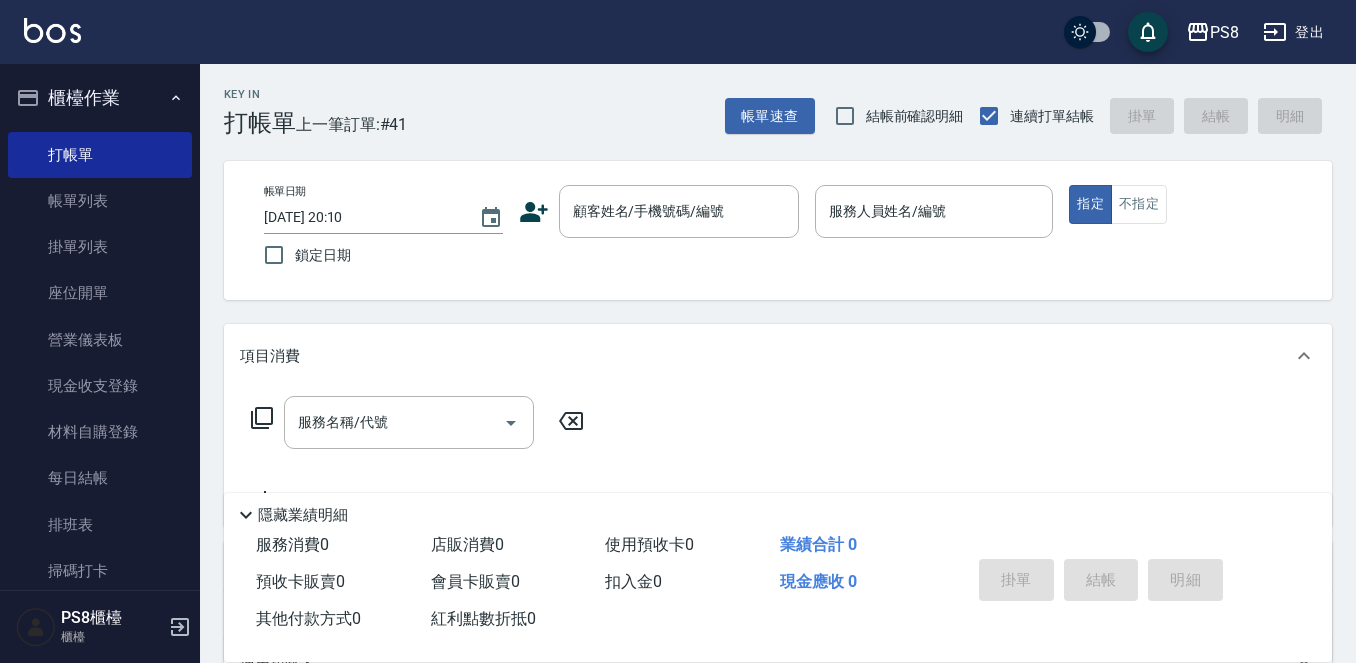 click 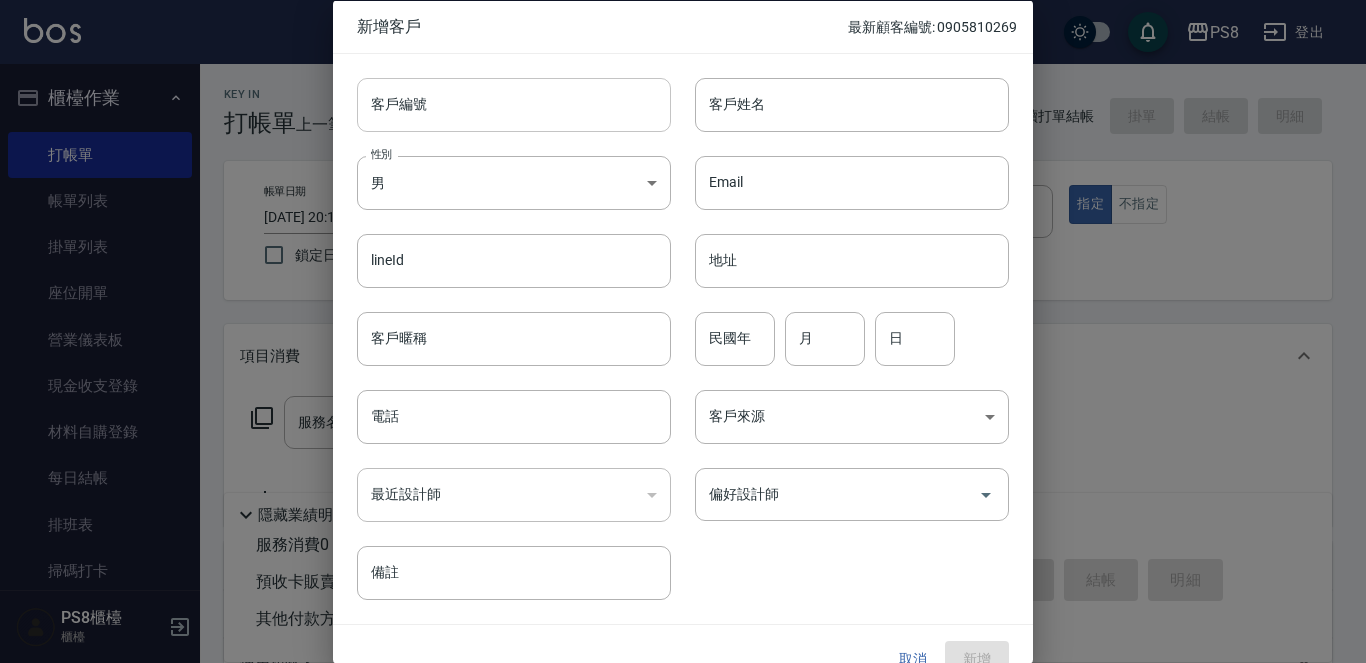 click on "客戶編號" at bounding box center [514, 104] 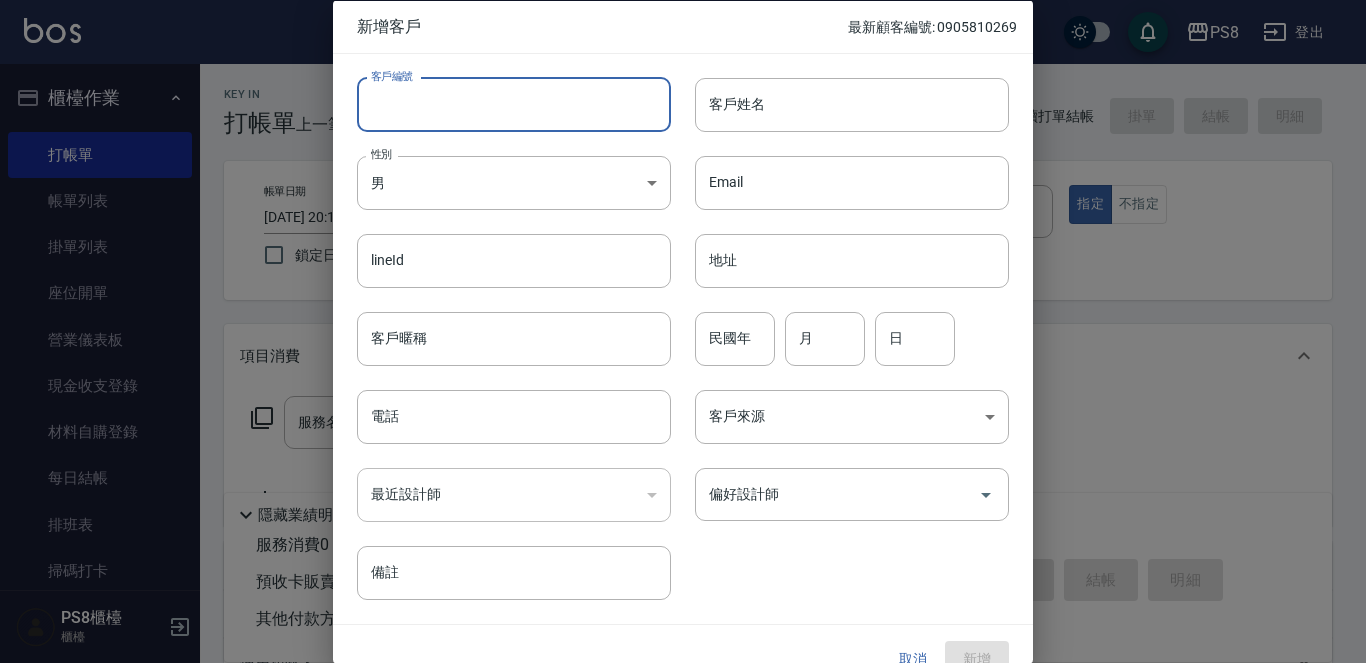 paste on "0911607783" 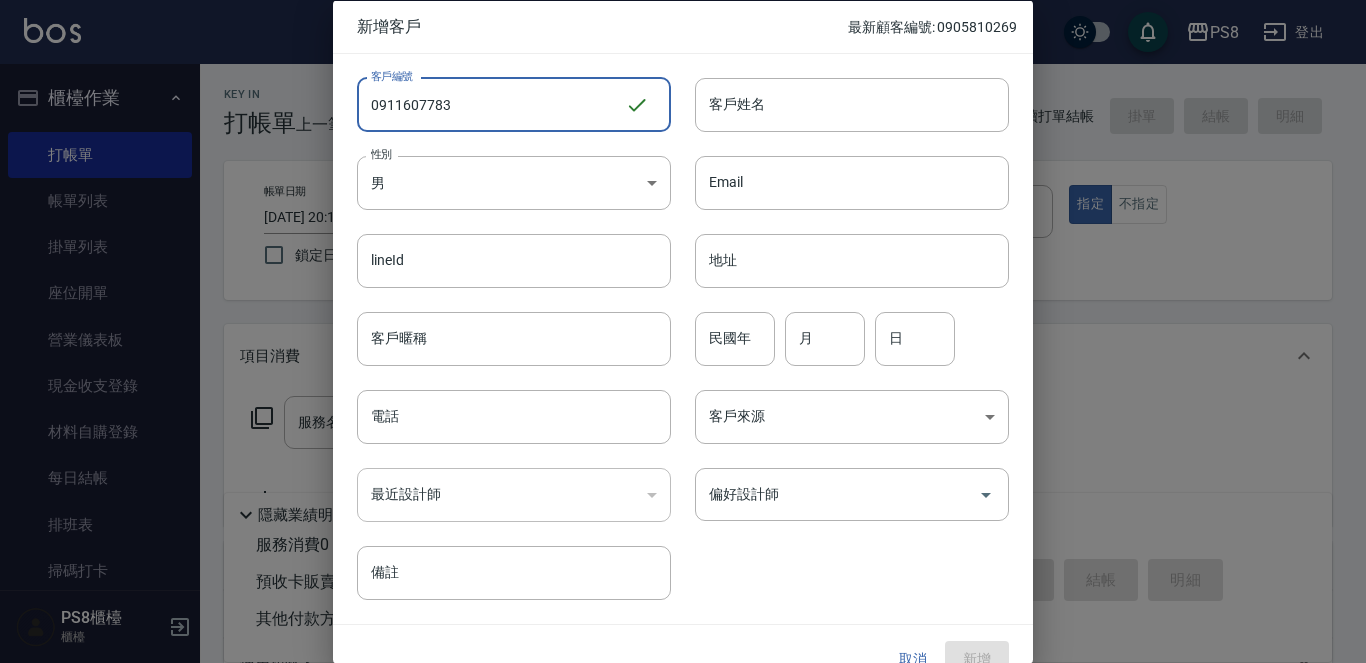 type on "0911607783" 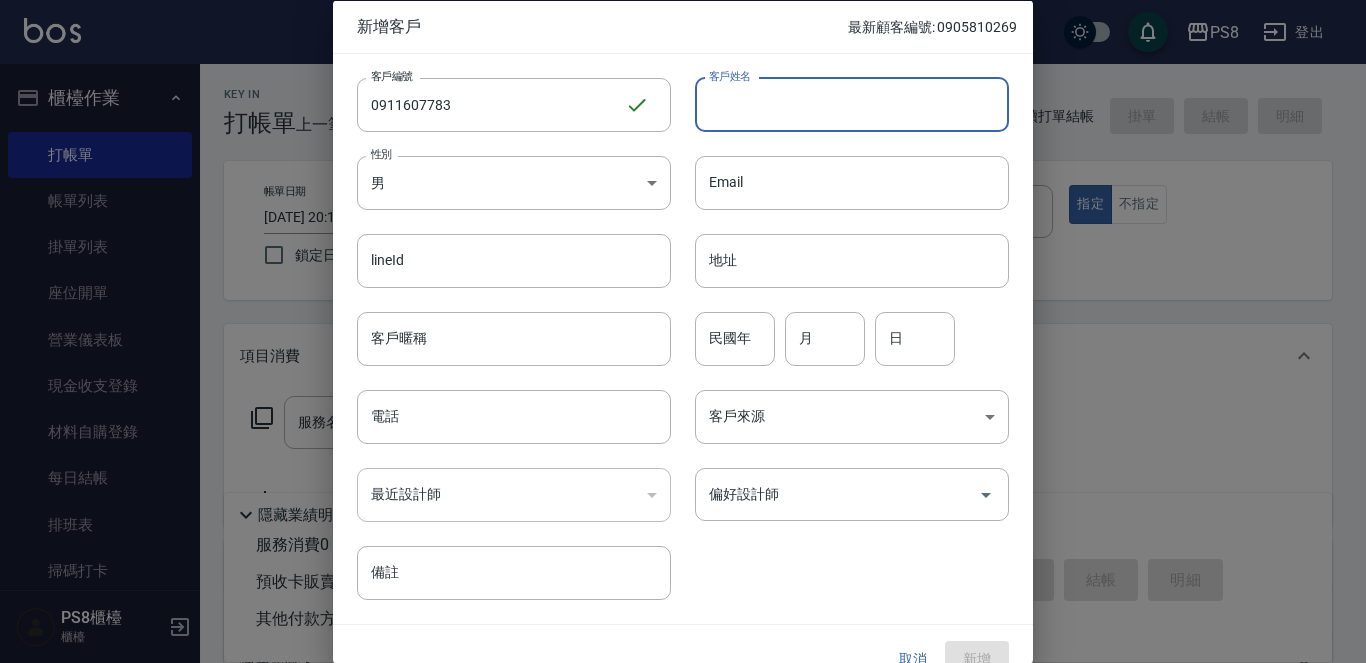 click on "客戶姓名" at bounding box center (852, 104) 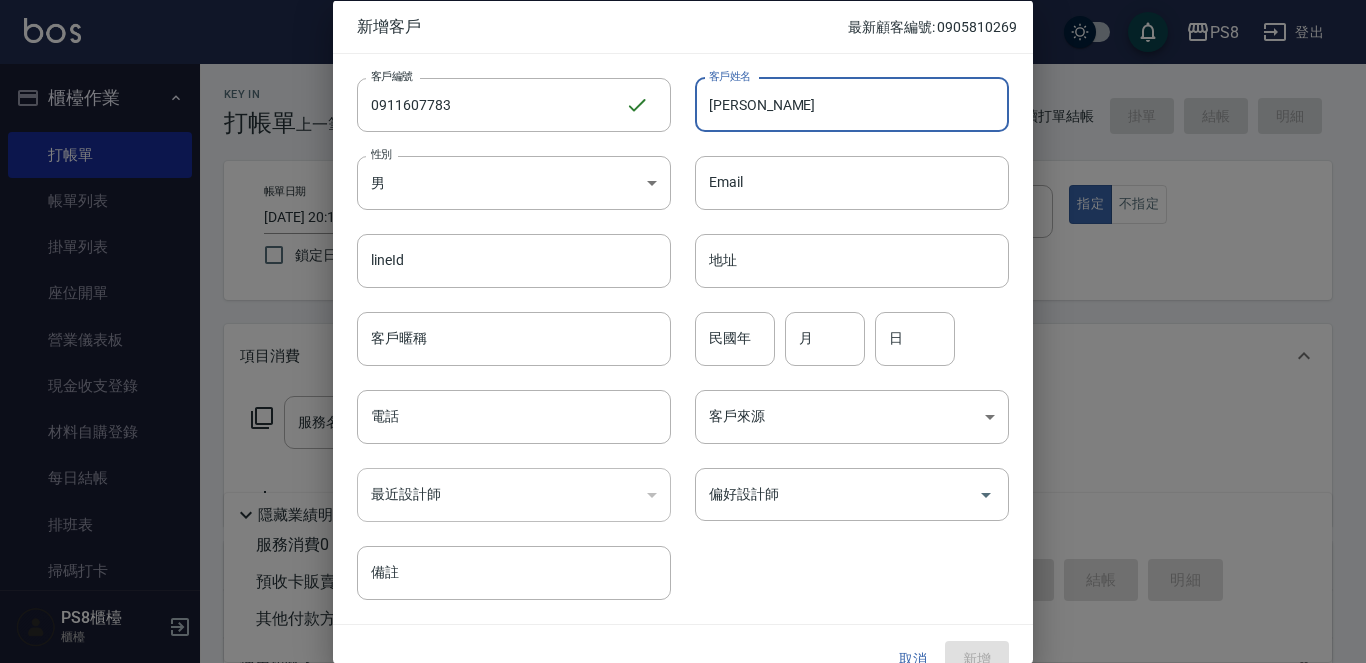 type on "[PERSON_NAME]" 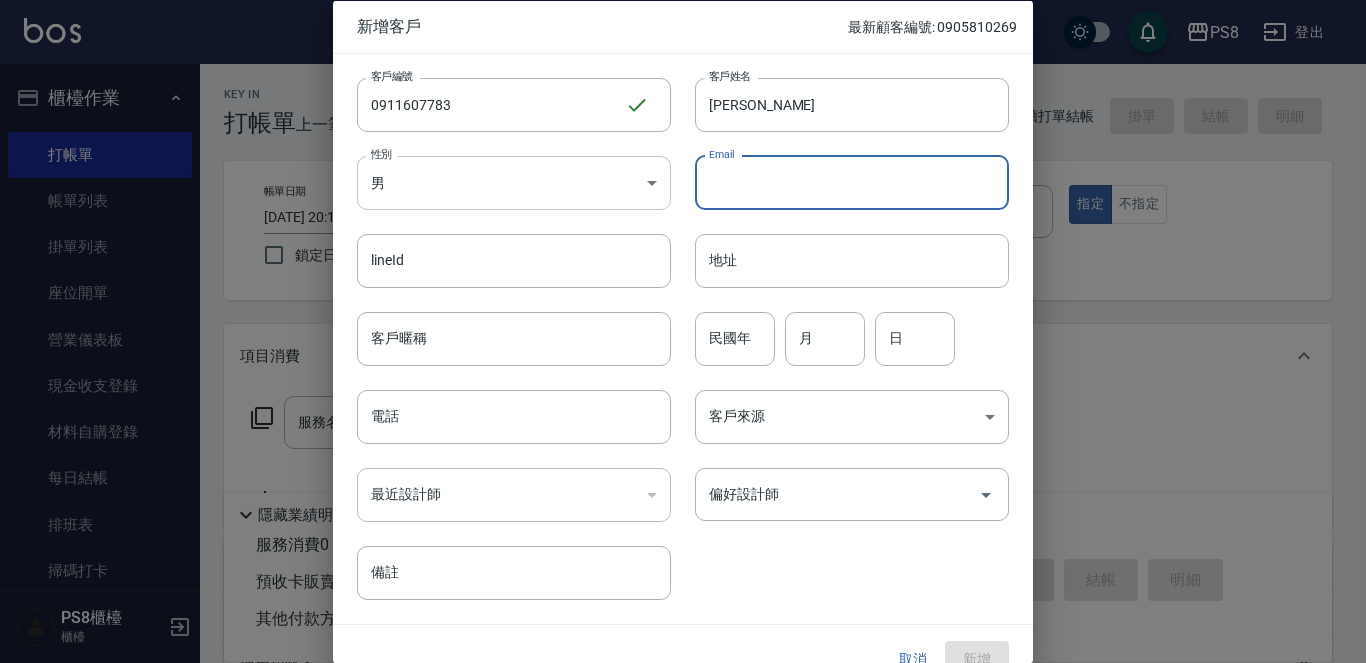 click on "PS8 登出 櫃檯作業 打帳單 帳單列表 掛單列表 座位開單 營業儀表板 現金收支登錄 材料自購登錄 每日結帳 排班表 掃碼打卡 預約管理 預約管理 單日預約紀錄 單週預約紀錄 報表及分析 報表目錄 店家日報表 互助日報表 互助排行榜 互助點數明細 全店業績分析表 設計師日報表 設計師業績分析表 設計師業績月報表 設計師排行榜 每日收支明細 收支分類明細表 客戶管理 客戶列表 卡券管理 入金管理 員工及薪資 員工列表 全店打卡記錄 商品管理 商品分類設定 商品列表 資料設定 服務分類設定 服務項目設定 預收卡設定 系統參數設定 業績抽成參數設定 收支科目設定 支付方式設定 第三方卡券設定 PS8櫃檯 櫃檯 Key In 打帳單 上一筆訂單:#41 帳單速查 結帳前確認明細 連續打單結帳 掛單 結帳 明細 帳單日期 2025/07/11 20:10 鎖定日期 顧客姓名/手機號碼/編號 服務人員姓名/編號 ​" at bounding box center [683, 487] 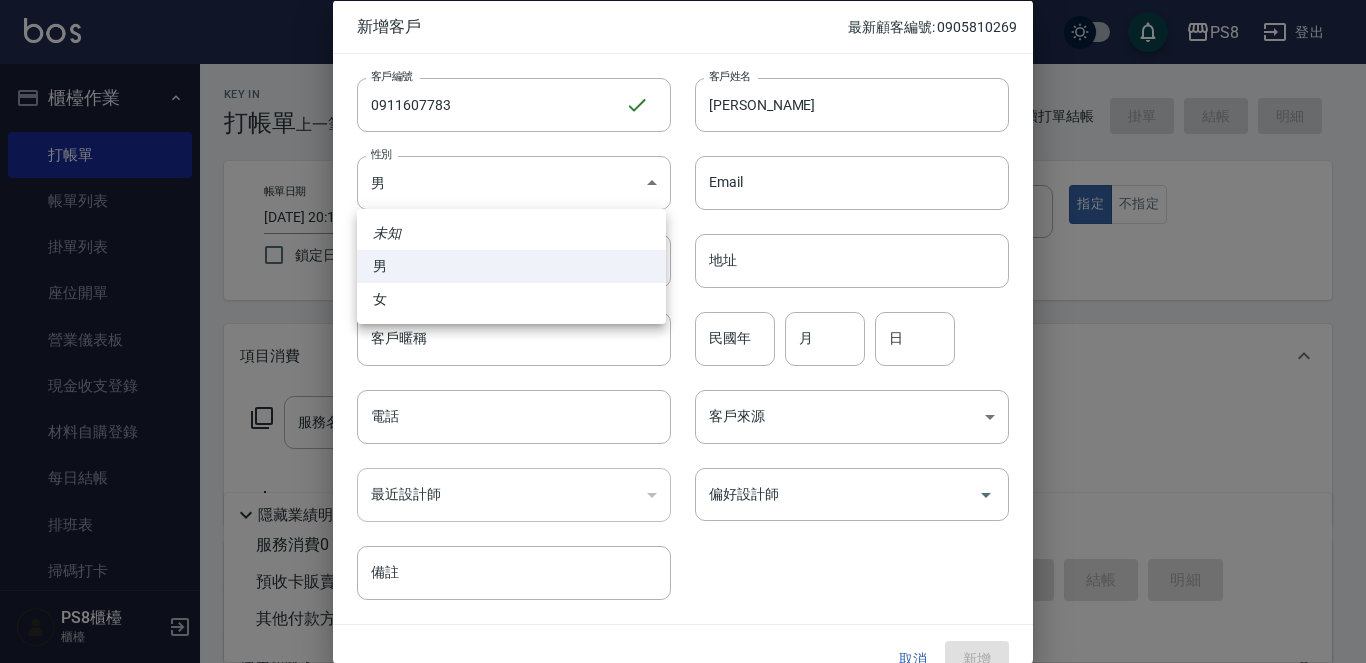 drag, startPoint x: 464, startPoint y: 299, endPoint x: 518, endPoint y: 270, distance: 61.294373 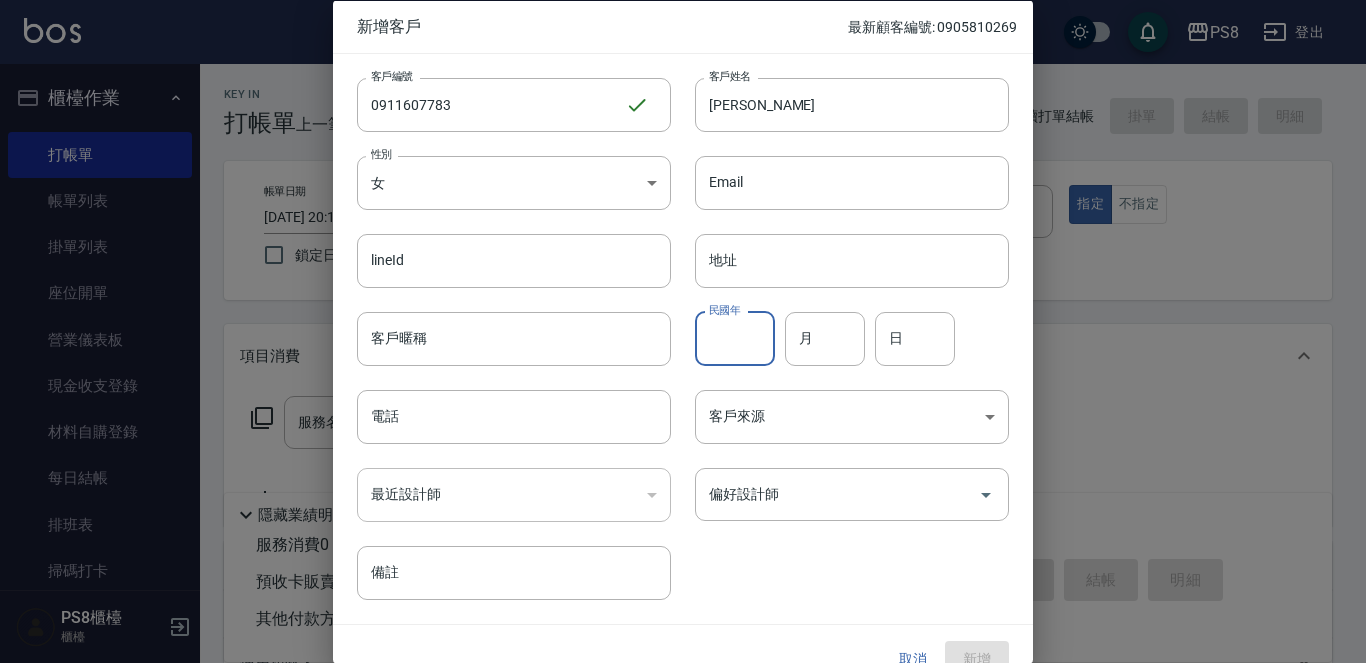 click on "民國年" at bounding box center [735, 338] 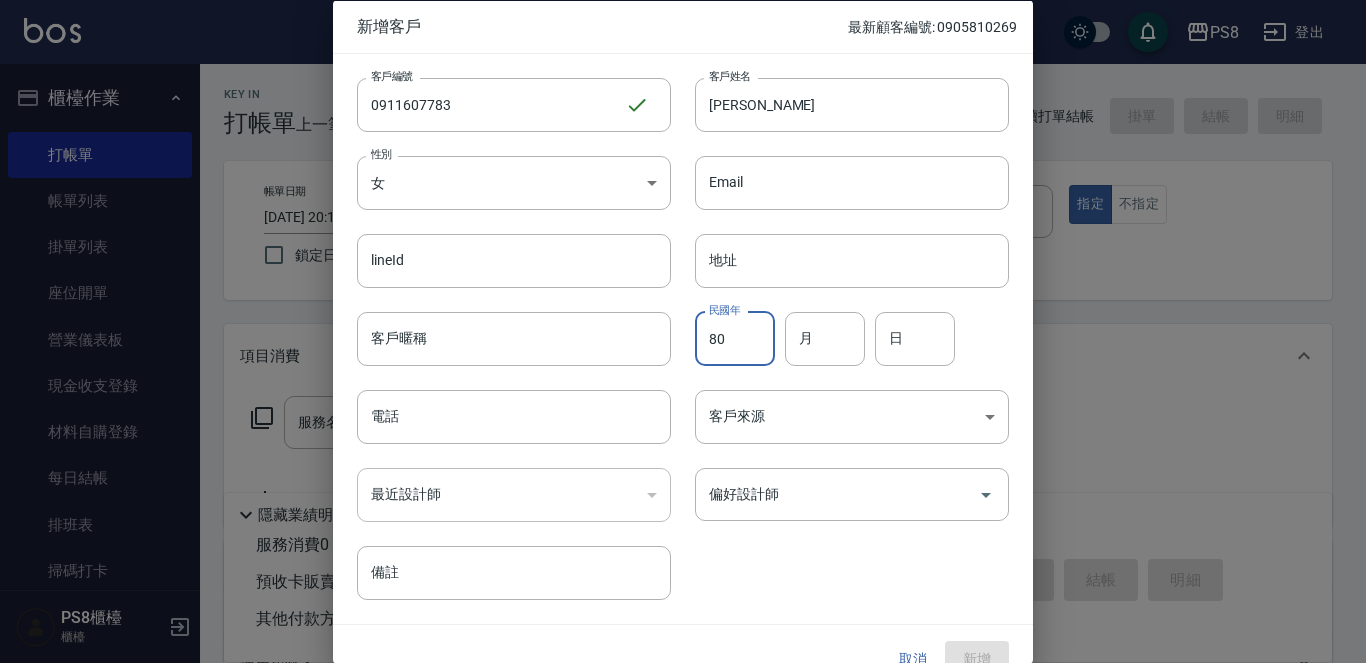 type on "80" 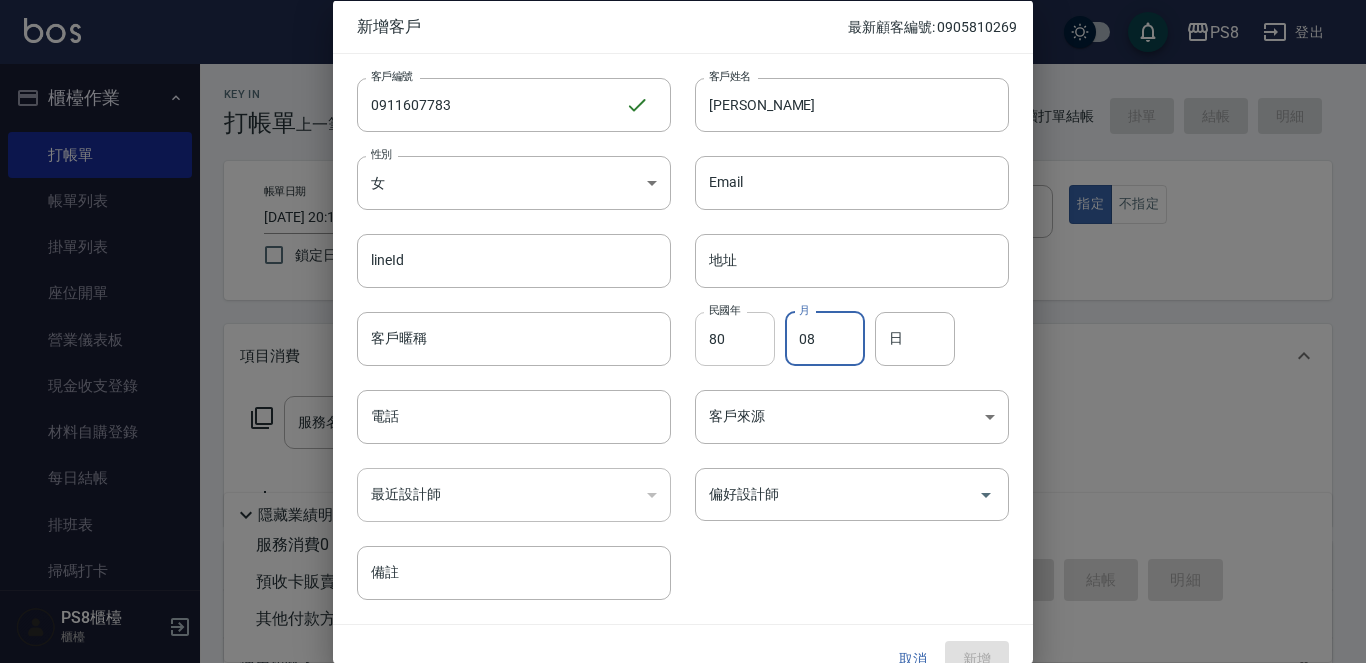type on "08" 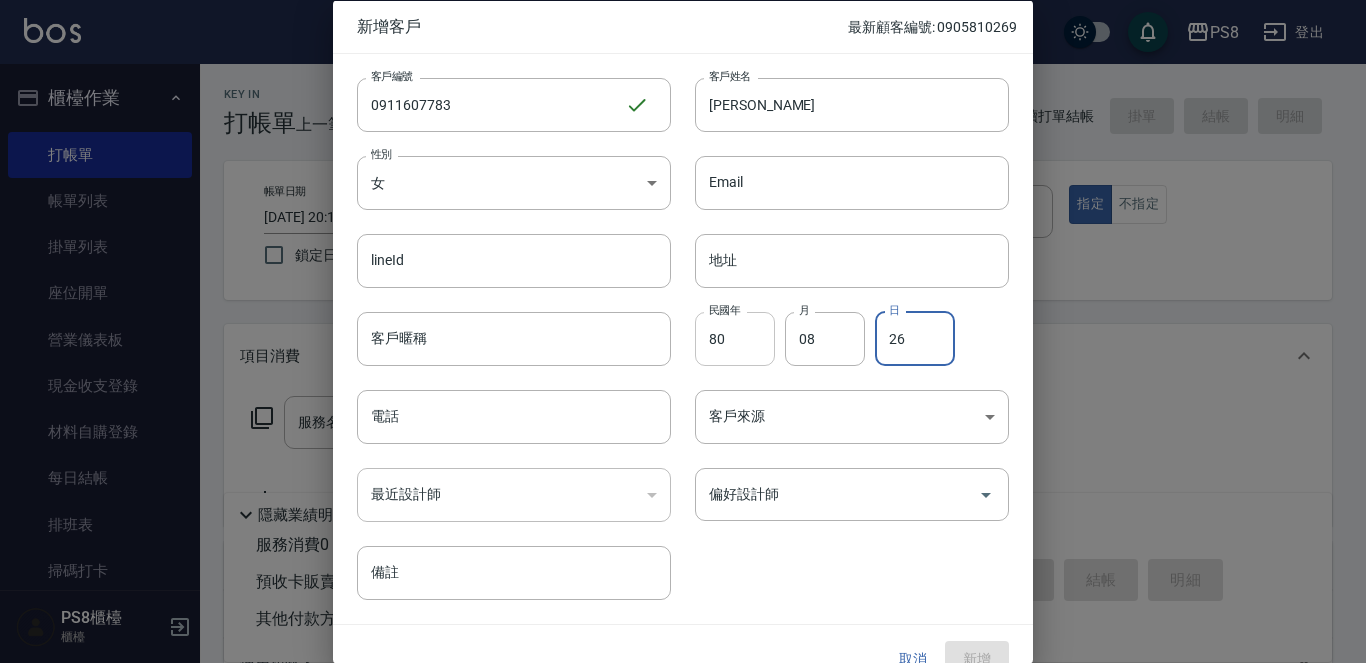 type on "26" 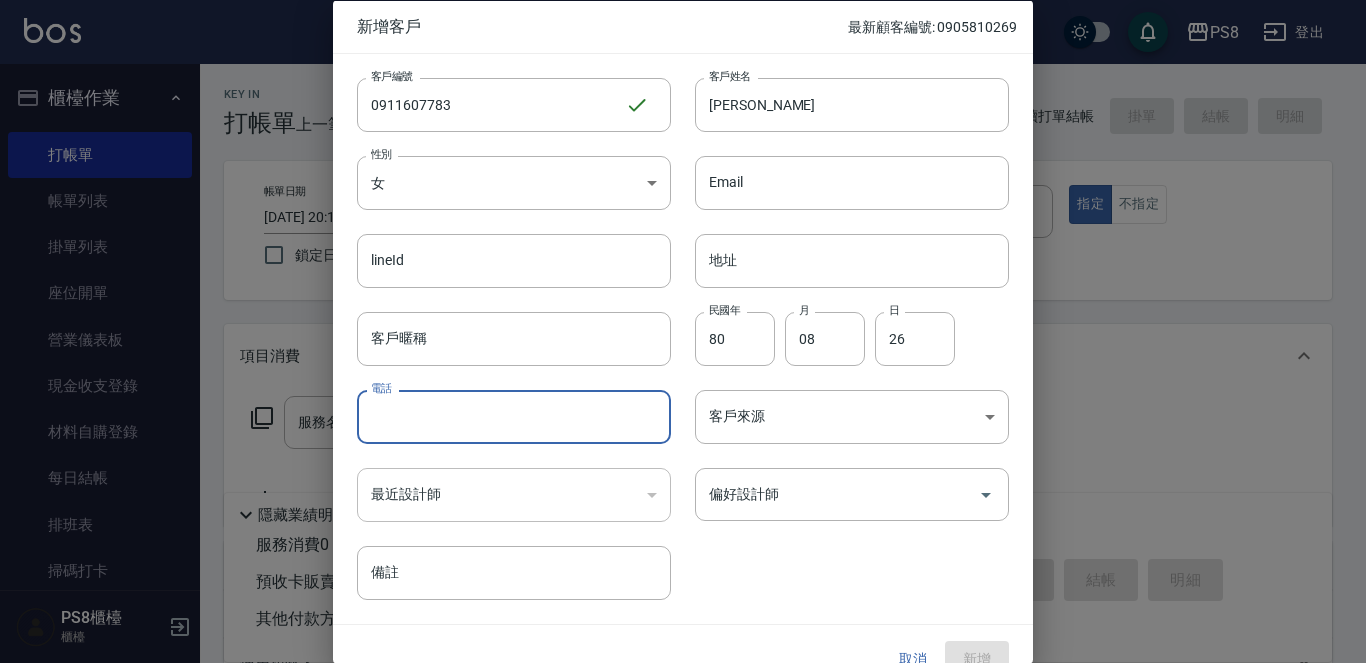 click on "電話" at bounding box center (514, 417) 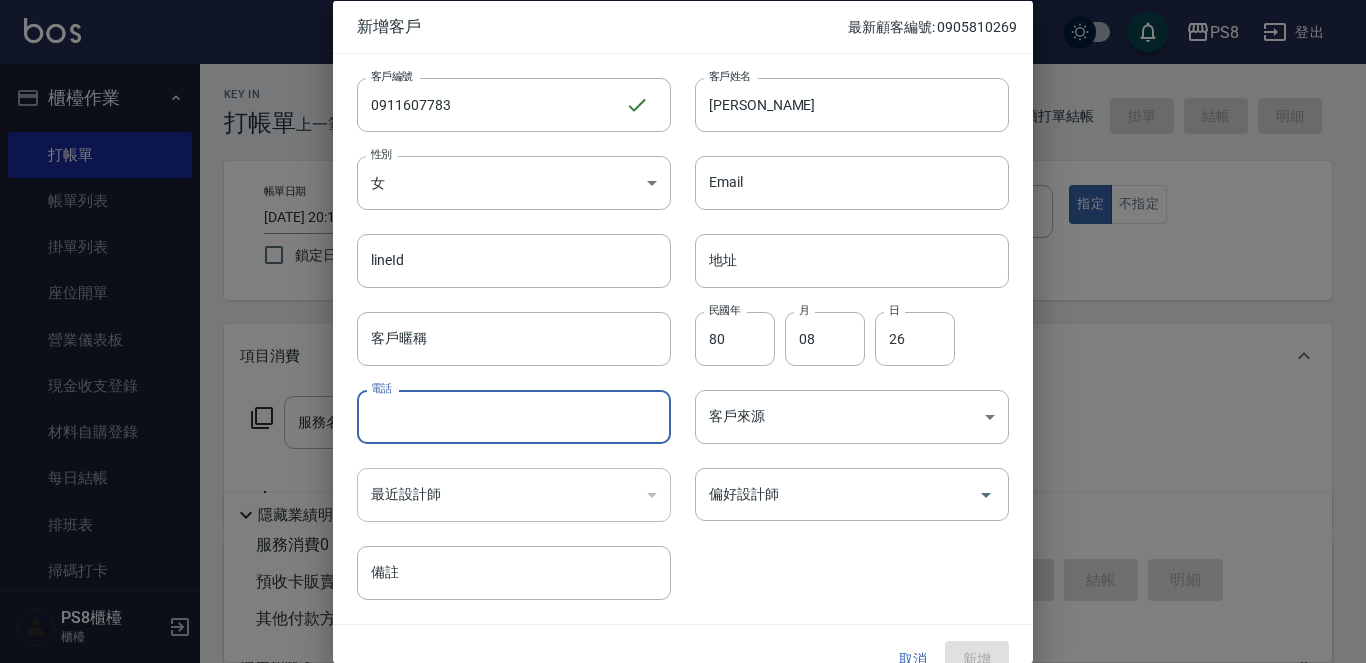 paste on "0911607783" 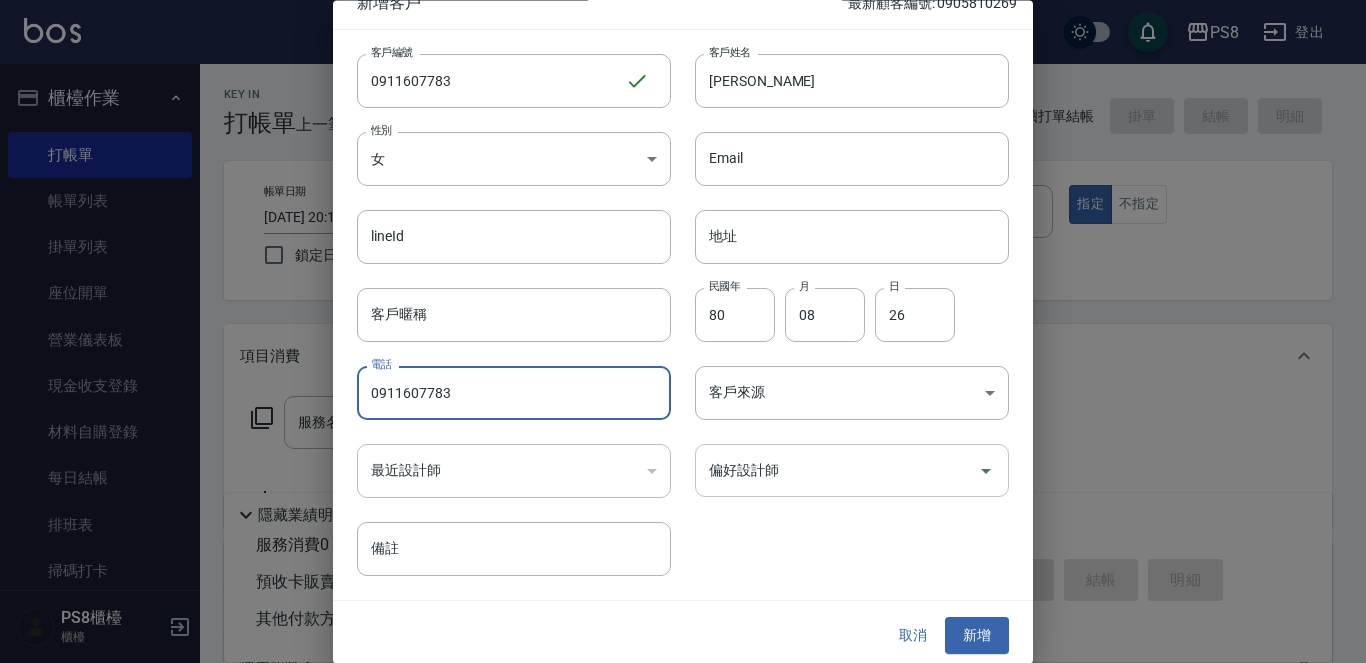 scroll, scrollTop: 30, scrollLeft: 0, axis: vertical 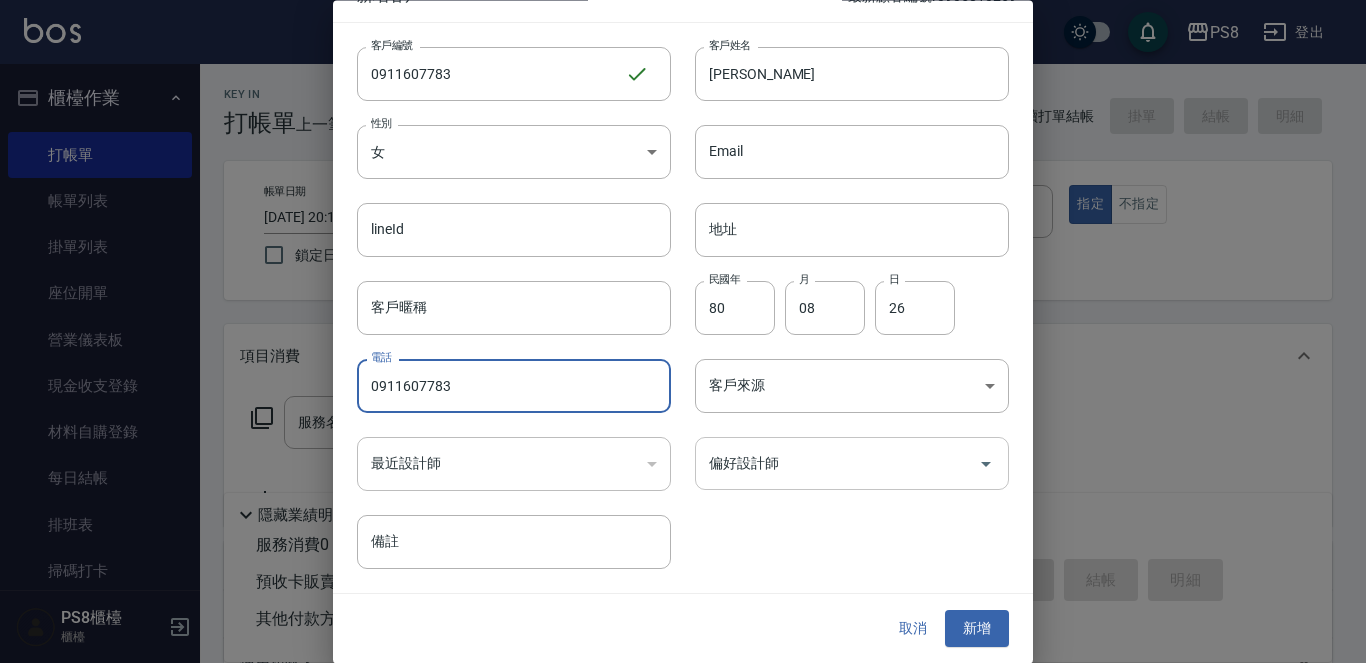 type on "0911607783" 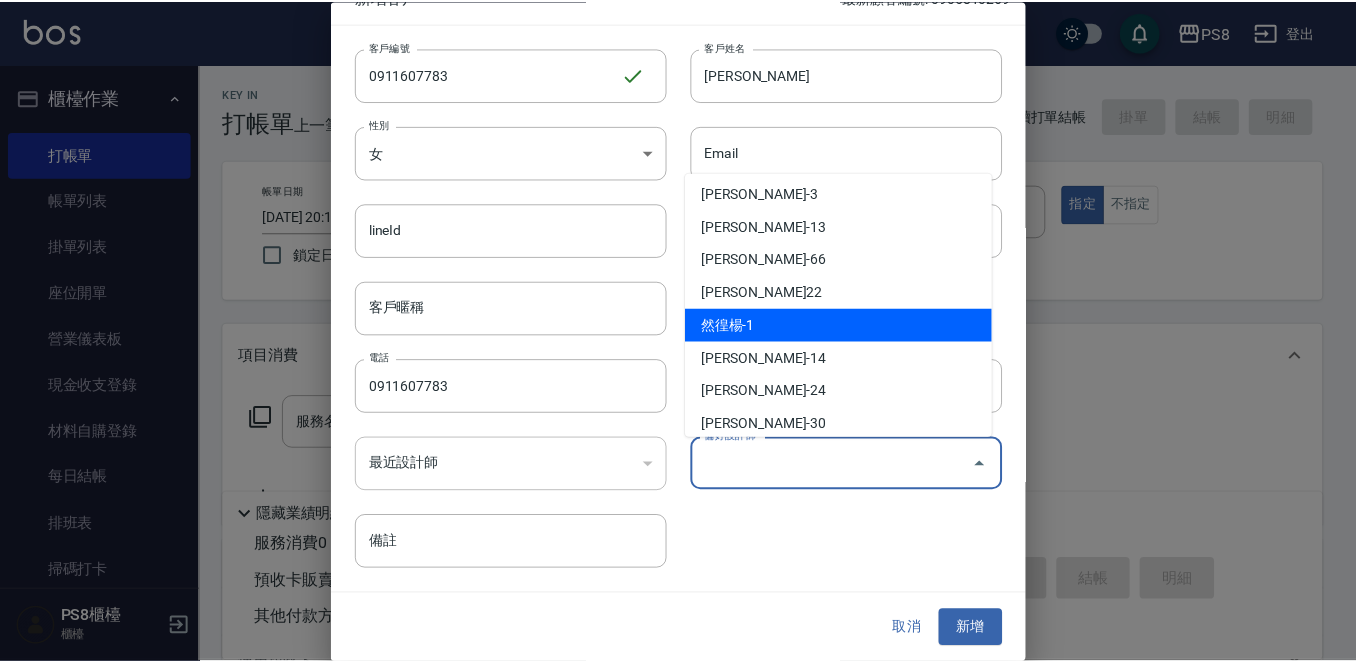 scroll, scrollTop: 0, scrollLeft: 0, axis: both 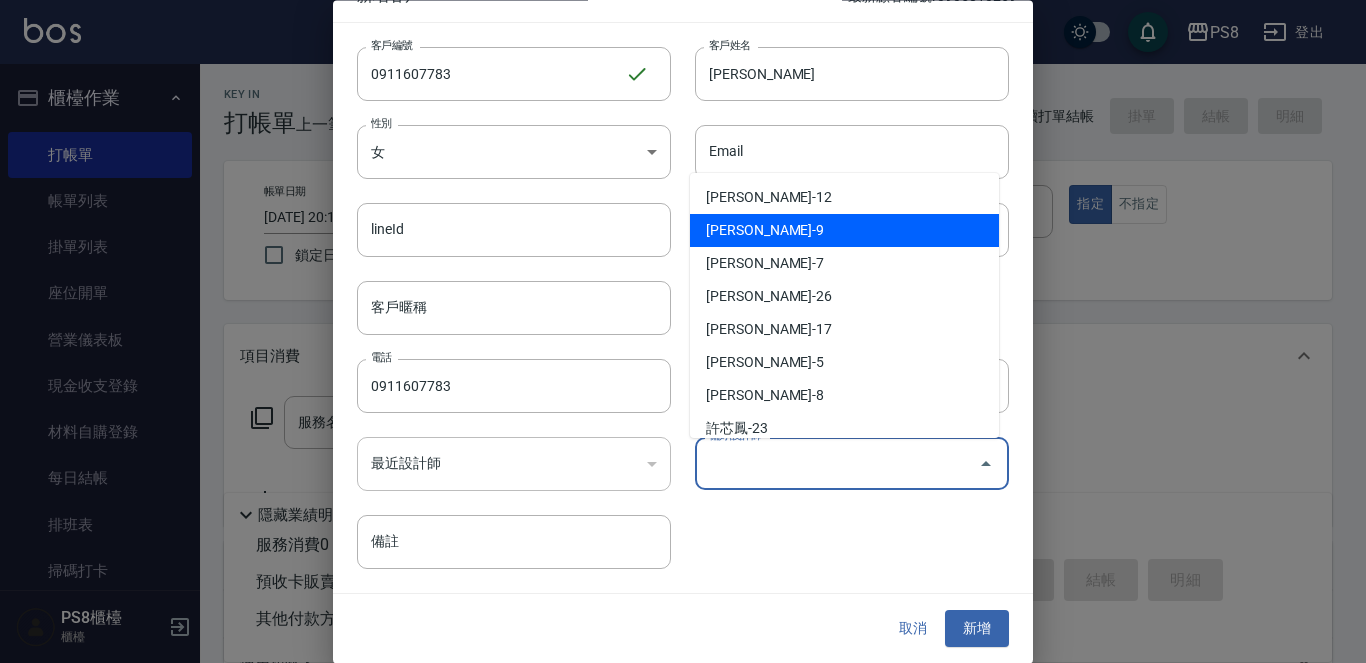 click on "施妃娟-9" at bounding box center (844, 230) 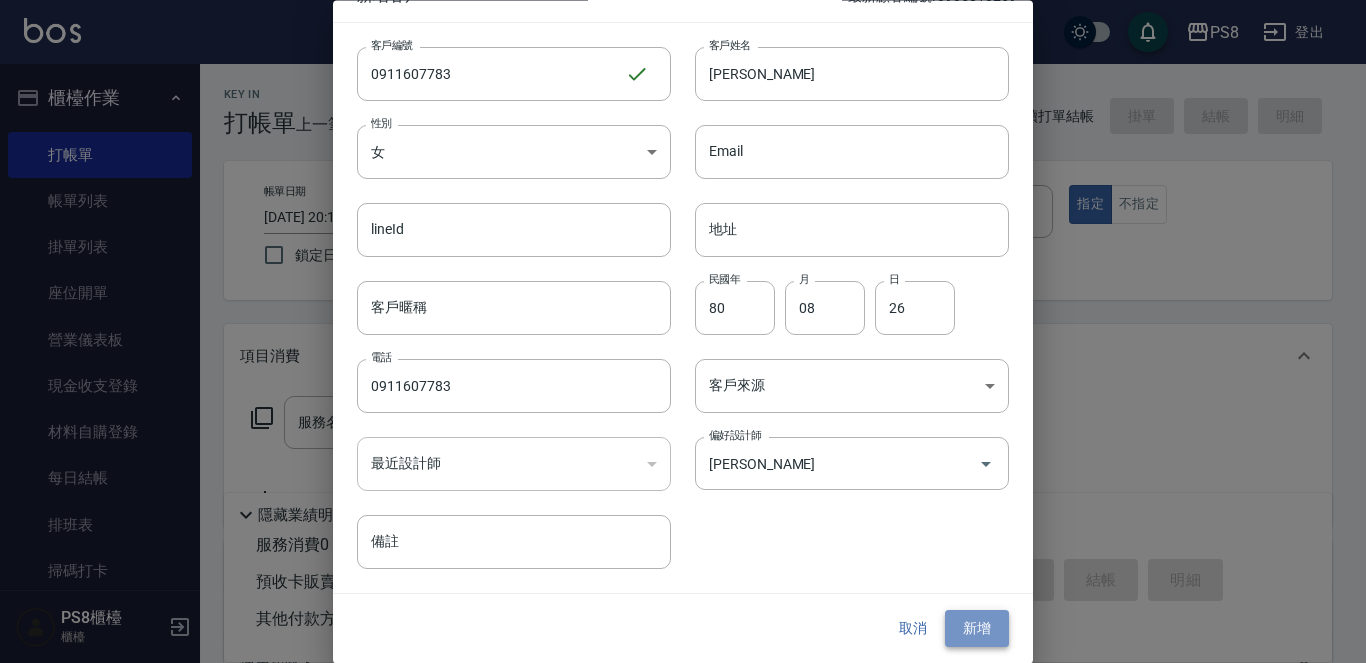 click on "新增" at bounding box center [977, 629] 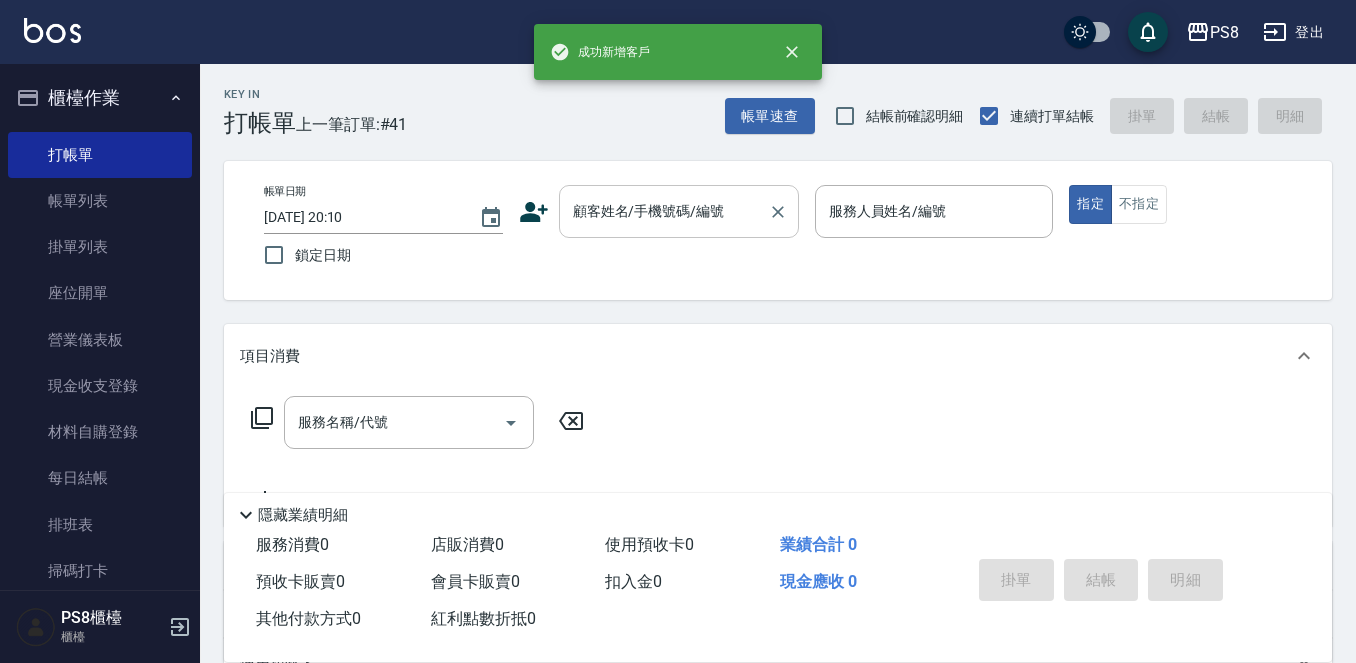 click on "顧客姓名/手機號碼/編號" at bounding box center [664, 211] 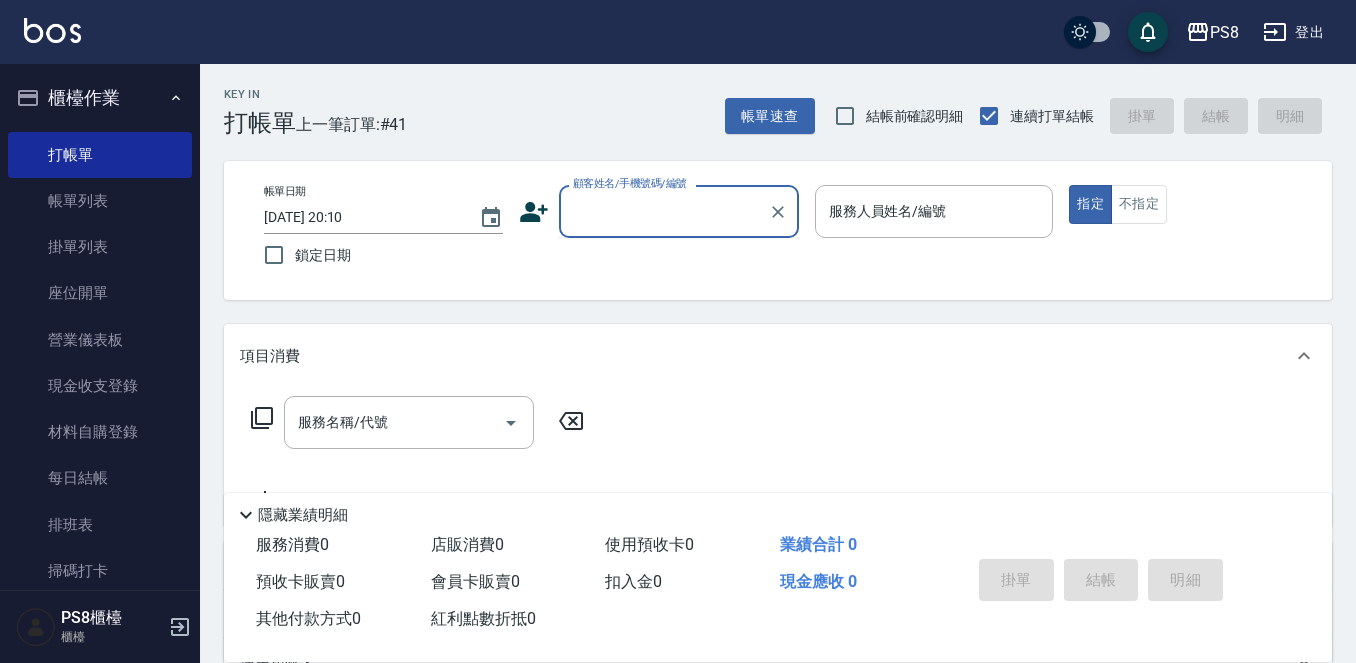 paste on "0911607783" 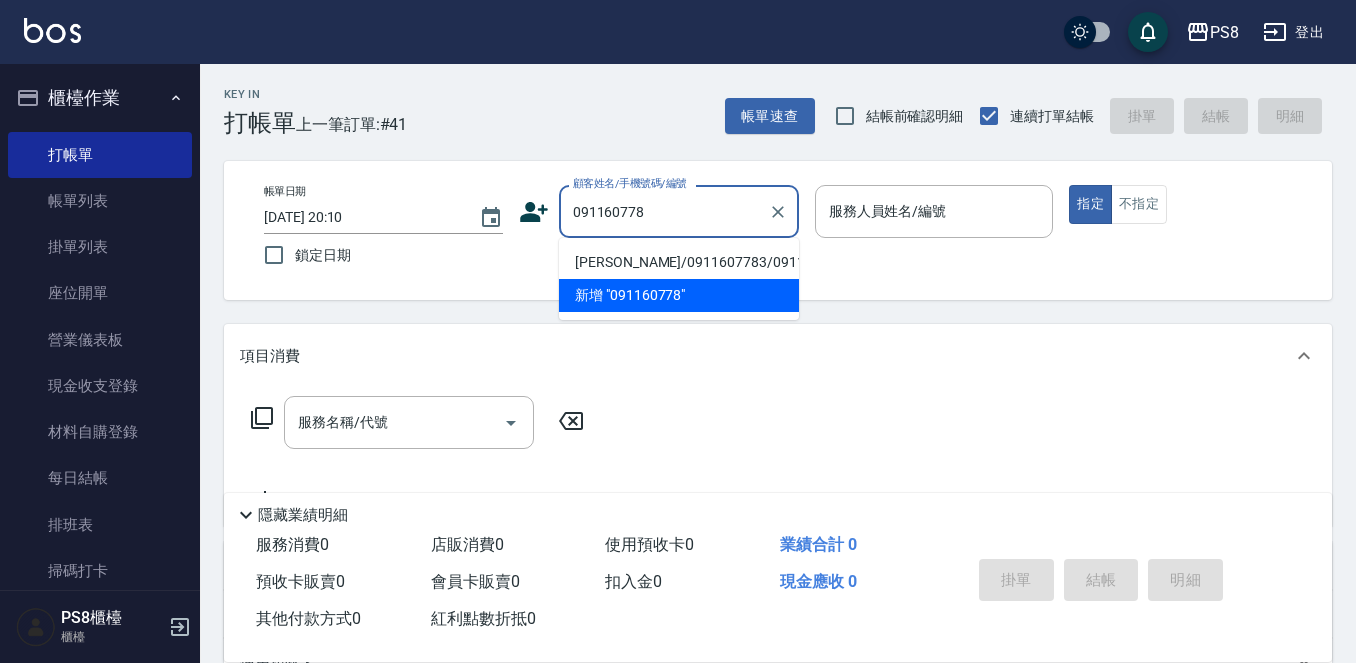 click on "劉家柔/0911607783/0911607783" at bounding box center (679, 262) 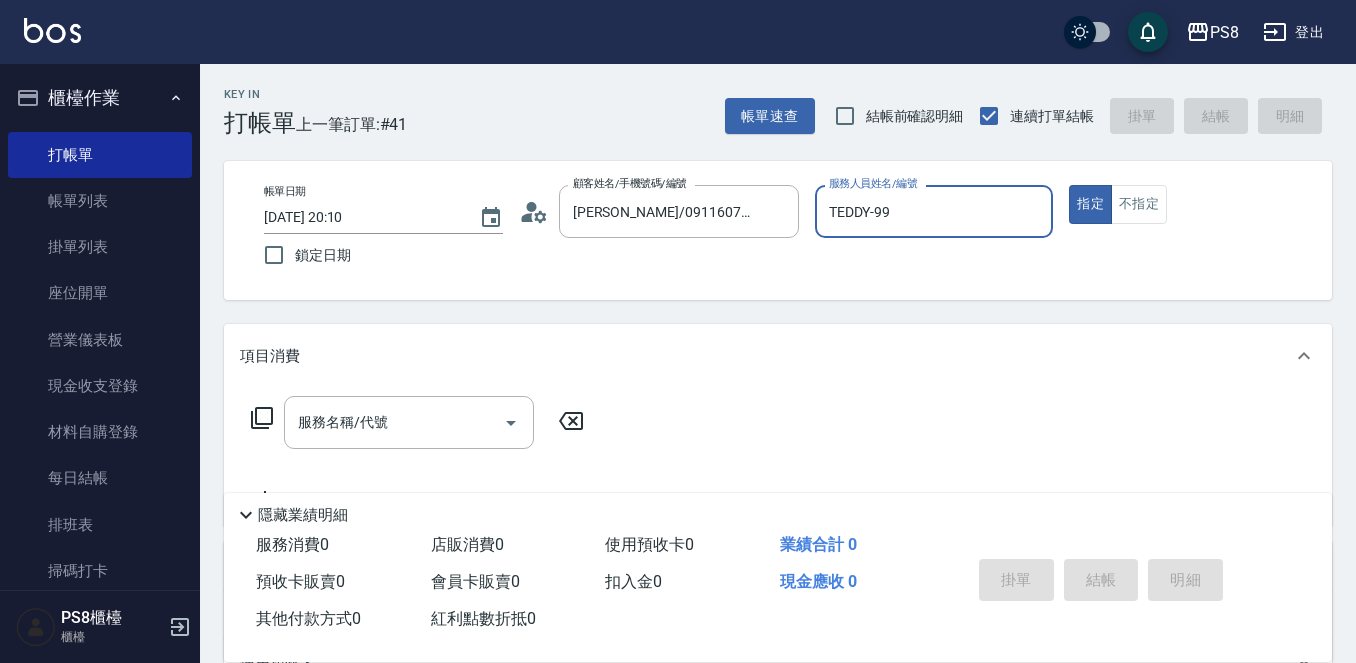 click on "指定" at bounding box center [1090, 204] 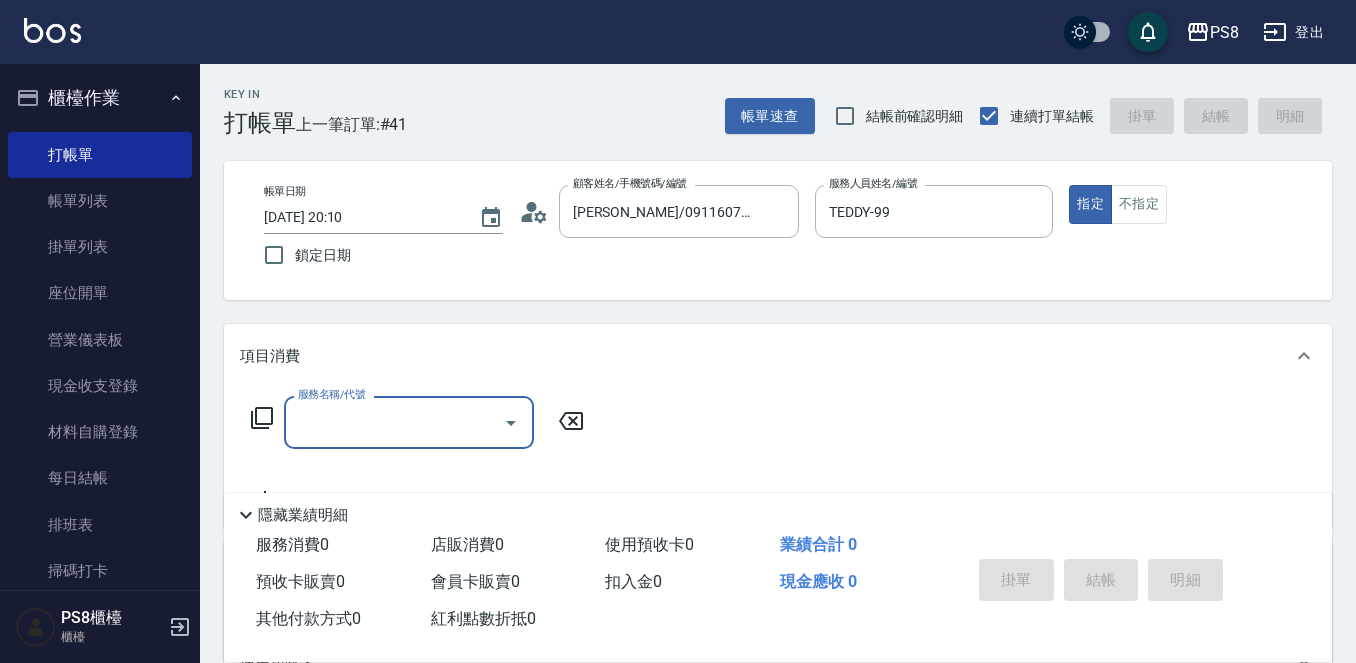 type on "TEDDY-9" 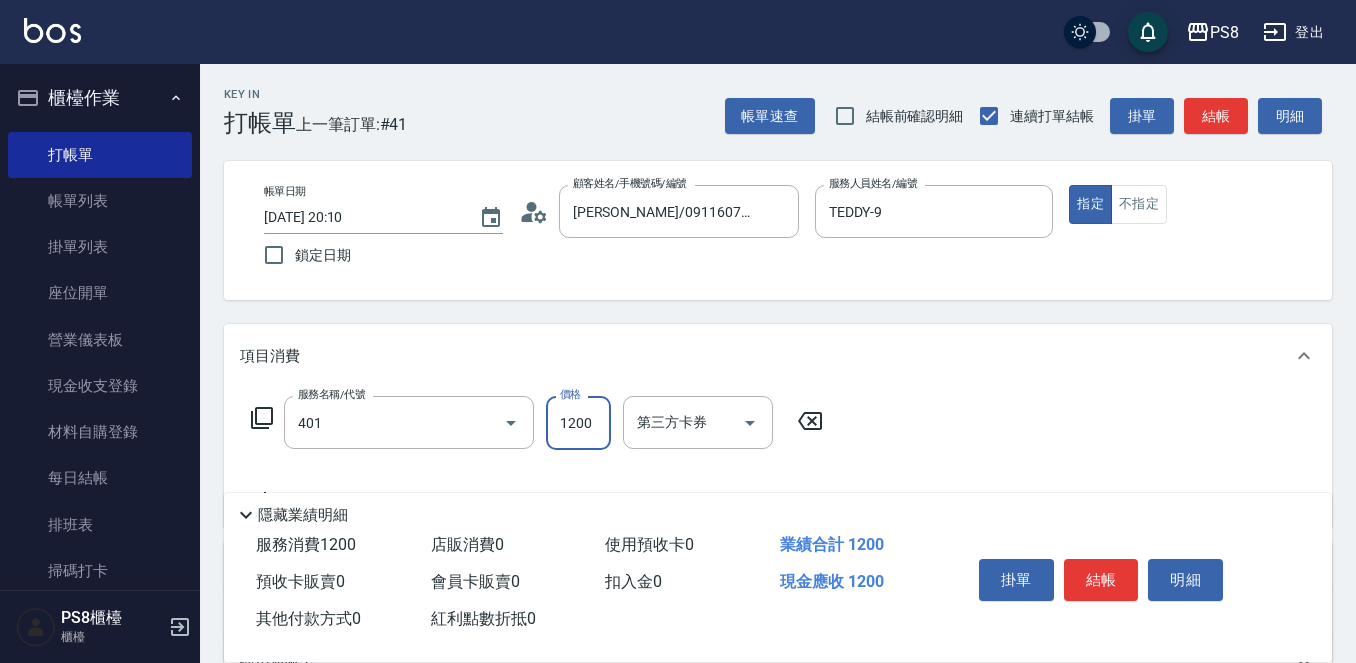 type on "基本染髮(401)" 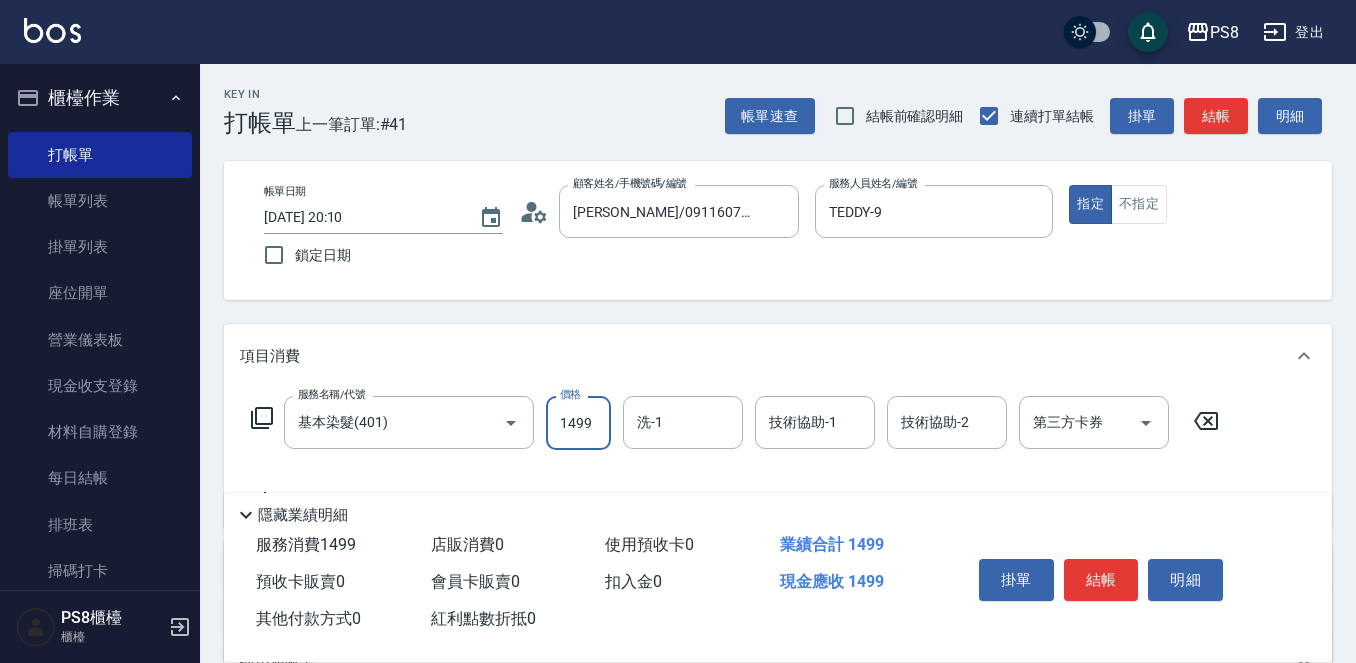 type on "1499" 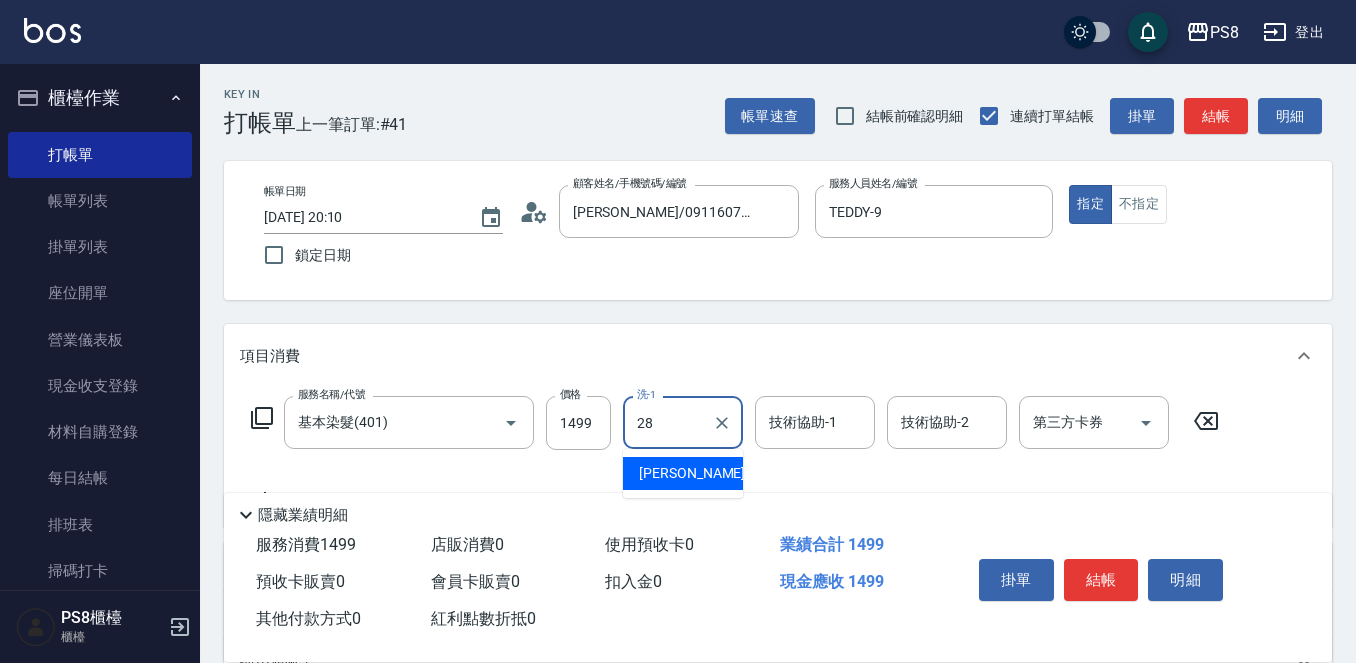 type on "姵蓁-28" 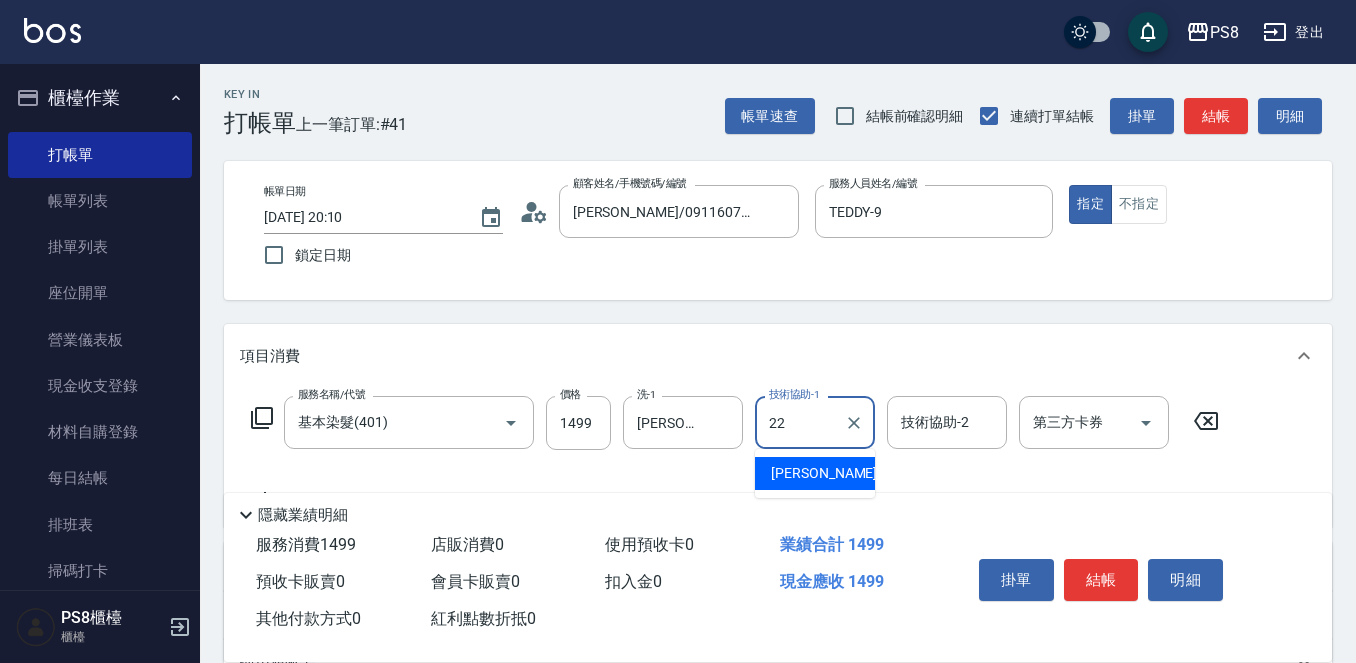 type on "珮安-22" 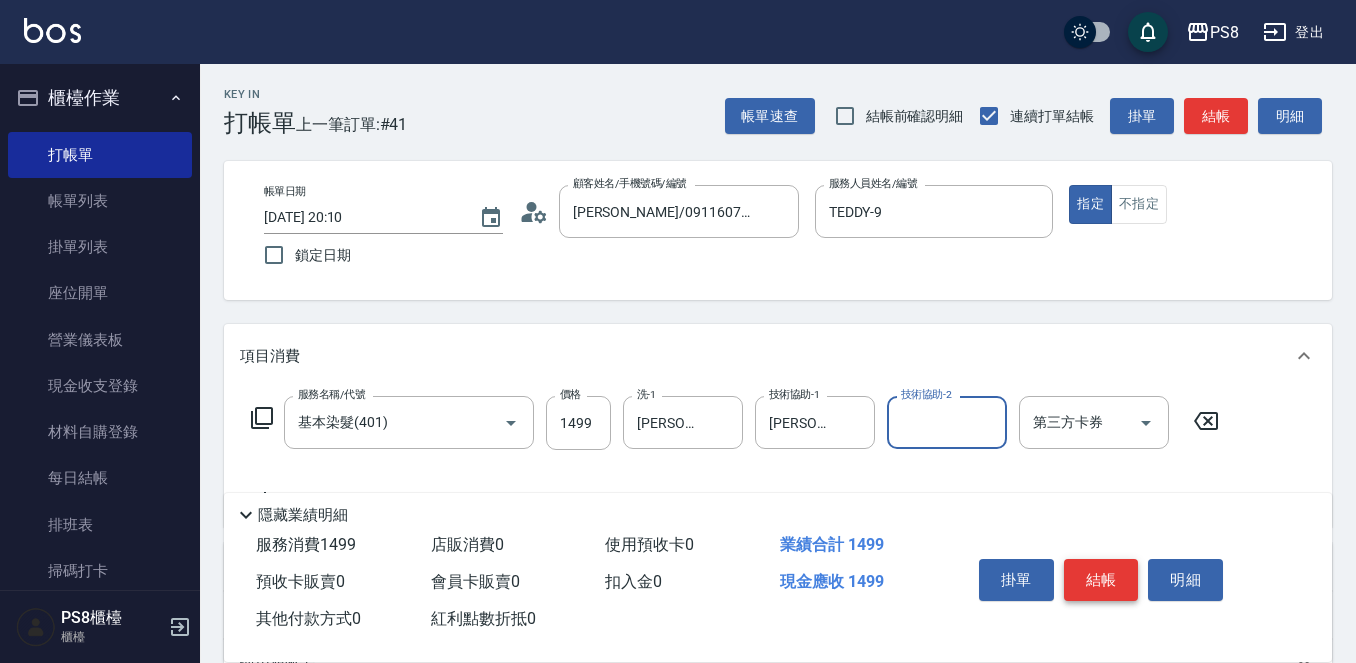 click on "結帳" at bounding box center [1101, 580] 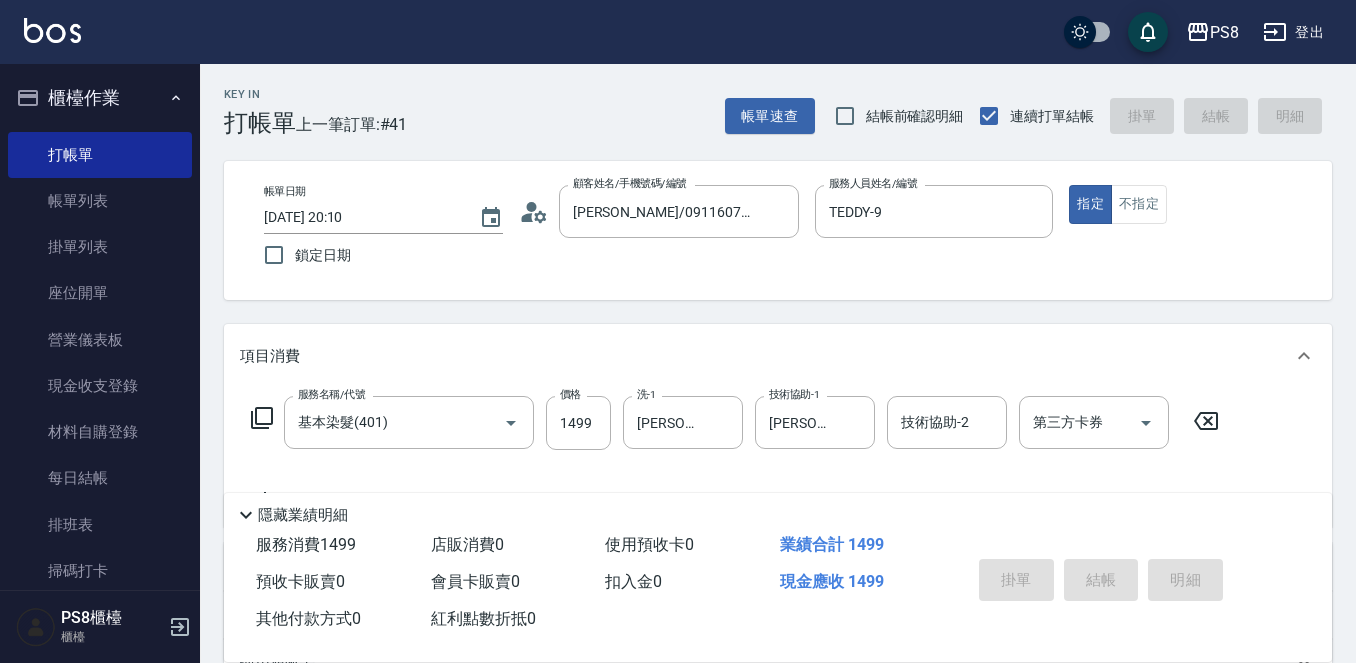 type on "2025/07/11 20:12" 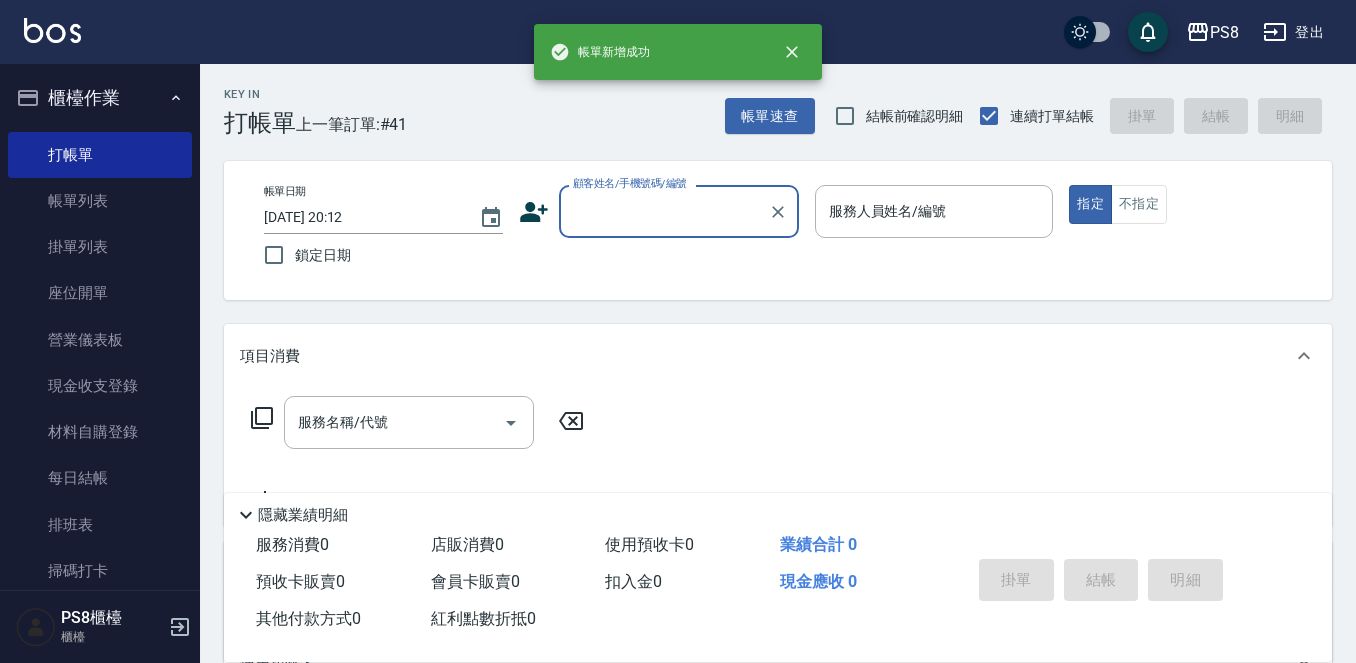 scroll, scrollTop: 0, scrollLeft: 0, axis: both 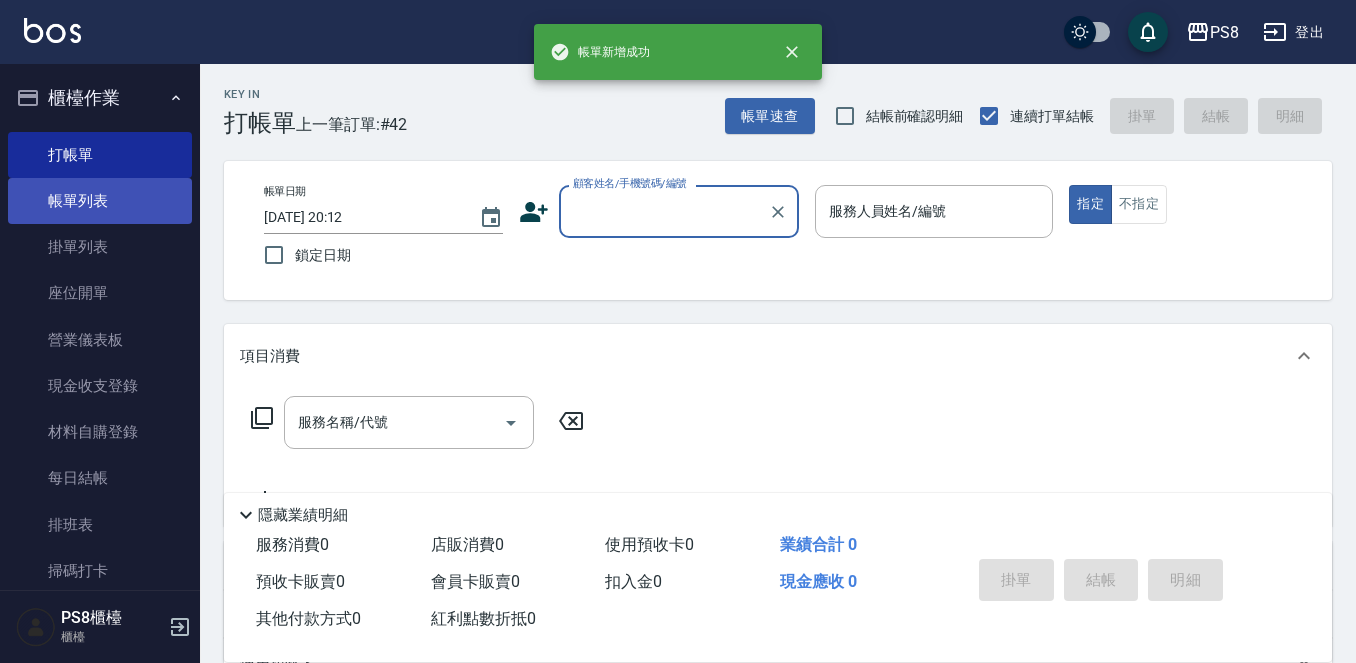 click on "帳單列表" at bounding box center [100, 201] 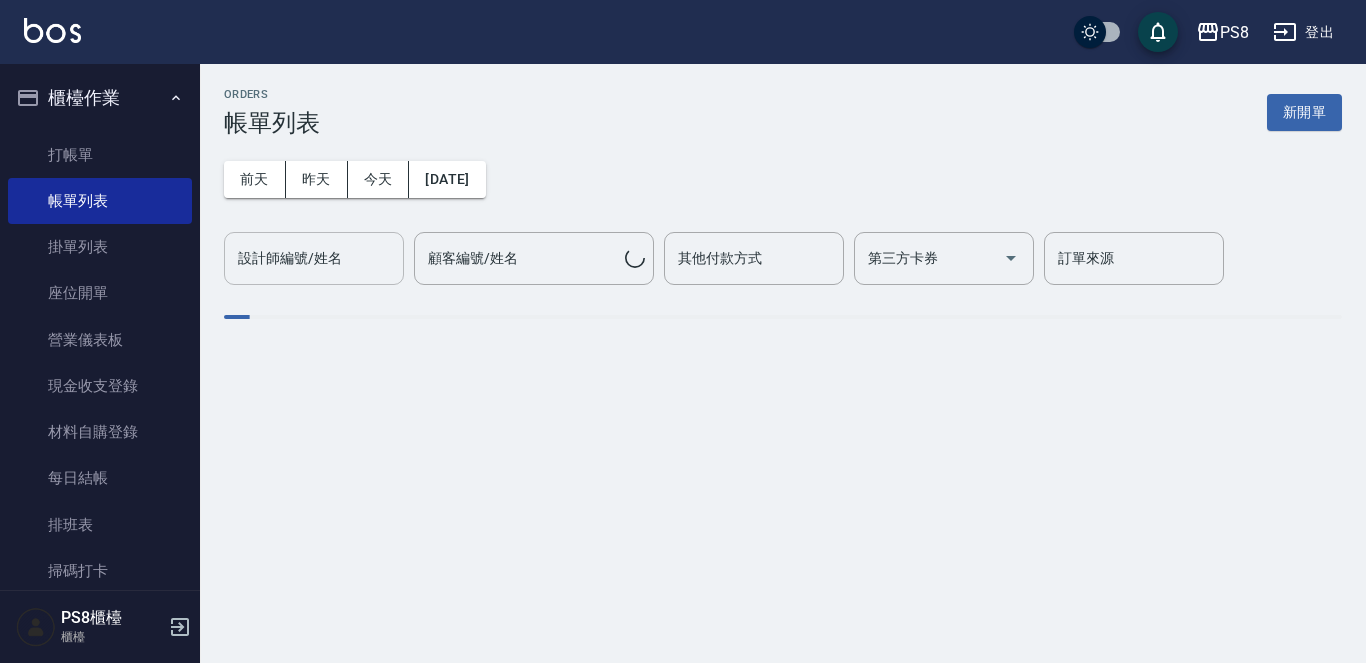 click on "設計師編號/姓名" at bounding box center [314, 258] 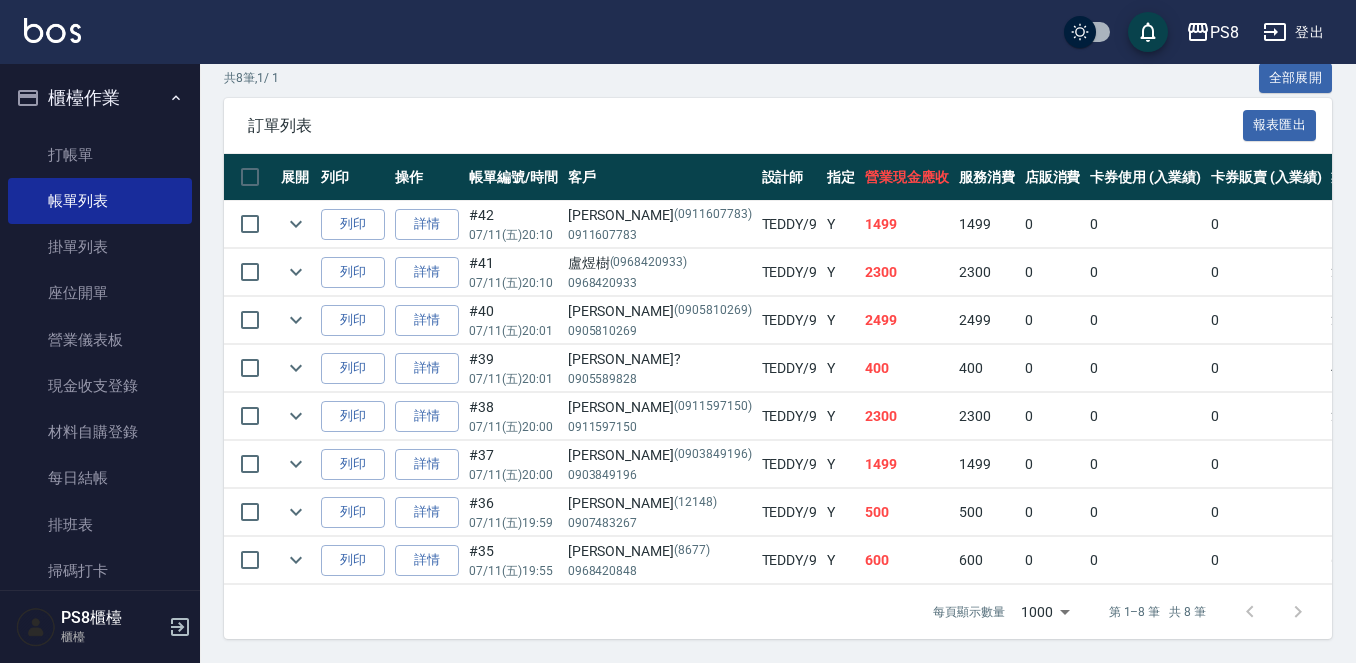 scroll, scrollTop: 481, scrollLeft: 0, axis: vertical 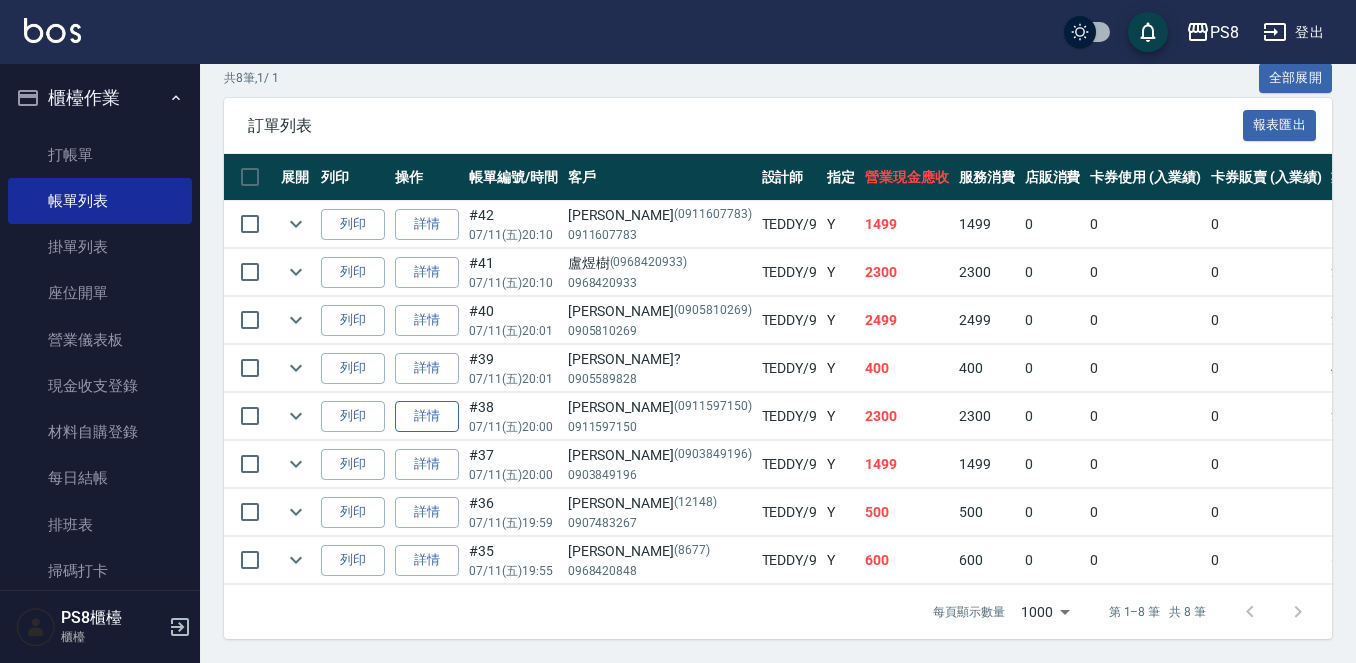 type on "TEDDY-9" 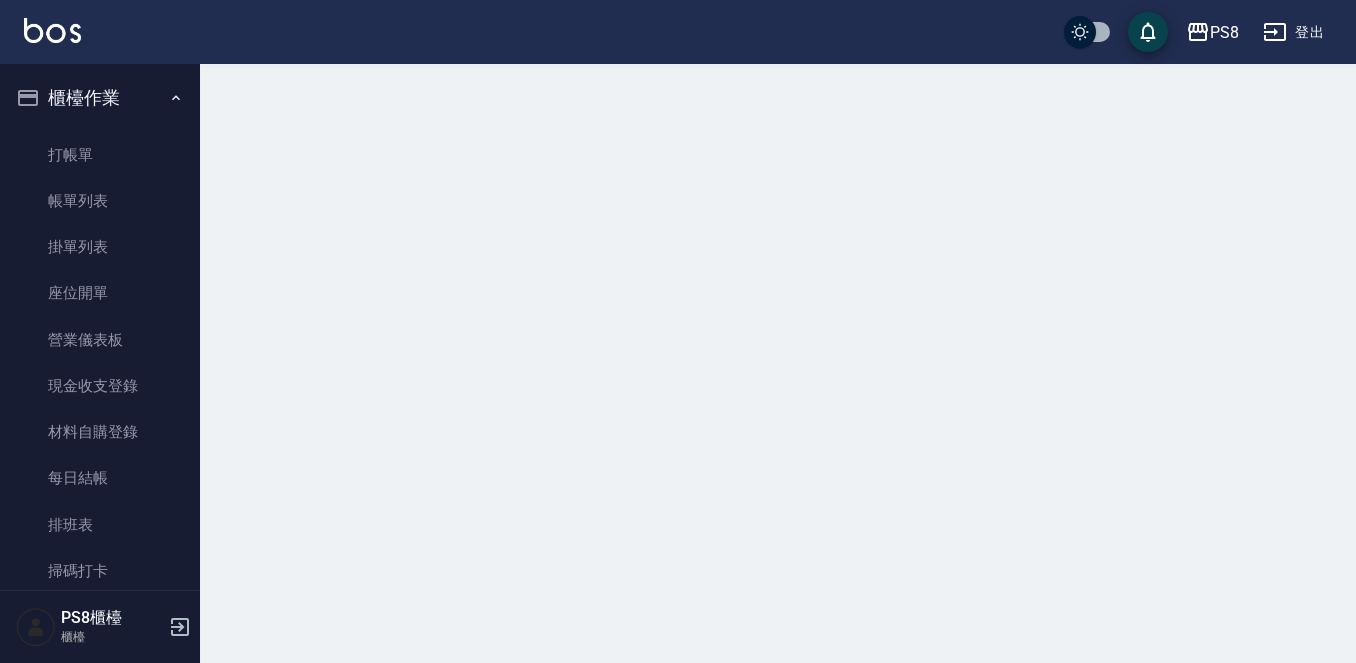scroll, scrollTop: 0, scrollLeft: 0, axis: both 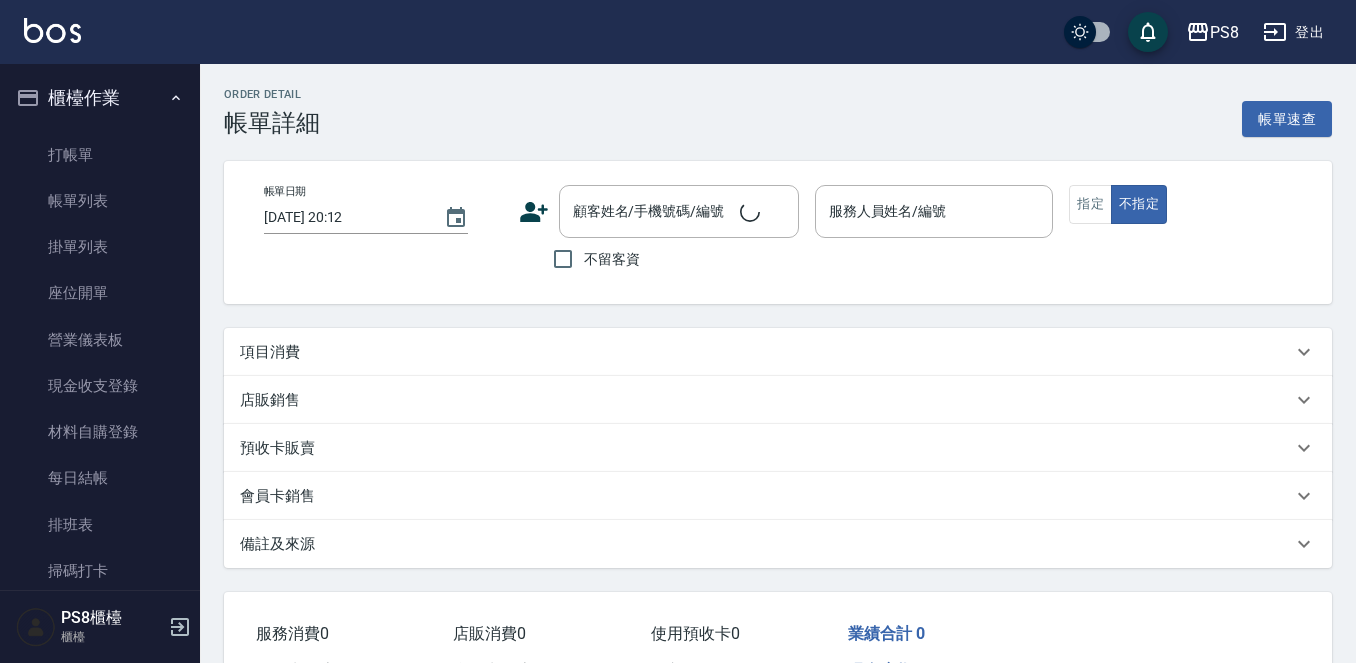 type on "2025/07/11 20:00" 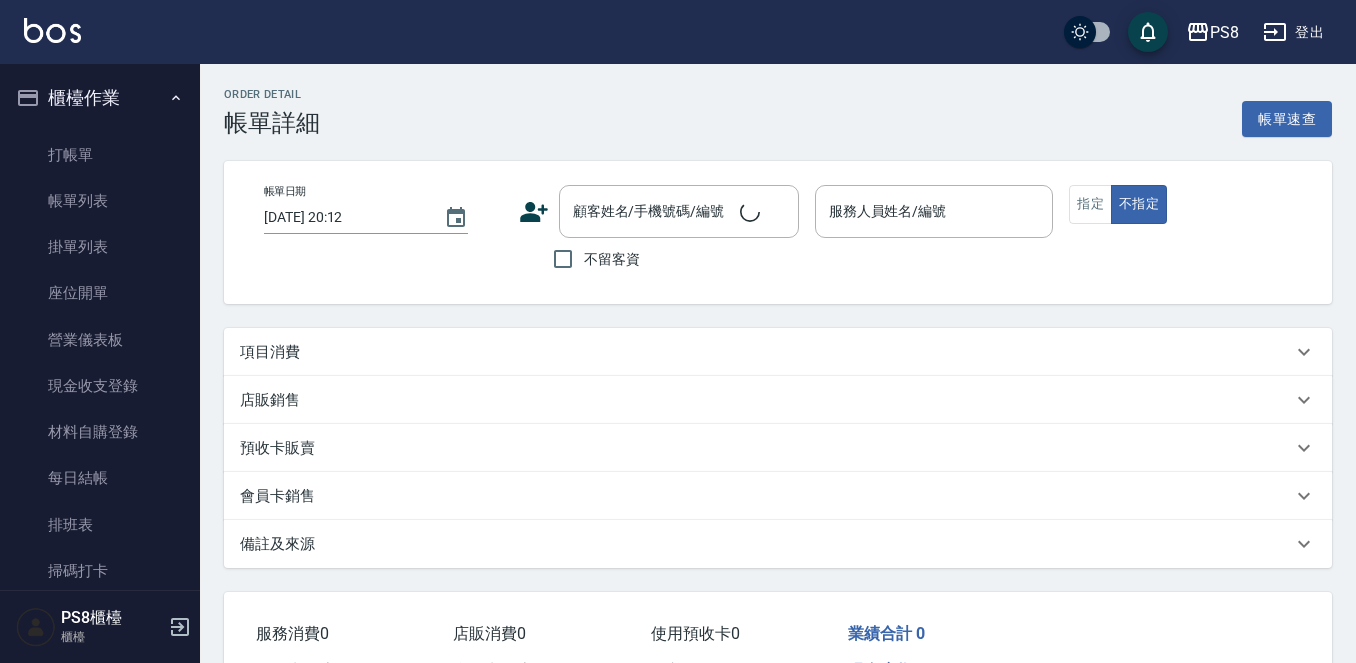 type on "TEDDY-9" 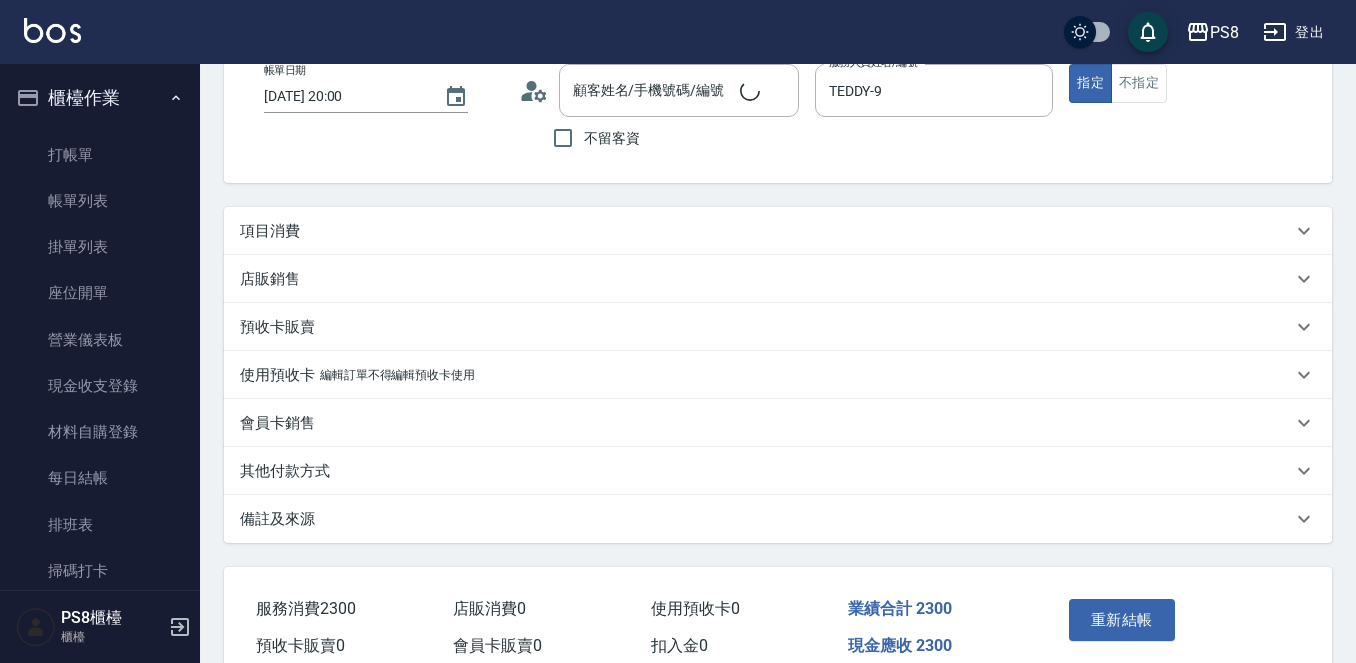 click on "其他付款方式" at bounding box center (778, 471) 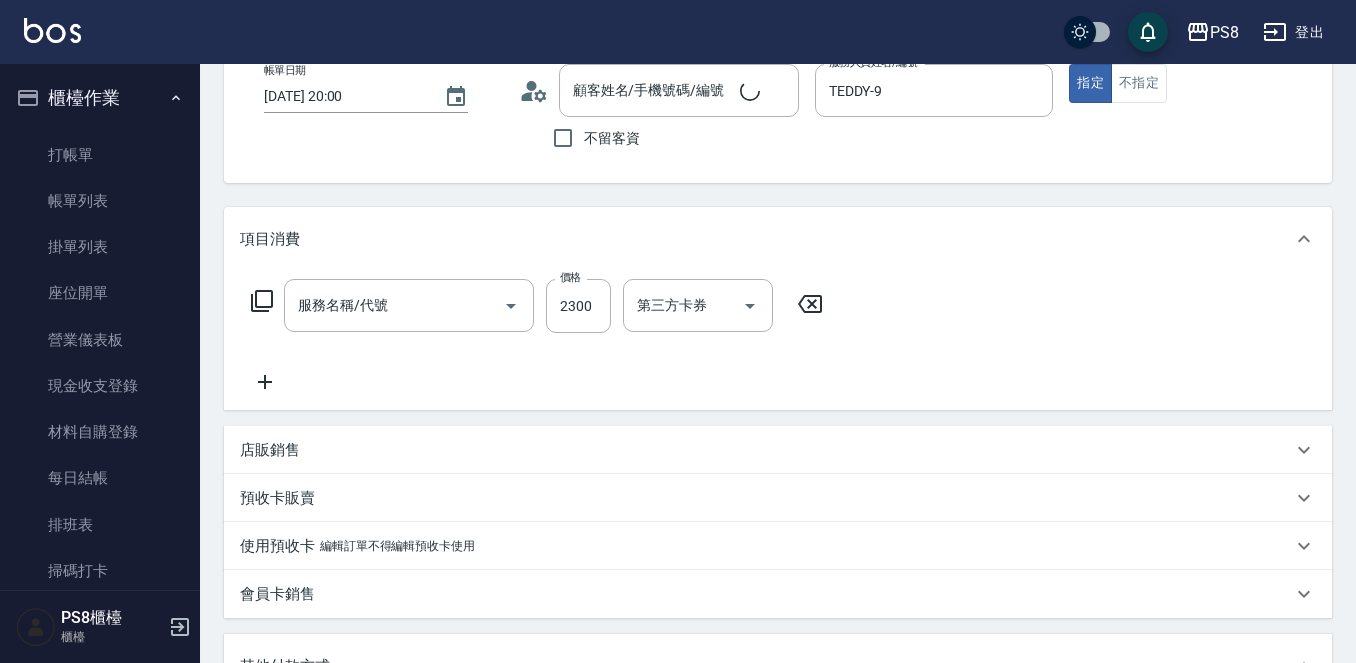 type on "張謹瑜/0911597150/0911597150" 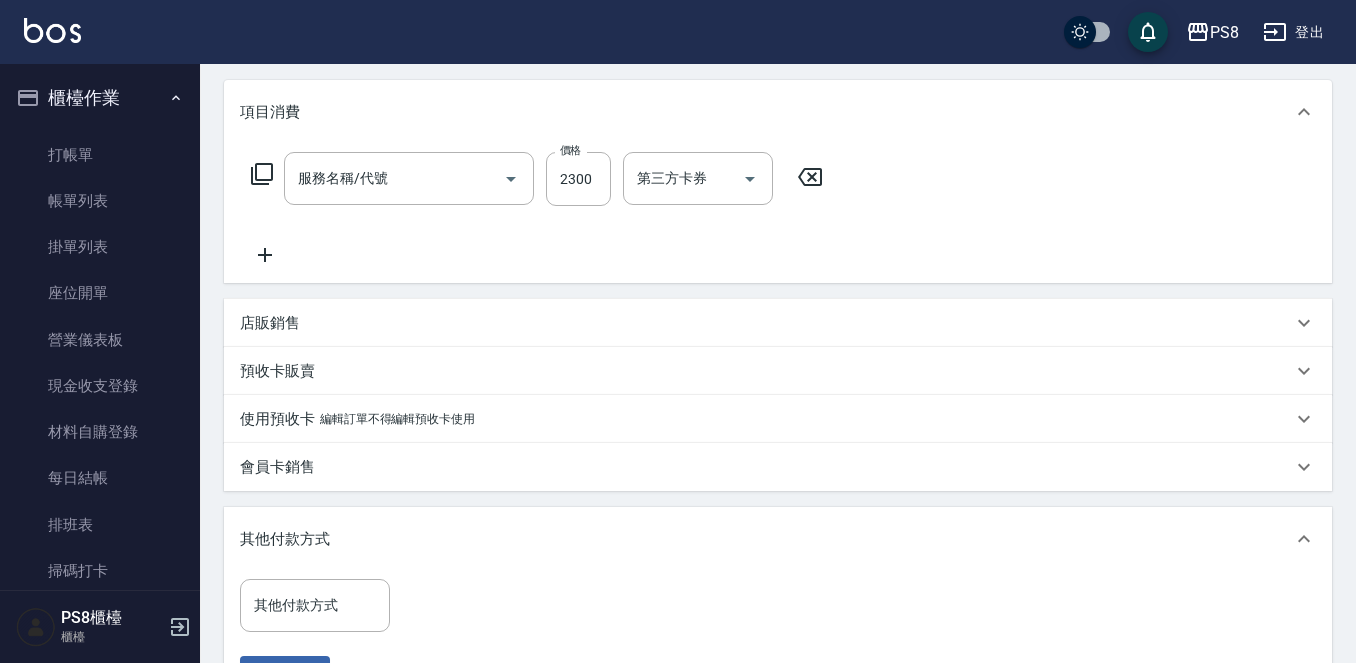scroll, scrollTop: 321, scrollLeft: 0, axis: vertical 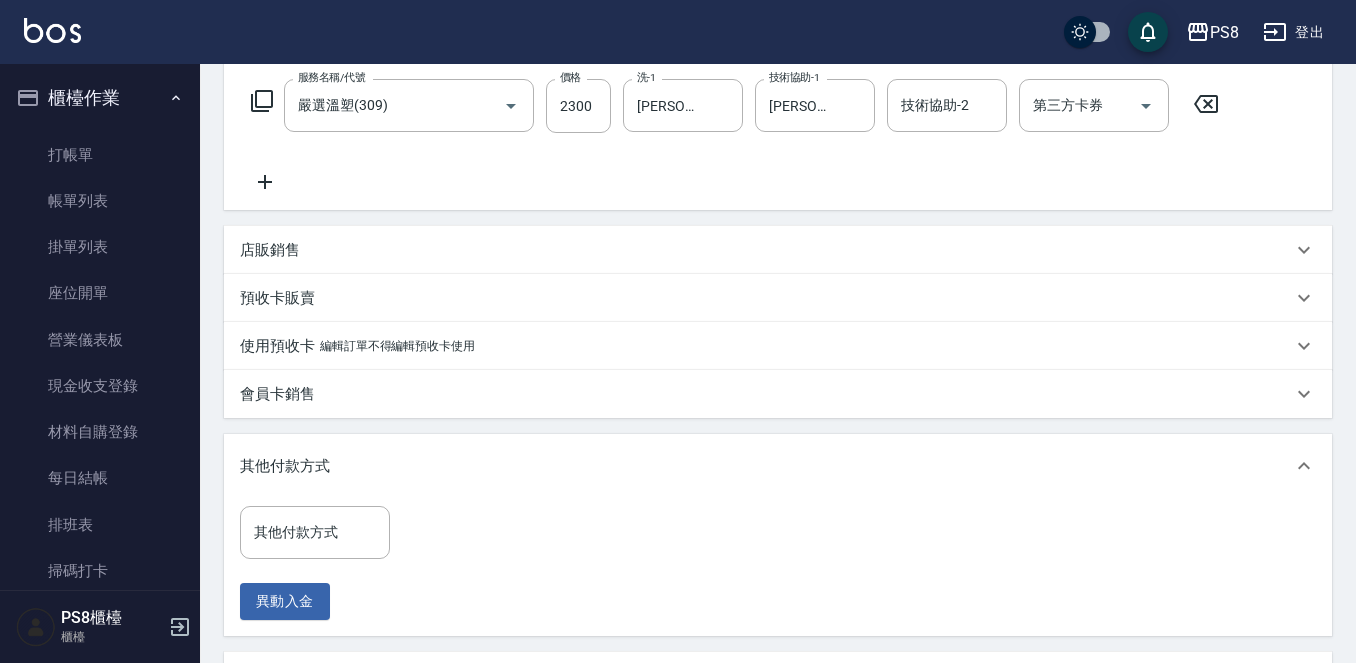 type on "嚴選溫塑(309)" 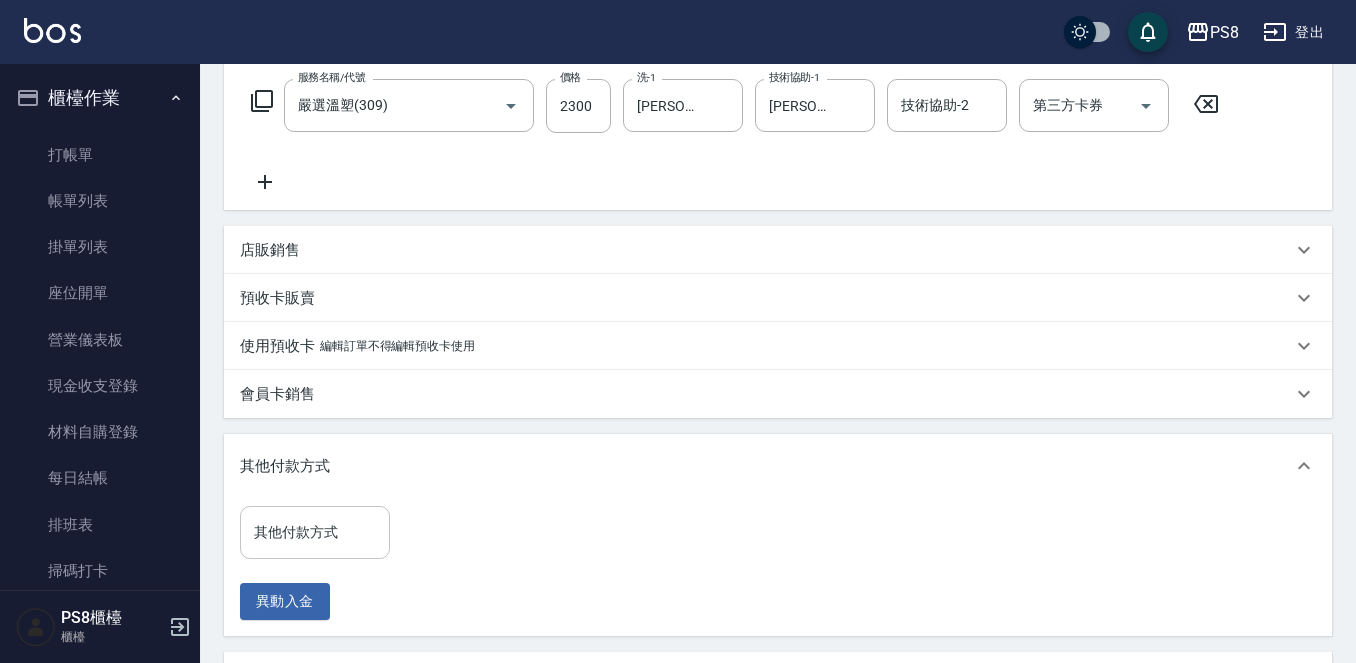 click on "其他付款方式" at bounding box center (315, 532) 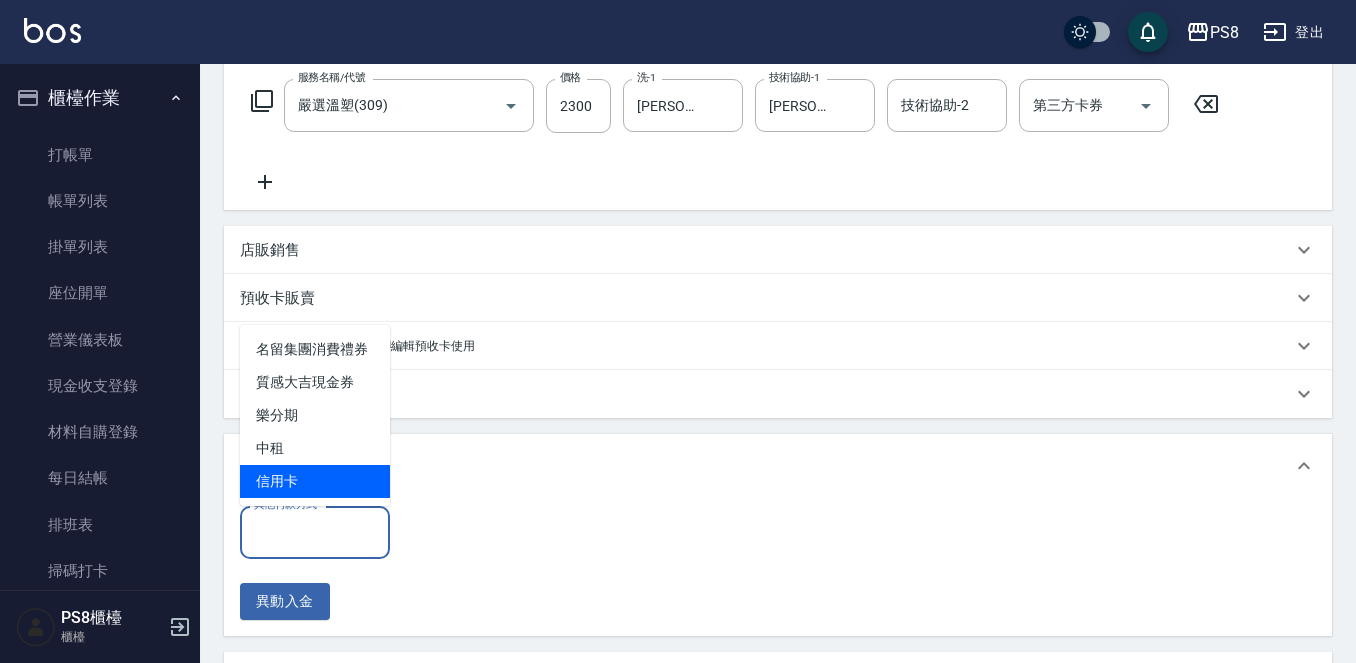 click on "信用卡" at bounding box center (315, 481) 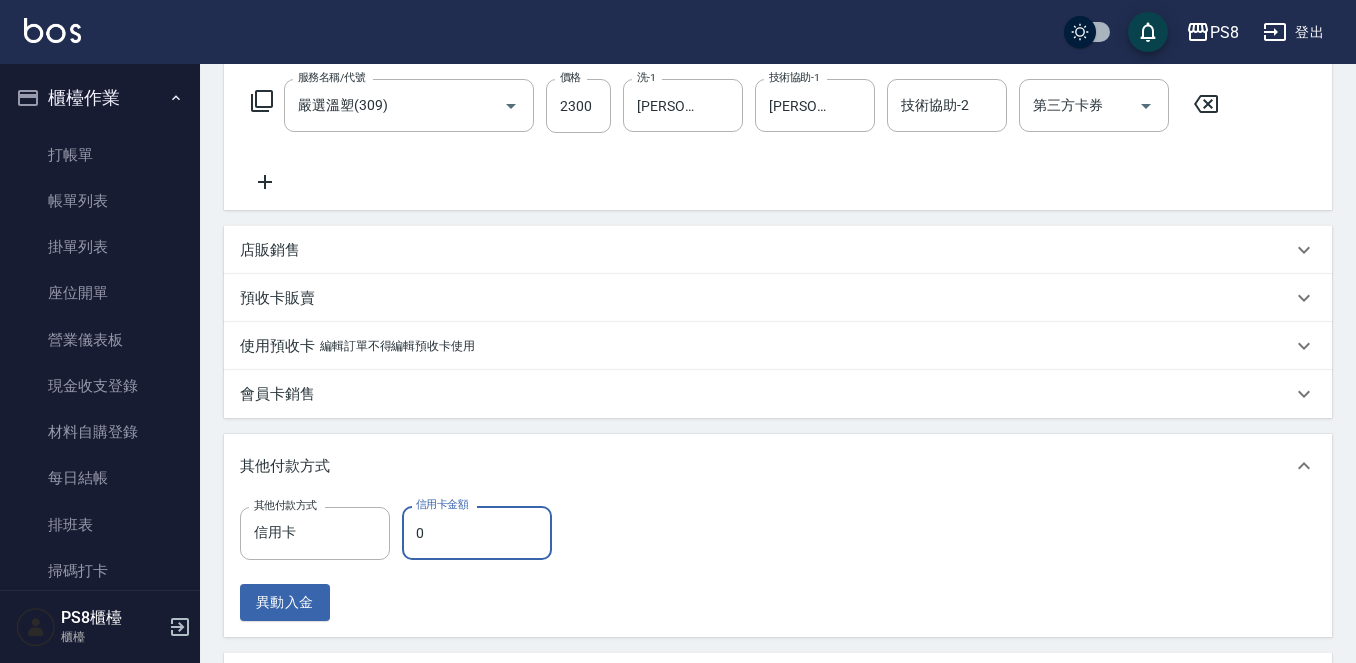 click on "0" at bounding box center (477, 533) 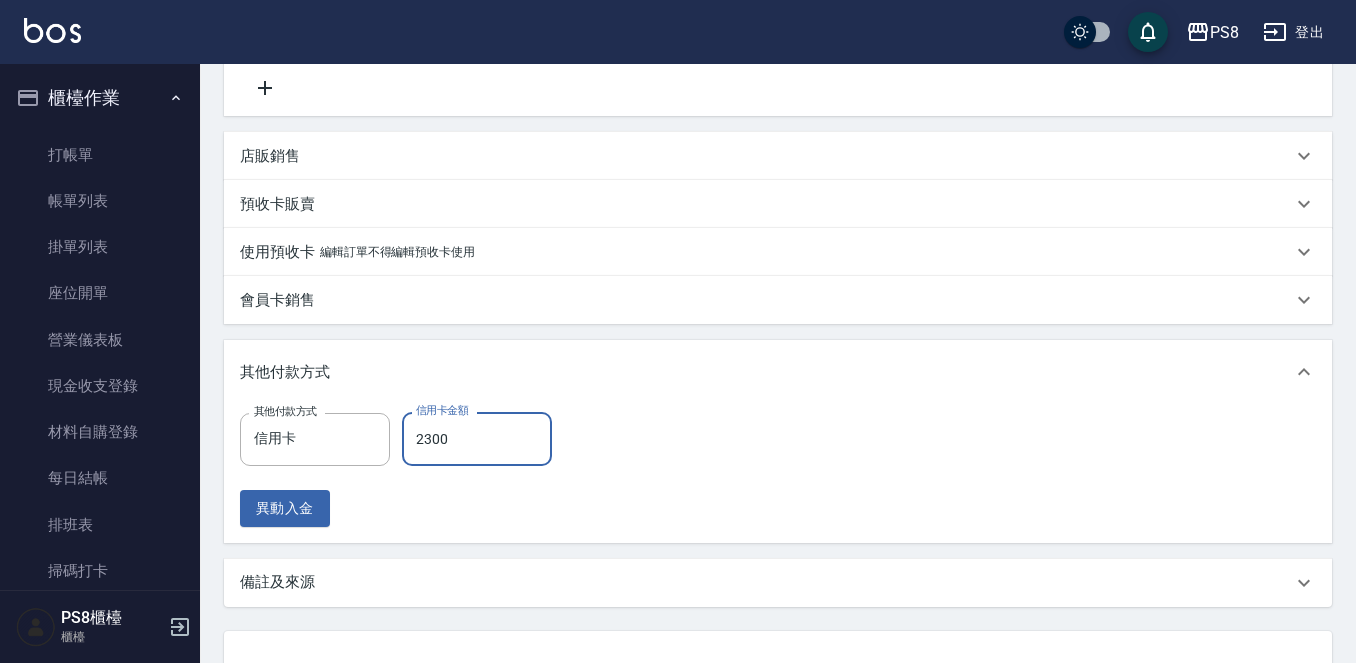 scroll, scrollTop: 575, scrollLeft: 0, axis: vertical 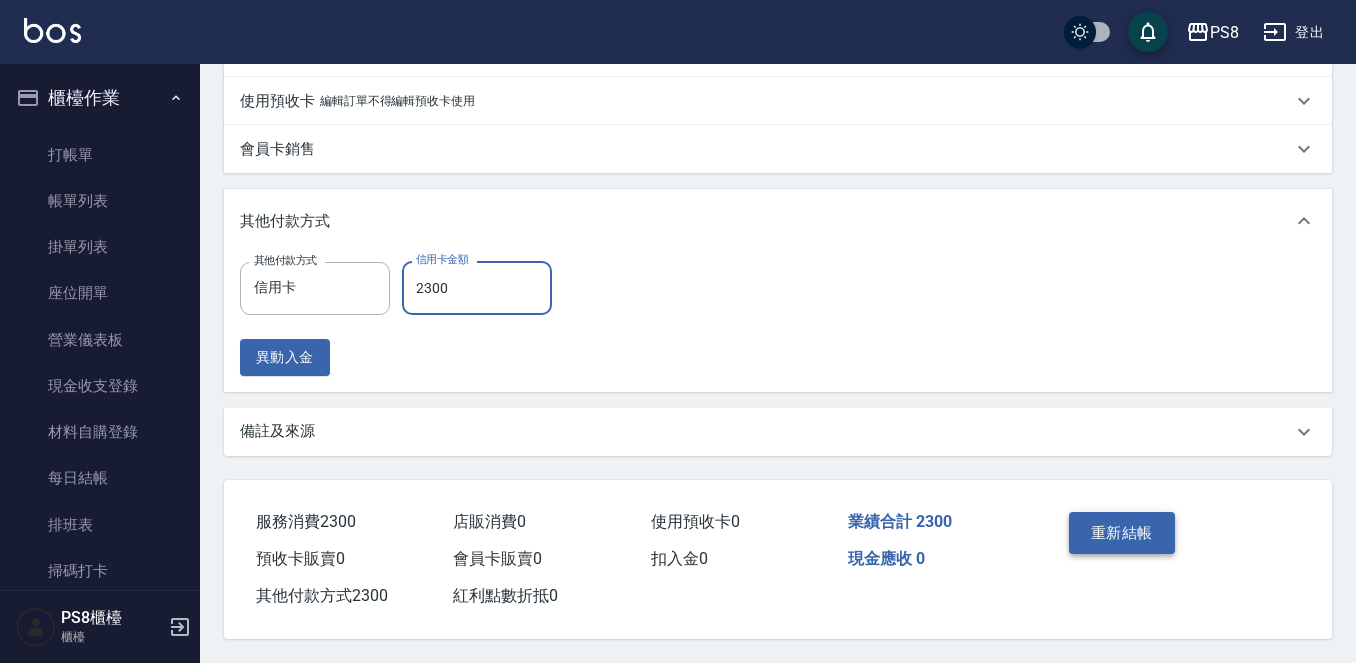 type on "2300" 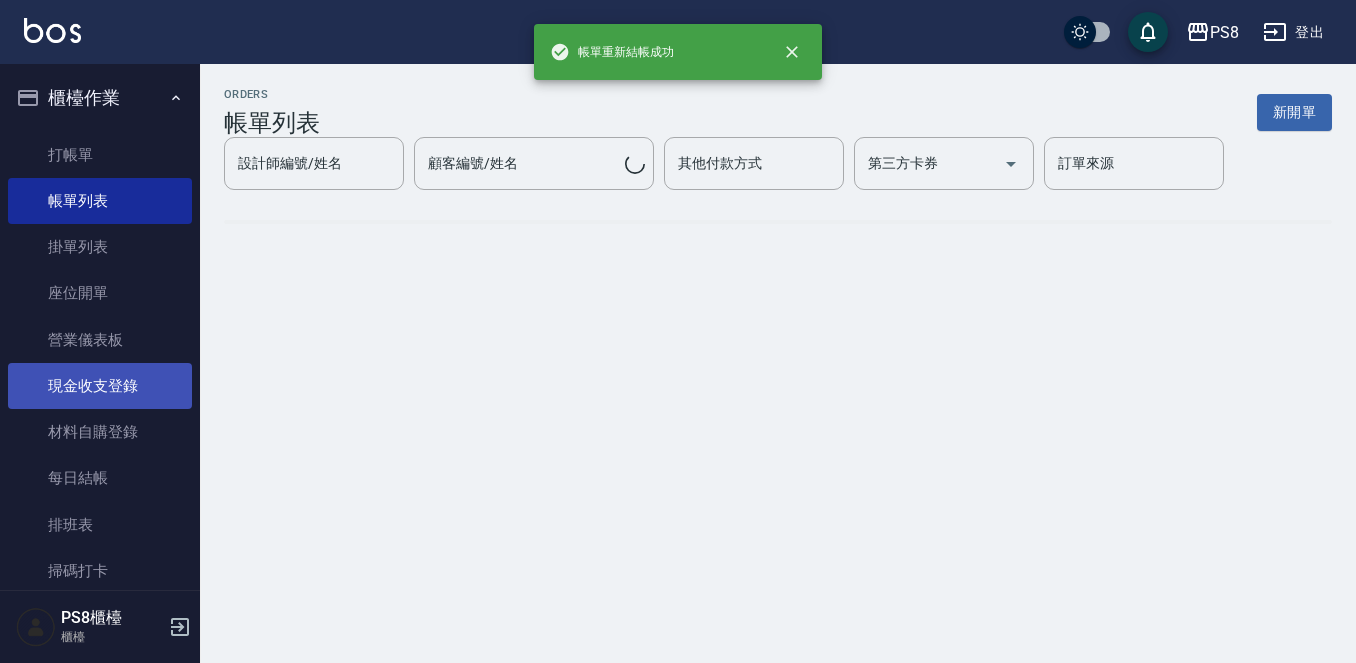scroll, scrollTop: 0, scrollLeft: 0, axis: both 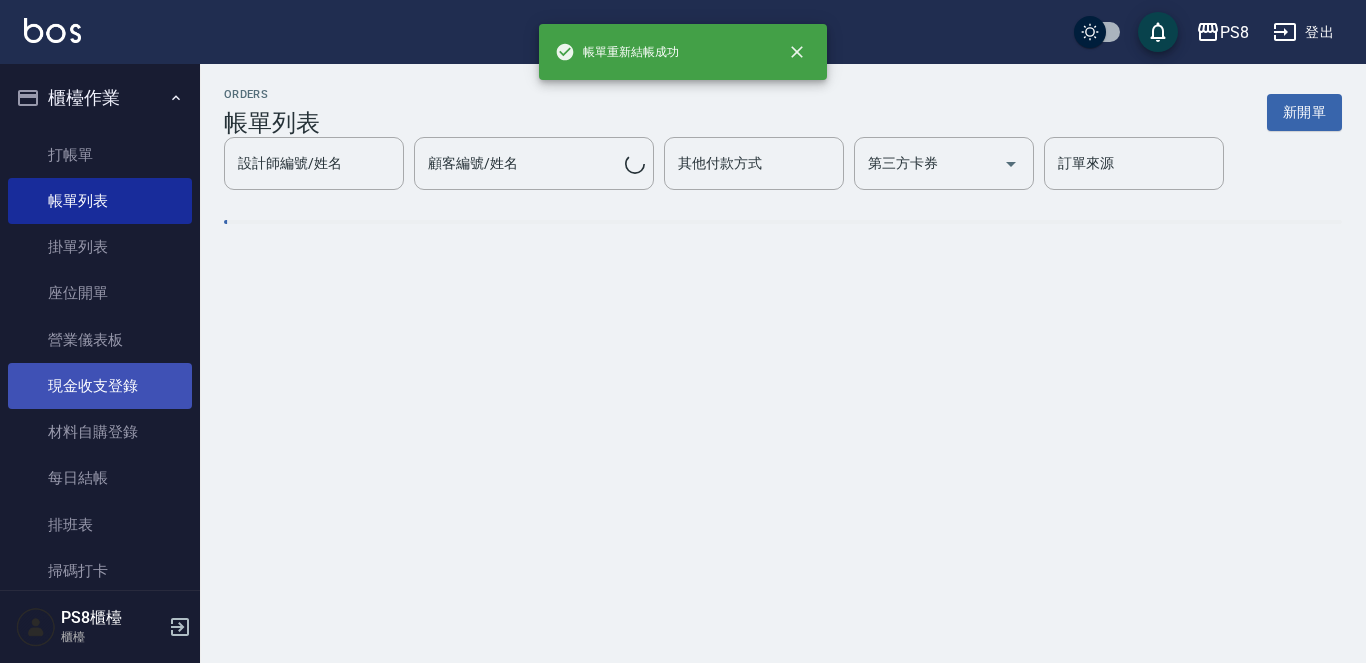 click on "現金收支登錄" at bounding box center (100, 386) 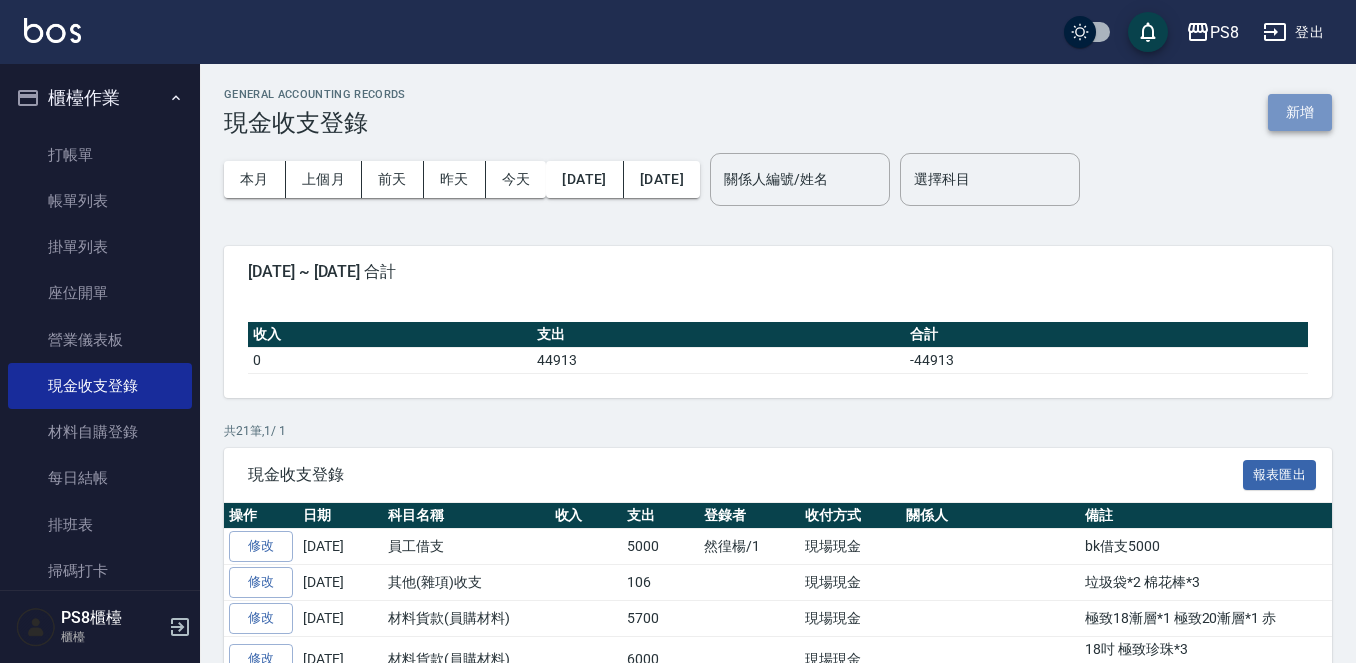 click on "新增" at bounding box center [1300, 112] 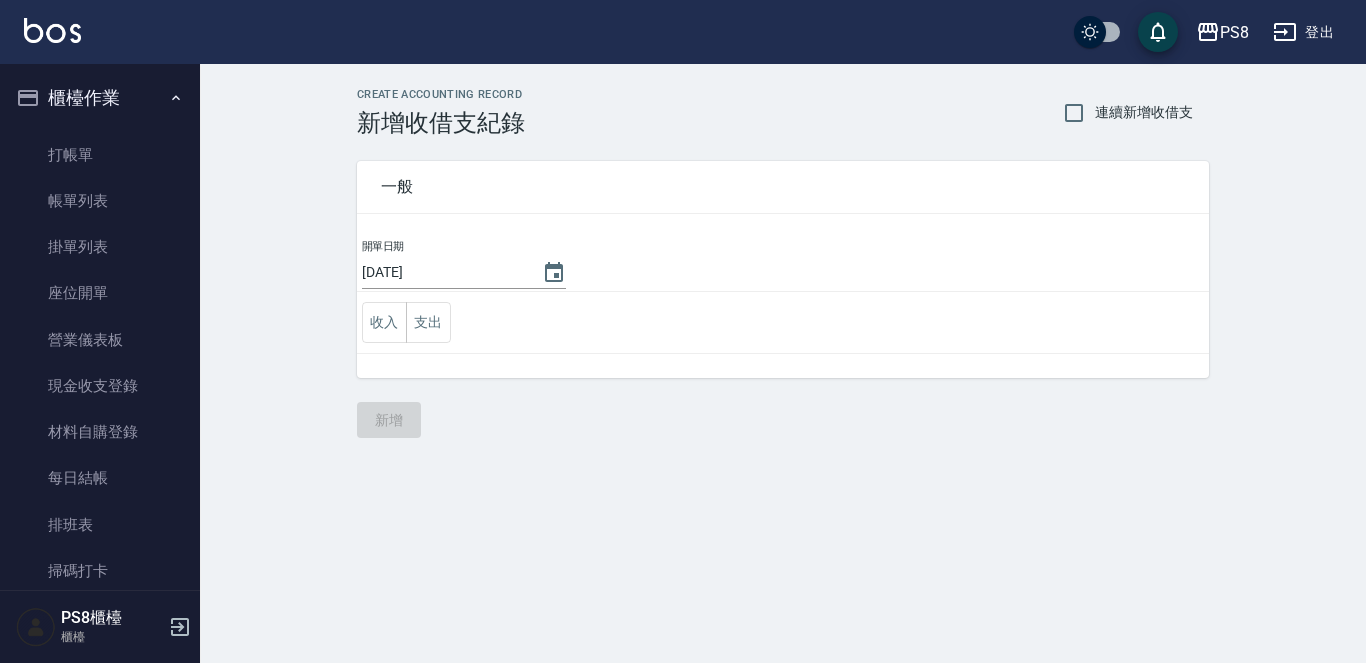 click on "收入 支出" at bounding box center (783, 323) 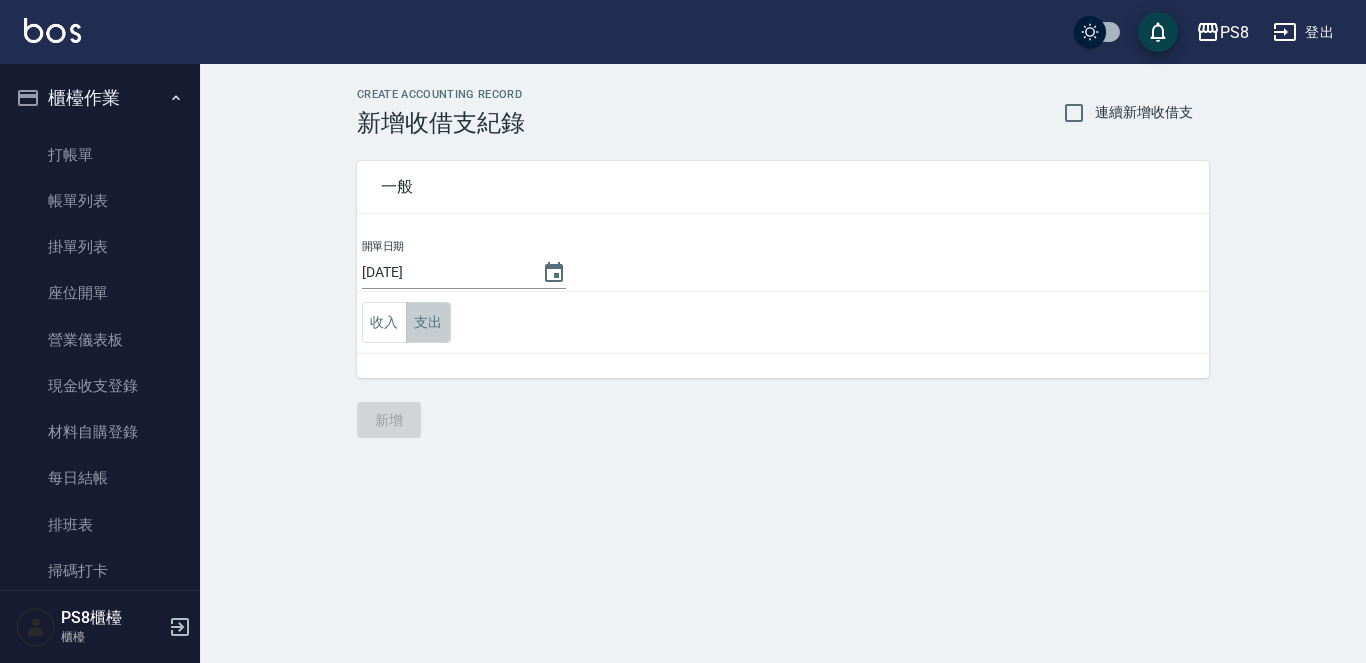 click on "支出" at bounding box center (428, 322) 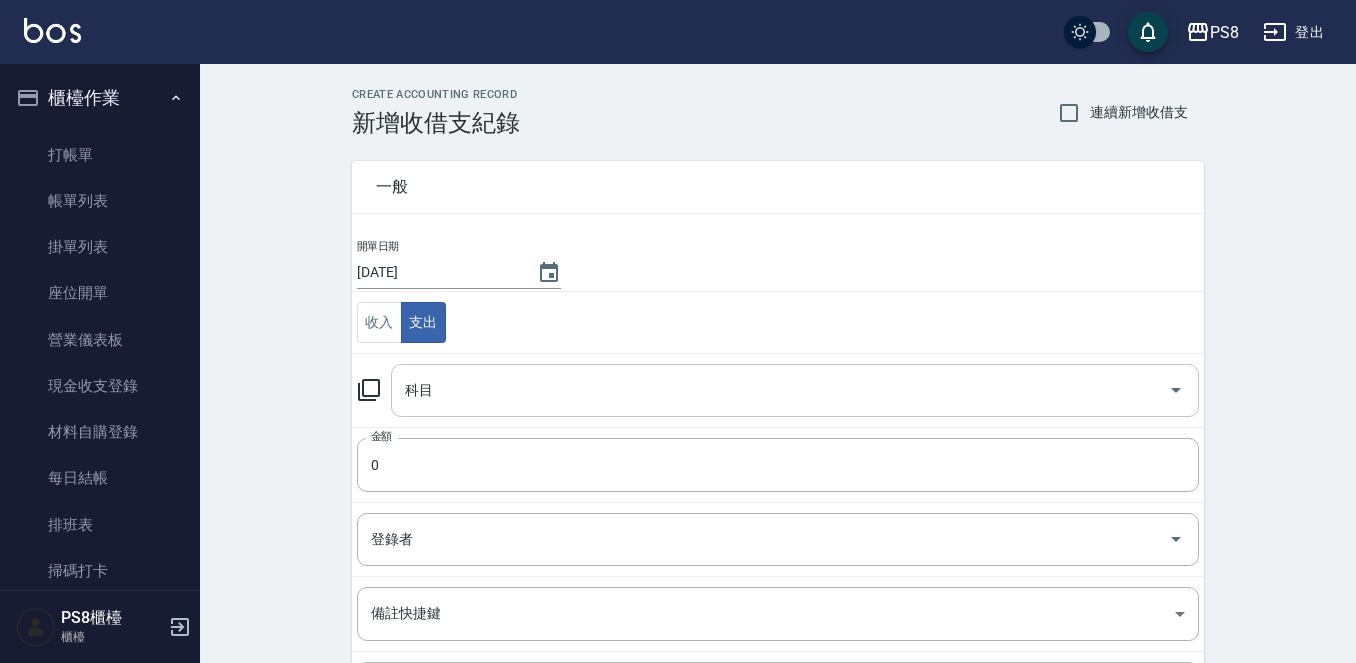 click on "科目" at bounding box center [780, 390] 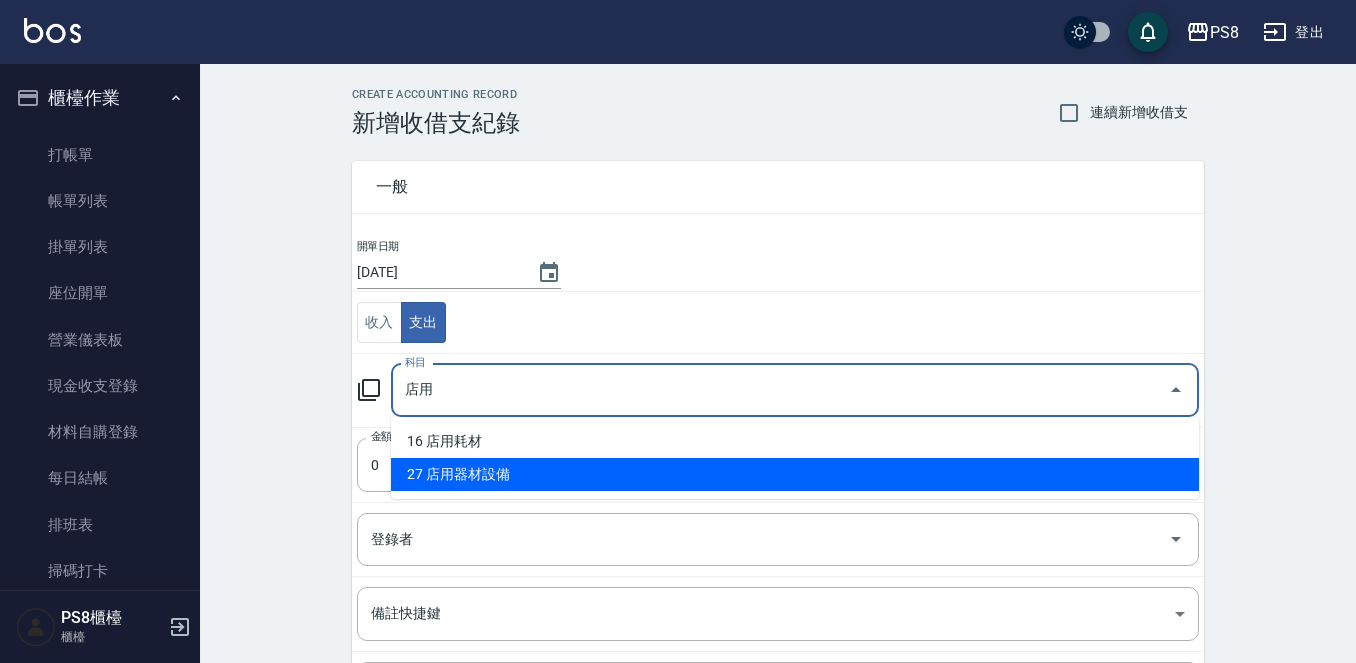 click on "16 店用耗材 27 店用器材設備" at bounding box center (795, 458) 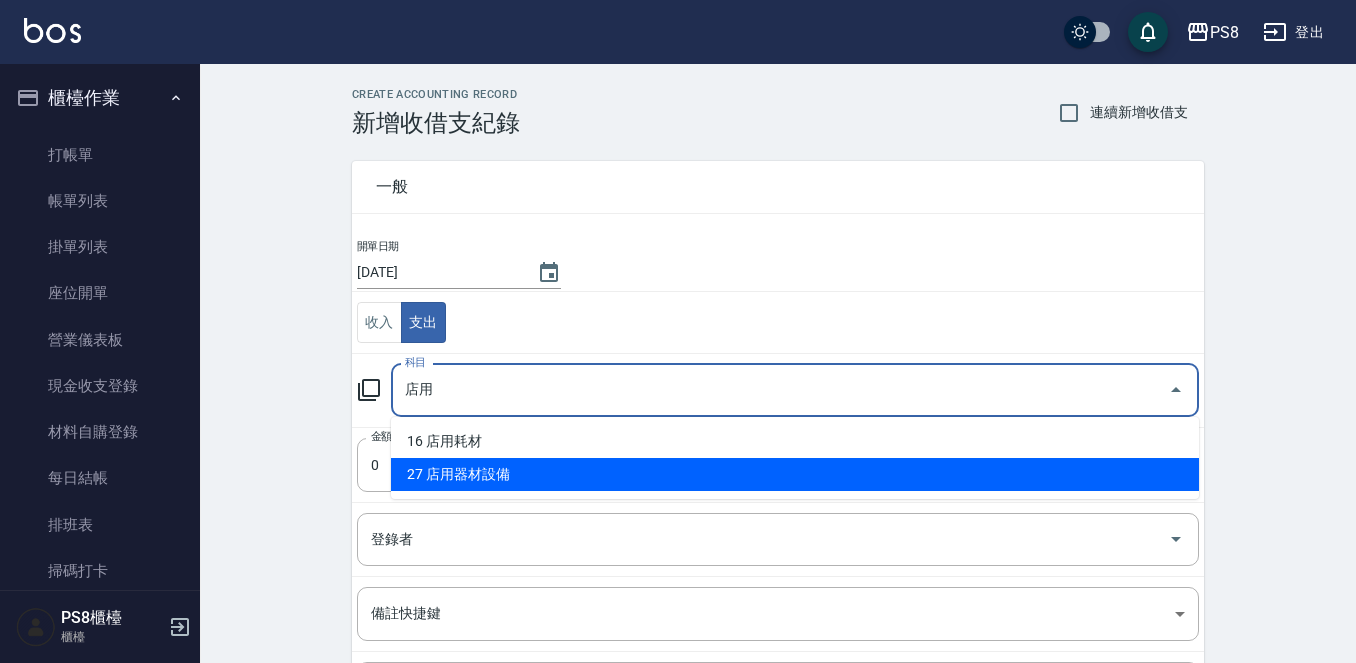 click on "27 店用器材設備" at bounding box center (795, 474) 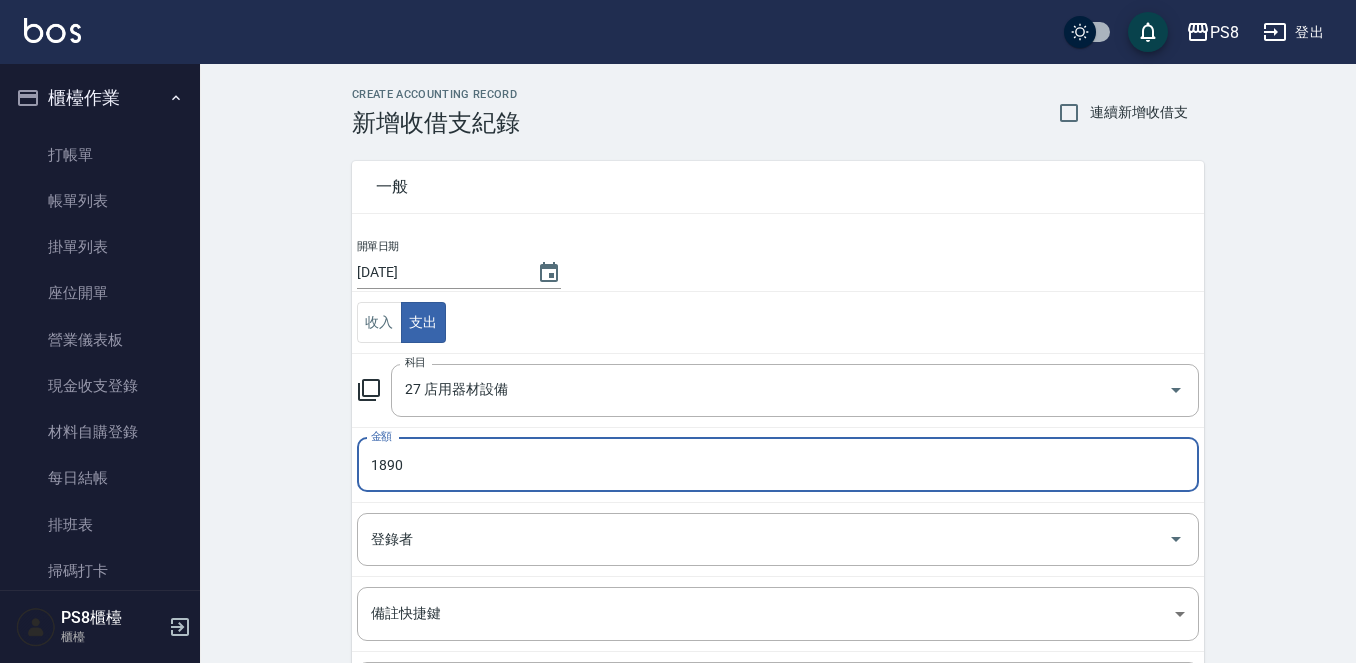 type on "1890" 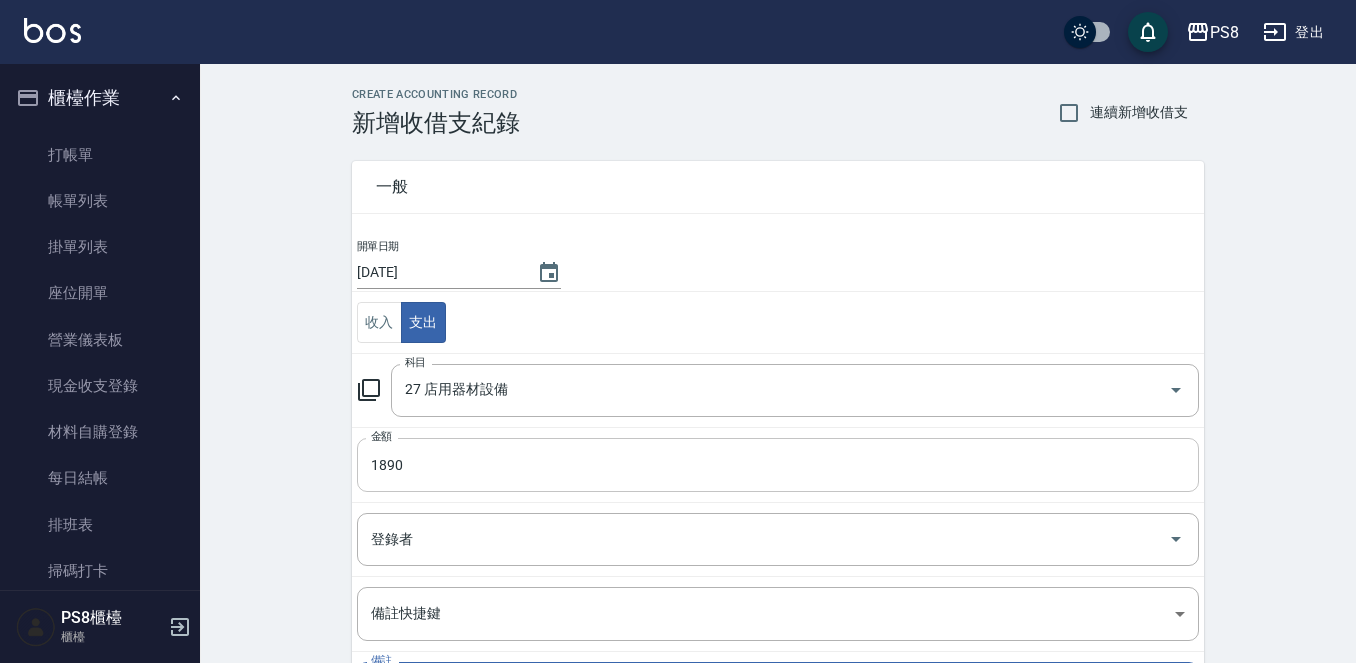 scroll, scrollTop: 220, scrollLeft: 0, axis: vertical 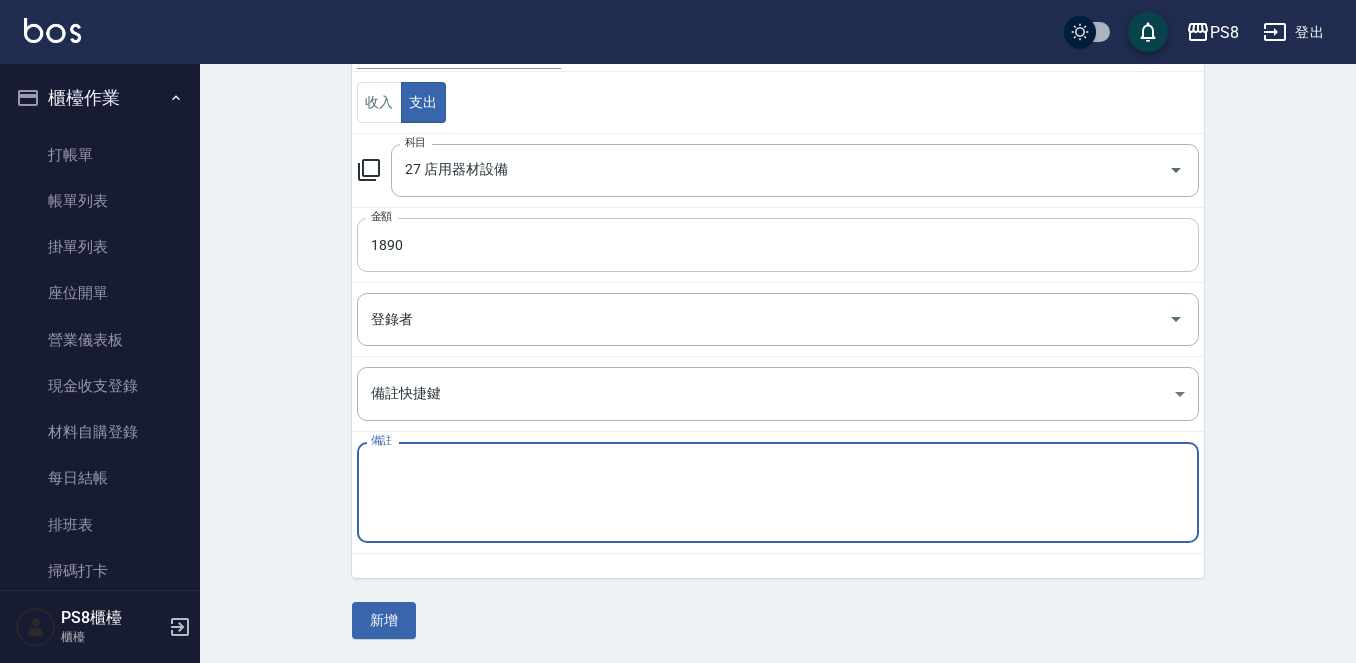 click on "備註" at bounding box center [778, 493] 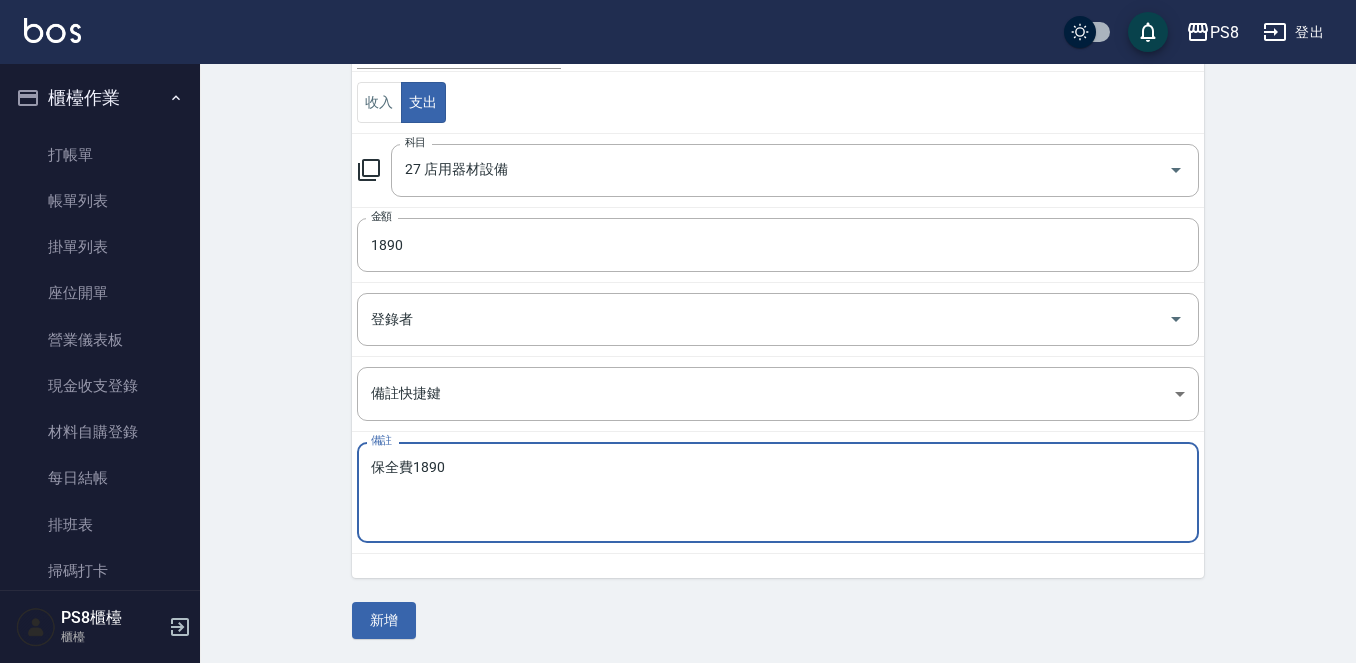 click on "保全費1890" at bounding box center [778, 493] 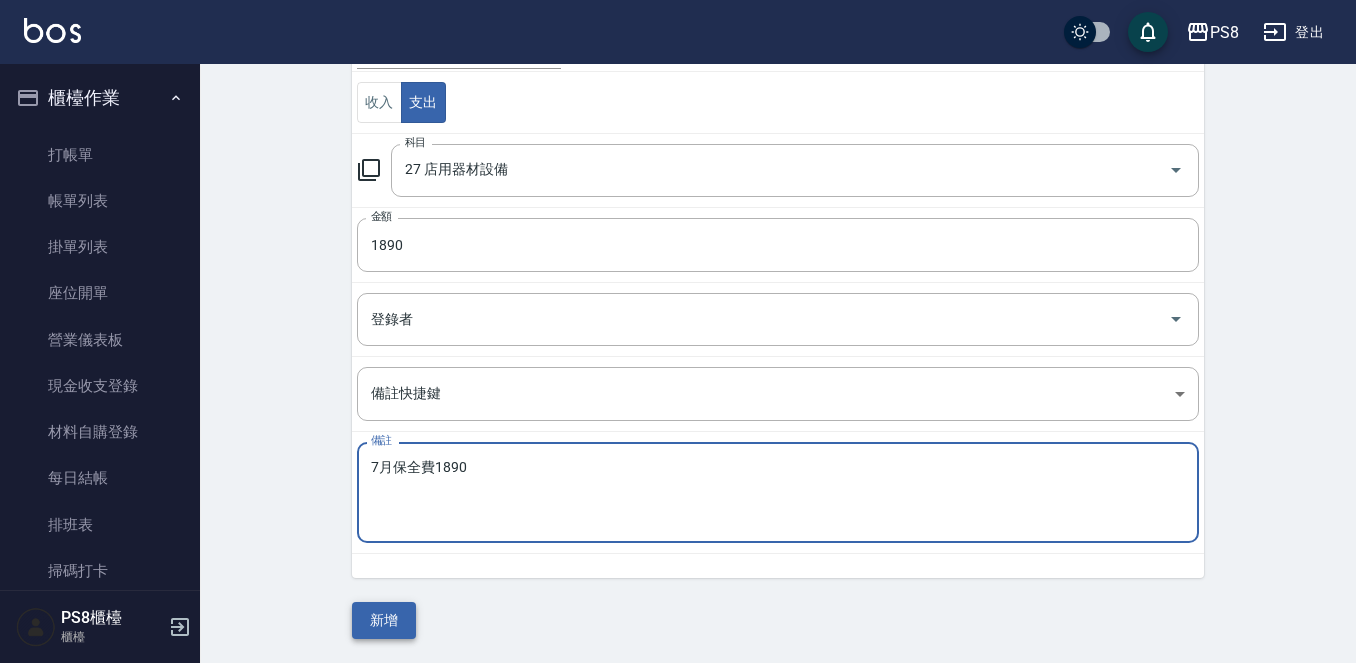 type on "7月保全費1890" 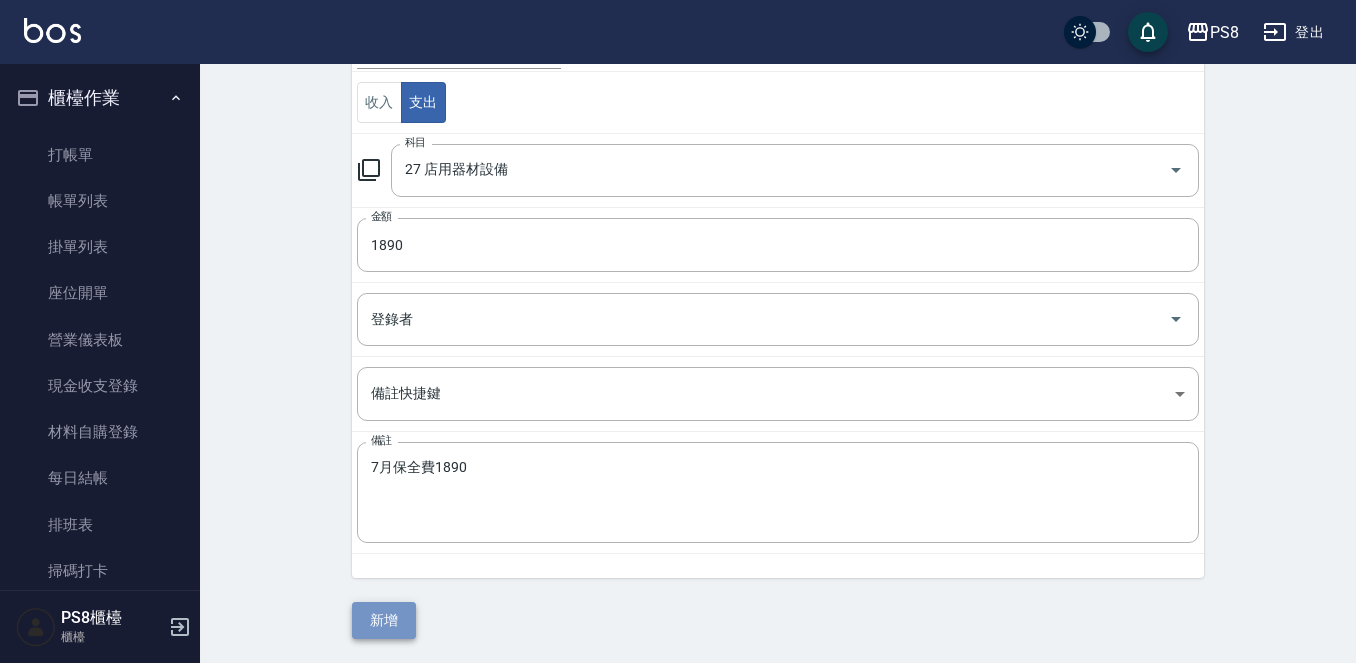 click on "新增" at bounding box center (384, 620) 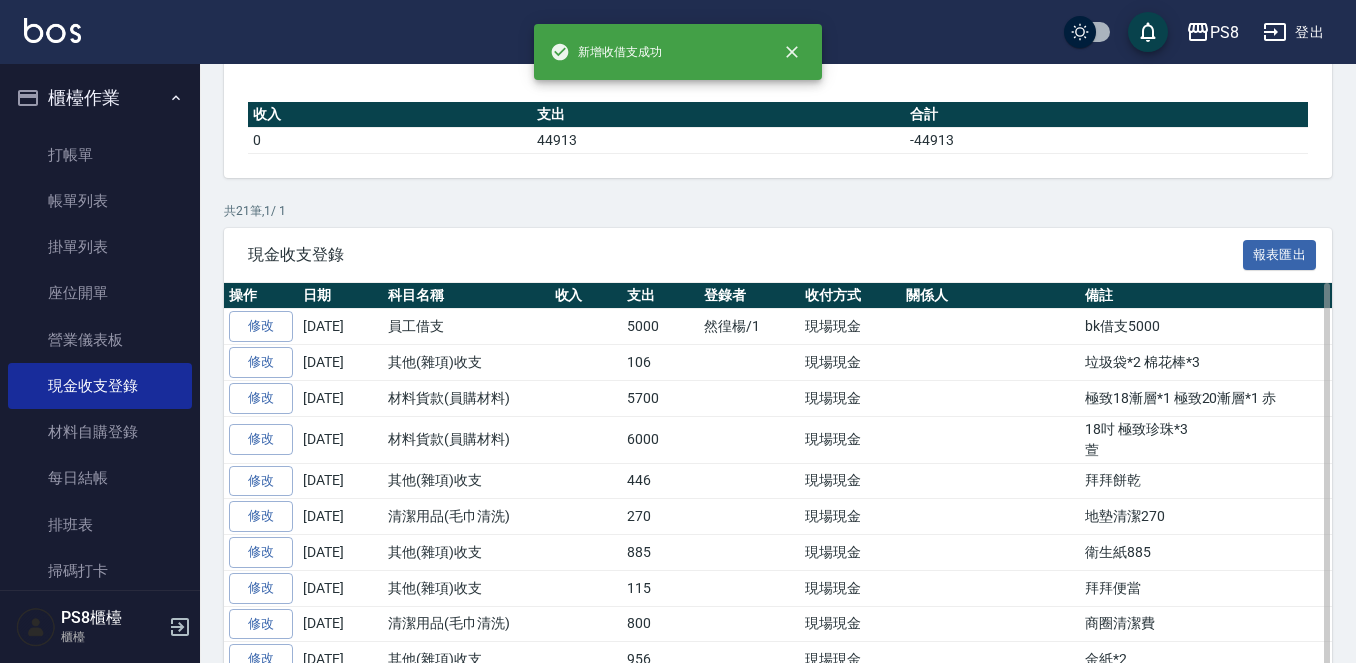 scroll, scrollTop: 0, scrollLeft: 0, axis: both 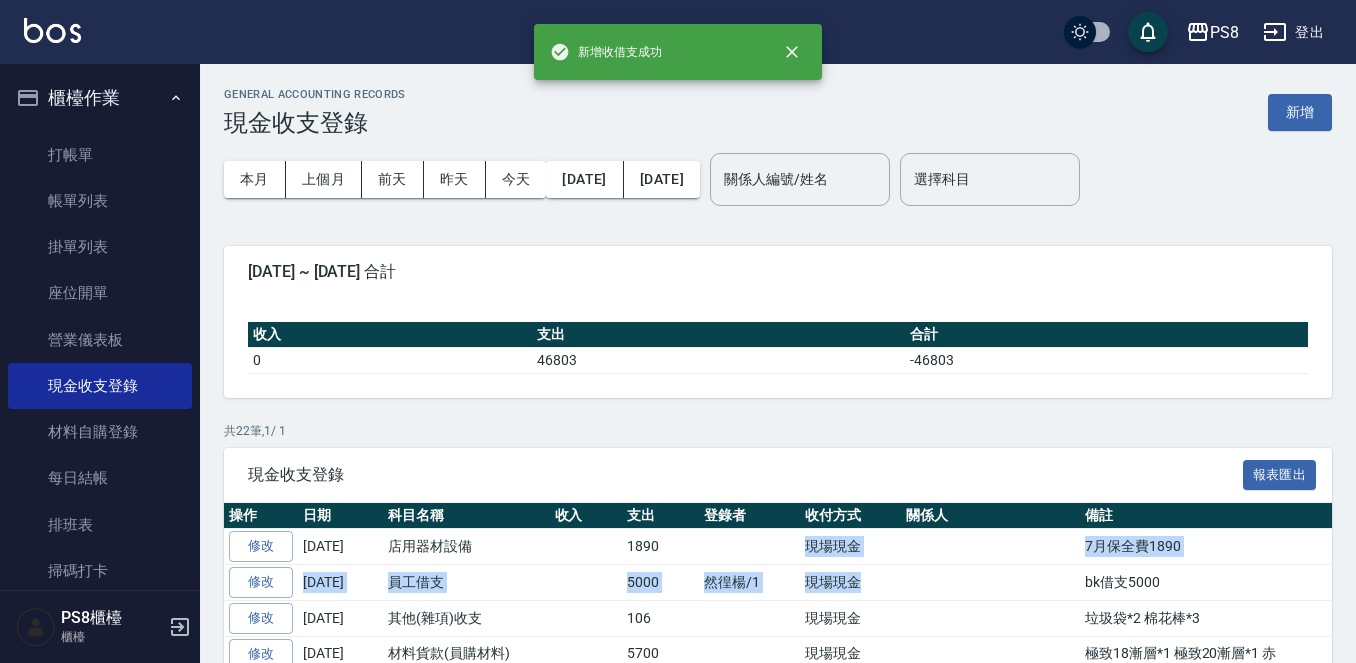 drag, startPoint x: 664, startPoint y: 558, endPoint x: 940, endPoint y: 589, distance: 277.73547 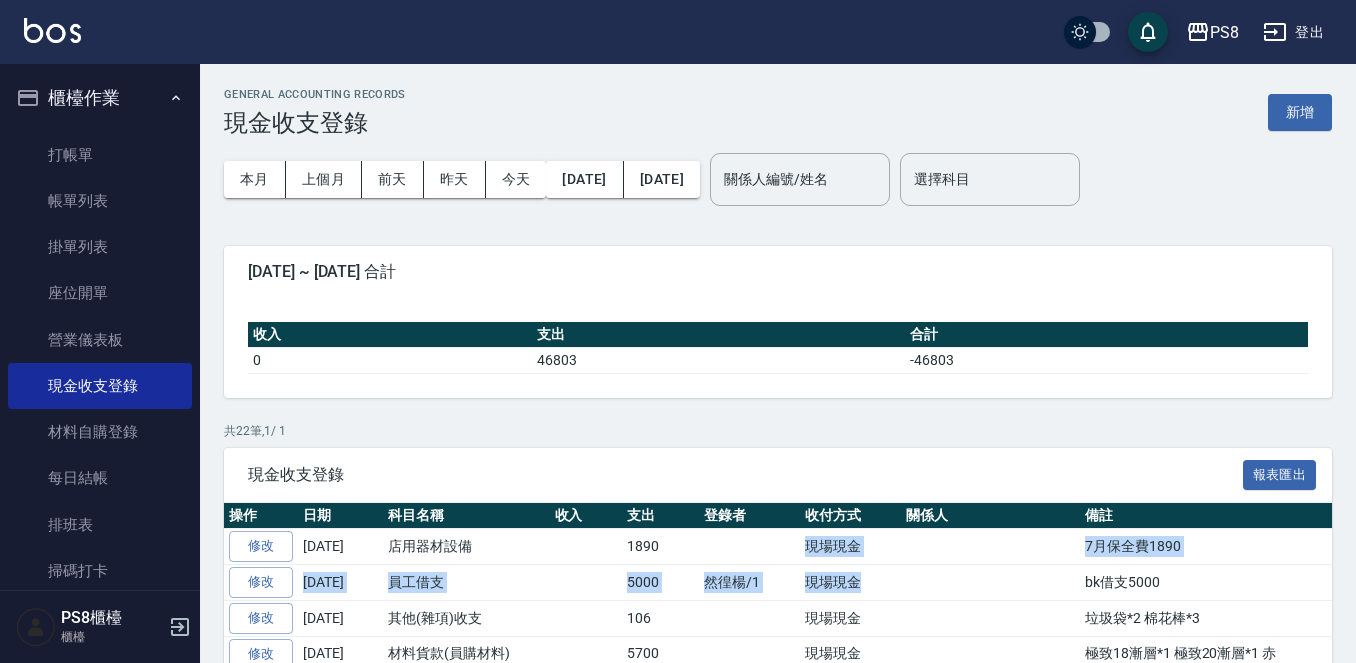click at bounding box center [990, 583] 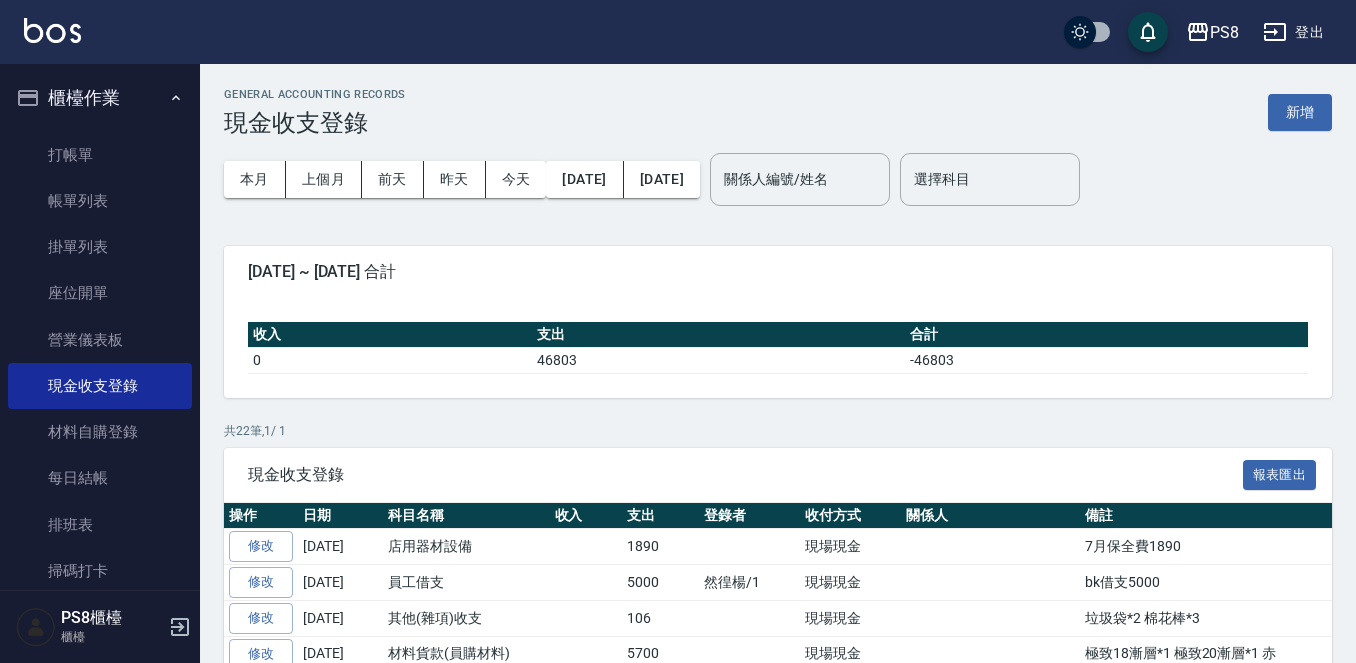 click on "垃圾袋*2 棉花棒*3" at bounding box center (1302, 618) 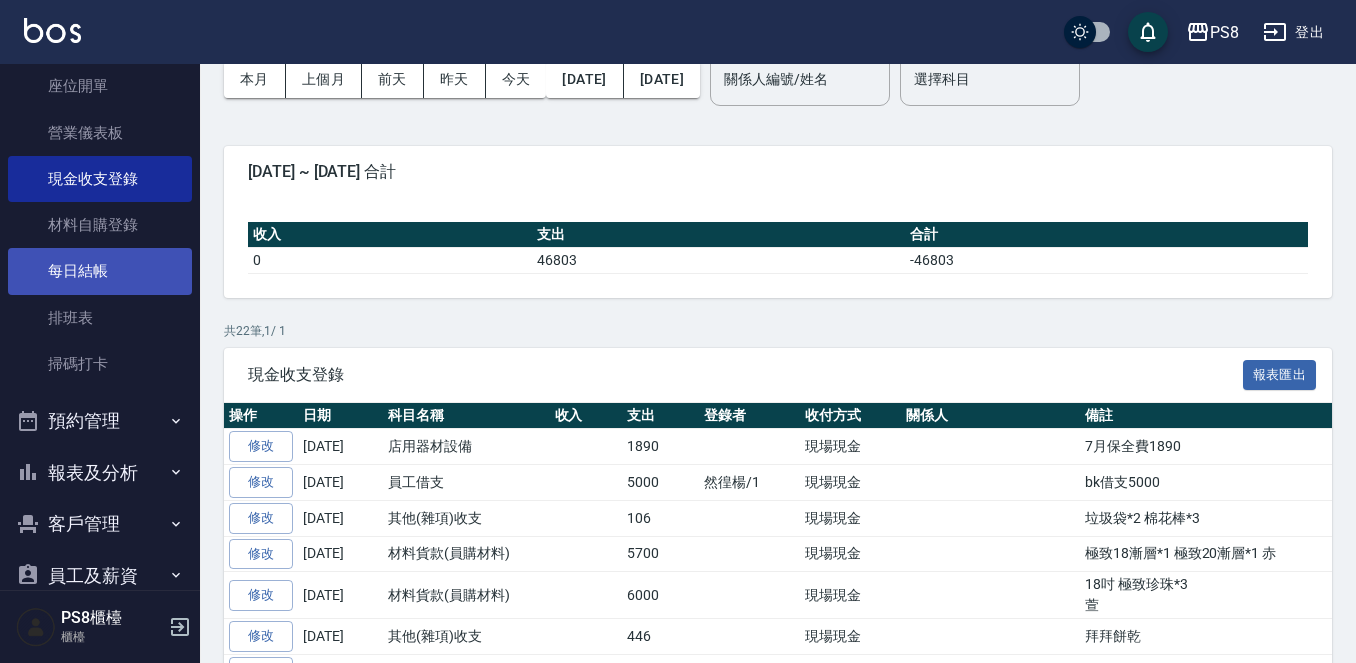 scroll, scrollTop: 345, scrollLeft: 0, axis: vertical 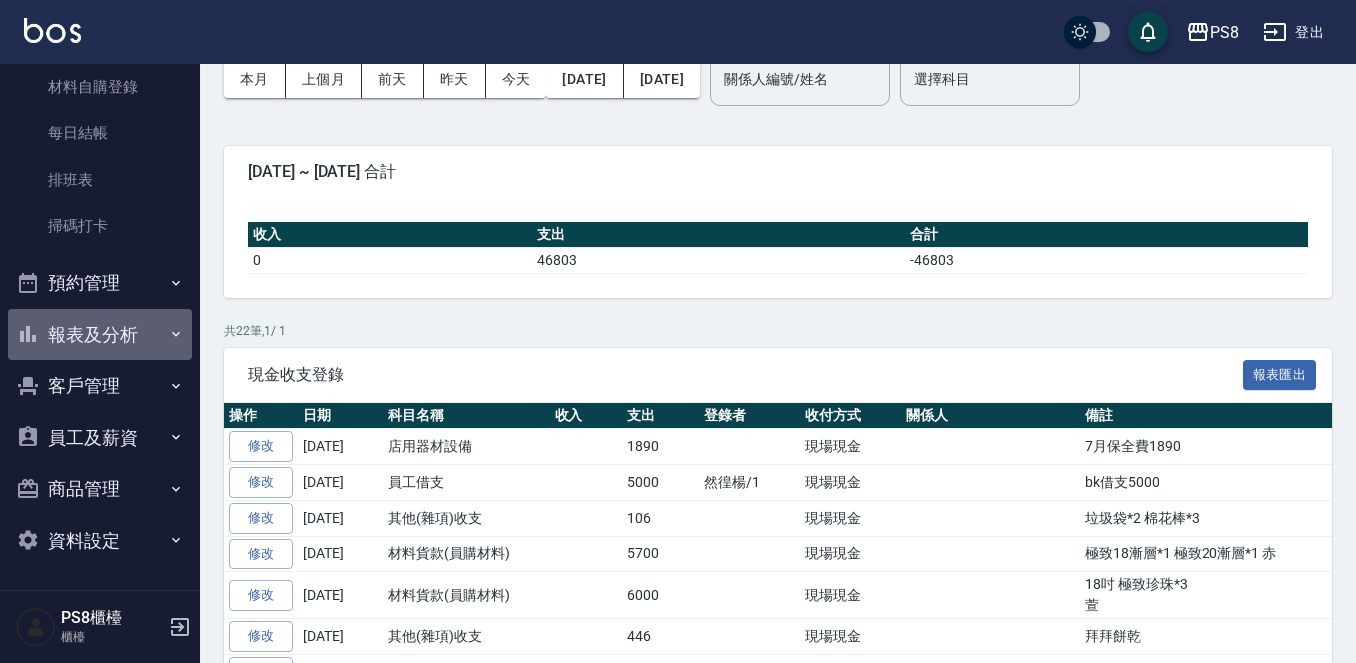 click on "報表及分析" at bounding box center (100, 335) 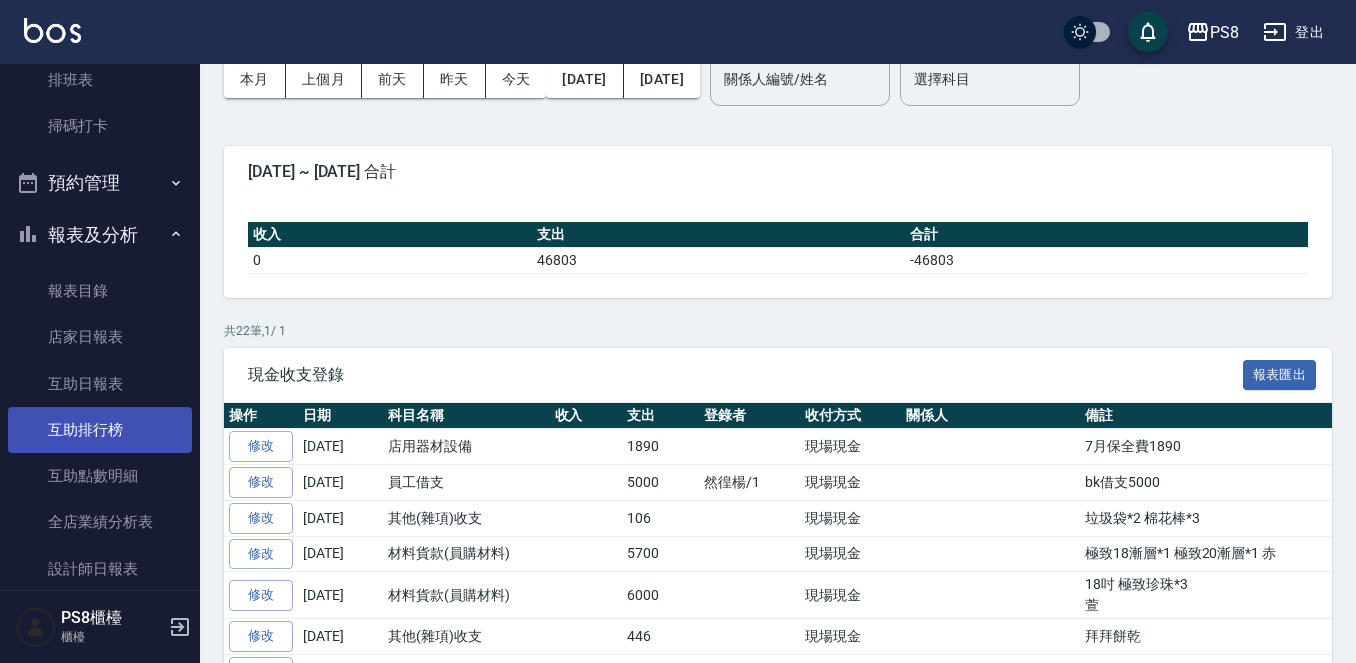scroll, scrollTop: 545, scrollLeft: 0, axis: vertical 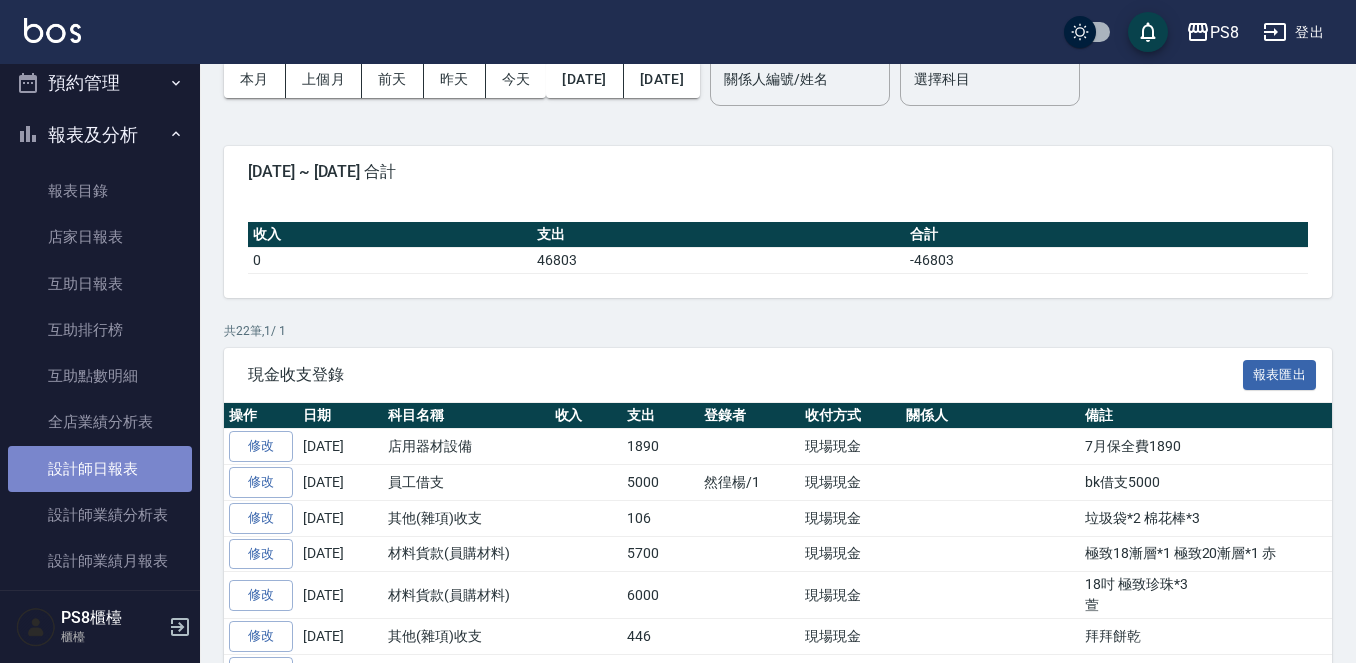 click on "設計師日報表" at bounding box center (100, 469) 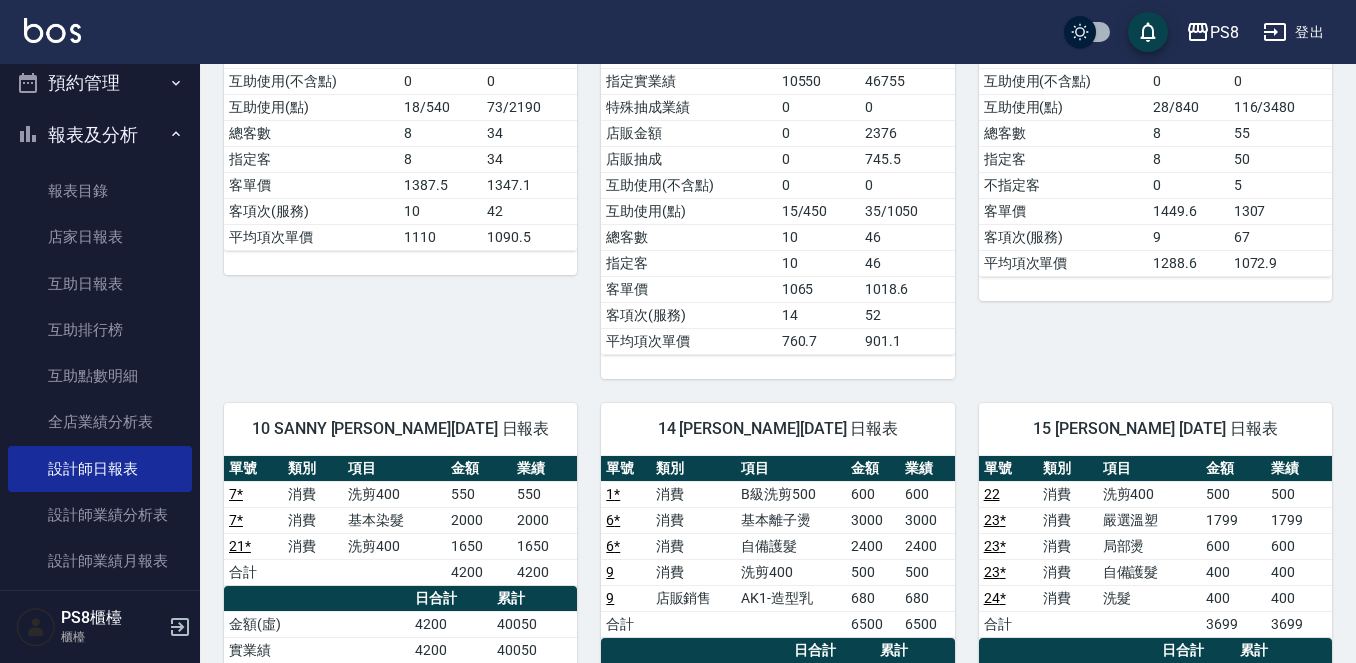 scroll, scrollTop: 664, scrollLeft: 0, axis: vertical 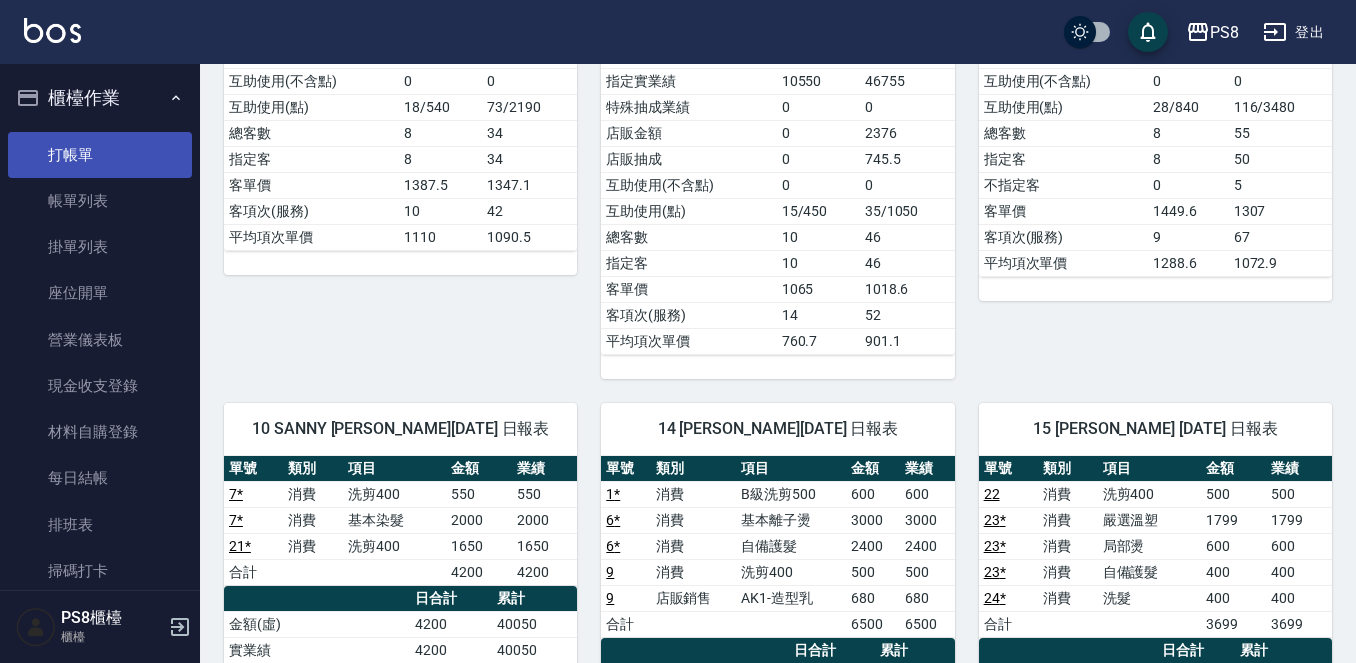 click on "打帳單" at bounding box center [100, 155] 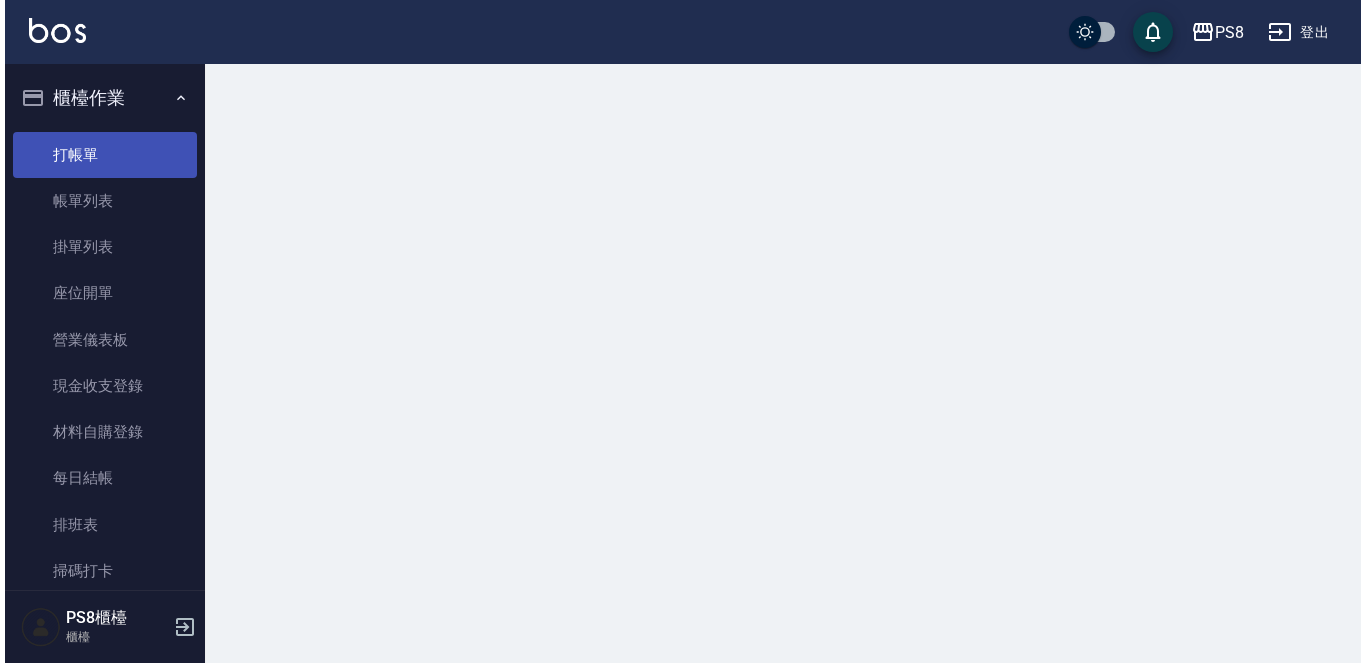 scroll, scrollTop: 0, scrollLeft: 0, axis: both 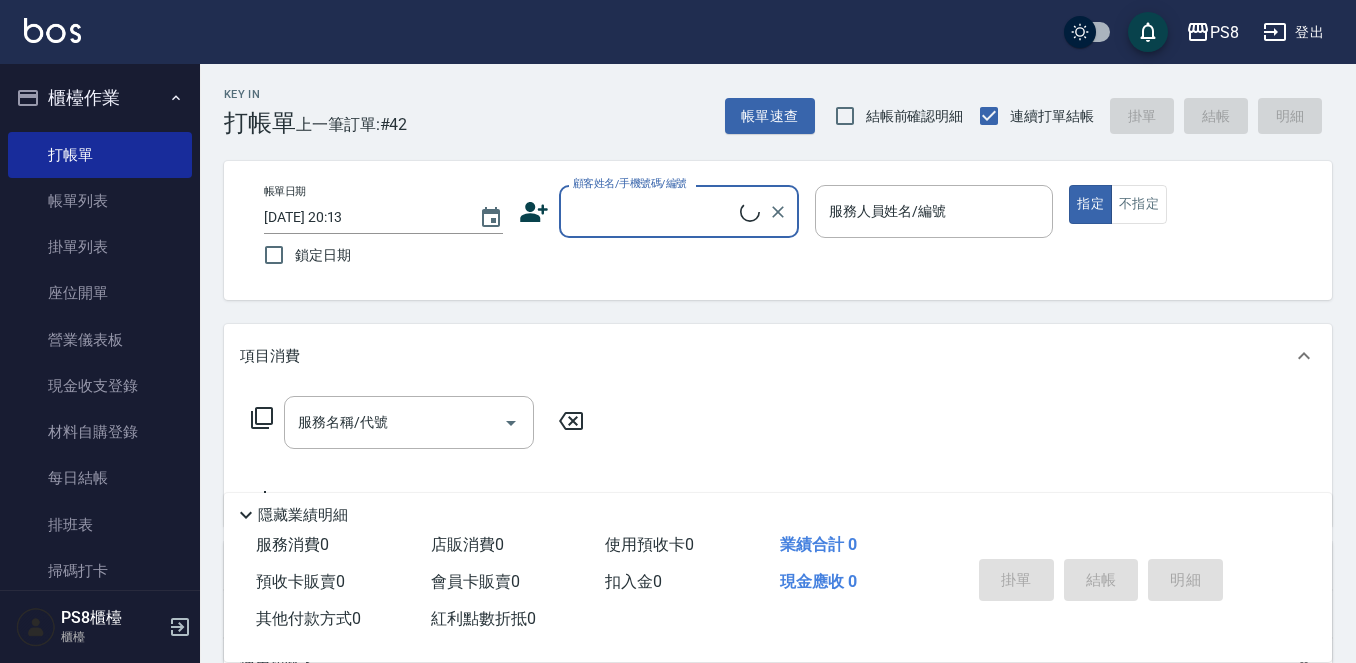 drag, startPoint x: 156, startPoint y: 169, endPoint x: 686, endPoint y: 225, distance: 532.95026 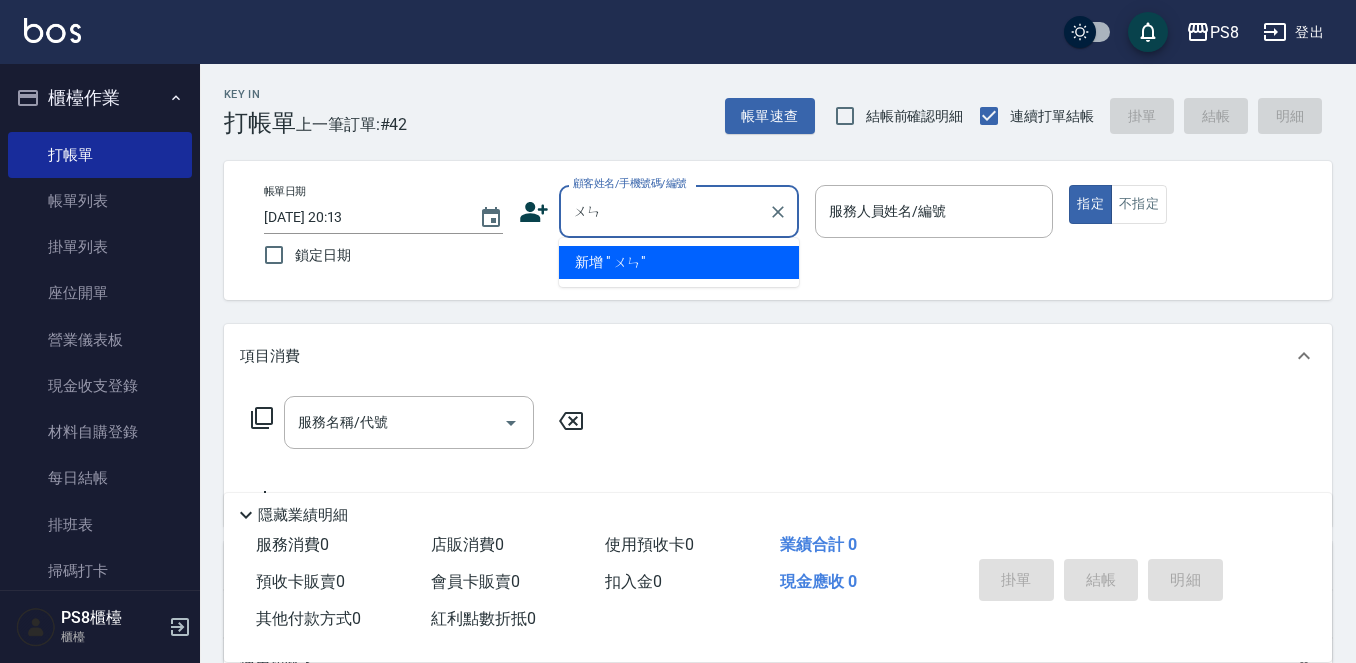 type on "ㄨ" 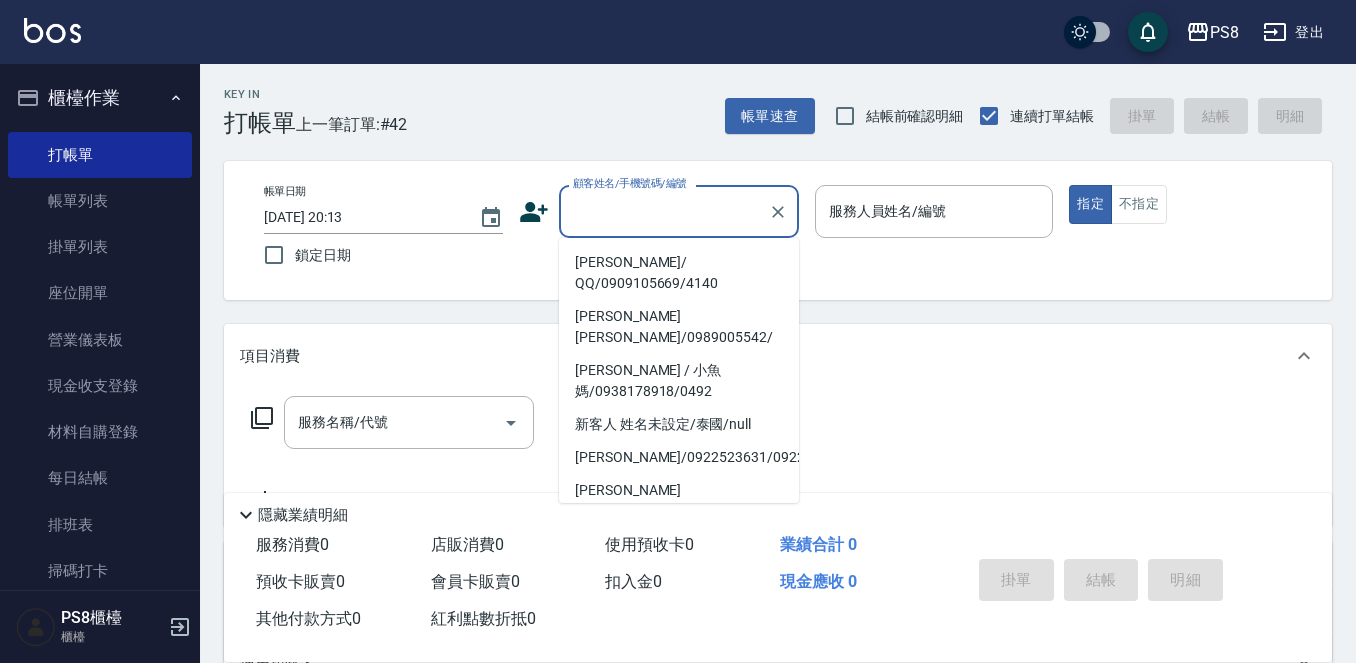 type 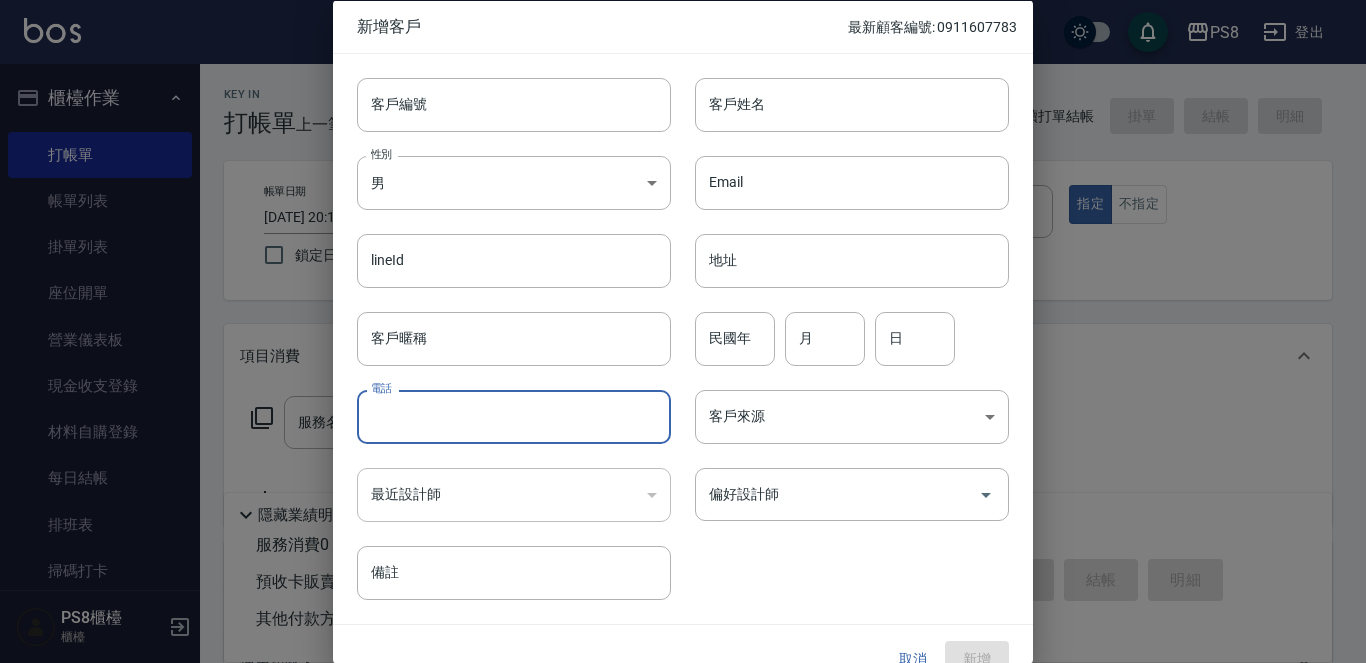 click on "電話" at bounding box center [514, 417] 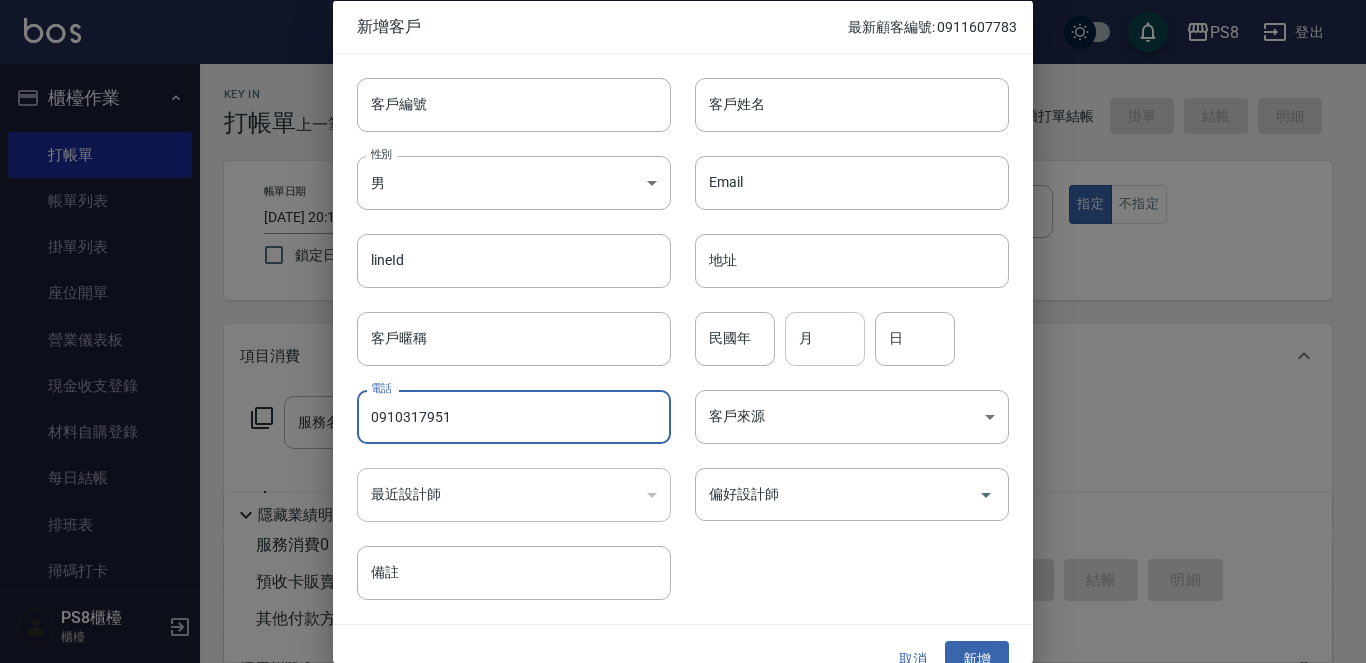 type on "0910317951" 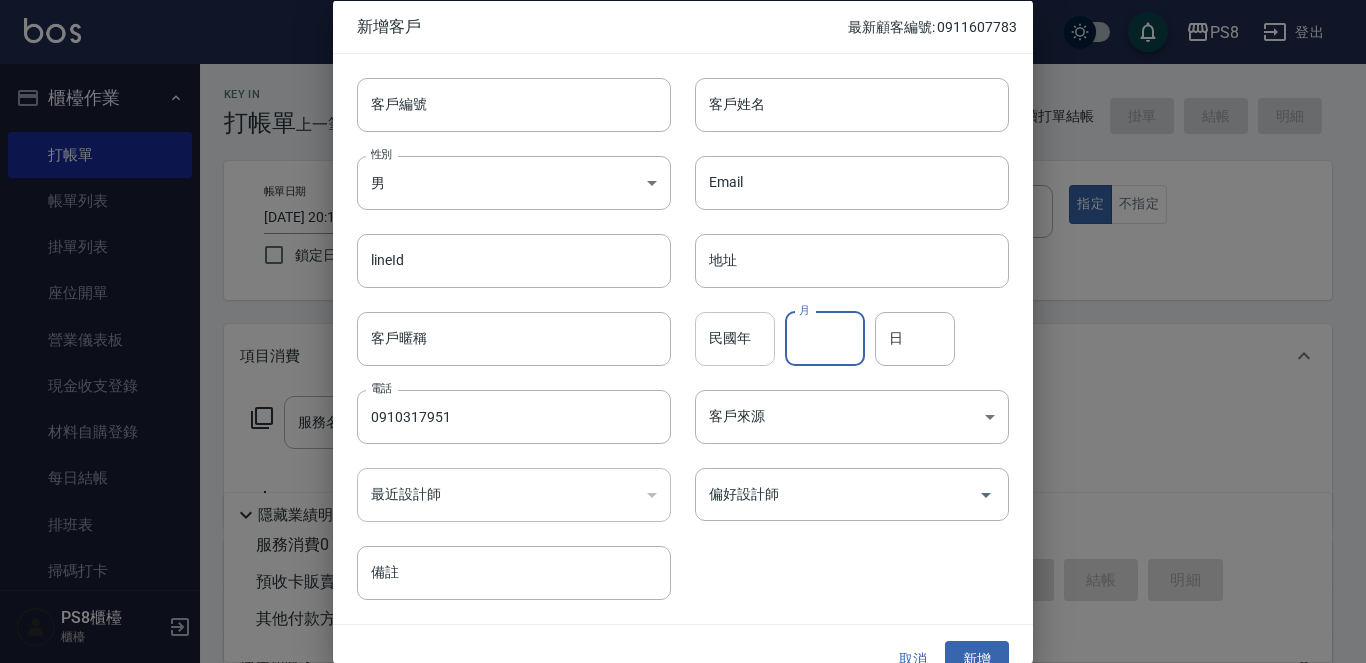 click on "民國年" at bounding box center [735, 338] 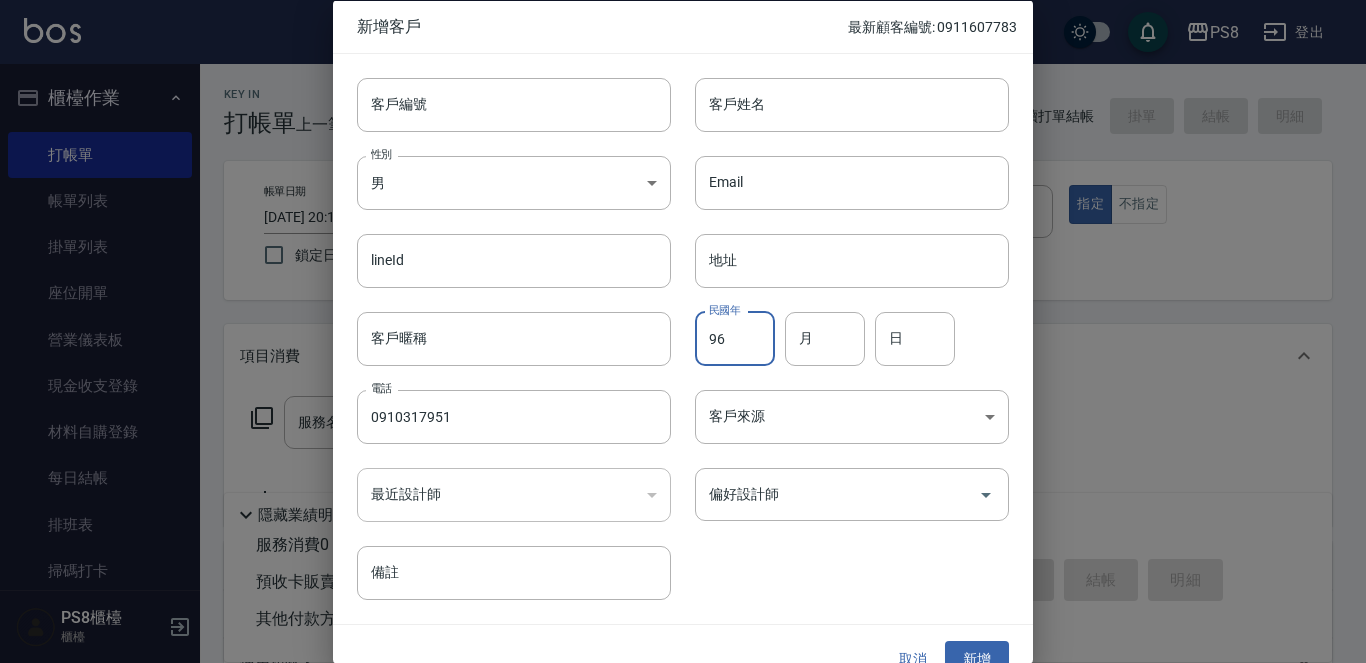 type on "96" 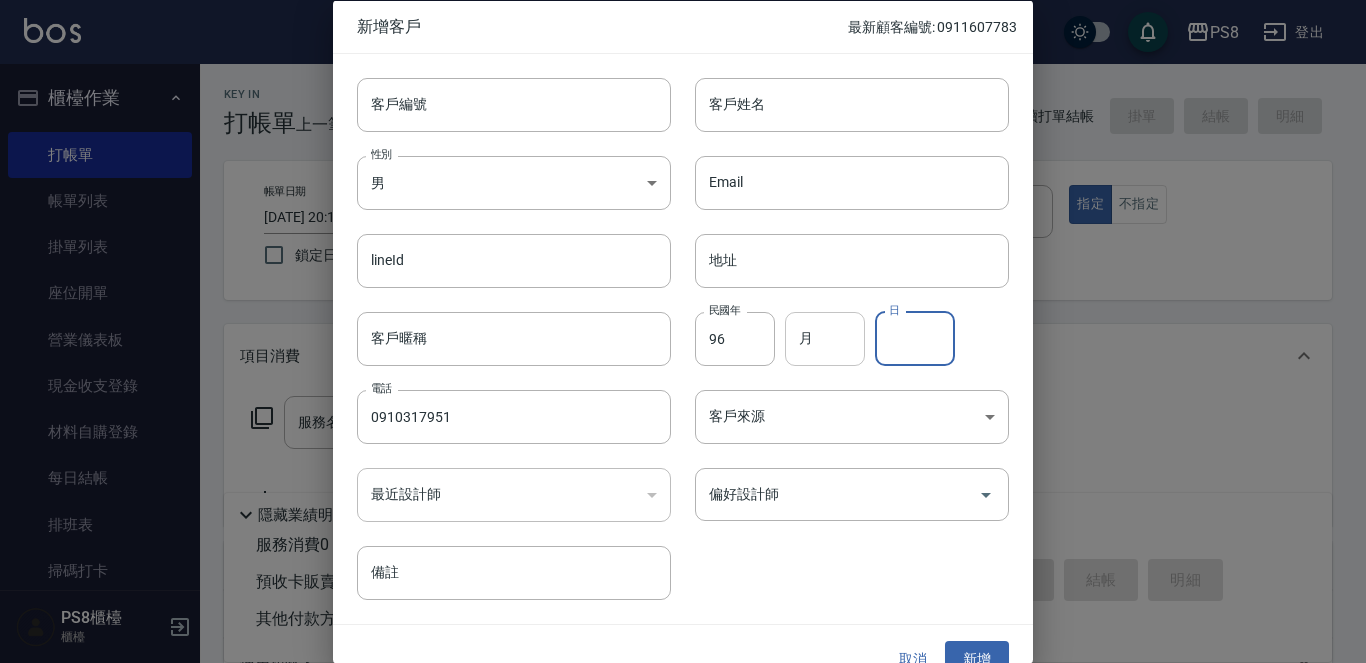 click on "月" at bounding box center [825, 338] 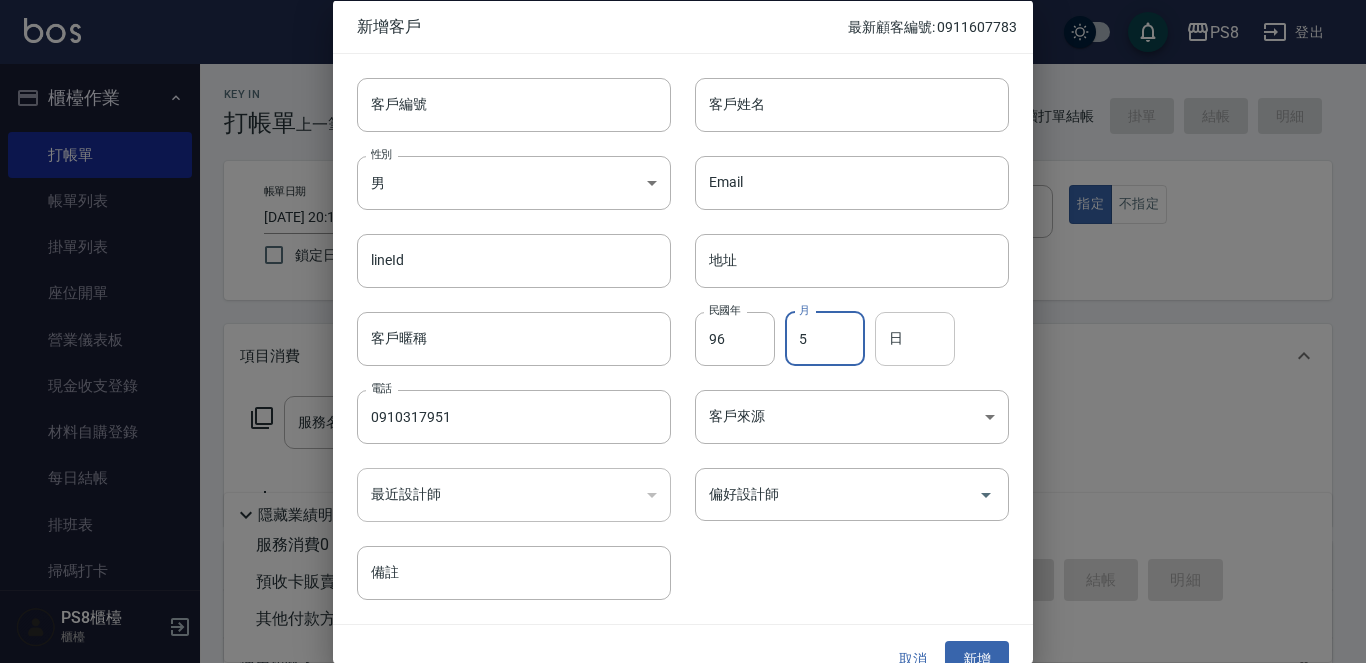 type on "5" 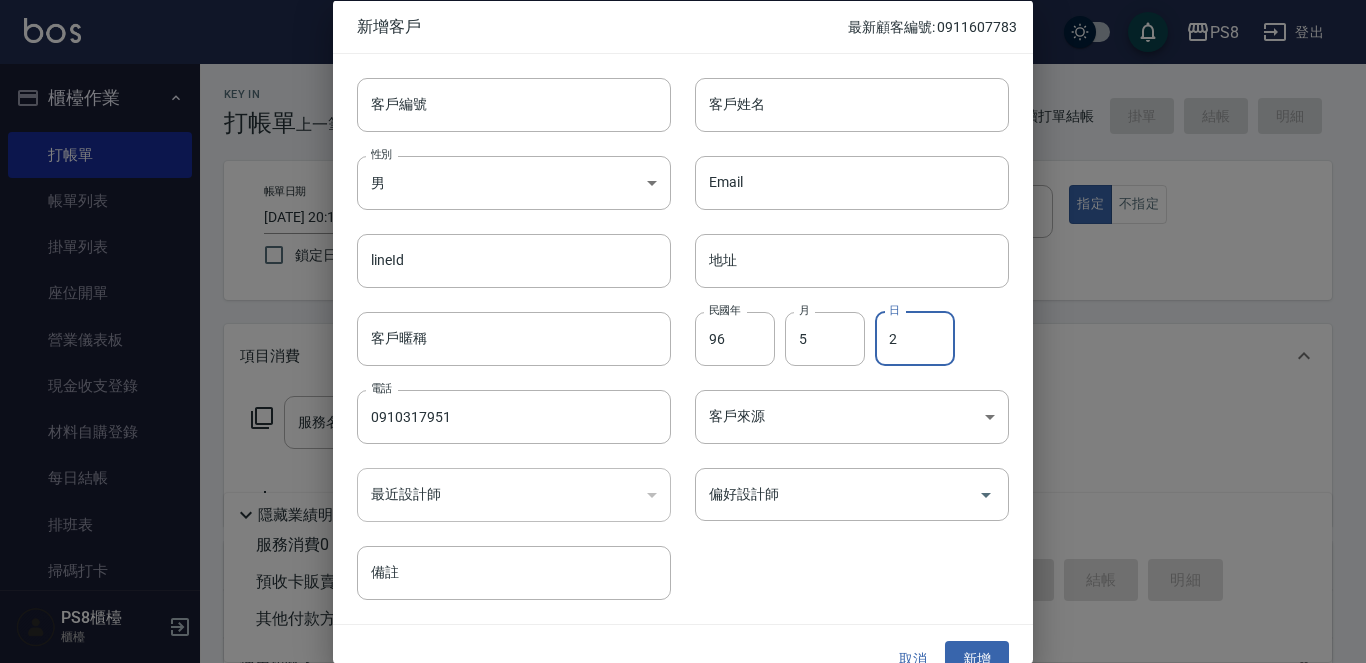 type on "2" 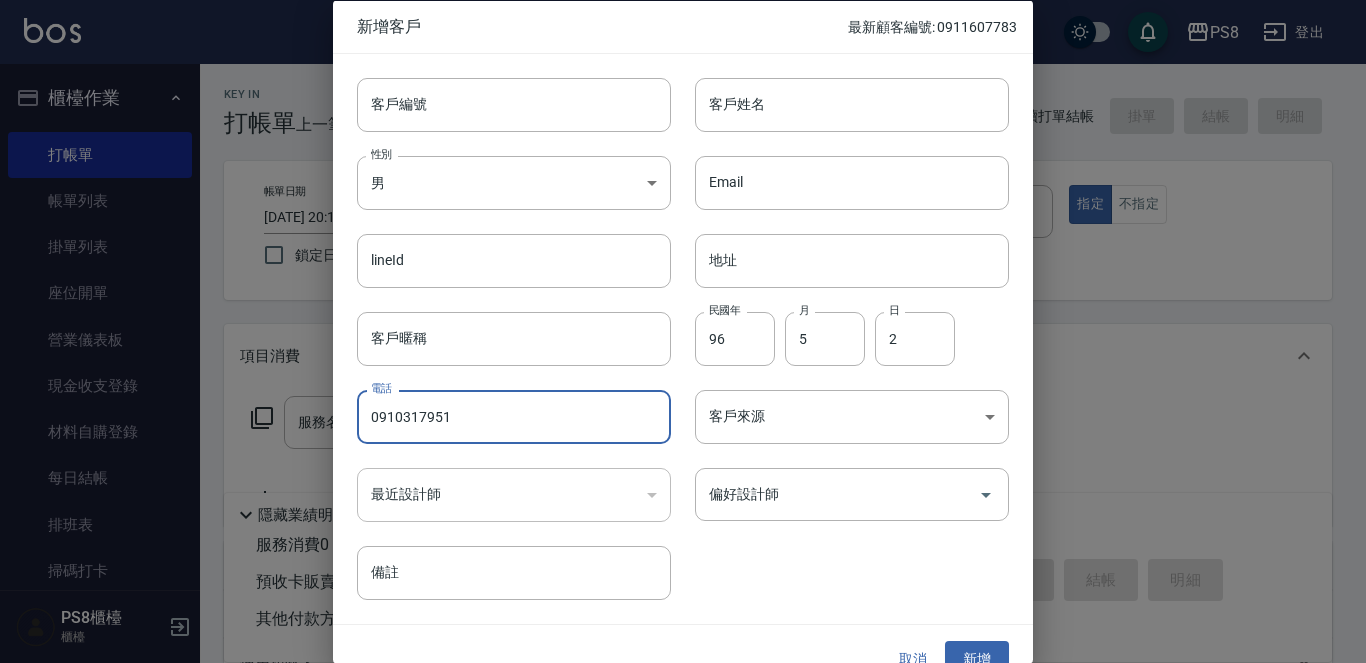 click on "客戶編號 客戶編號" at bounding box center [502, 92] 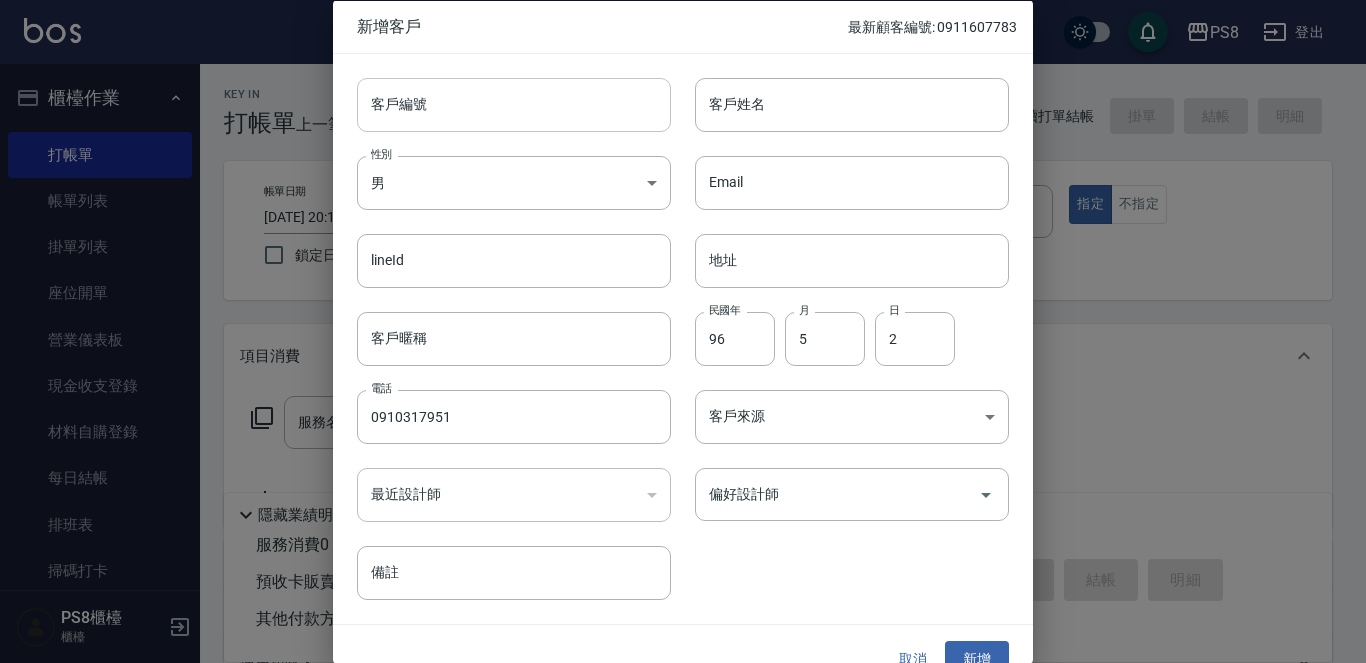 click on "客戶編號" at bounding box center (514, 104) 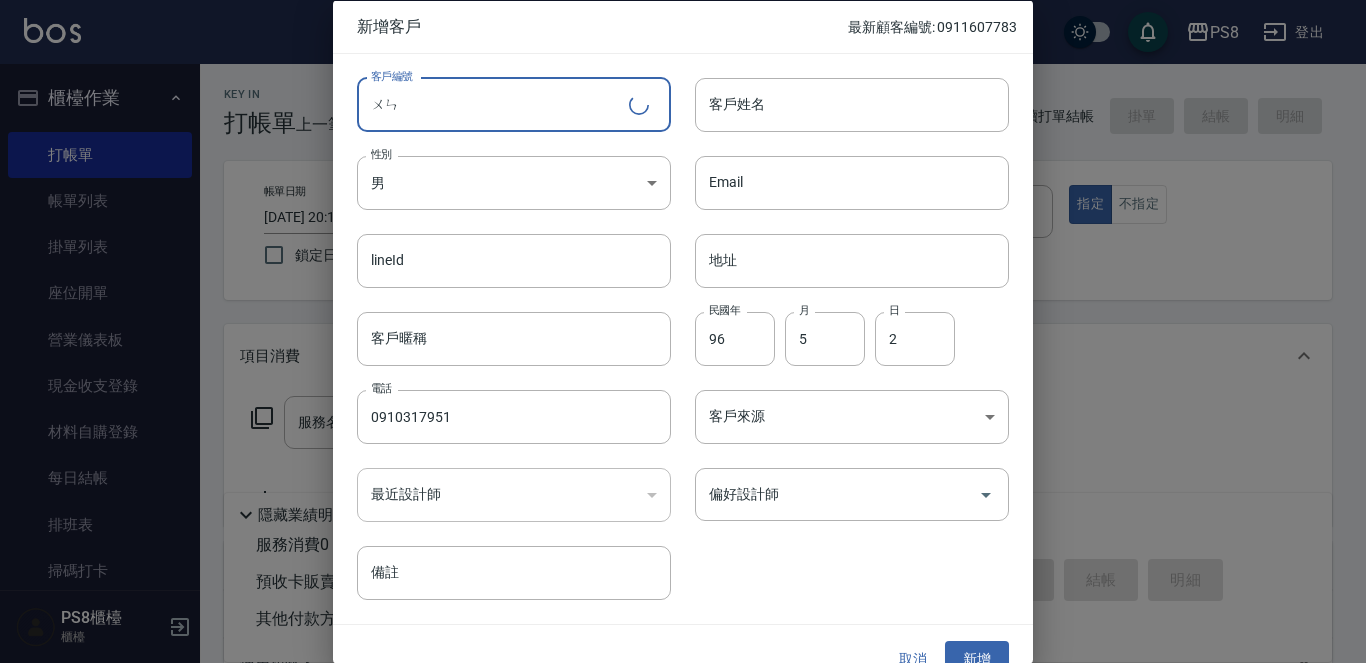 type on "問" 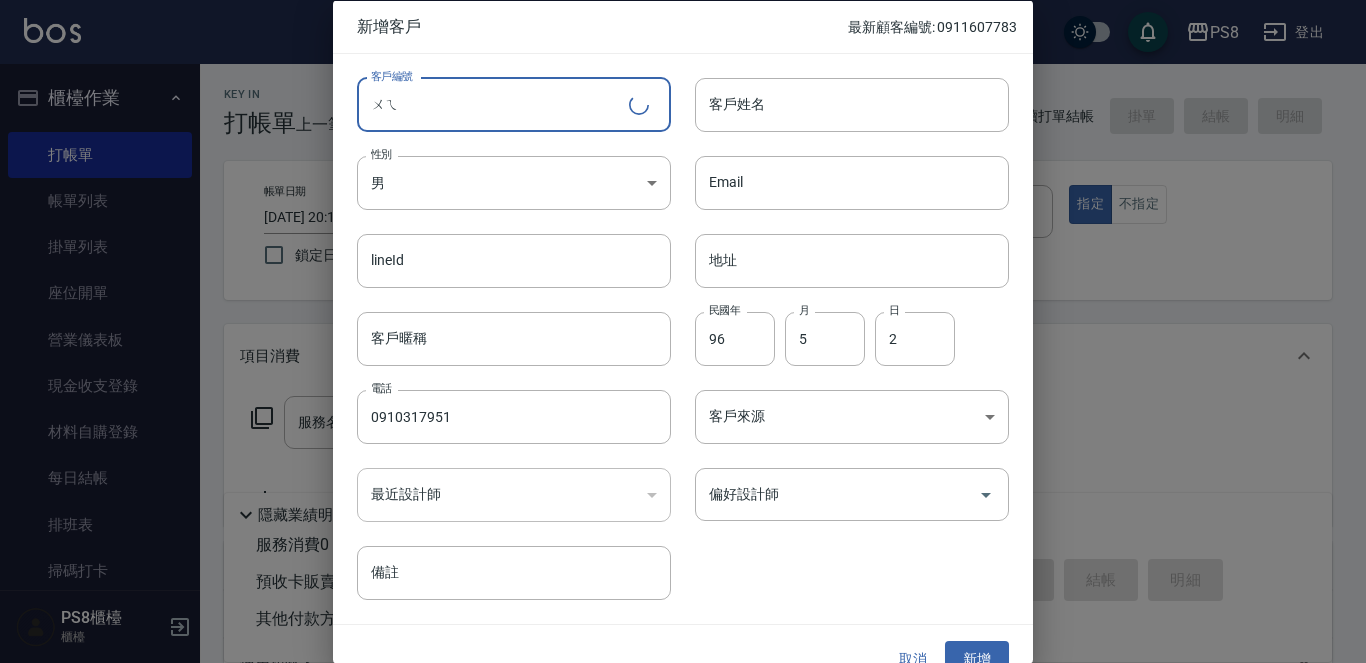 type on "為" 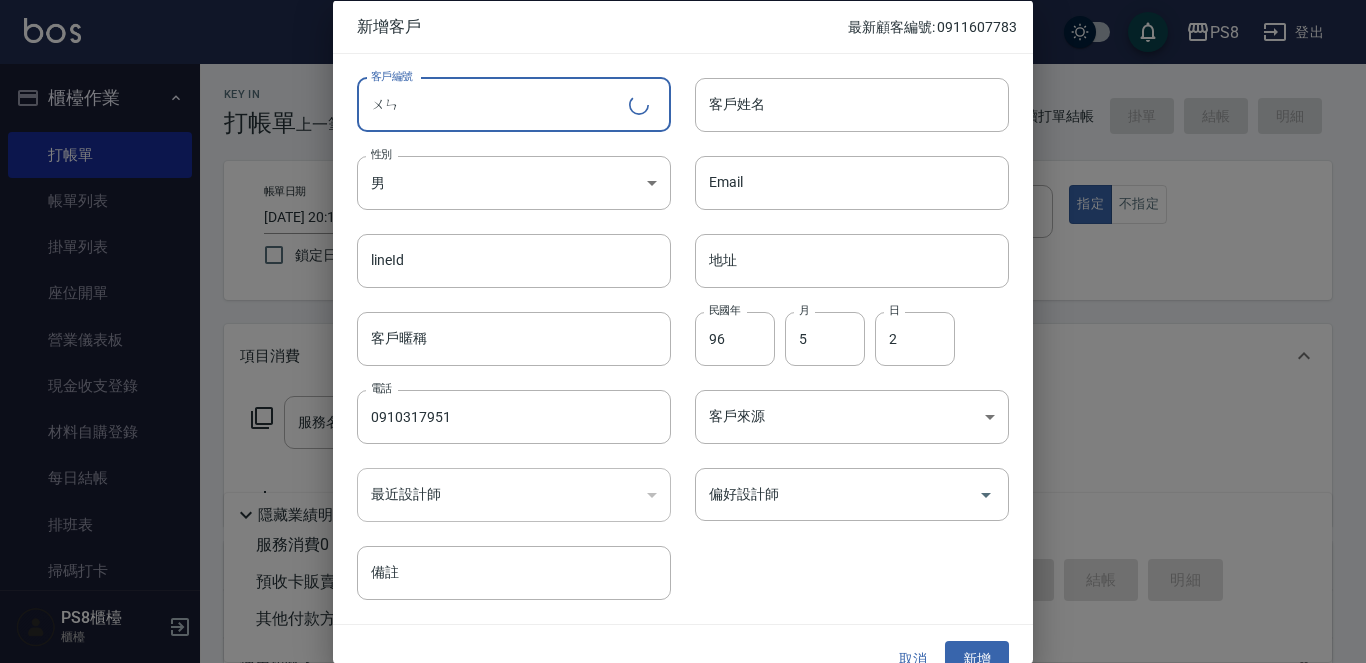 type on "問" 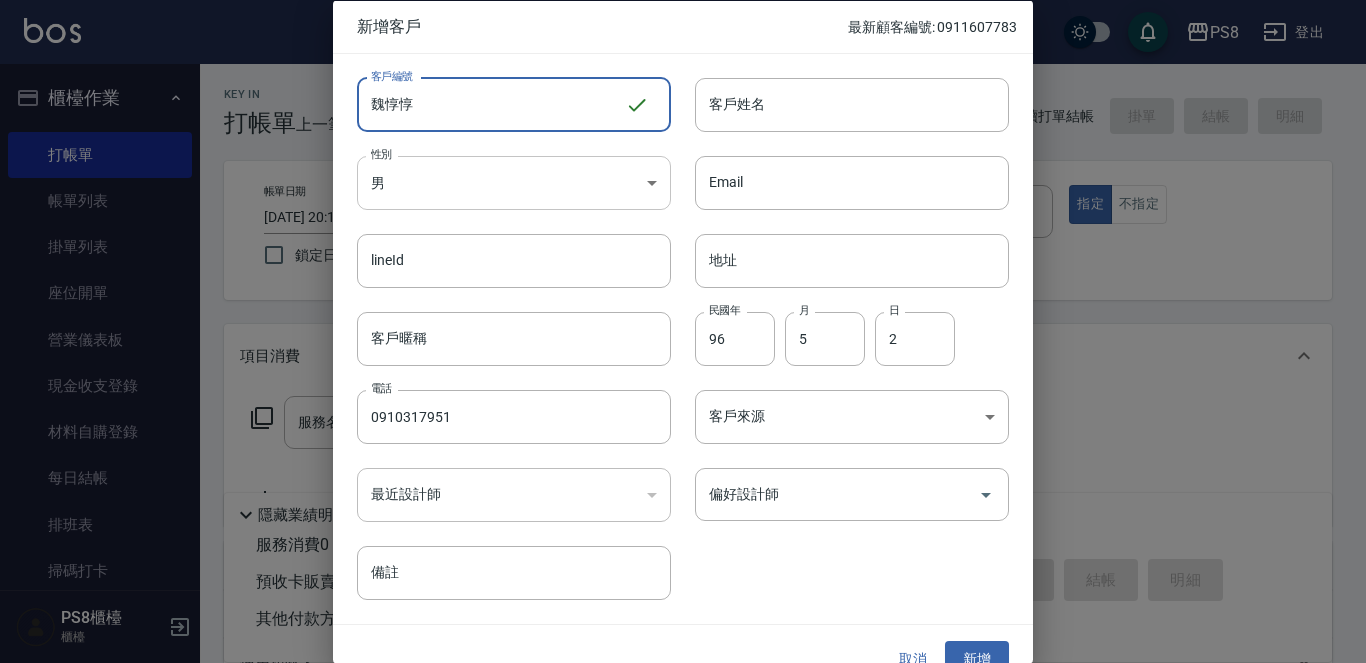 scroll, scrollTop: 30, scrollLeft: 0, axis: vertical 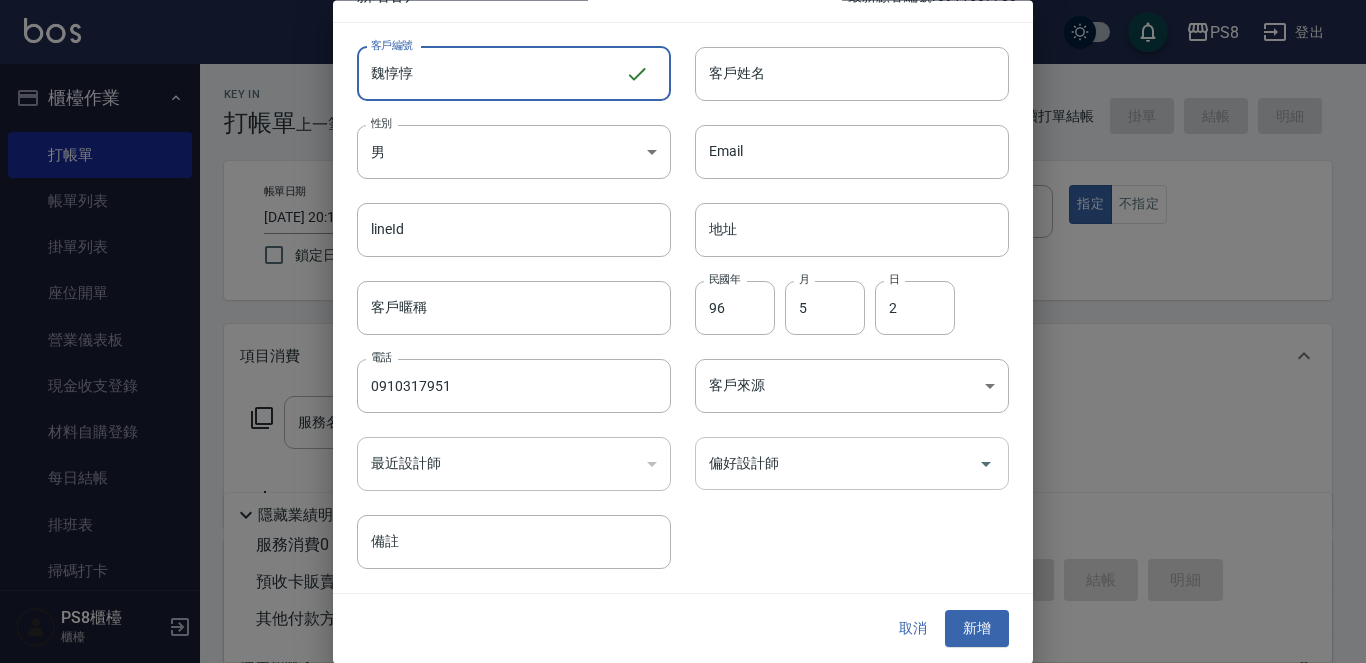 click 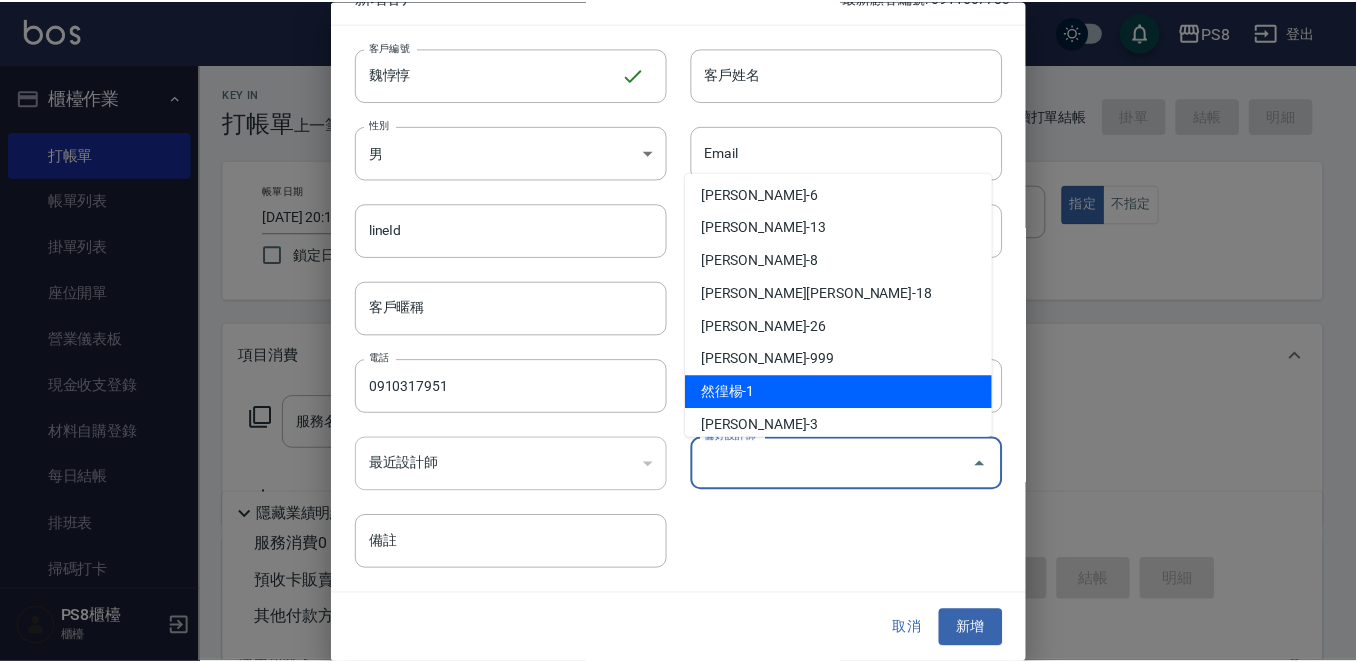 scroll, scrollTop: 642, scrollLeft: 0, axis: vertical 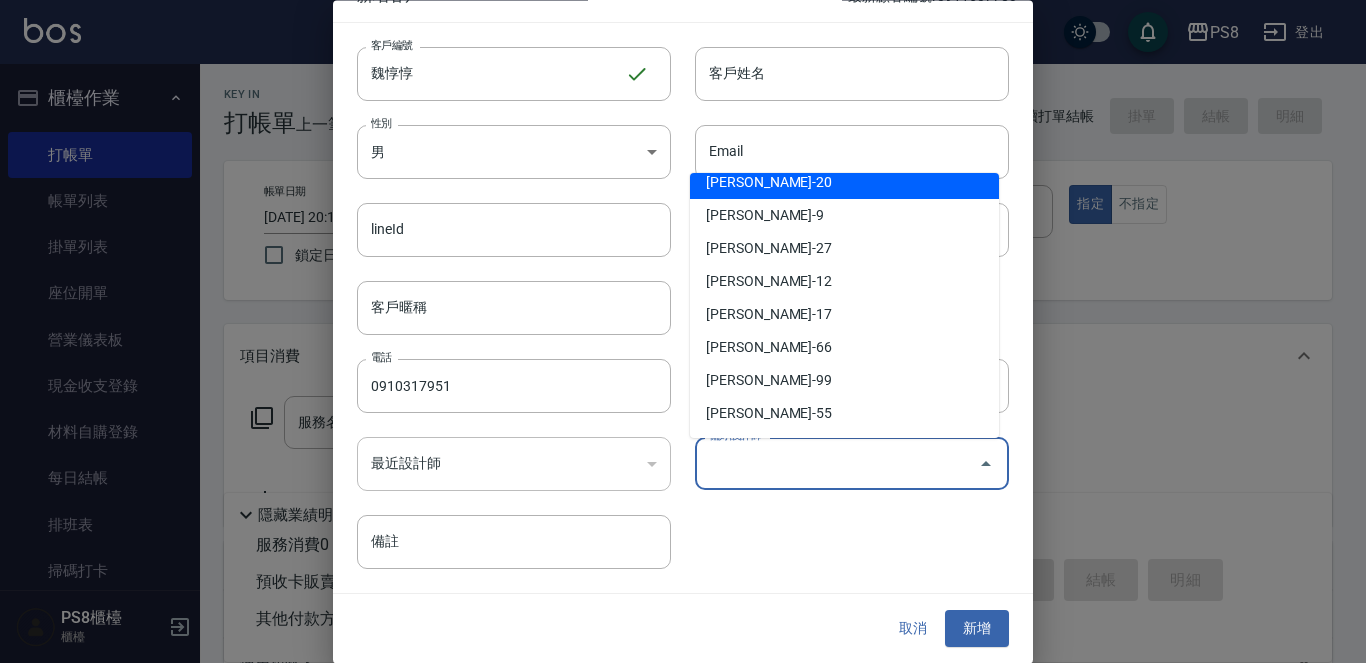 click on "黃晨凱-20" at bounding box center (844, 182) 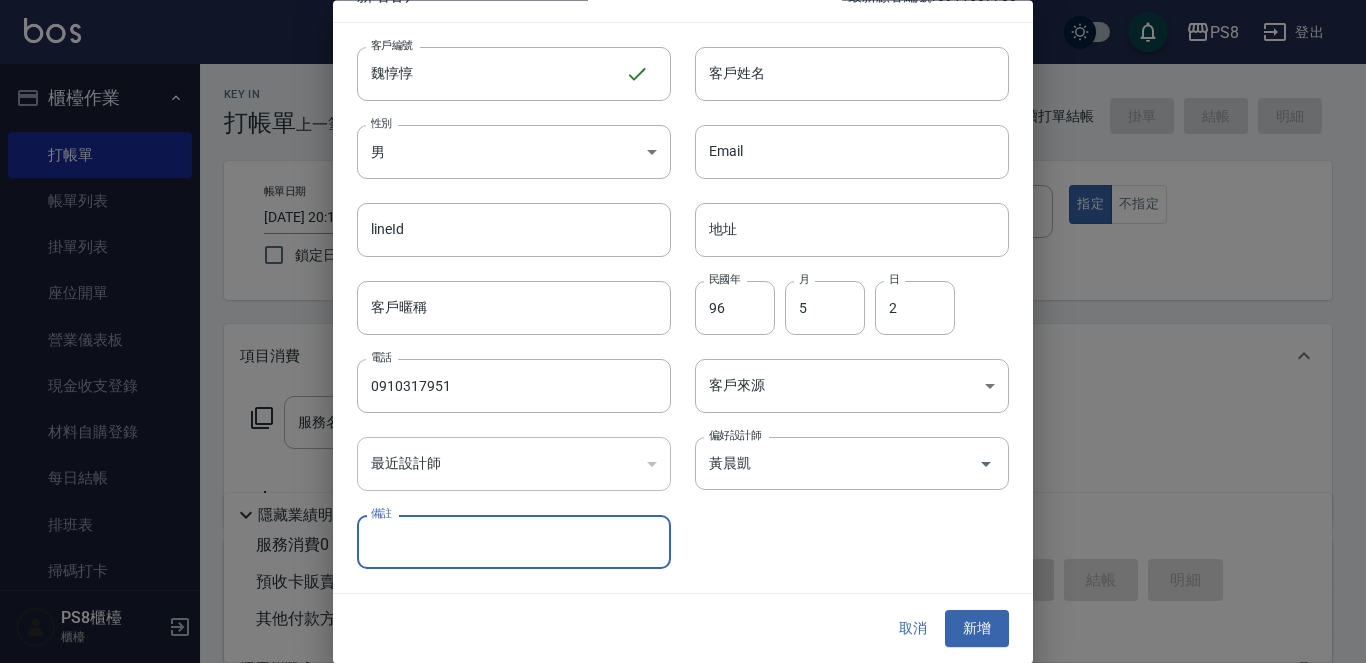 click on "新增" at bounding box center (977, 629) 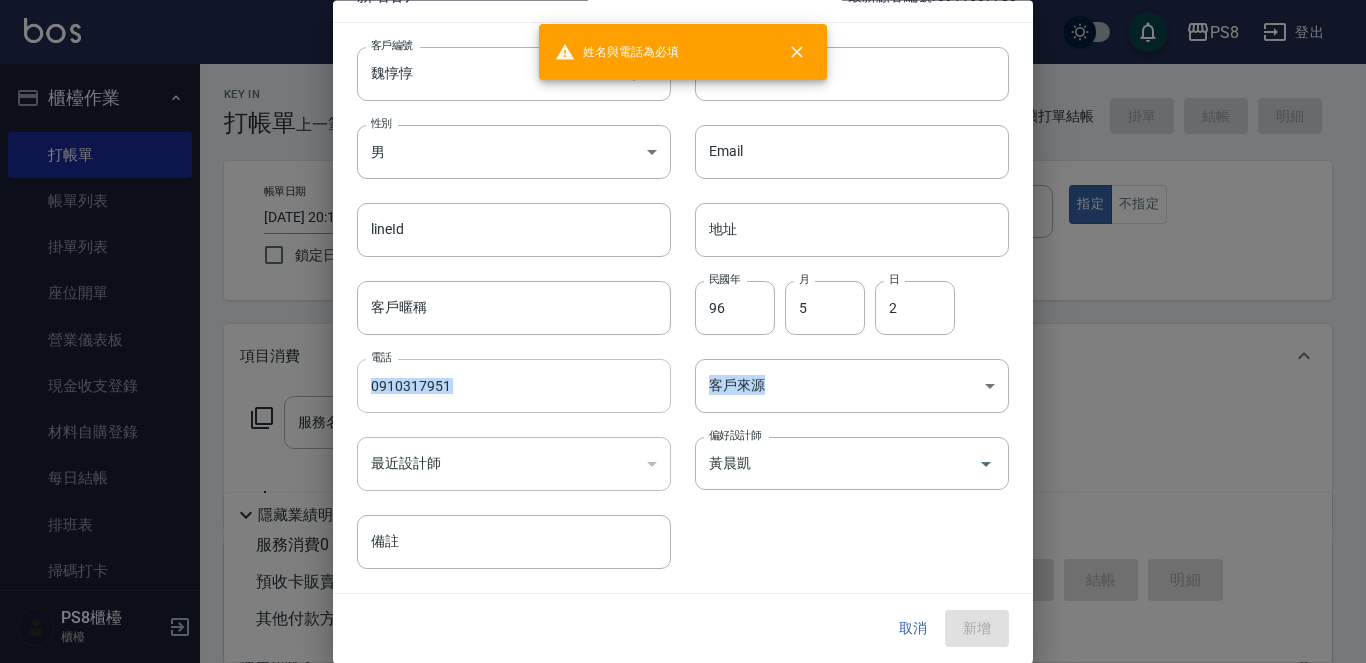 drag, startPoint x: 546, startPoint y: 404, endPoint x: 533, endPoint y: 390, distance: 19.104973 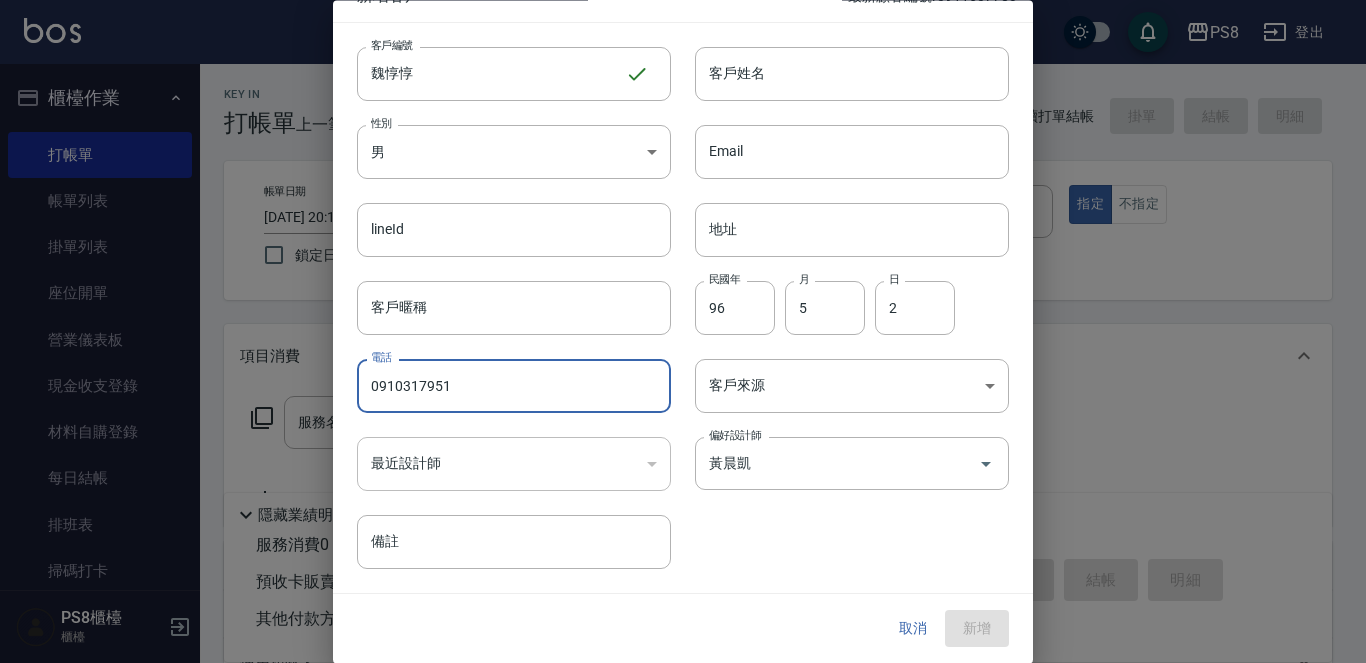 drag, startPoint x: 534, startPoint y: 387, endPoint x: 385, endPoint y: 357, distance: 151.99013 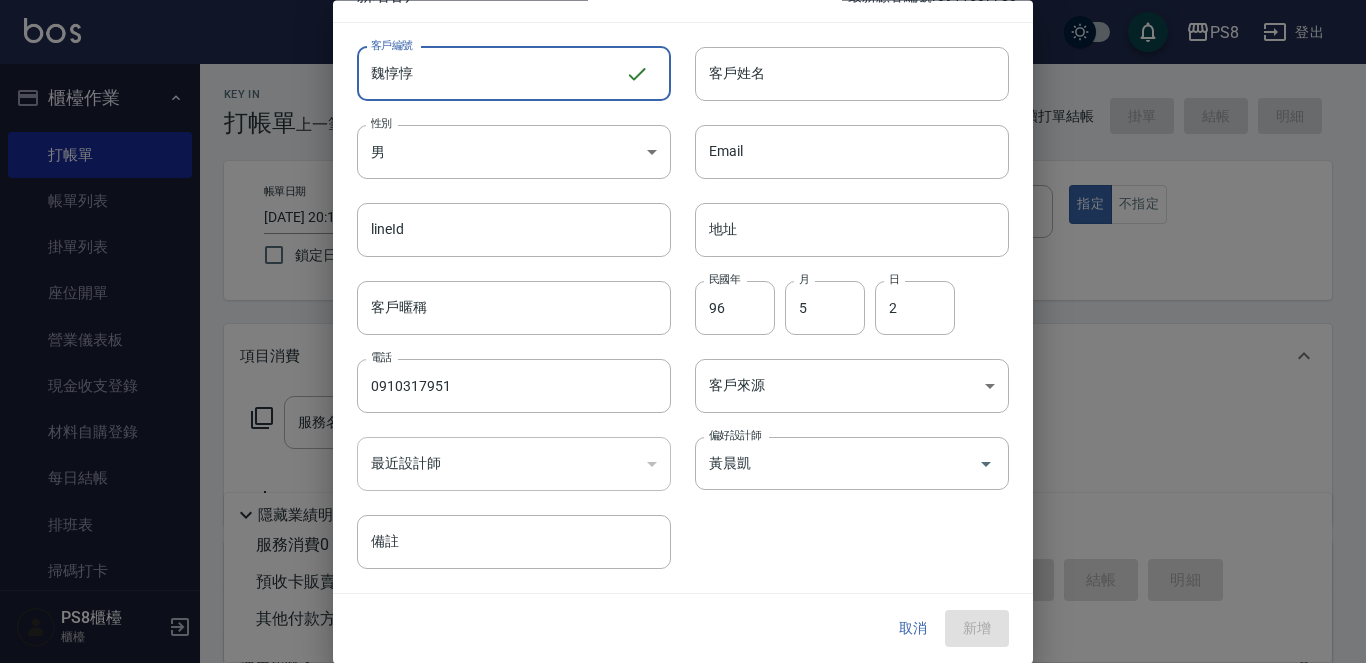 drag, startPoint x: 446, startPoint y: 79, endPoint x: 366, endPoint y: 60, distance: 82.2253 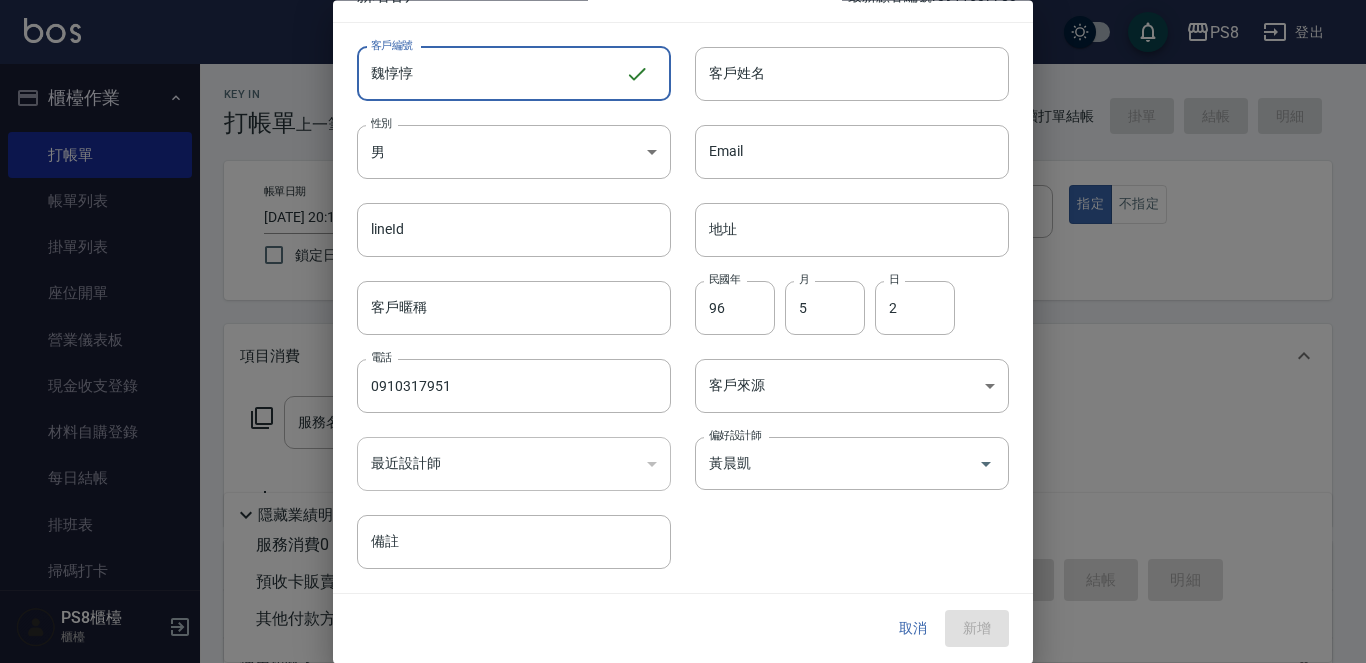 click on "魏惇惇" at bounding box center [491, 74] 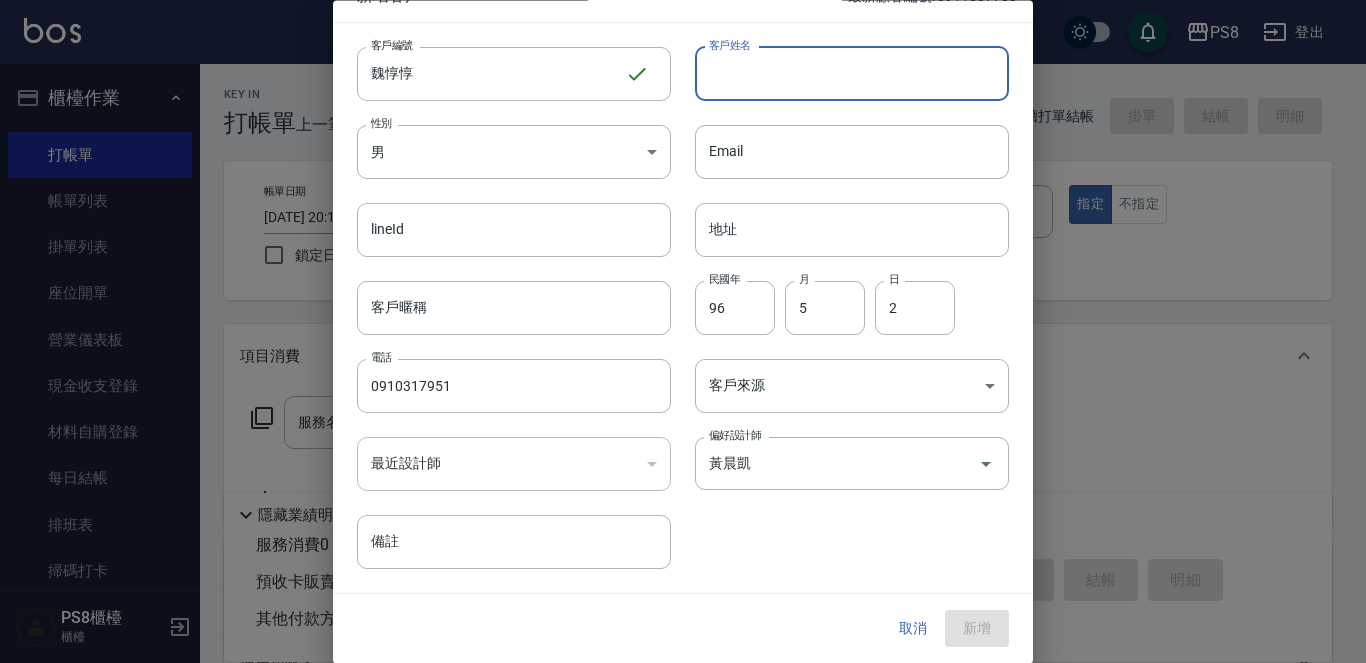 click on "客戶姓名" at bounding box center (852, 74) 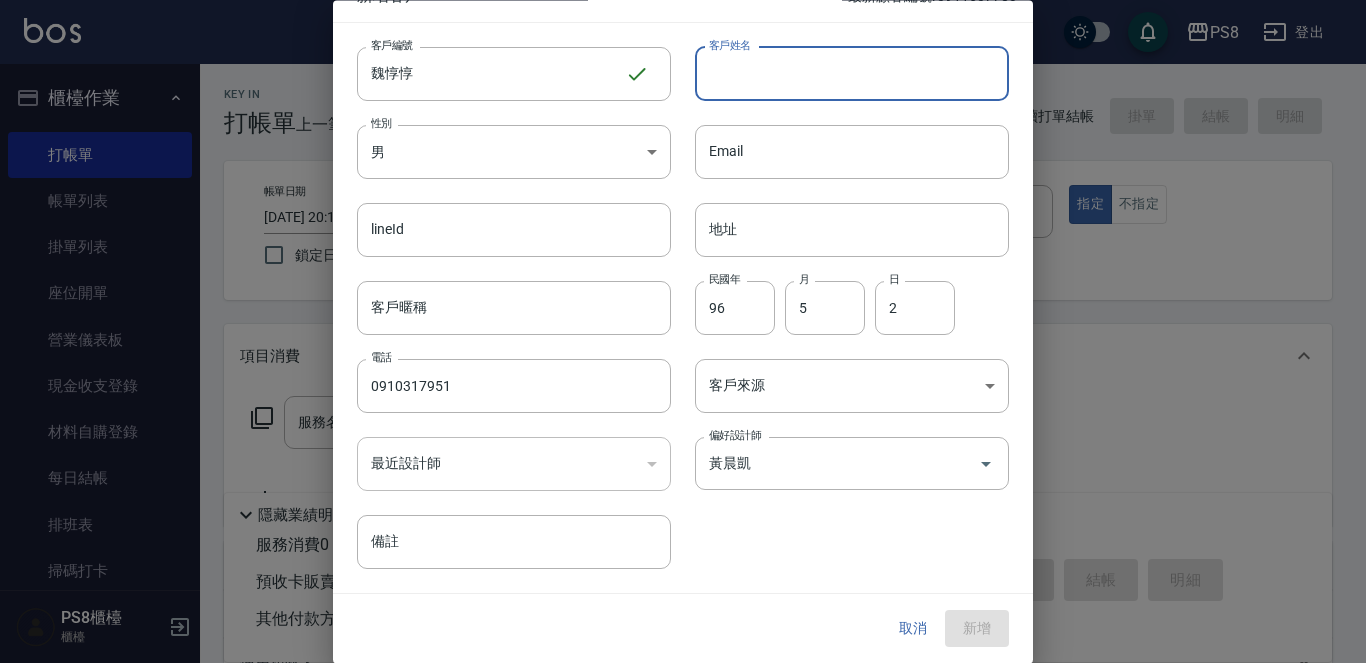 paste on "魏惇惇" 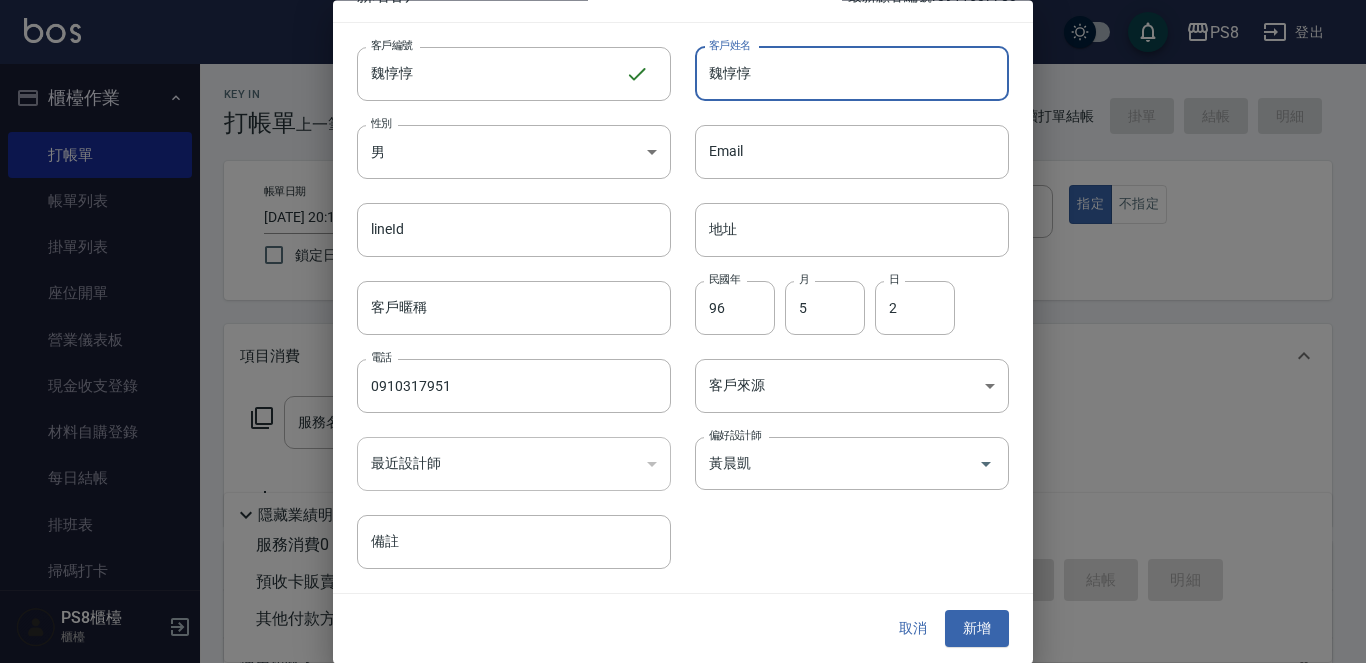 type on "魏惇惇" 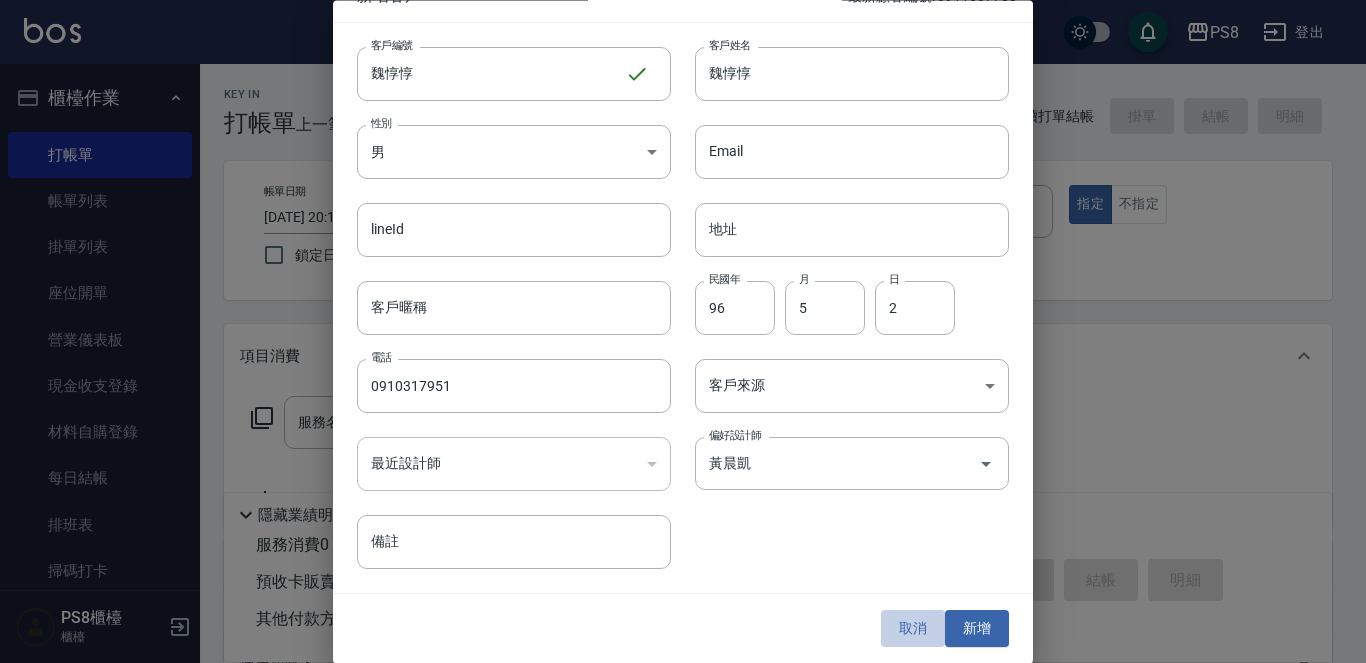 click on "取消" at bounding box center (913, 629) 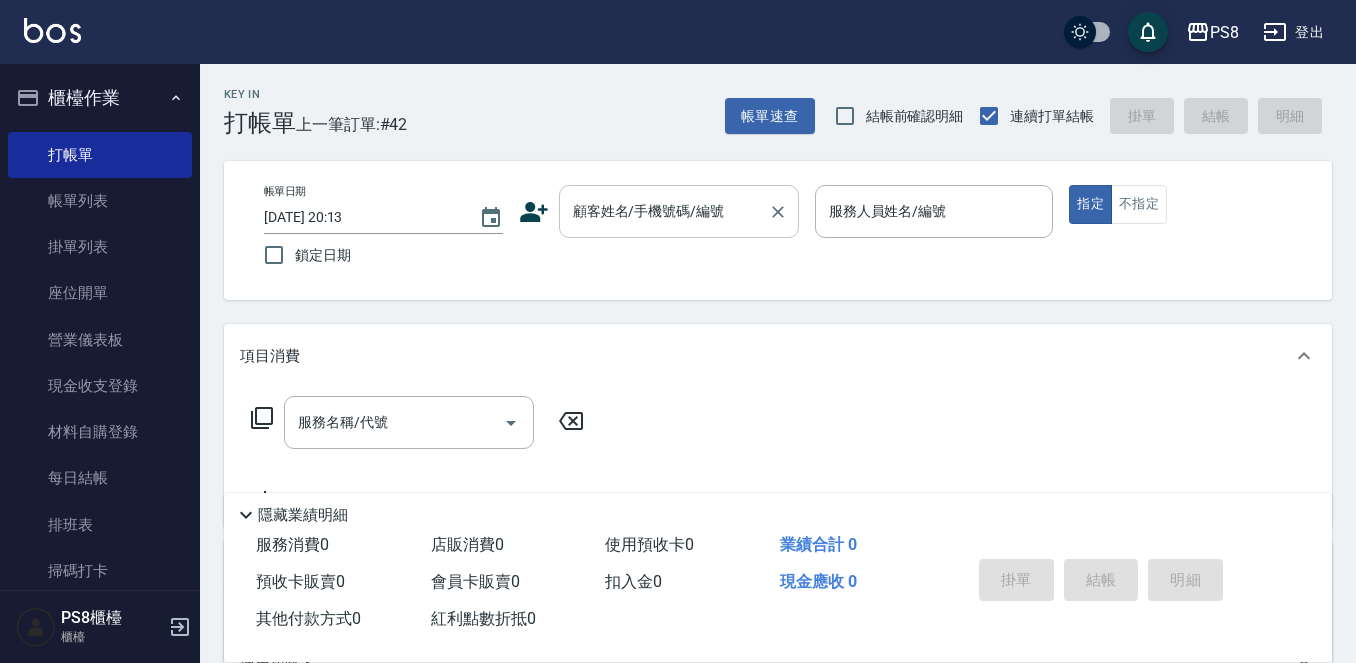 click on "顧客姓名/手機號碼/編號" at bounding box center (664, 211) 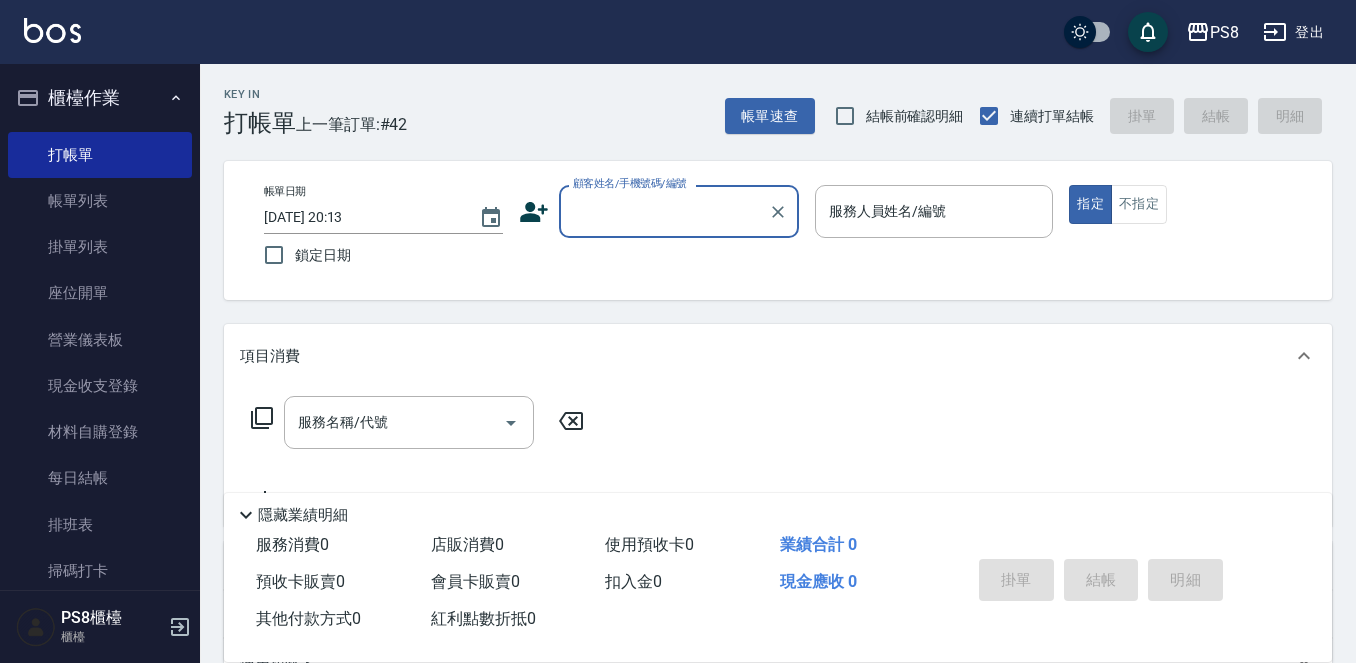 paste on "魏惇惇" 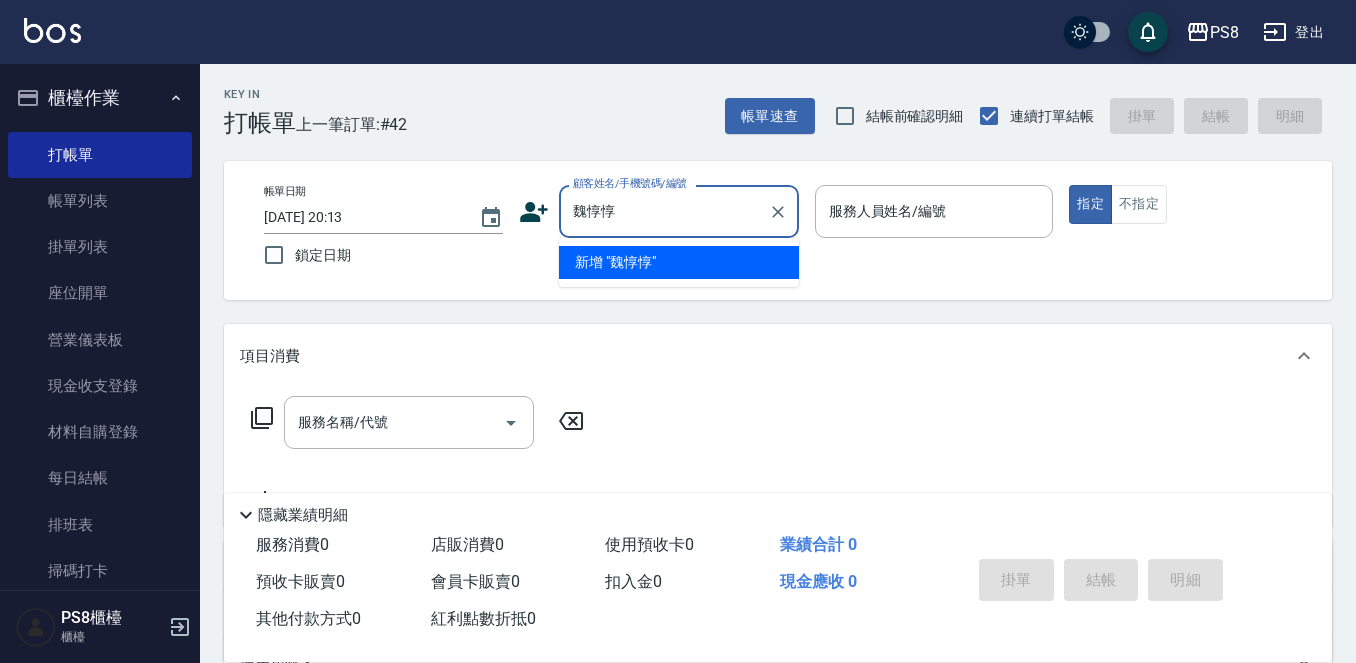 type on "魏惇惇" 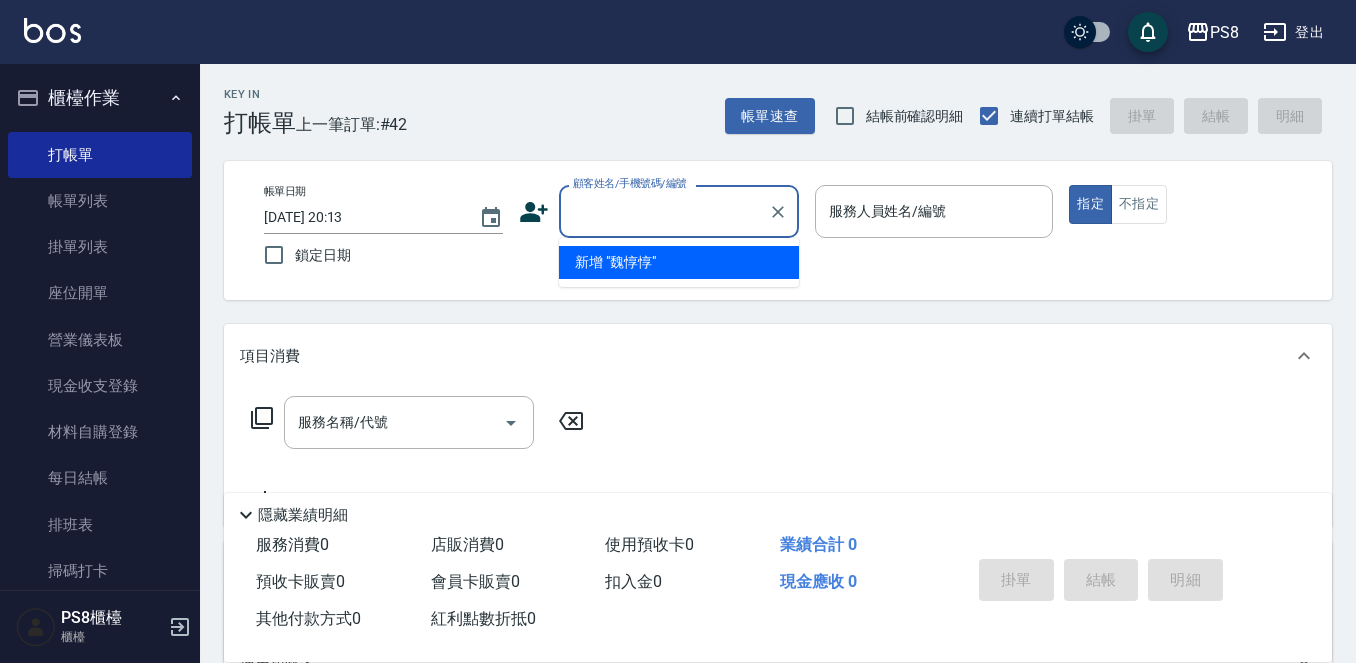 click 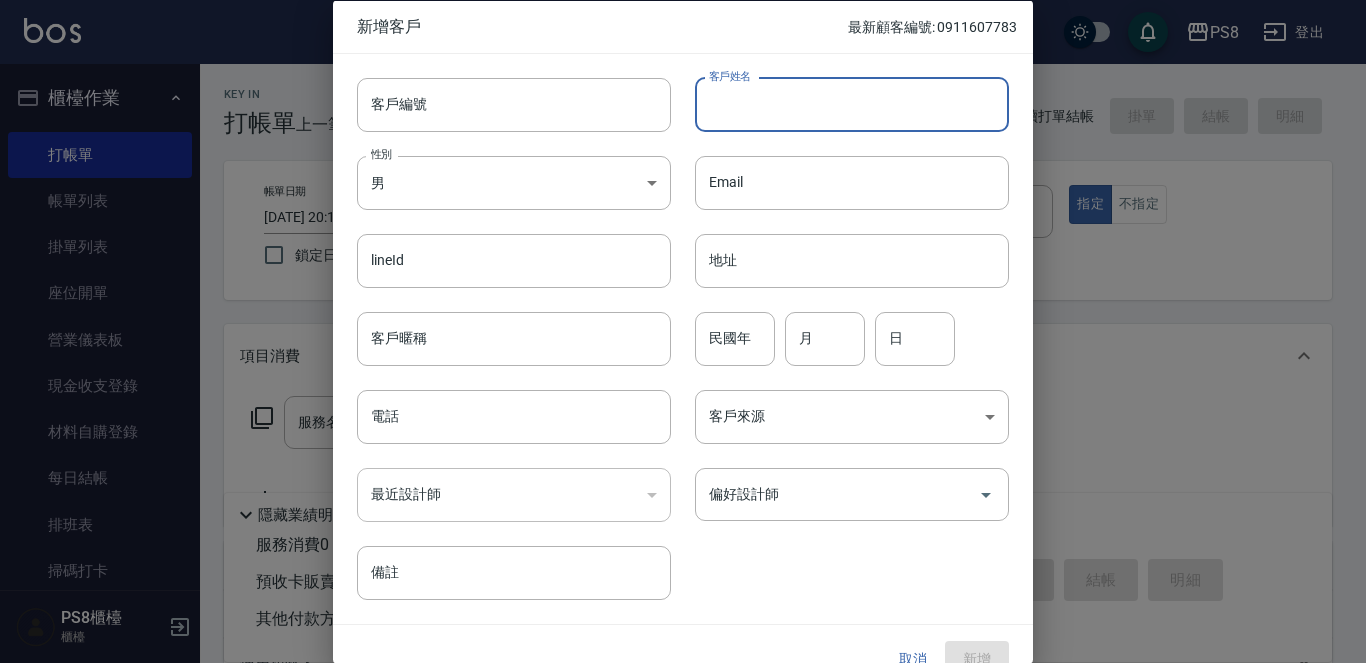 paste on "魏惇惇" 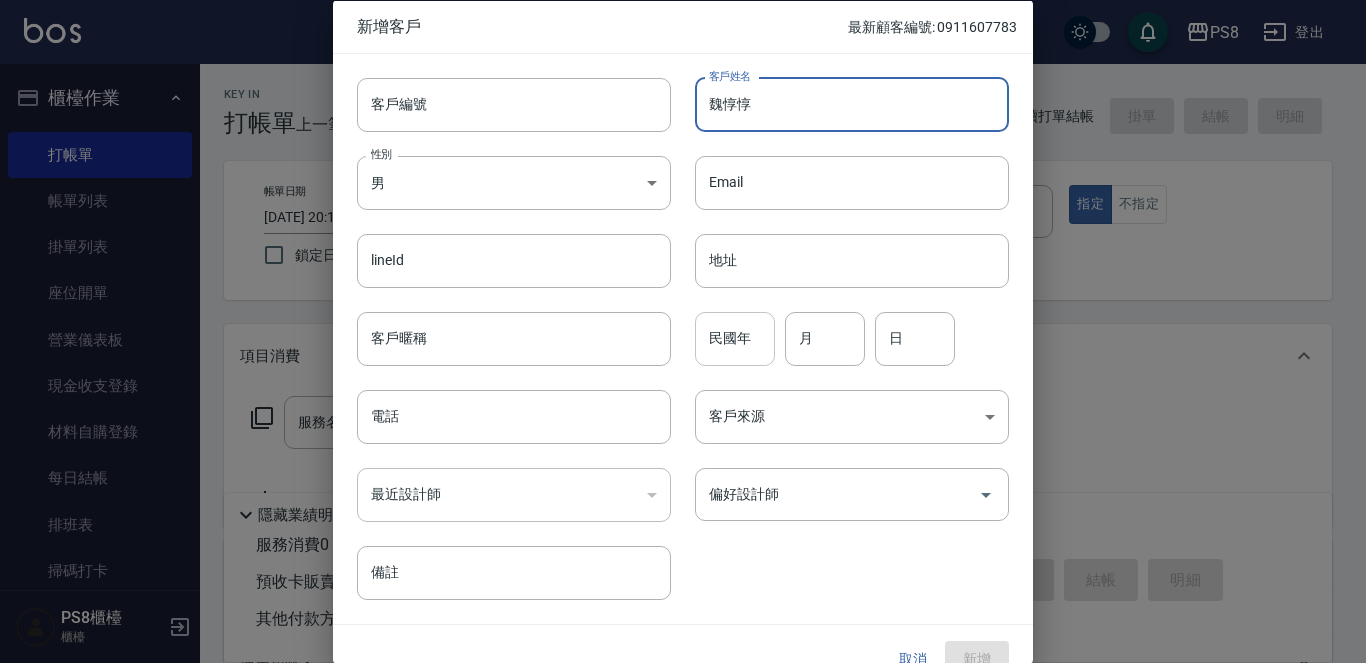 type on "魏惇惇" 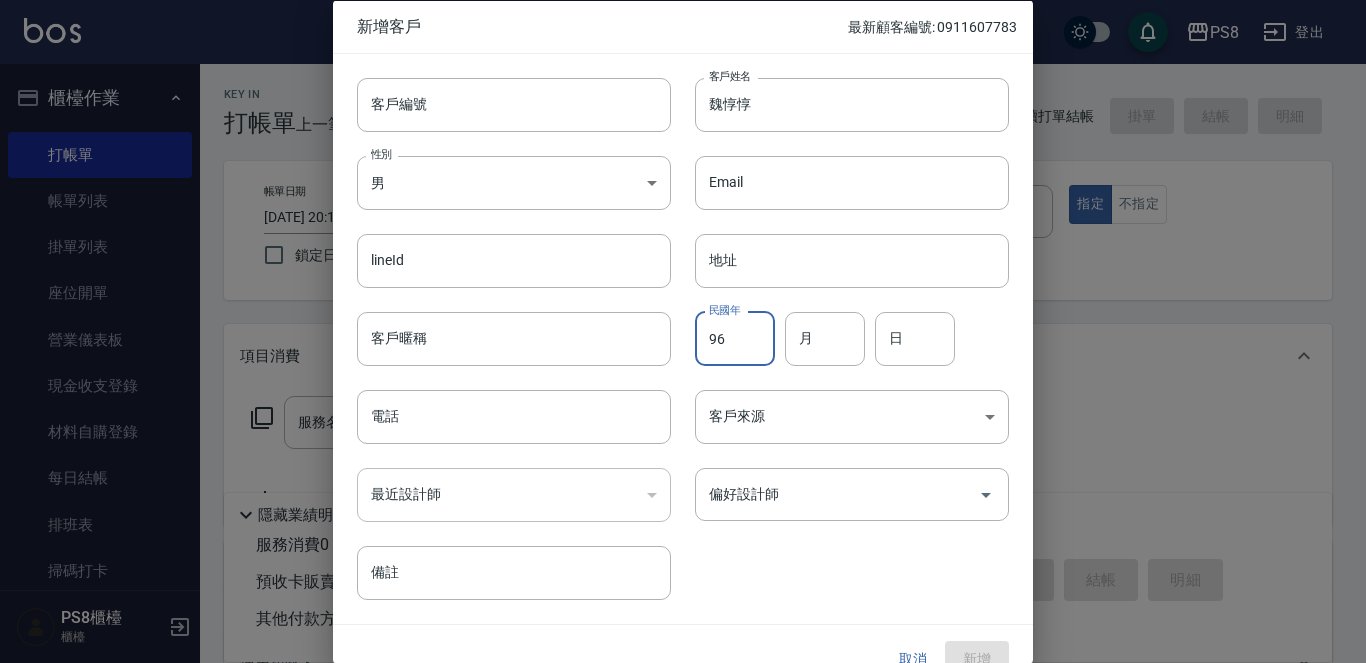 type on "96" 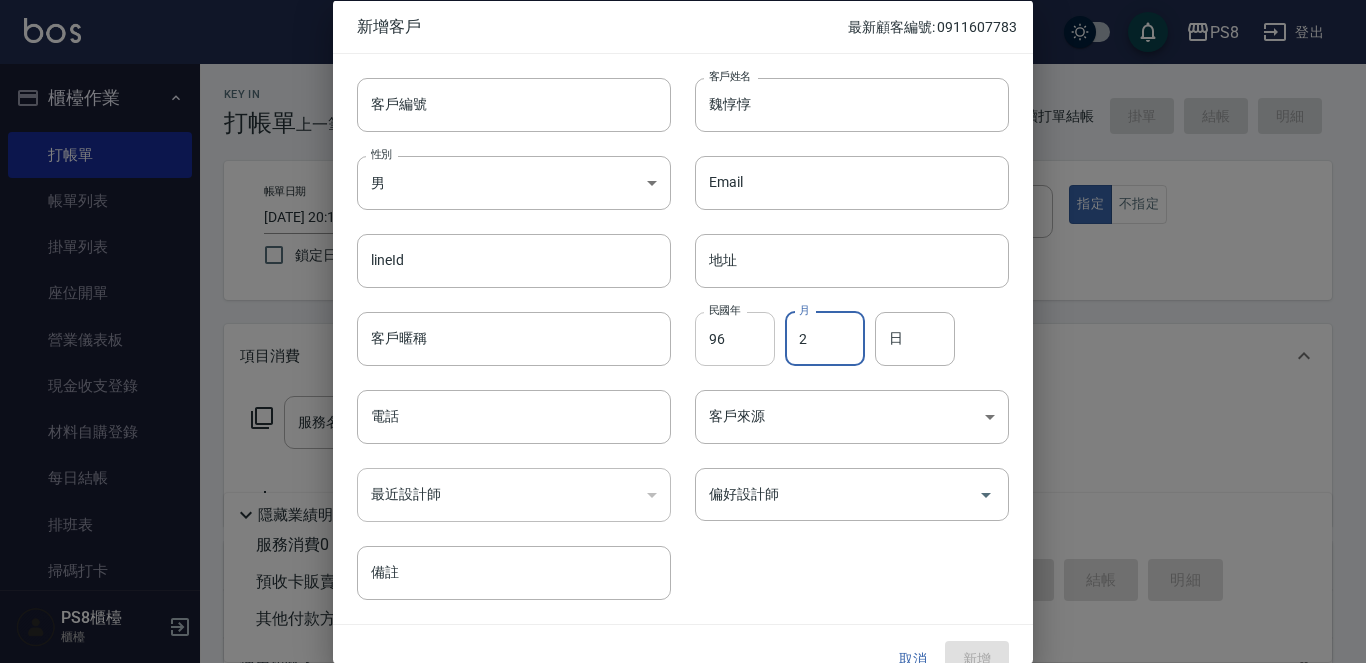 type on "2" 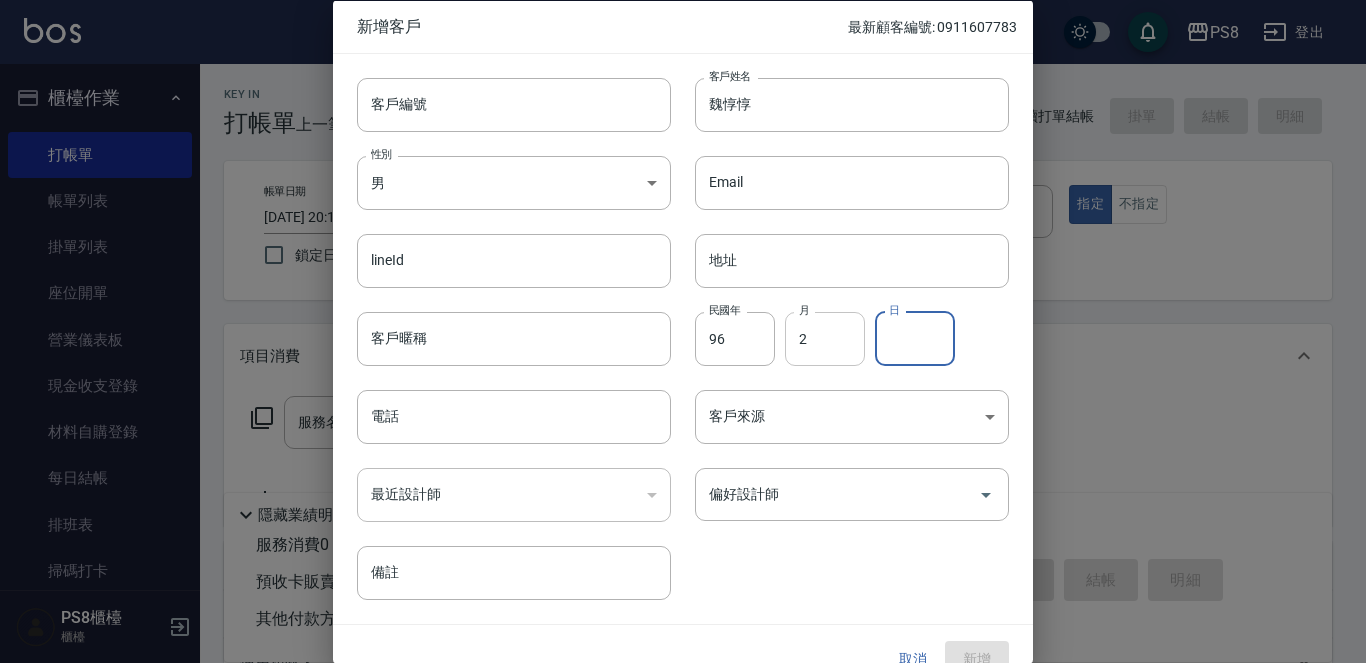 click on "2" at bounding box center (825, 338) 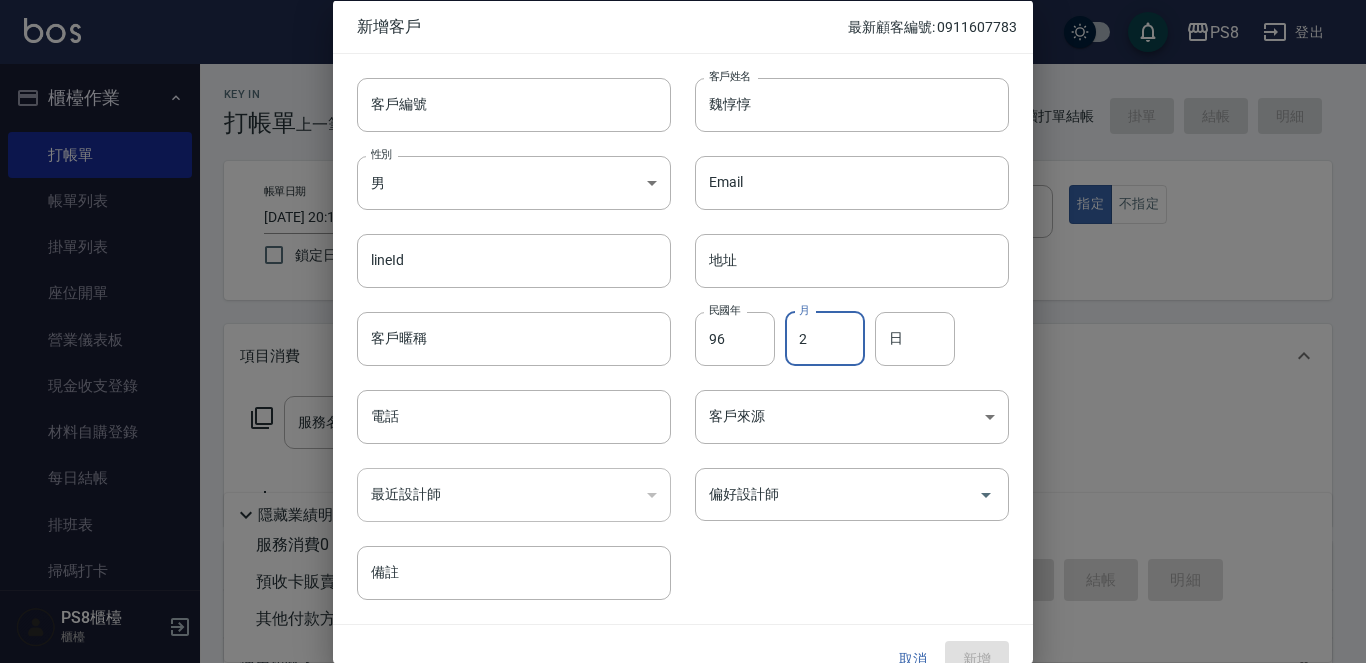 type on "2" 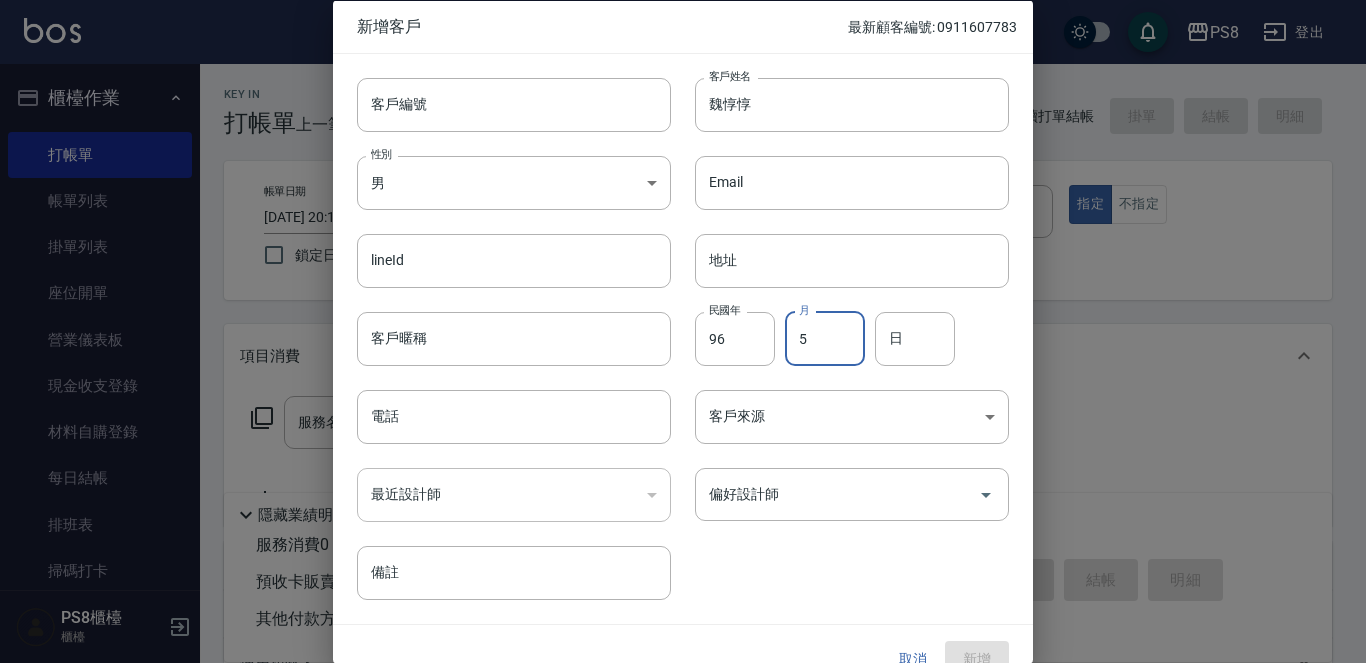 type on "5" 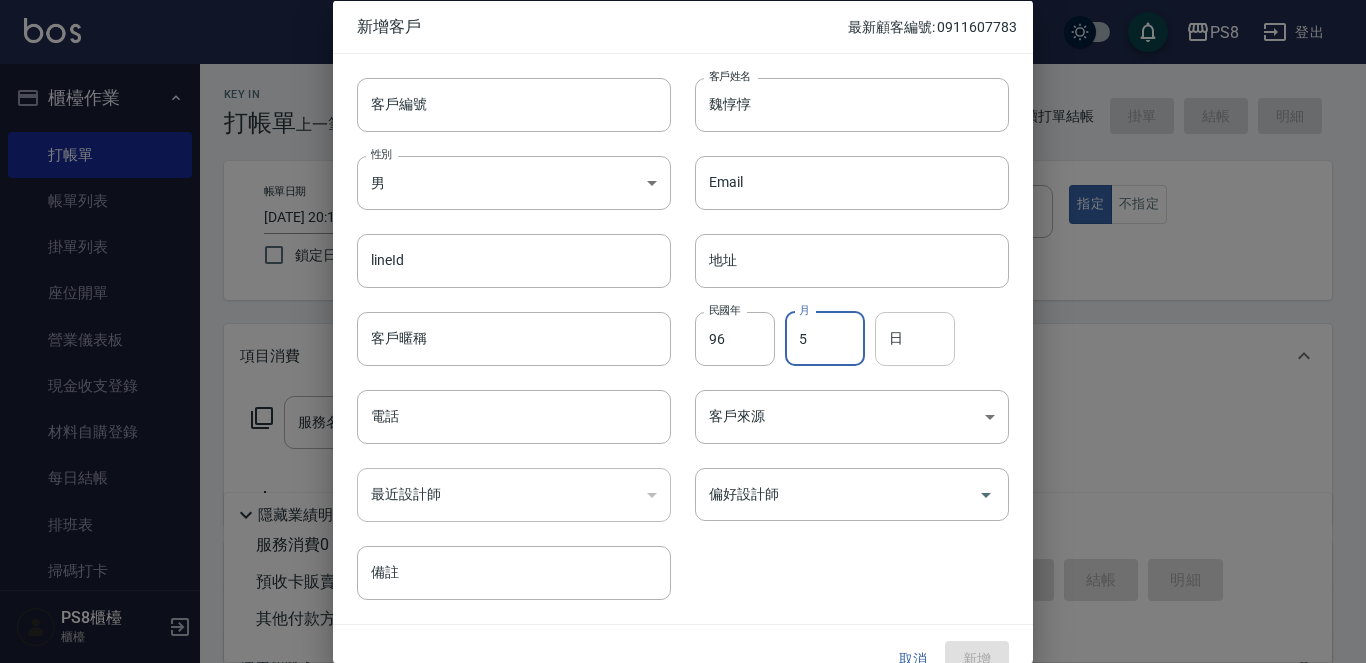 click on "日" at bounding box center [915, 338] 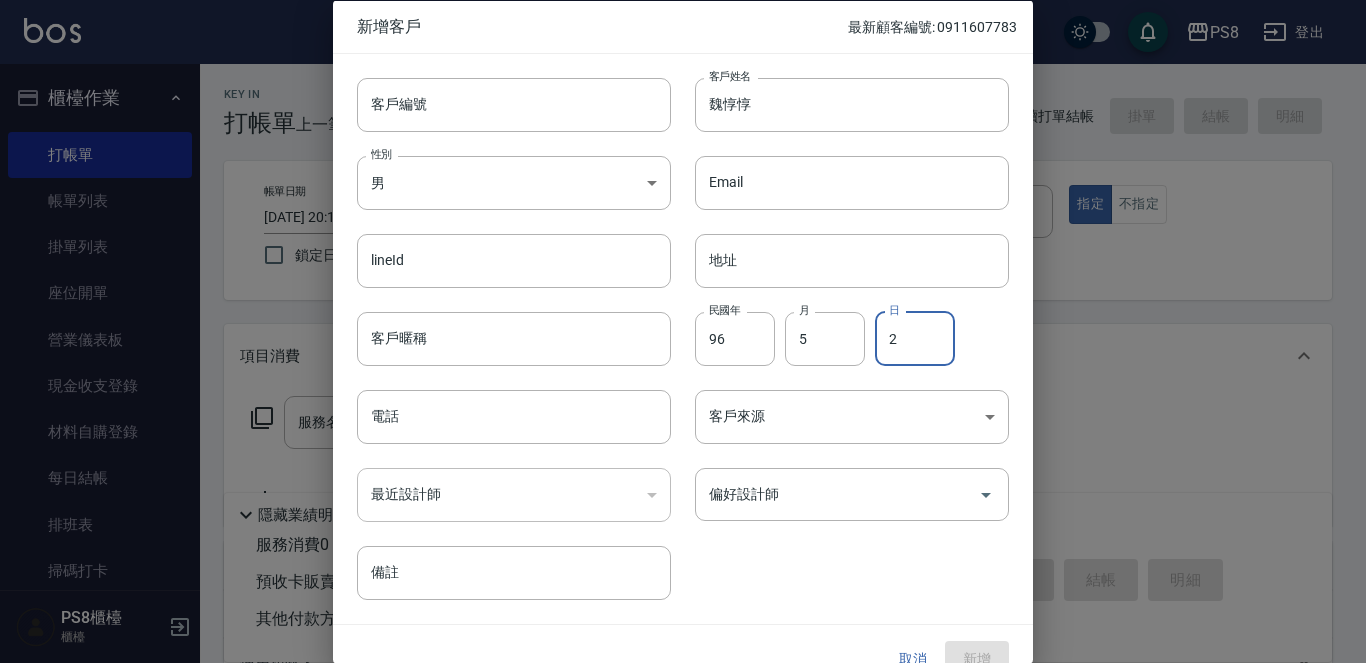 type on "2" 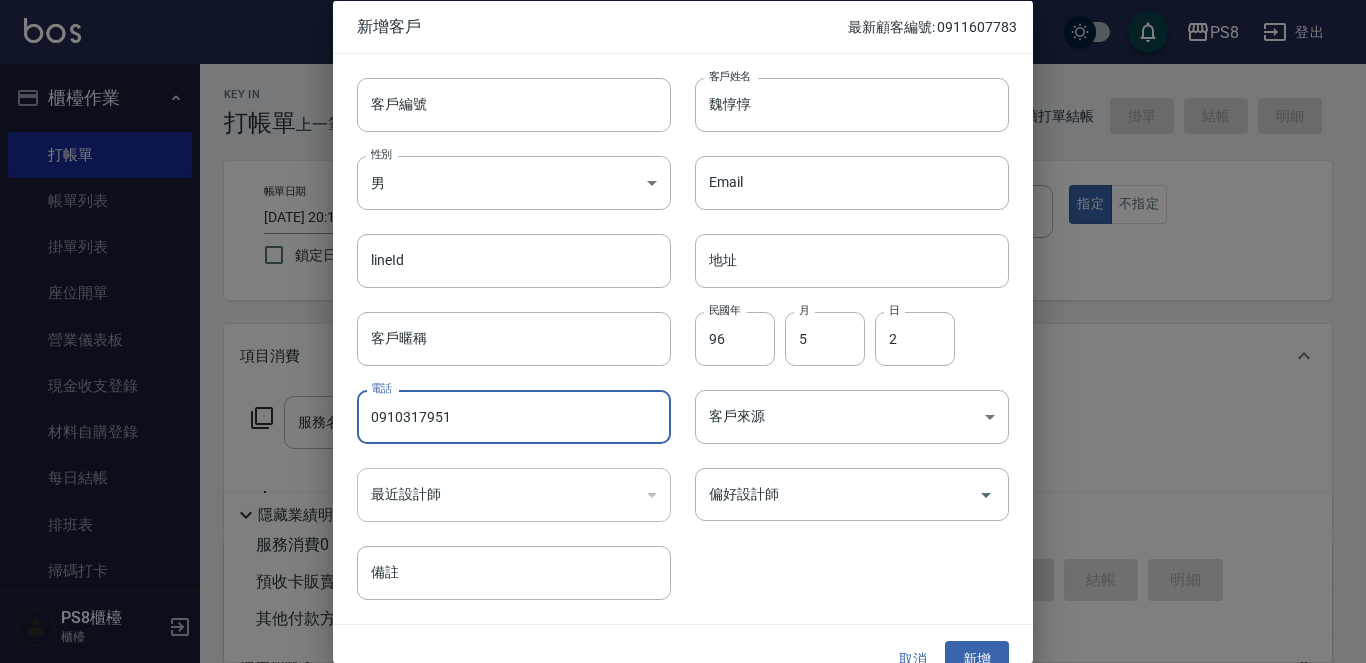 drag, startPoint x: 461, startPoint y: 412, endPoint x: 369, endPoint y: 403, distance: 92.43917 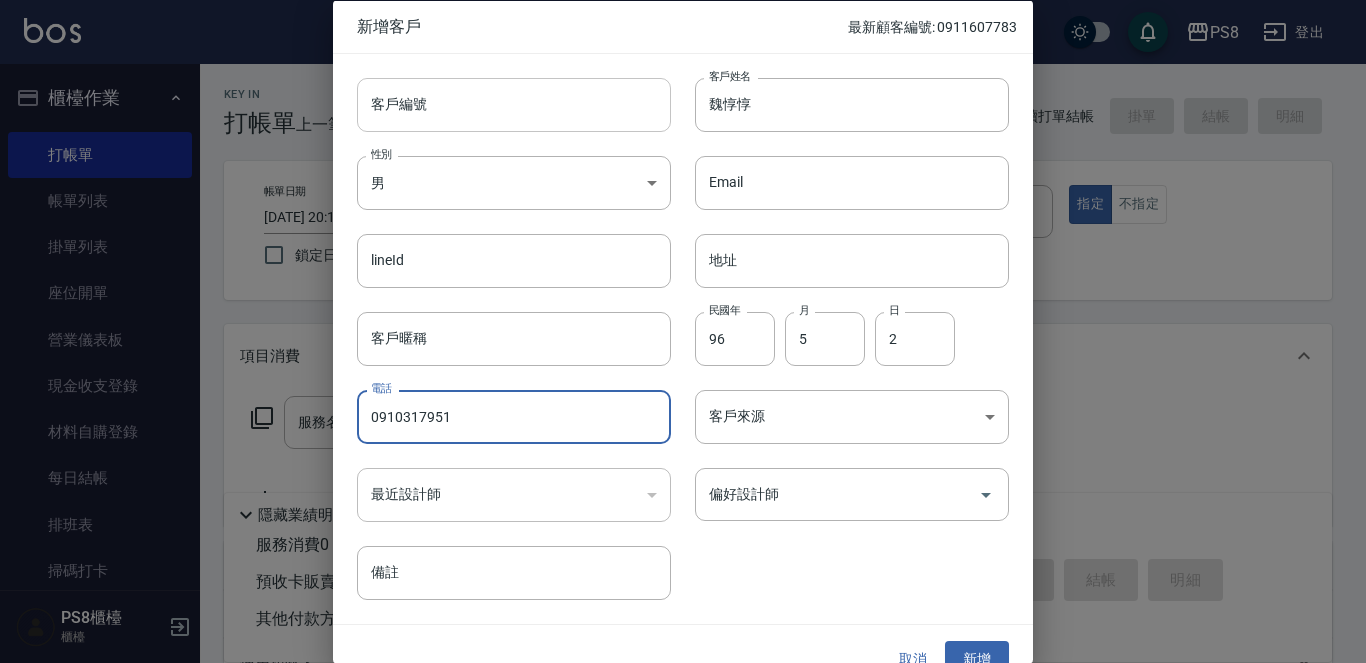 type on "0910317951" 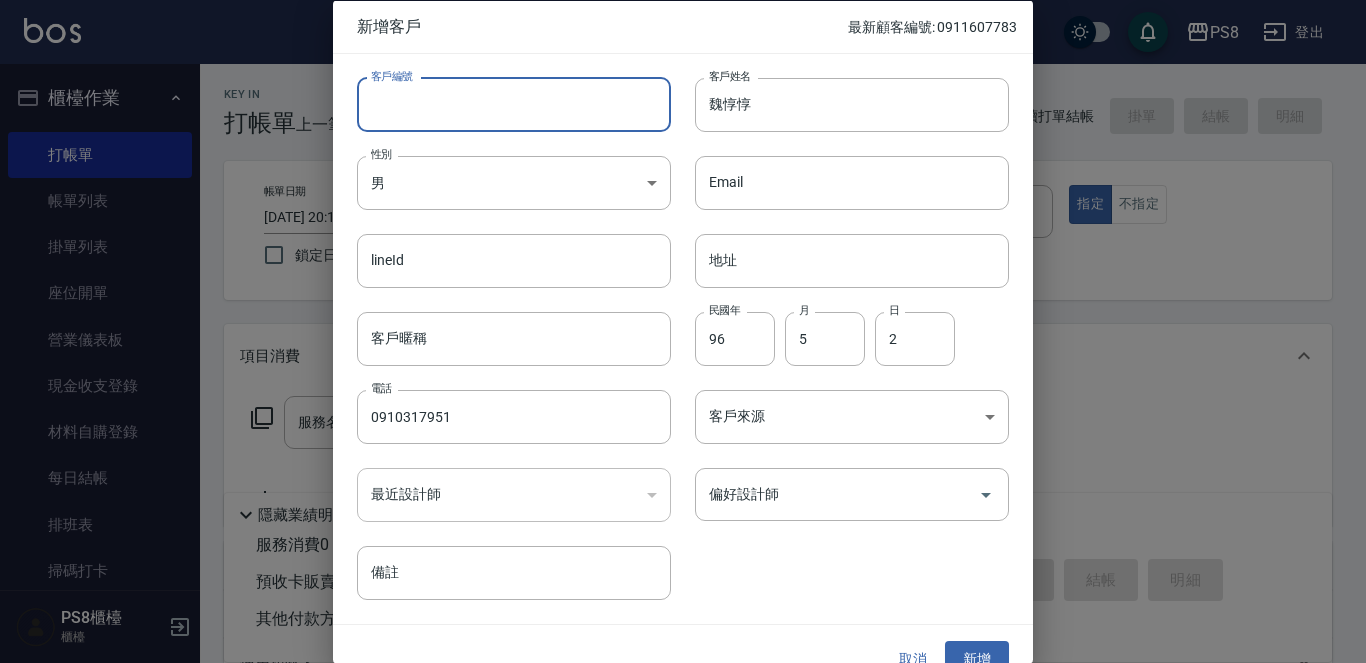 paste on "0910317951" 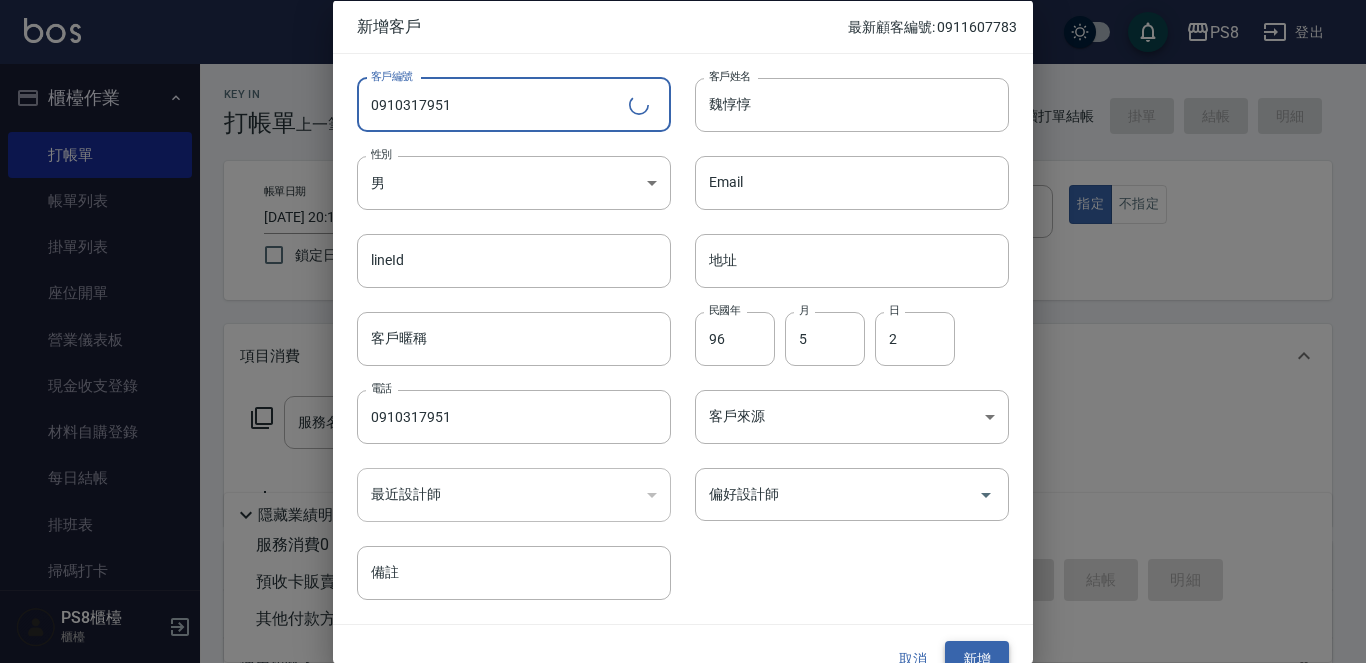 type on "0910317951" 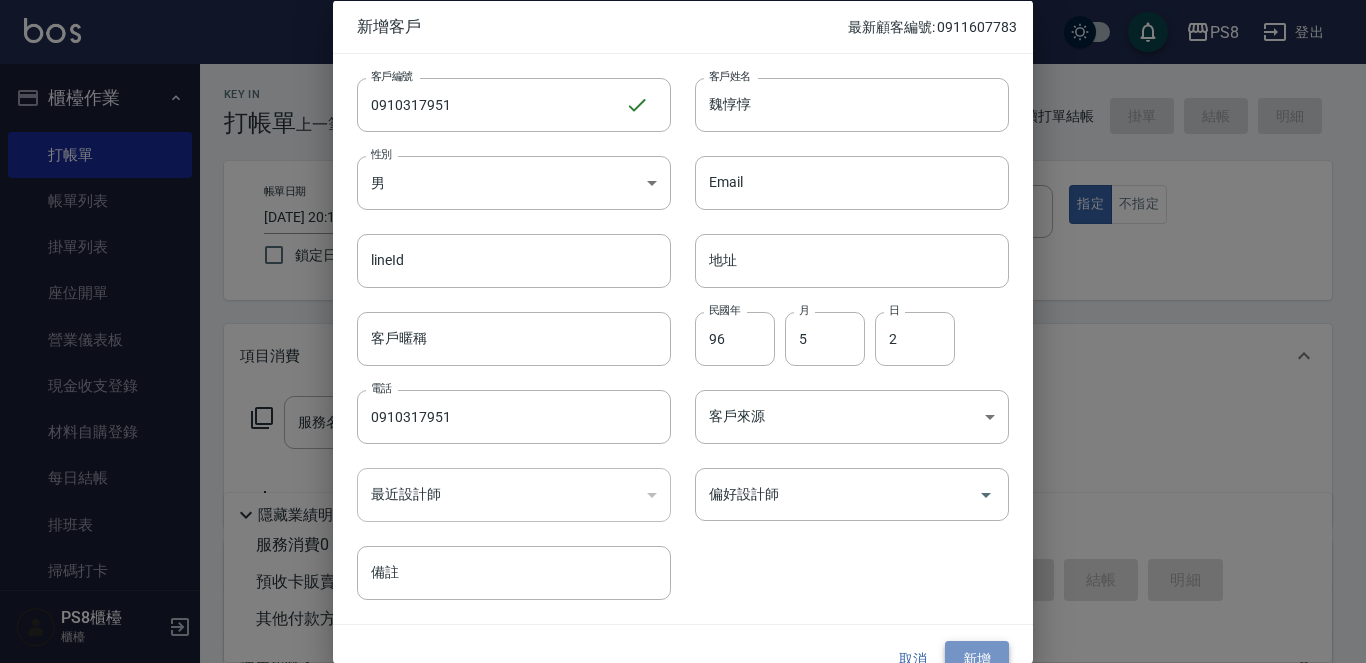 click on "新增" at bounding box center [977, 659] 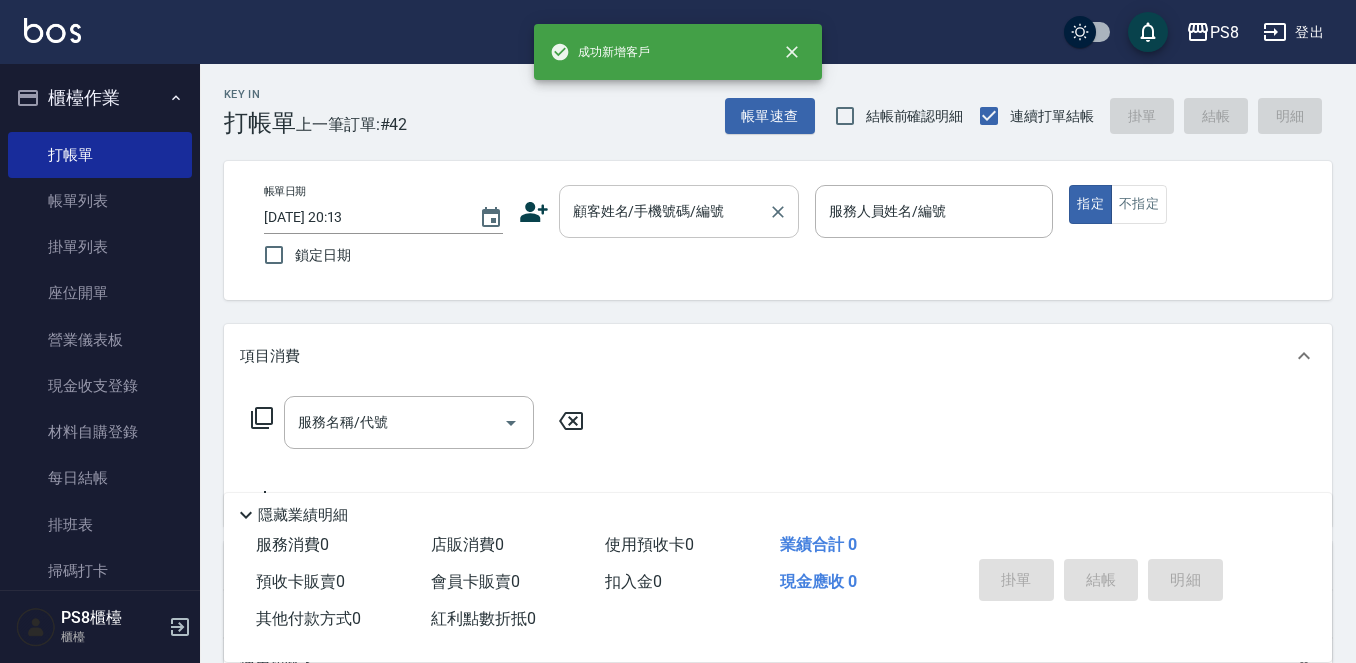 click on "顧客姓名/手機號碼/編號 顧客姓名/手機號碼/編號" at bounding box center (679, 211) 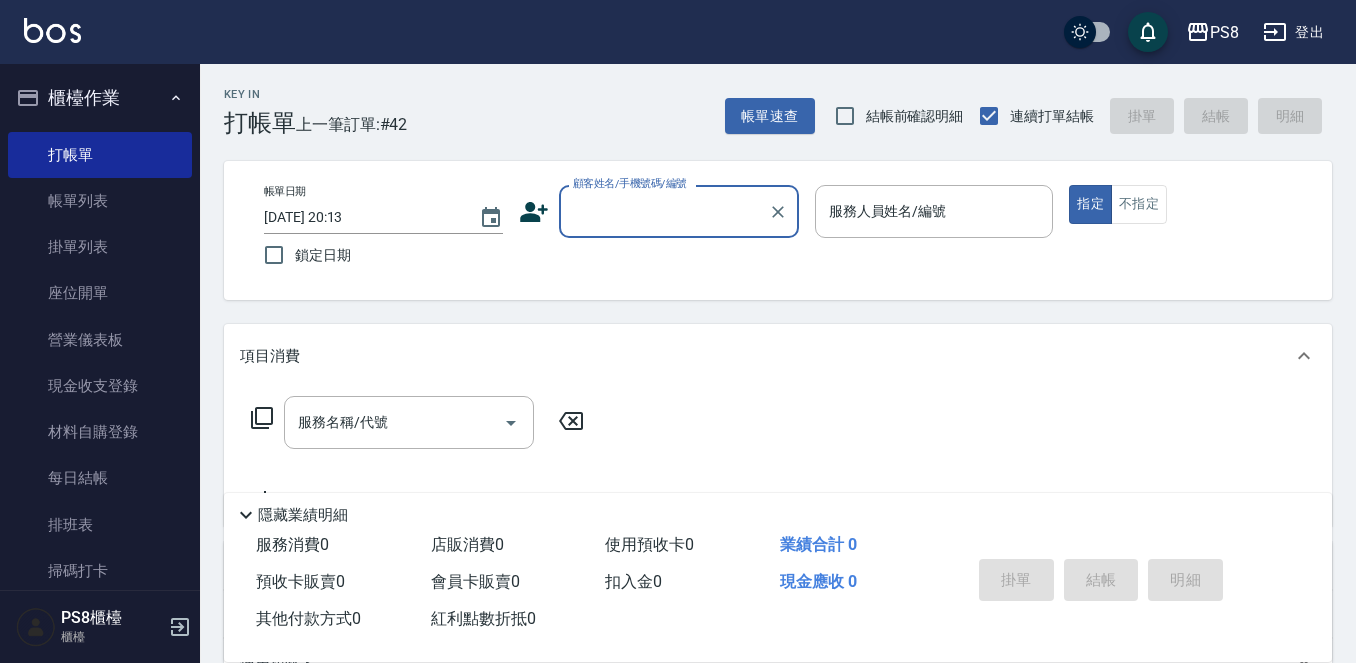 paste on "0910317951" 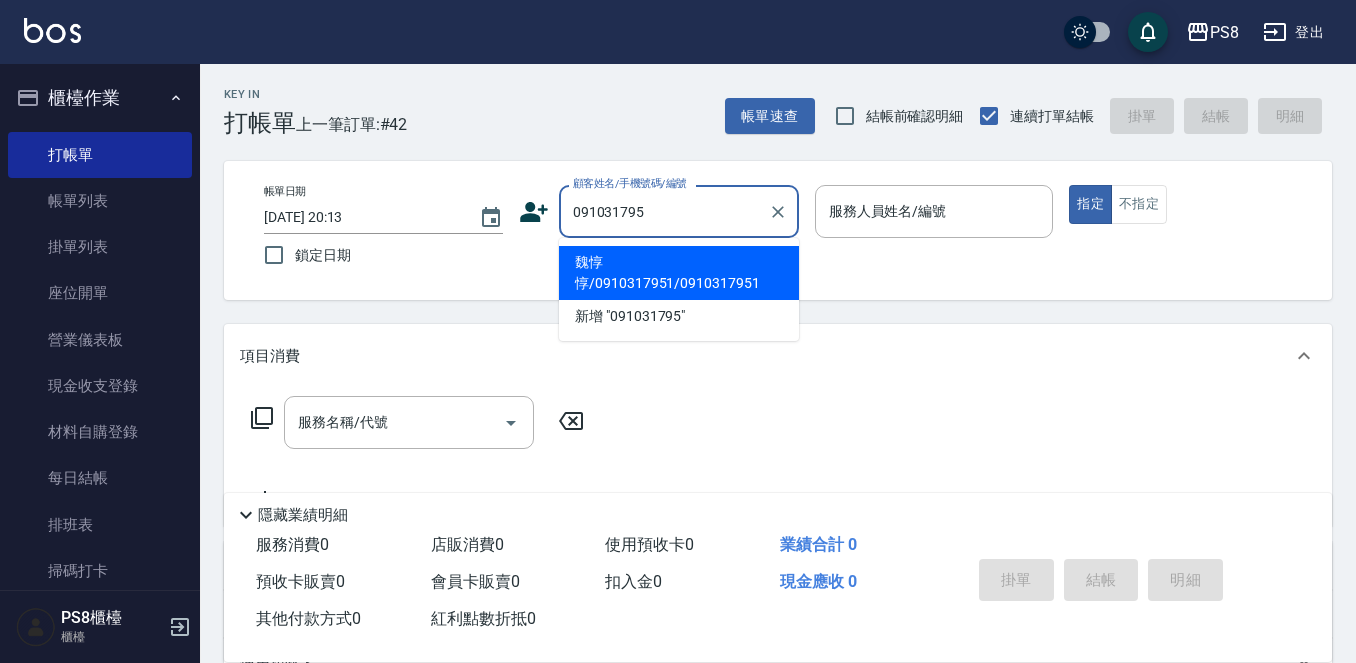 click on "魏惇惇/0910317951/0910317951" at bounding box center (679, 273) 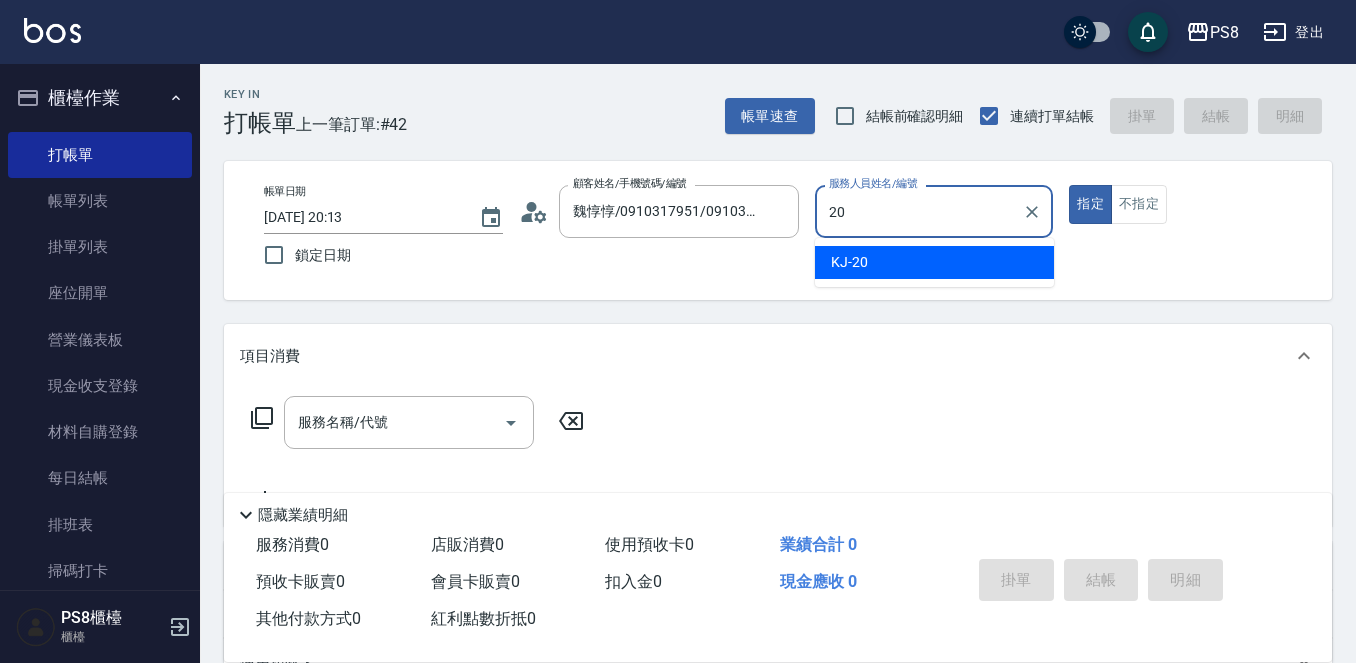 click on "KJ -20" at bounding box center (934, 262) 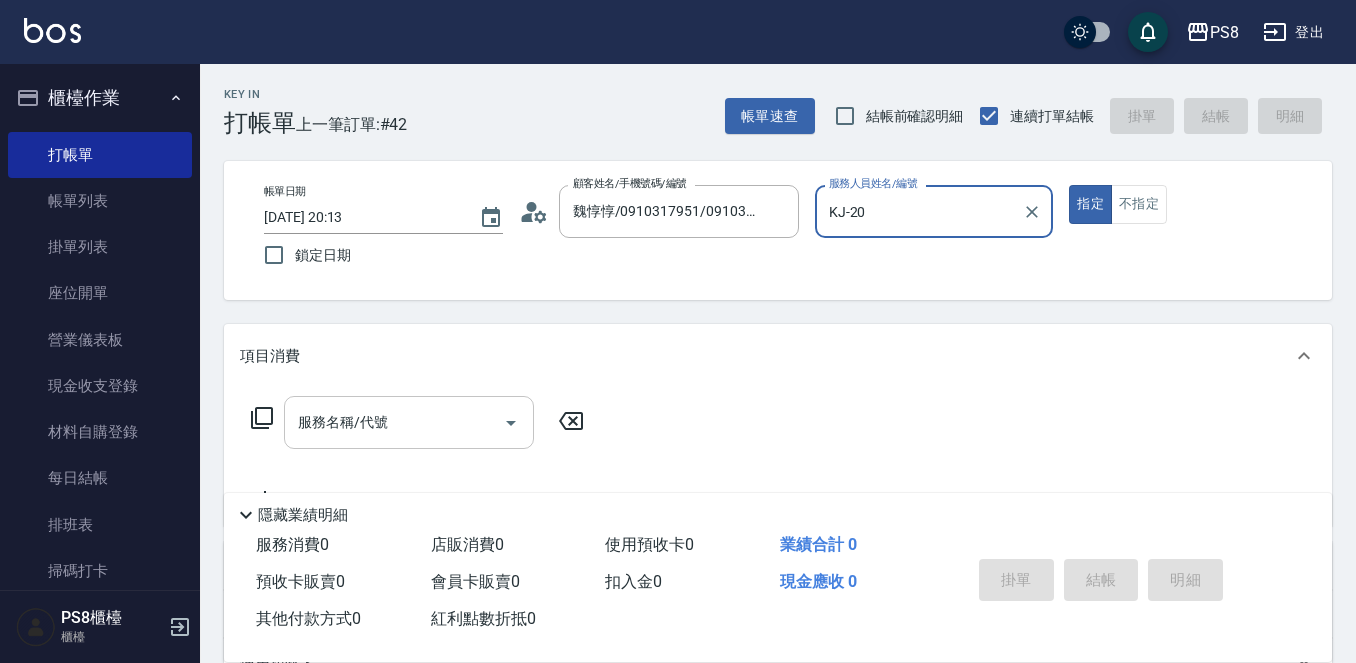 type on "KJ-20" 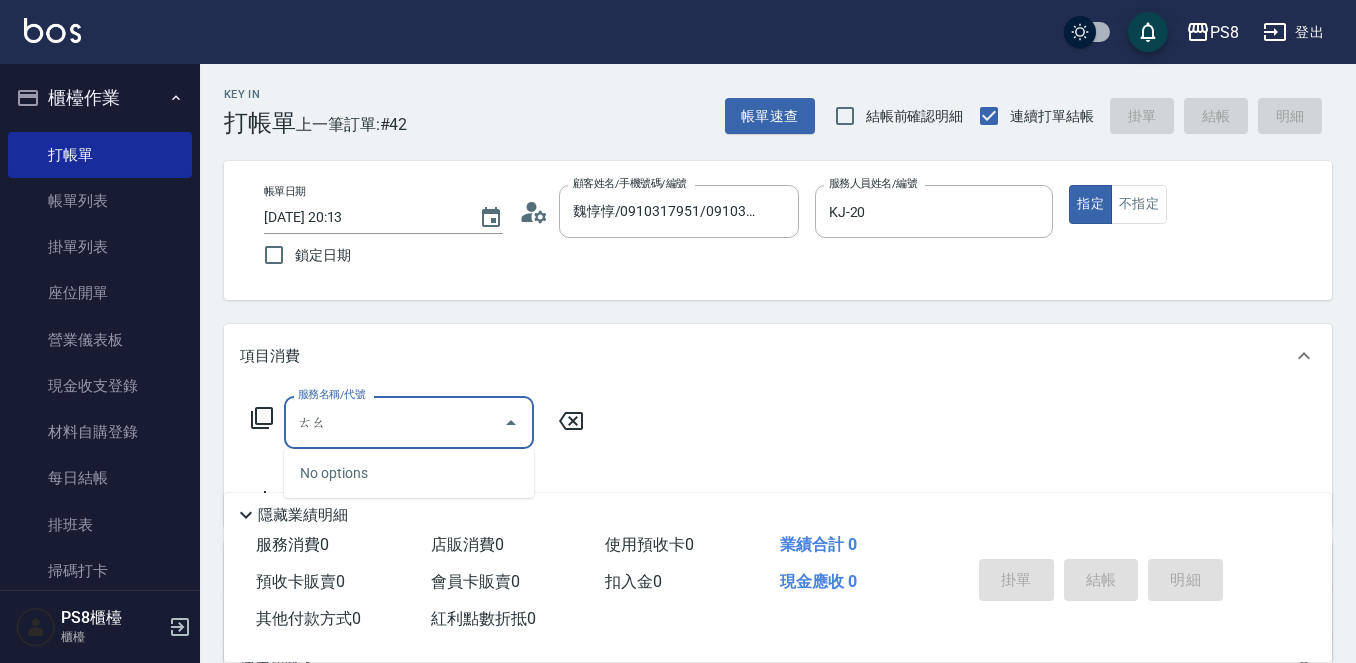 type on "ㄊ" 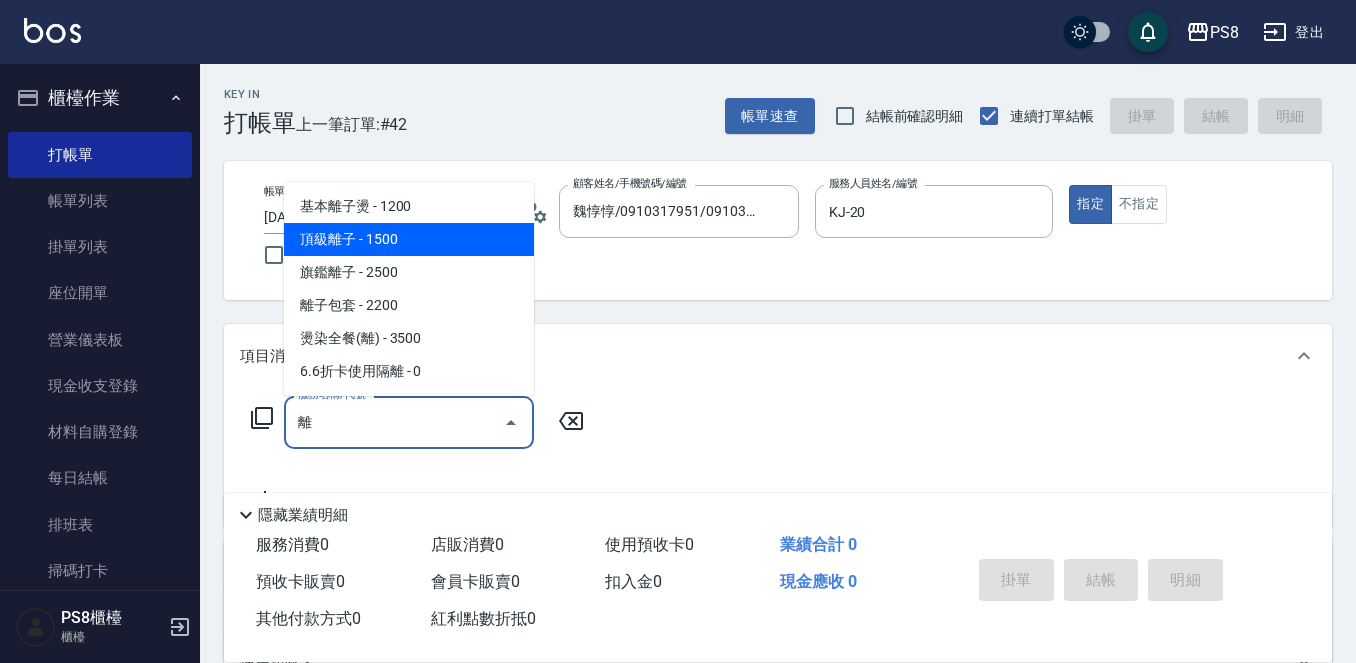 click on "頂級離子 - 1500" at bounding box center (409, 239) 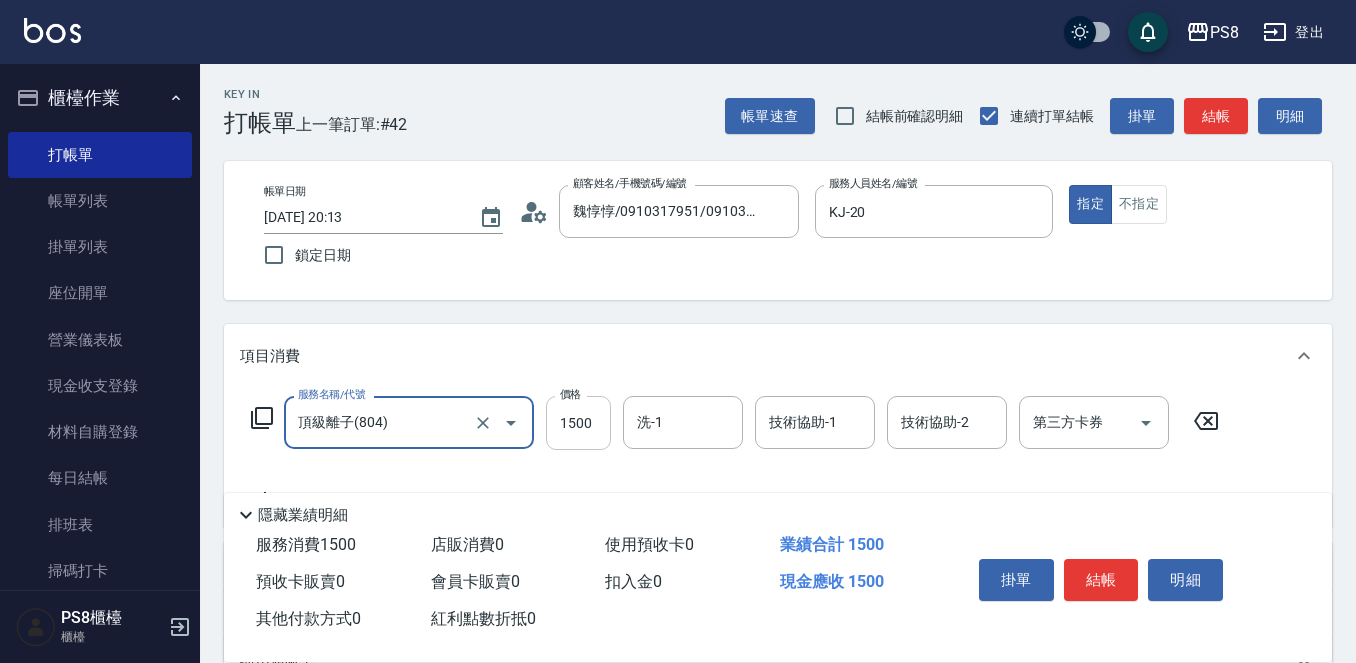 type on "頂級離子(804)" 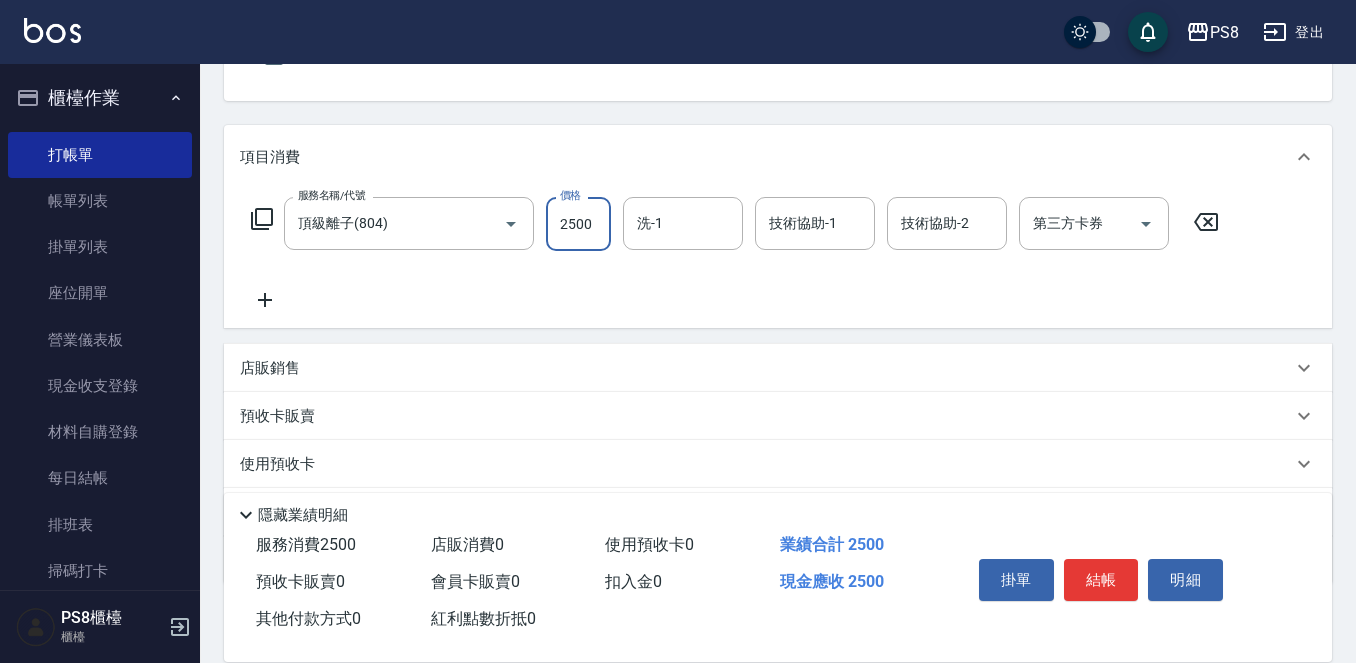 scroll, scrollTop: 200, scrollLeft: 0, axis: vertical 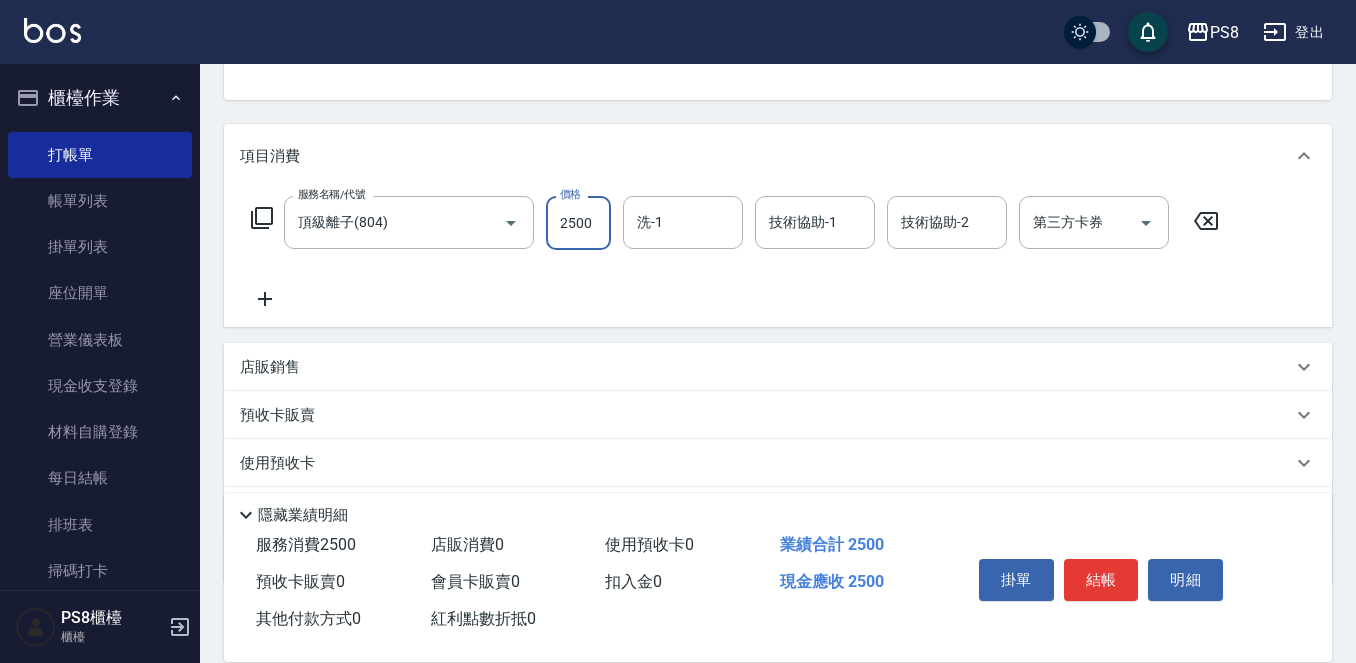 type on "2500" 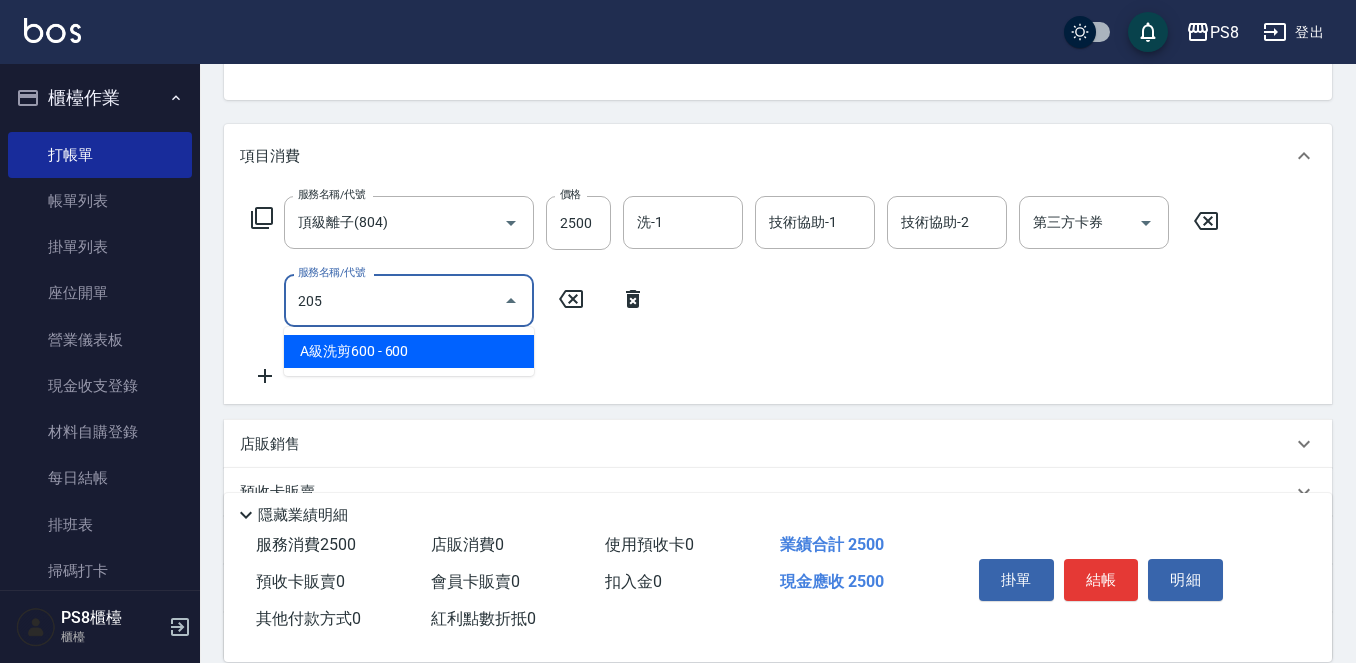 click on "A級洗剪600 - 600" at bounding box center [409, 351] 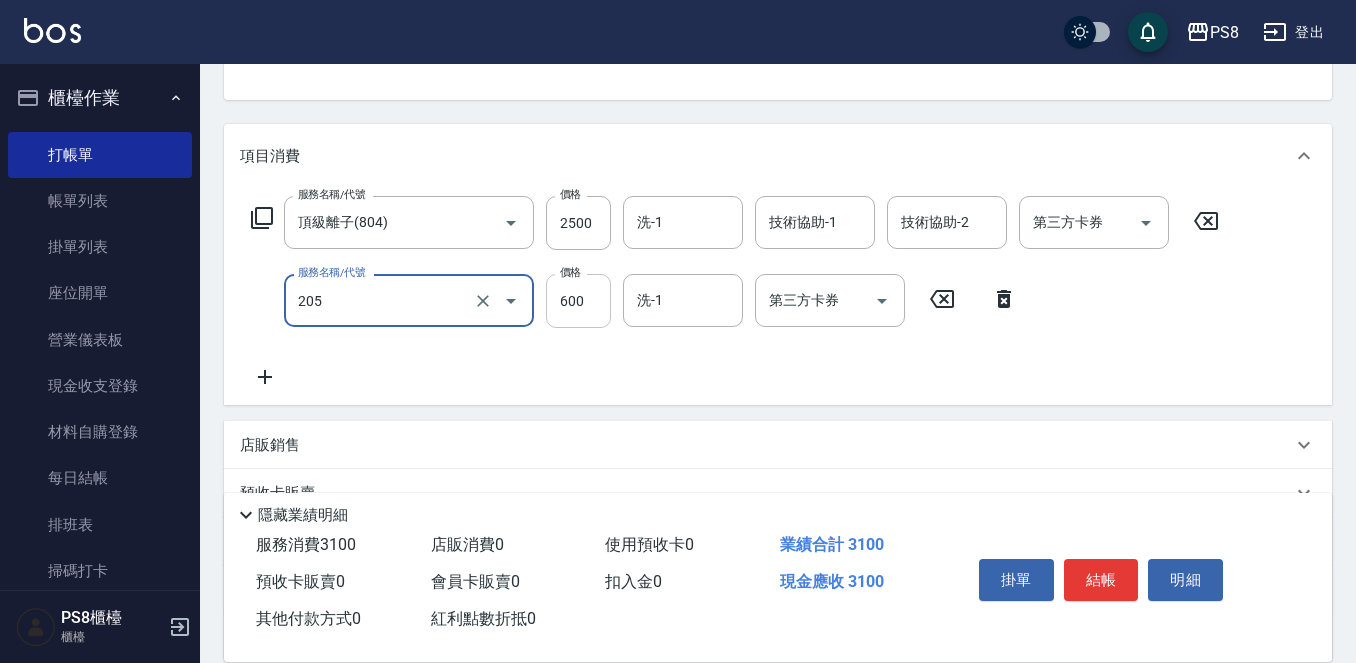 type on "A級洗剪600(205)" 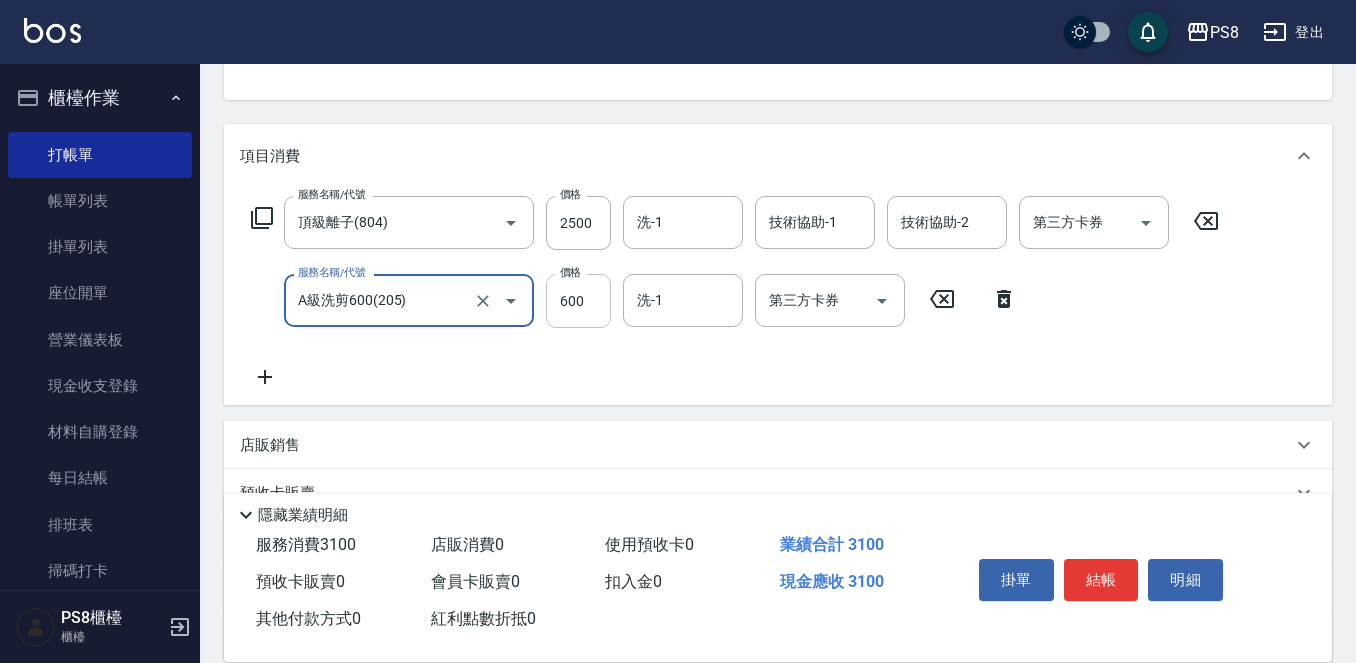 click on "600" at bounding box center (578, 301) 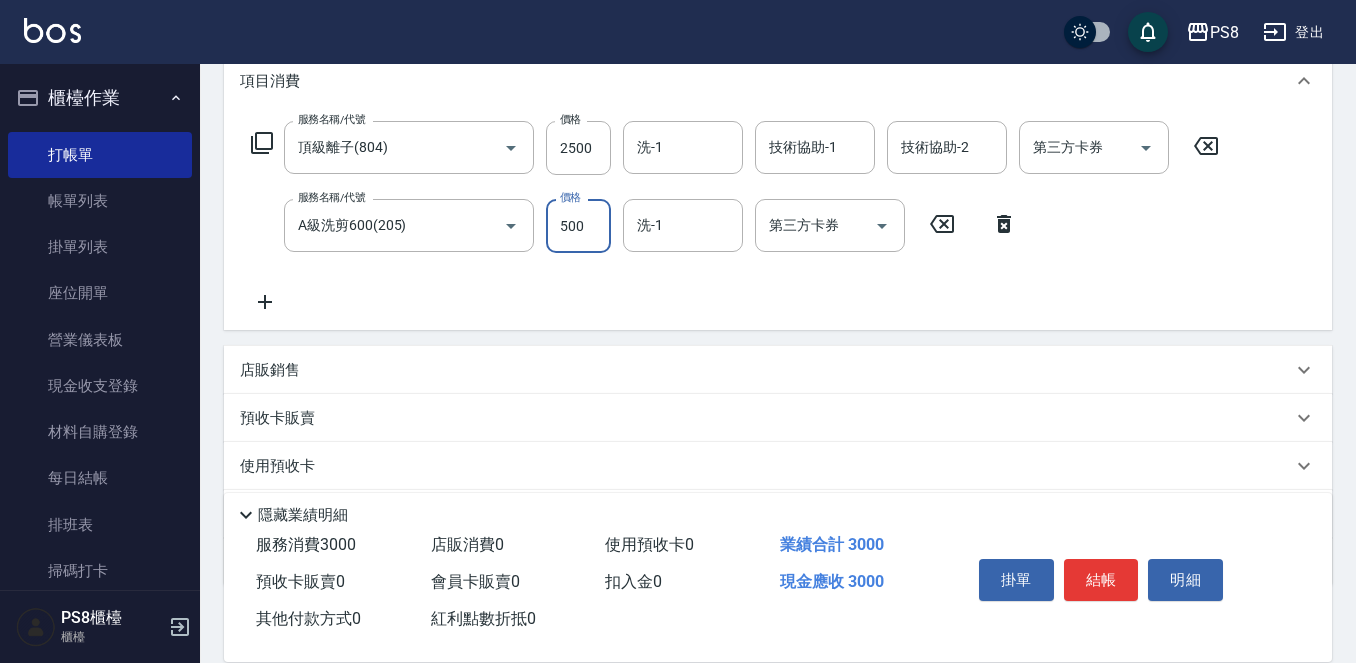 scroll, scrollTop: 390, scrollLeft: 0, axis: vertical 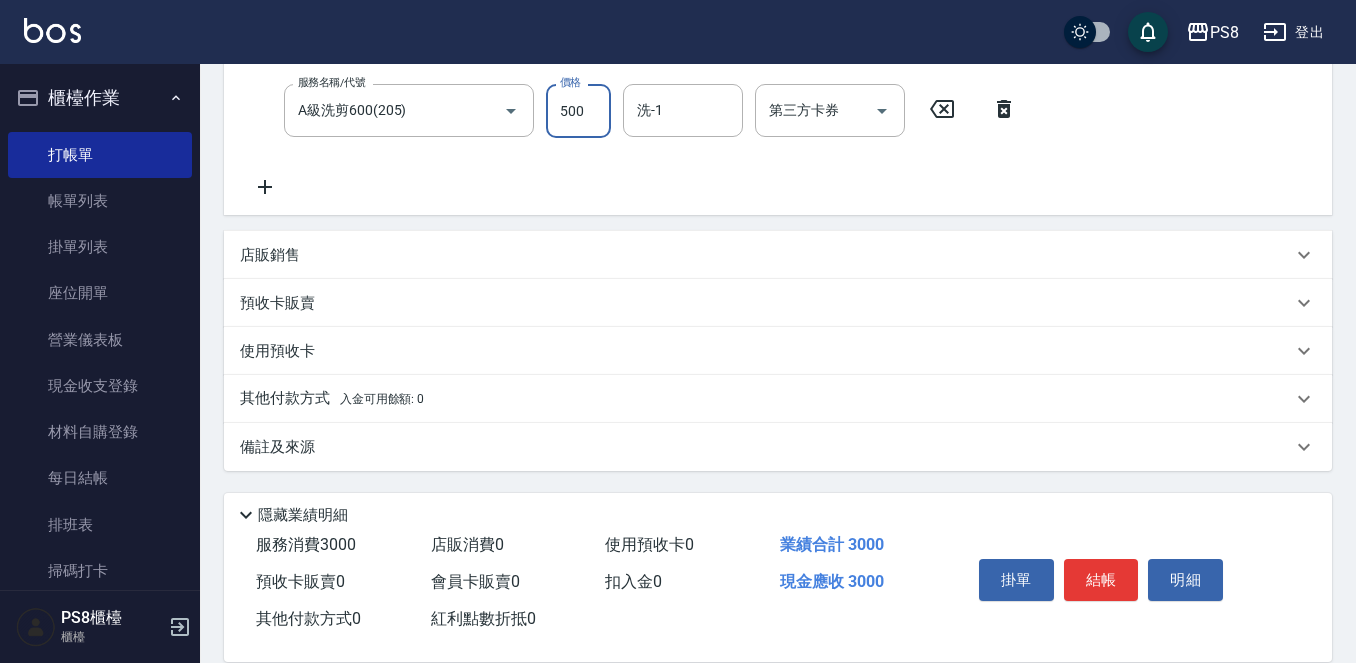 type on "500" 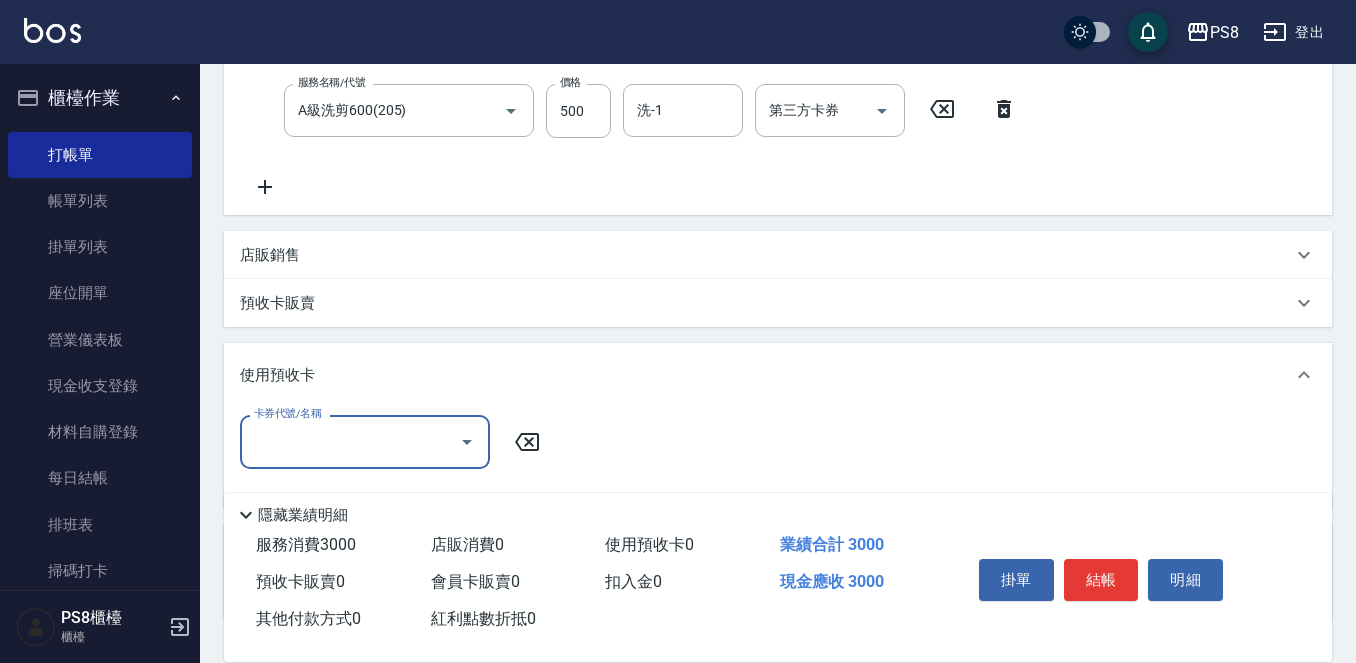 scroll, scrollTop: 0, scrollLeft: 0, axis: both 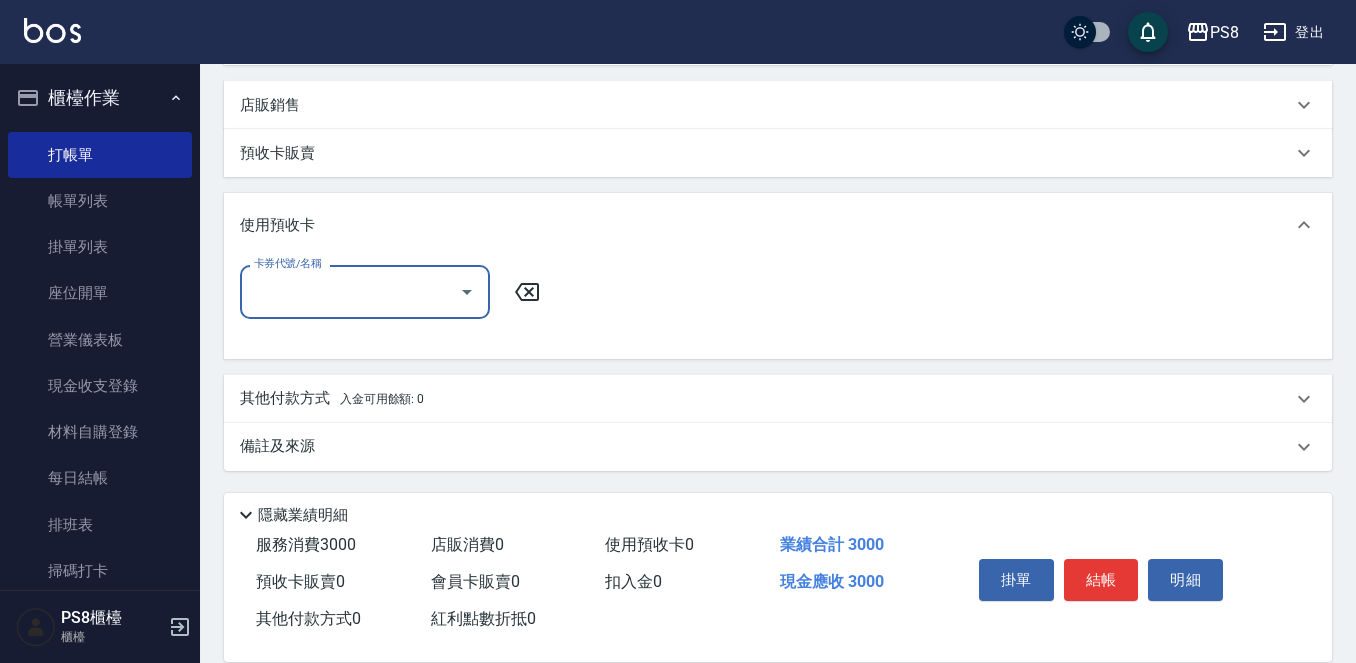 click on "其他付款方式 入金可用餘額: 0" at bounding box center [778, 399] 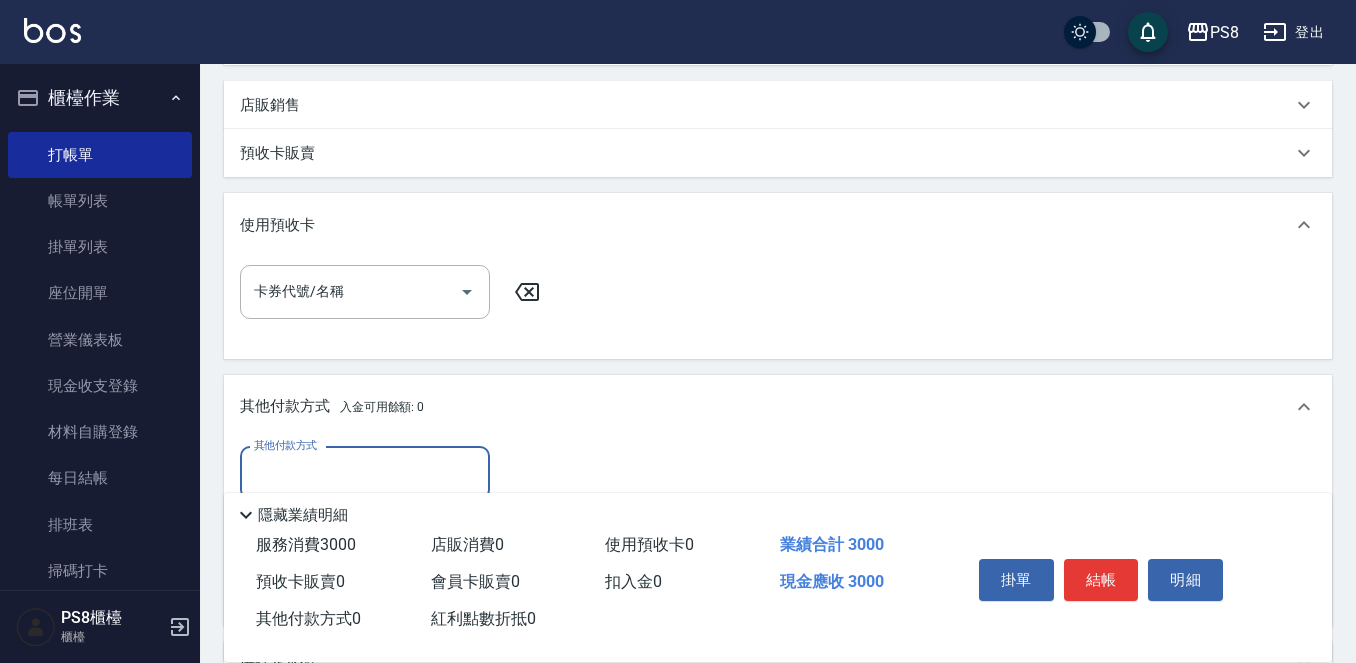 scroll, scrollTop: 0, scrollLeft: 0, axis: both 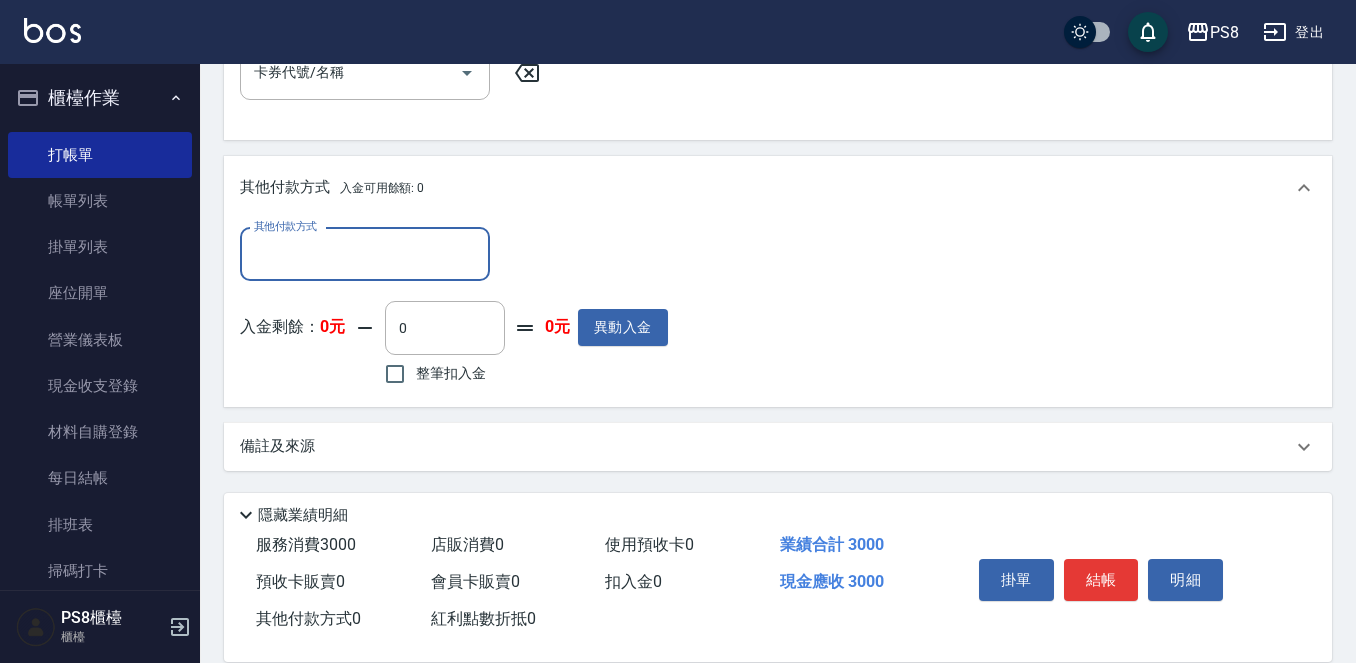click on "其他付款方式" at bounding box center (365, 254) 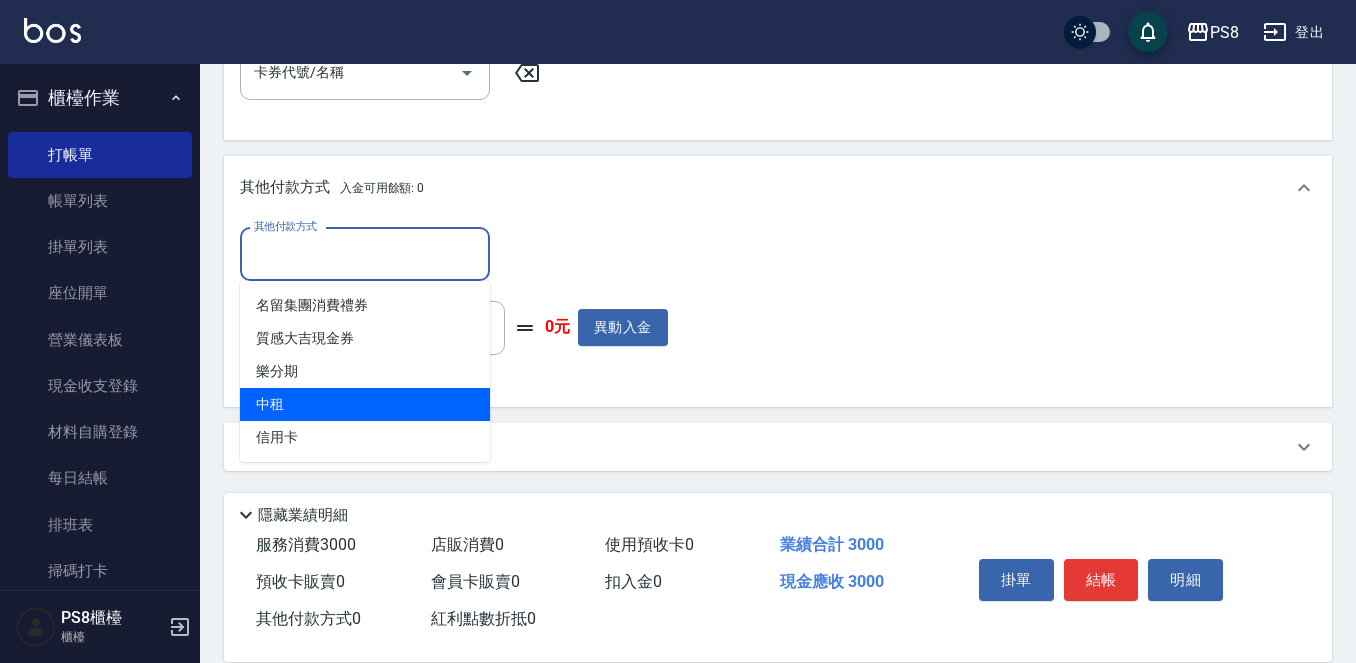 click on "中租" at bounding box center (365, 404) 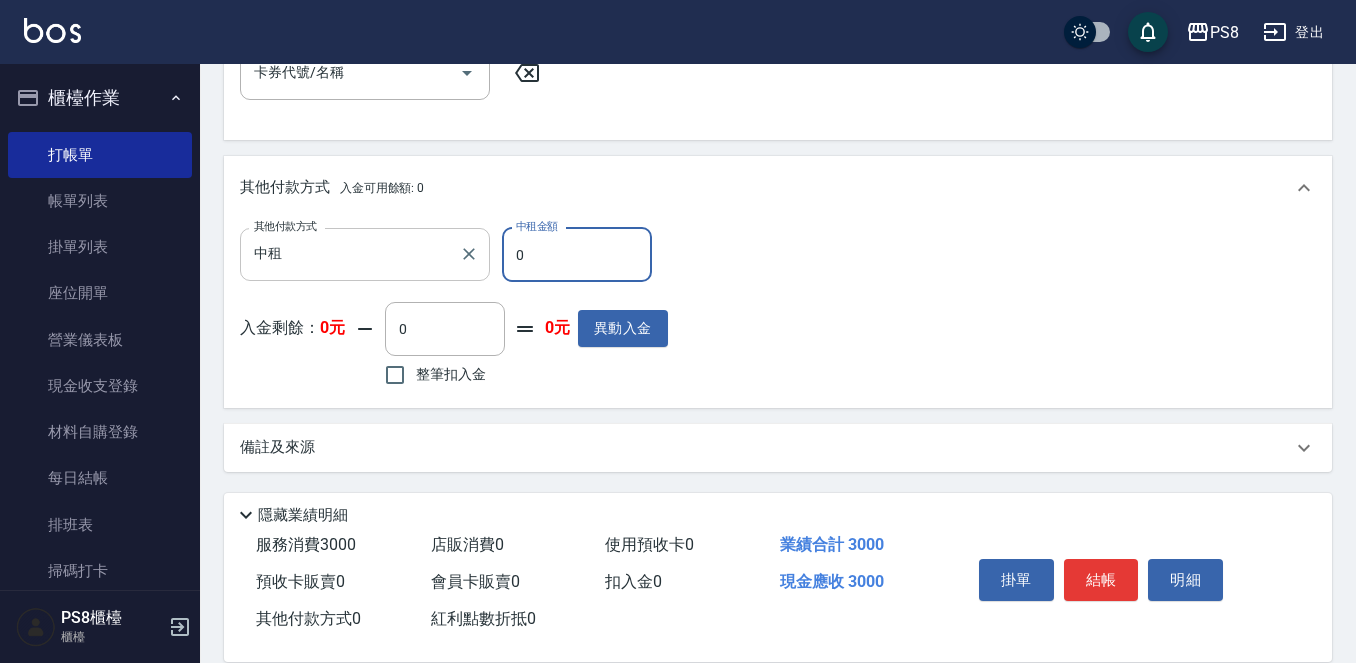 click on "中租" at bounding box center [350, 254] 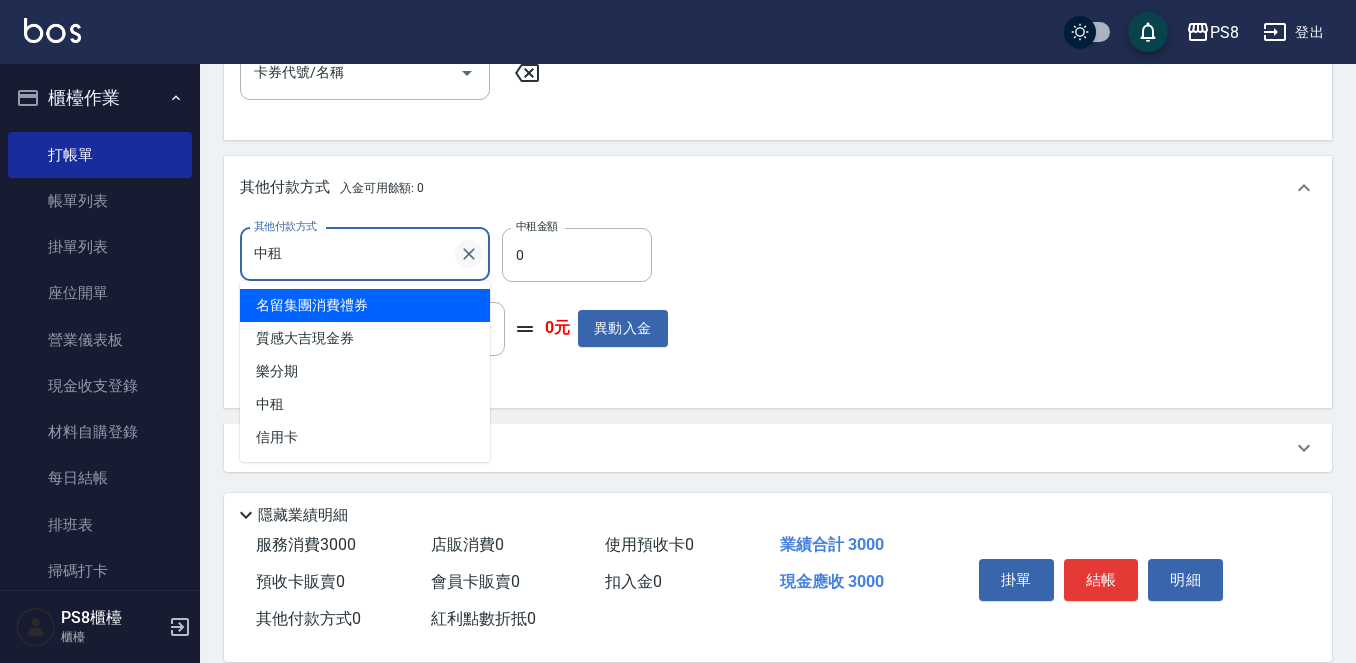 click at bounding box center (469, 254) 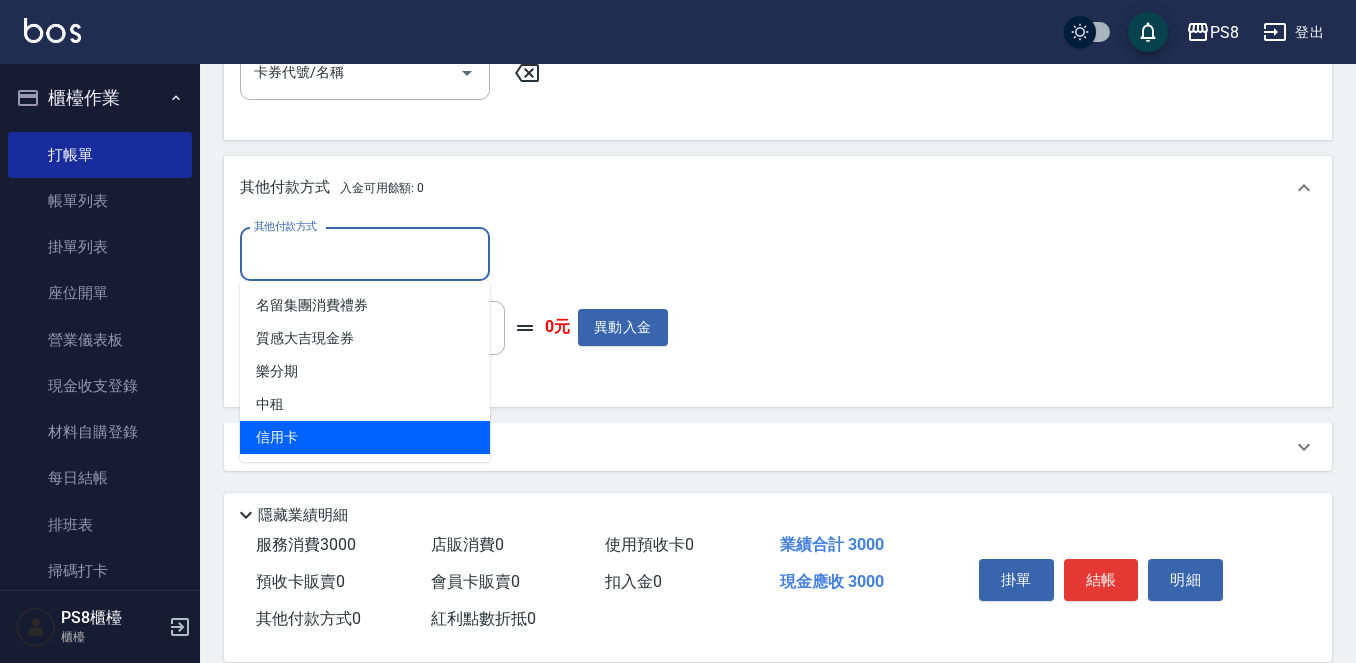click on "信用卡" at bounding box center [365, 437] 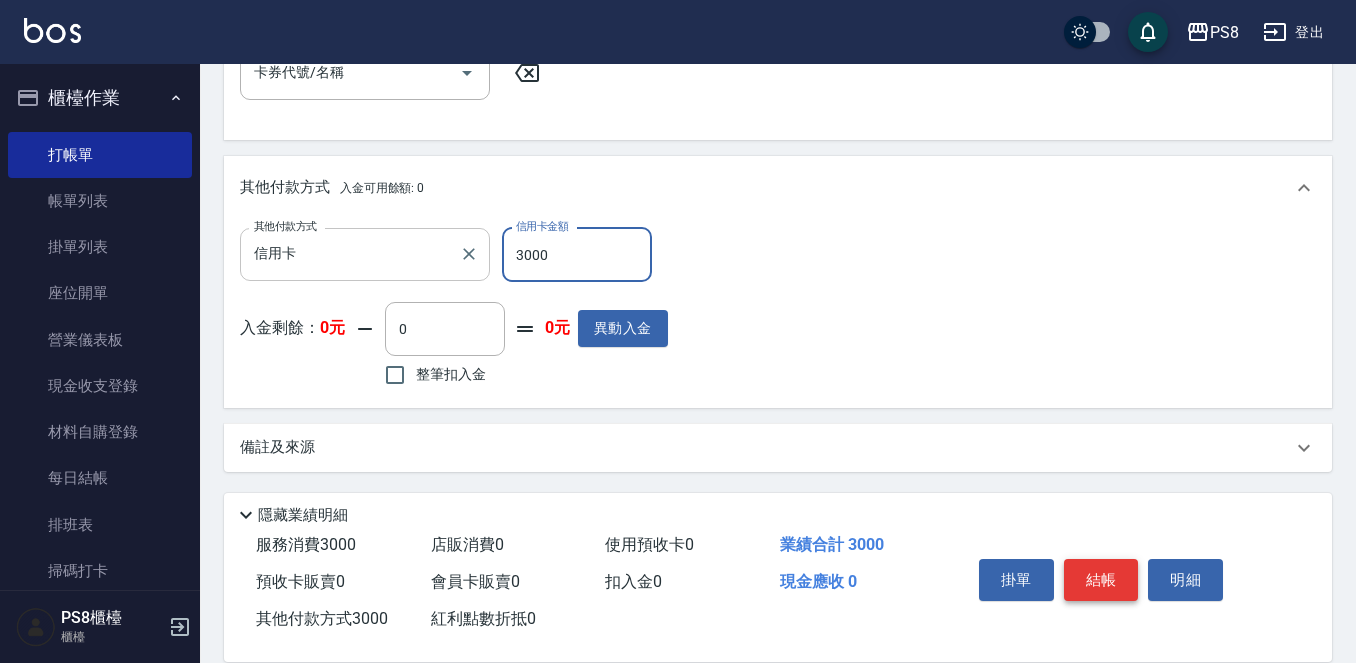 type on "3000" 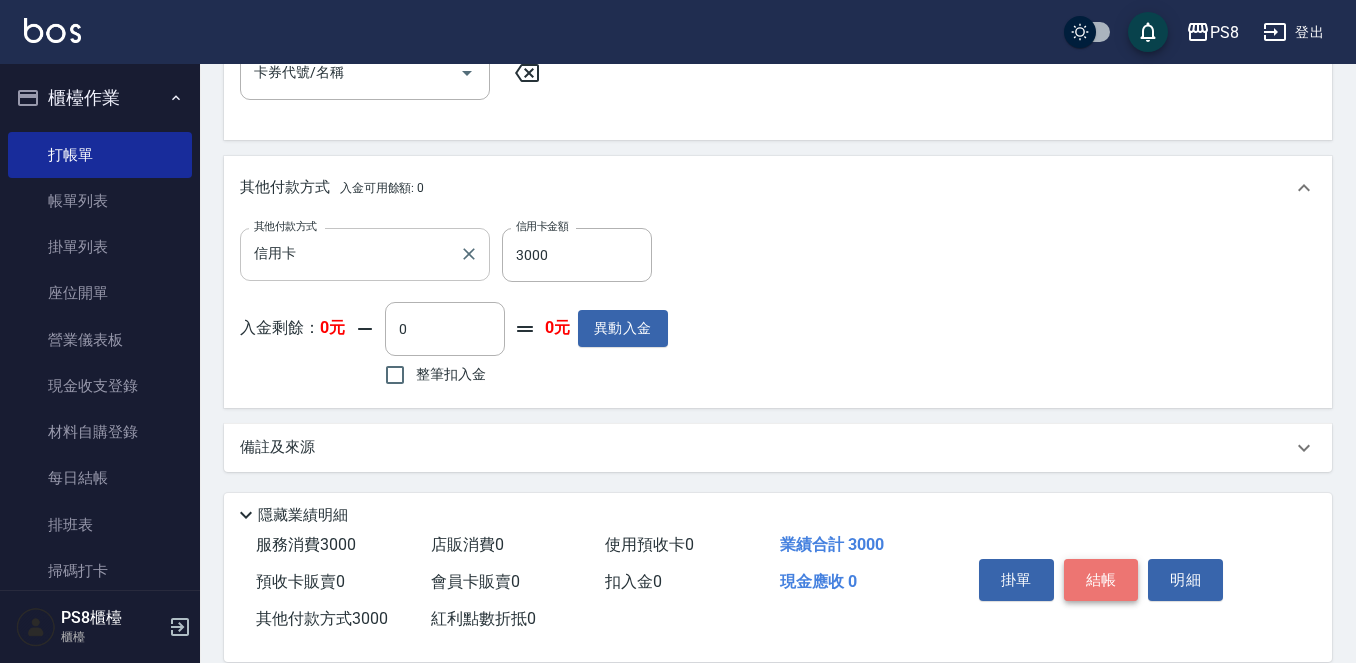 click on "結帳" at bounding box center [1101, 580] 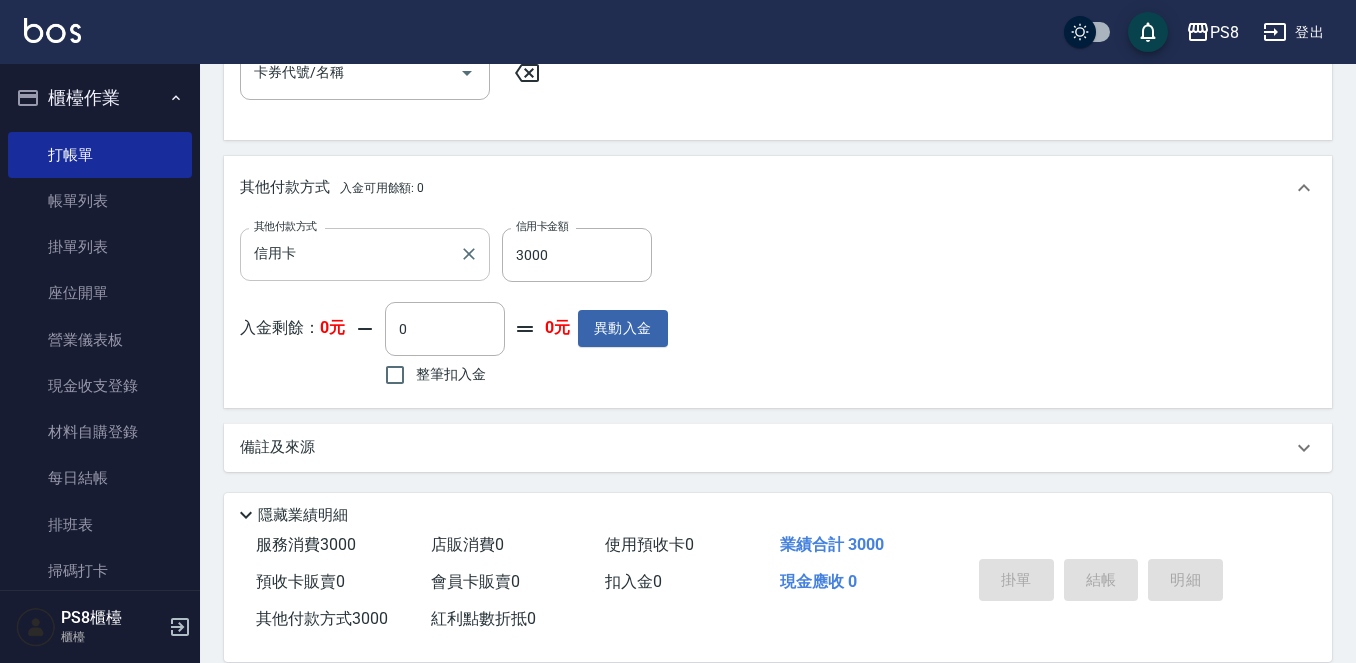 type on "2025/07/11 20:16" 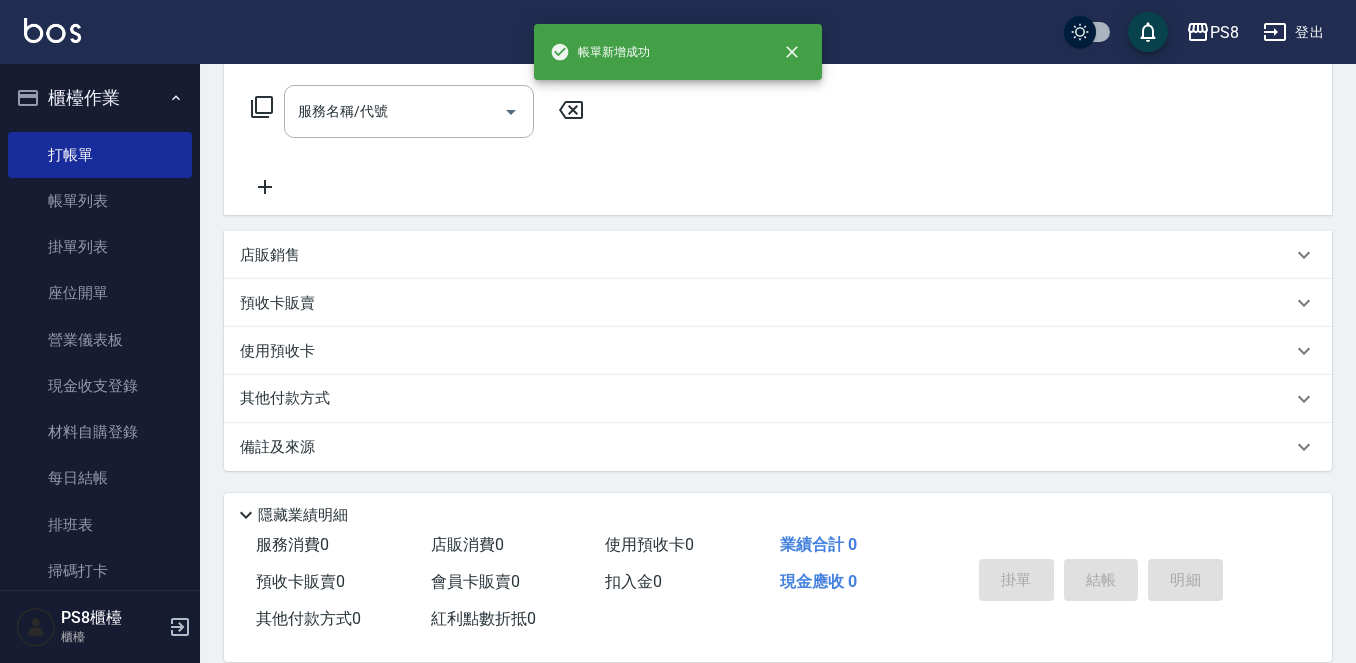 scroll, scrollTop: 0, scrollLeft: 0, axis: both 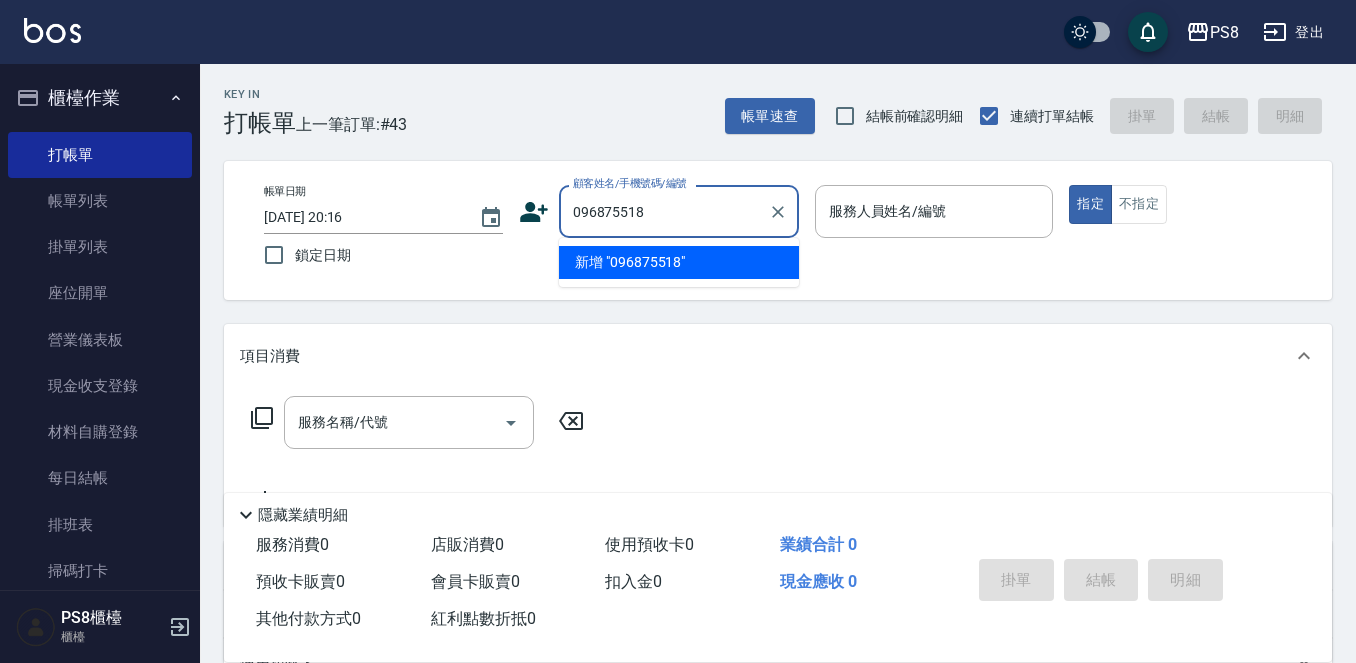 type on "0968755188" 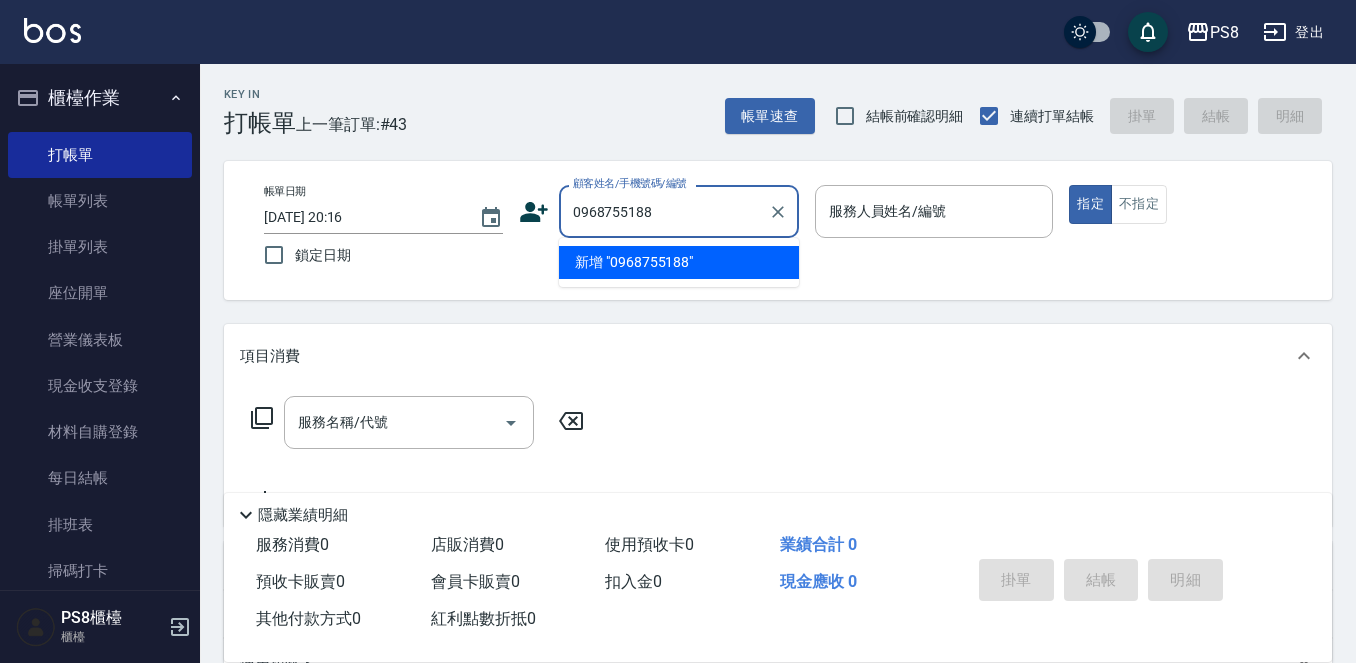 drag, startPoint x: 665, startPoint y: 209, endPoint x: 559, endPoint y: 206, distance: 106.04244 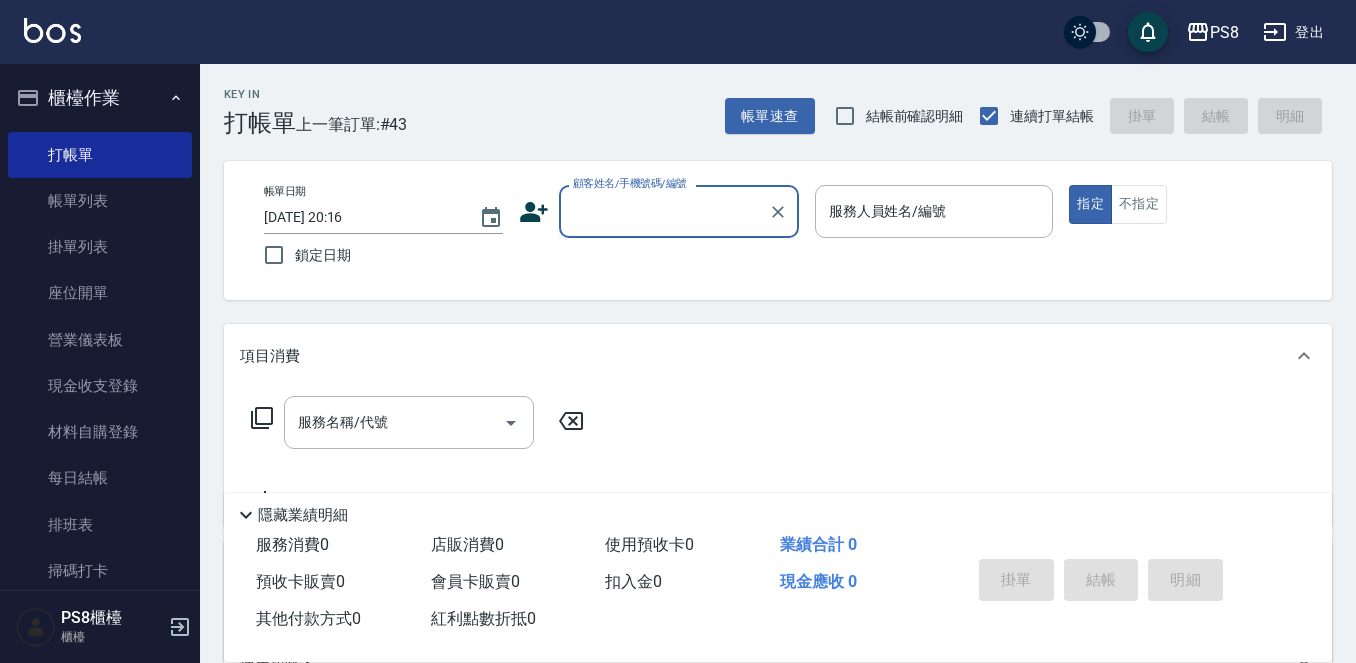 click 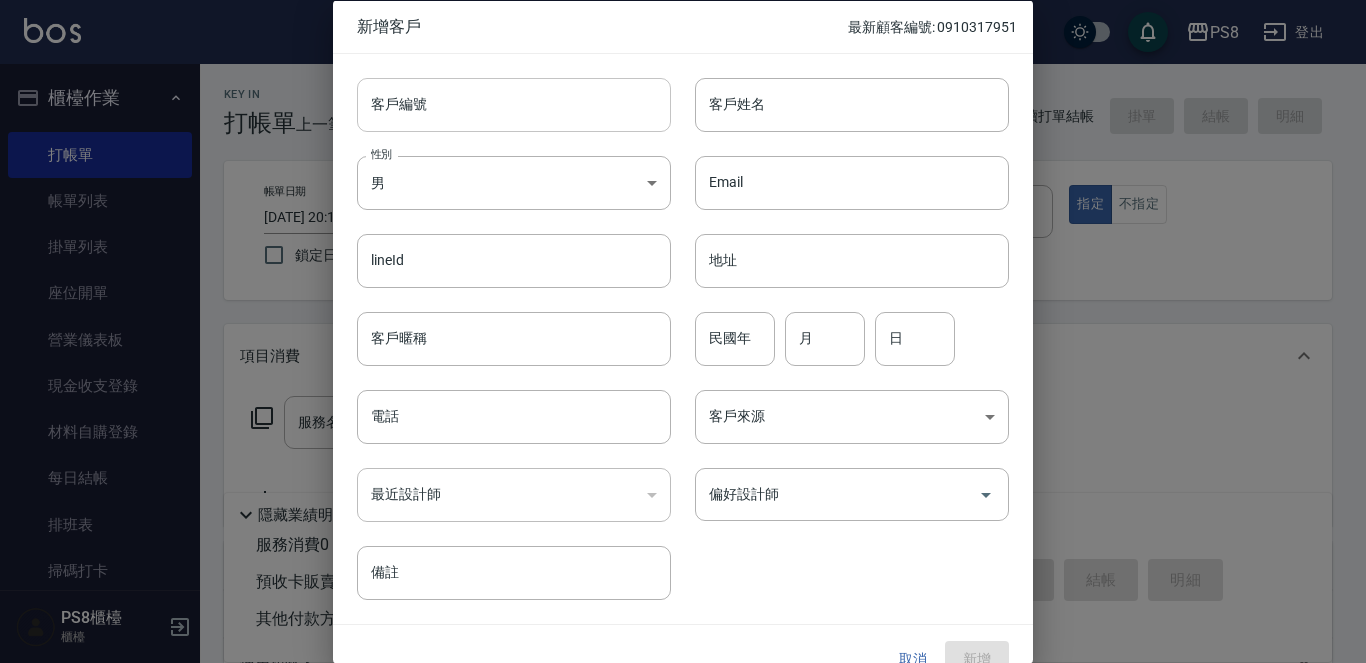 drag, startPoint x: 536, startPoint y: 213, endPoint x: 537, endPoint y: 111, distance: 102.0049 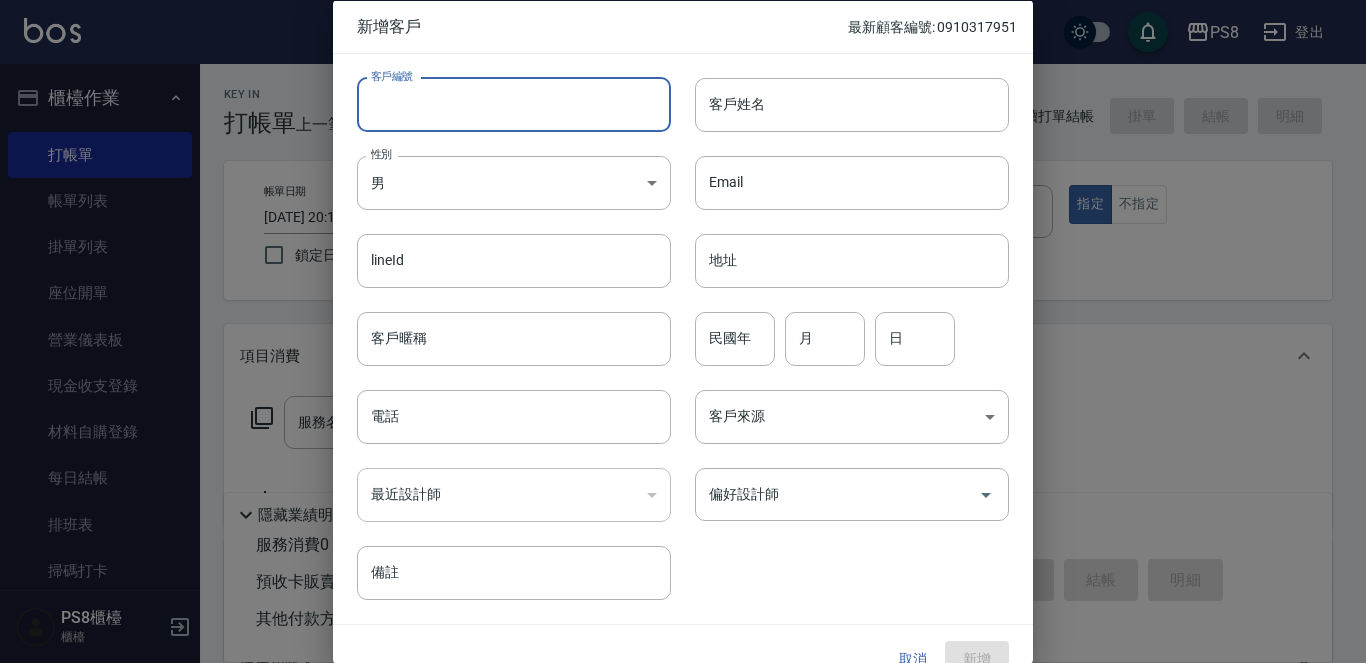 paste on "0968755188" 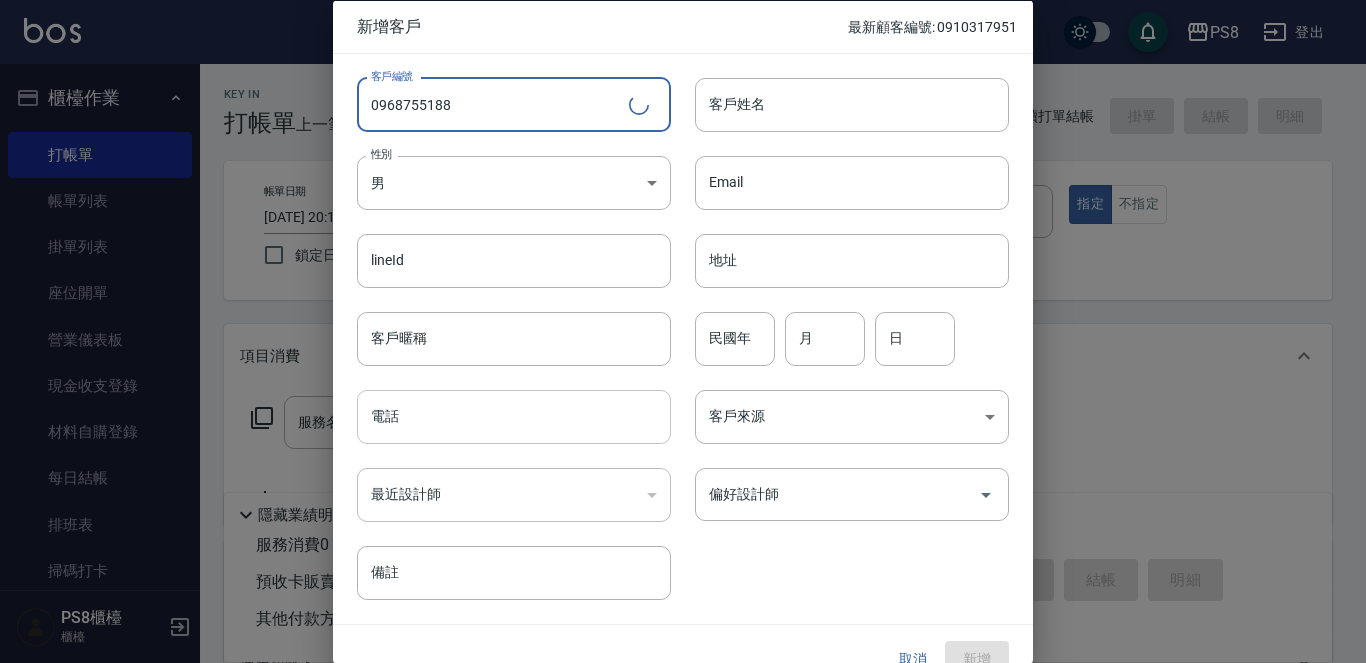 type on "0968755188" 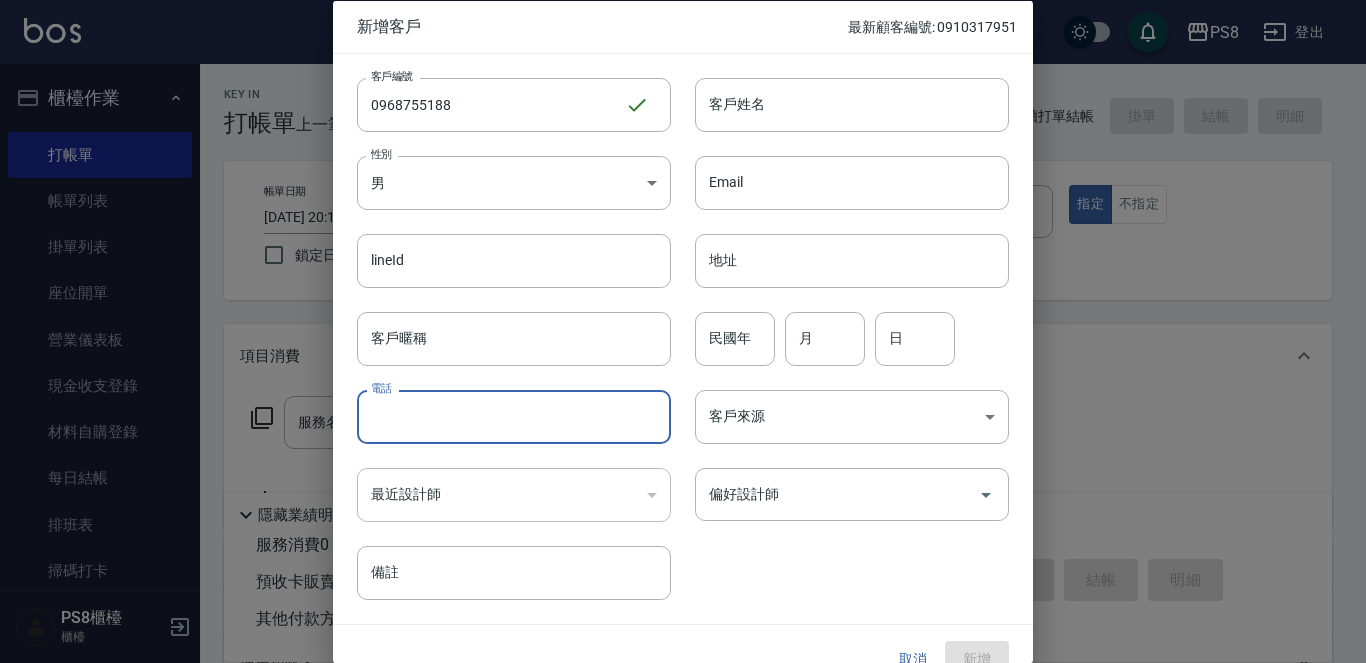 paste on "0968755188" 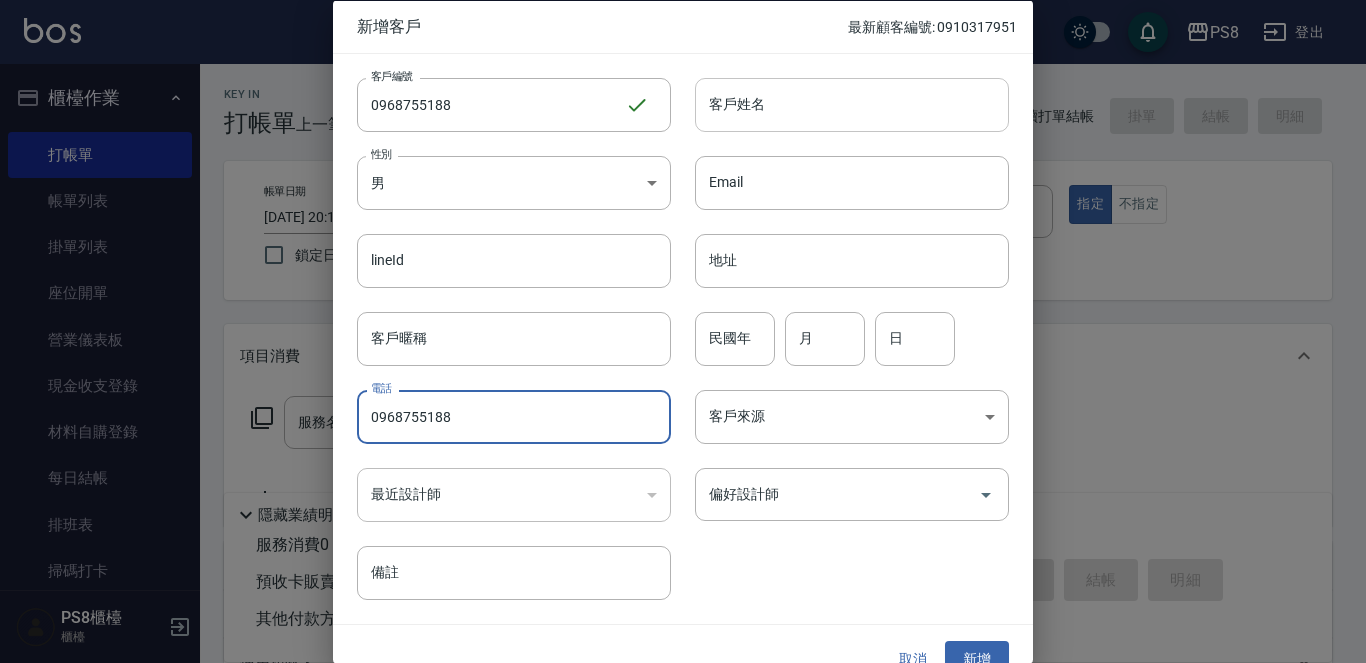 type on "0968755188" 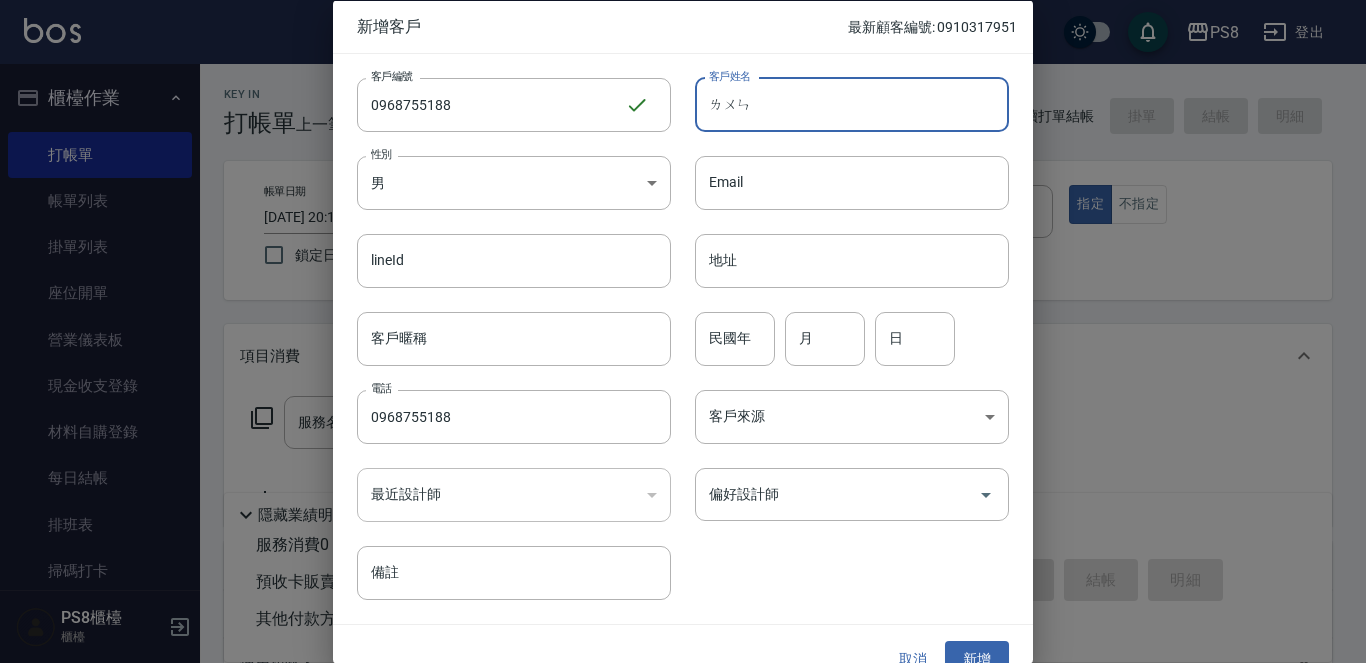 type on "倫" 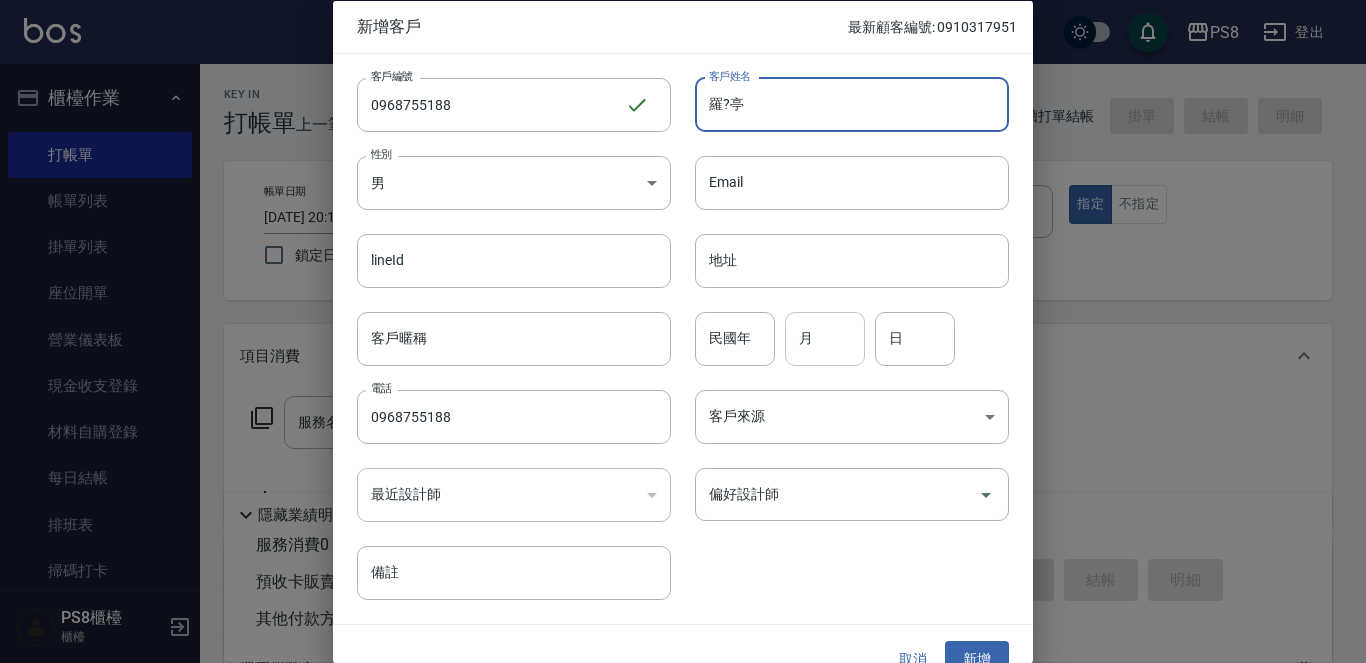type on "羅?亭" 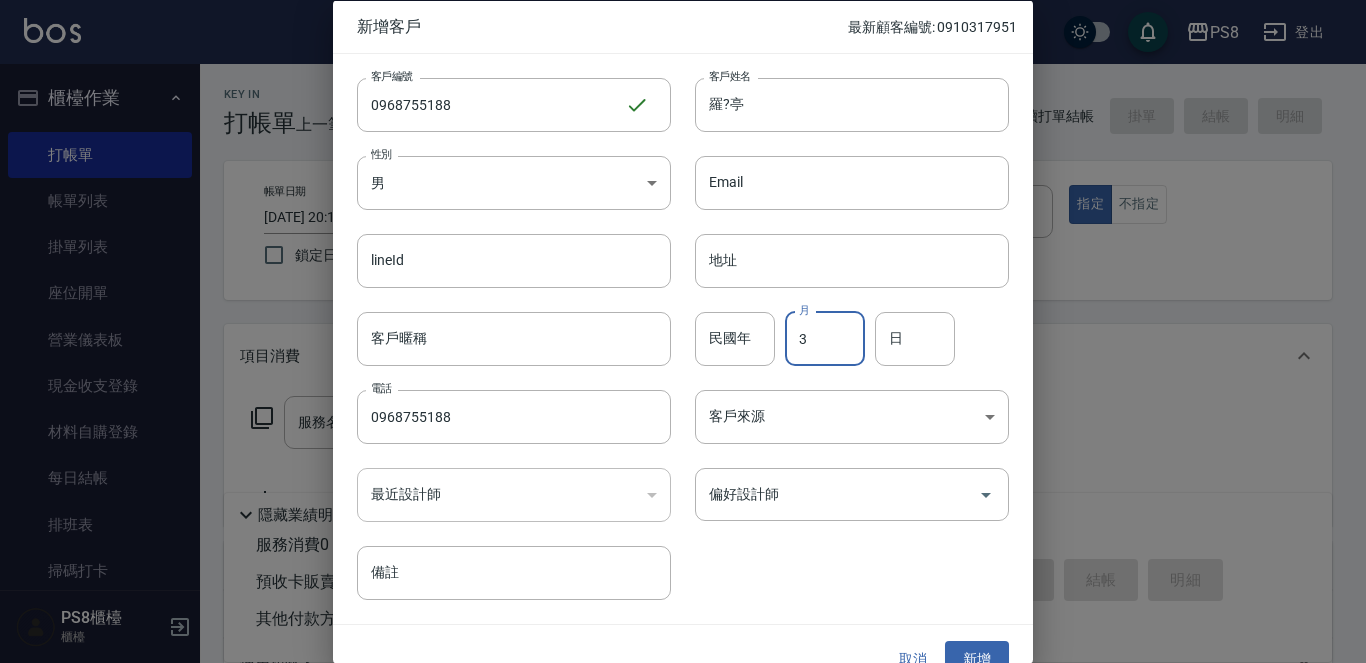 type on "3" 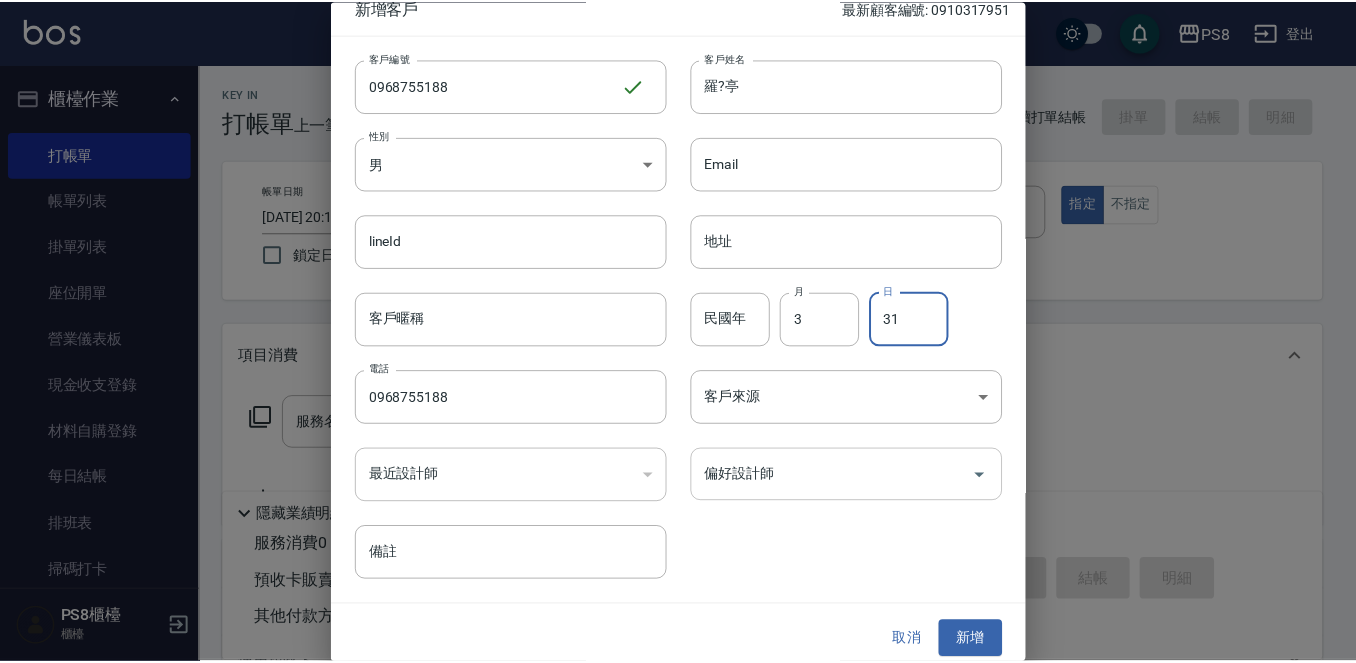 scroll, scrollTop: 30, scrollLeft: 0, axis: vertical 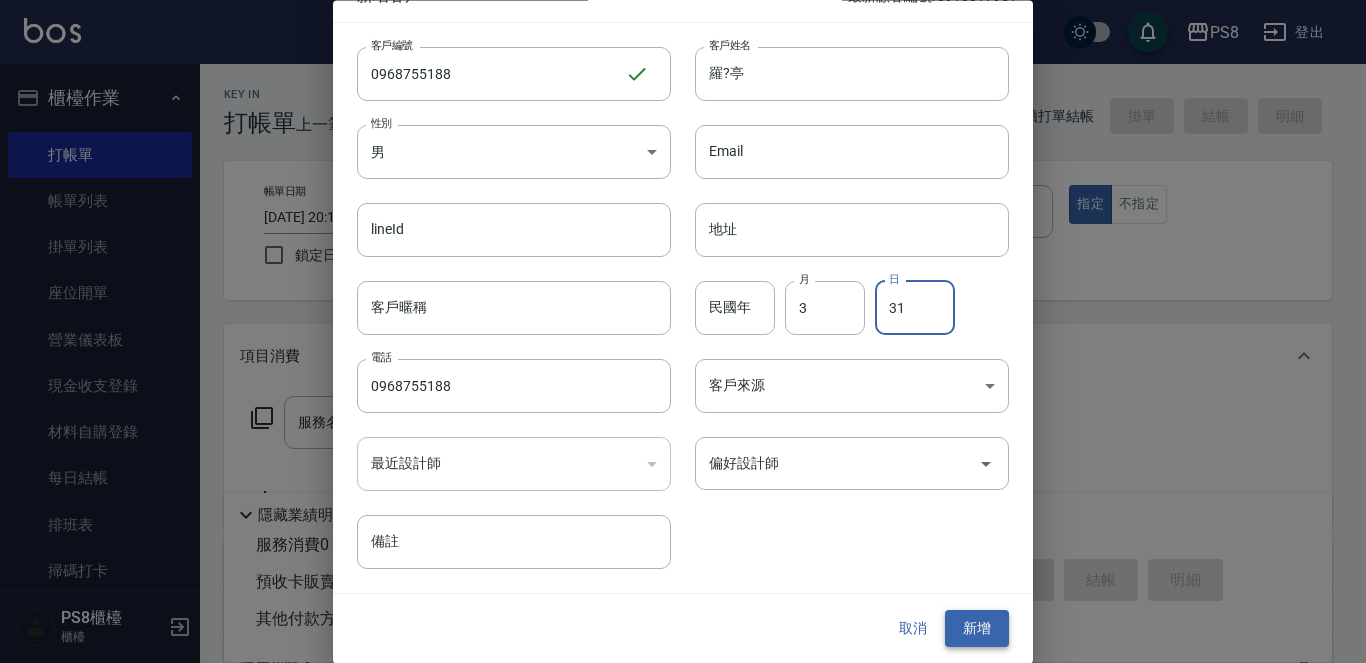 type on "31" 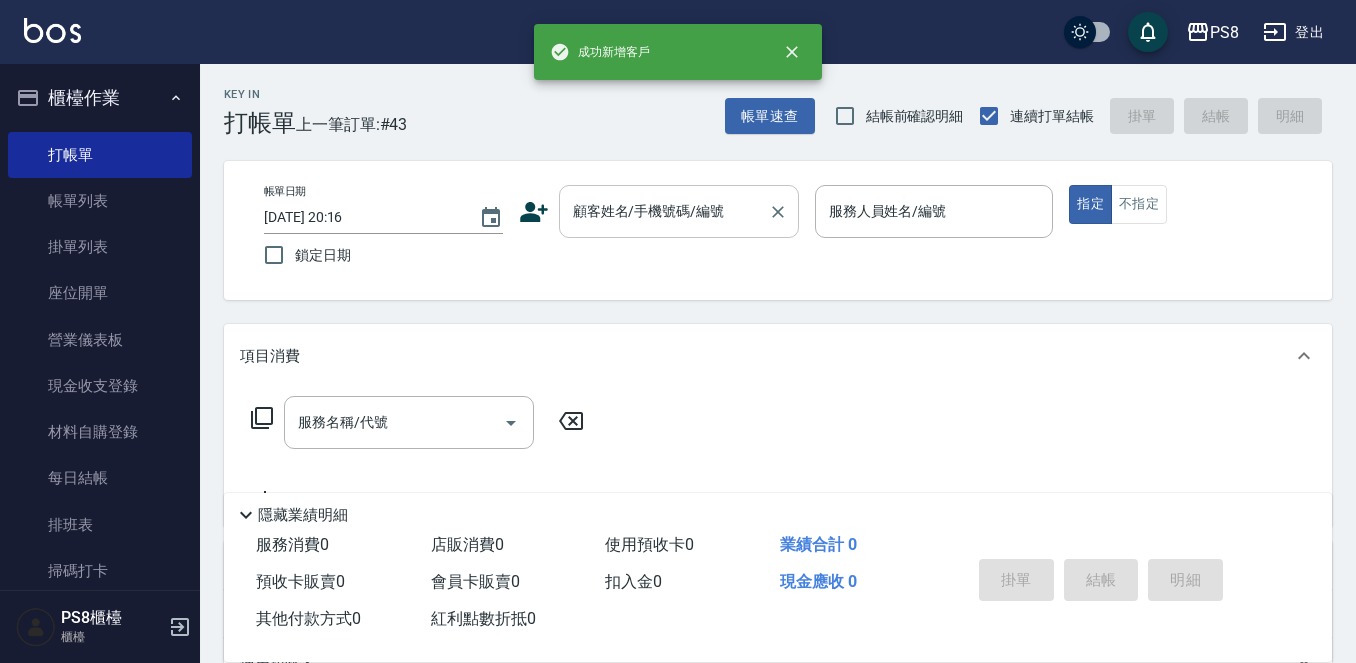 click on "顧客姓名/手機號碼/編號" at bounding box center (664, 211) 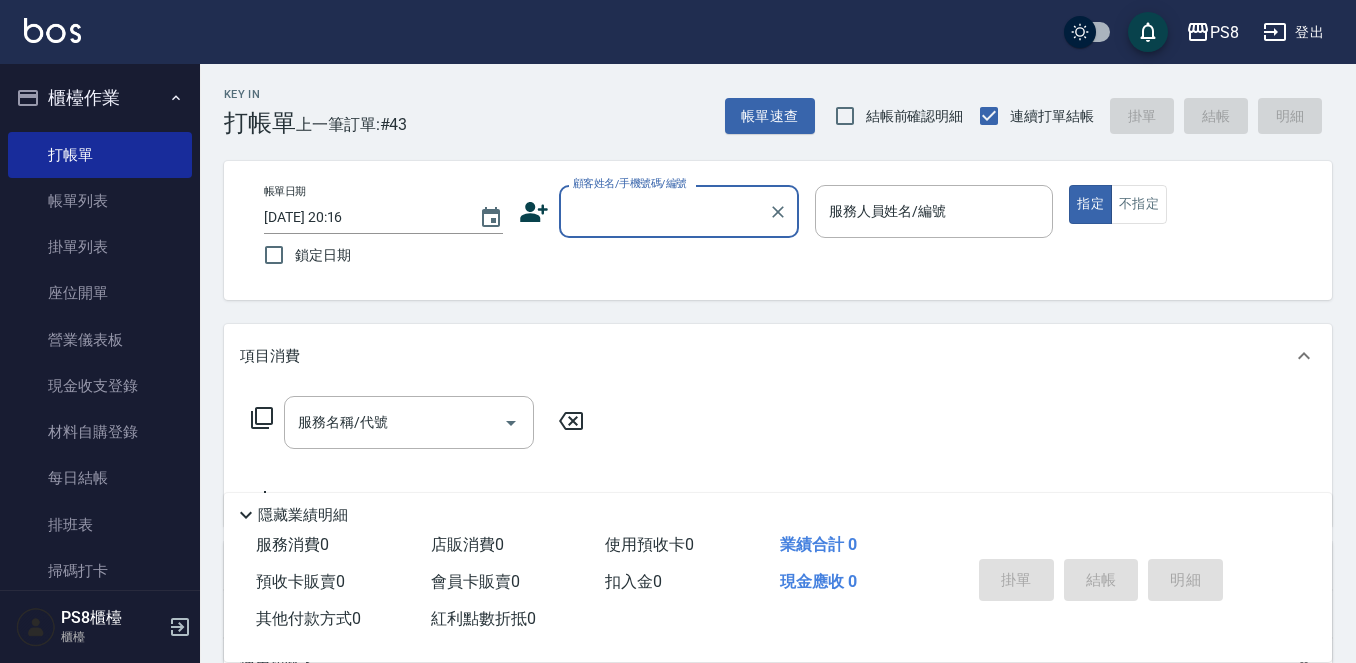 paste on "0968755188" 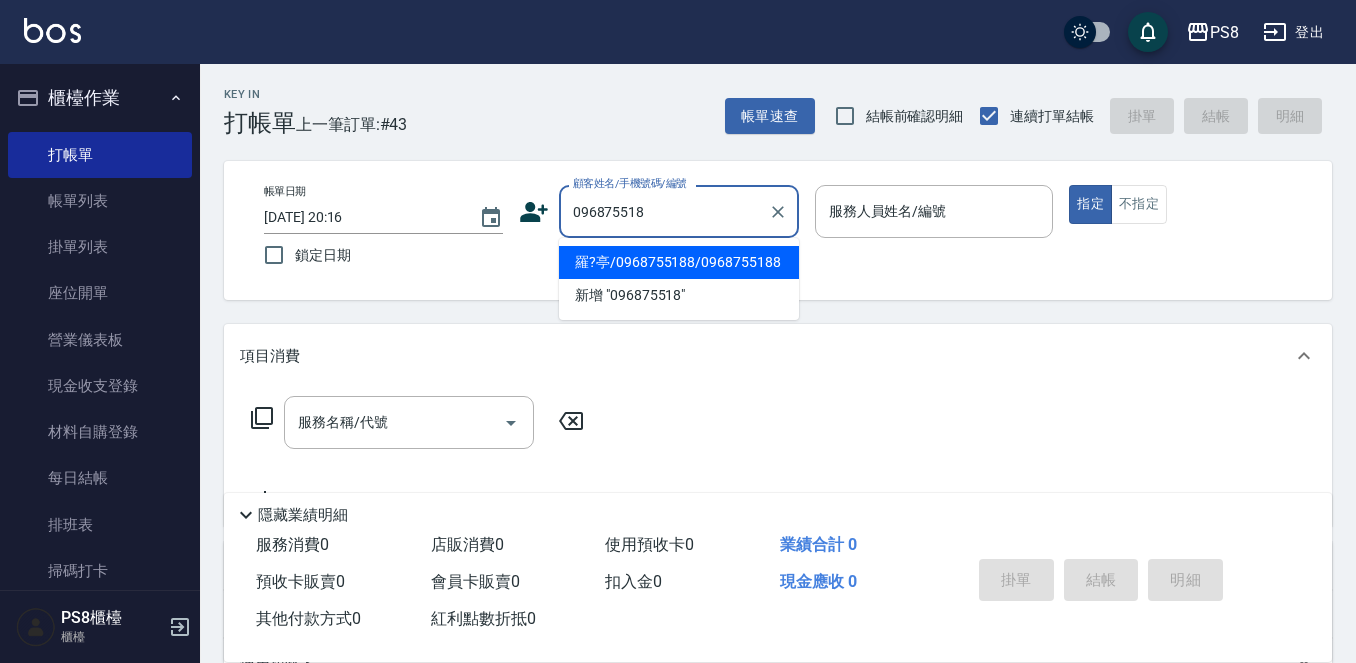 click on "羅?亭/0968755188/0968755188" at bounding box center (679, 262) 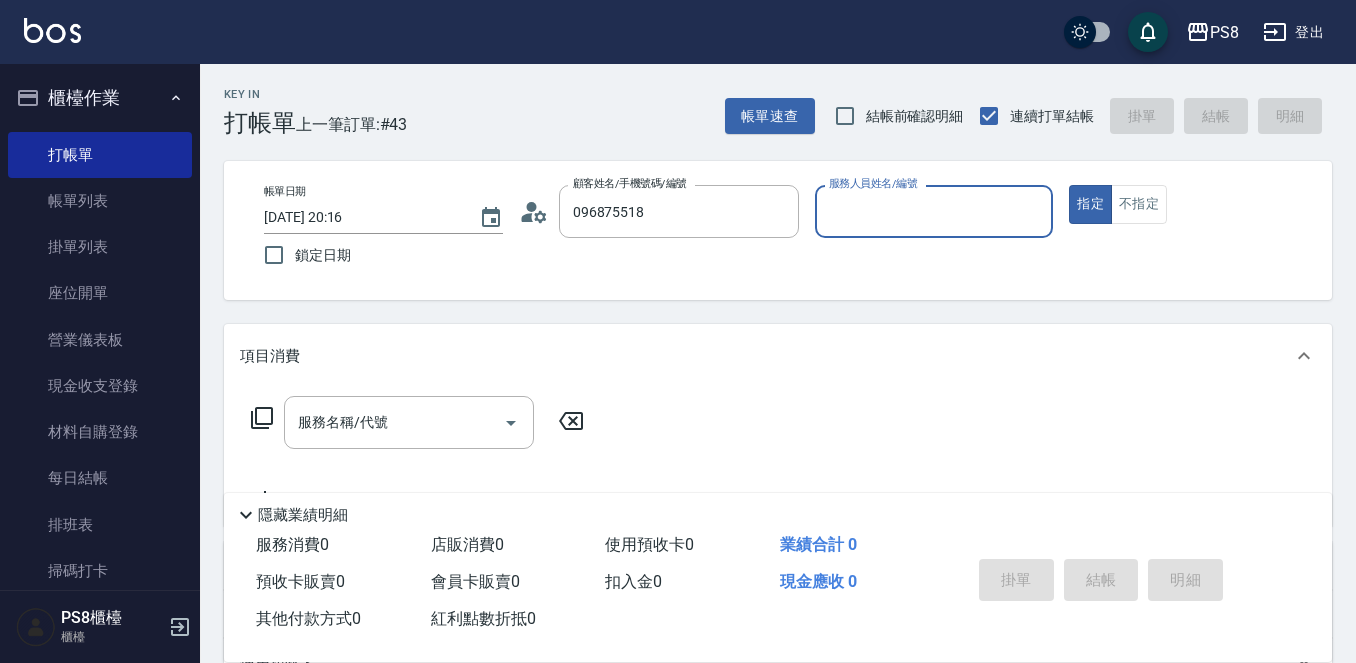 type on "羅?亭/0968755188/0968755188" 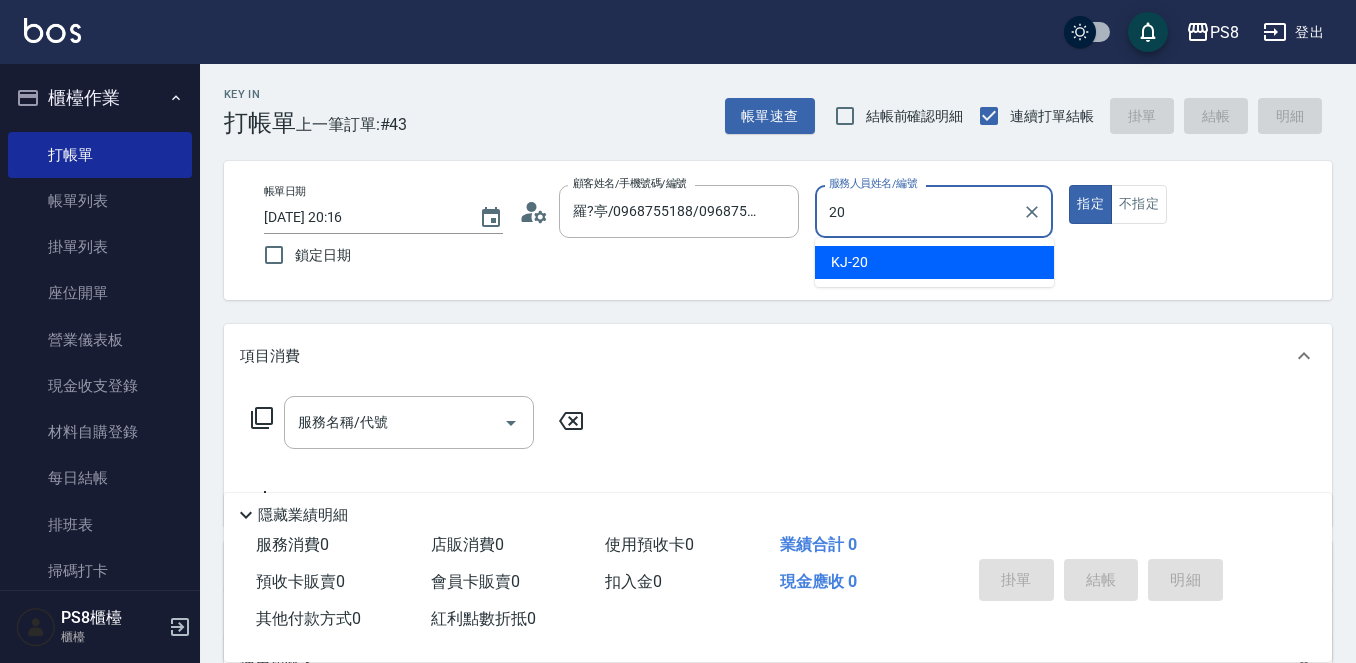 type on "20" 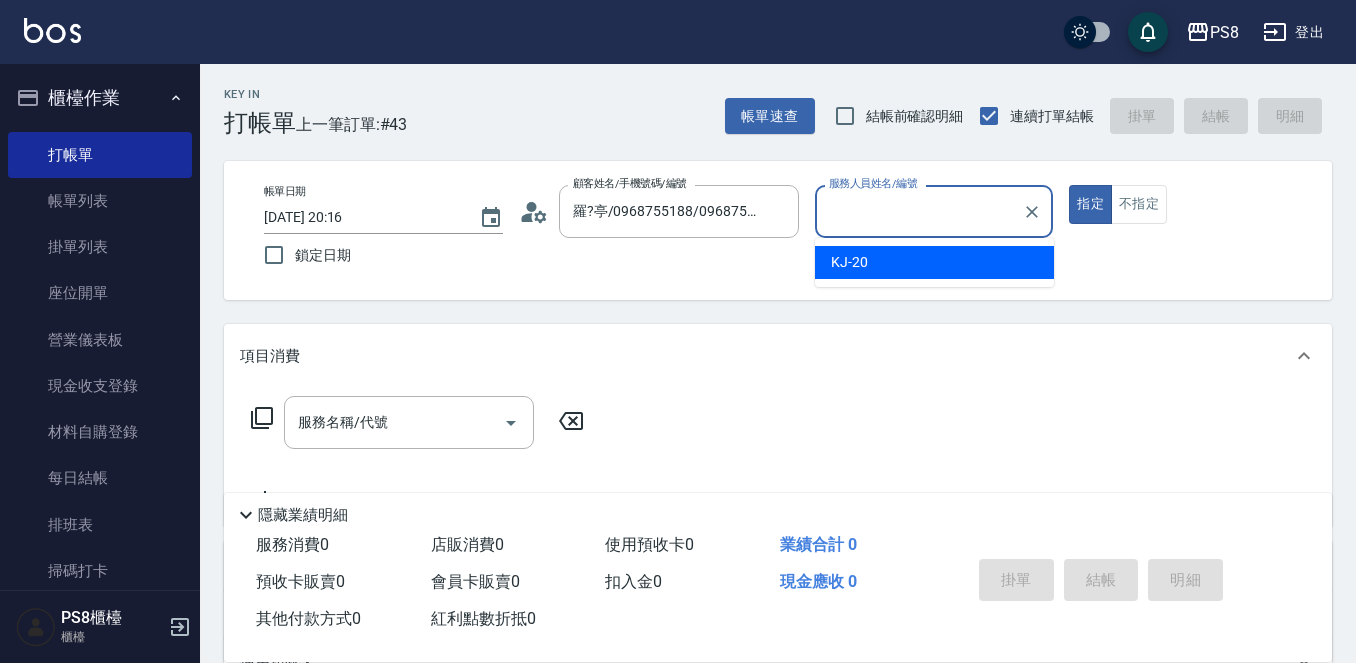 click on "帳單日期 2025/07/11 20:16 鎖定日期 顧客姓名/手機號碼/編號 羅?亭/0968755188/0968755188 顧客姓名/手機號碼/編號 服務人員姓名/編號 服務人員姓名/編號 指定 不指定" at bounding box center [778, 230] 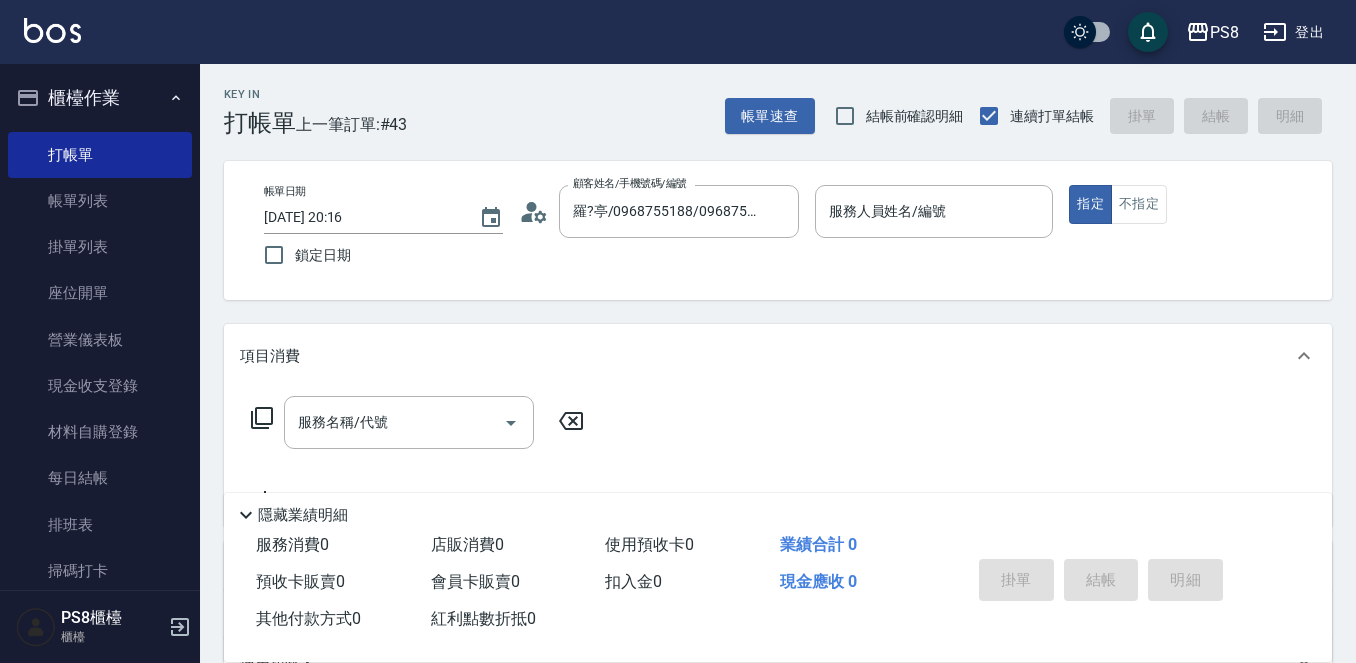 click on "帳單日期 2025/07/11 20:16 鎖定日期 顧客姓名/手機號碼/編號 羅?亭/0968755188/0968755188 顧客姓名/手機號碼/編號 服務人員姓名/編號 服務人員姓名/編號 指定 不指定" at bounding box center [778, 230] 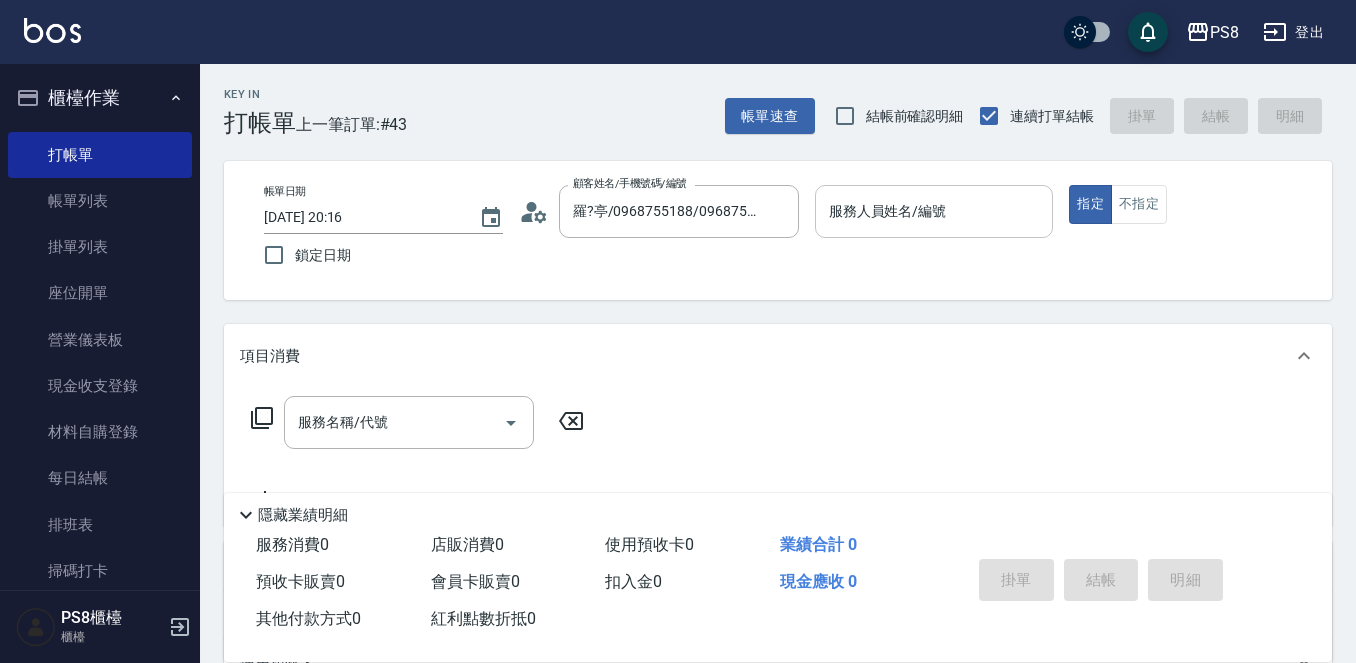 click on "服務人員姓名/編號" at bounding box center [934, 211] 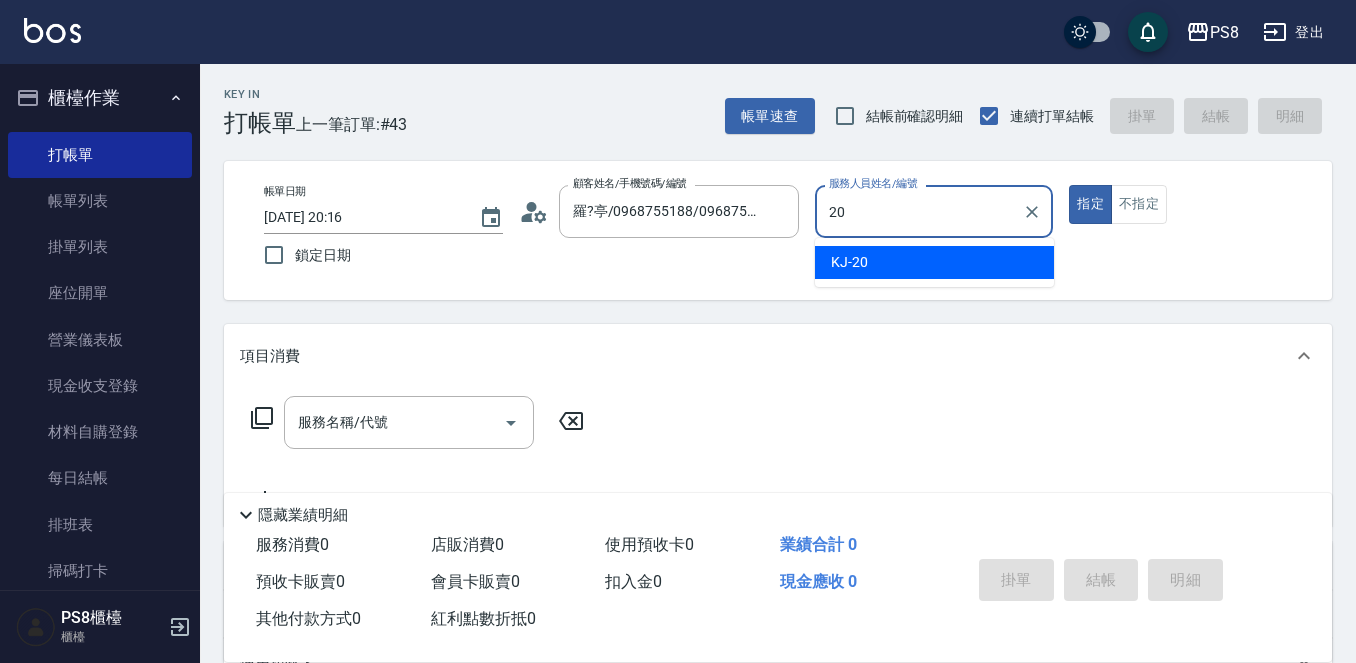 click on "KJ -20" at bounding box center [934, 262] 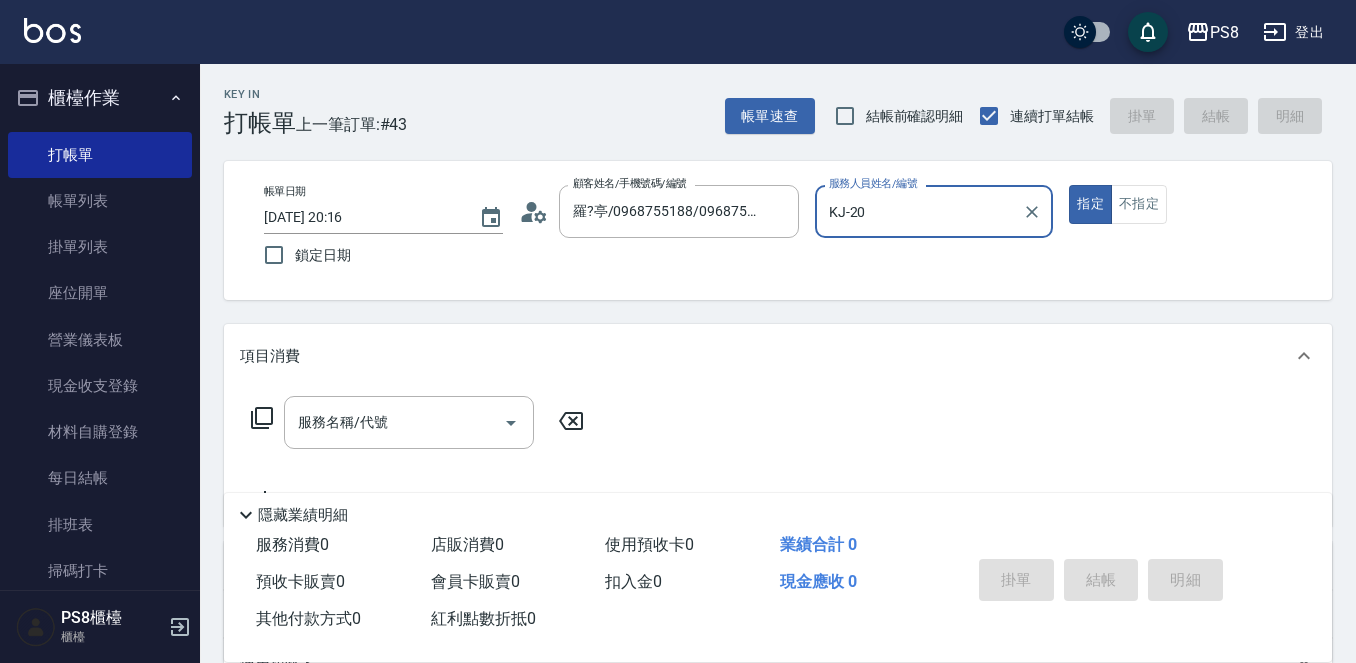 type on "KJ-20" 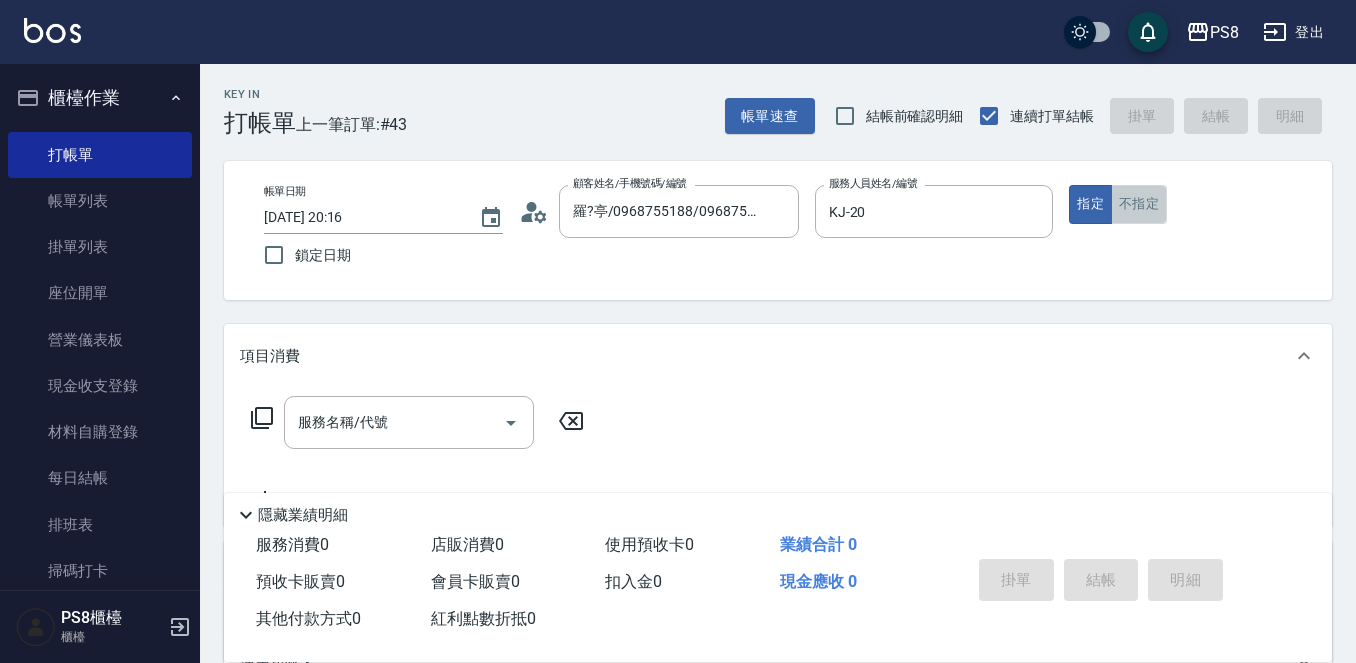 click on "不指定" at bounding box center (1139, 204) 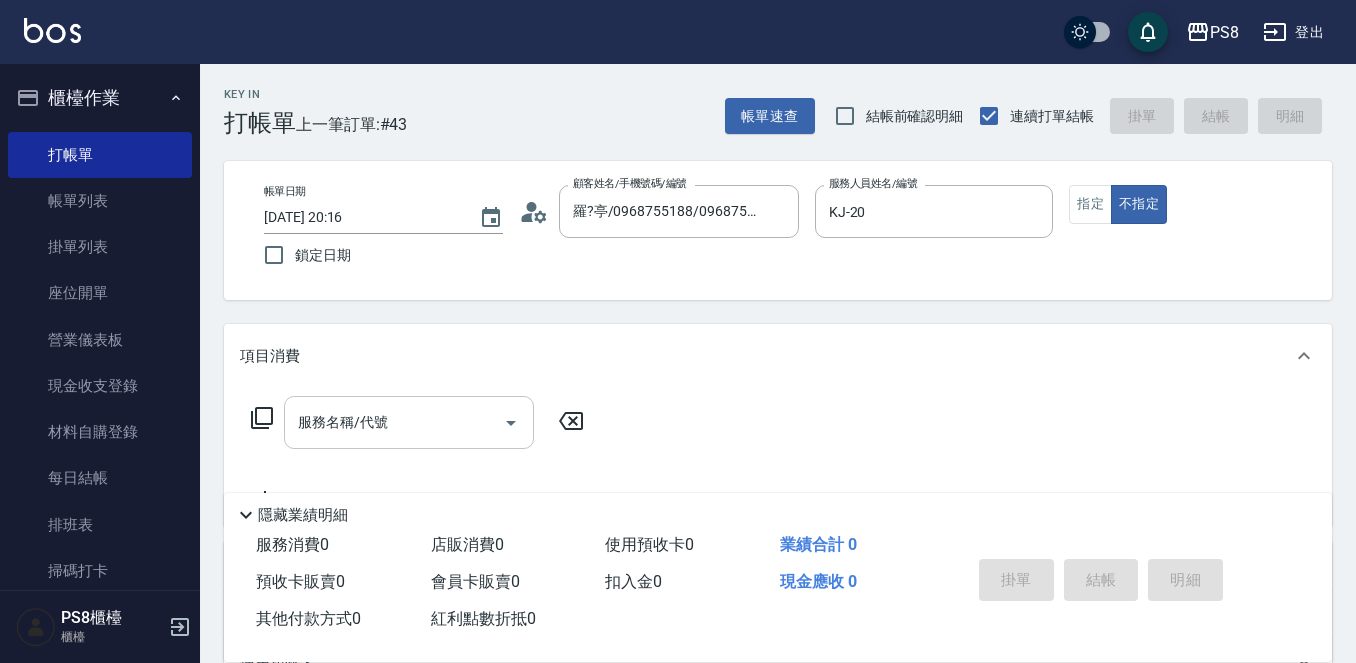 click on "服務名稱/代號" at bounding box center (394, 422) 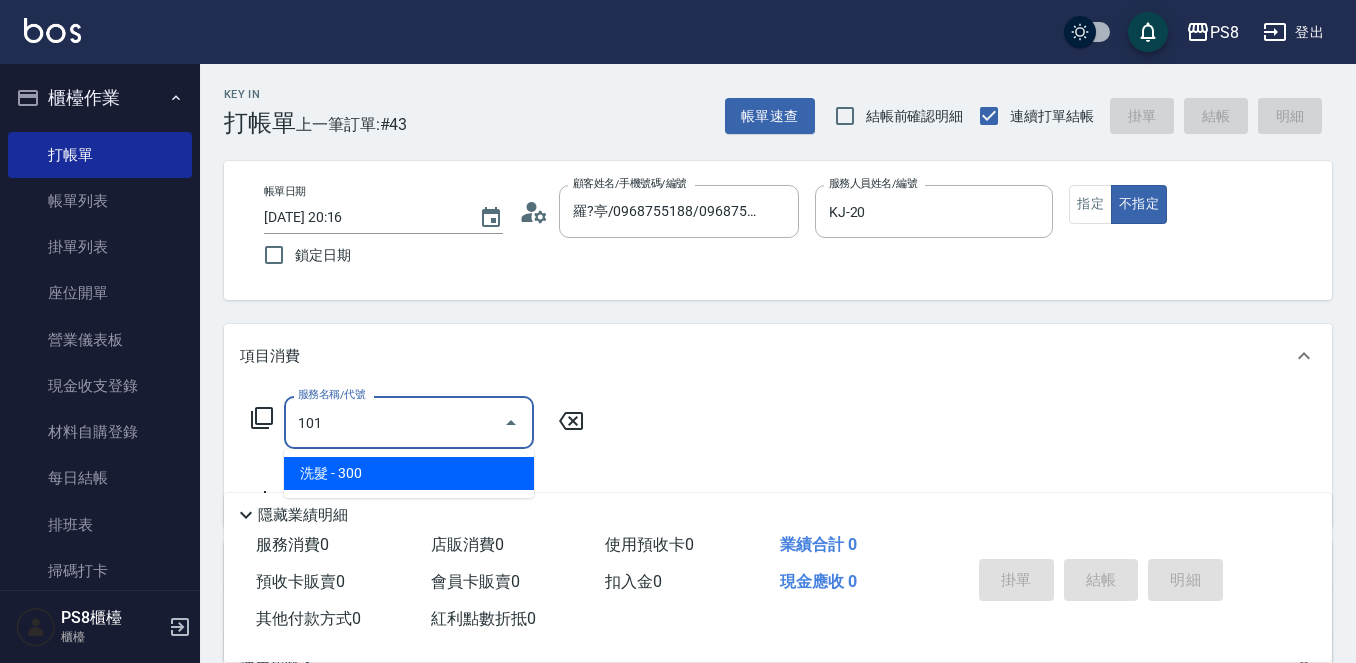 click on "洗髮 - 300" at bounding box center (409, 473) 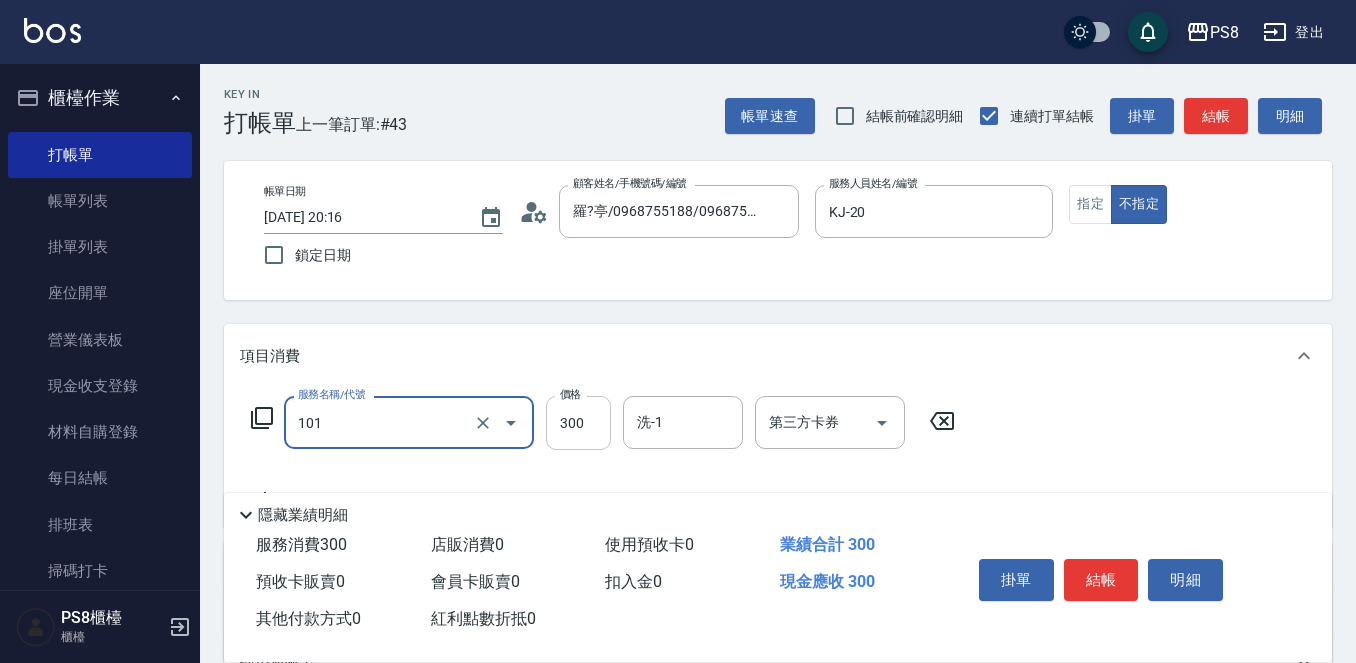 type on "洗髮(101)" 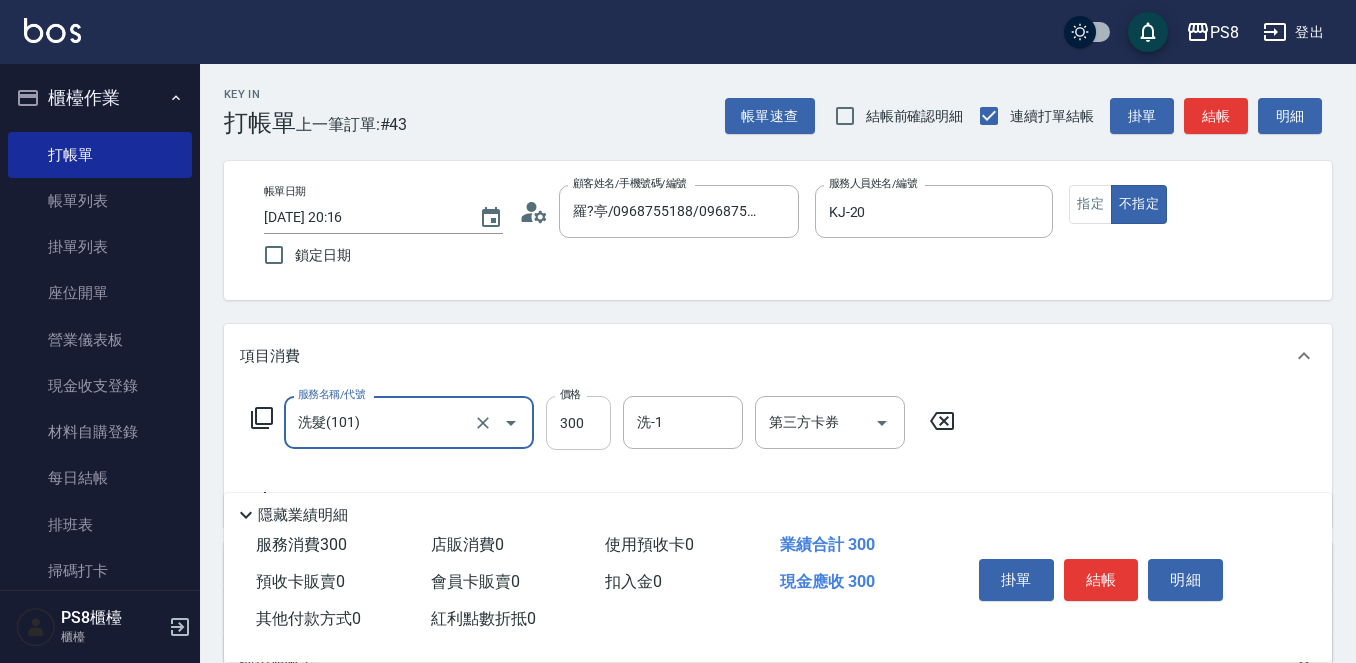 click on "300" at bounding box center [578, 423] 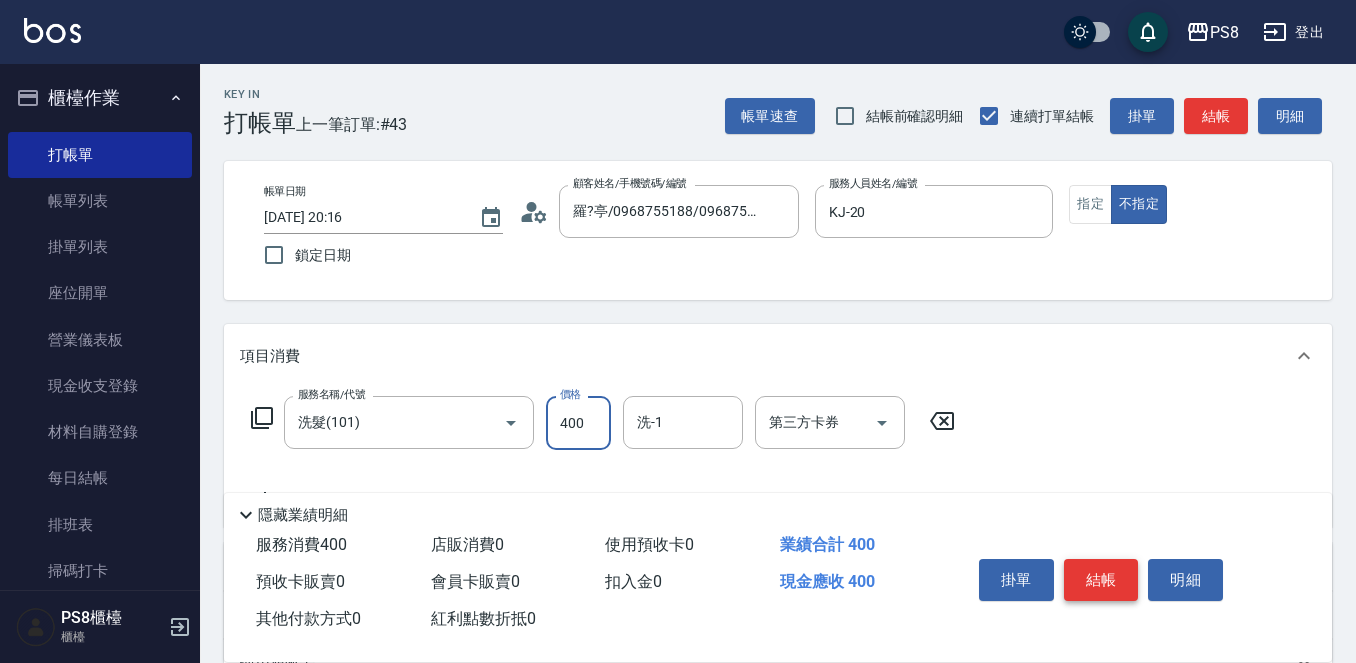 type on "400" 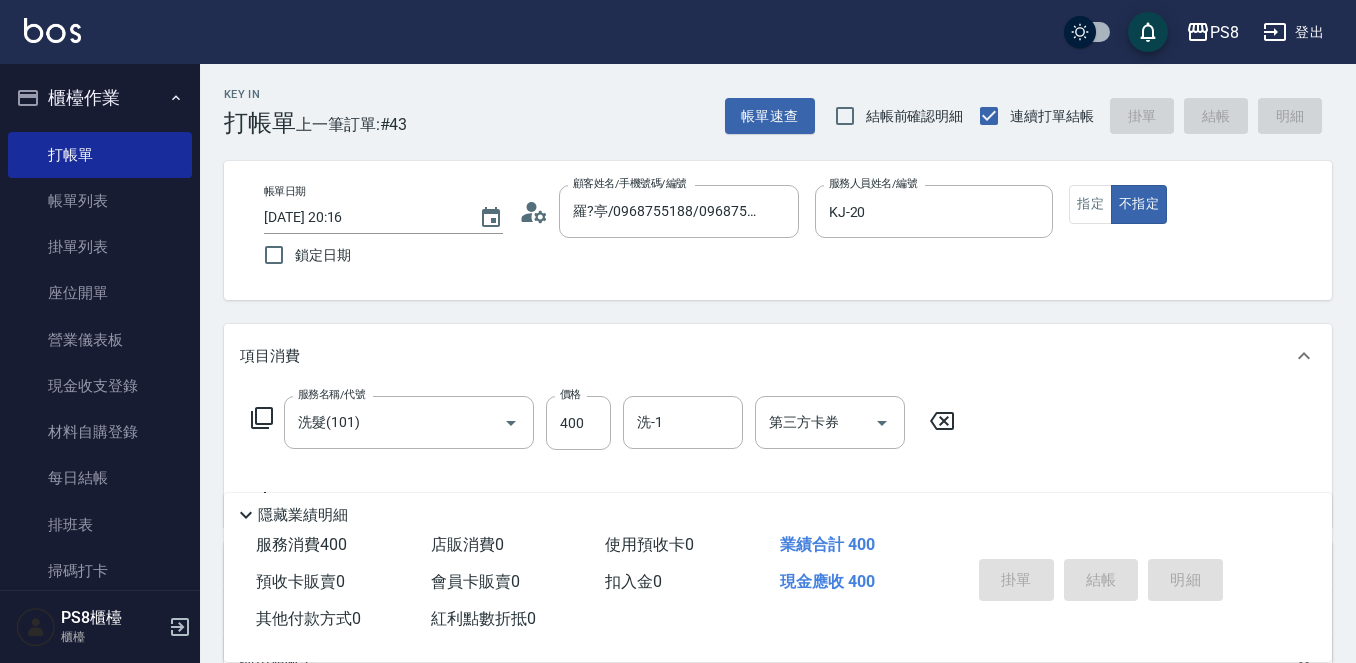 type on "2025/07/11 20:17" 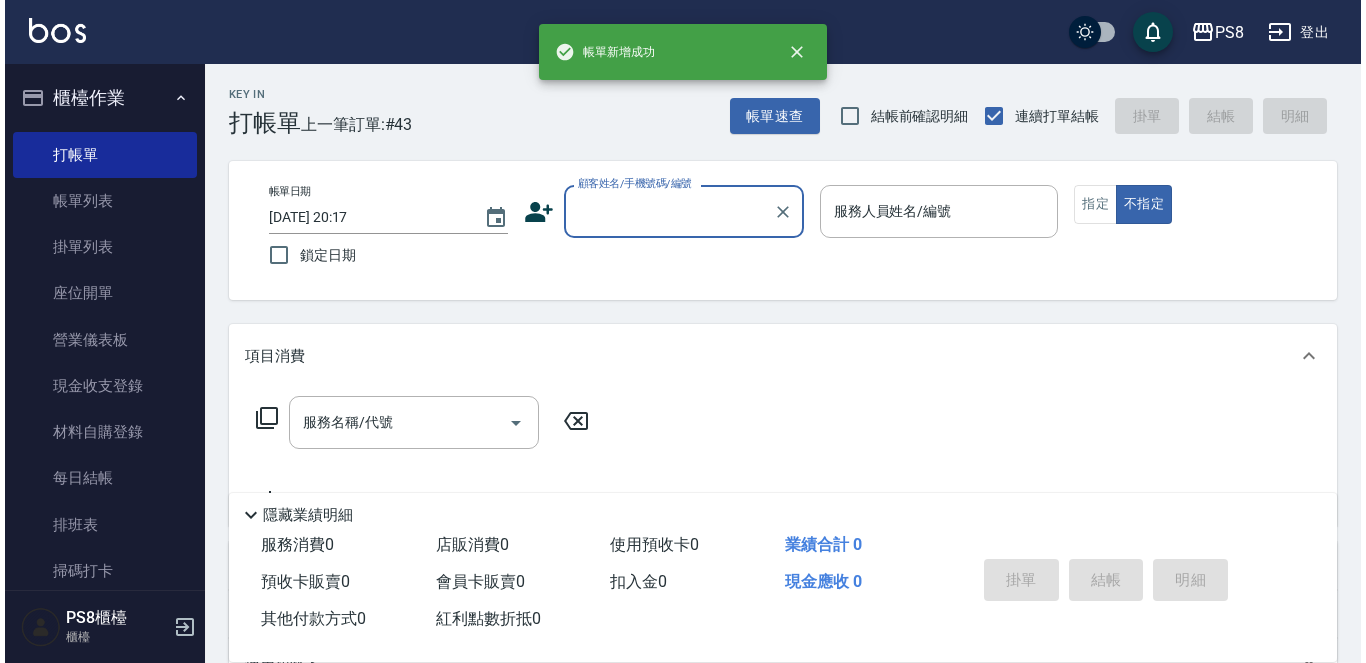scroll, scrollTop: 0, scrollLeft: 0, axis: both 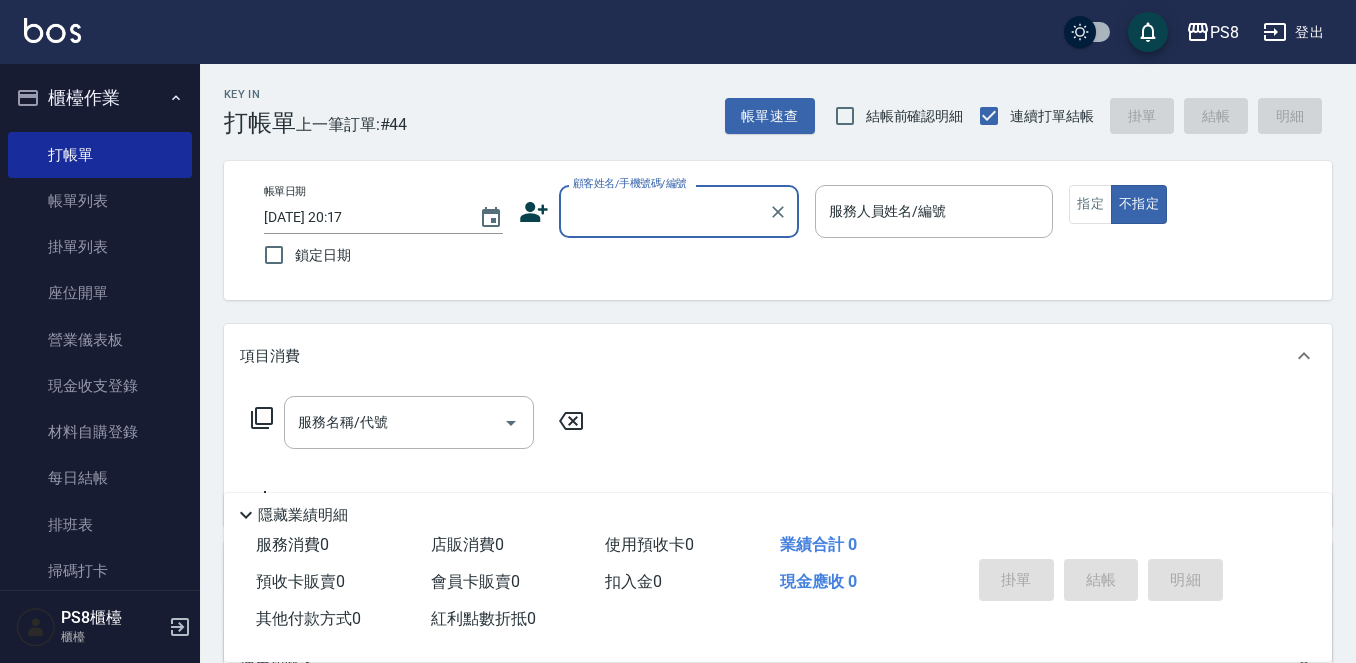 click on "櫃檯作業" at bounding box center (100, 98) 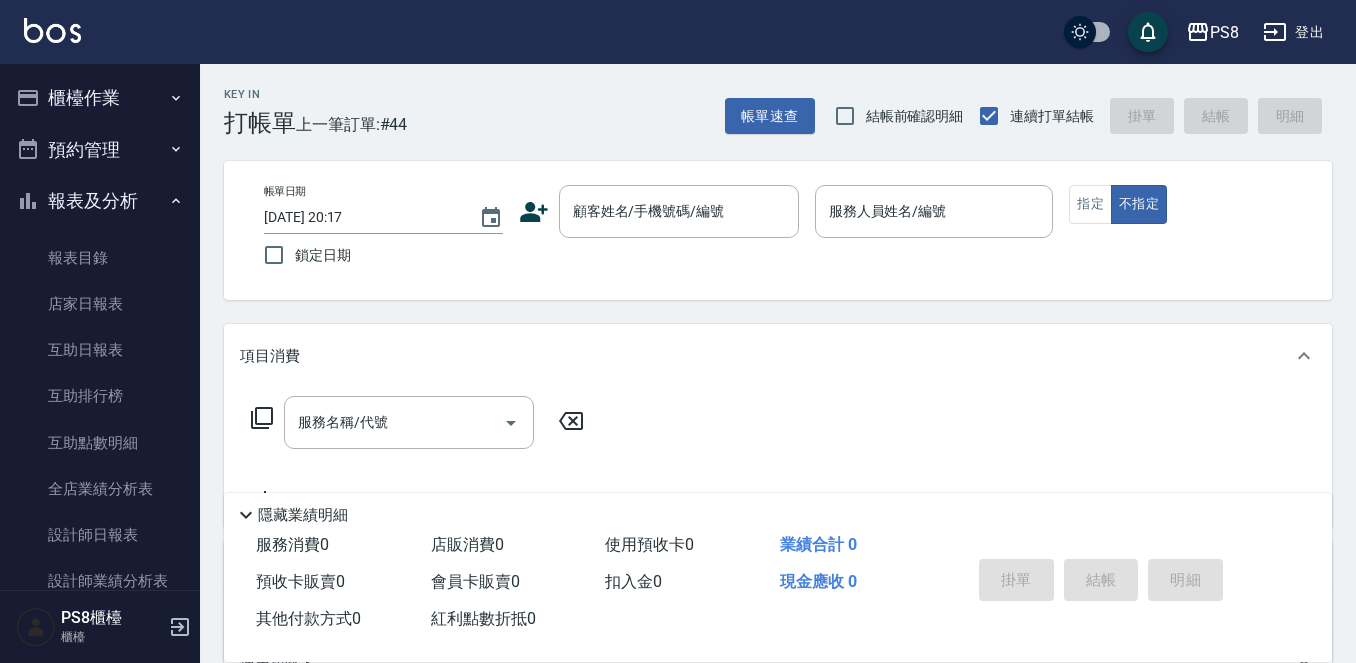 click on "報表及分析" at bounding box center (100, 201) 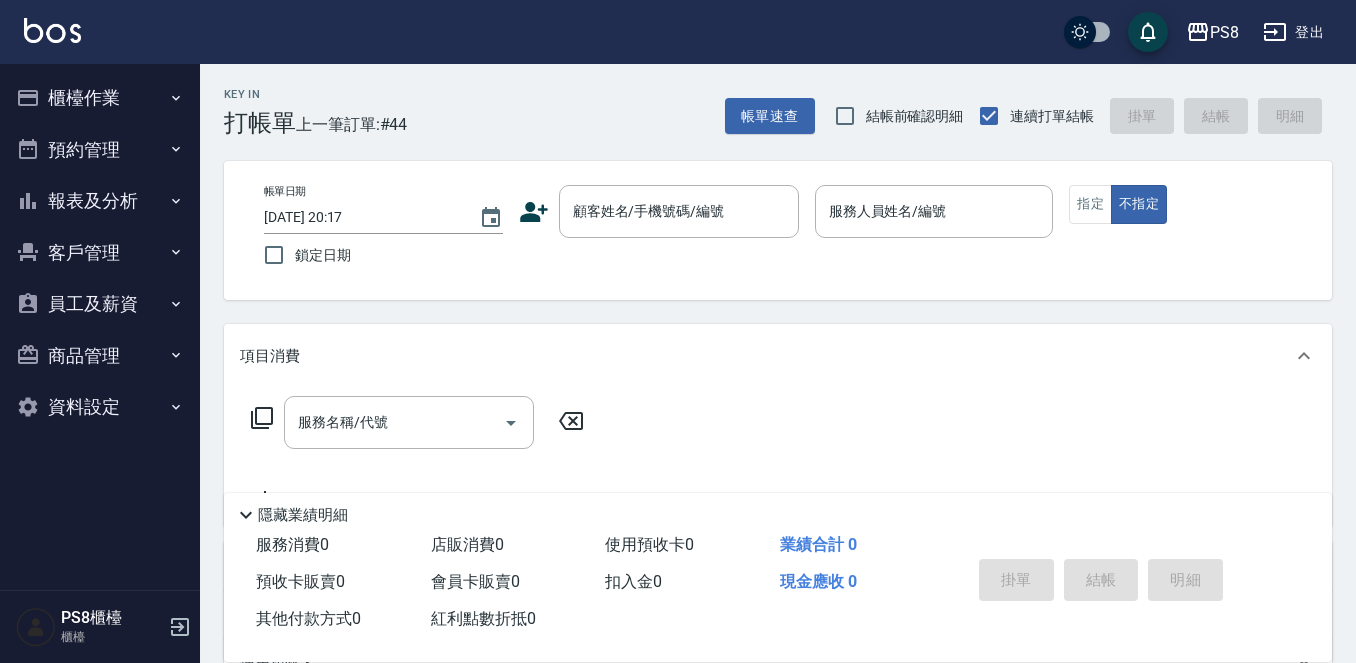 click on "櫃檯作業" at bounding box center [100, 98] 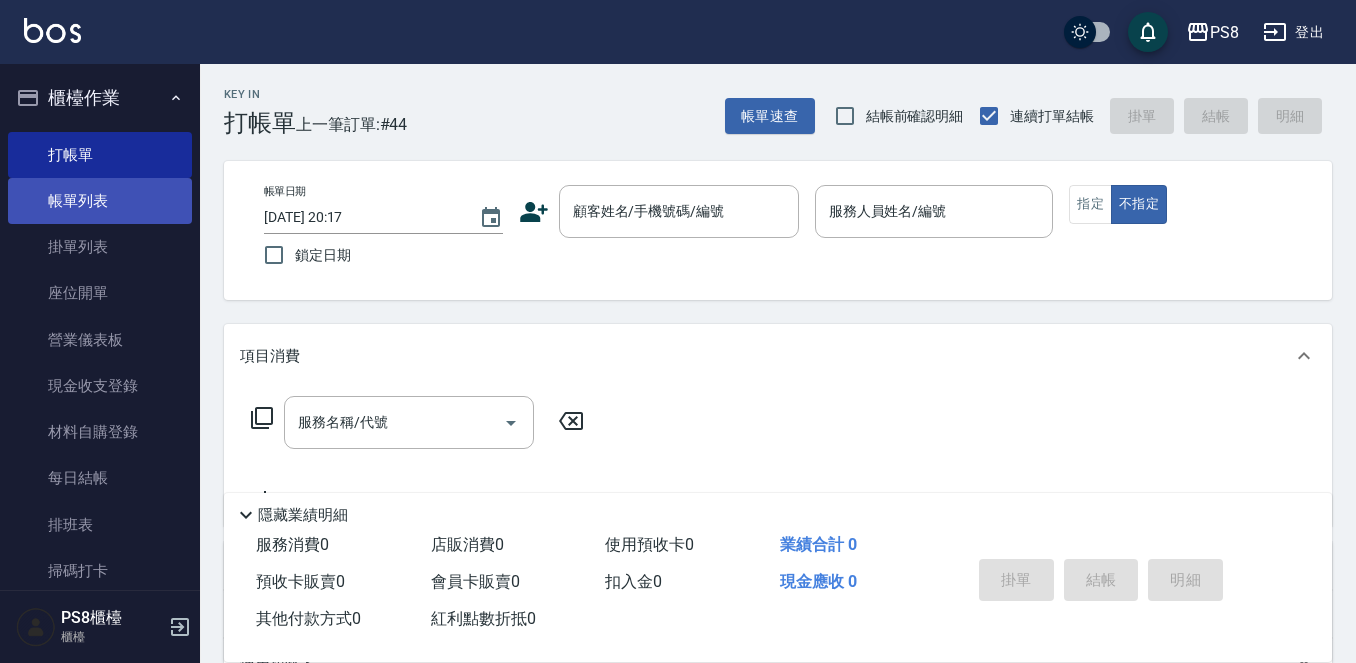 click on "帳單列表" at bounding box center [100, 201] 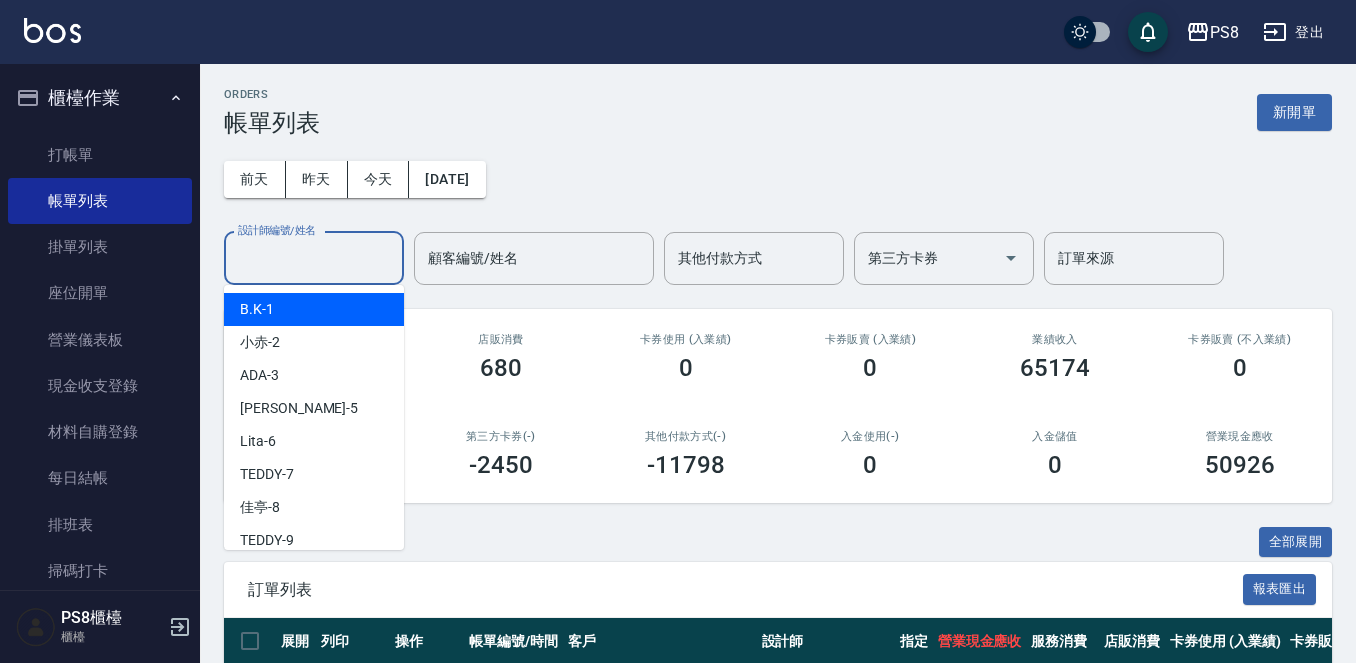click on "設計師編號/姓名 設計師編號/姓名" at bounding box center [314, 258] 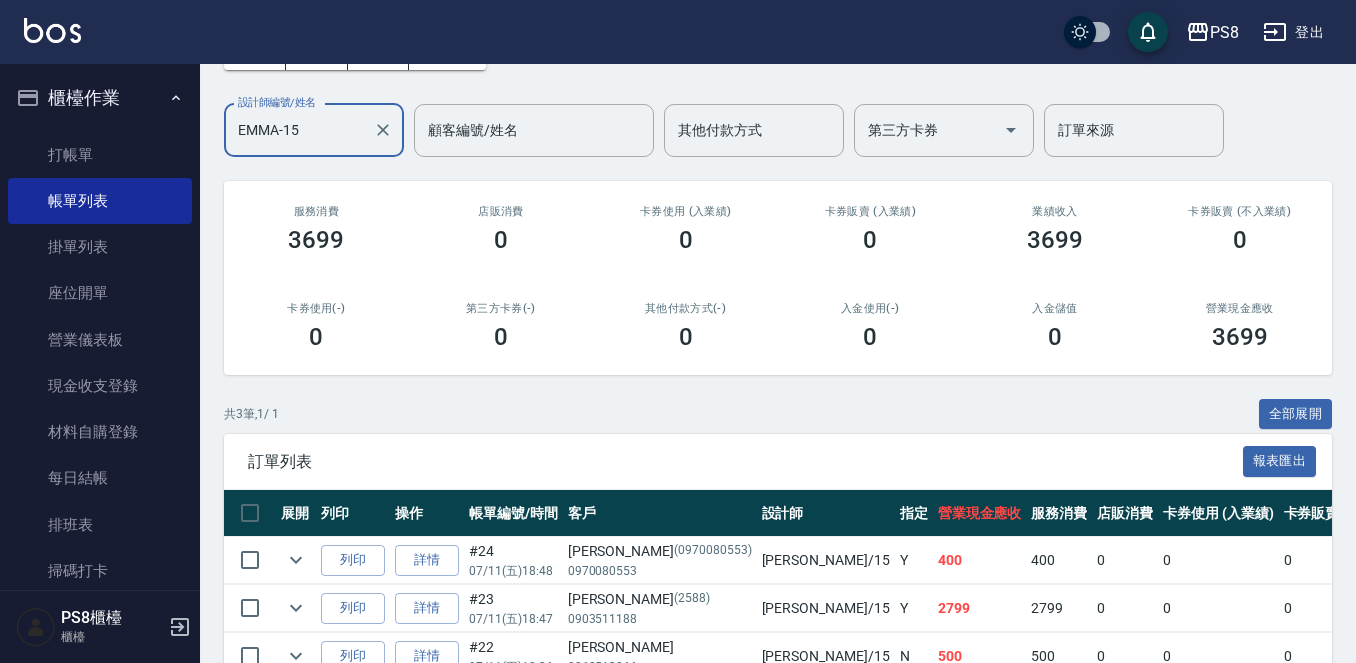 scroll, scrollTop: 241, scrollLeft: 0, axis: vertical 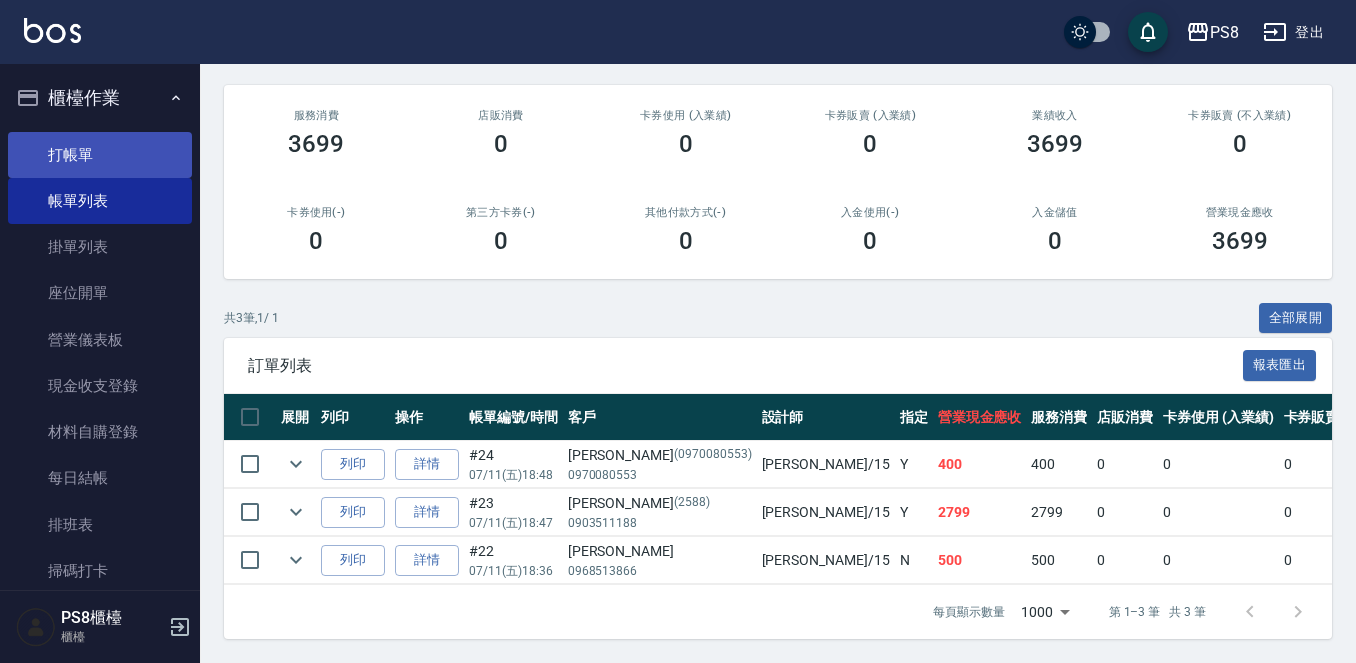 type on "EMMA-15" 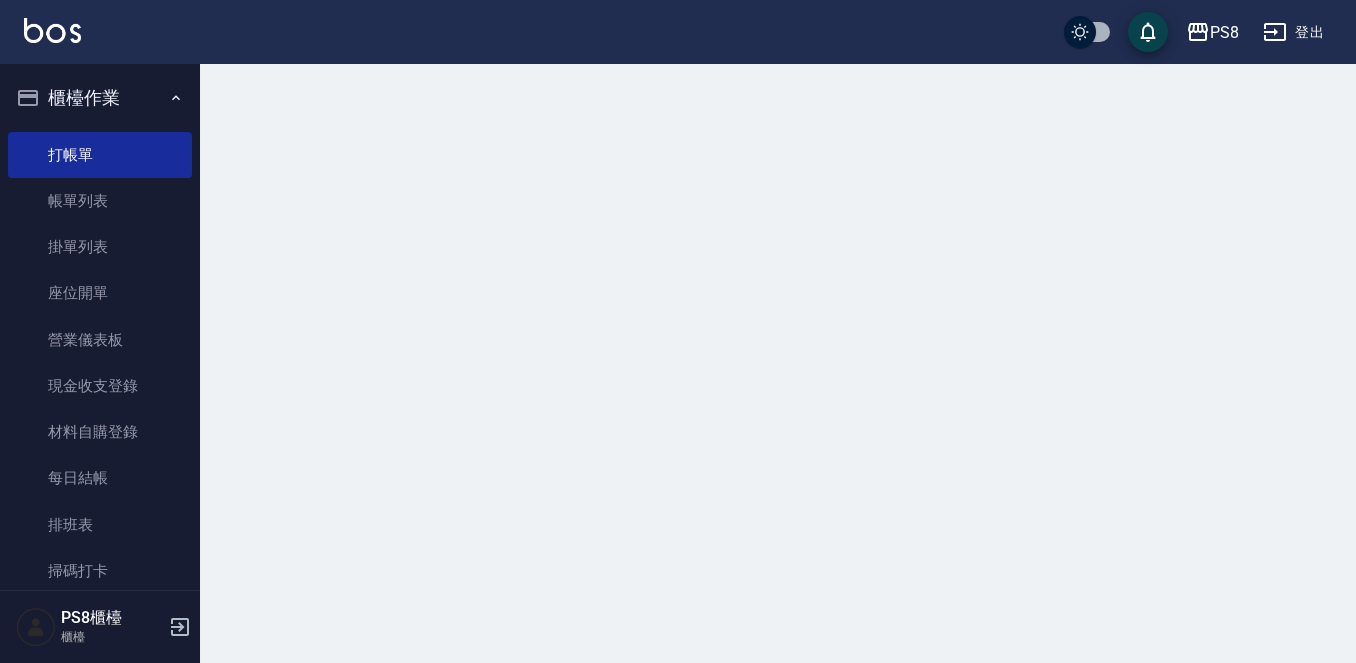 scroll, scrollTop: 0, scrollLeft: 0, axis: both 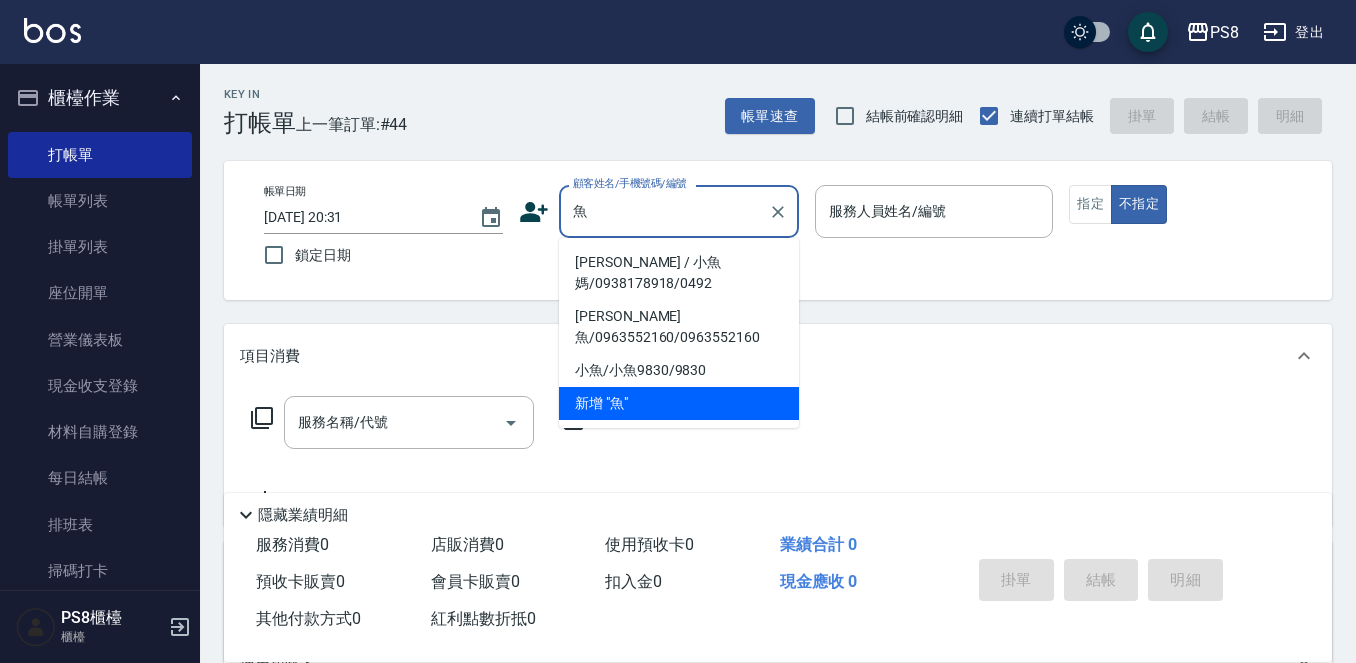 click on "曹意詢 / 小魚媽/0938178918/0492" at bounding box center (679, 273) 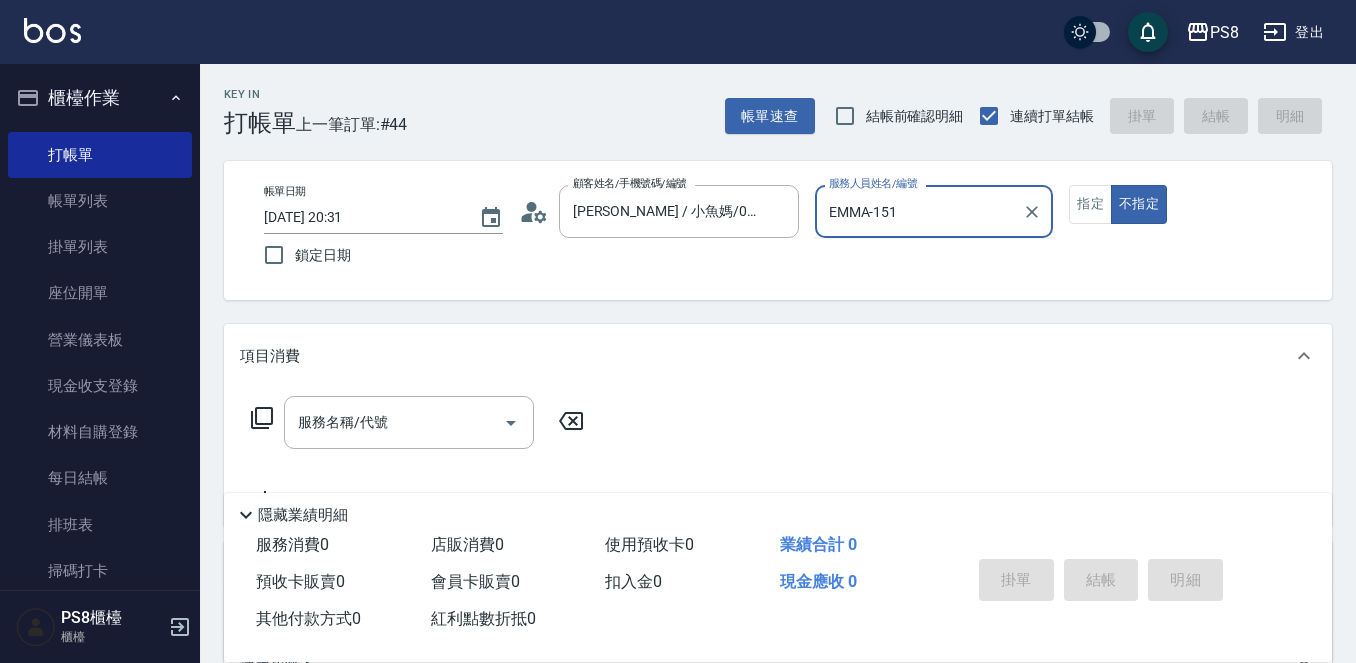 type on "EMMA-15" 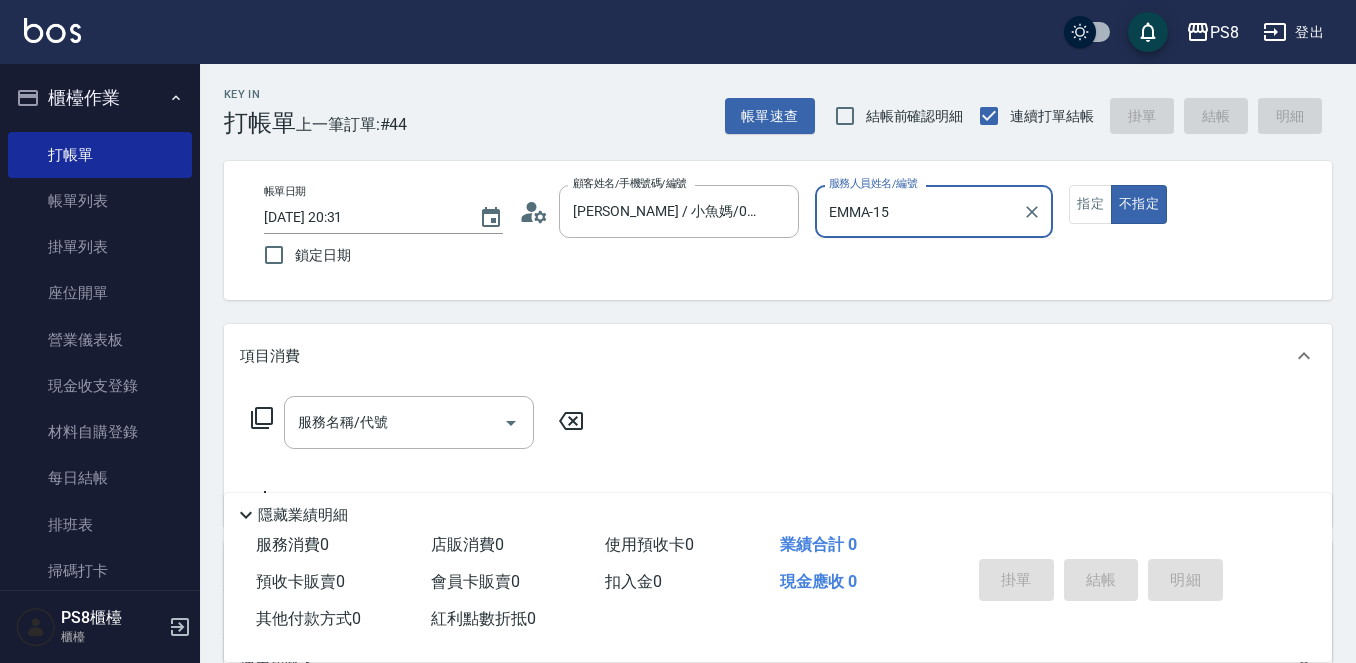 click on "不指定" at bounding box center [1139, 204] 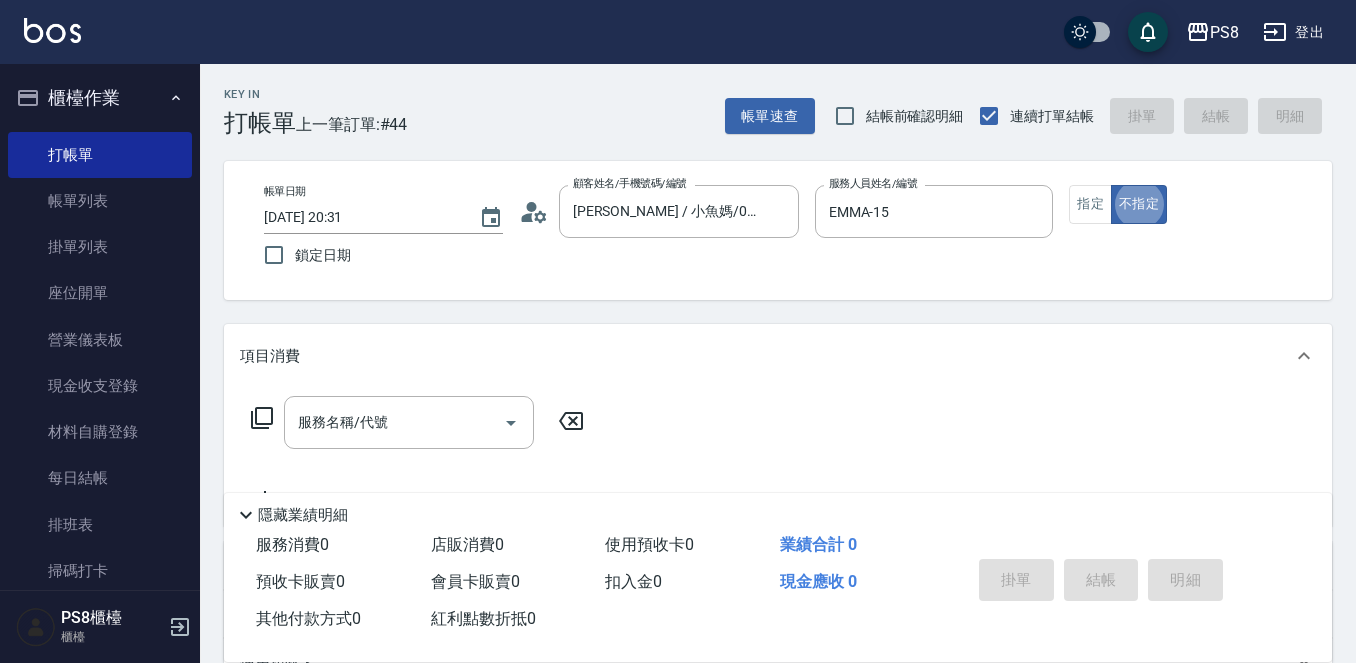 type on "false" 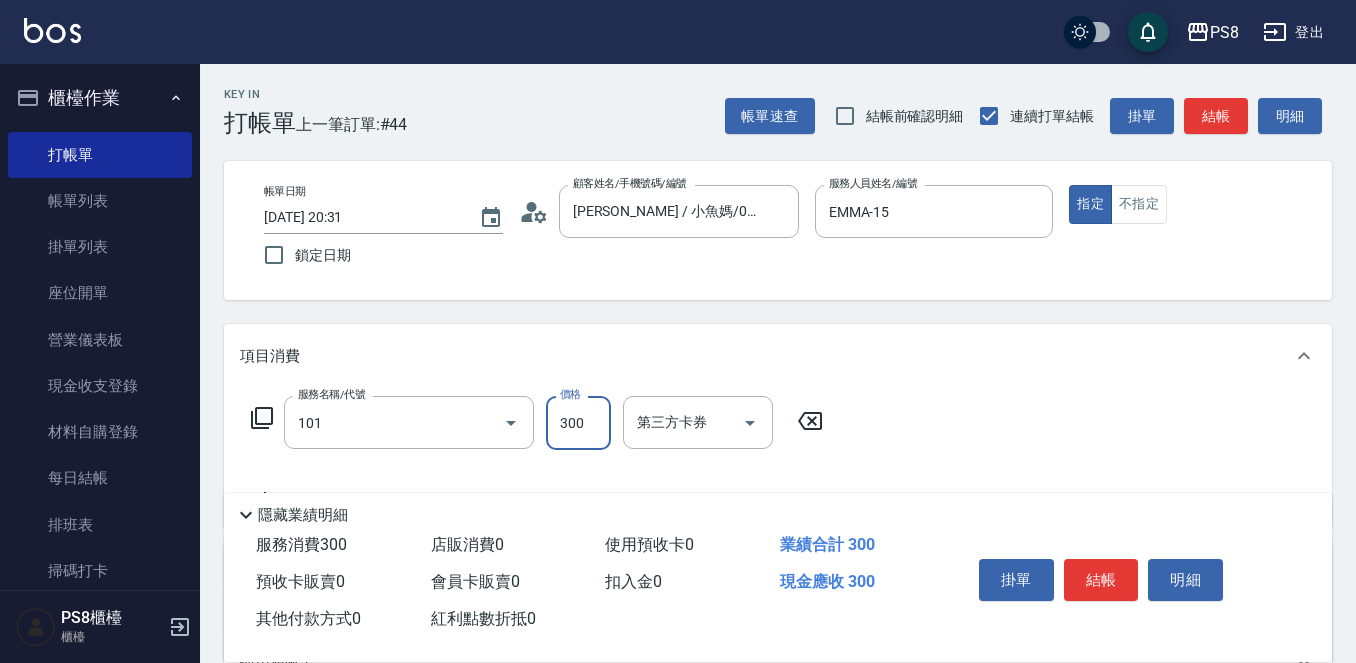 type on "洗髮(101)" 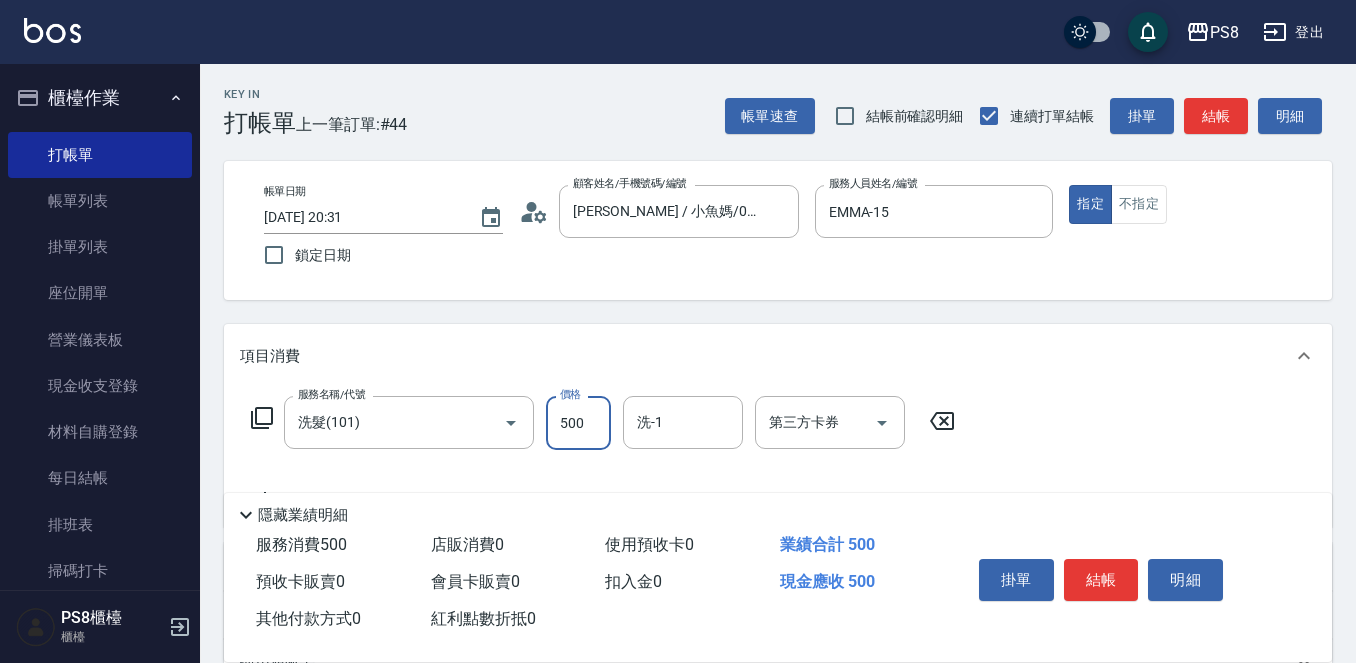type on "500" 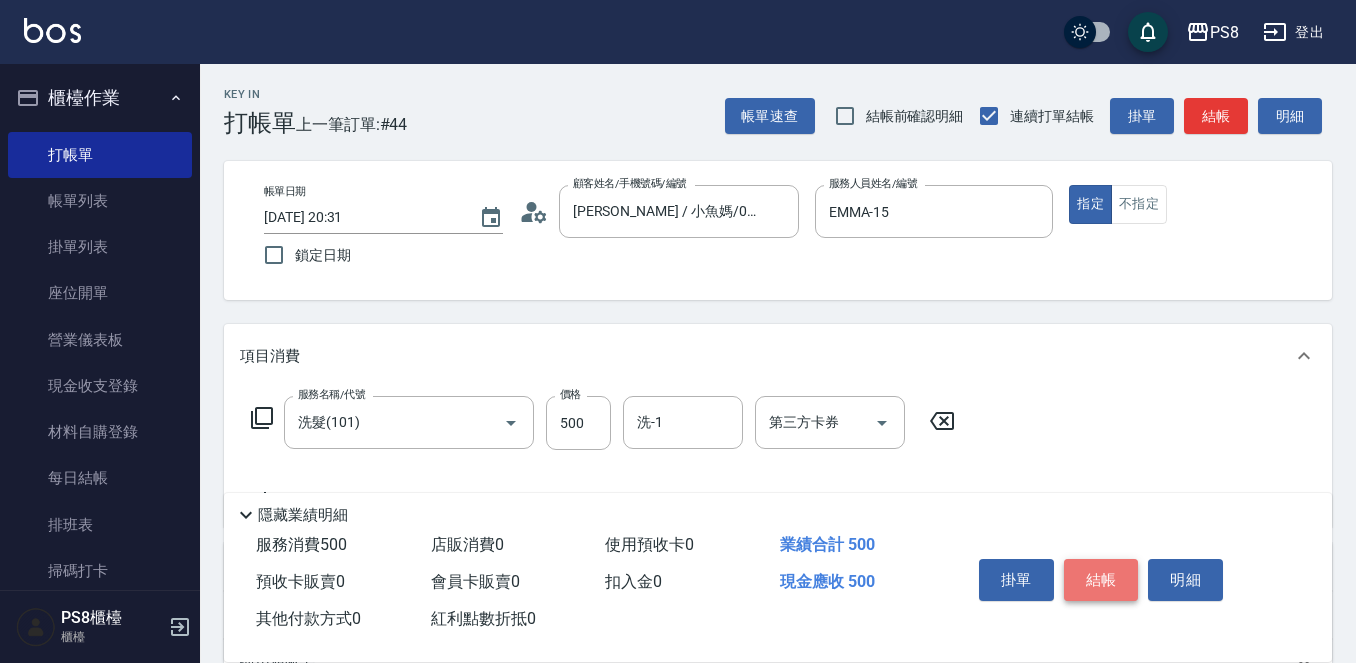 click on "結帳" at bounding box center [1101, 580] 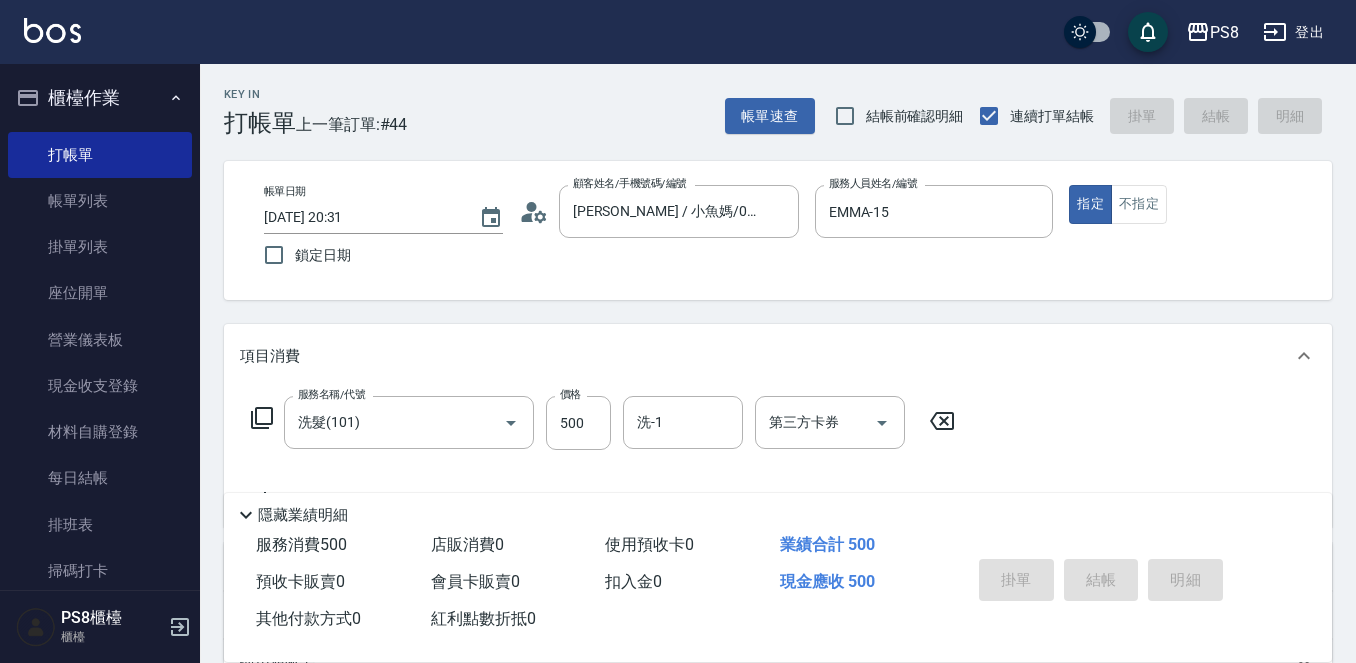 type 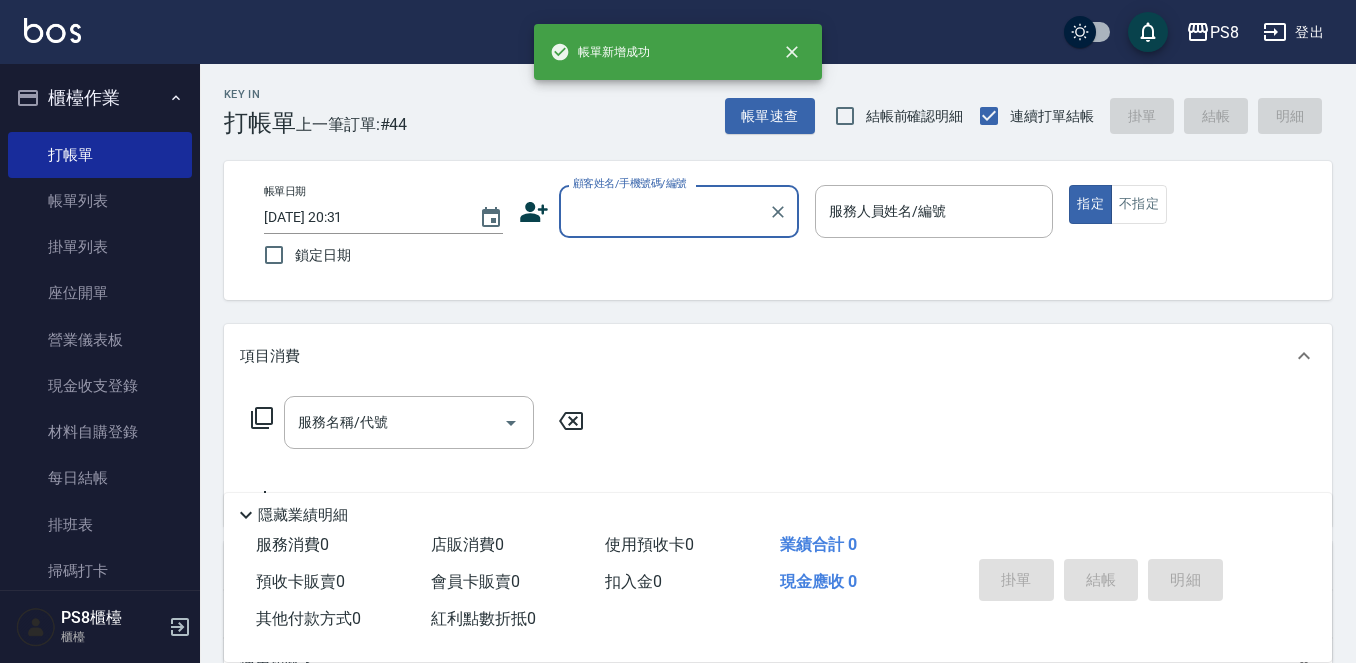 scroll, scrollTop: 0, scrollLeft: 0, axis: both 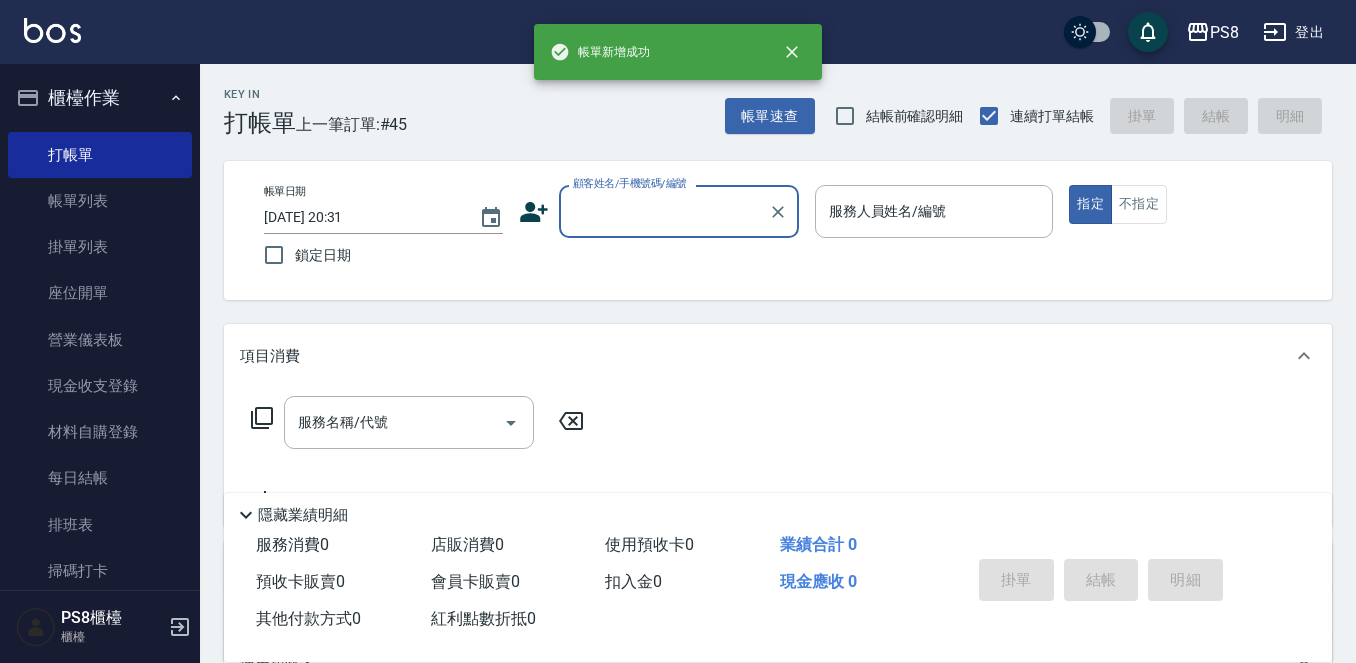 click on "櫃檯作業" at bounding box center [100, 98] 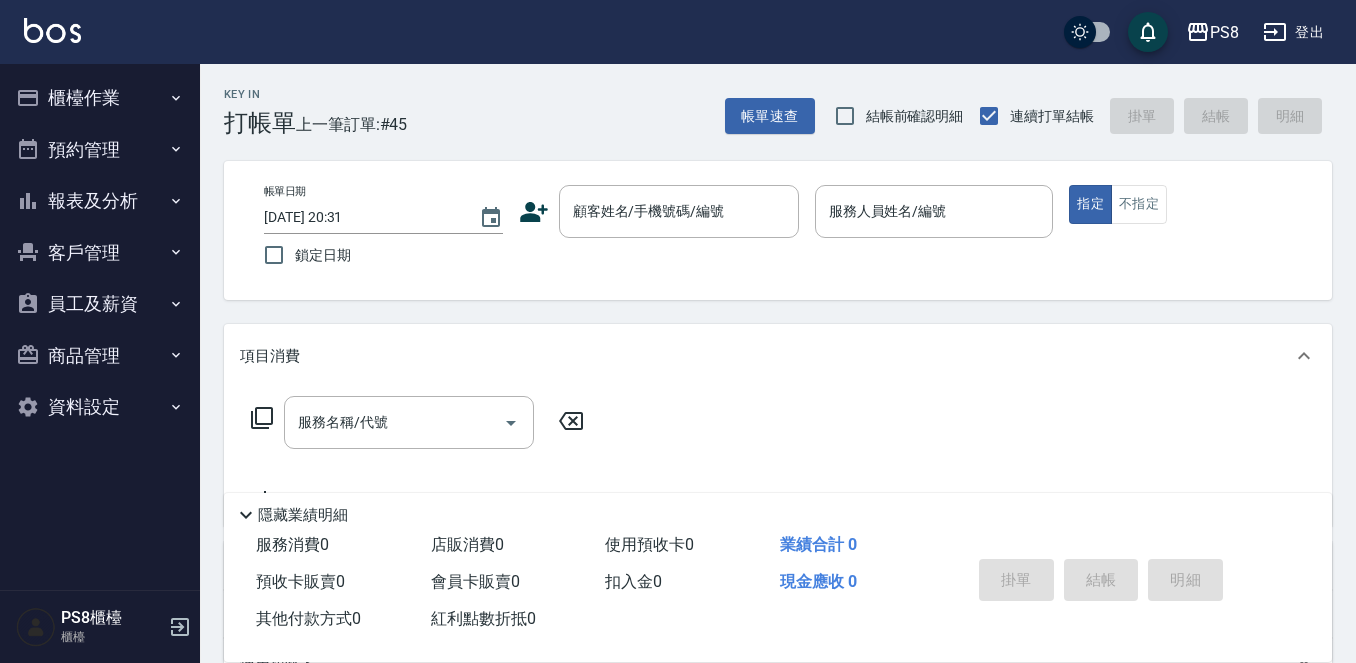 click on "報表及分析" at bounding box center [100, 201] 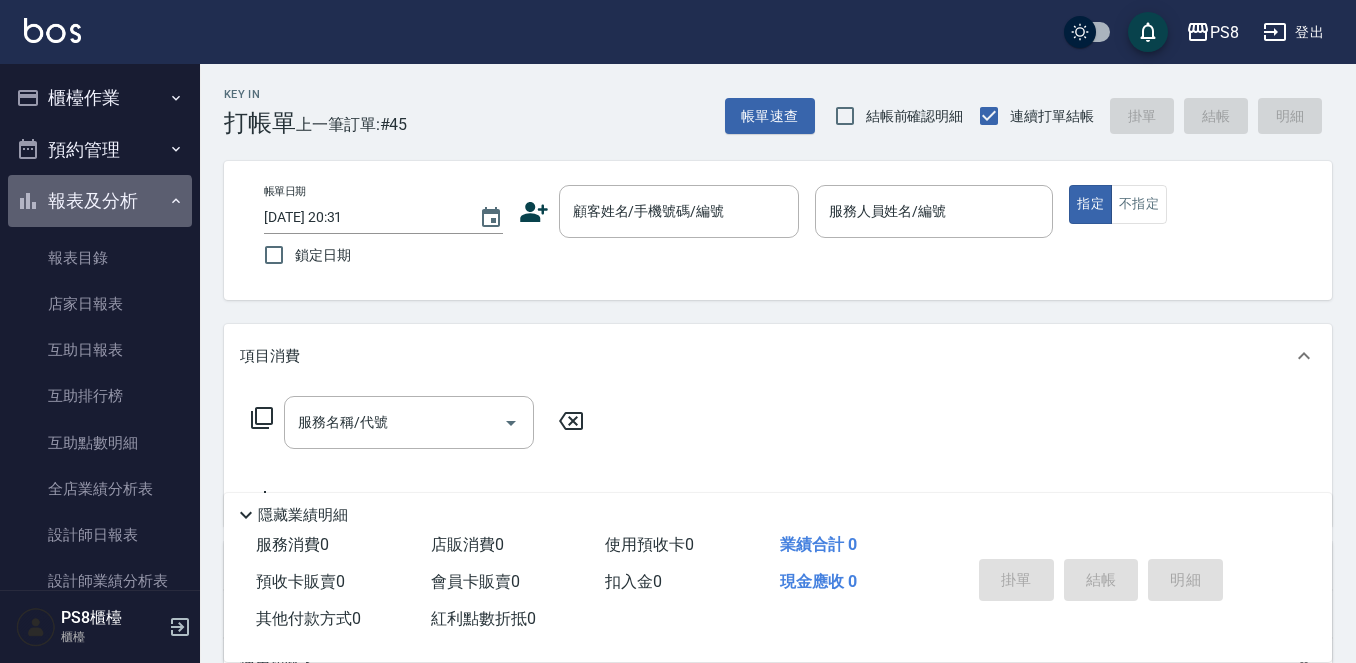 click on "報表及分析" at bounding box center [100, 201] 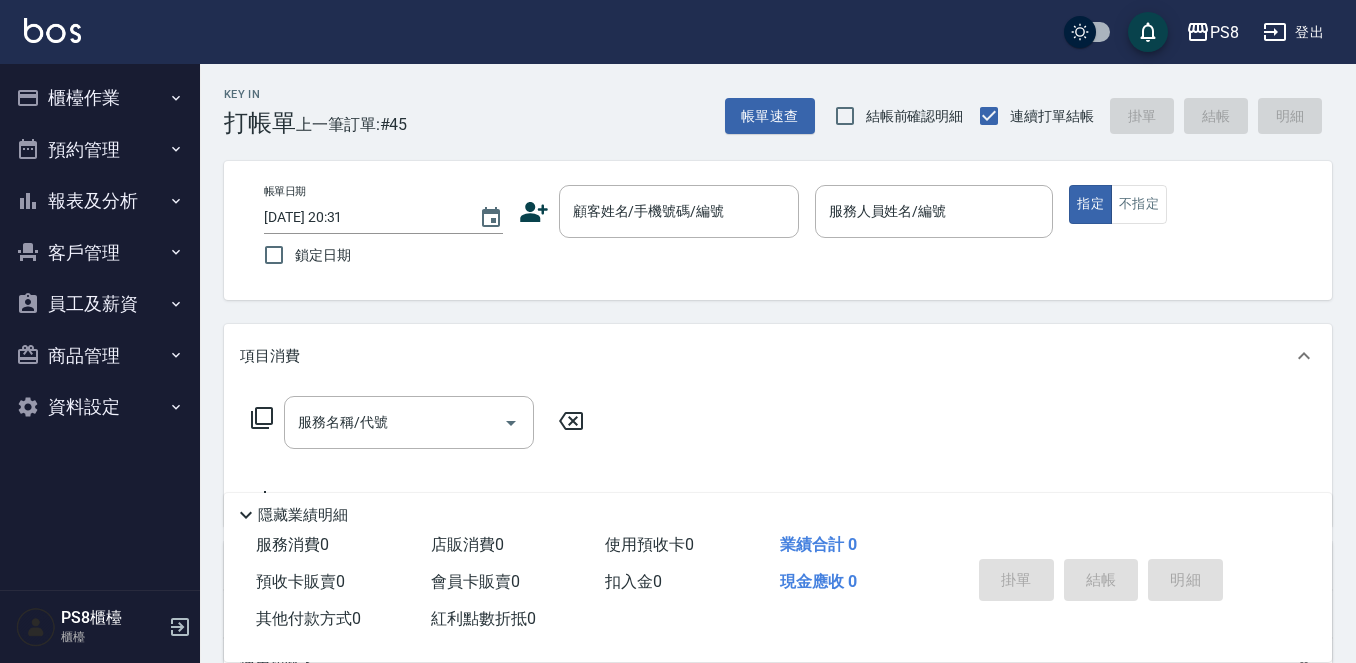 click on "櫃檯作業" at bounding box center [100, 98] 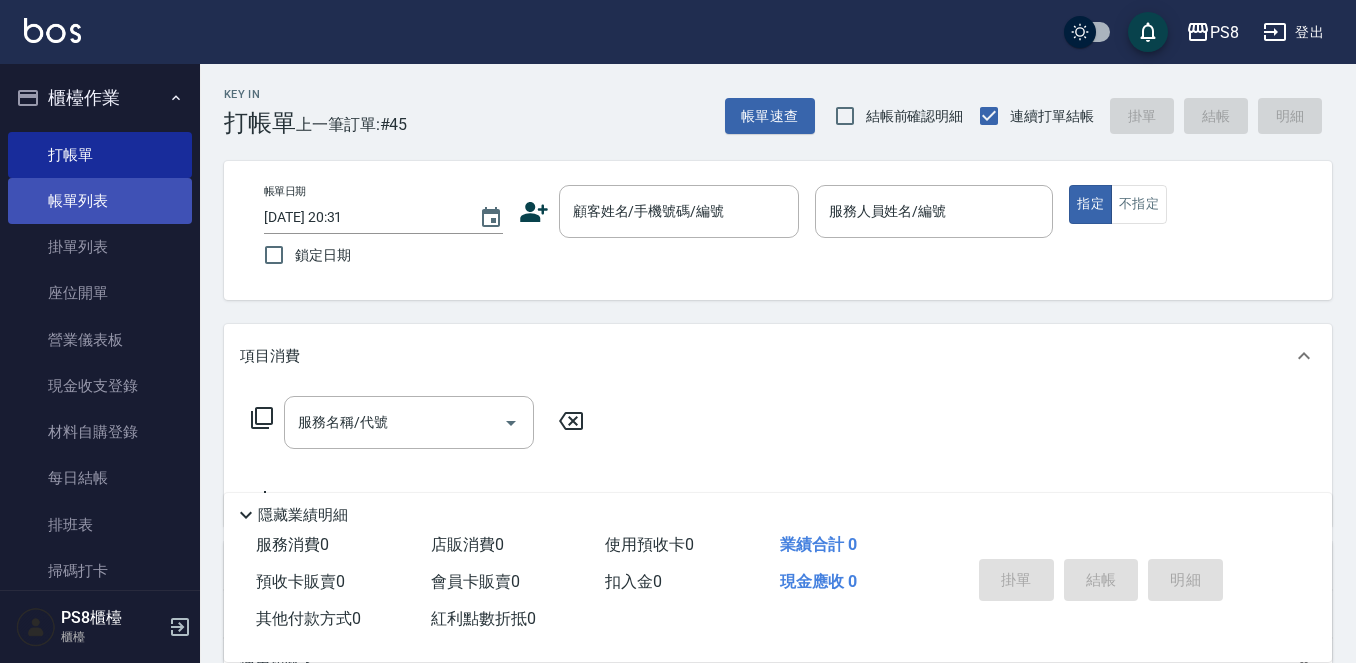 click on "帳單列表" at bounding box center (100, 201) 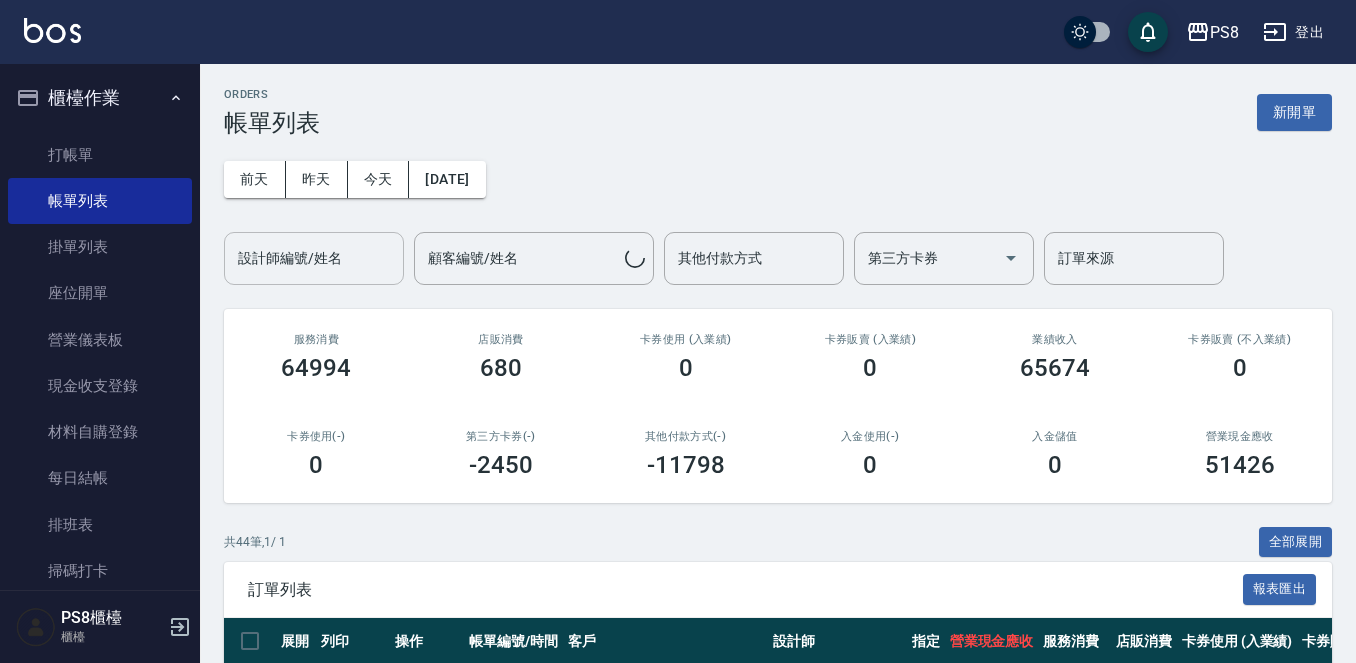 click on "設計師編號/姓名 設計師編號/姓名" at bounding box center [314, 258] 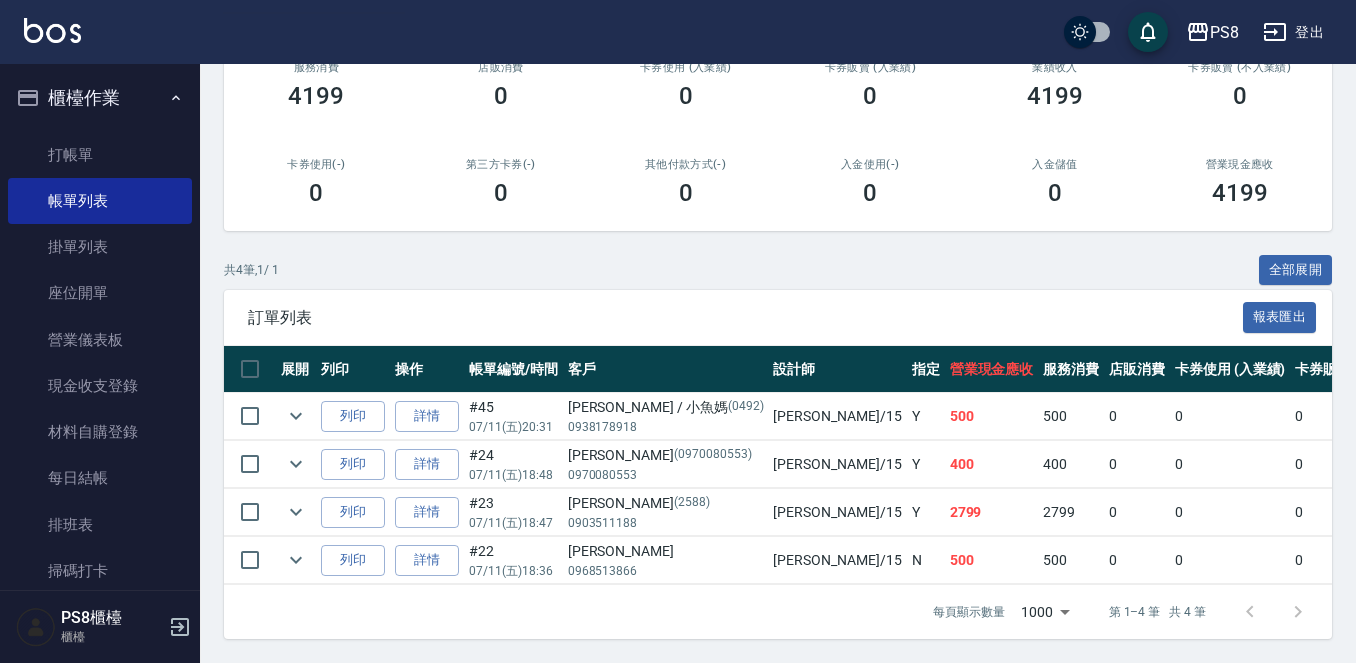 scroll, scrollTop: 289, scrollLeft: 0, axis: vertical 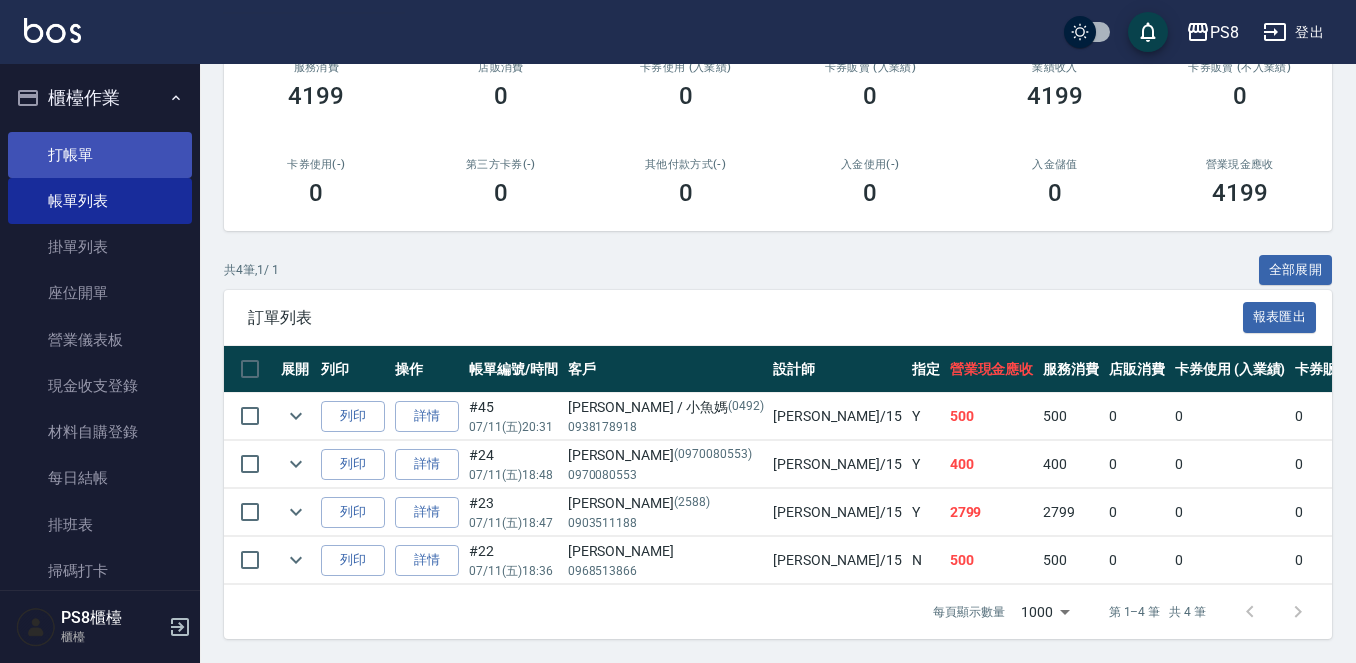 type on "EMMA-15" 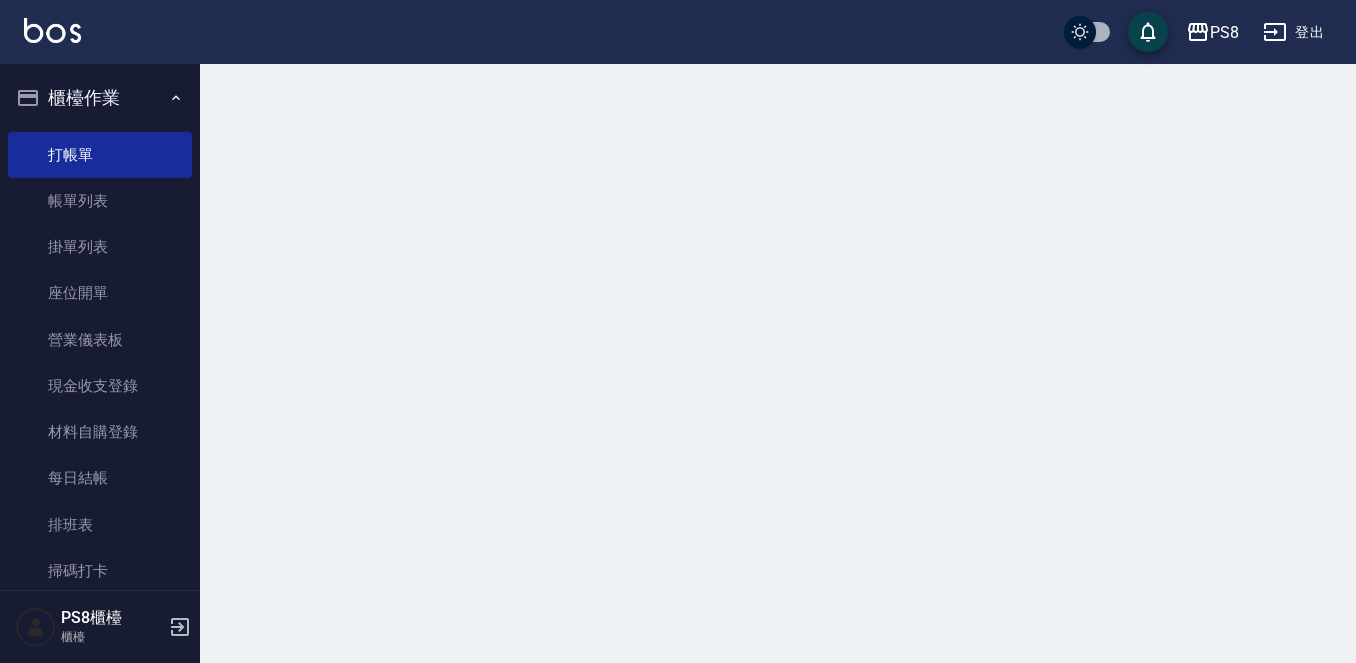 scroll, scrollTop: 0, scrollLeft: 0, axis: both 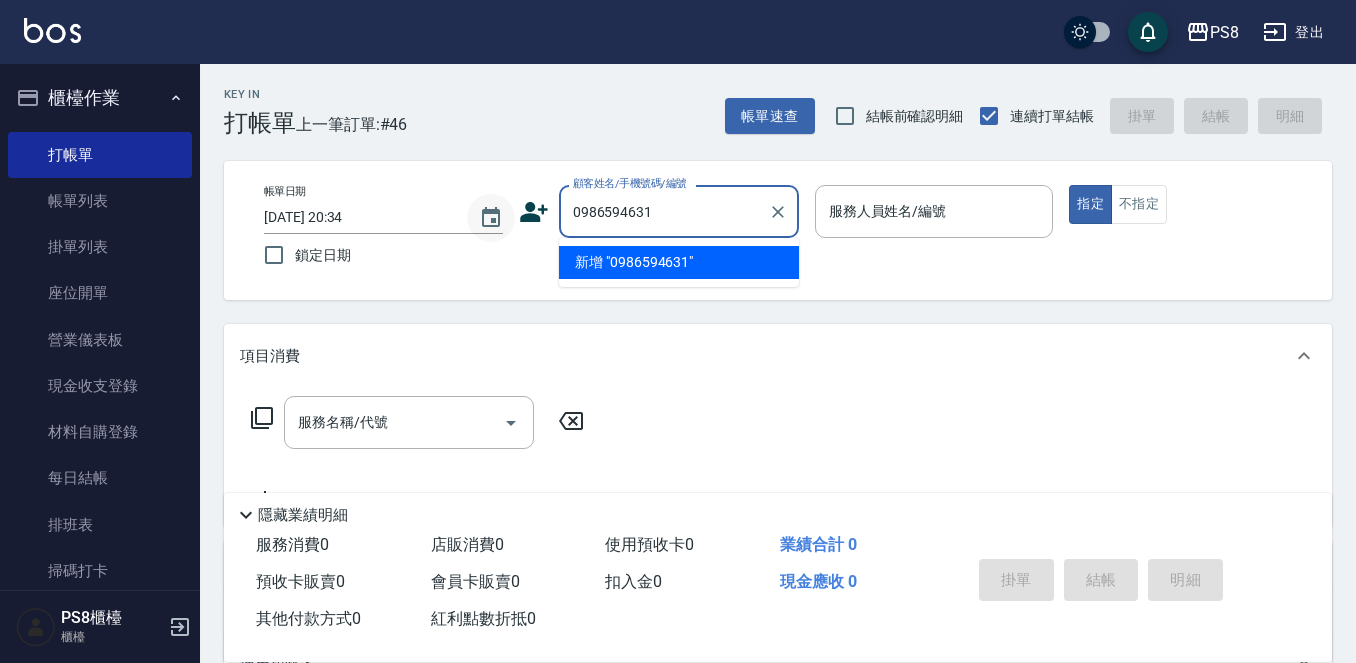 drag, startPoint x: 541, startPoint y: 73, endPoint x: 473, endPoint y: 213, distance: 155.64061 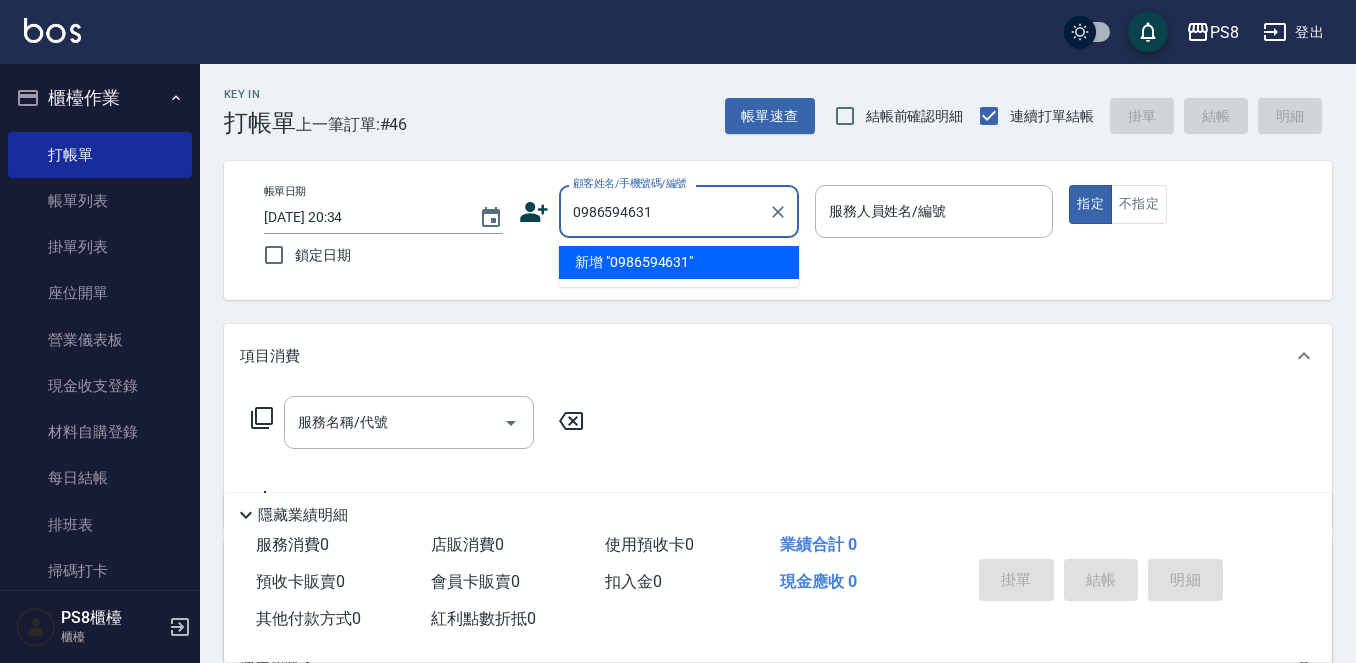 type on "0986594631" 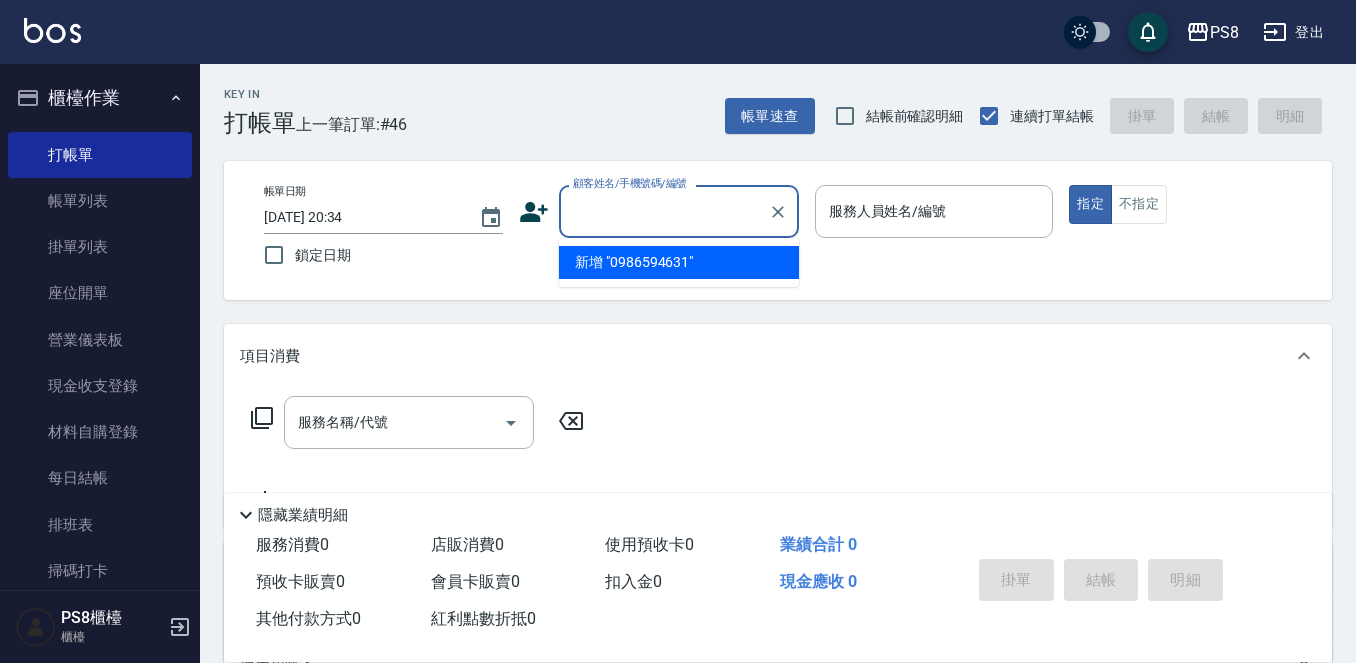 click 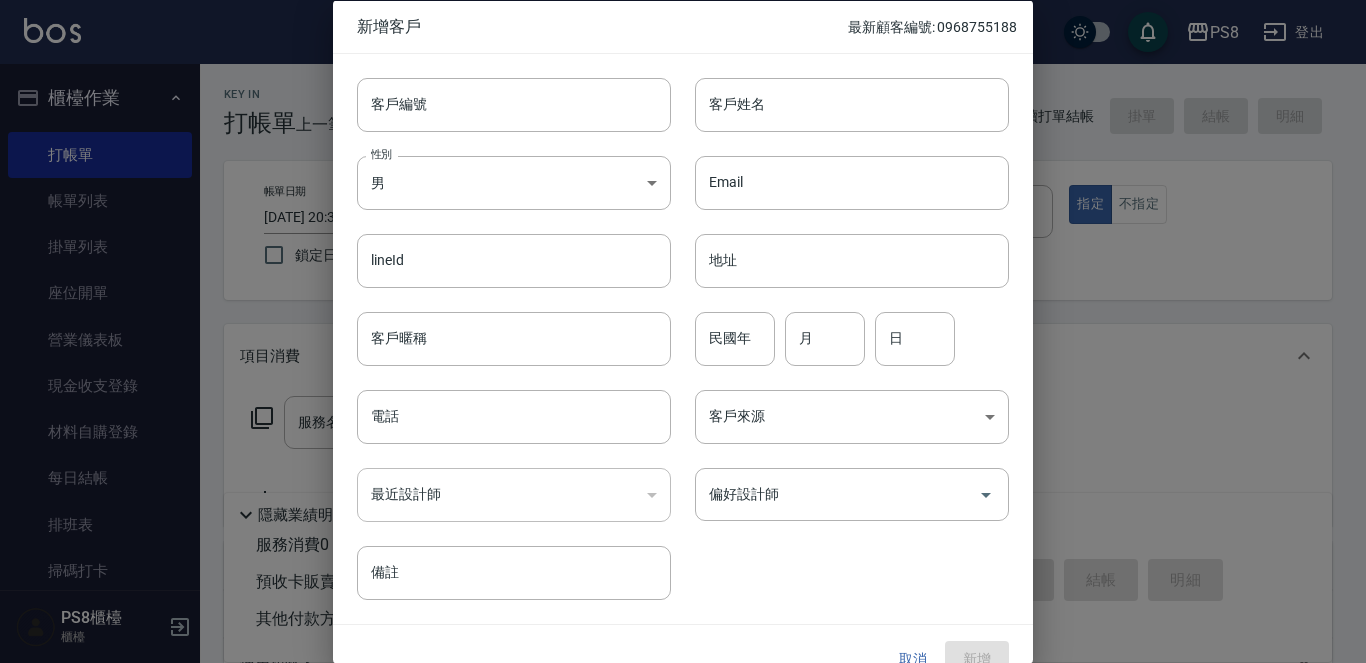 click on "​" at bounding box center [514, 495] 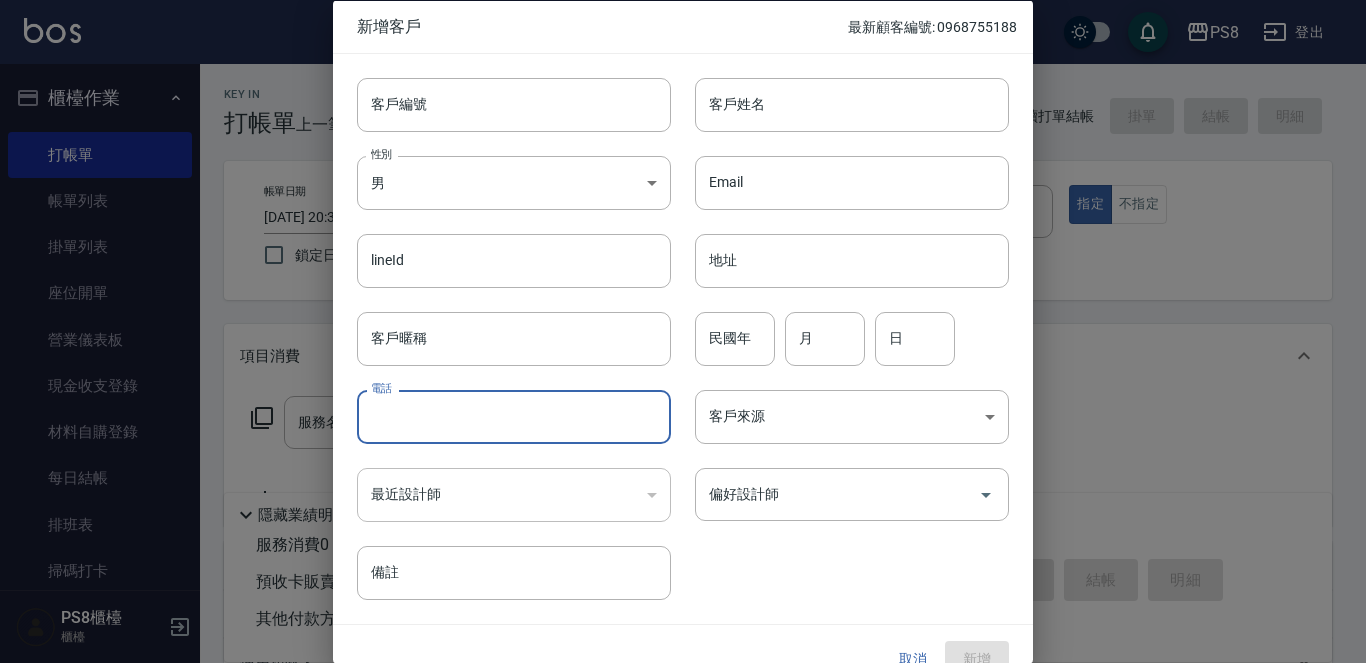 click on "電話" at bounding box center [514, 417] 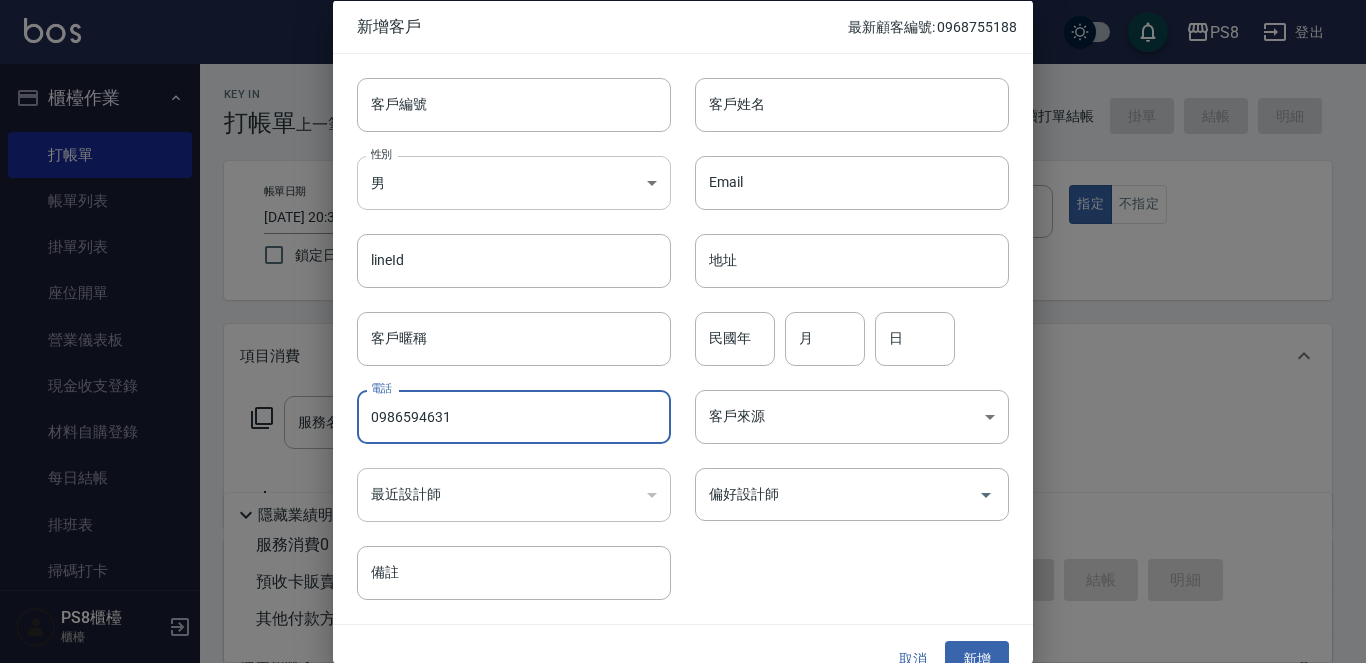 type on "0986594631" 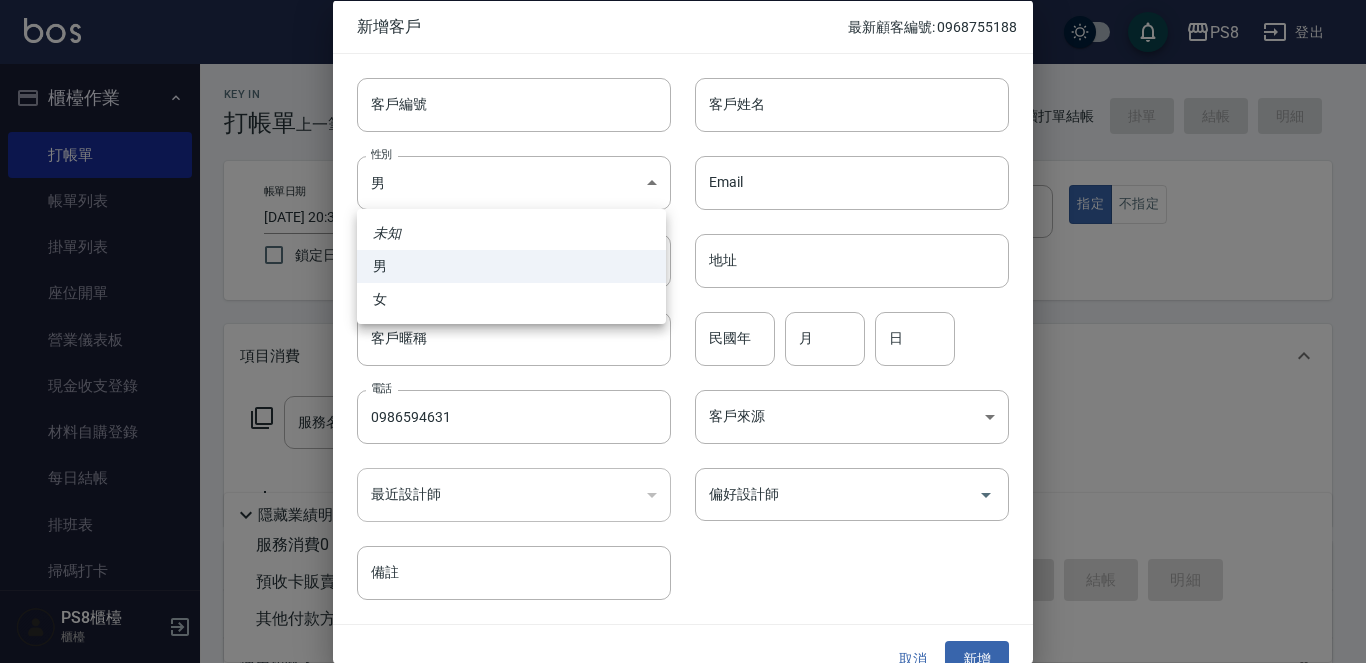 click on "男" at bounding box center (511, 266) 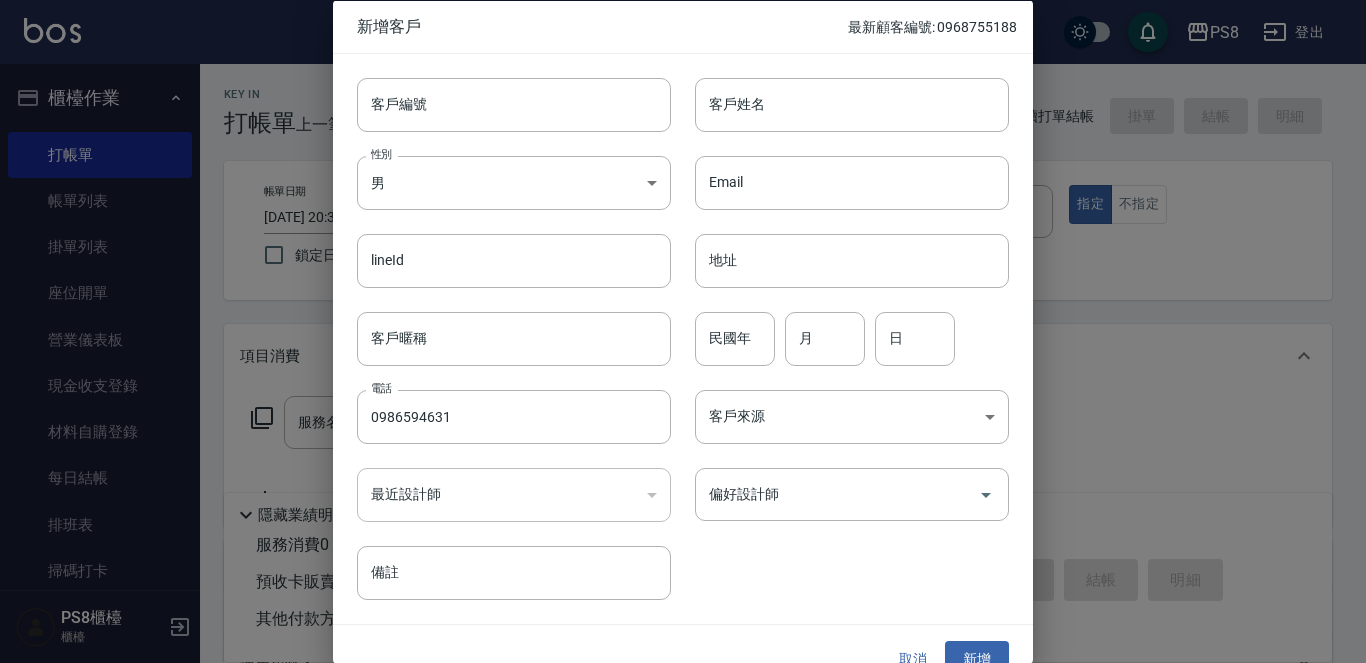 click on "客戶暱稱 客戶暱稱" at bounding box center (502, 326) 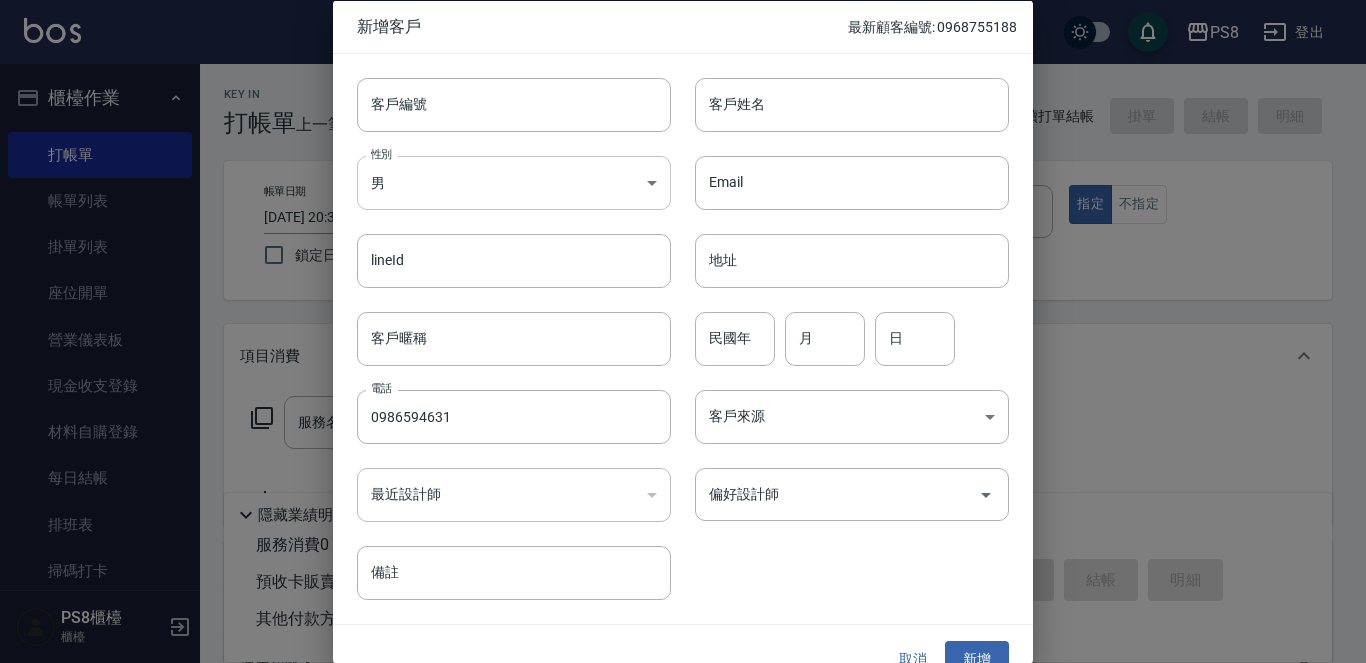 click on "PS8 登出 櫃檯作業 打帳單 帳單列表 掛單列表 座位開單 營業儀表板 現金收支登錄 材料自購登錄 每日結帳 排班表 掃碼打卡 預約管理 預約管理 單日預約紀錄 單週預約紀錄 報表及分析 報表目錄 店家日報表 互助日報表 互助排行榜 互助點數明細 全店業績分析表 設計師日報表 設計師業績分析表 設計師業績月報表 設計師排行榜 每日收支明細 收支分類明細表 客戶管理 客戶列表 卡券管理 入金管理 員工及薪資 員工列表 全店打卡記錄 商品管理 商品分類設定 商品列表 資料設定 服務分類設定 服務項目設定 預收卡設定 系統參數設定 業績抽成參數設定 收支科目設定 支付方式設定 第三方卡券設定 PS8櫃檯 櫃檯 Key In 打帳單 上一筆訂單:#46 帳單速查 結帳前確認明細 連續打單結帳 掛單 結帳 明細 帳單日期 2025/07/11 20:34 鎖定日期 顧客姓名/手機號碼/編號 服務人員姓名/編號 ​" at bounding box center [683, 487] 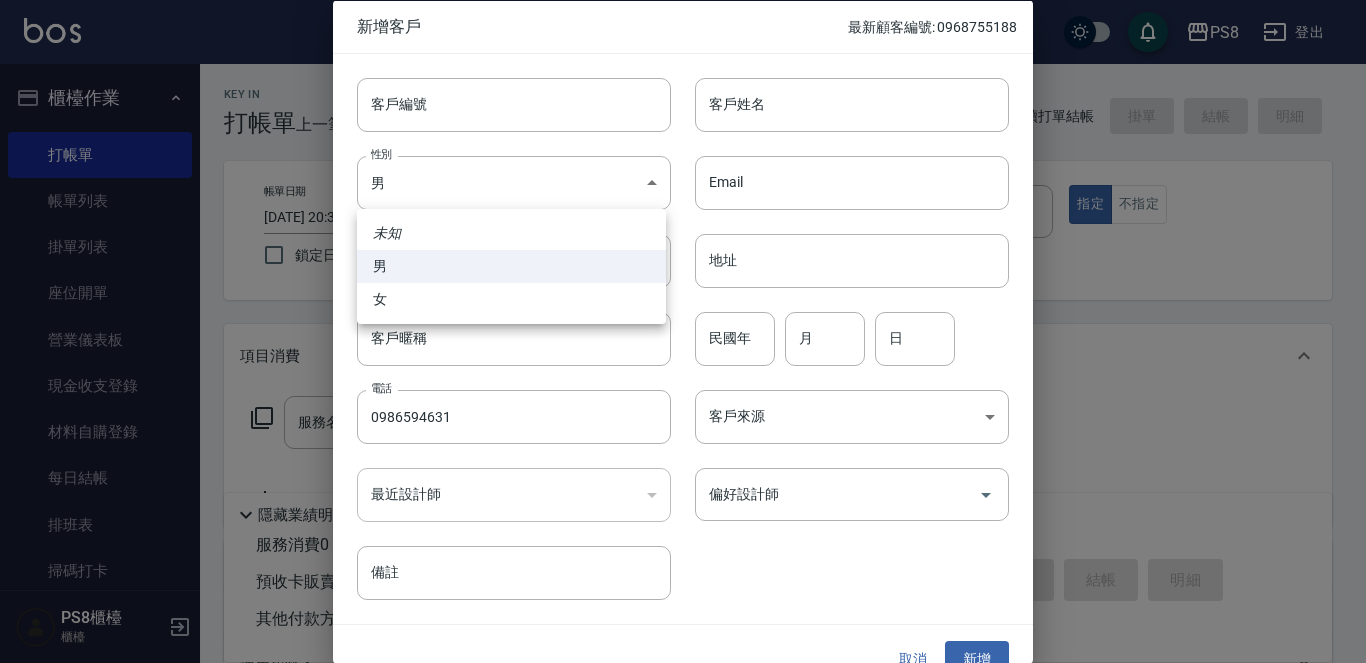 click on "女" at bounding box center (511, 299) 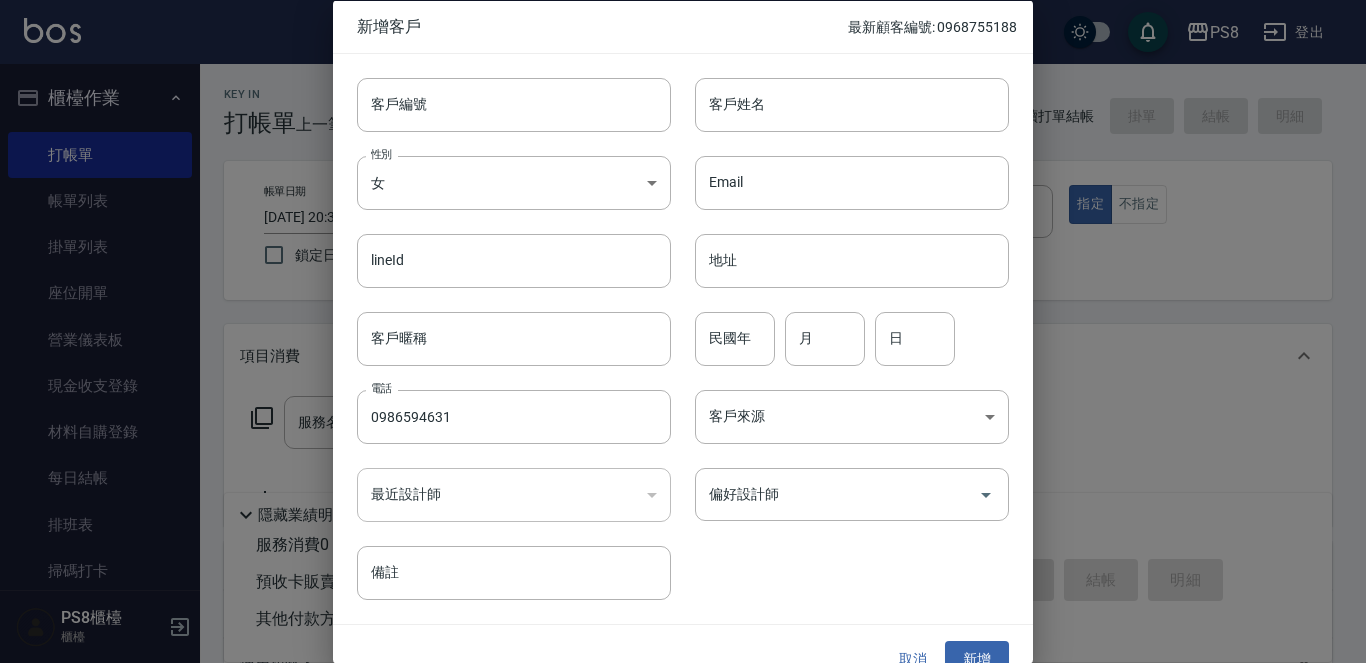 type on "FEMALE" 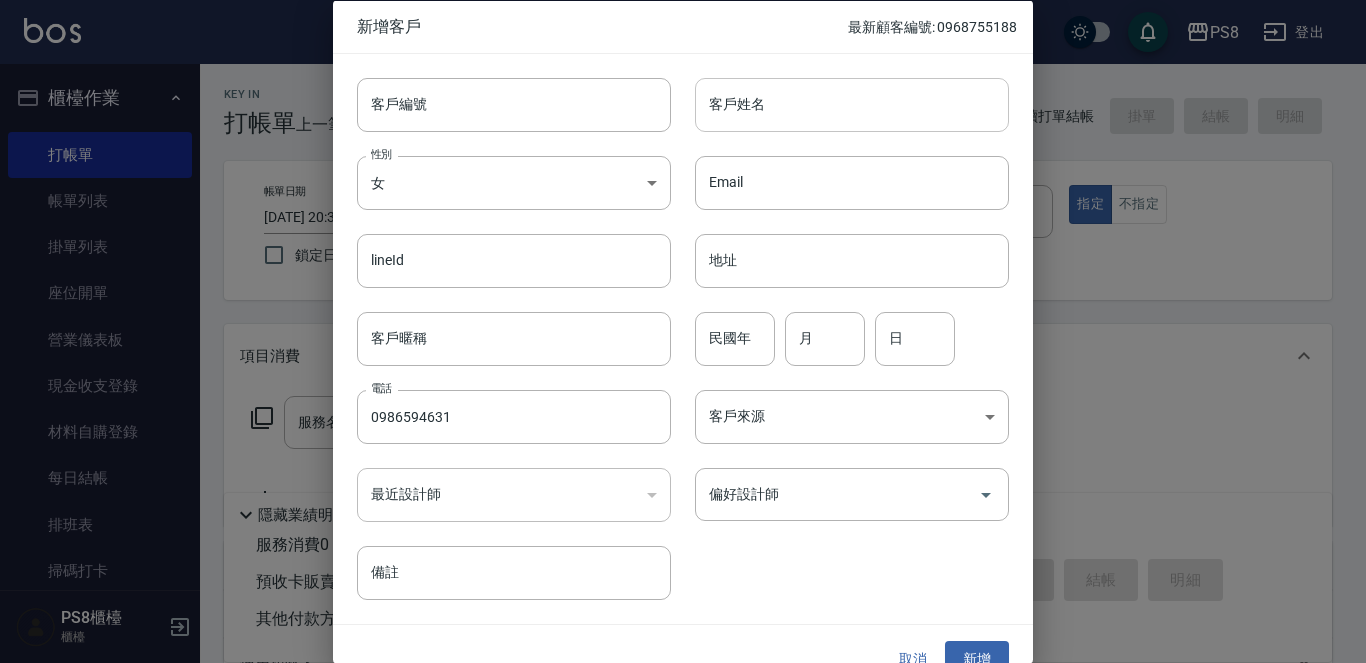click on "客戶姓名" at bounding box center (852, 104) 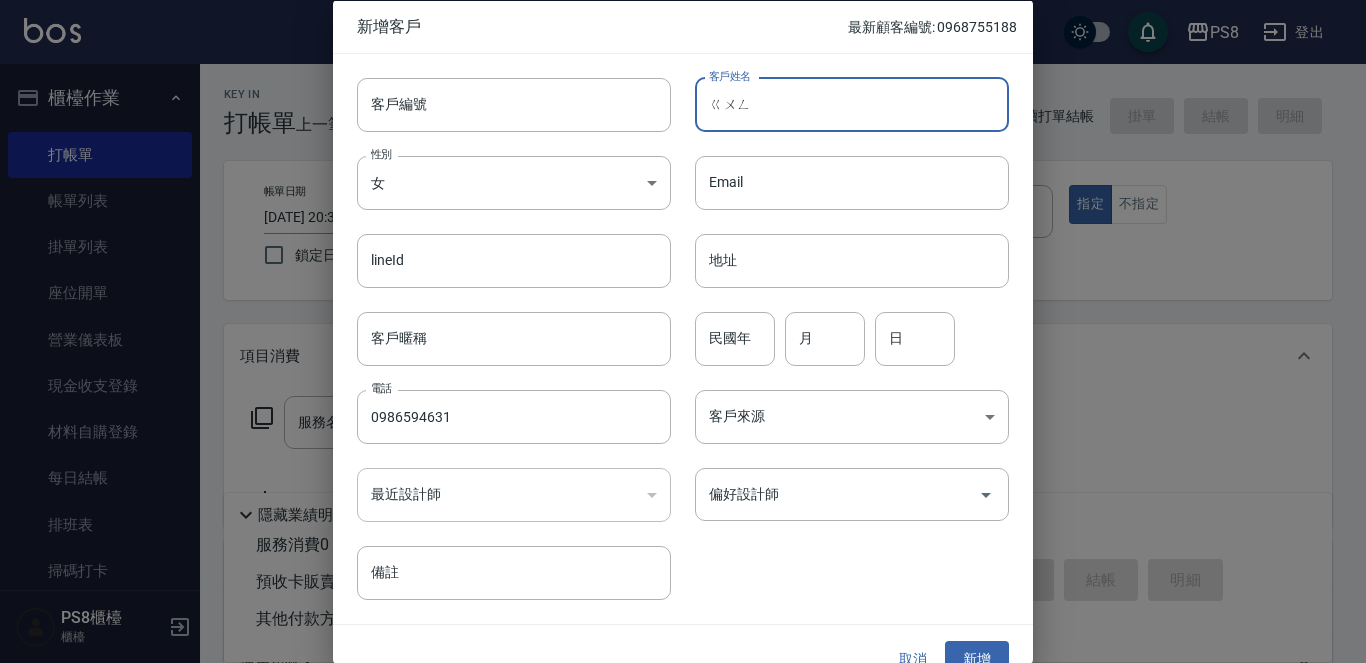 type on "拱" 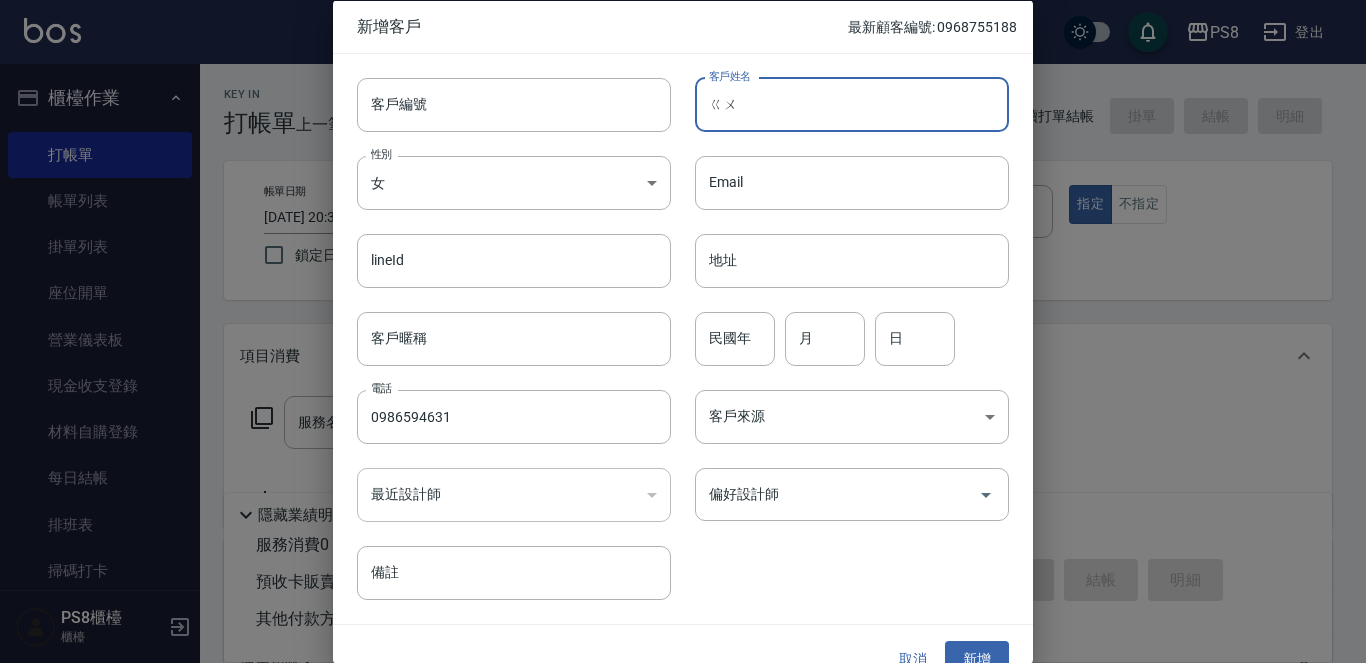 type on "ㄍ" 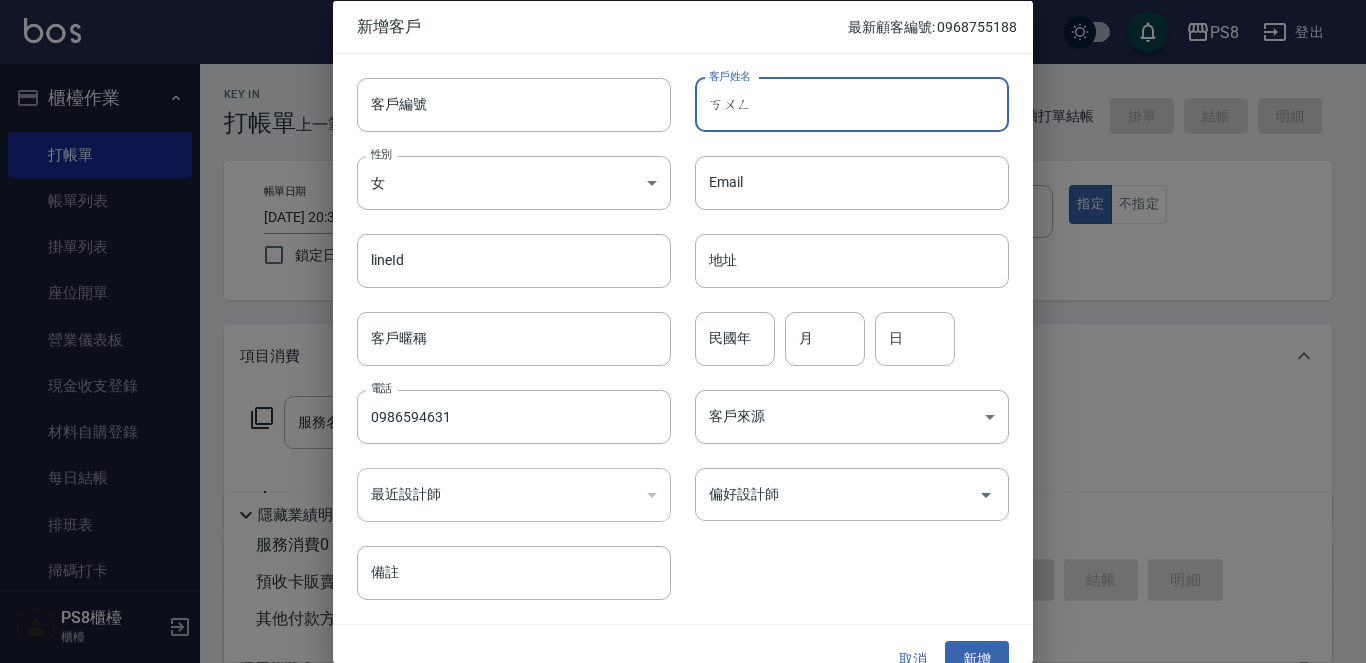 type on "恐" 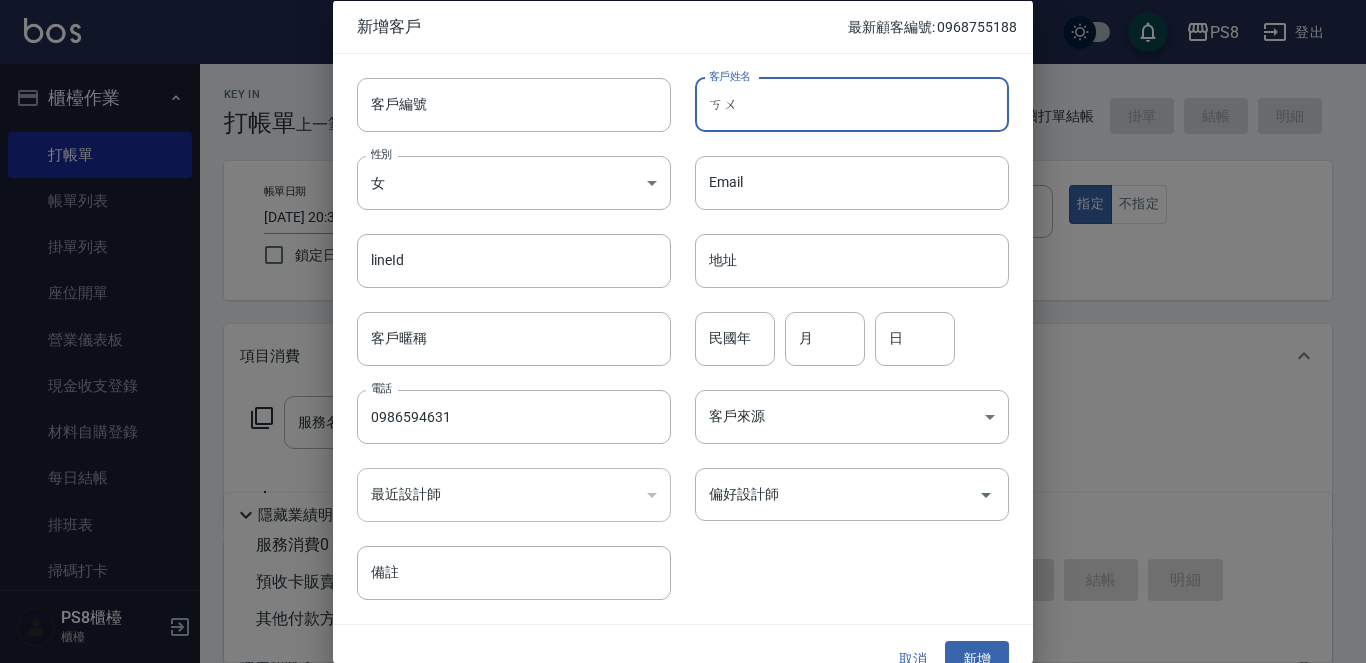 type on "ㄎ" 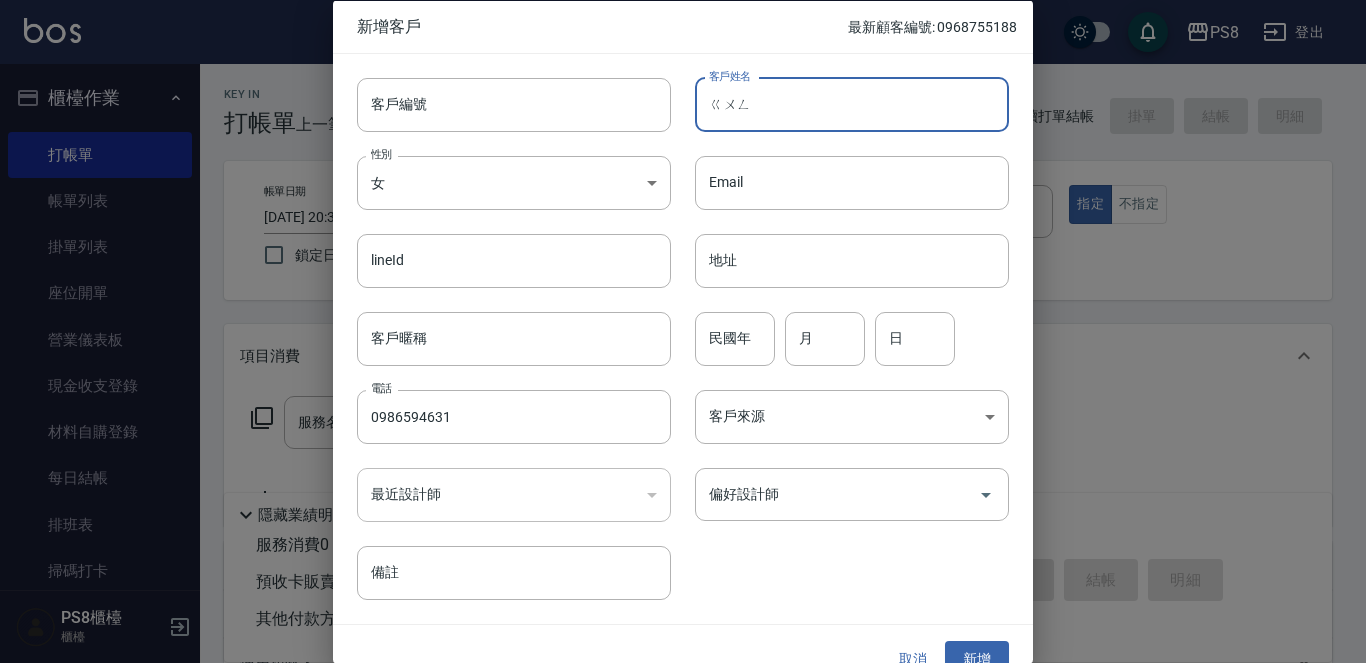 type on "拱" 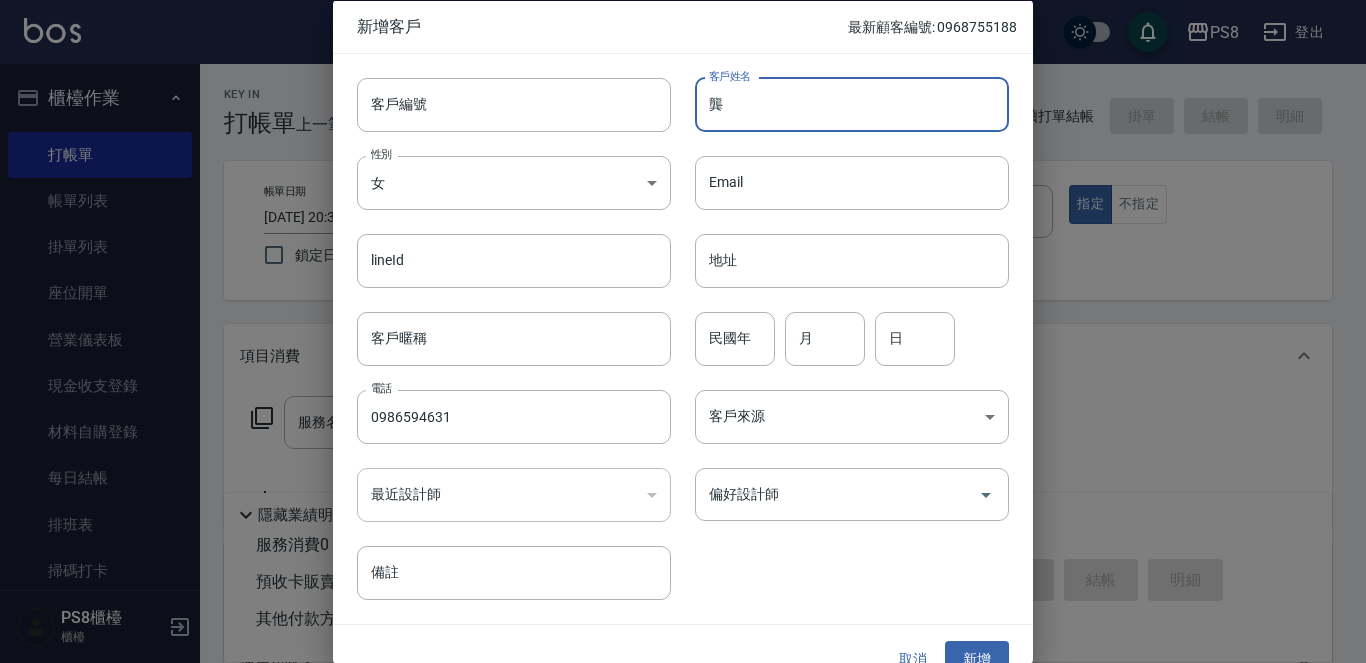 click on "龔" at bounding box center [852, 104] 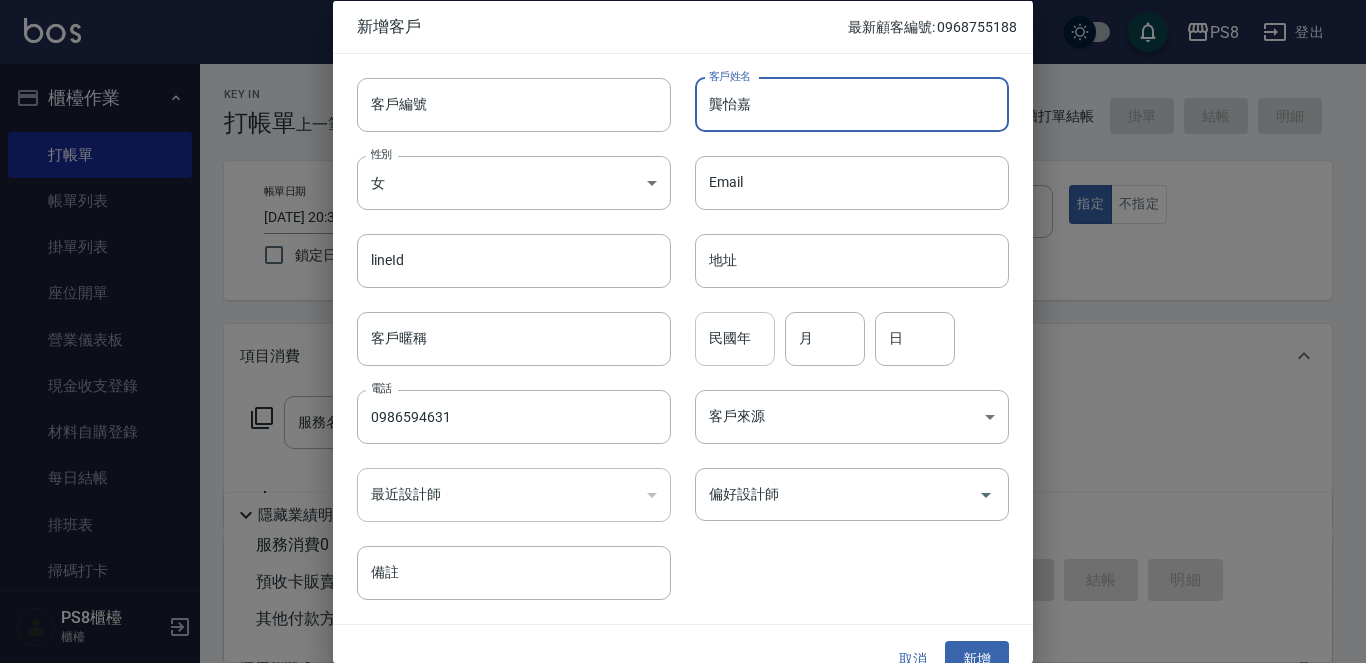 type on "龔怡嘉" 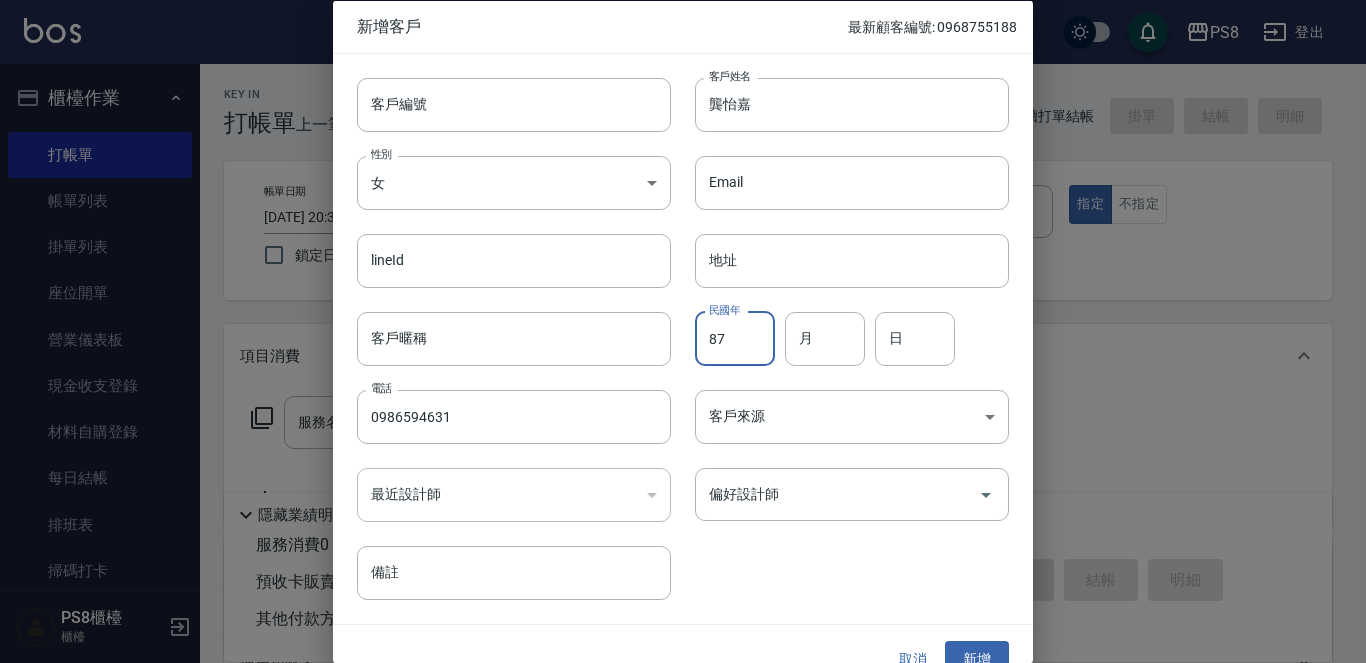 type on "87" 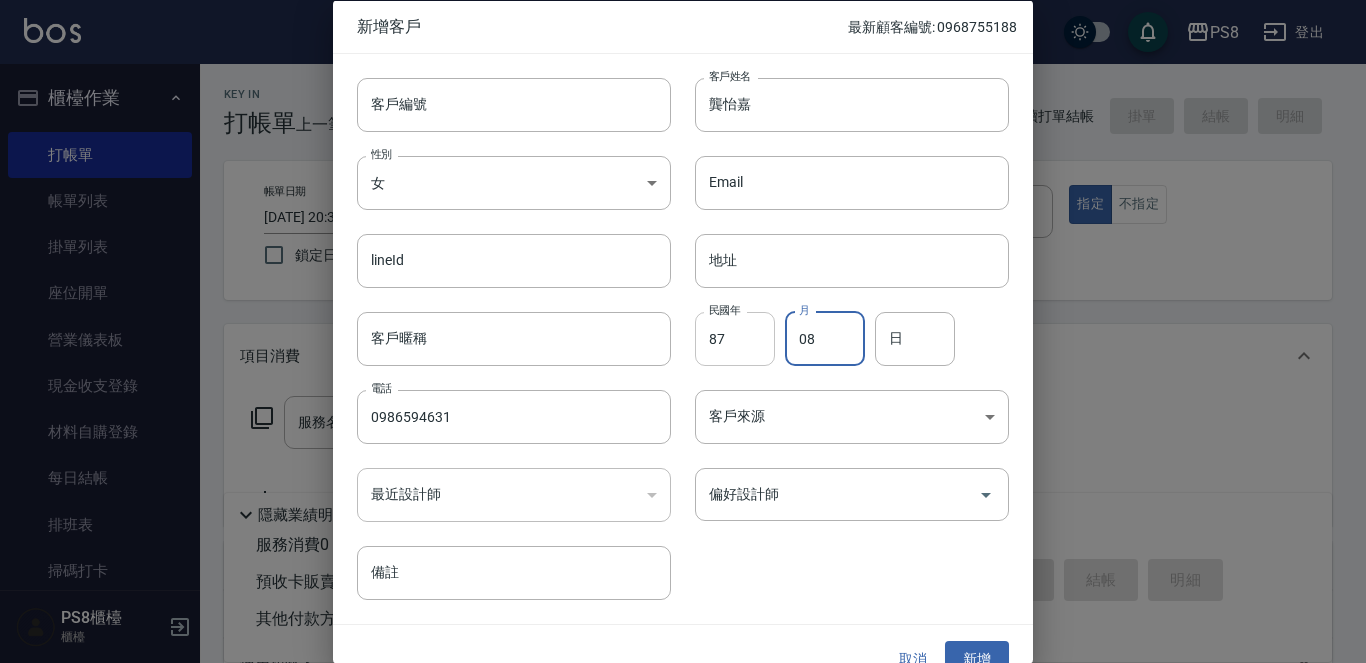 type on "08" 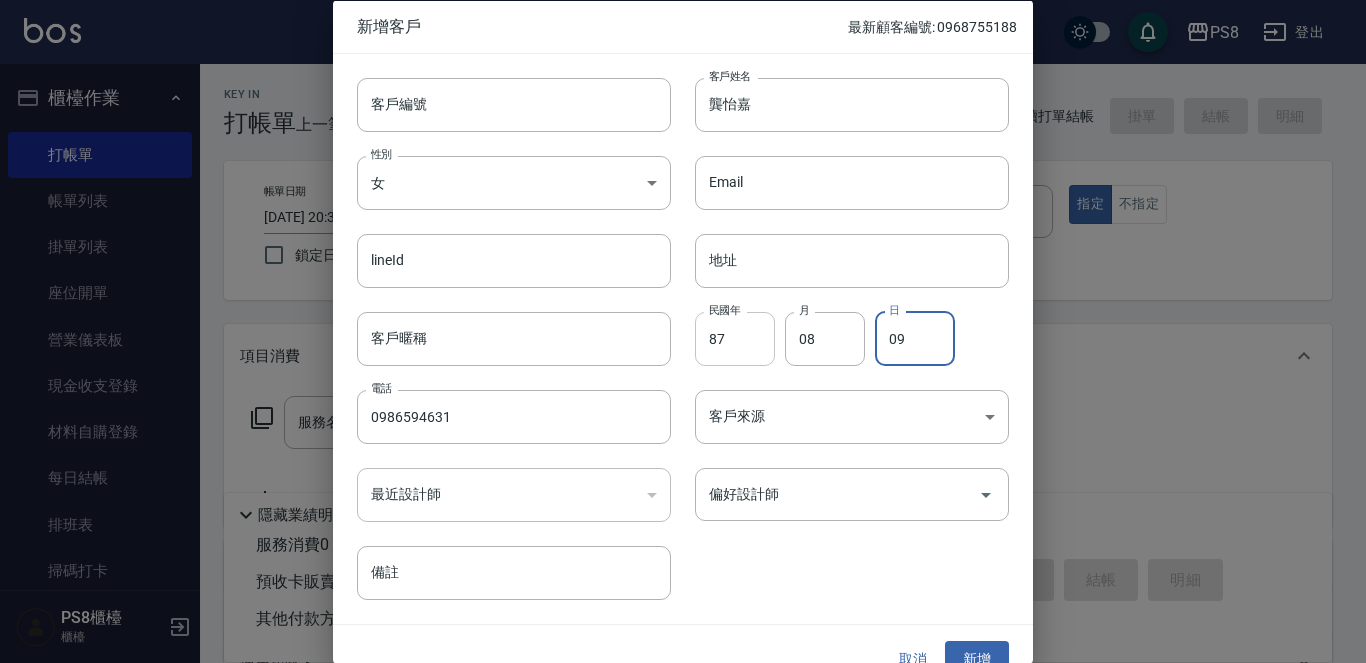 type on "09" 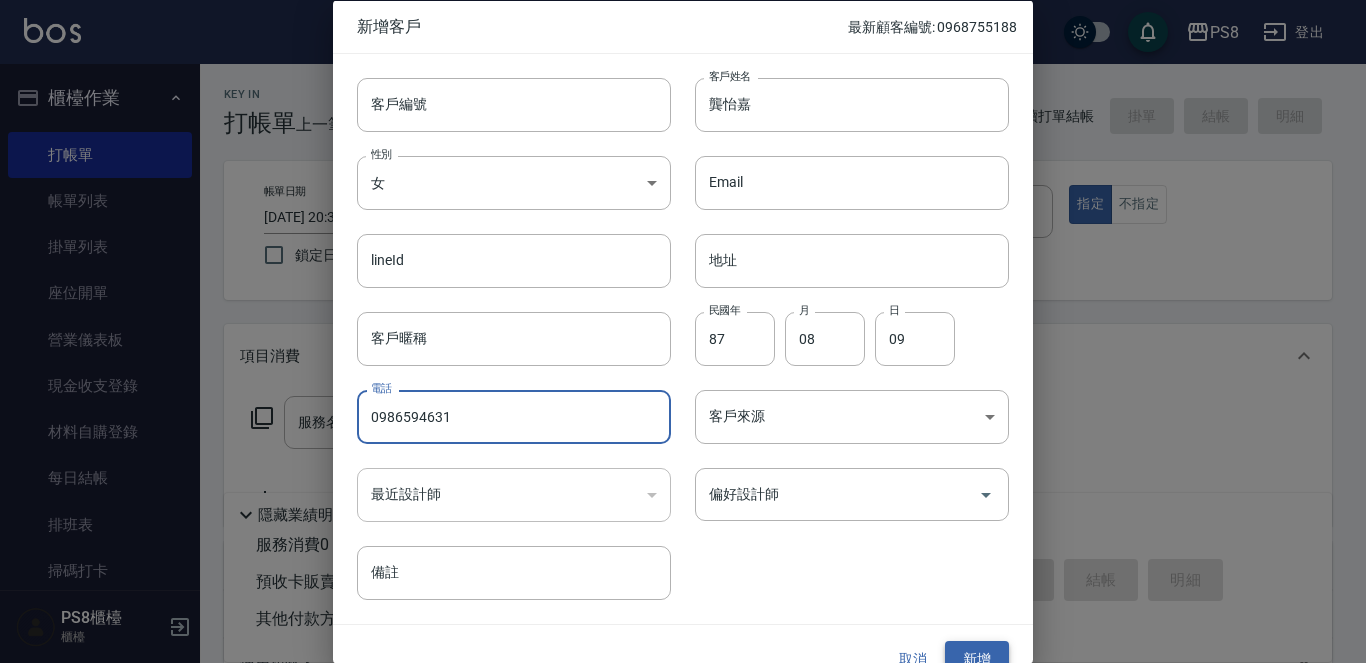 click on "新增" at bounding box center [977, 659] 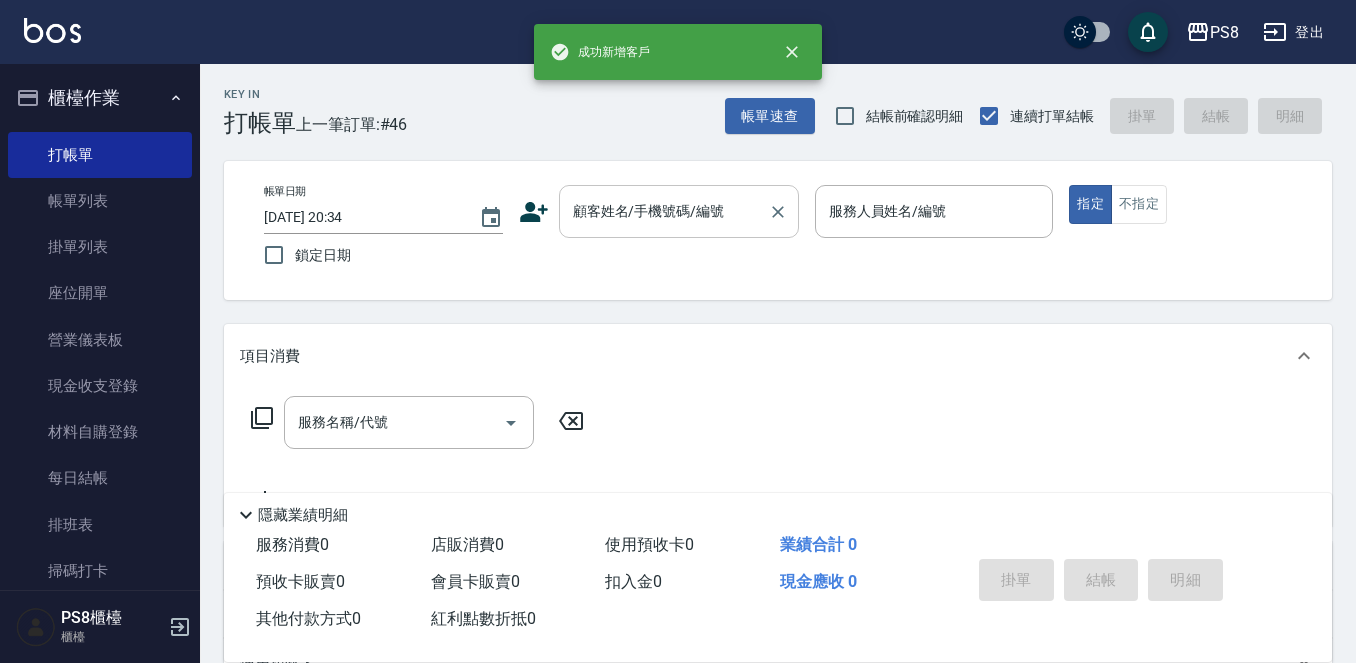 click on "顧客姓名/手機號碼/編號" at bounding box center (664, 211) 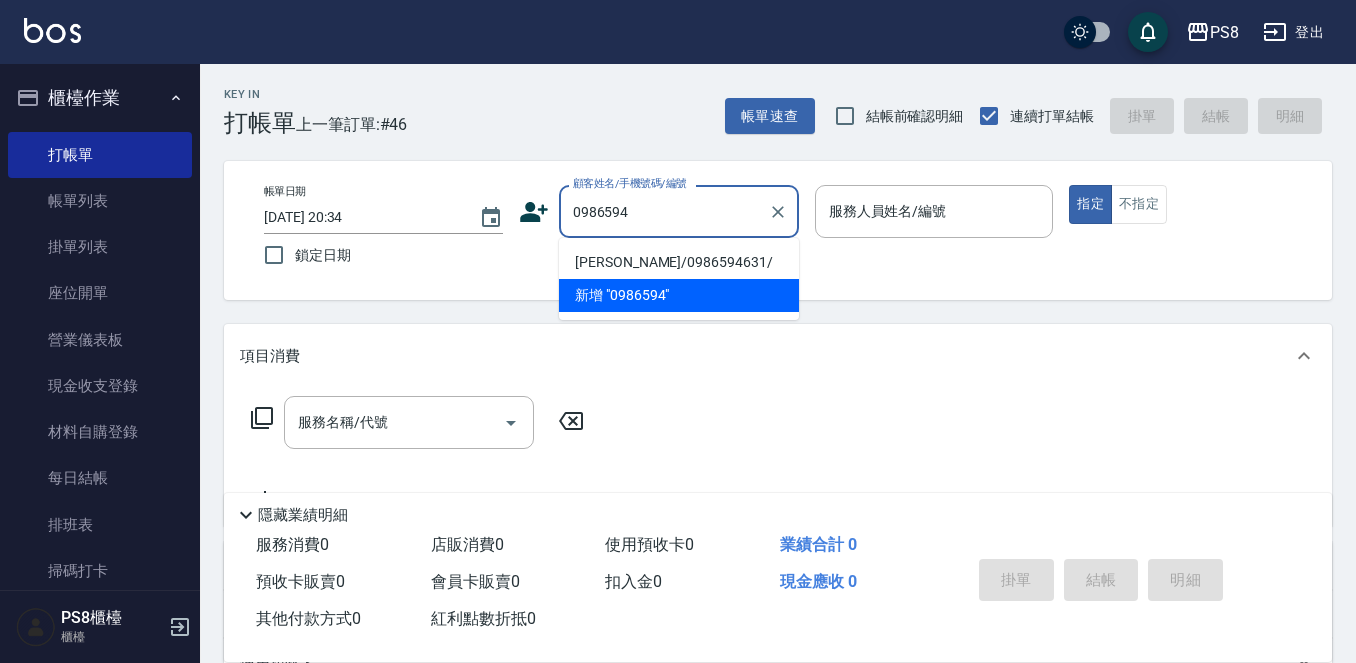 click on "龔怡嘉/0986594631/" at bounding box center (679, 262) 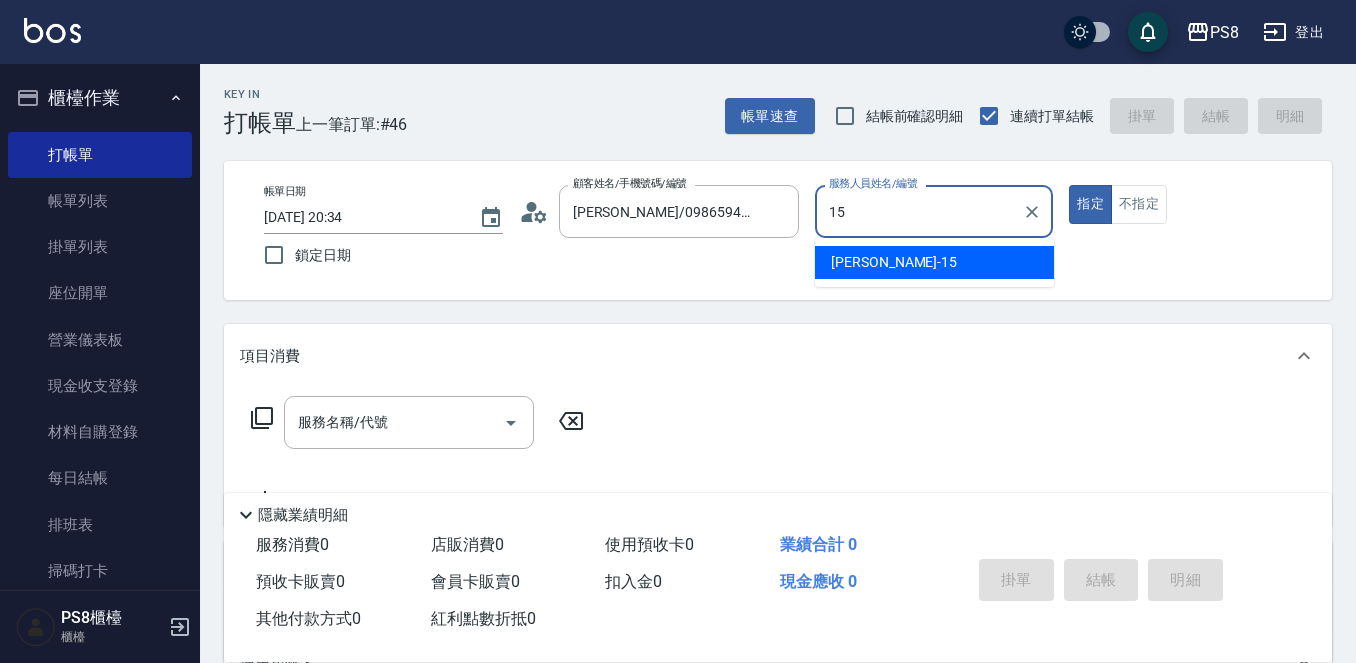 type on "EMMA-15" 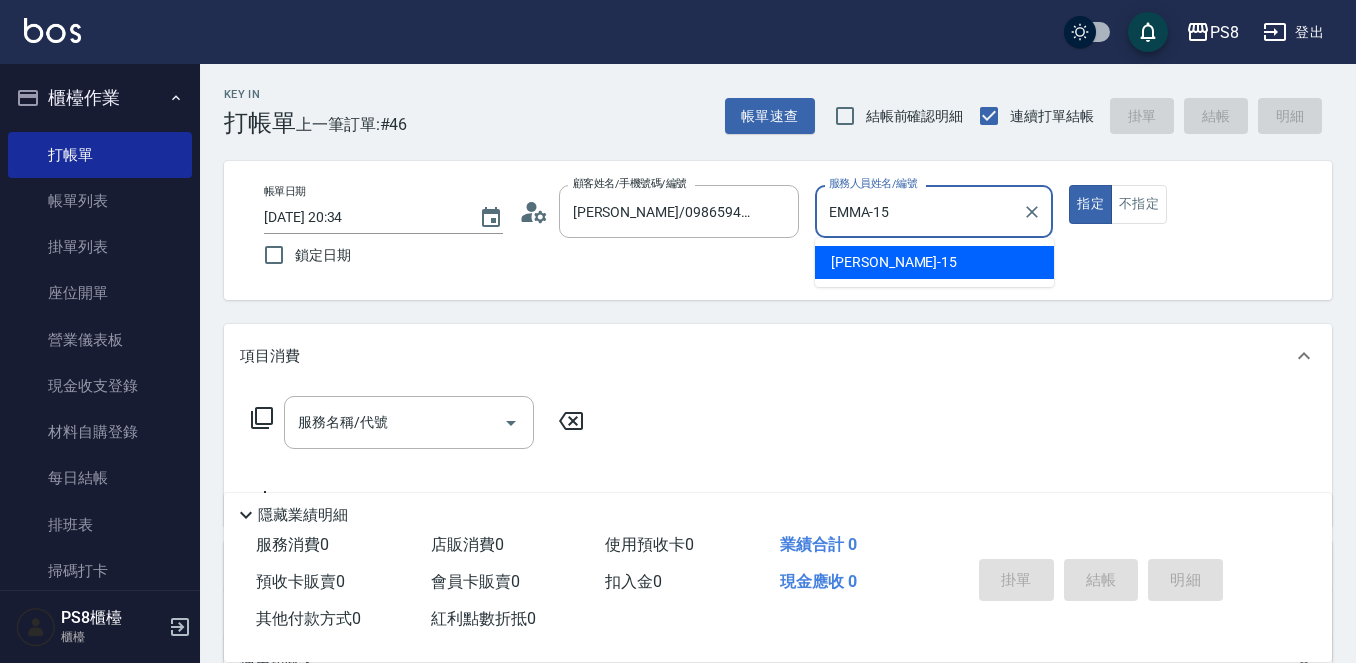 type on "true" 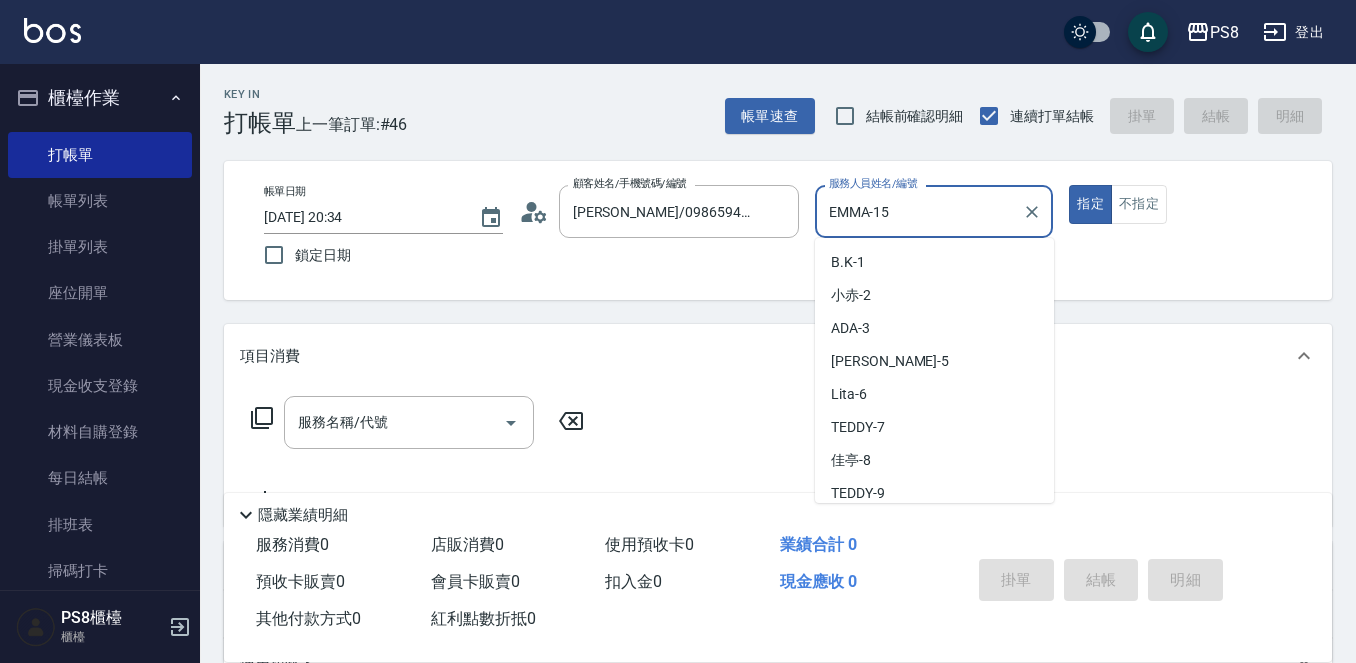 click on "EMMA-15" at bounding box center (919, 211) 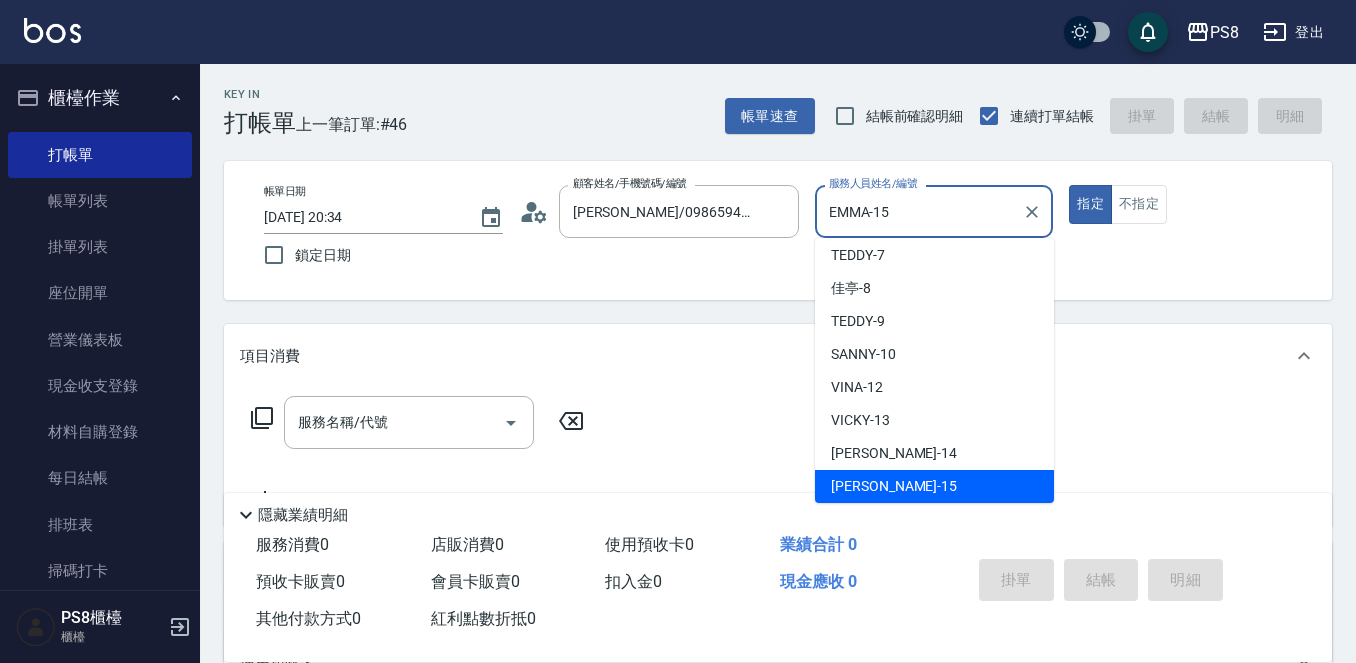 drag, startPoint x: 910, startPoint y: 219, endPoint x: 848, endPoint y: 216, distance: 62.072536 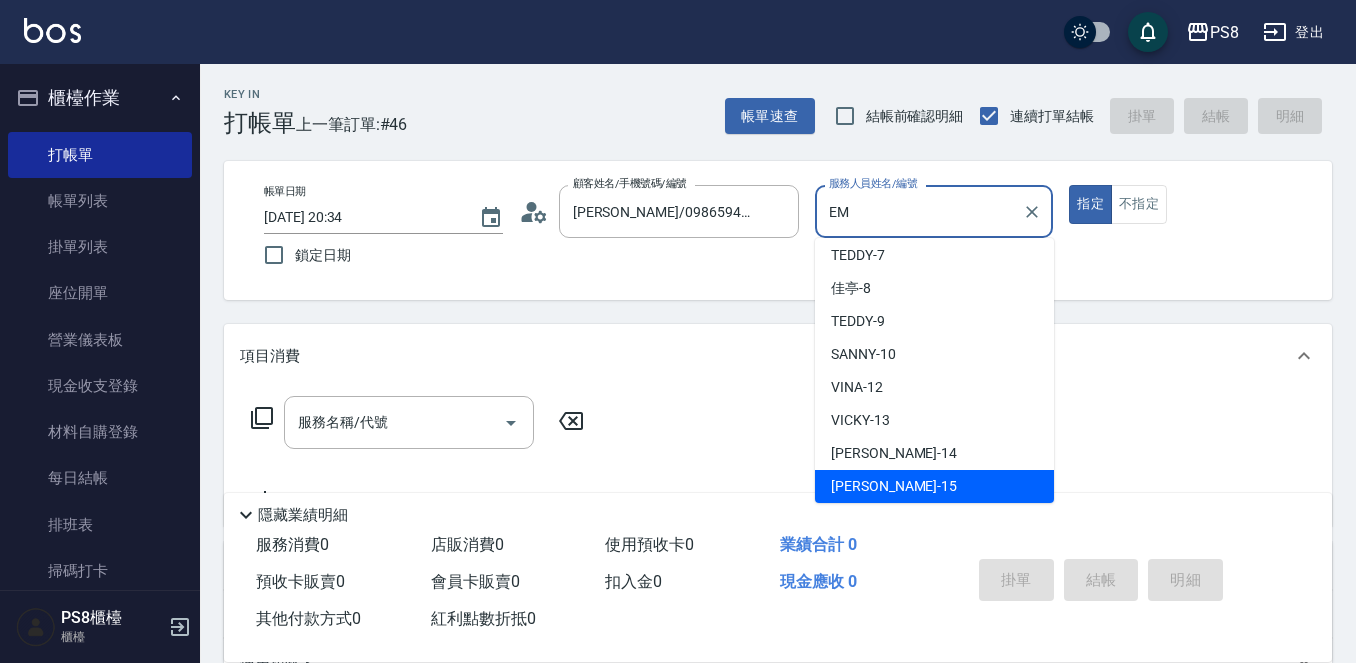 scroll, scrollTop: 0, scrollLeft: 0, axis: both 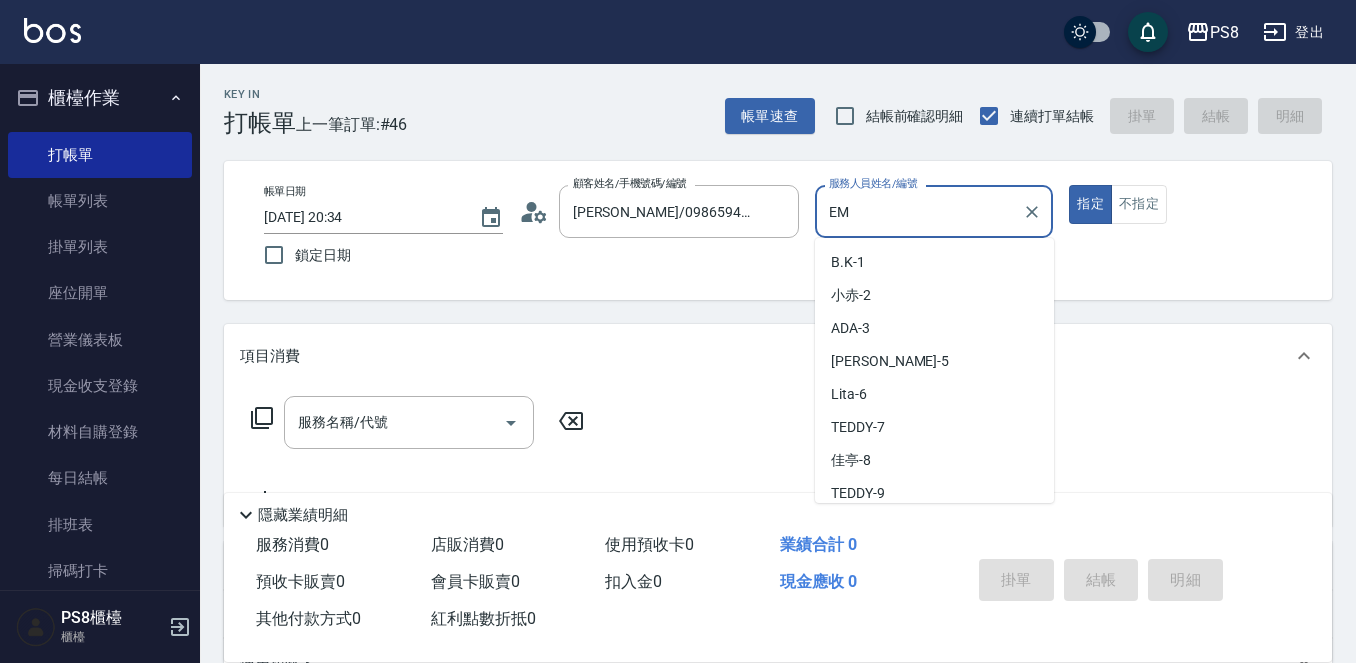 type on "E" 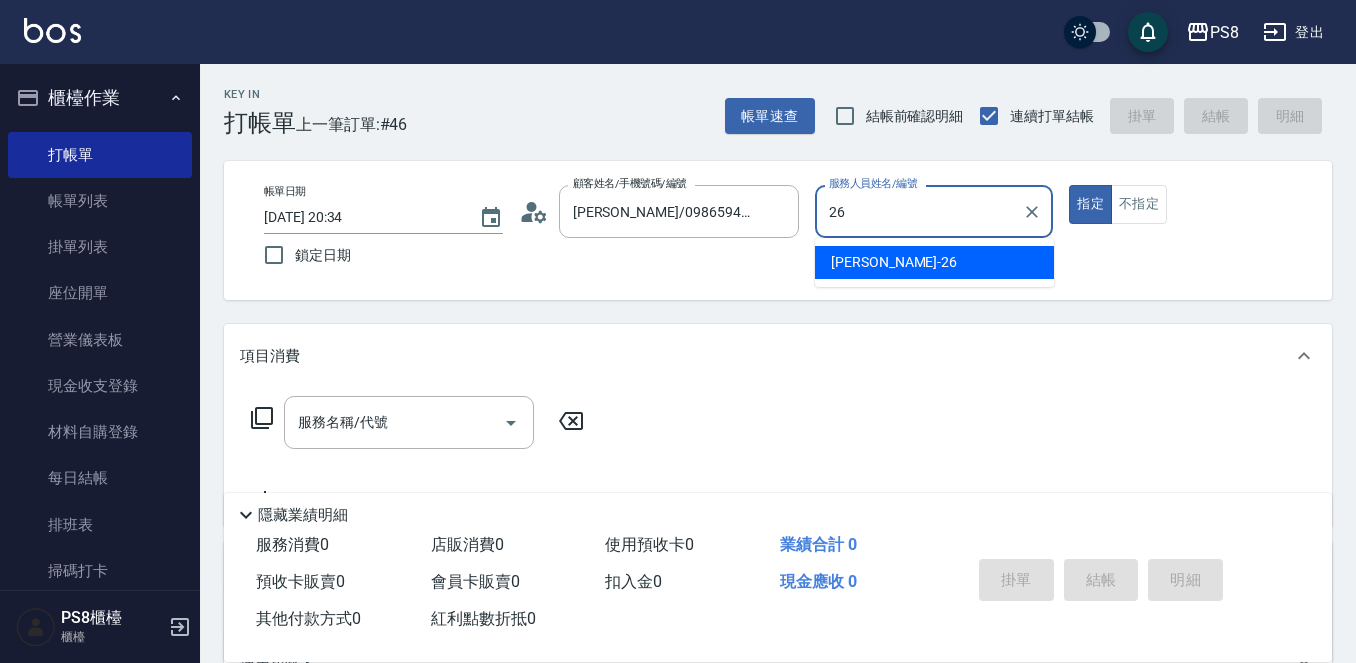 type on "苡真-26" 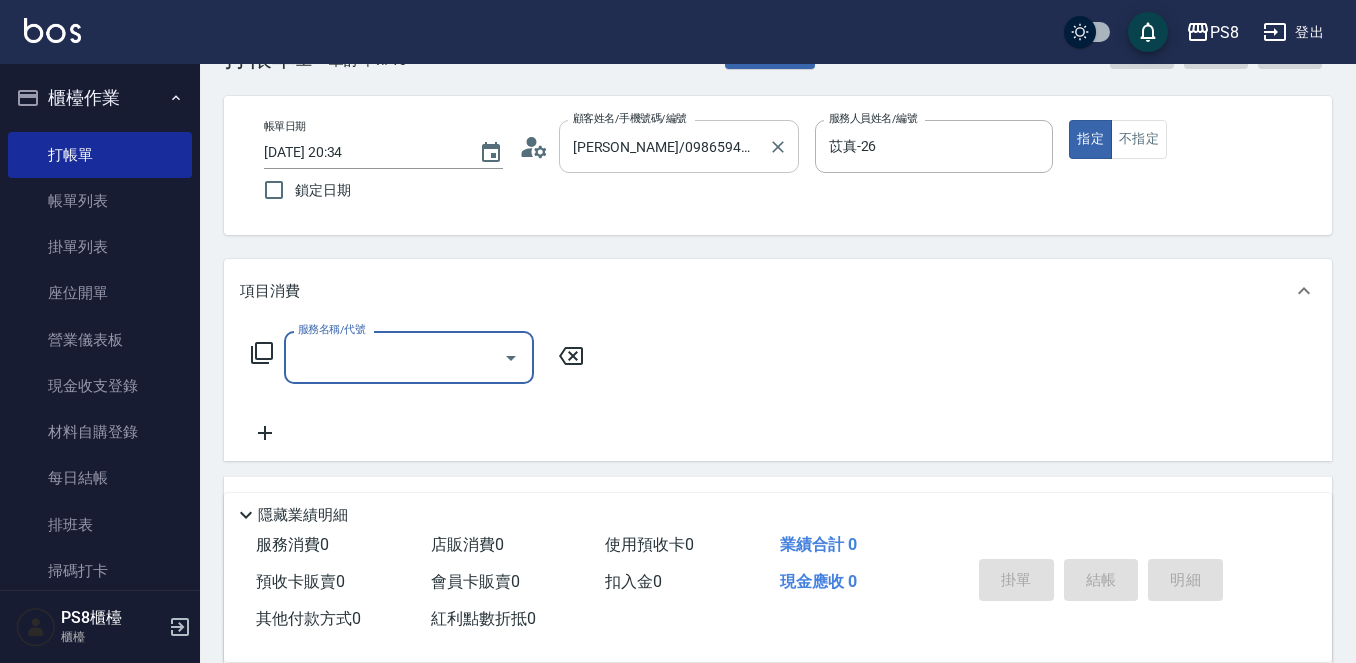 scroll, scrollTop: 100, scrollLeft: 0, axis: vertical 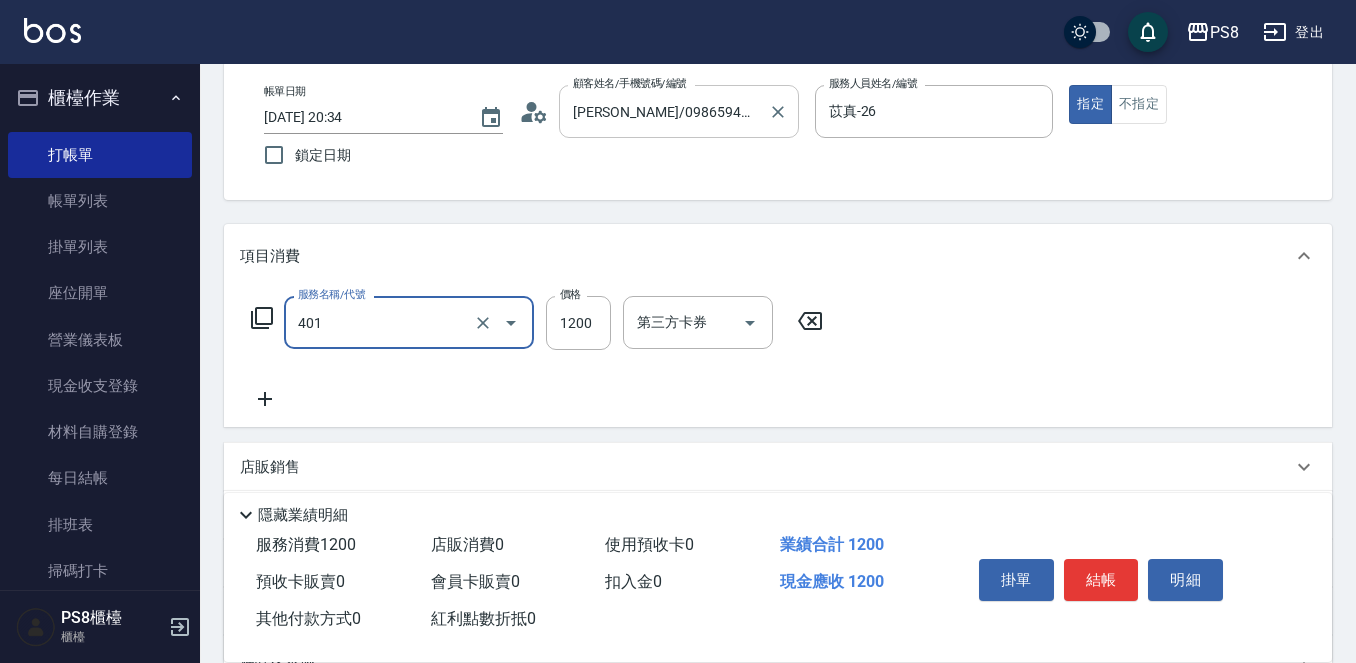 type on "基本染髮(401)" 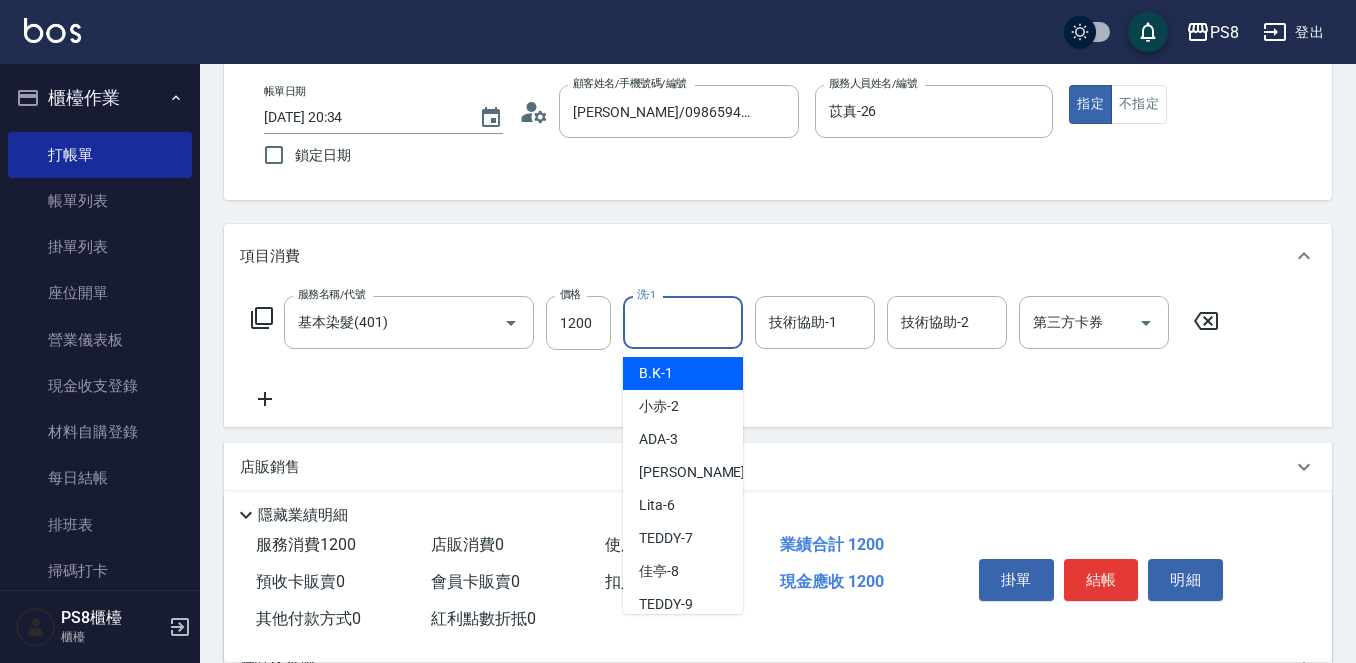 click on "洗-1" at bounding box center [683, 322] 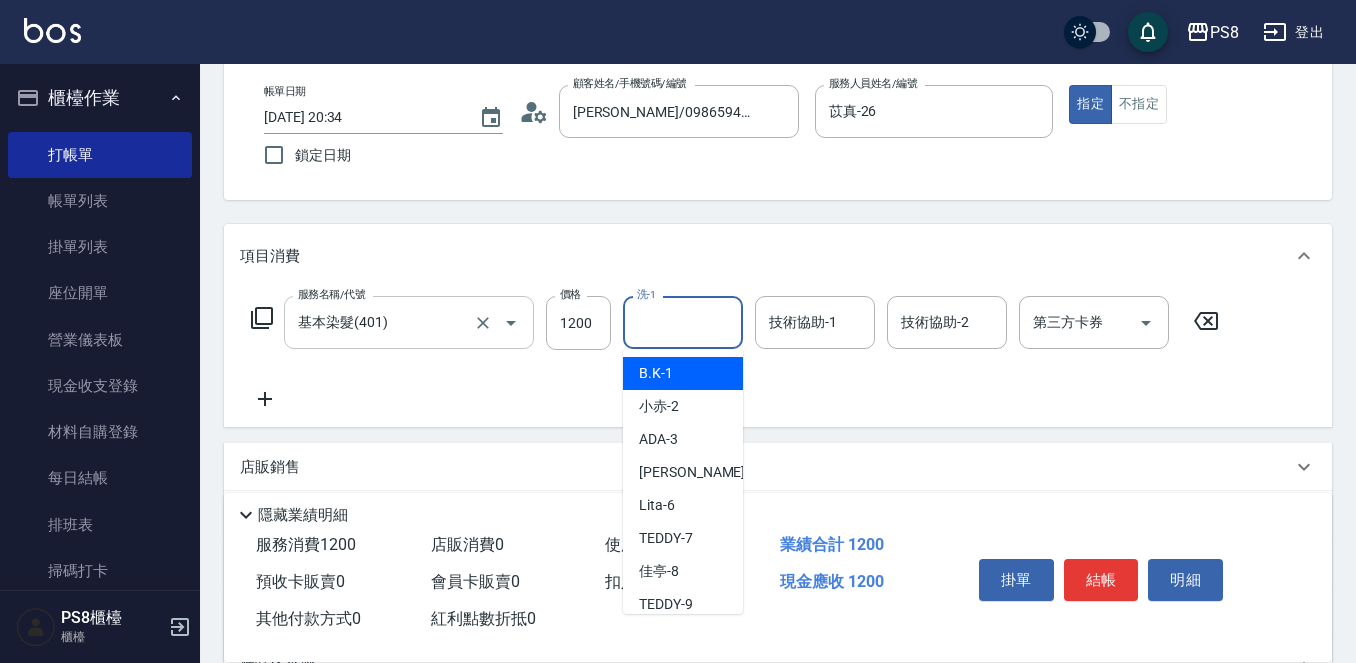 click on "基本染髮(401)" at bounding box center (381, 322) 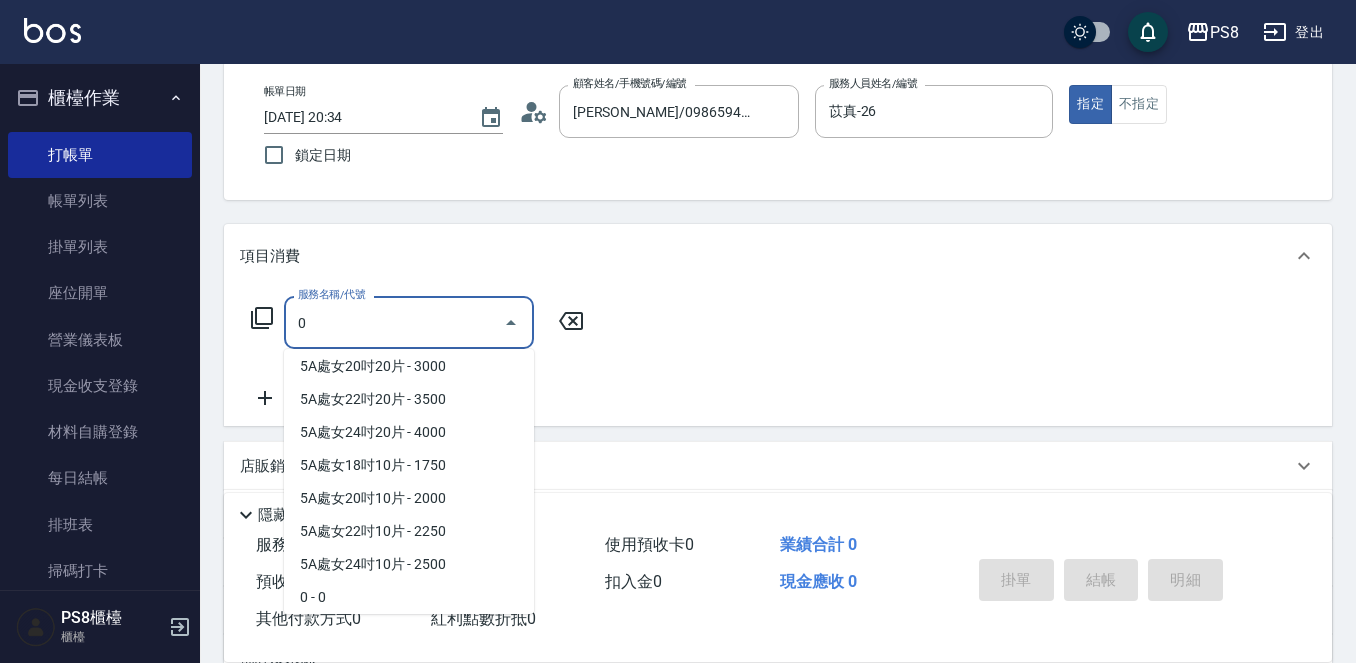 scroll, scrollTop: 0, scrollLeft: 0, axis: both 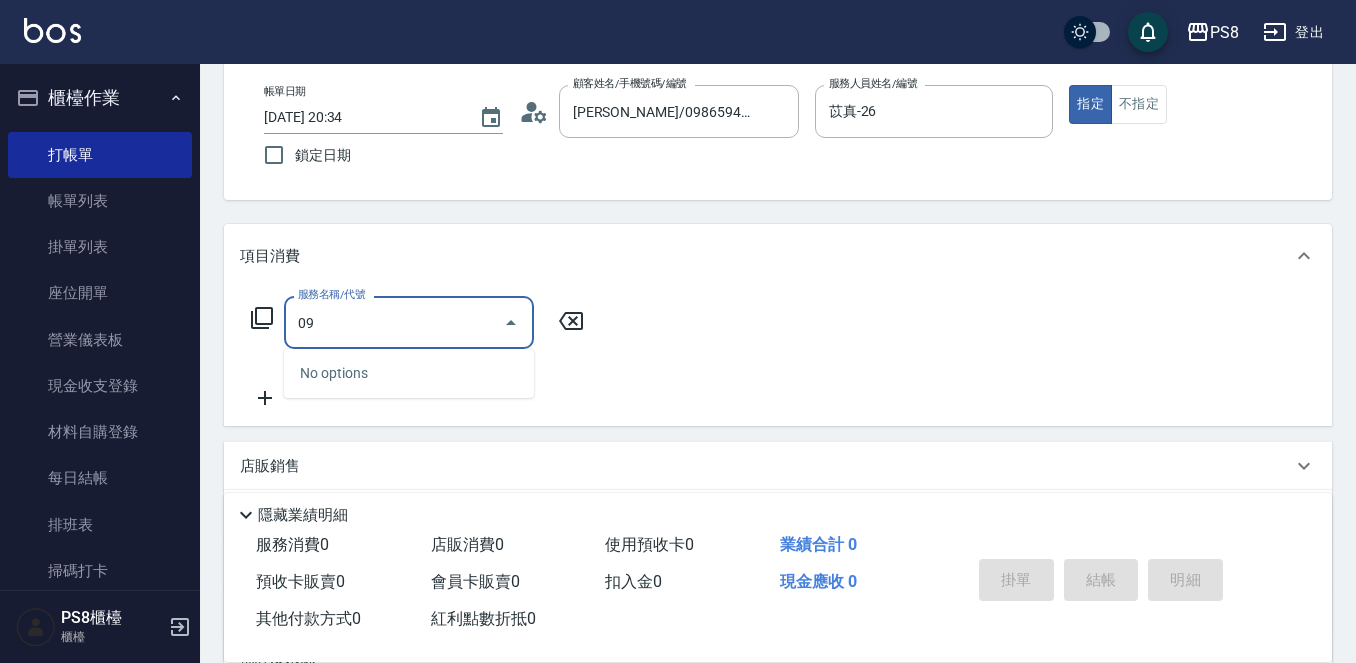 type on "0" 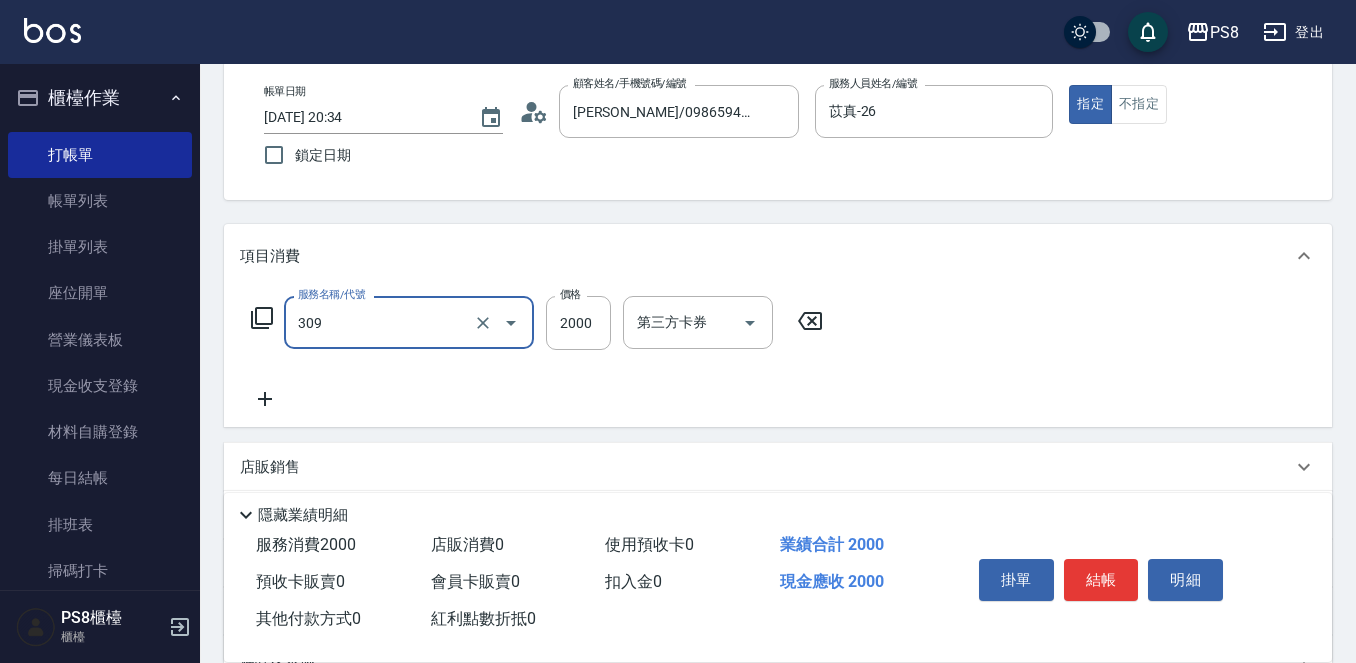 type on "嚴選溫塑(309)" 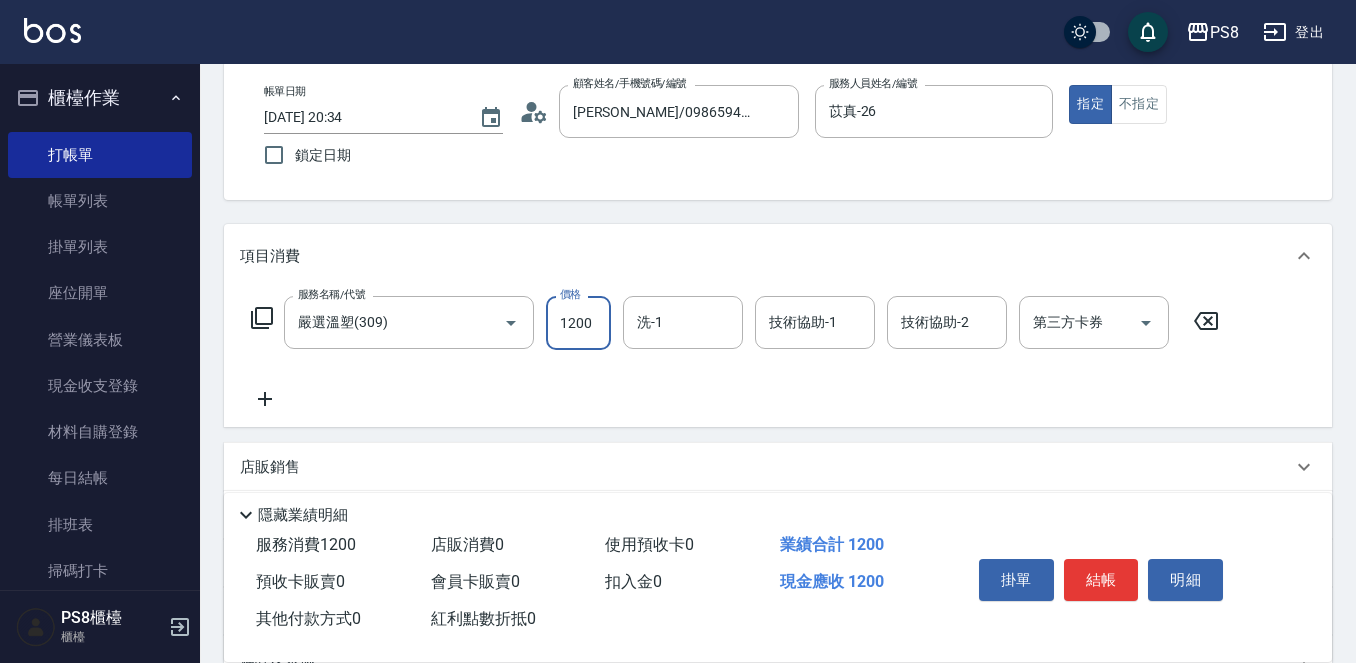 type on "1200" 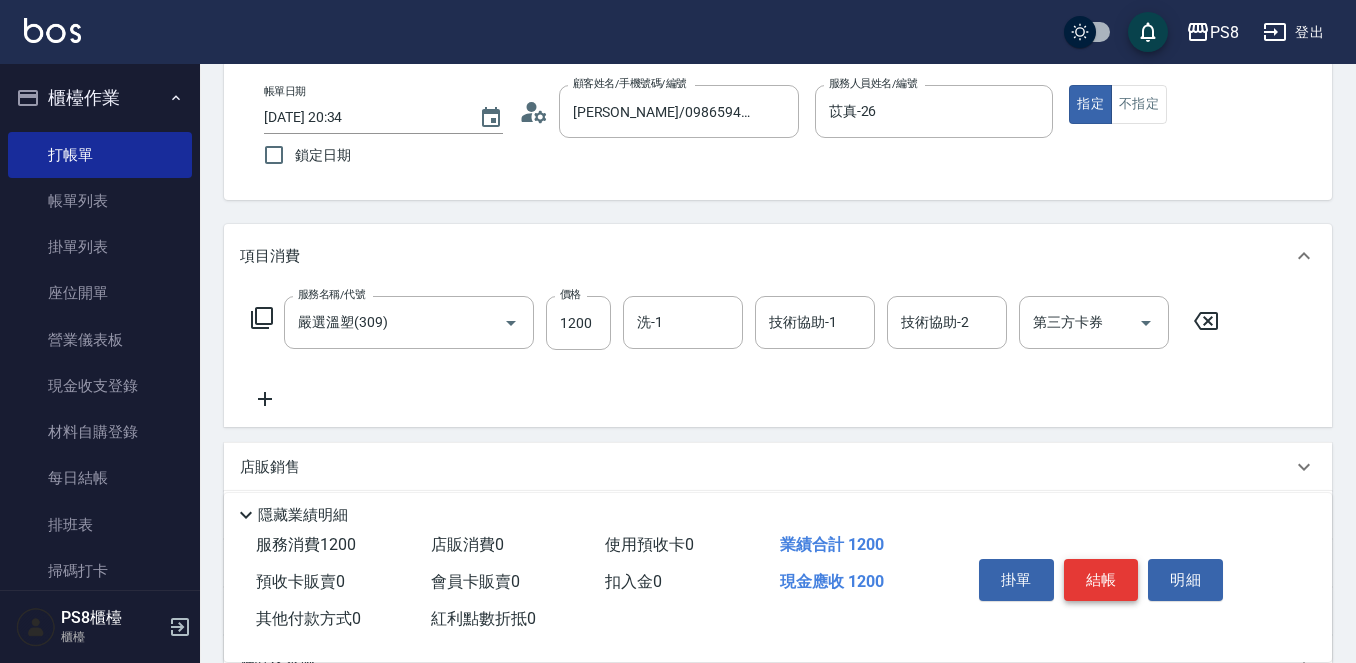 click on "結帳" at bounding box center (1101, 580) 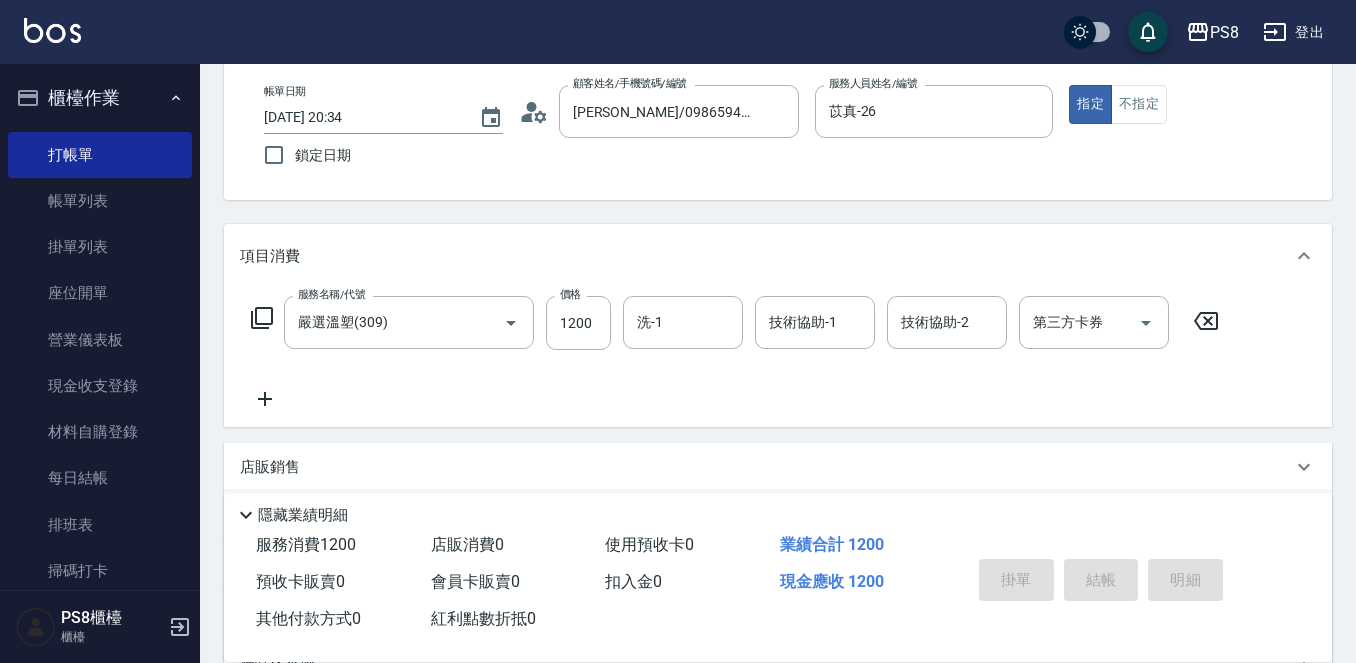 type on "2025/07/11 20:35" 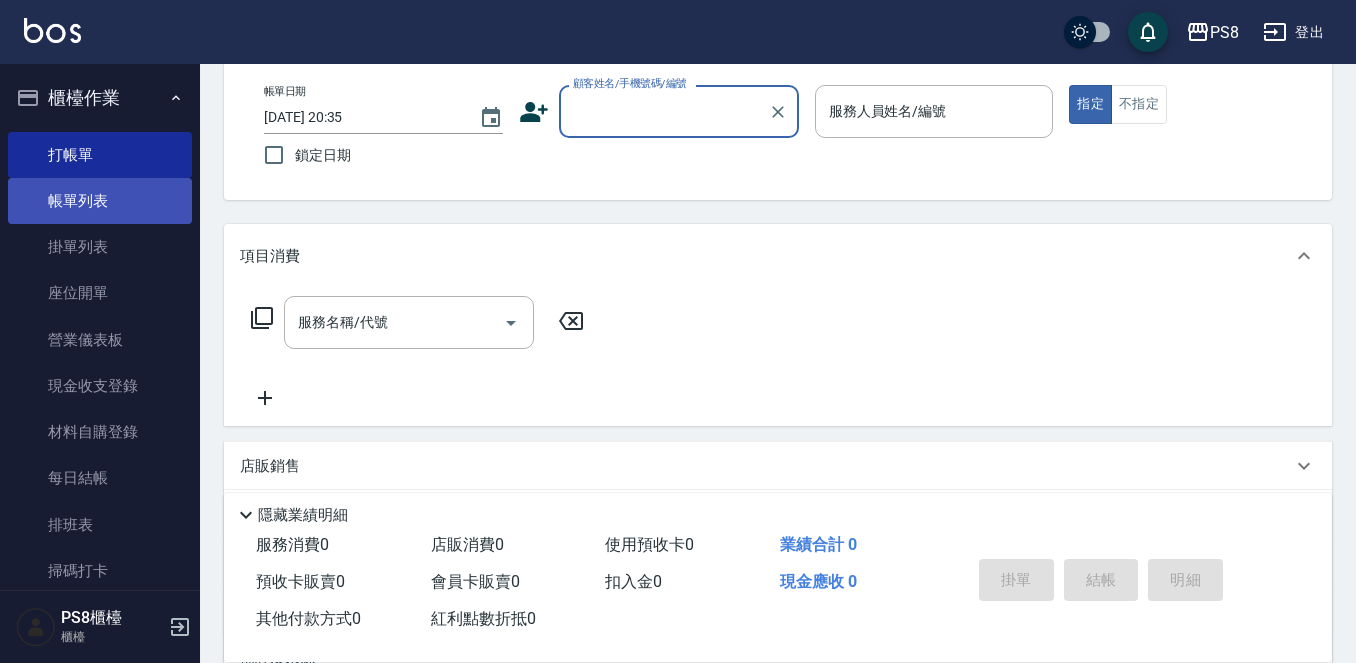 click on "帳單列表" at bounding box center [100, 201] 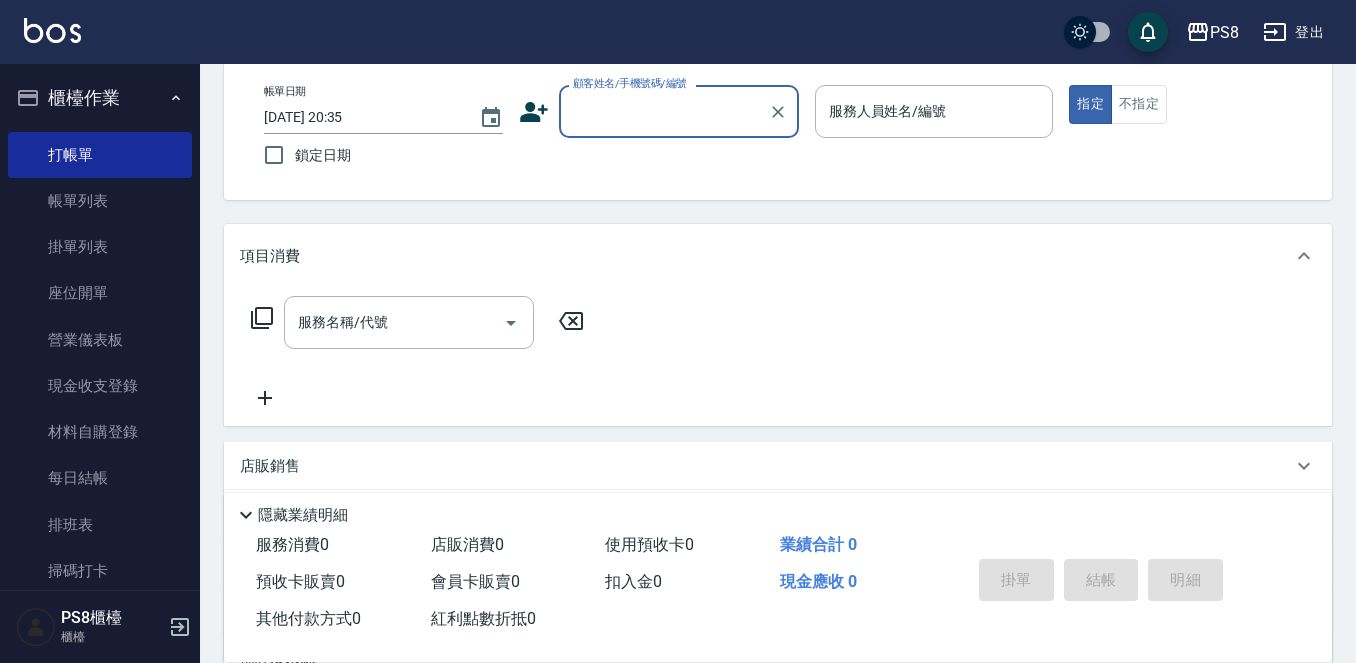 click on "櫃檯作業" at bounding box center (100, 98) 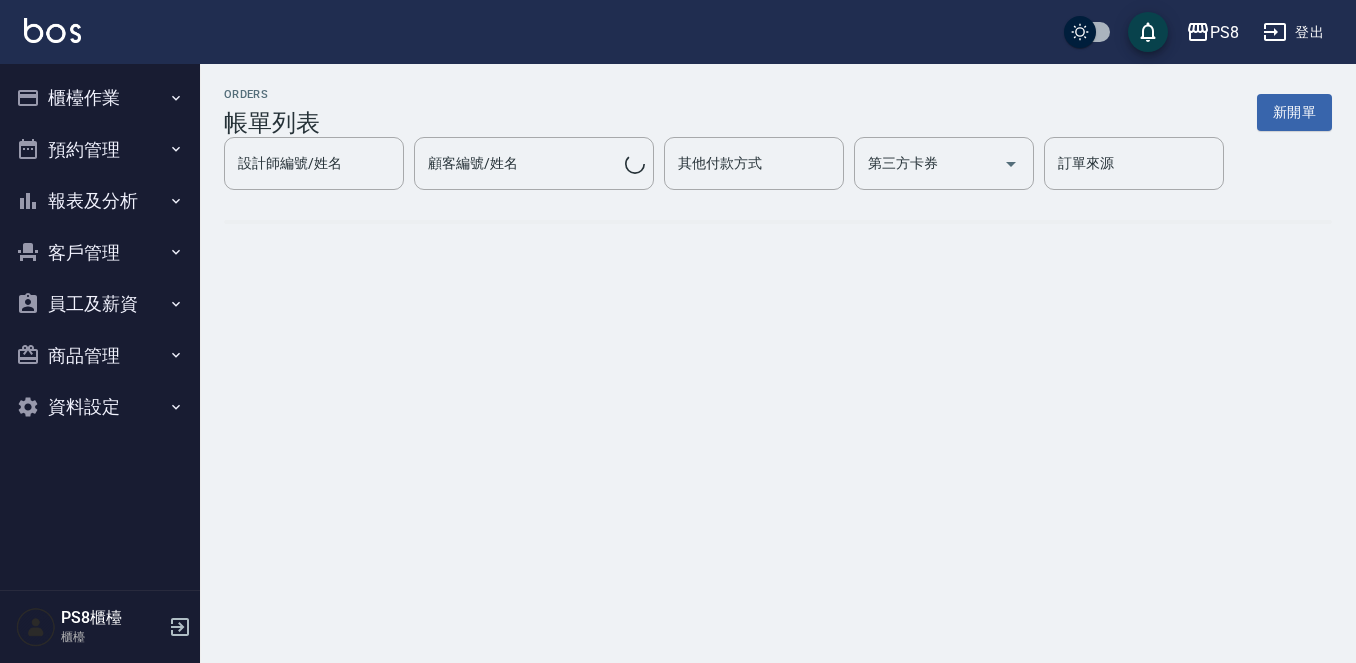 scroll, scrollTop: 0, scrollLeft: 0, axis: both 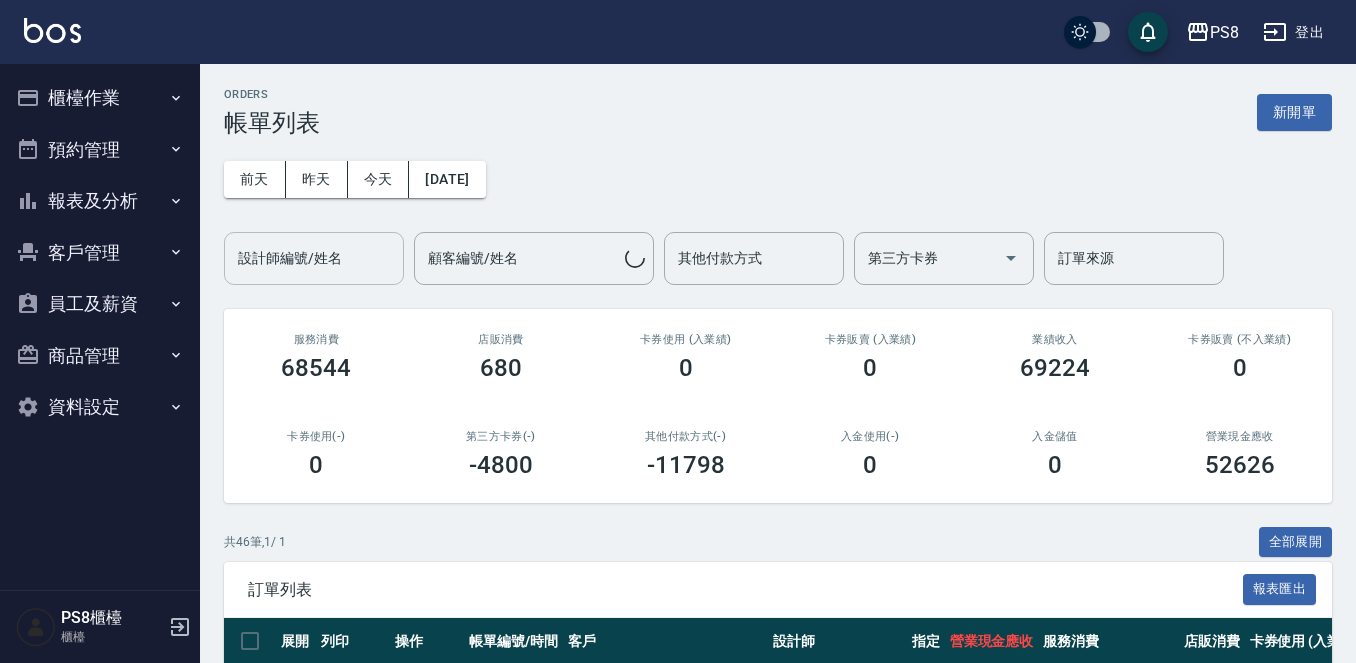 click on "設計師編號/姓名 設計師編號/姓名" at bounding box center (314, 258) 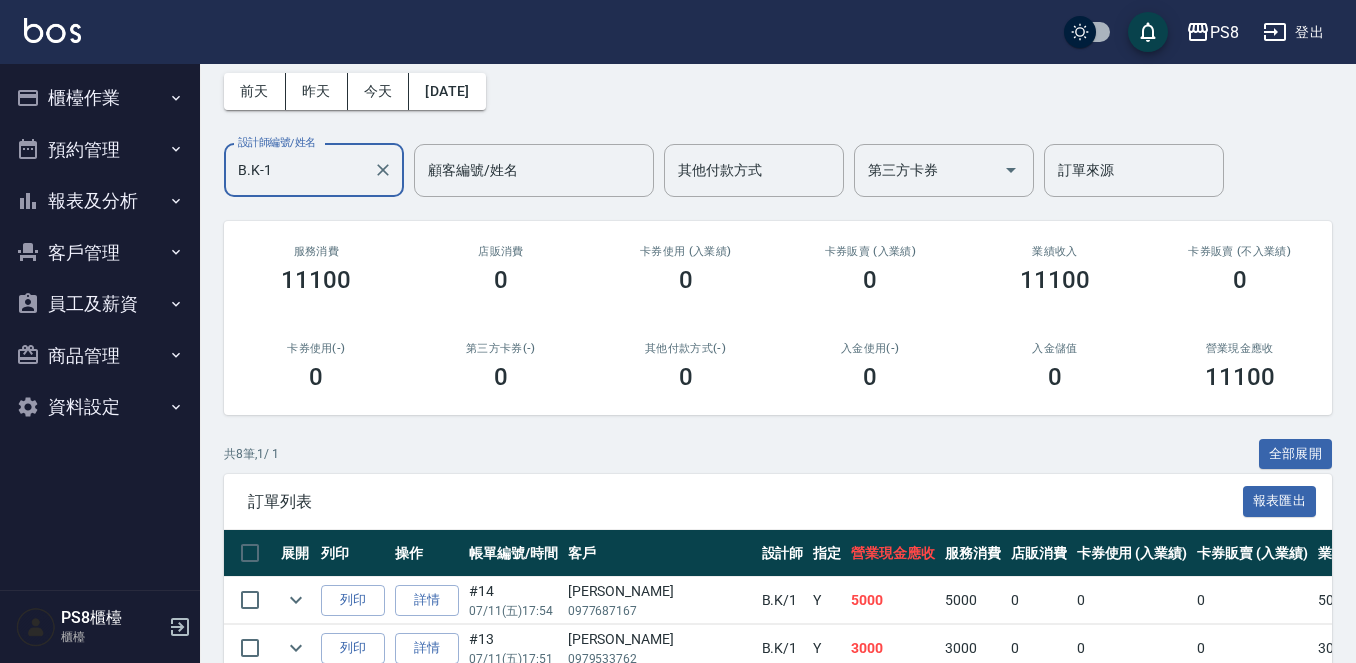 scroll, scrollTop: 81, scrollLeft: 0, axis: vertical 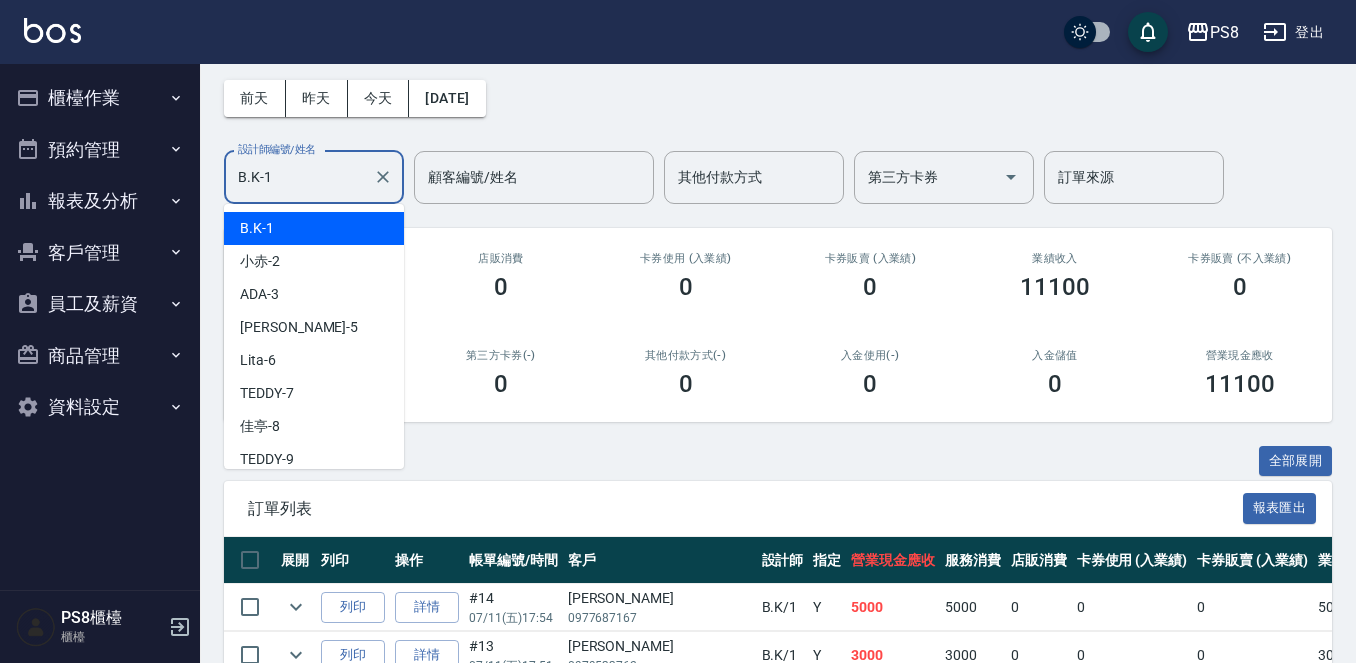 drag, startPoint x: 266, startPoint y: 181, endPoint x: 109, endPoint y: 188, distance: 157.15598 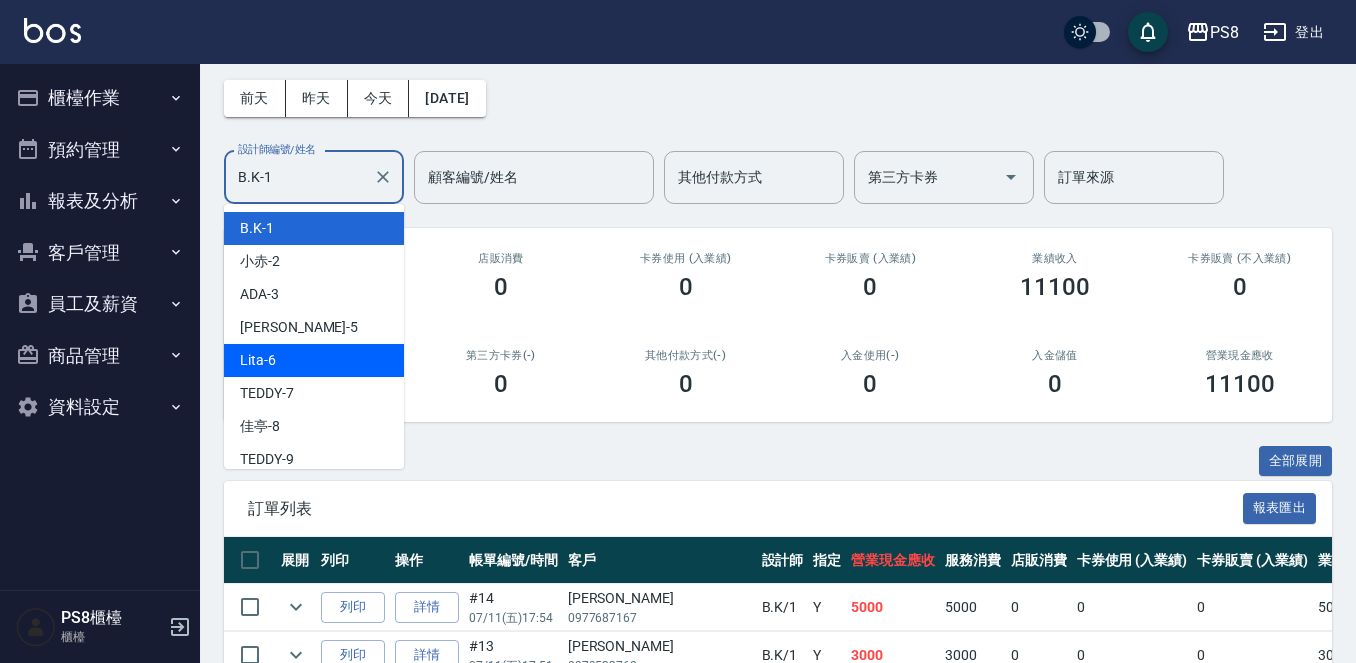 click on "Lita -6" at bounding box center [314, 360] 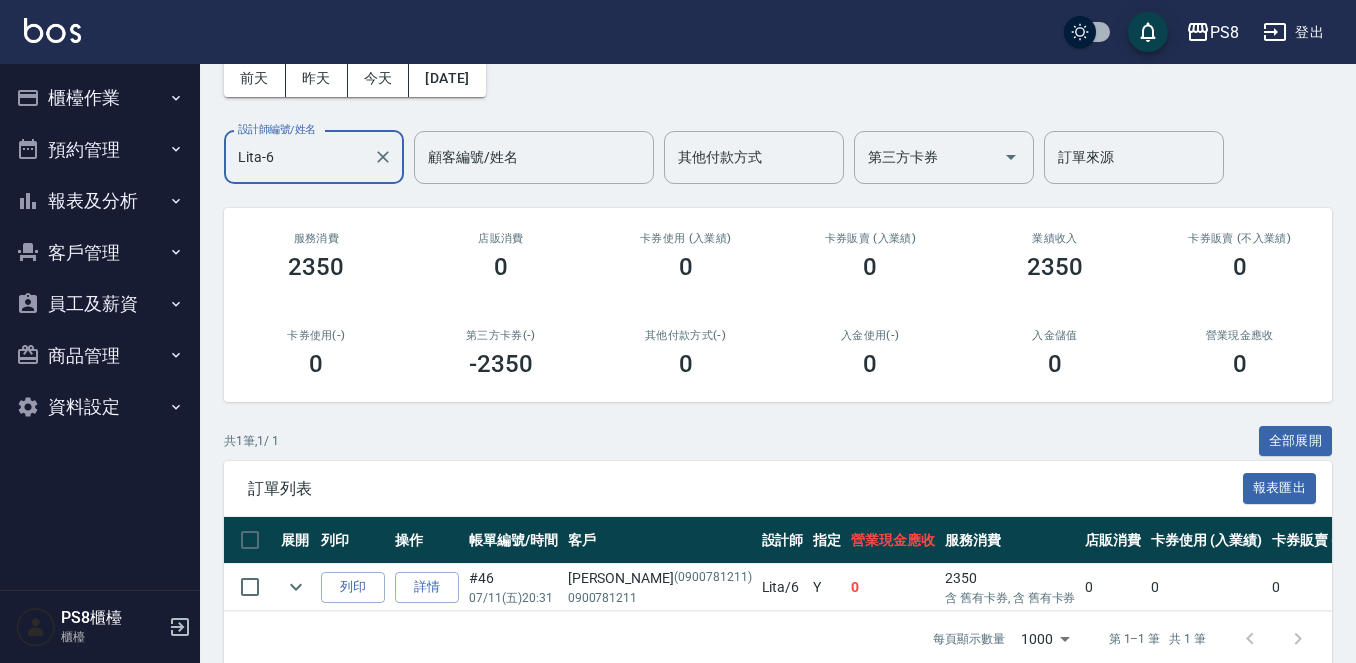 scroll, scrollTop: 145, scrollLeft: 0, axis: vertical 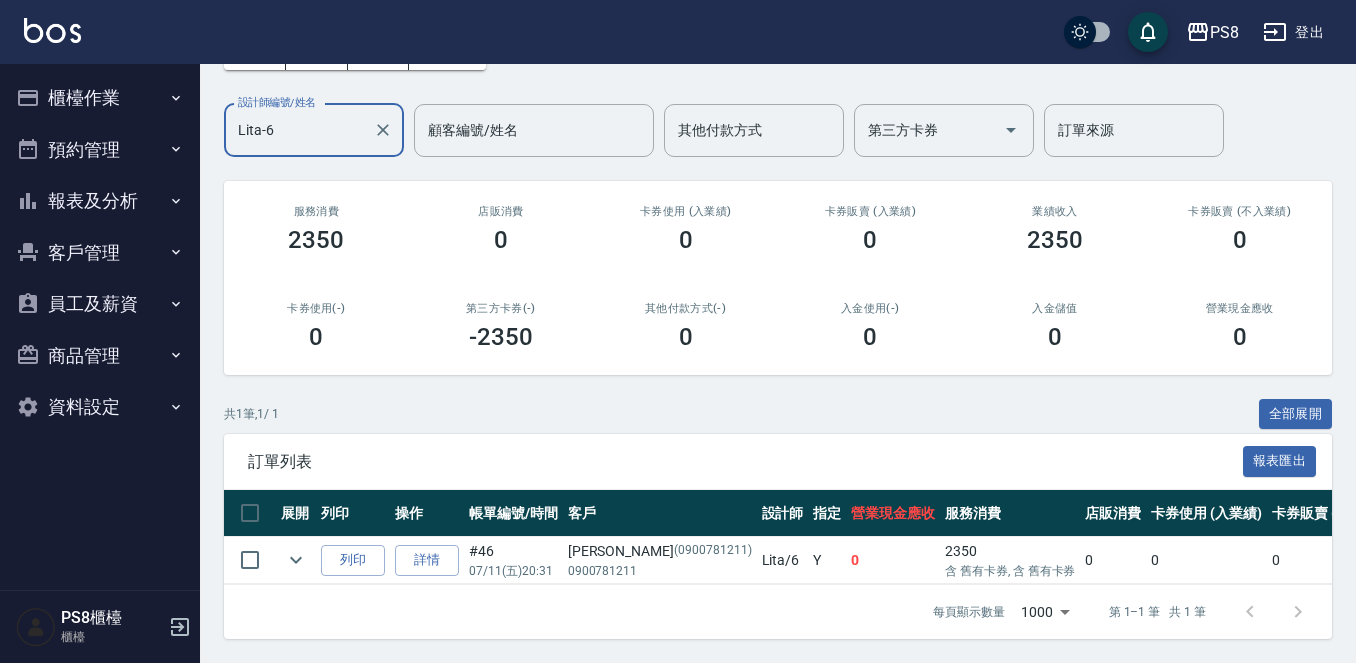 click on "Lita-6" at bounding box center [299, 130] 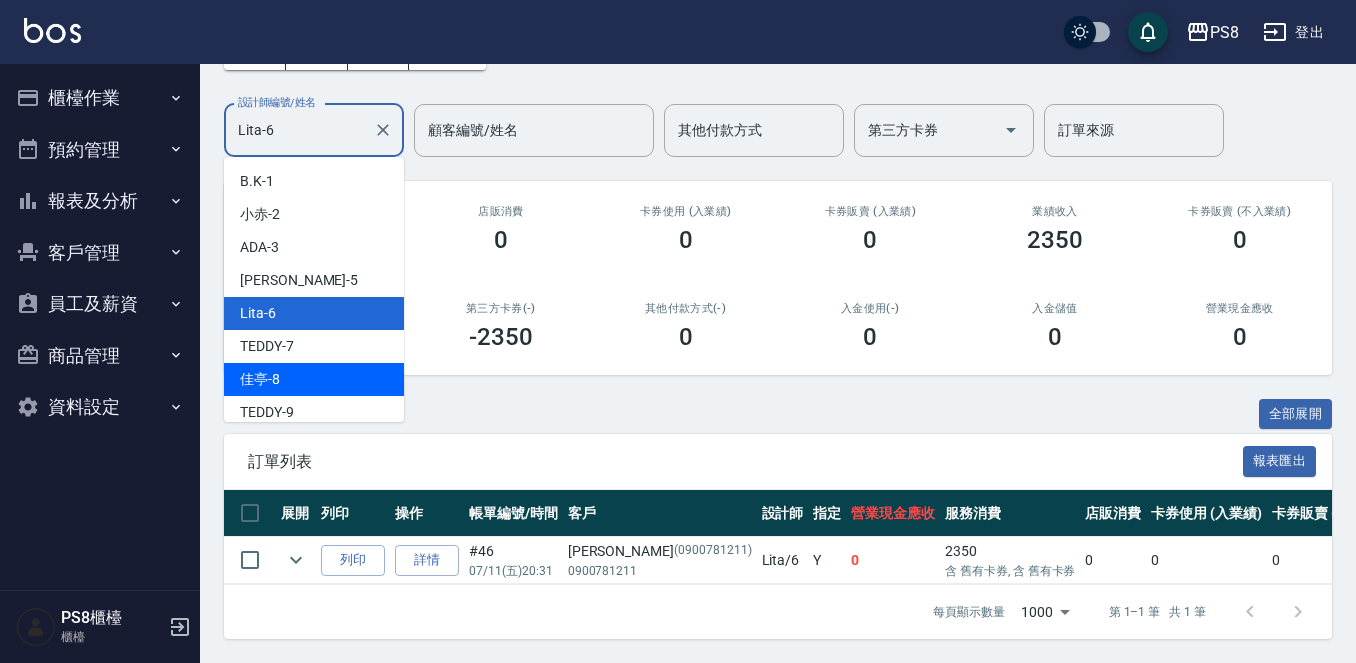 click on "佳亭 -8" at bounding box center [260, 379] 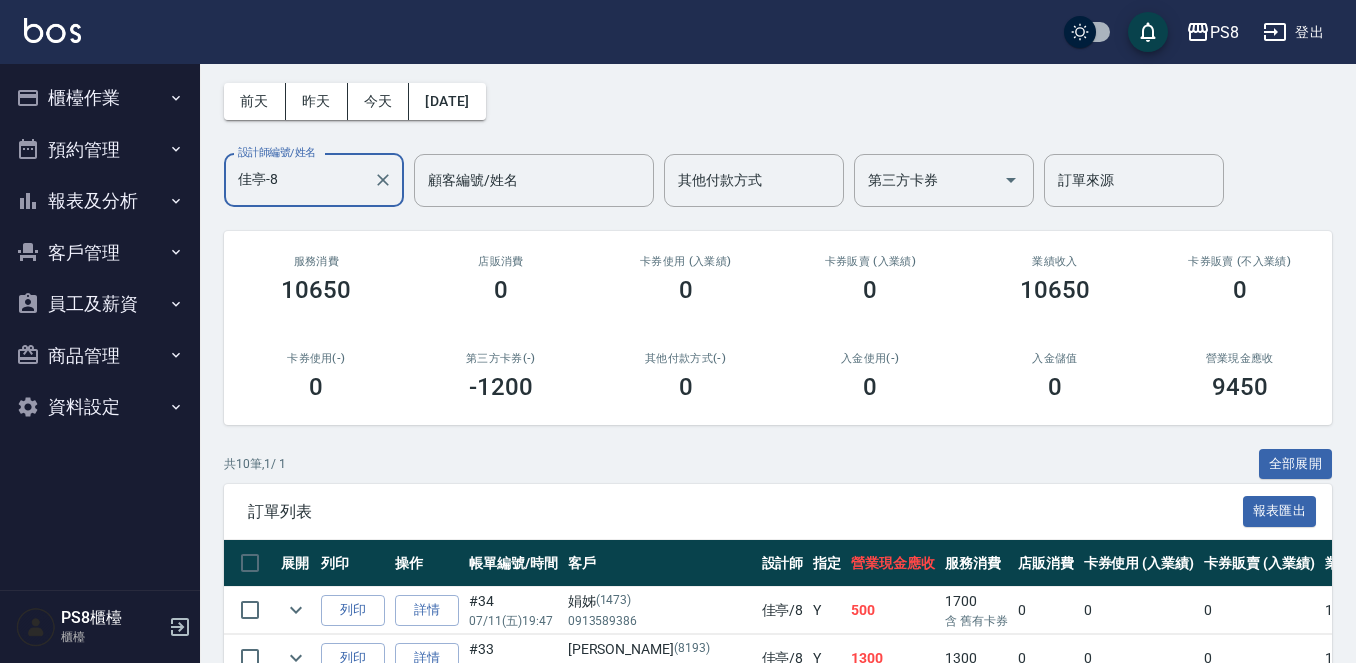 scroll, scrollTop: 77, scrollLeft: 0, axis: vertical 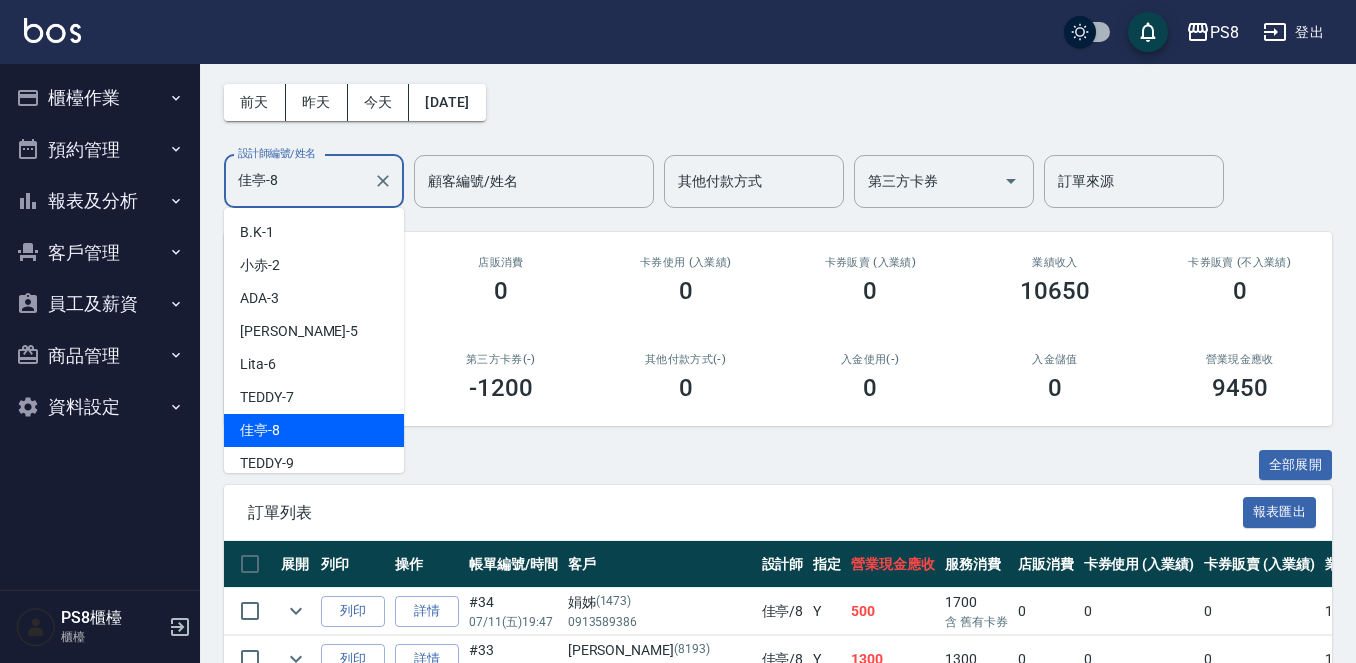 click on "佳亭-8" at bounding box center (299, 181) 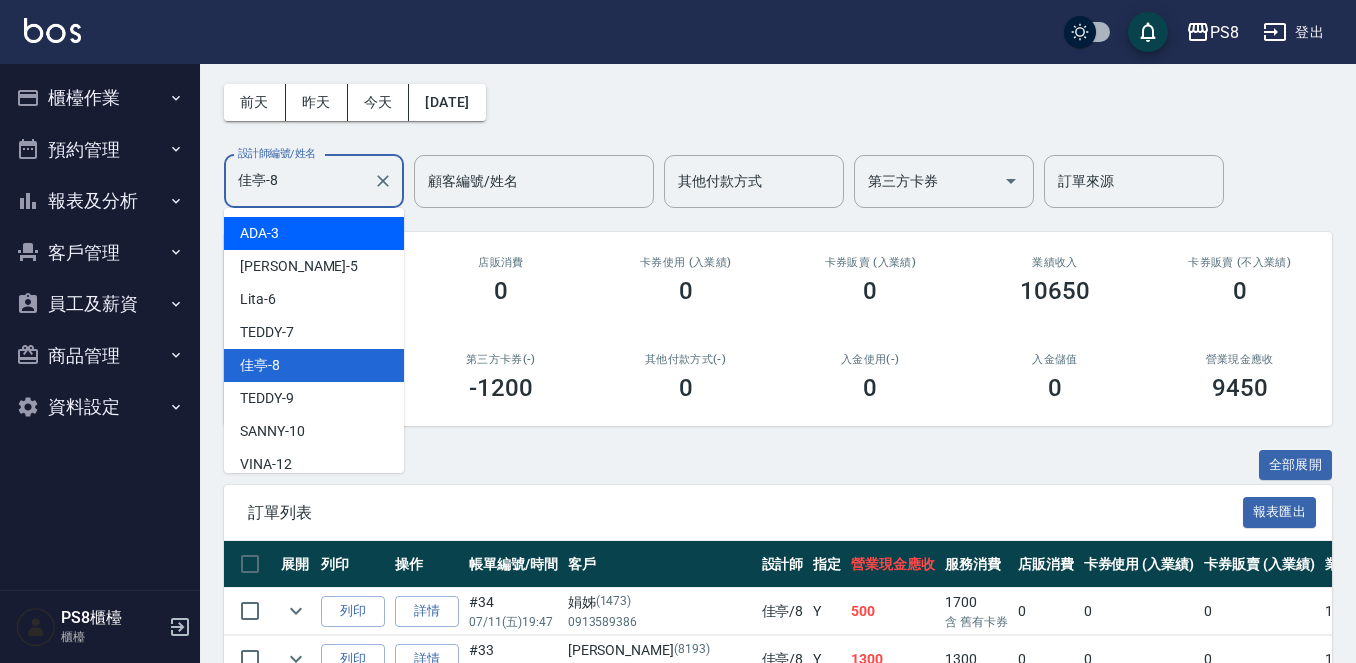 scroll, scrollTop: 100, scrollLeft: 0, axis: vertical 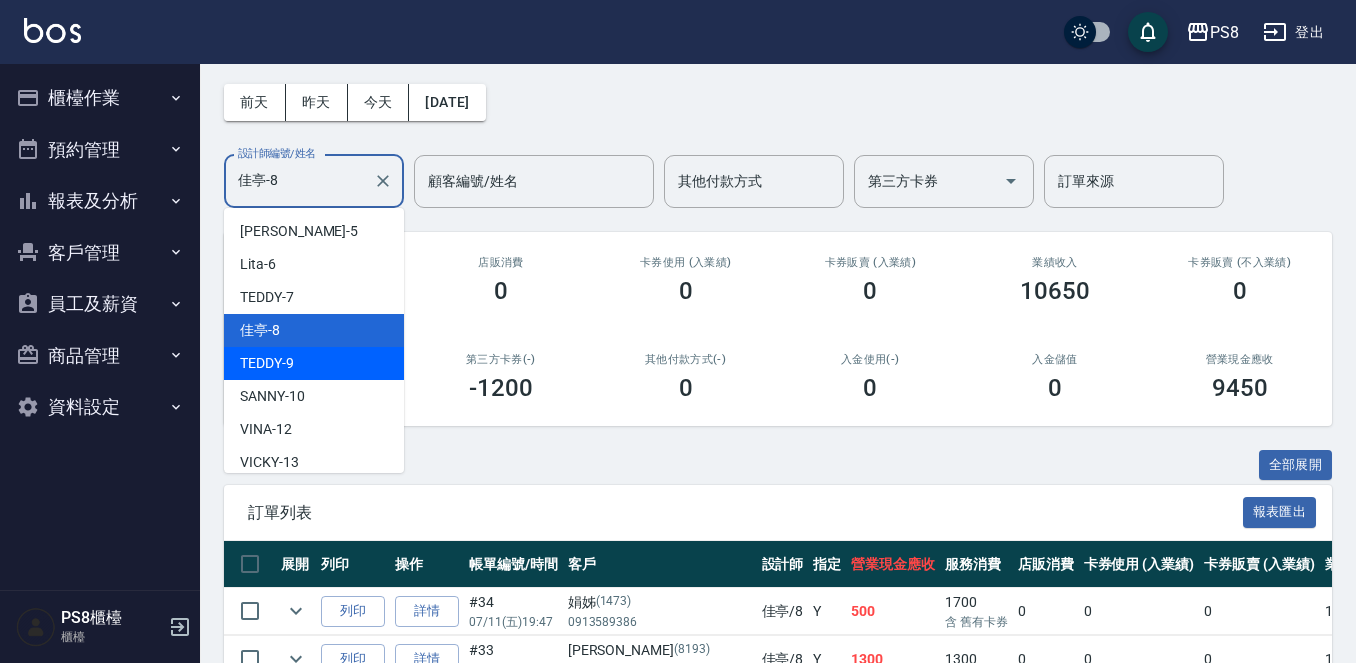 click on "TEDDY -9" at bounding box center [314, 363] 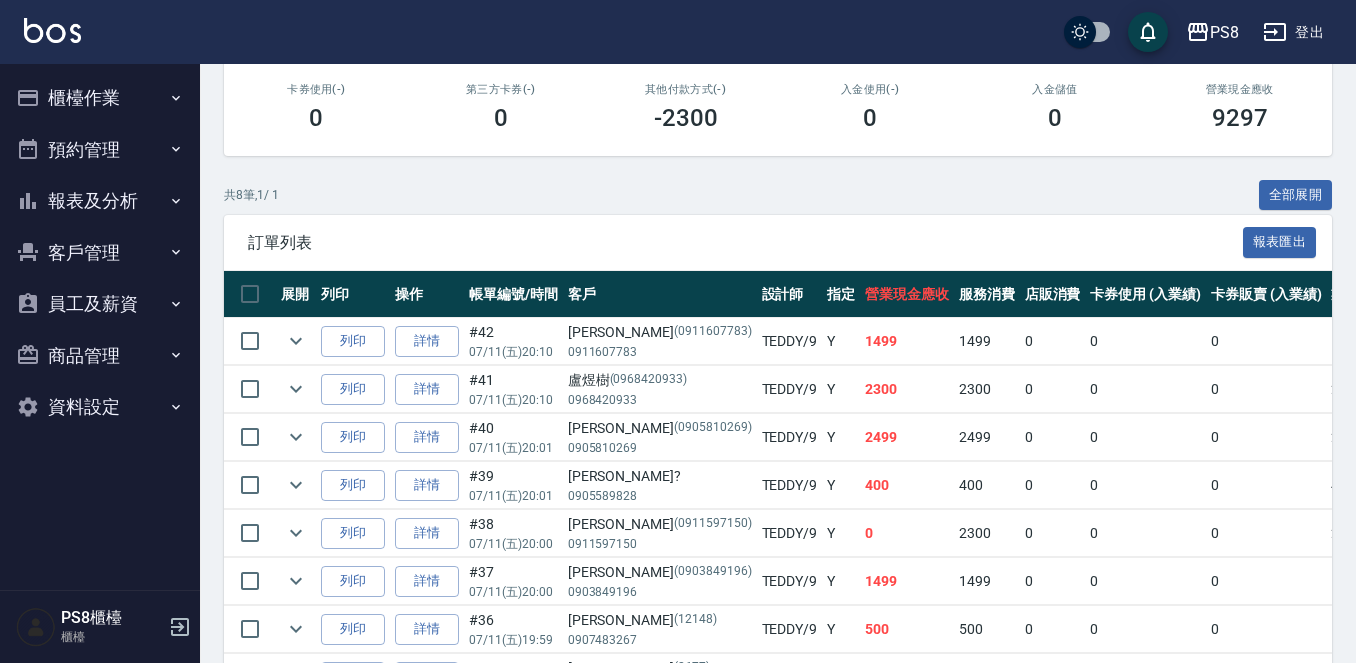 scroll, scrollTop: 81, scrollLeft: 0, axis: vertical 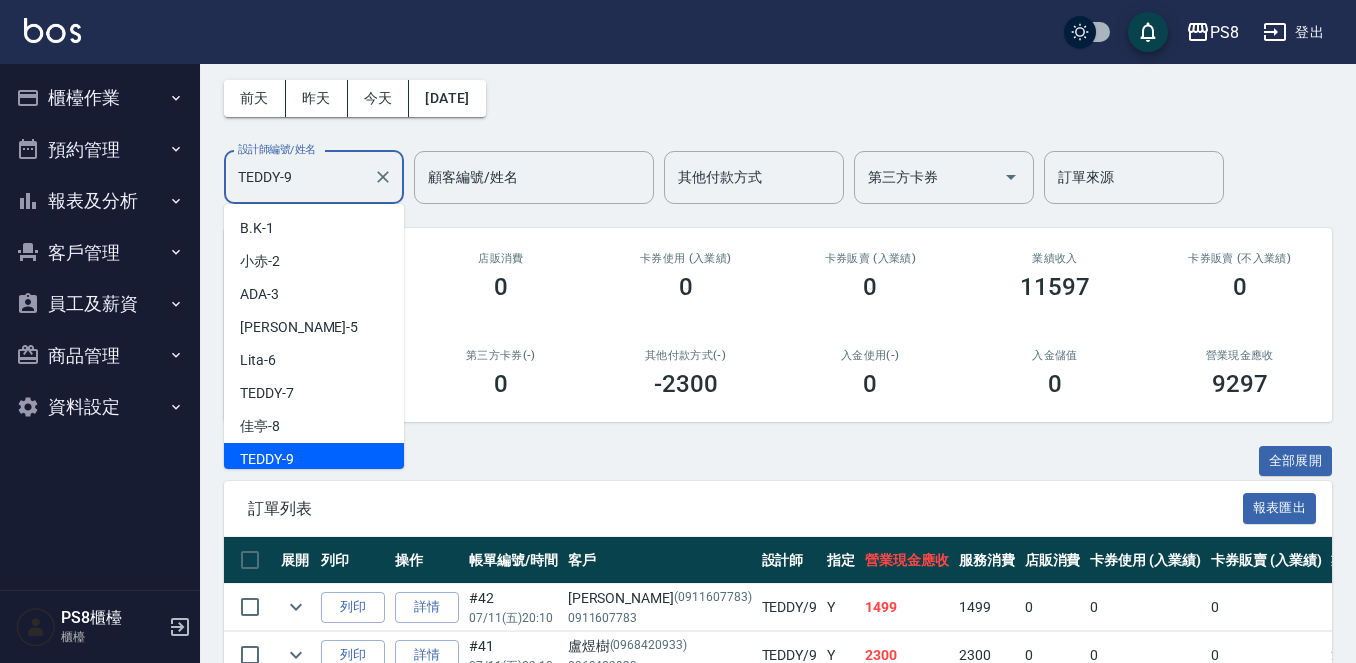 click on "TEDDY-9" at bounding box center (299, 177) 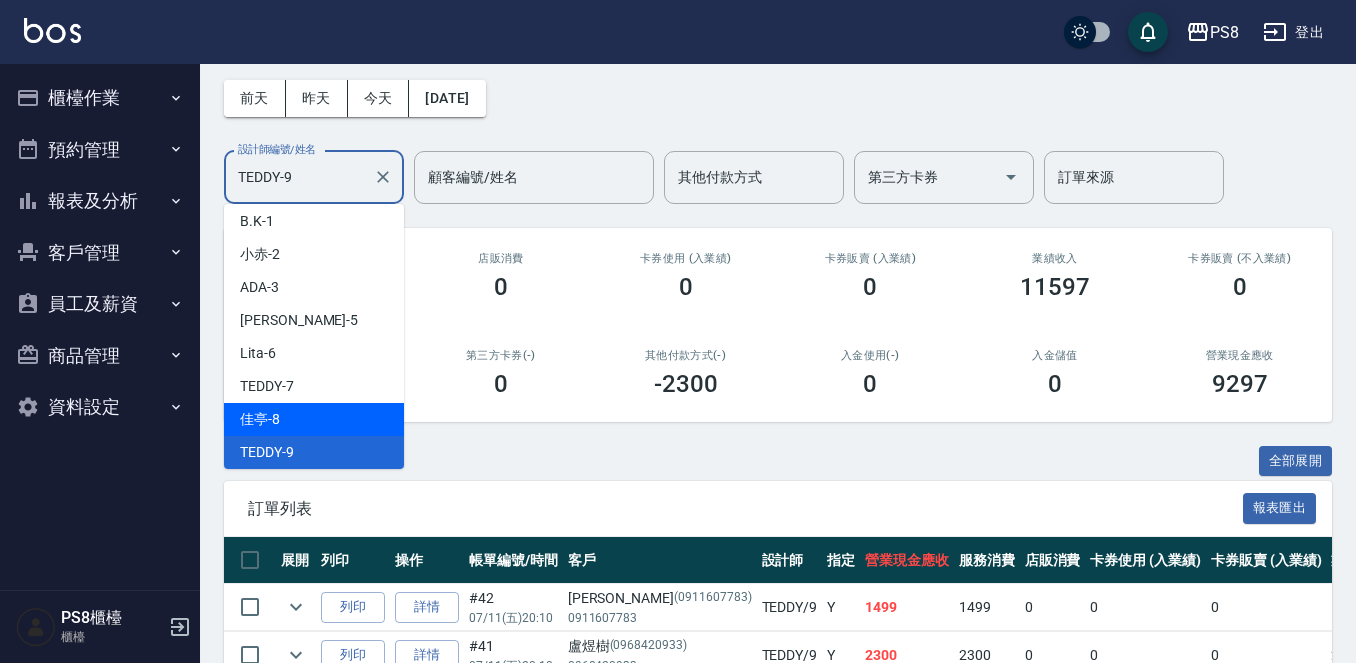 scroll, scrollTop: 107, scrollLeft: 0, axis: vertical 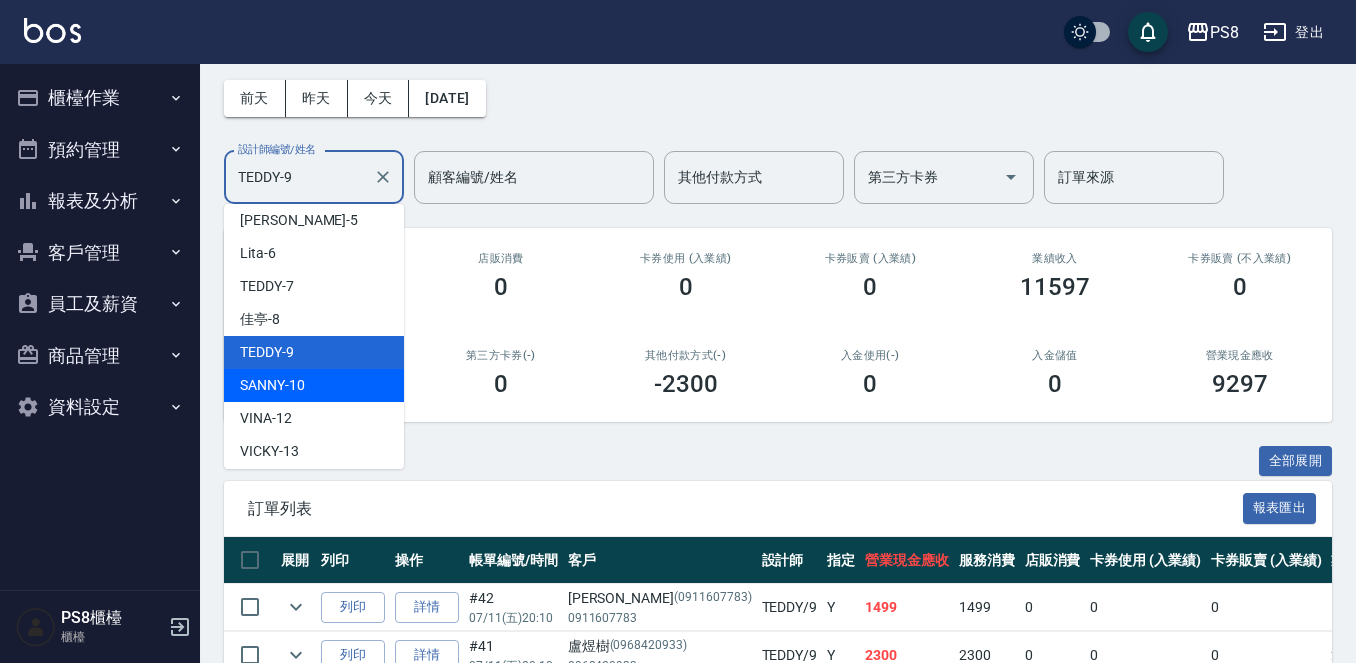 click on "SANNY -10" at bounding box center (314, 385) 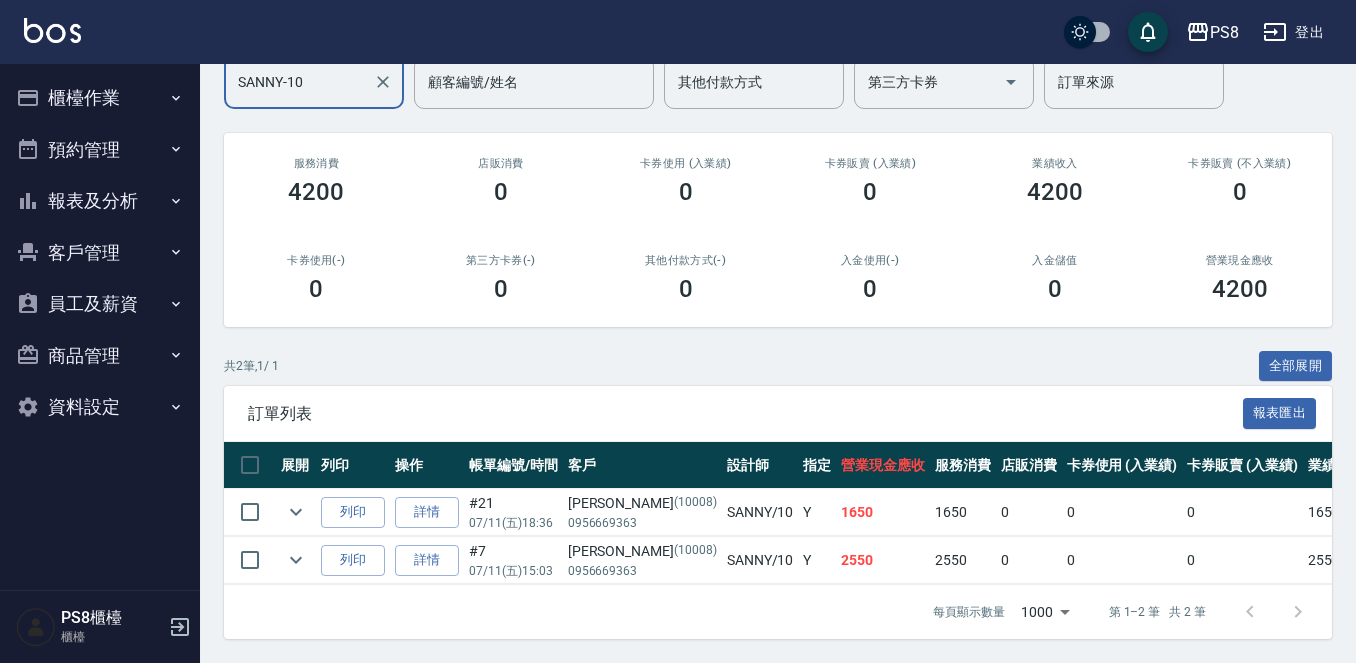 scroll, scrollTop: 93, scrollLeft: 0, axis: vertical 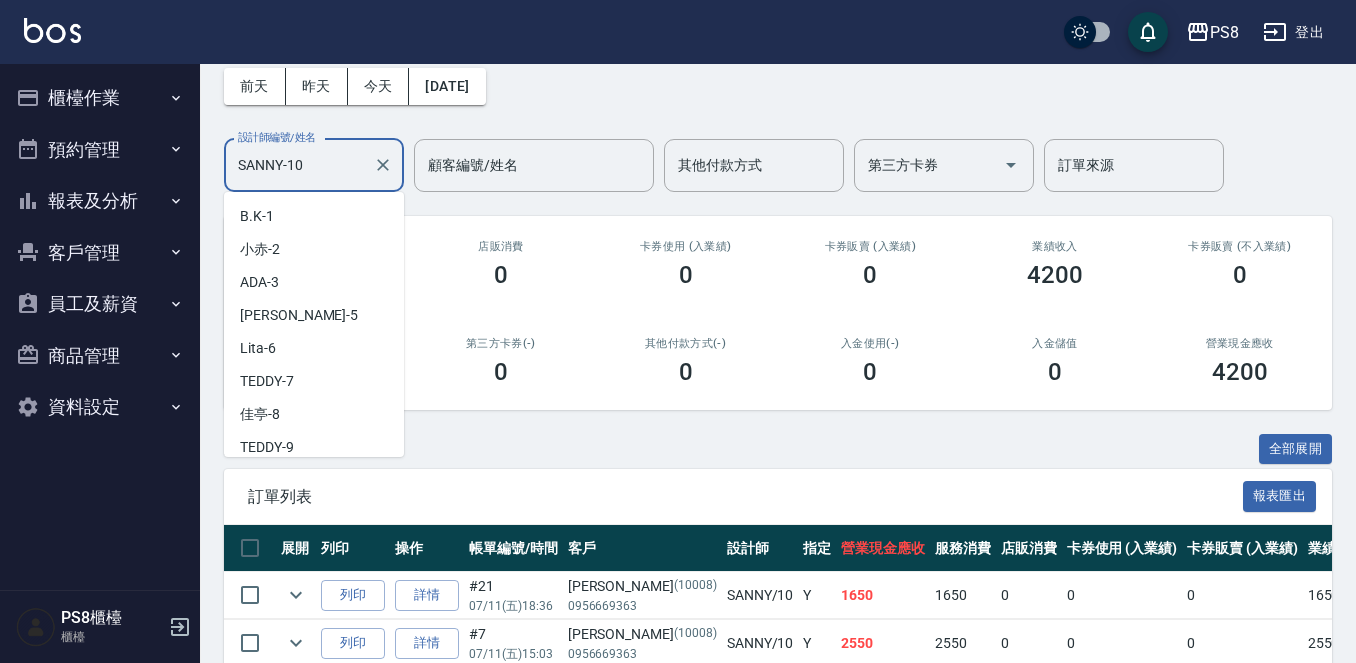 click on "SANNY-10" at bounding box center [299, 165] 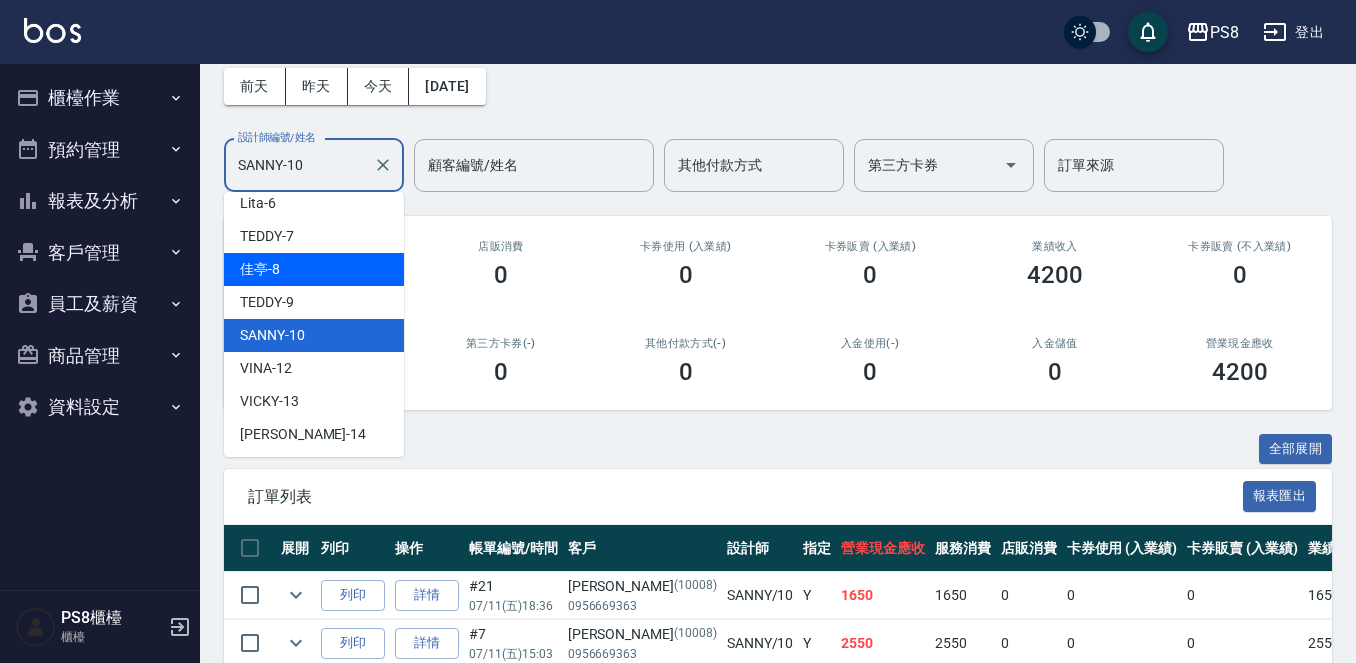 scroll, scrollTop: 240, scrollLeft: 0, axis: vertical 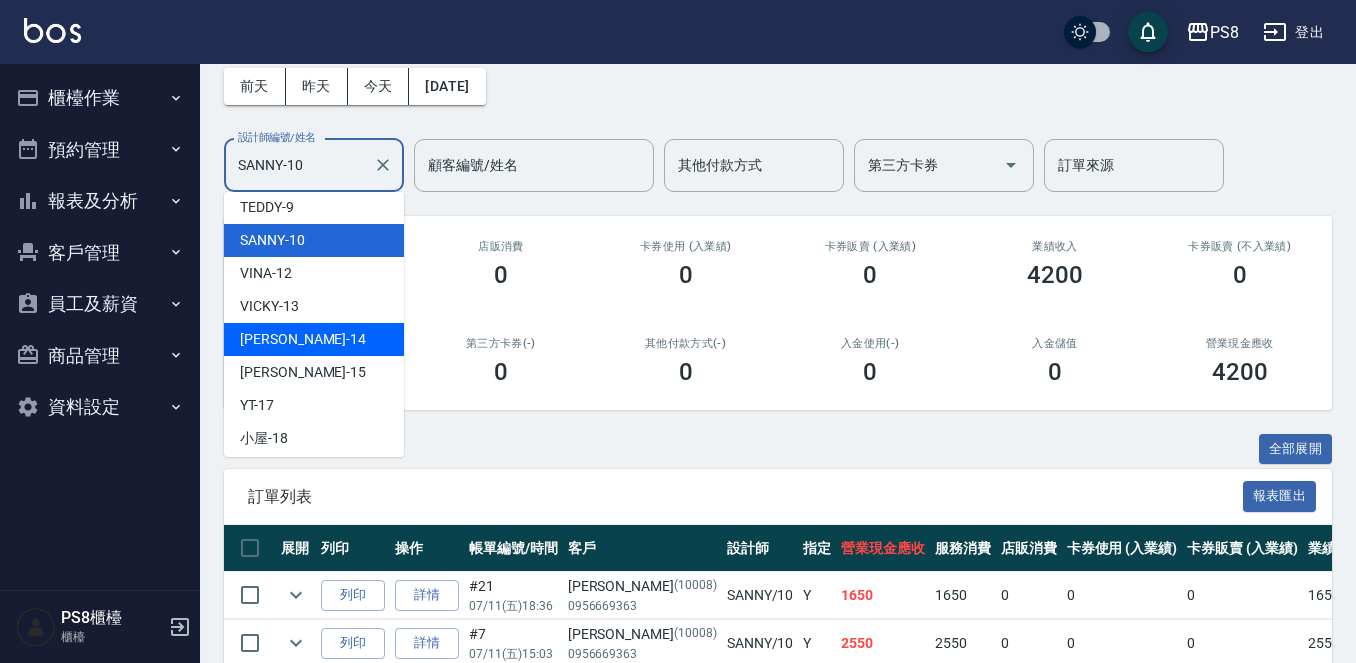 click on "Joan -14" at bounding box center (314, 339) 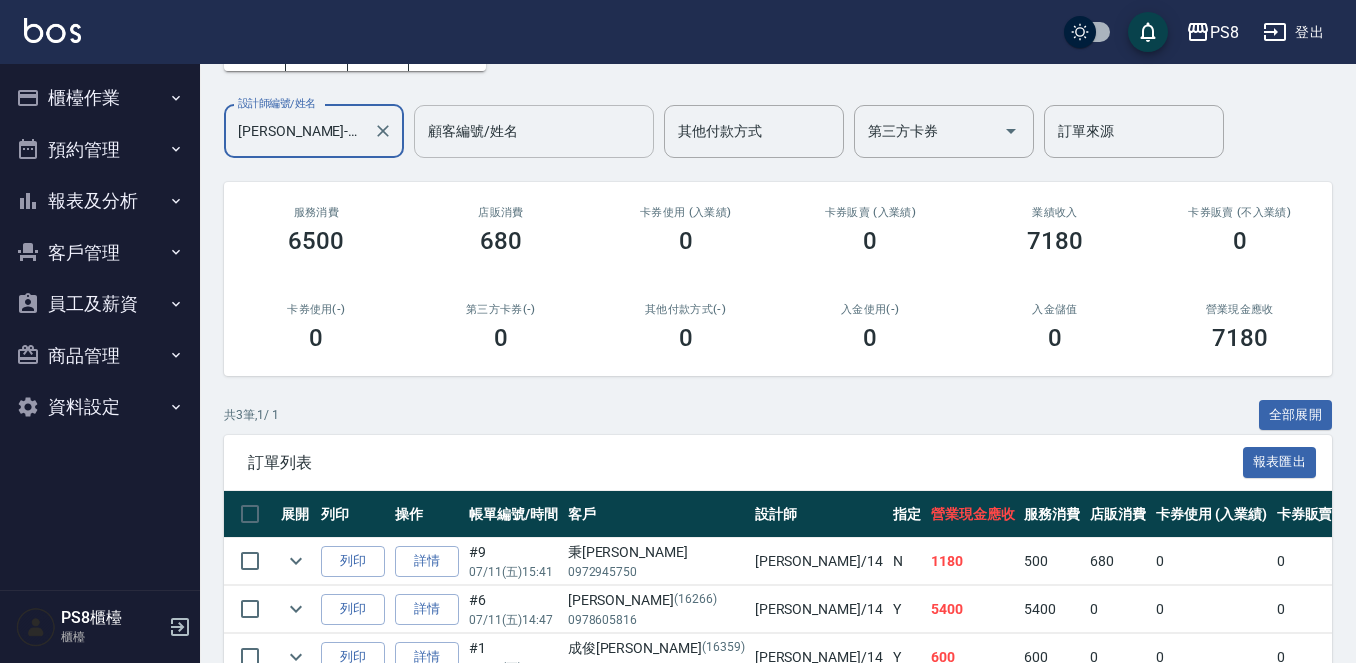 scroll, scrollTop: 0, scrollLeft: 0, axis: both 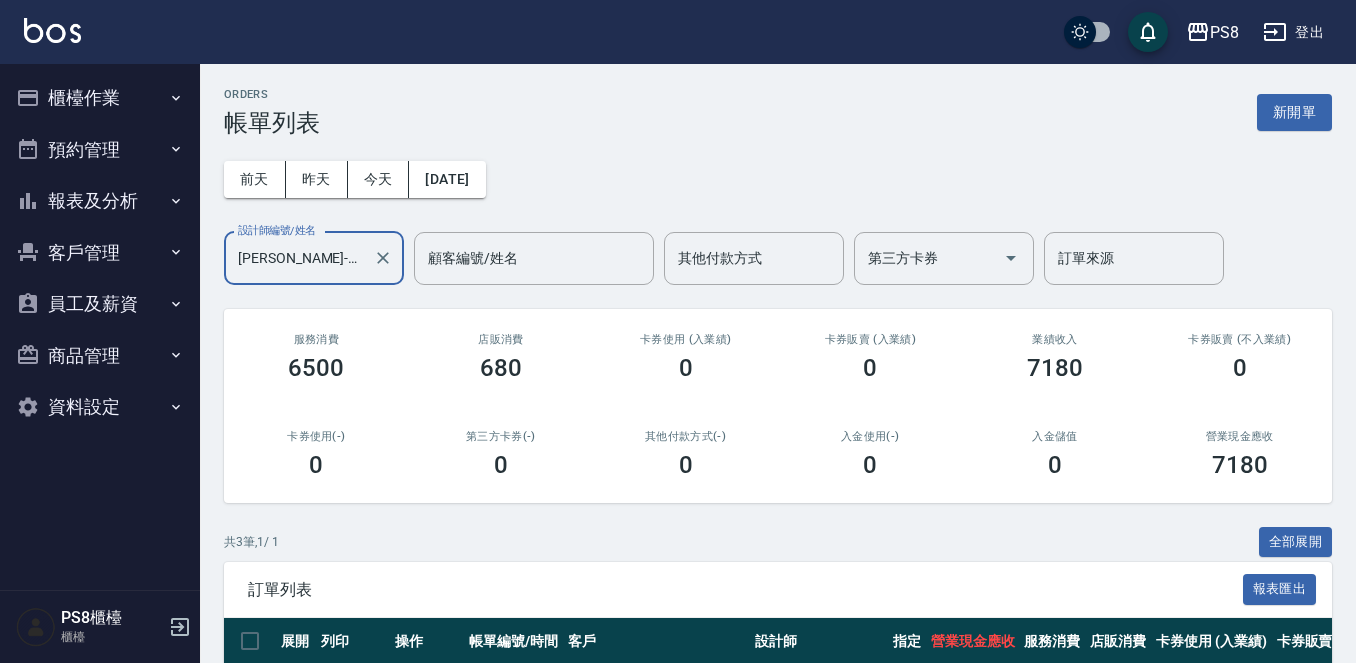 drag, startPoint x: 331, startPoint y: 260, endPoint x: 0, endPoint y: 236, distance: 331.86896 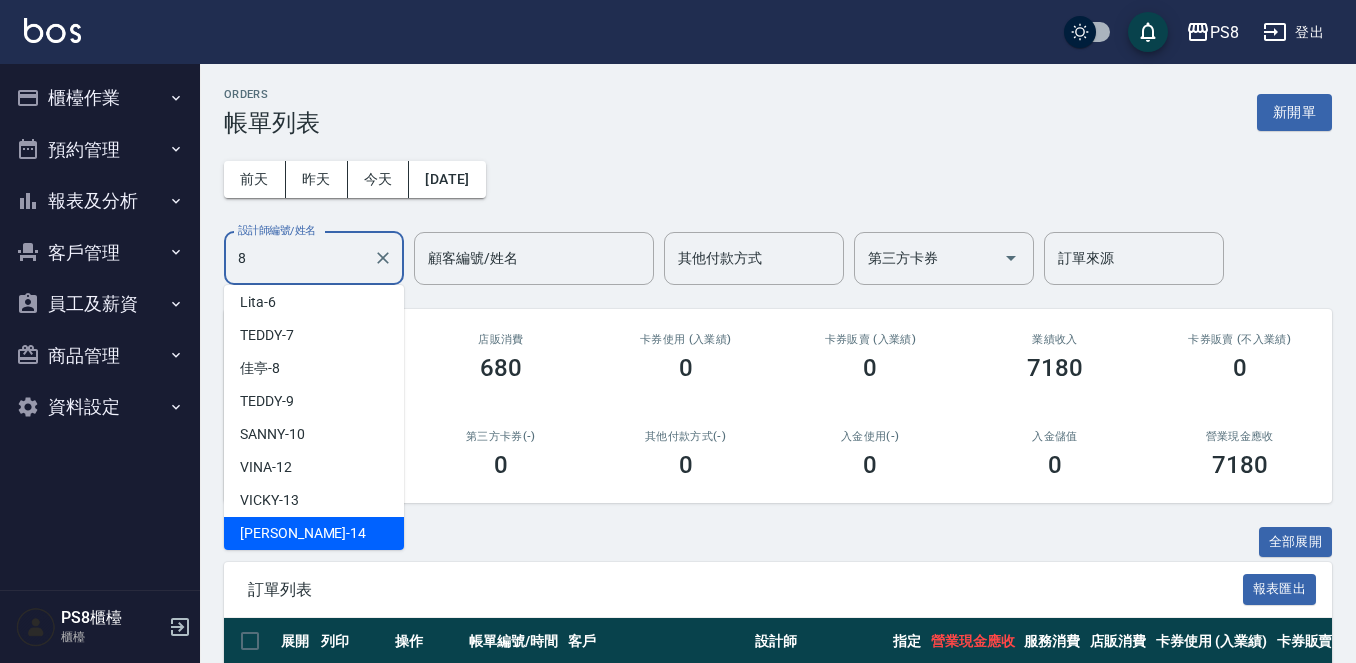 scroll, scrollTop: 0, scrollLeft: 0, axis: both 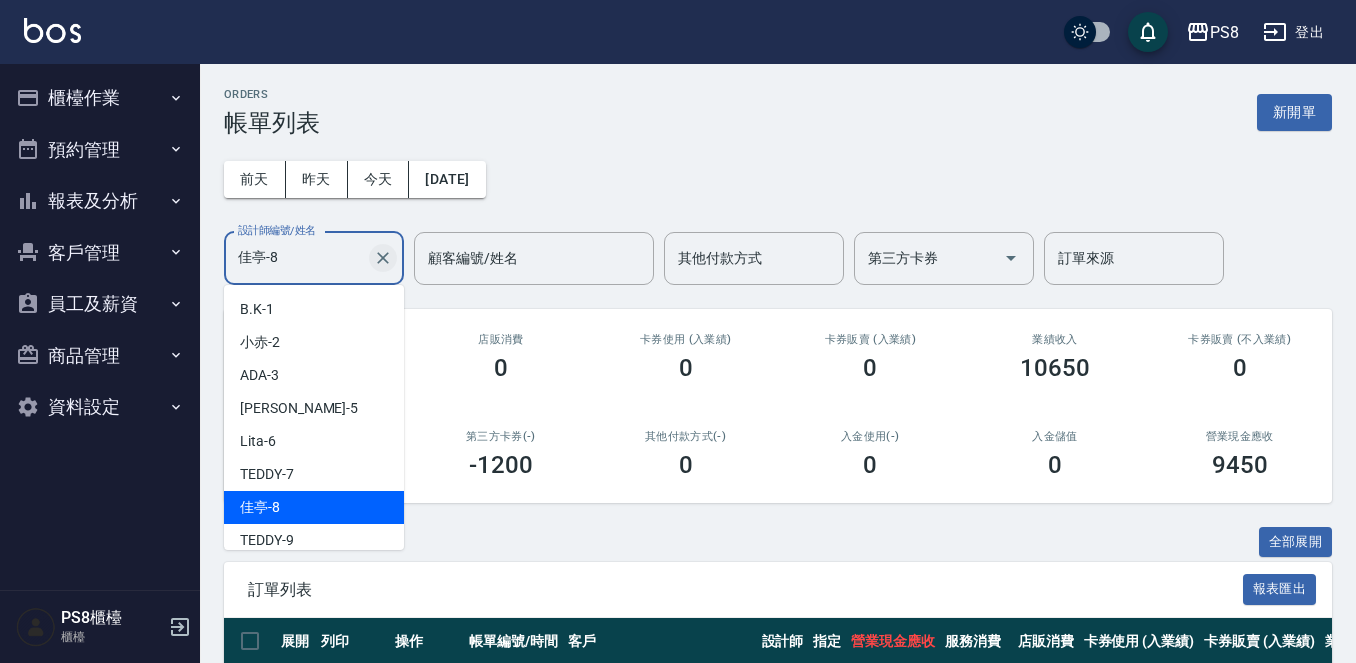 drag, startPoint x: 277, startPoint y: 269, endPoint x: 381, endPoint y: 256, distance: 104.80935 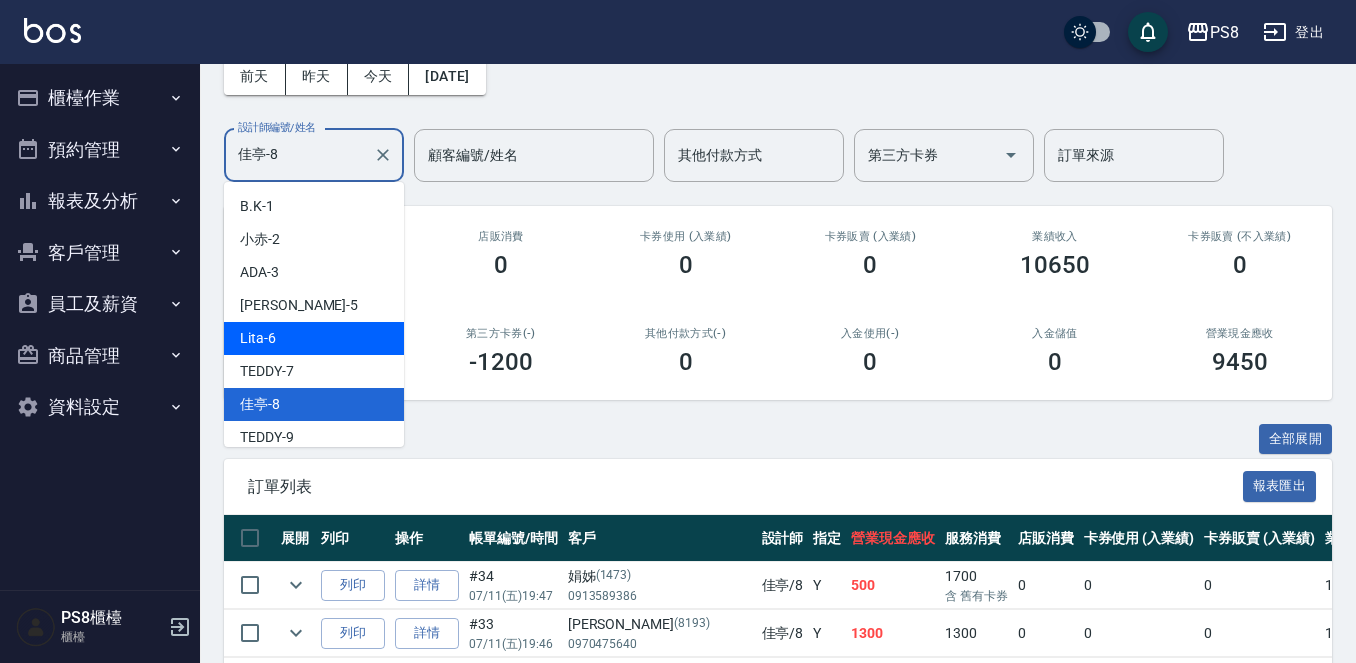 scroll, scrollTop: 200, scrollLeft: 0, axis: vertical 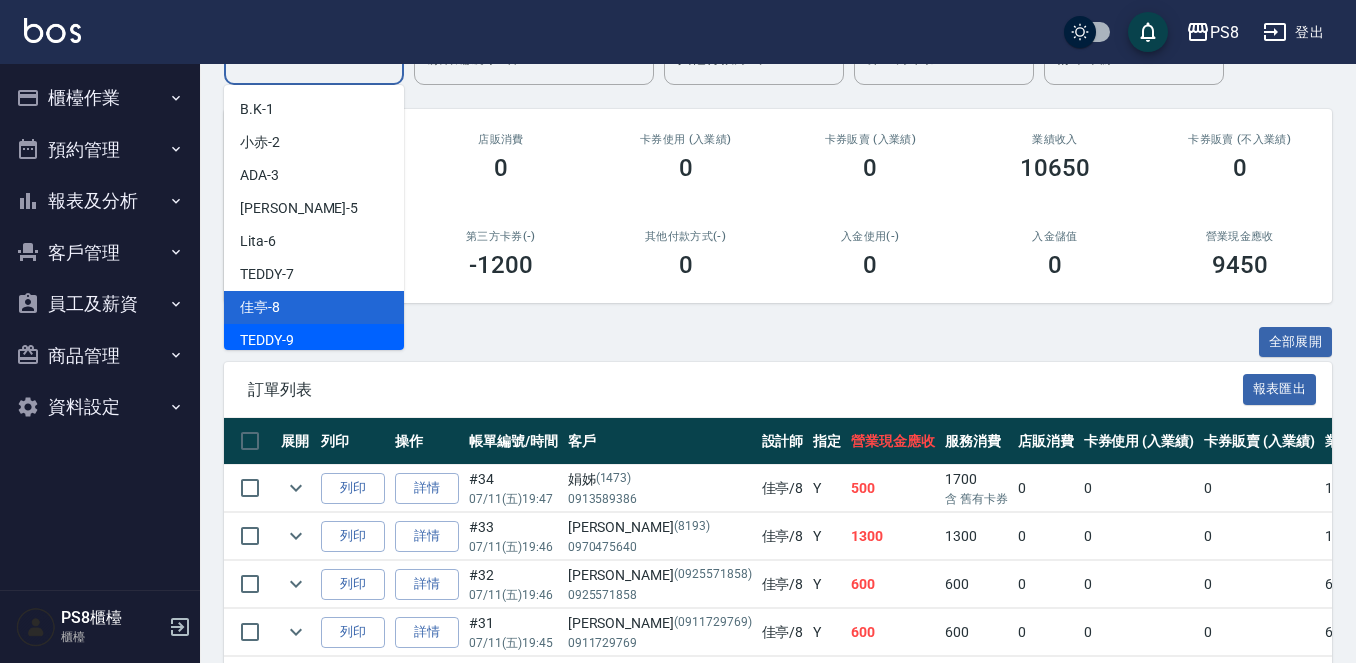 drag, startPoint x: 327, startPoint y: 338, endPoint x: 412, endPoint y: 271, distance: 108.23123 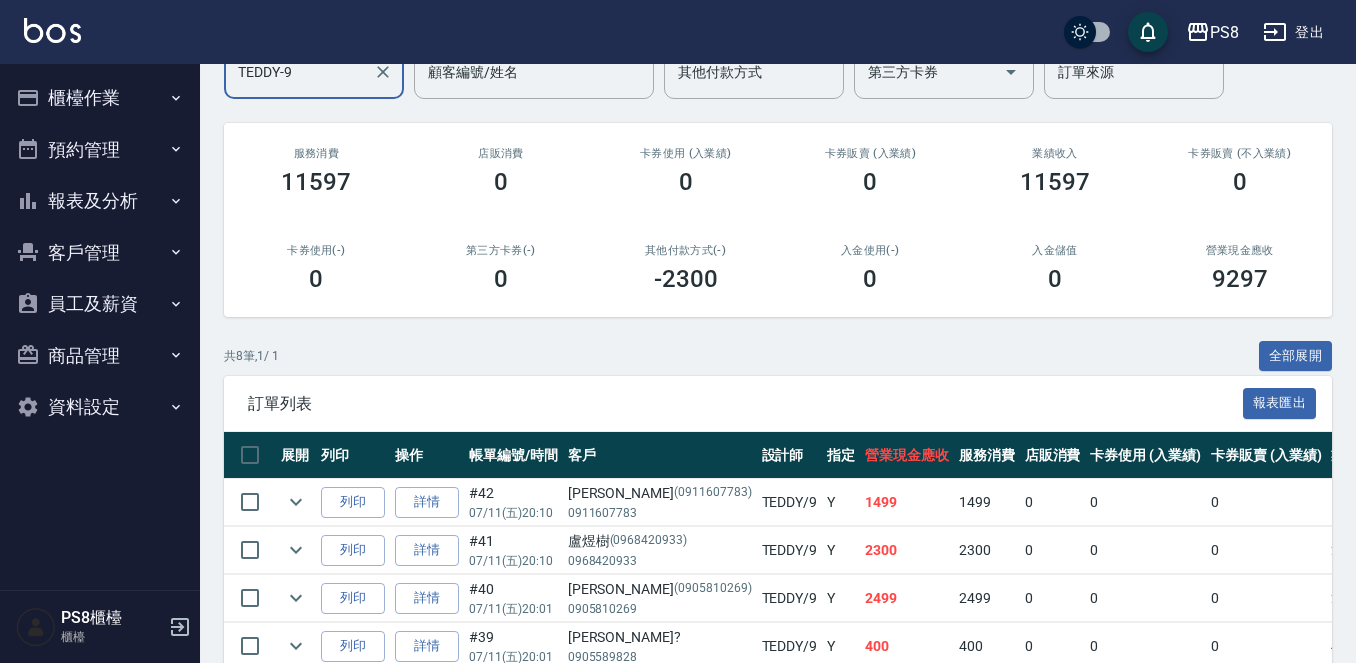 scroll, scrollTop: 81, scrollLeft: 0, axis: vertical 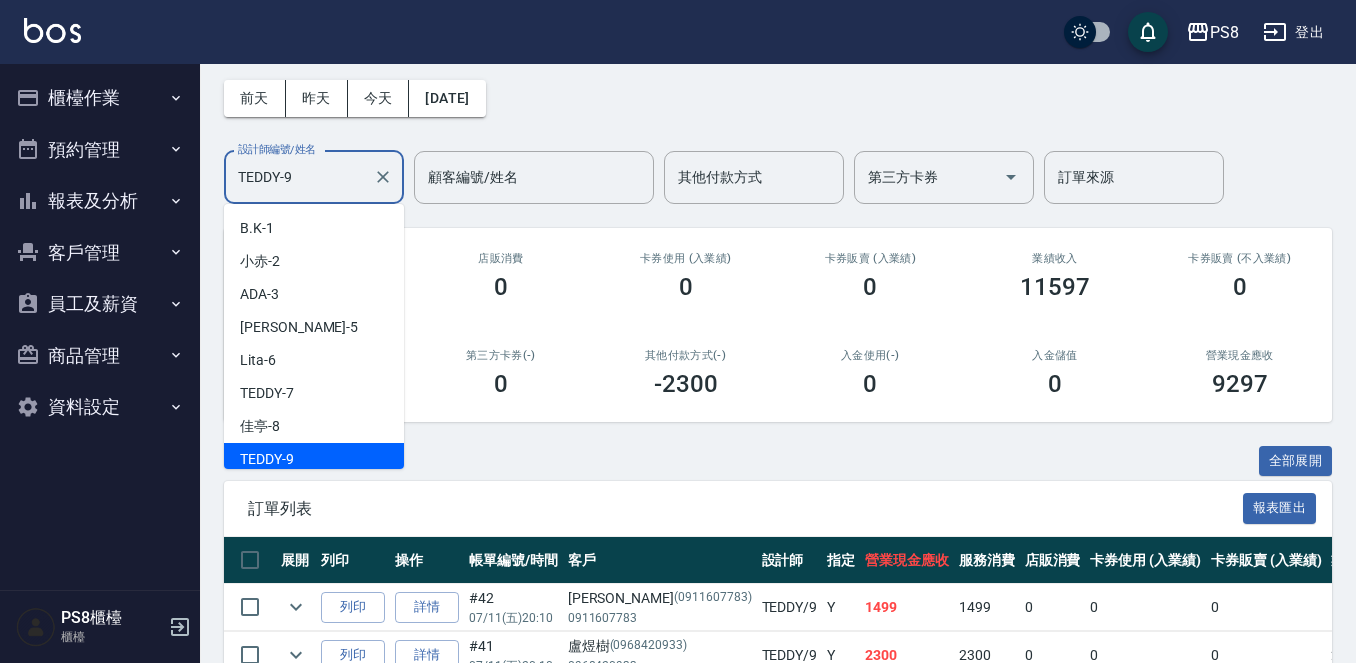 click on "TEDDY-9" at bounding box center [299, 177] 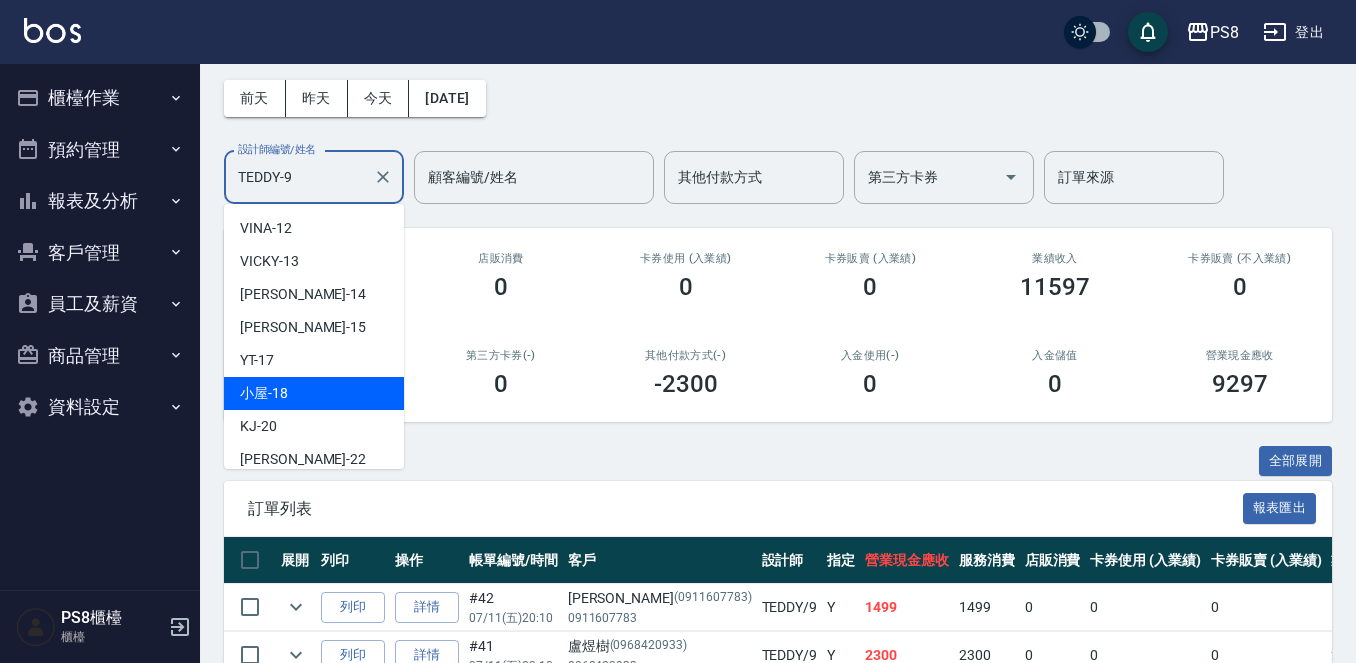 scroll, scrollTop: 307, scrollLeft: 0, axis: vertical 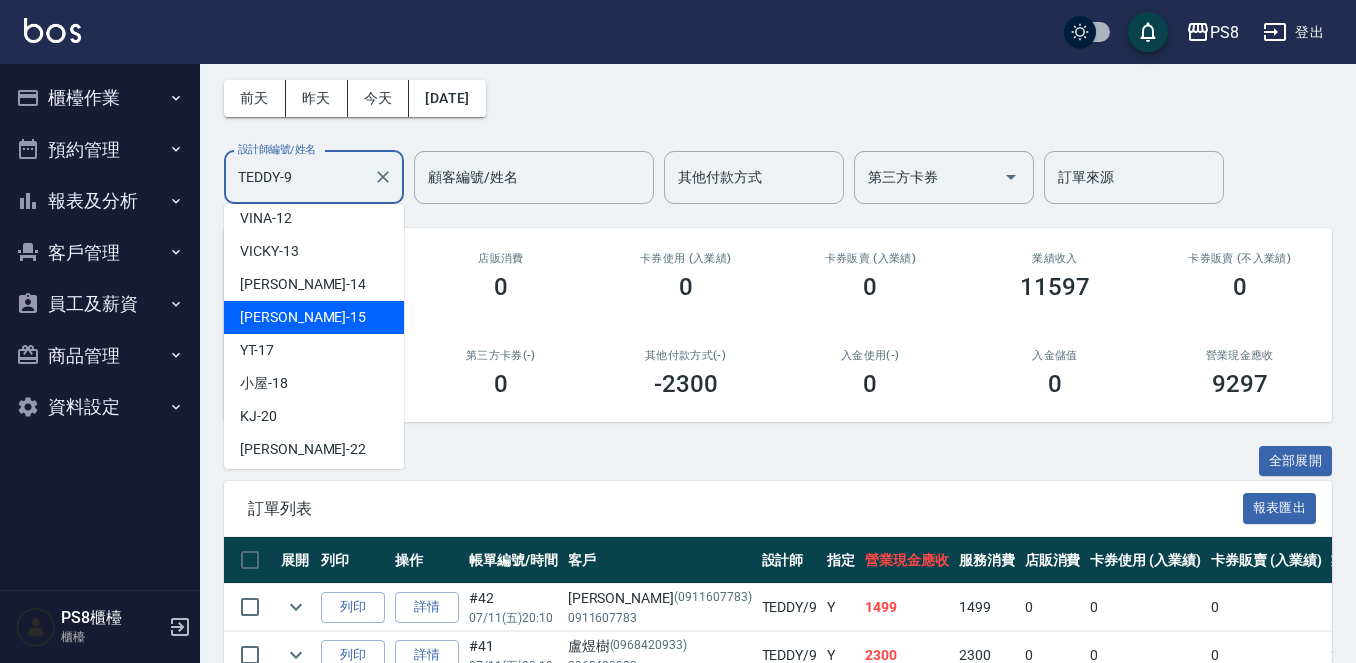 click on "EMMA -15" at bounding box center (314, 317) 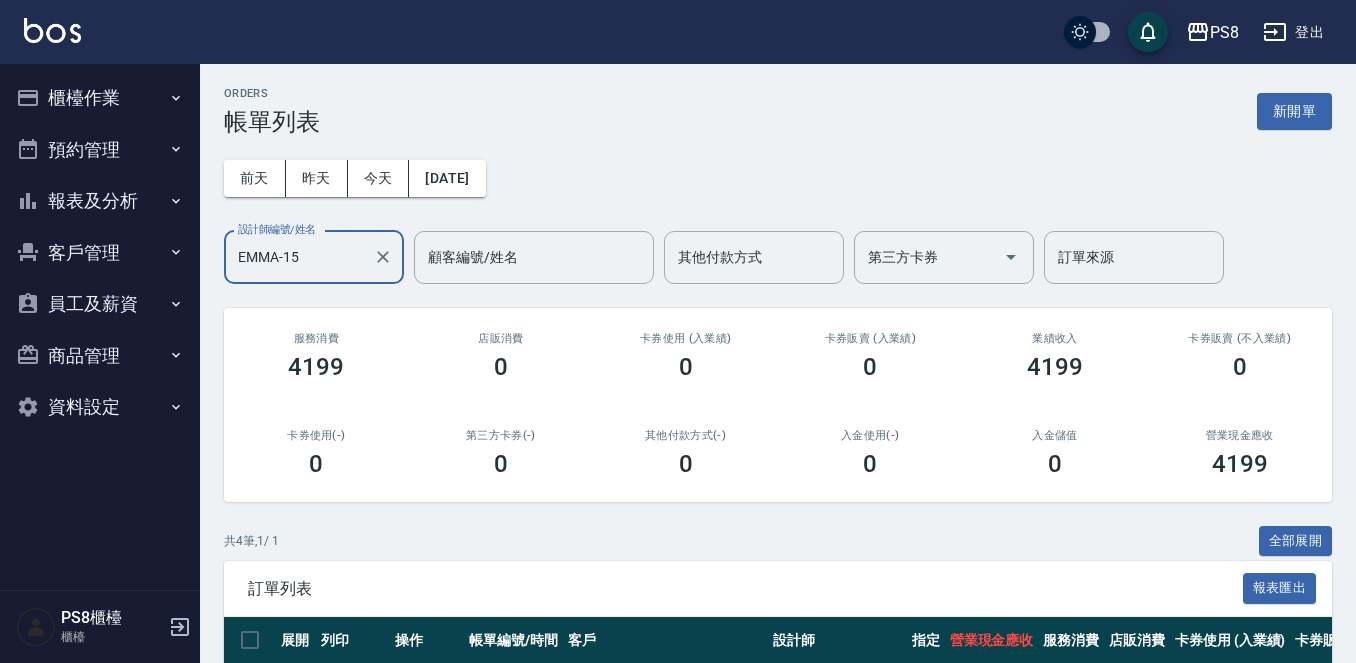 scroll, scrollTop: 0, scrollLeft: 0, axis: both 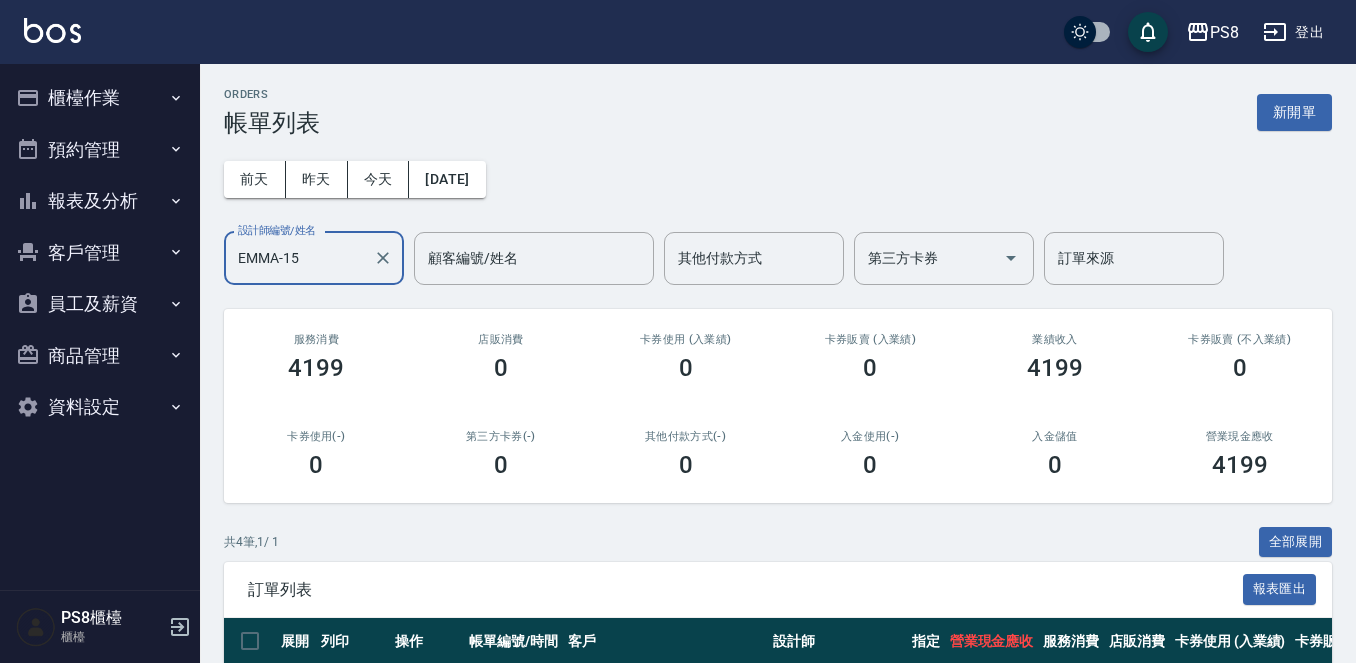 click on "EMMA-15 設計師編號/姓名" at bounding box center [314, 258] 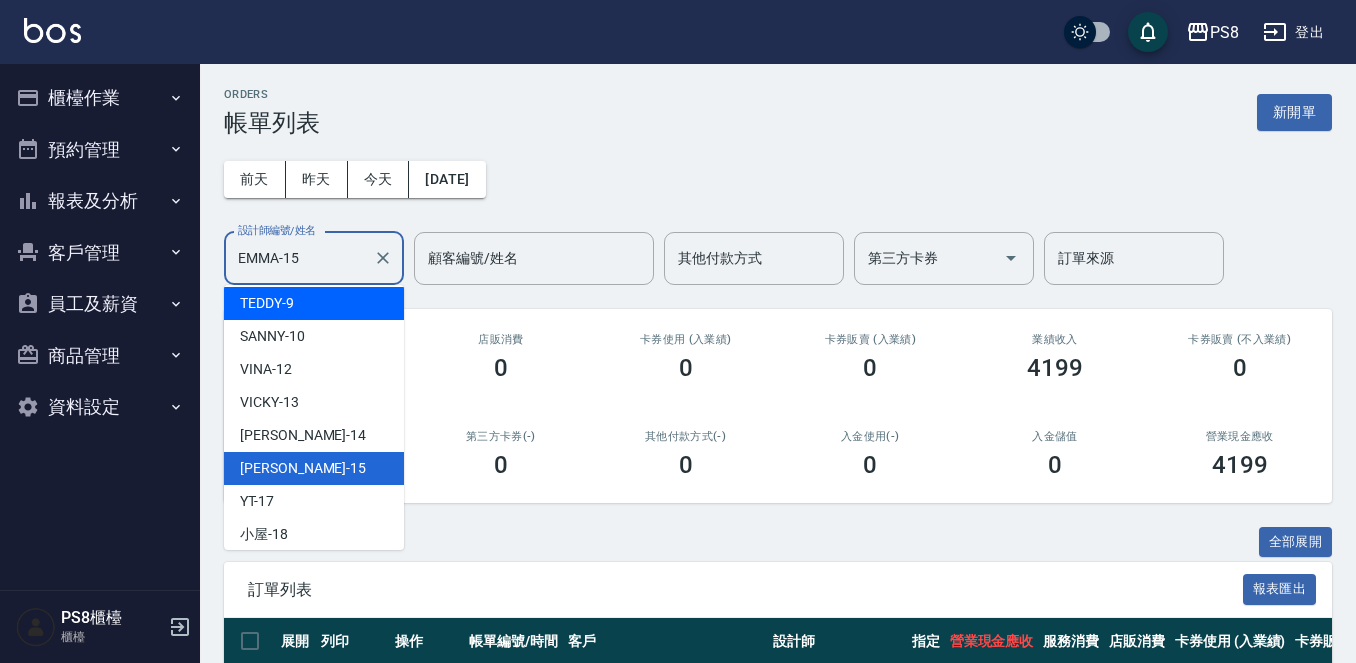 scroll, scrollTop: 272, scrollLeft: 0, axis: vertical 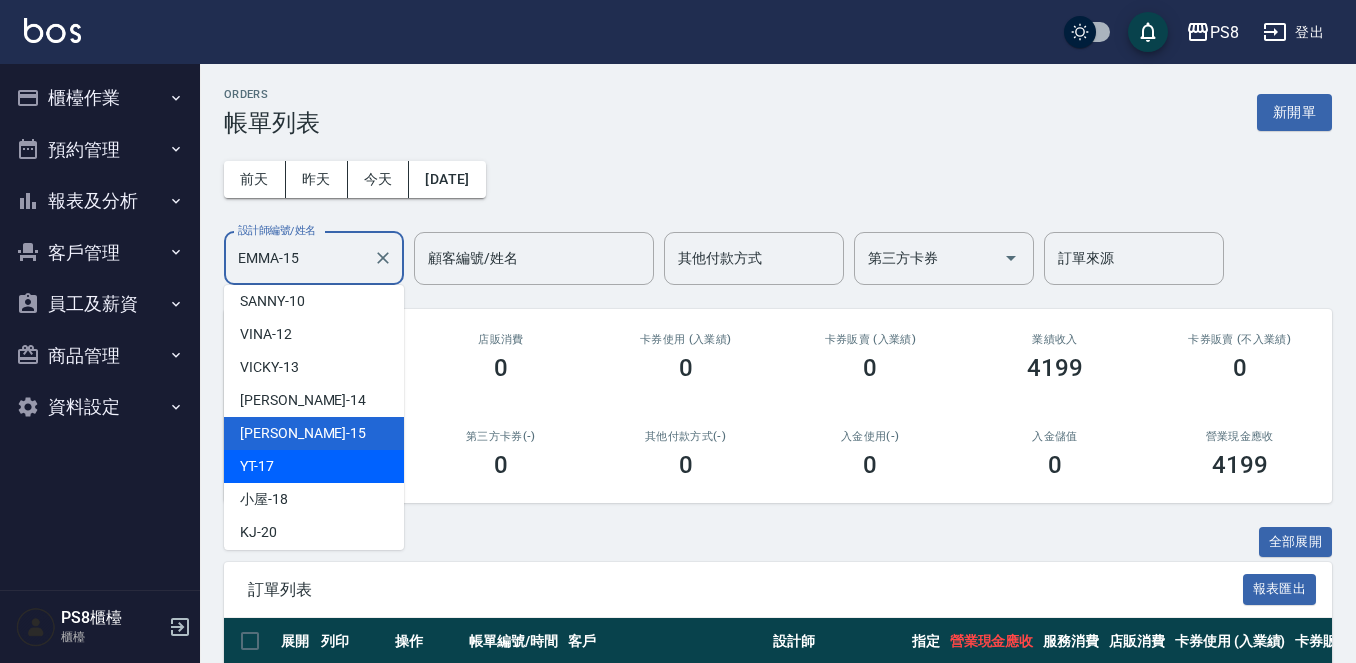 click on "小屋 -18" at bounding box center (314, 499) 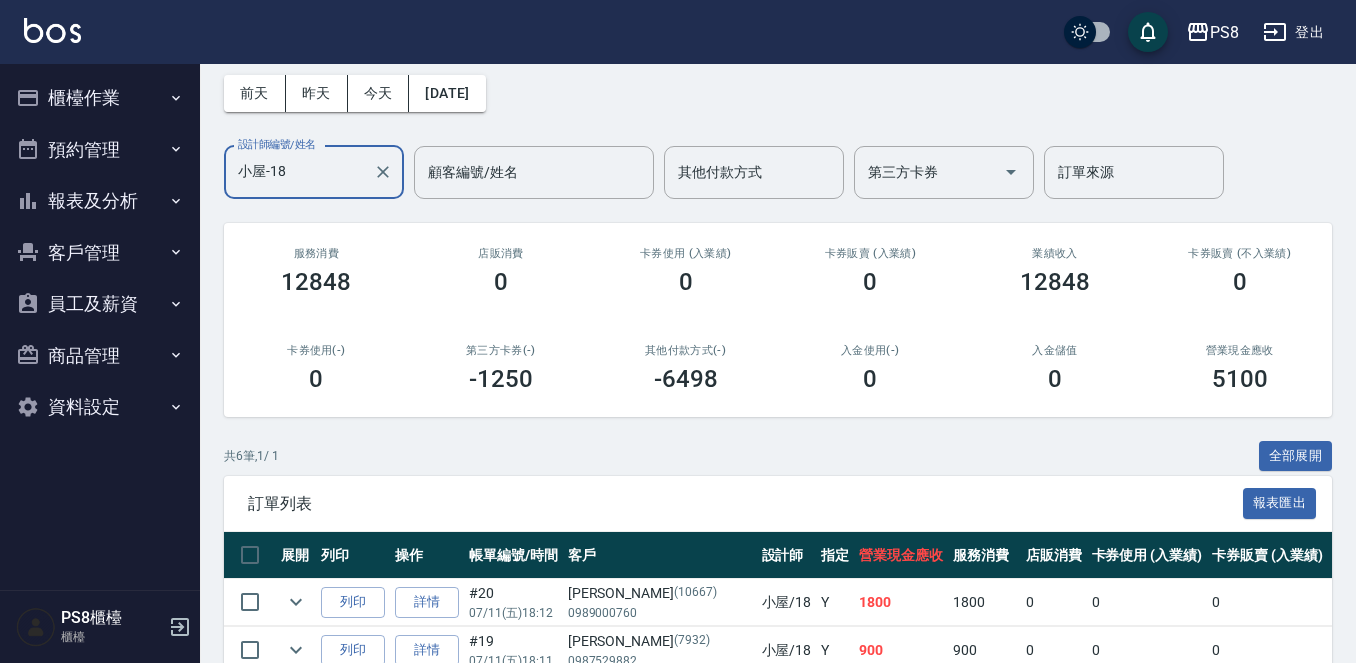 scroll, scrollTop: 85, scrollLeft: 0, axis: vertical 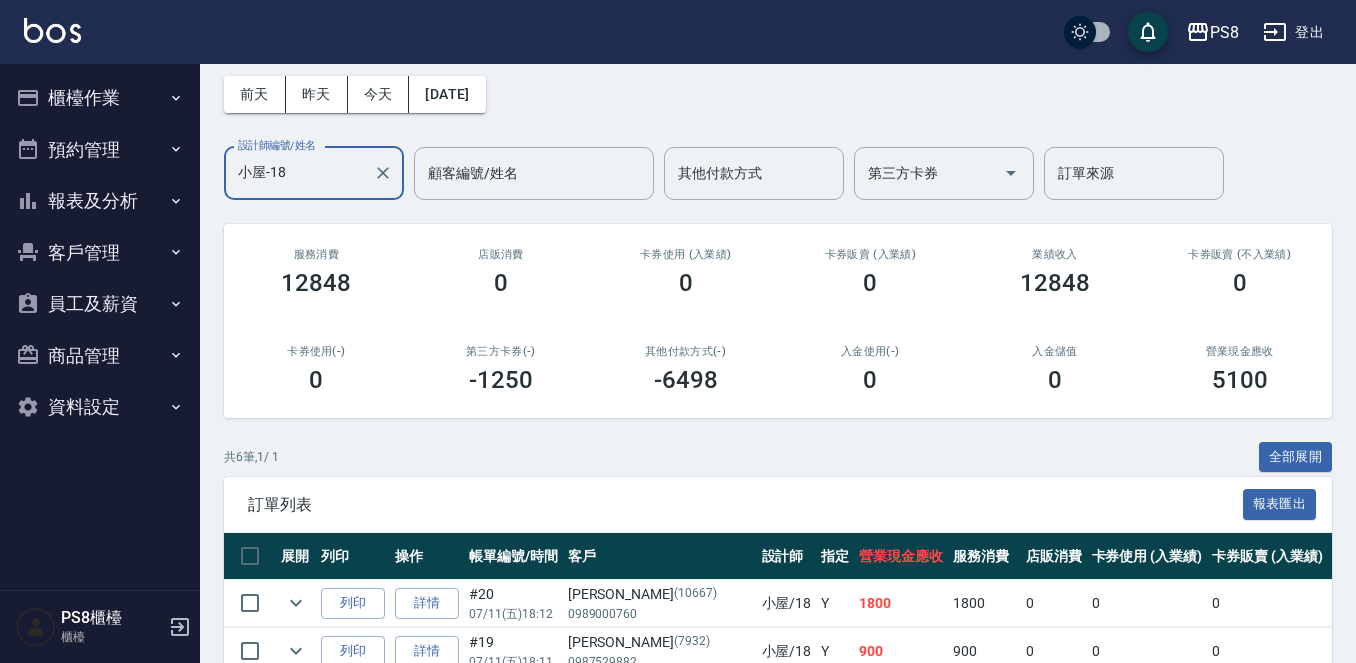 click on "小屋-18" at bounding box center (299, 173) 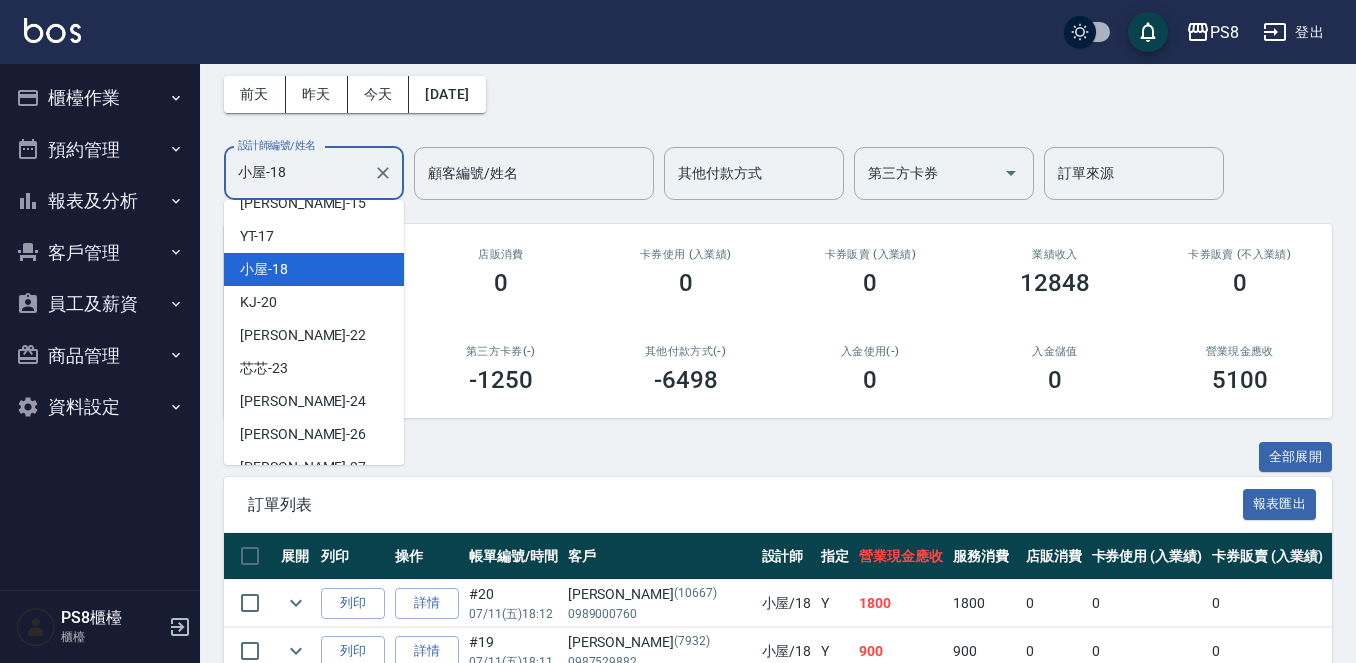 scroll, scrollTop: 438, scrollLeft: 0, axis: vertical 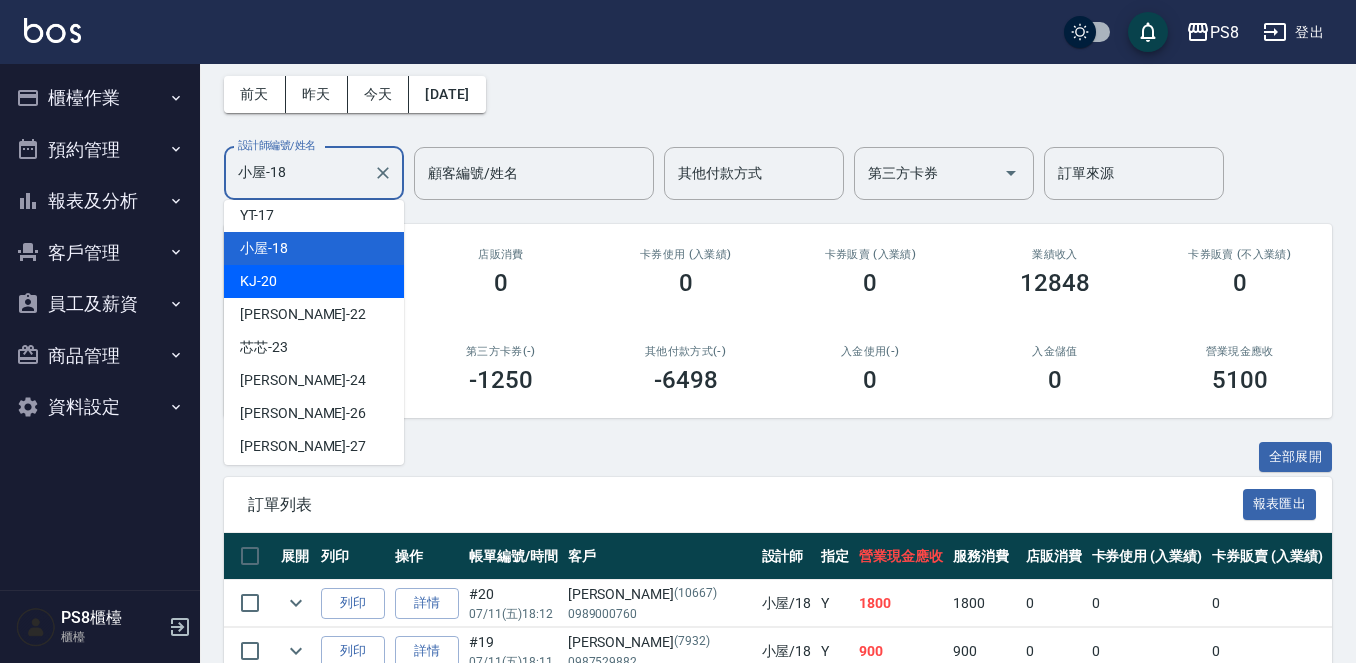 click on "KJ -20" at bounding box center (314, 281) 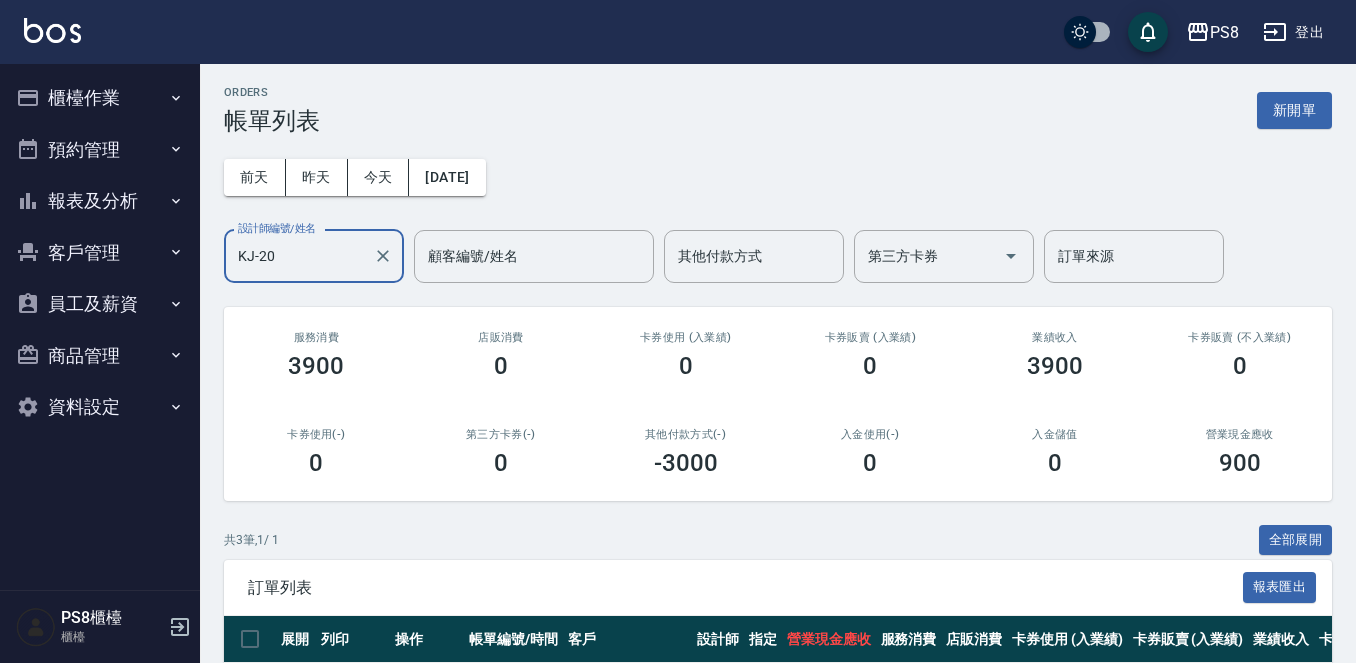 scroll, scrollTop: 0, scrollLeft: 0, axis: both 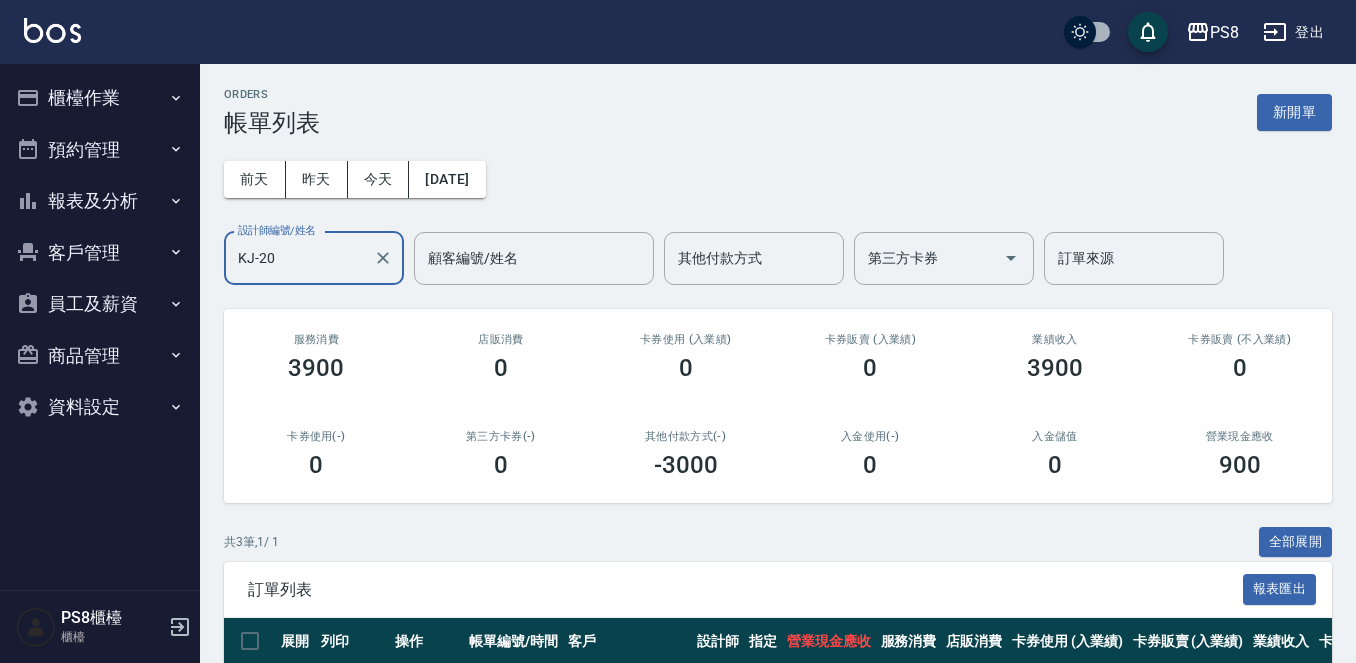 type on "KJ-20" 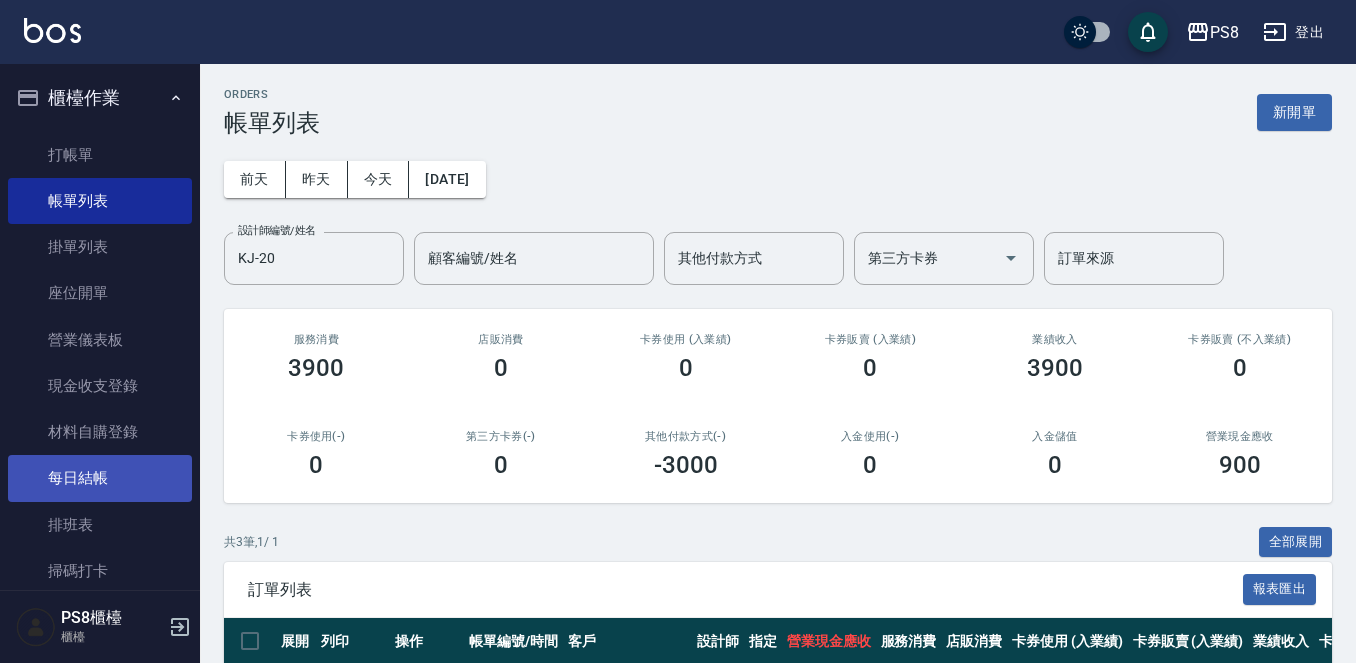click on "每日結帳" at bounding box center [100, 478] 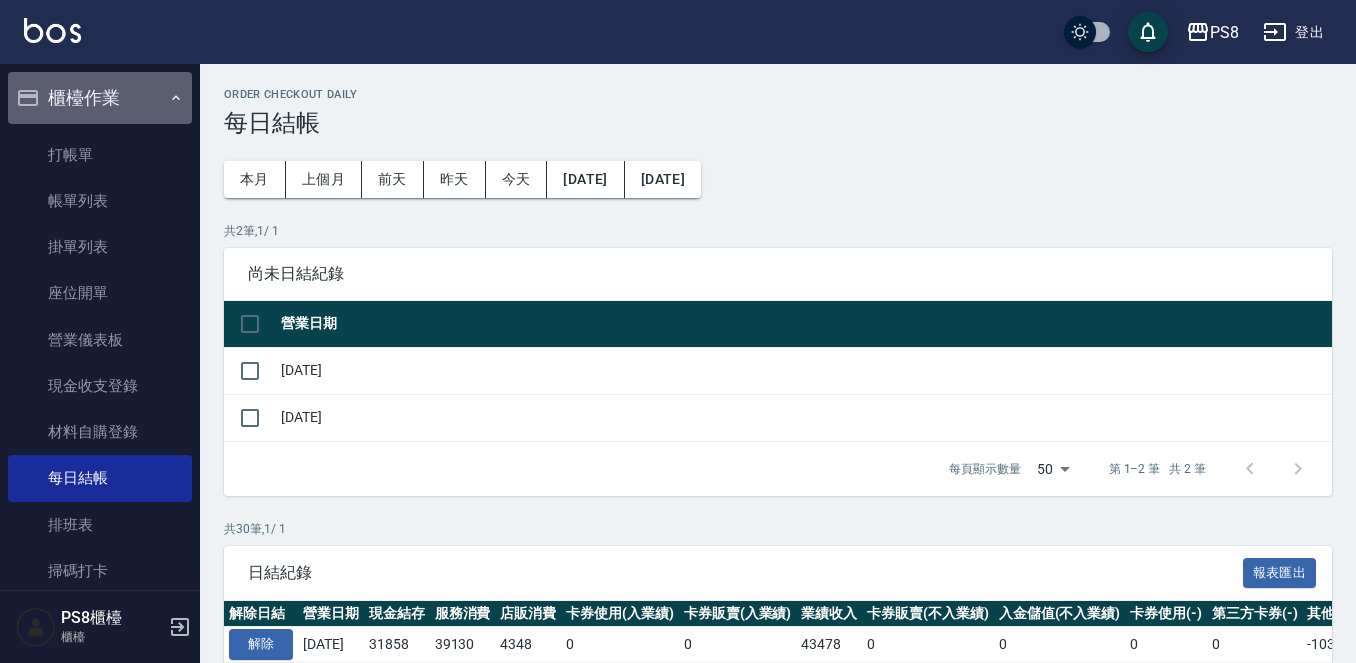 click on "櫃檯作業" at bounding box center [100, 98] 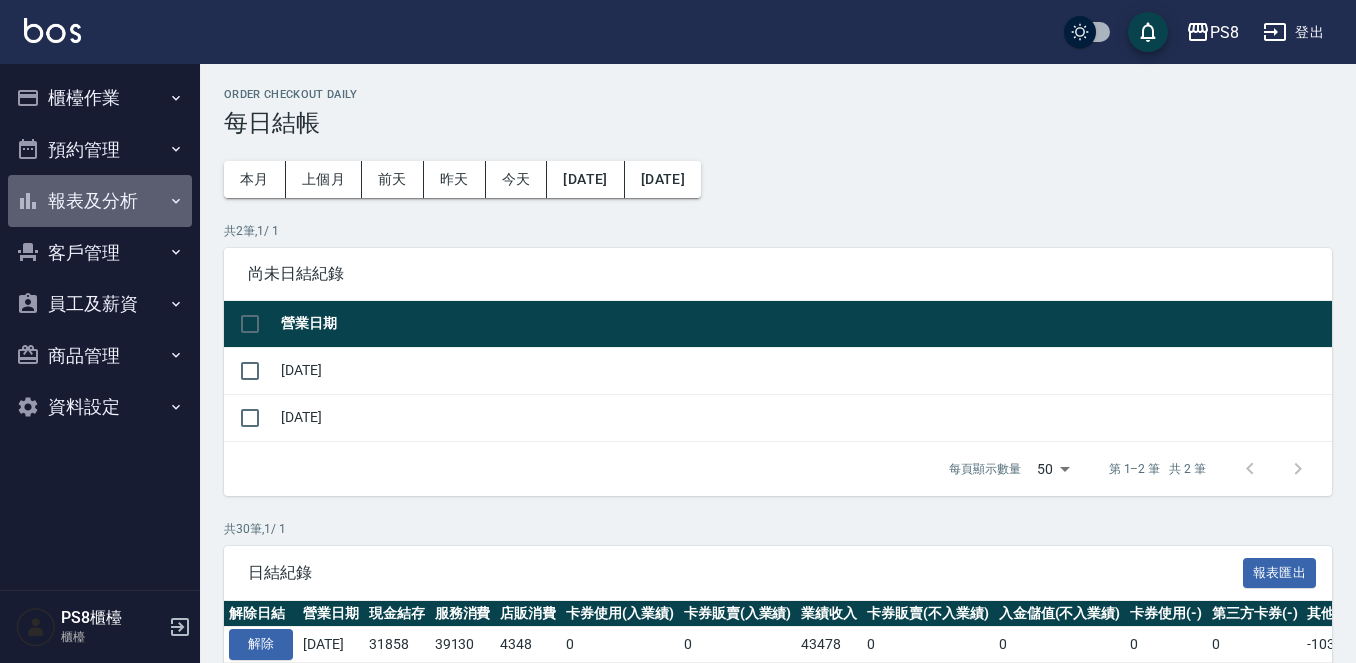 click on "報表及分析" at bounding box center [100, 201] 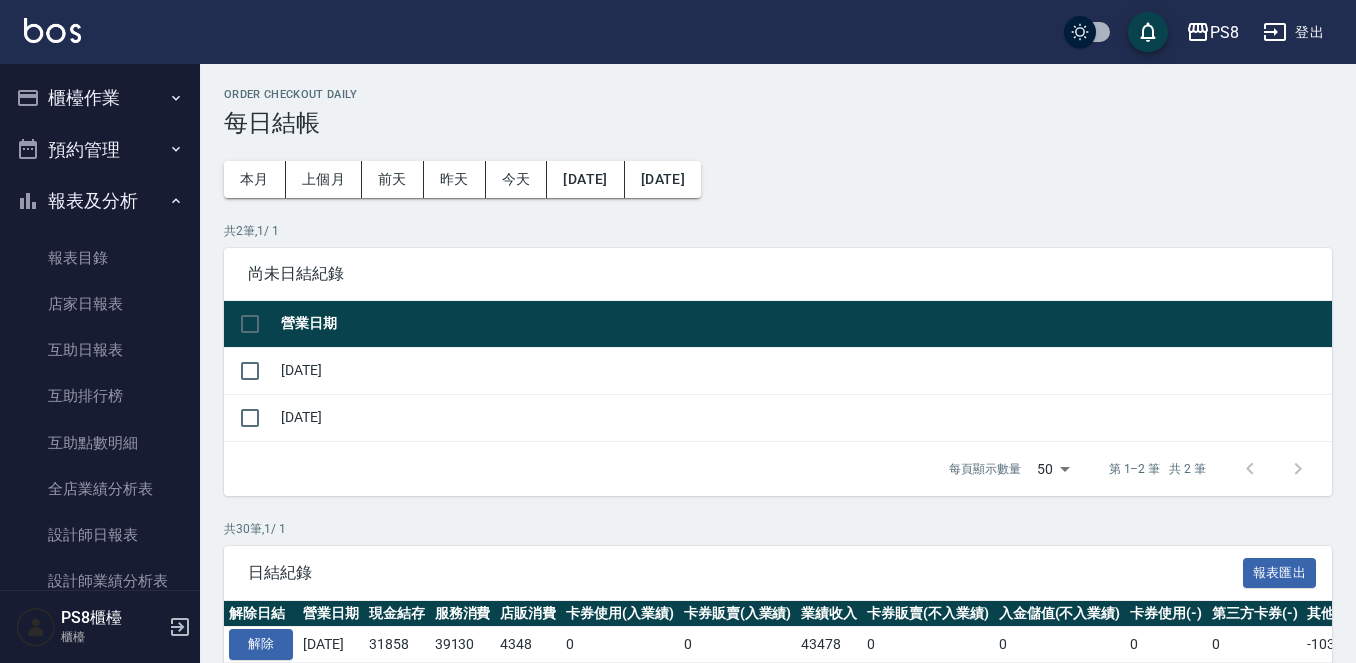 click on "報表及分析" at bounding box center (100, 201) 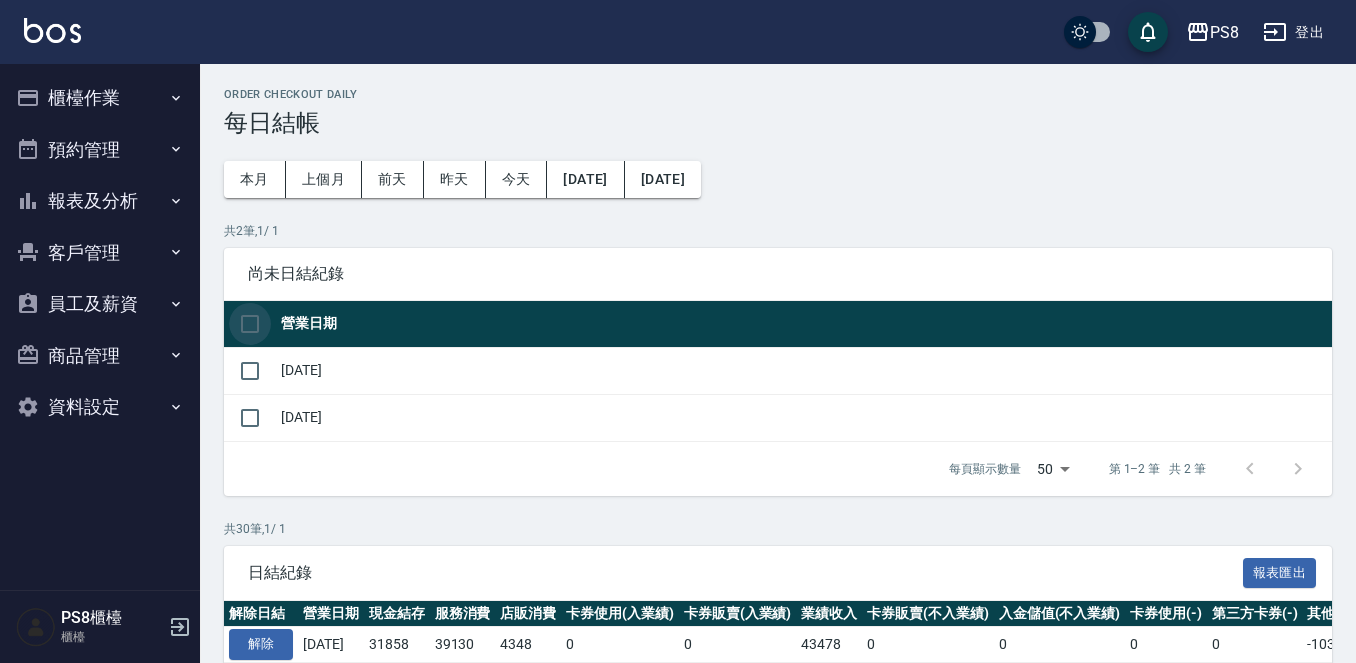 click at bounding box center (250, 324) 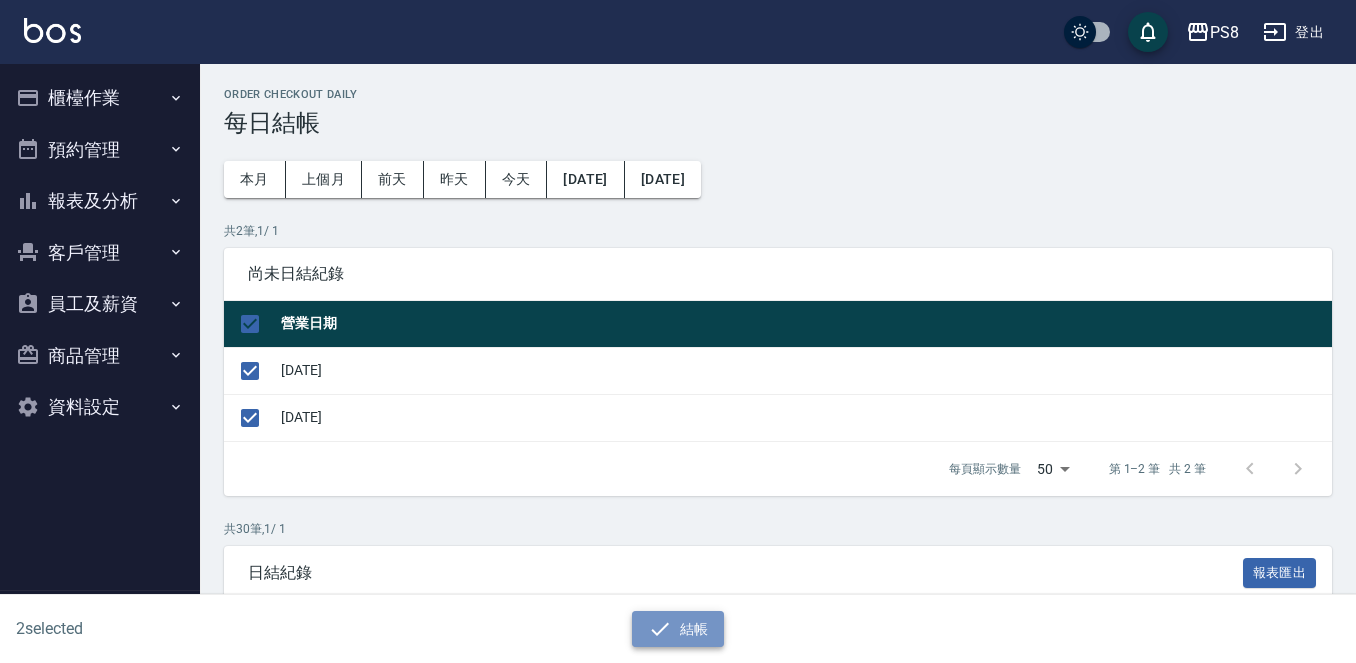 click on "結帳" at bounding box center (678, 629) 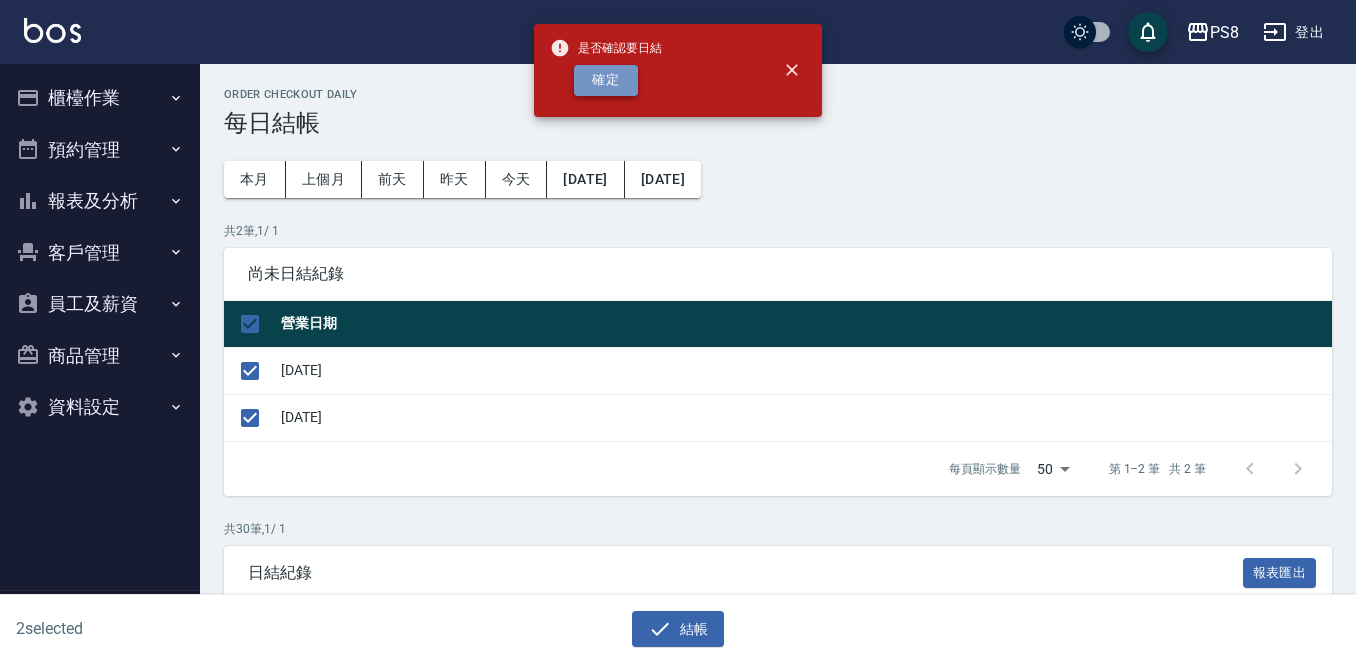 click on "確定" at bounding box center (606, 80) 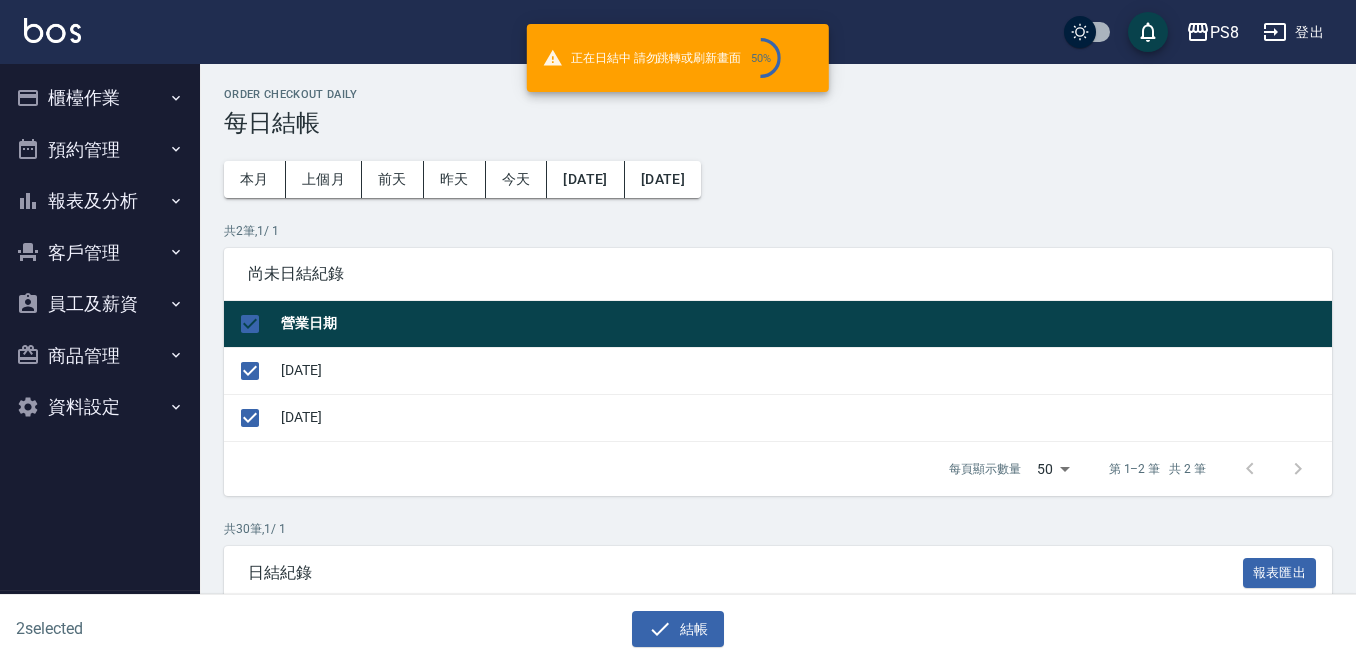 checkbox on "false" 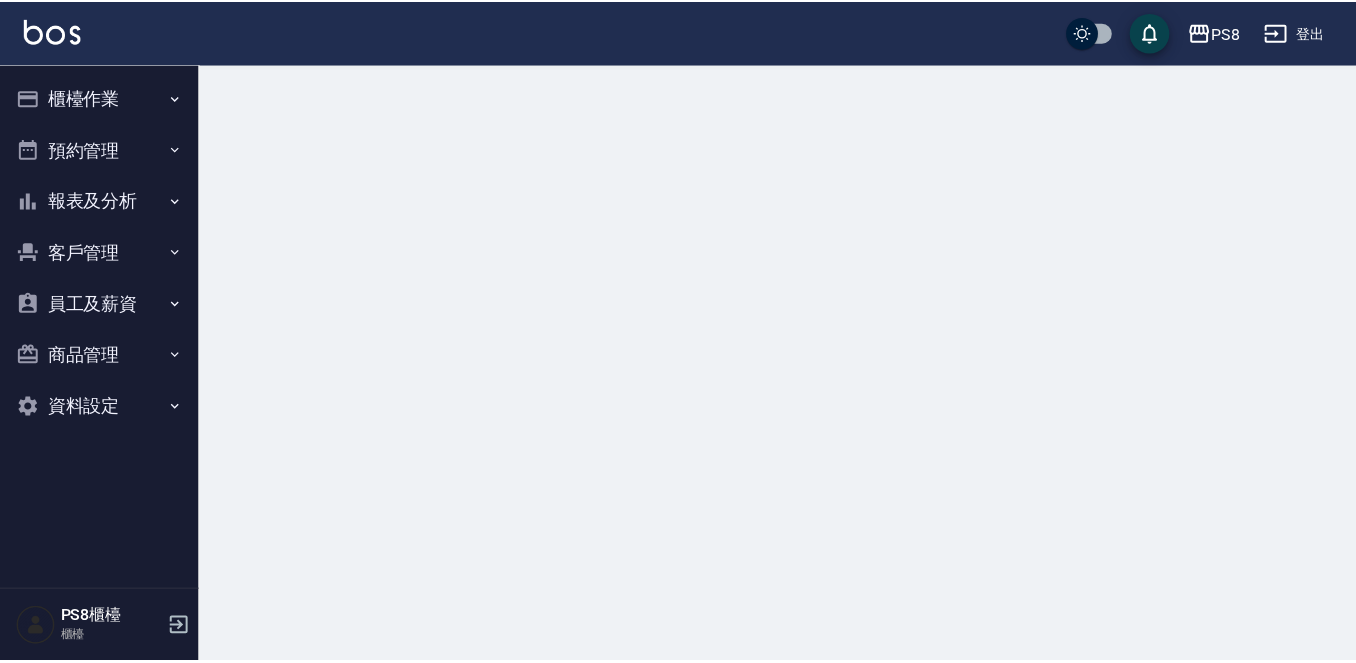 scroll, scrollTop: 0, scrollLeft: 0, axis: both 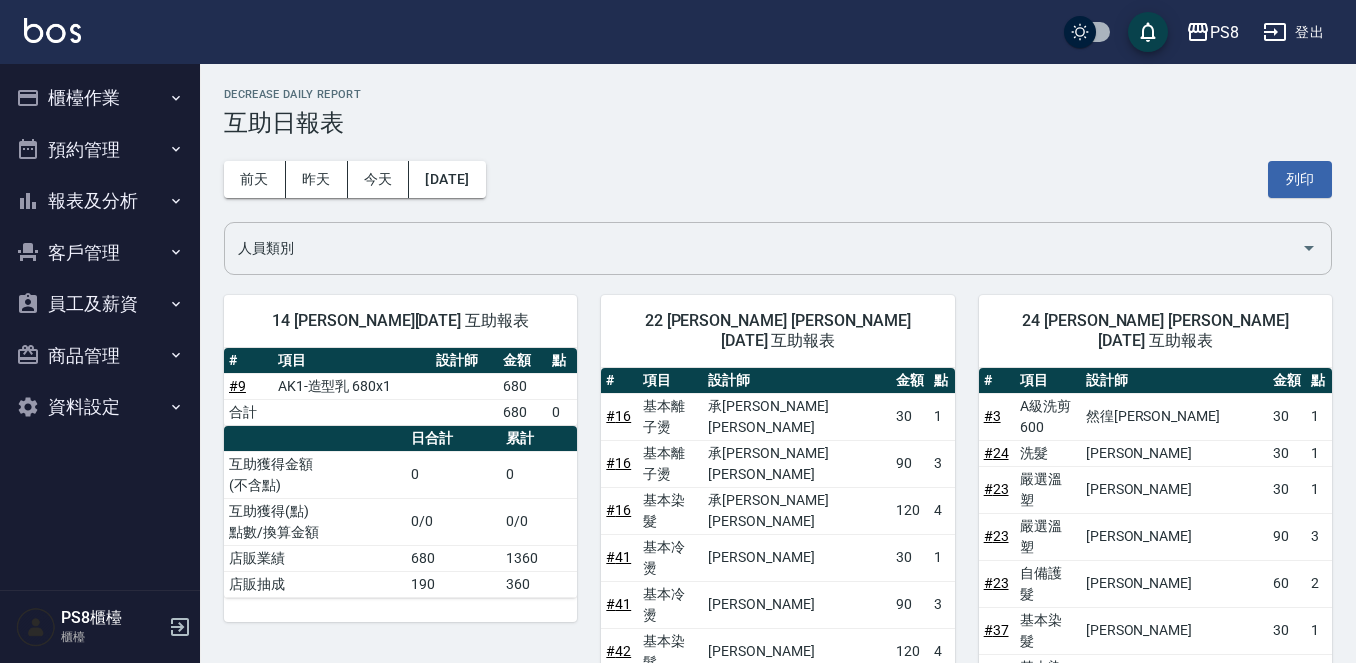 click on "人員類別" at bounding box center [763, 248] 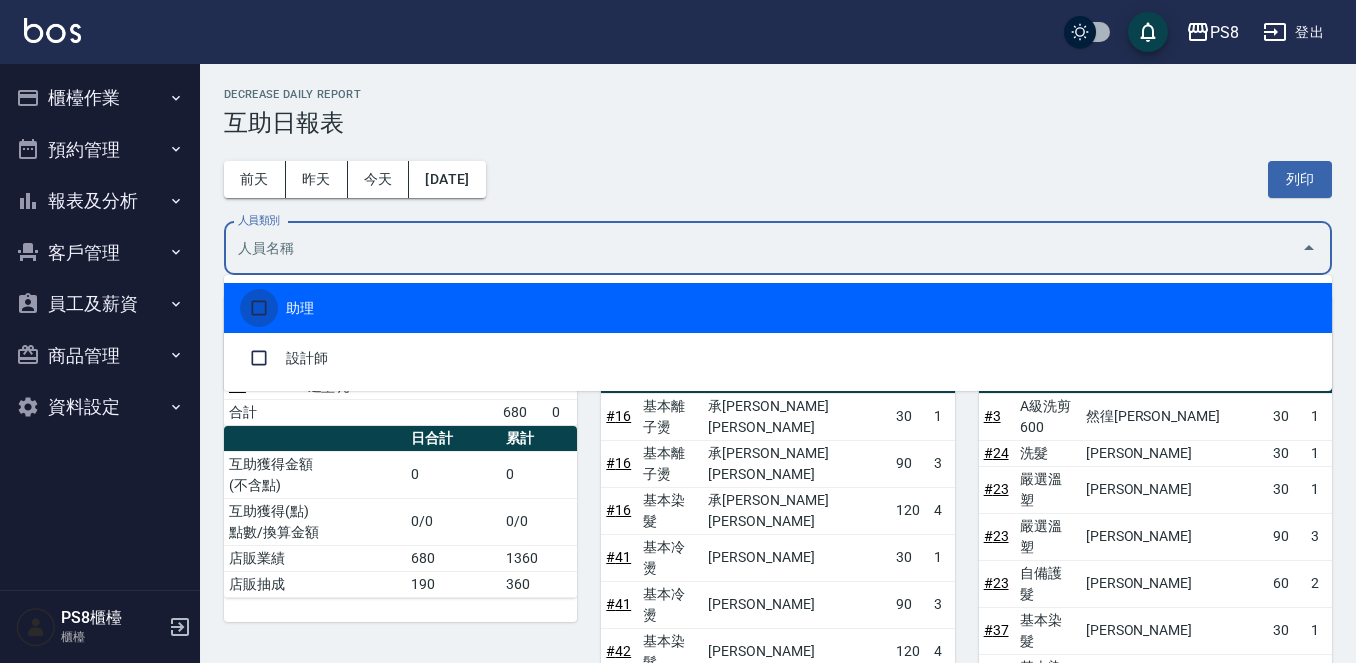 drag, startPoint x: 271, startPoint y: 304, endPoint x: 322, endPoint y: 275, distance: 58.66856 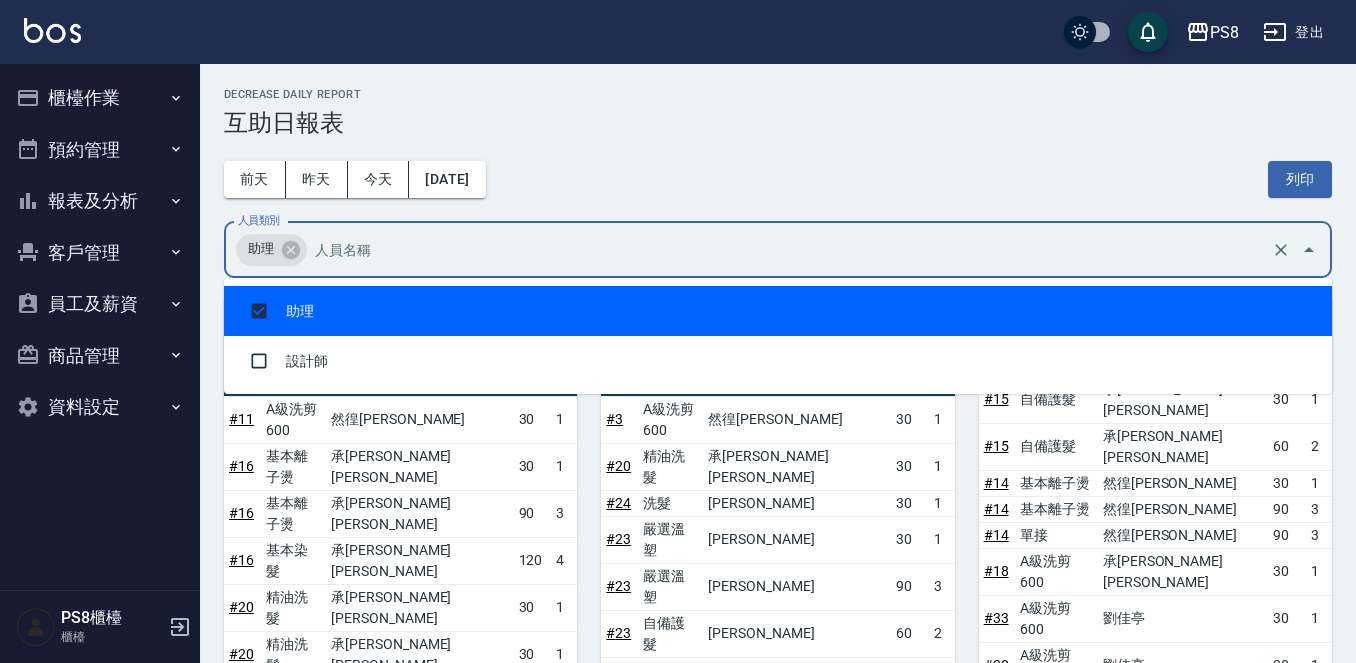click on "前天 昨天 今天 2025/07/11 列印" at bounding box center (778, 179) 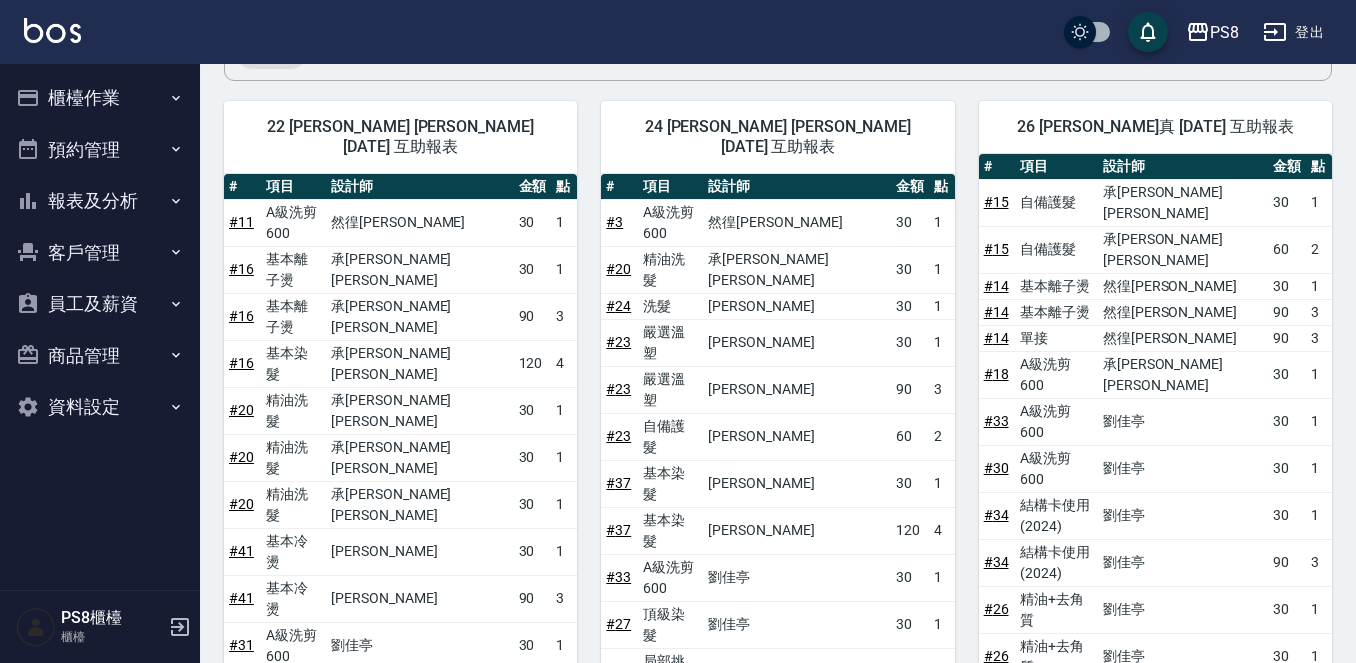 scroll, scrollTop: 200, scrollLeft: 0, axis: vertical 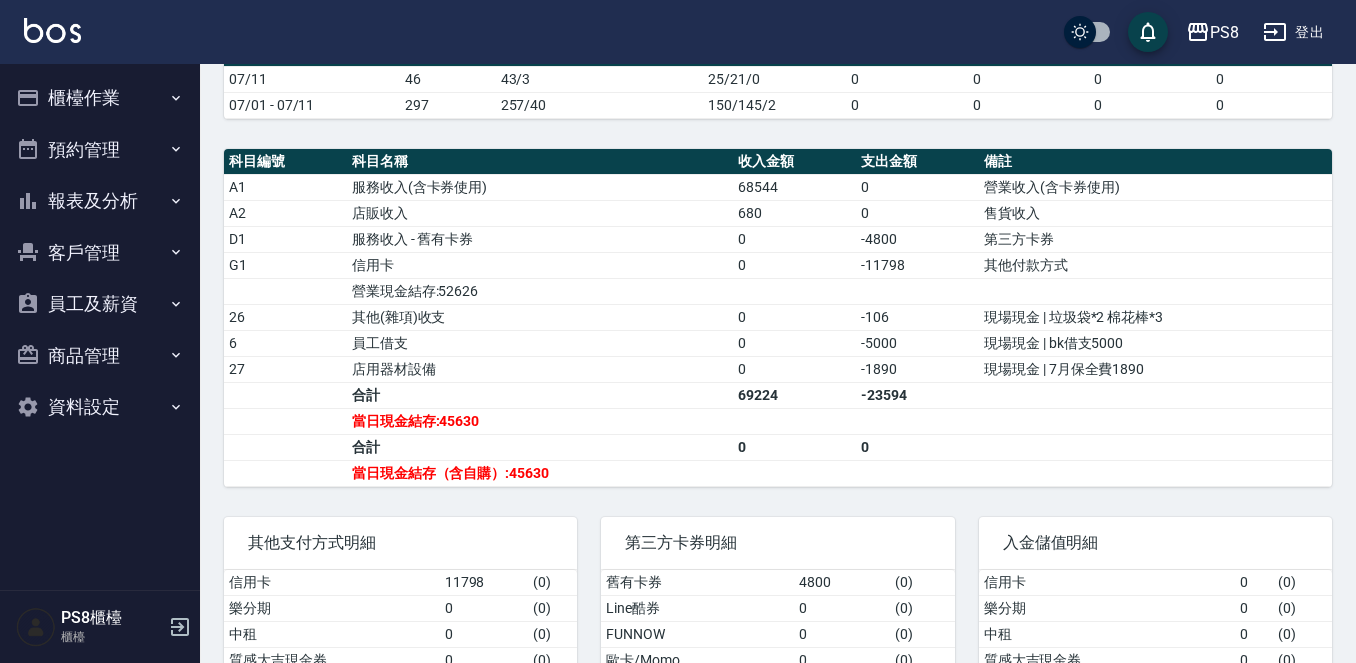 click on "櫃檯作業" at bounding box center (100, 98) 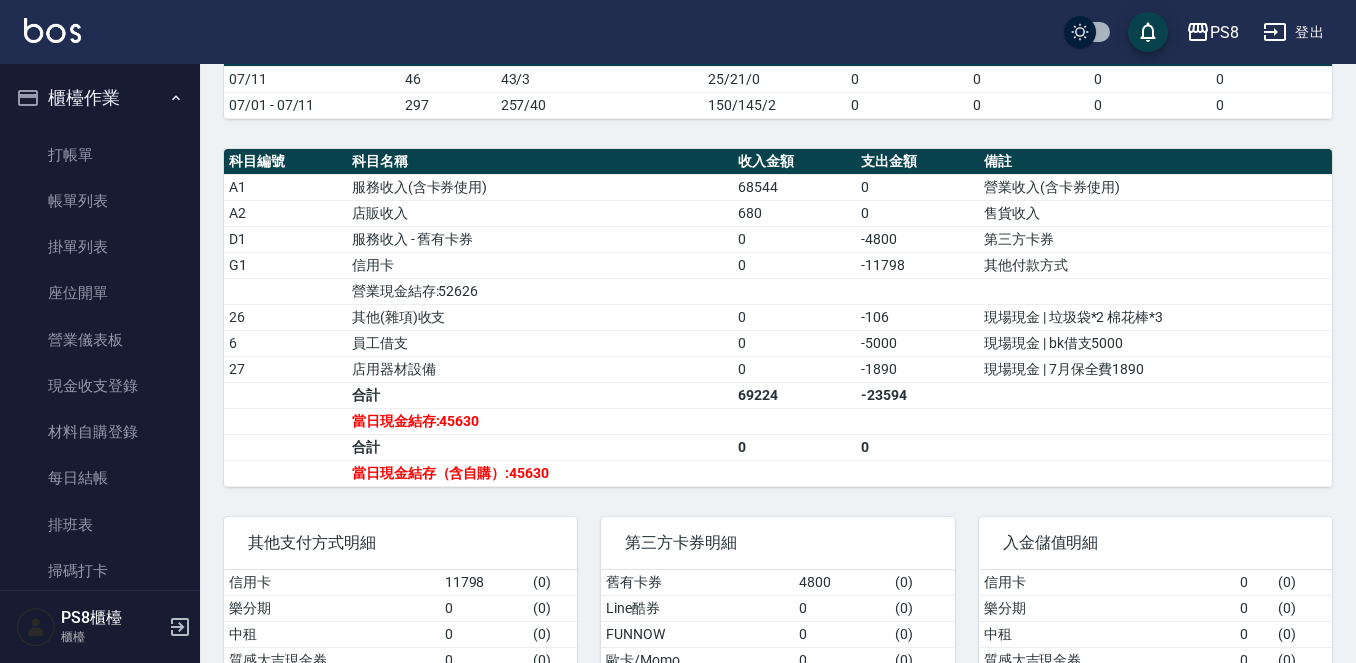click on "櫃檯作業" at bounding box center (100, 98) 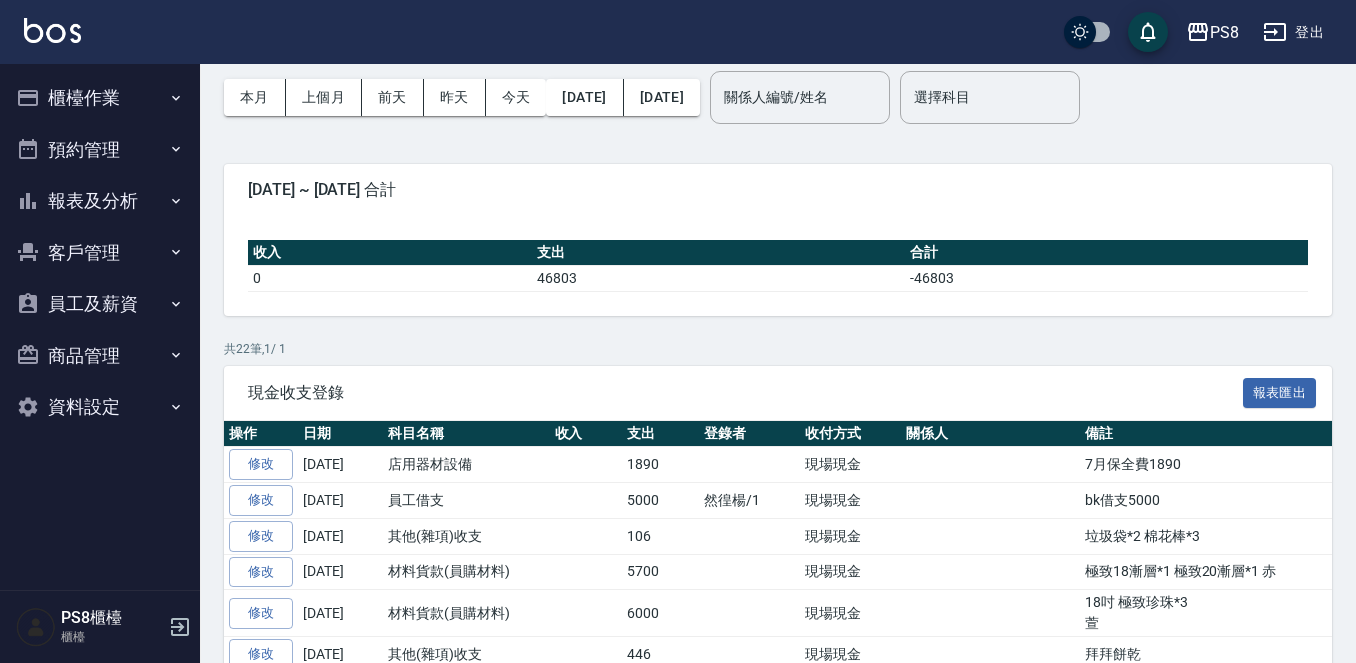scroll, scrollTop: 200, scrollLeft: 0, axis: vertical 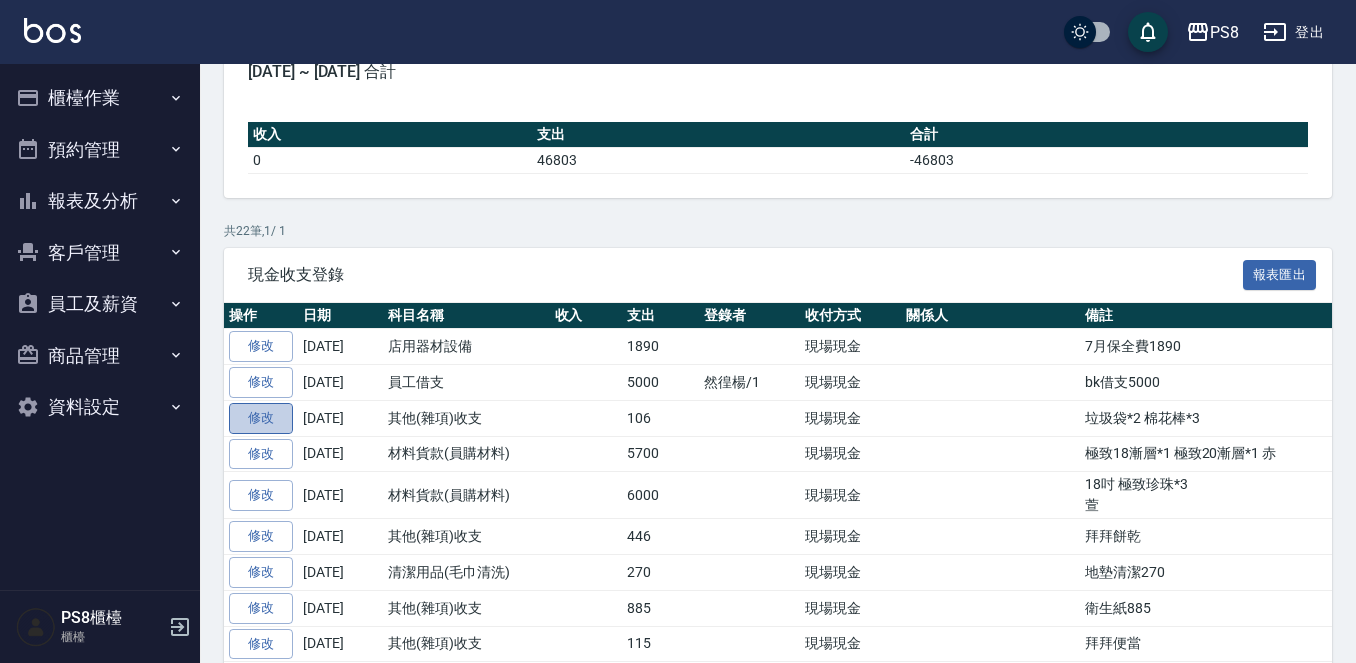 click on "修改" at bounding box center (261, 418) 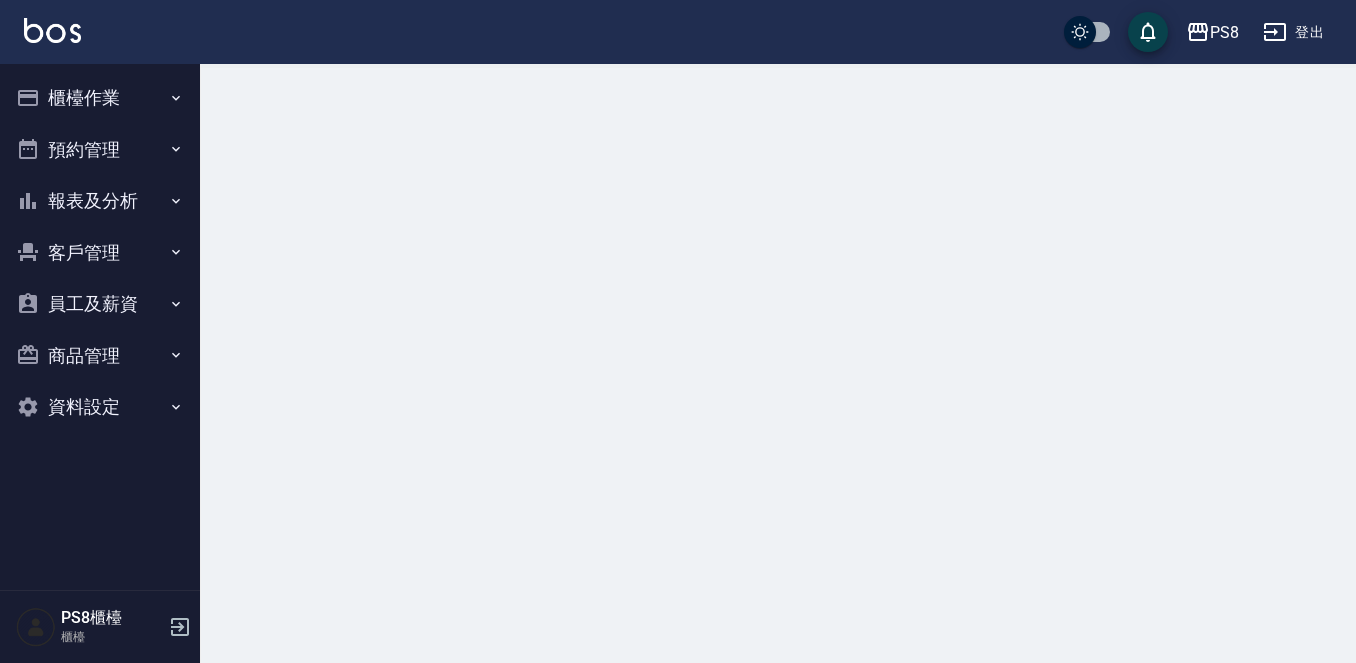 scroll, scrollTop: 0, scrollLeft: 0, axis: both 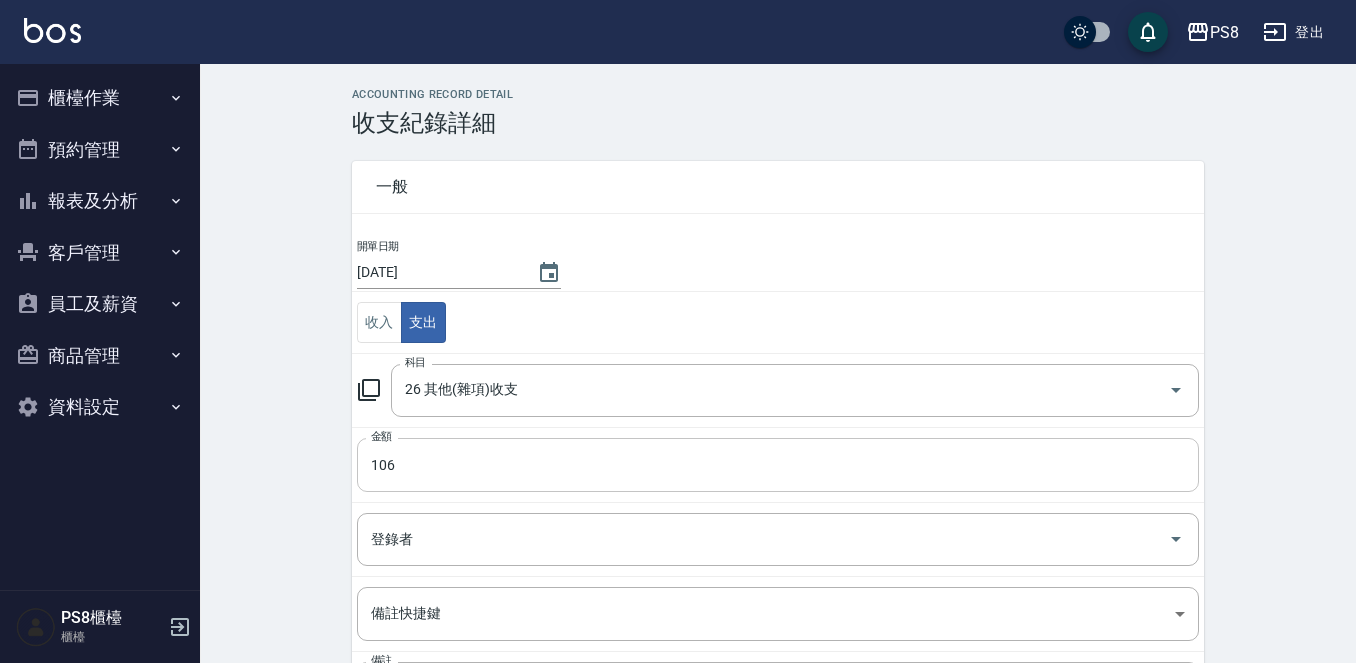 click on "106" at bounding box center [778, 465] 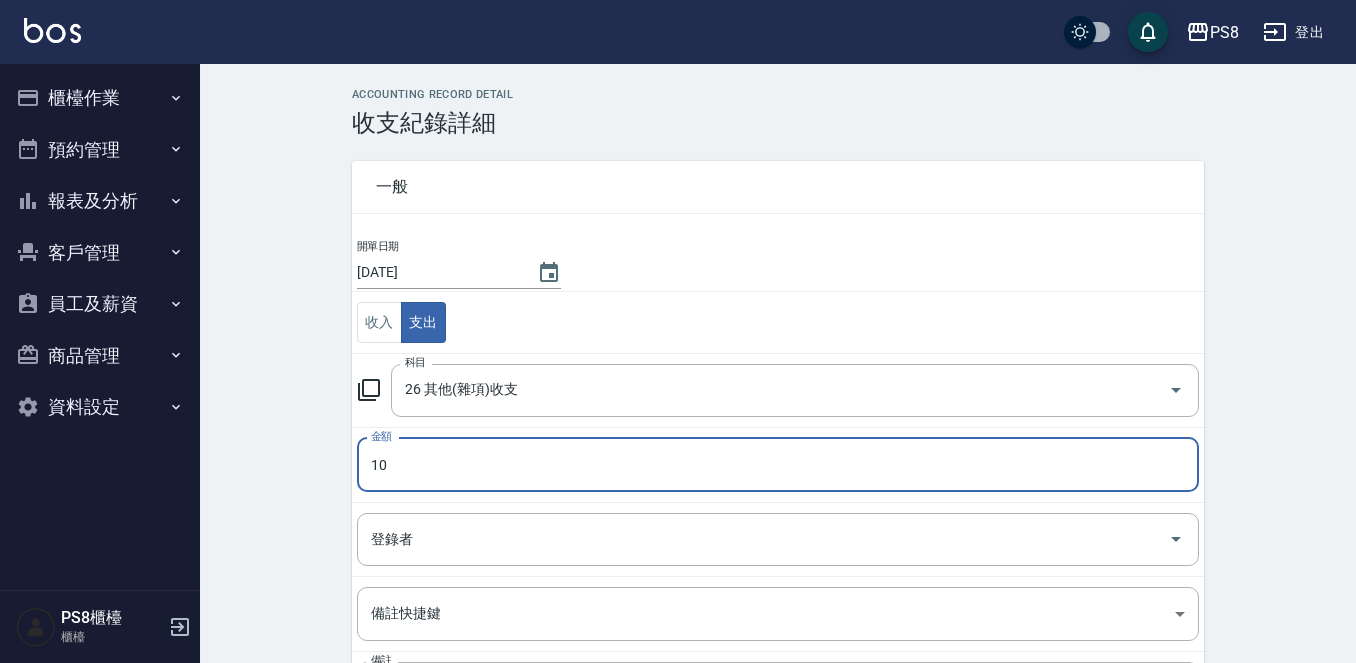 type on "1" 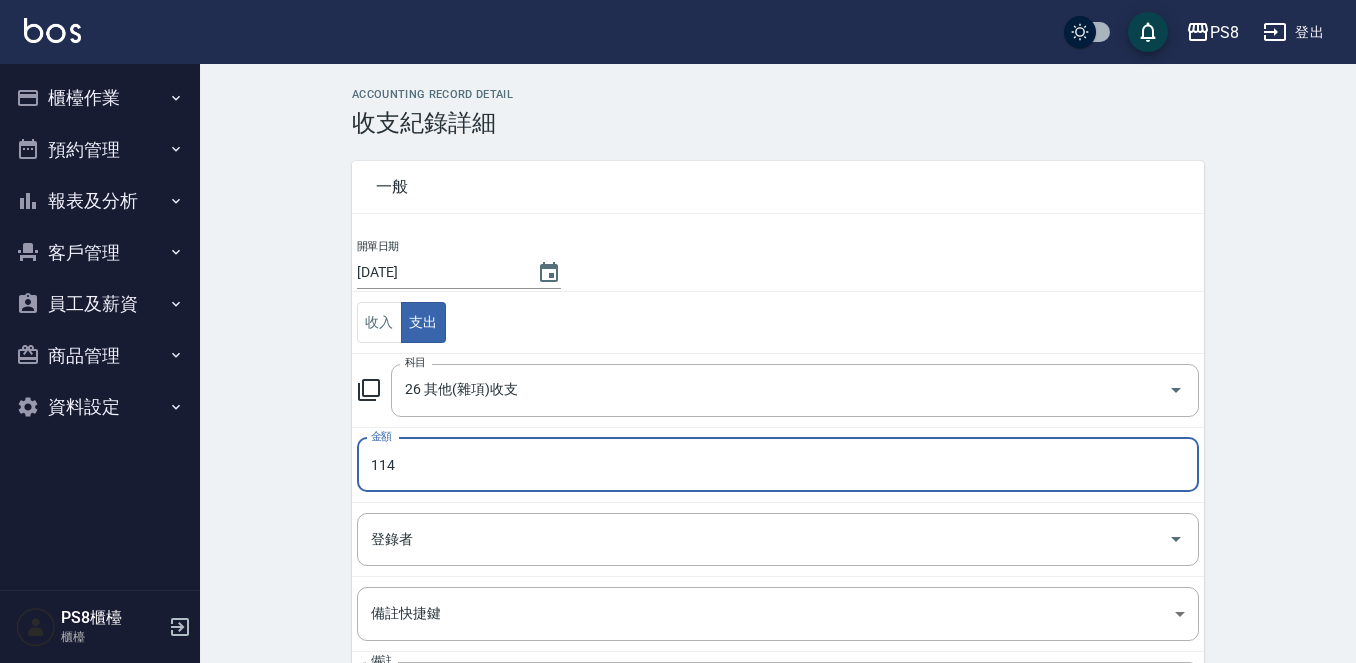 type on "114" 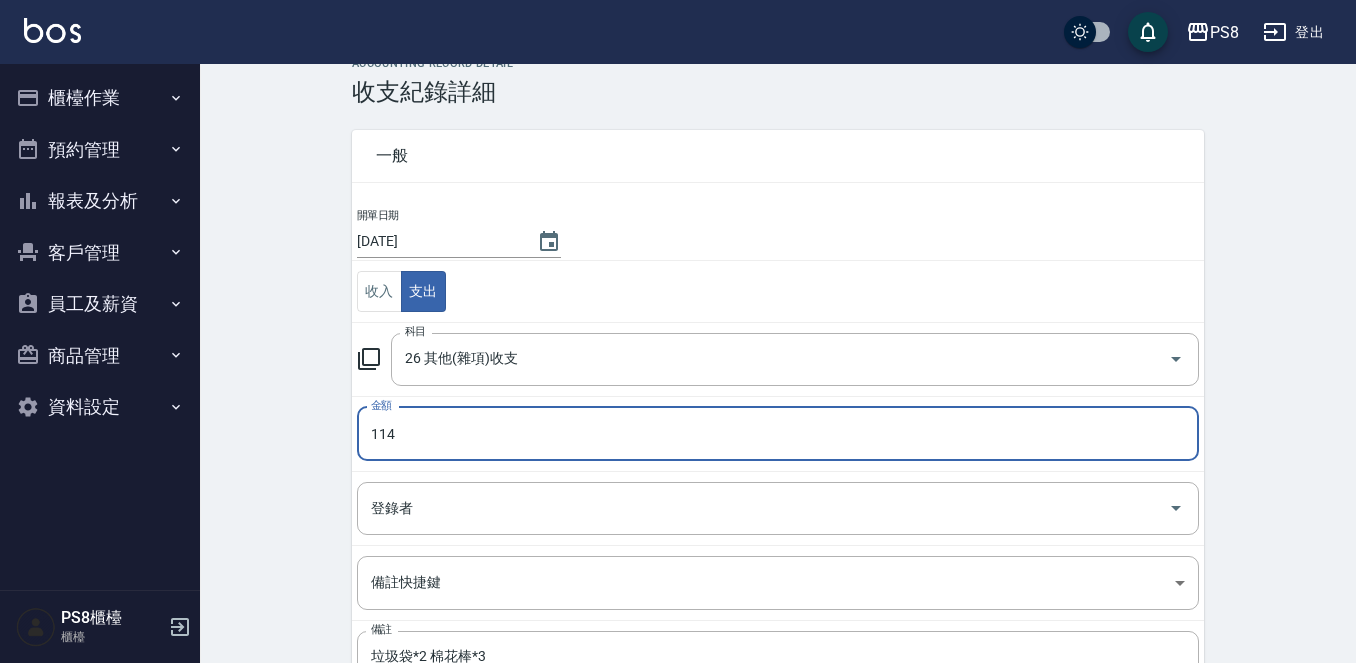 scroll, scrollTop: 196, scrollLeft: 0, axis: vertical 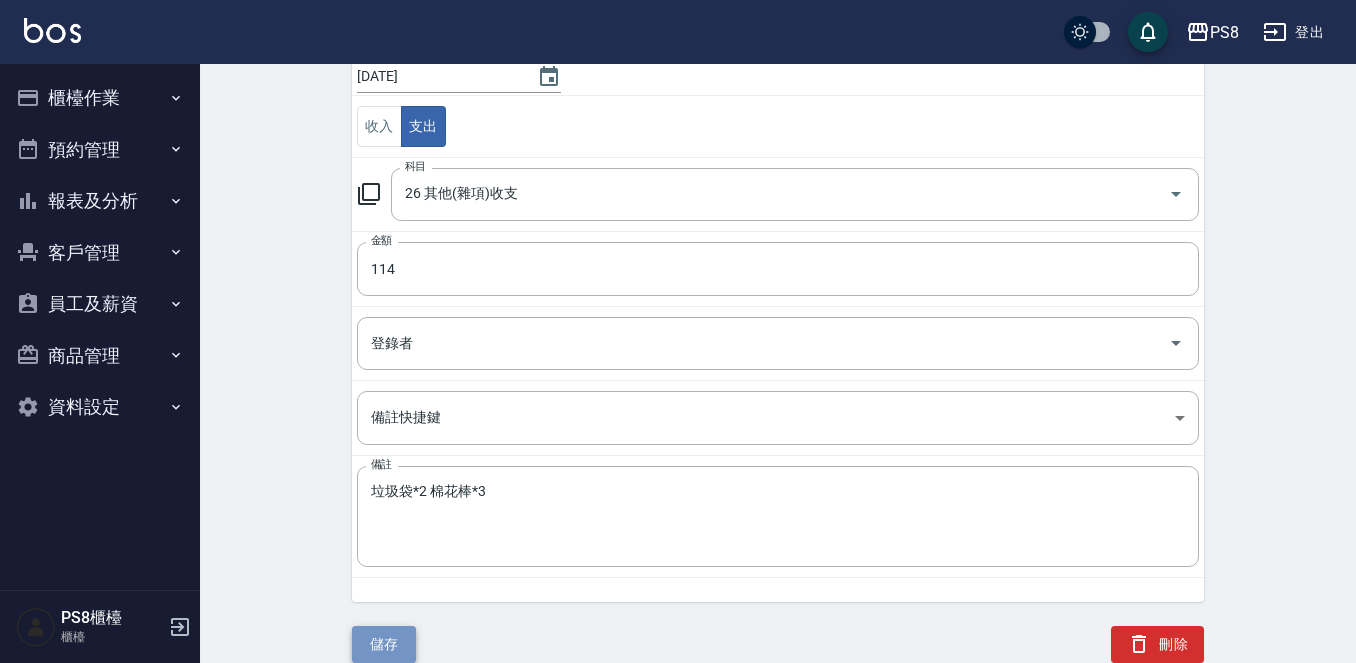 click on "儲存" at bounding box center (384, 644) 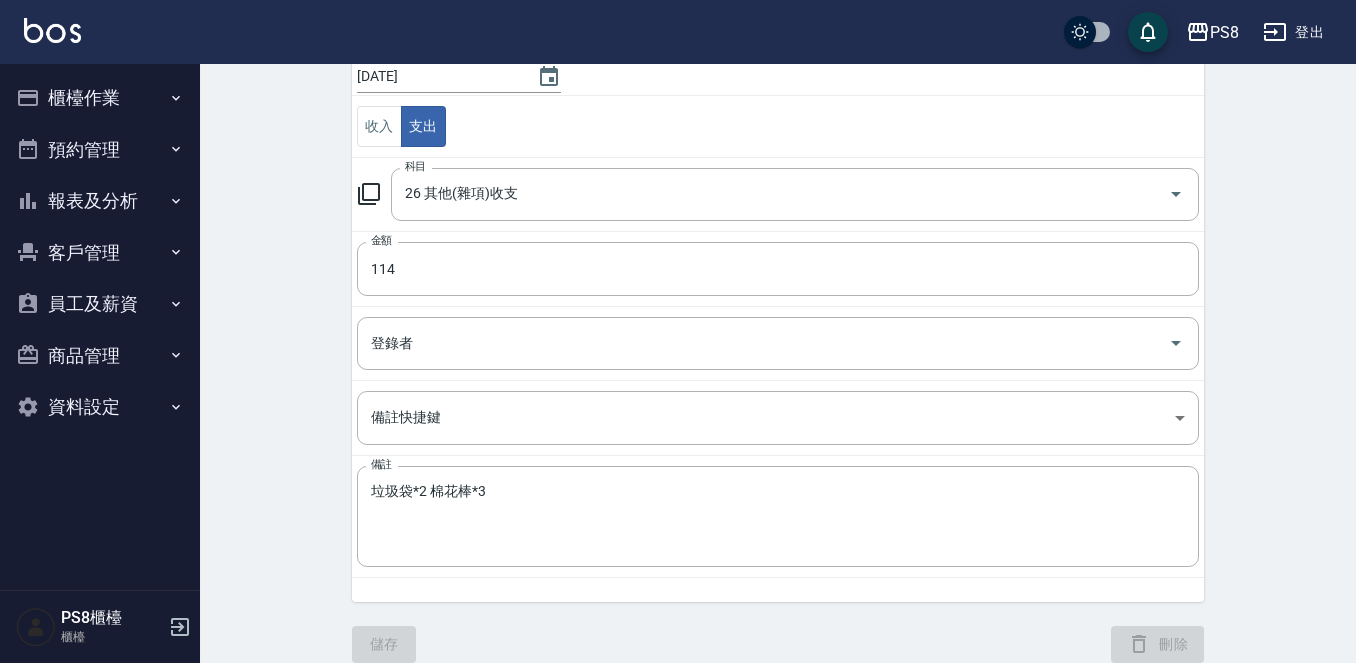 scroll, scrollTop: 0, scrollLeft: 0, axis: both 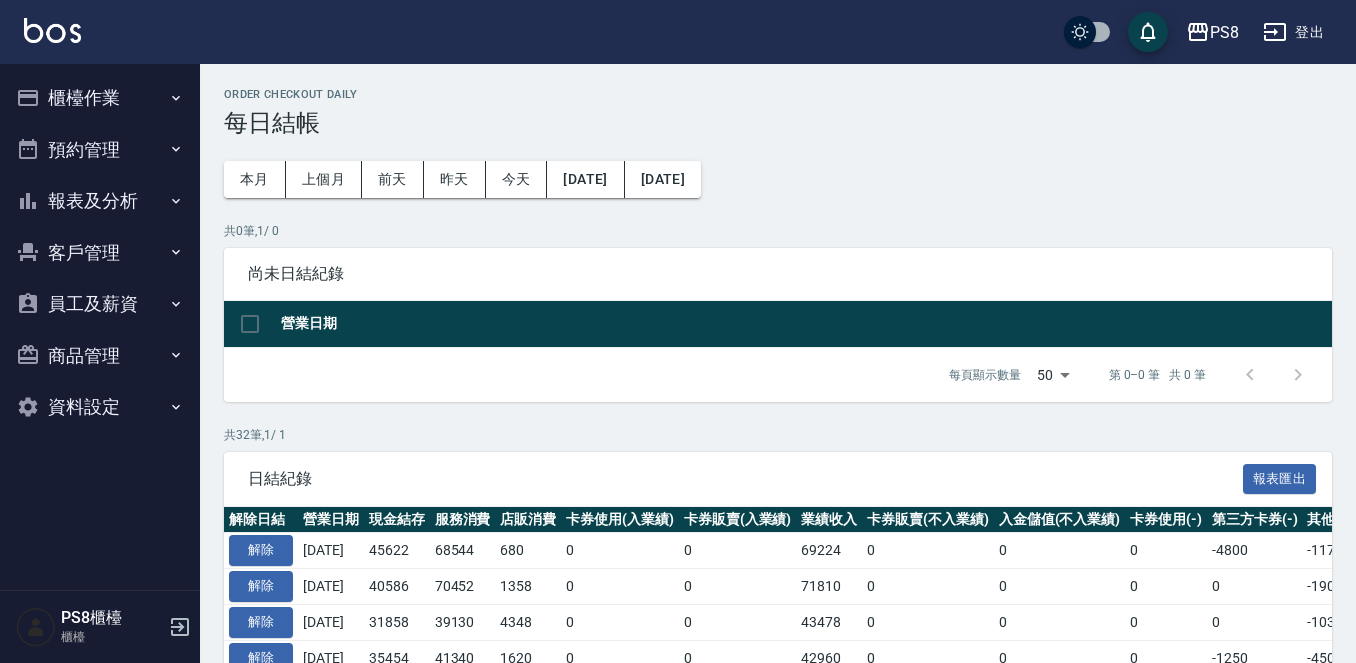 click on "櫃檯作業" at bounding box center [100, 98] 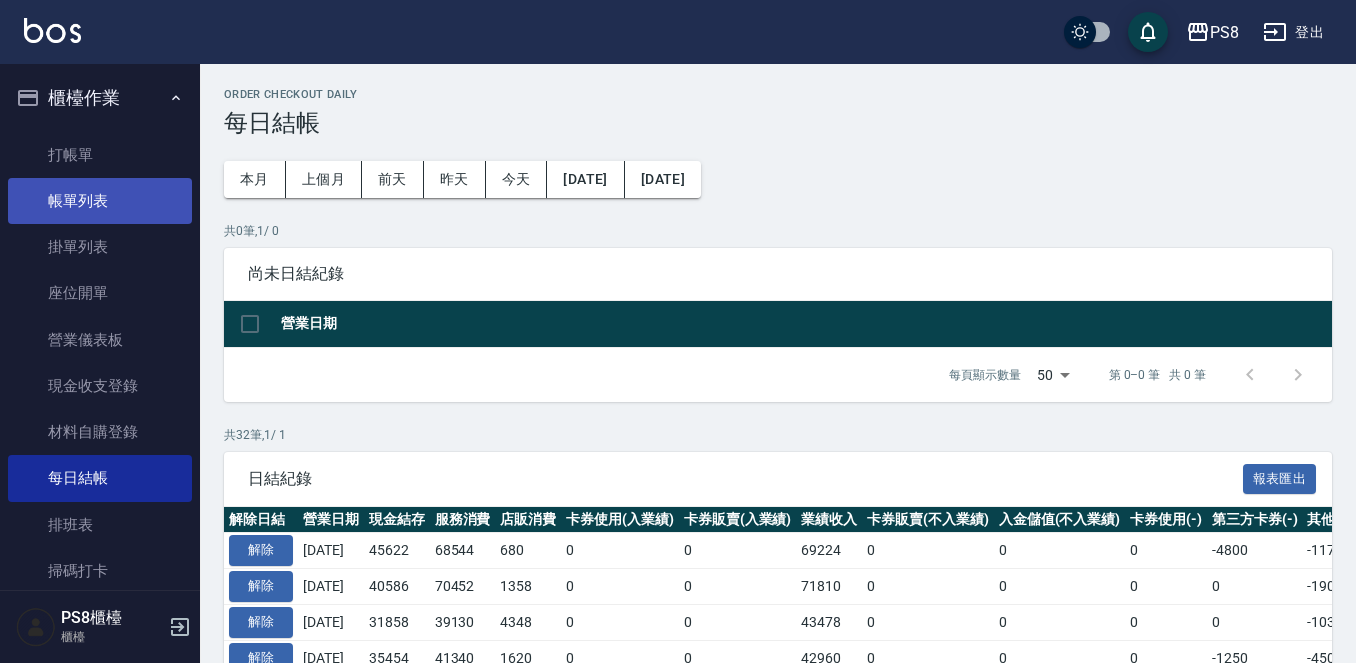 click on "帳單列表" at bounding box center (100, 201) 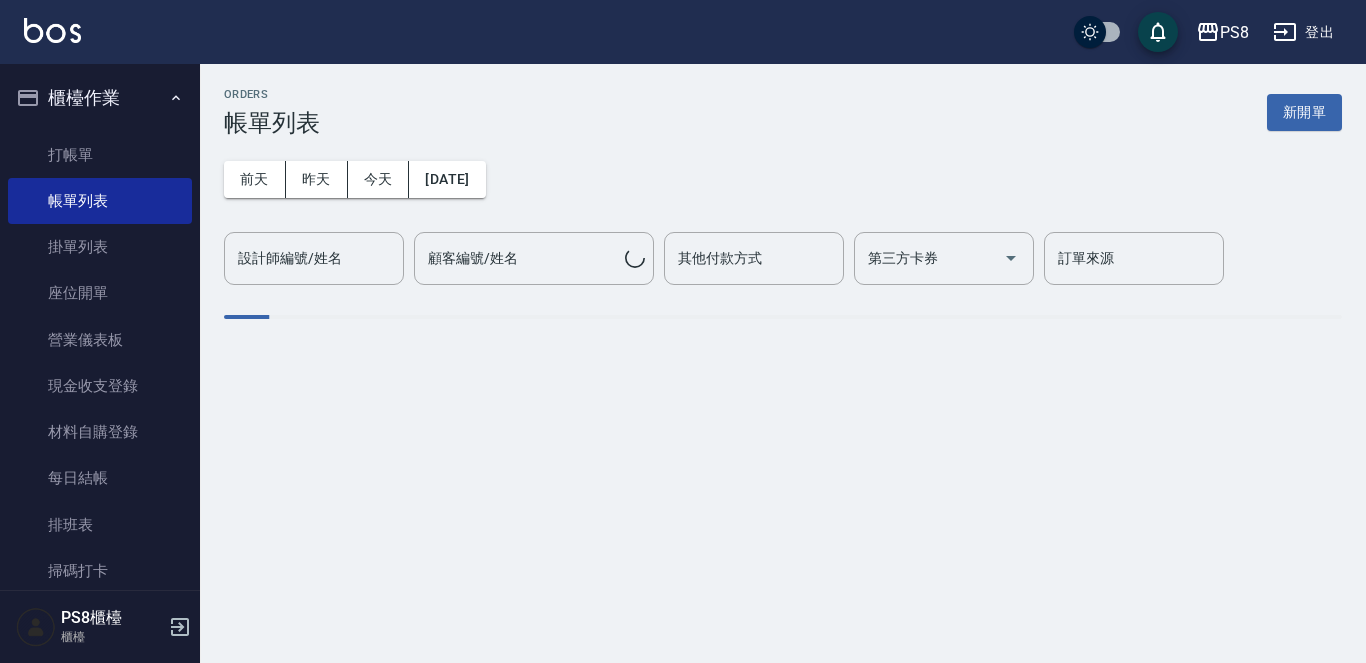 click on "[DATE] [DATE] [DATE] [DATE] 設計師編號/姓名 設計師編號/姓名 顧客編號/姓名 顧客編號/姓名 其他付款方式 其他付款方式 第三方卡券 第三方卡券 訂單來源 訂單來源" at bounding box center [783, 211] 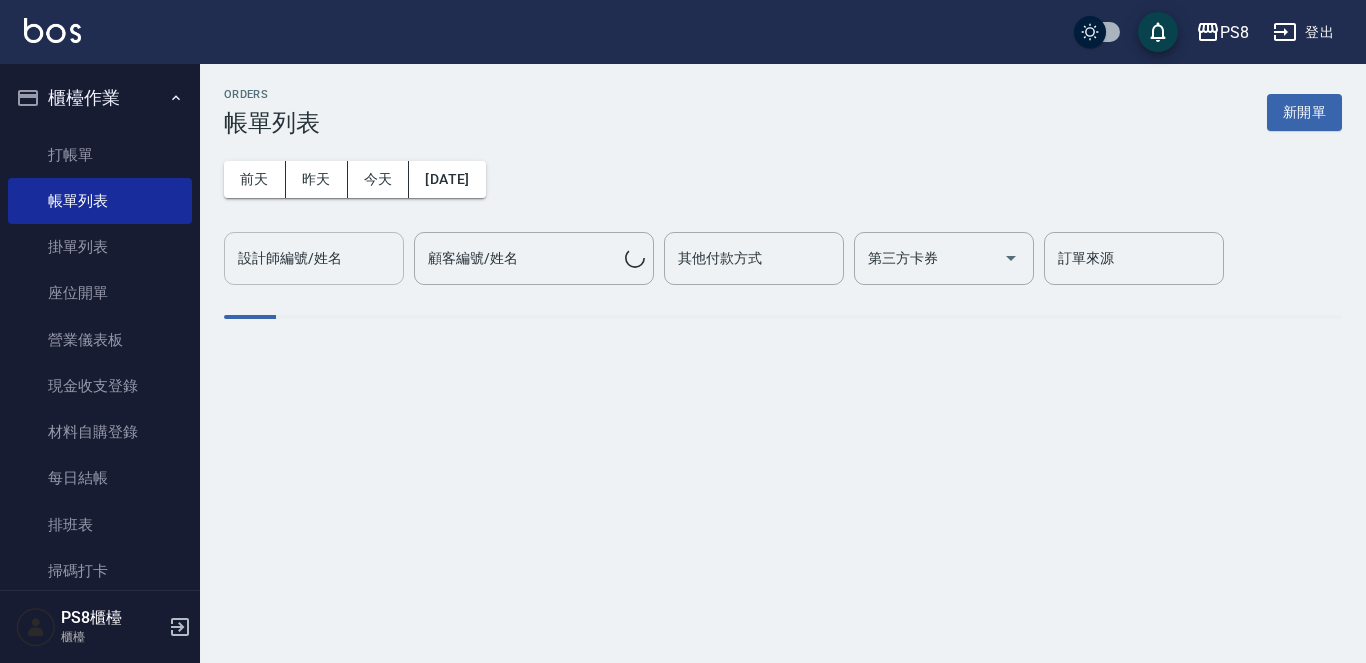 click on "設計師編號/姓名" at bounding box center (314, 258) 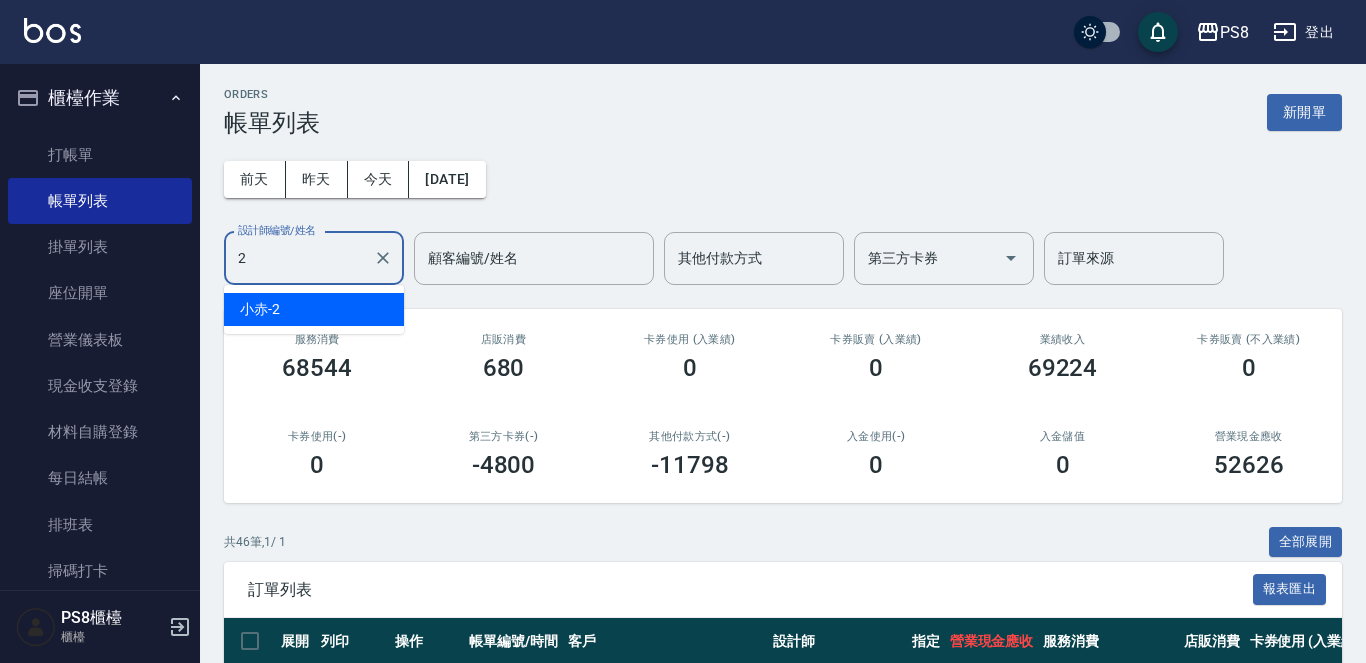 click on "2" at bounding box center [299, 258] 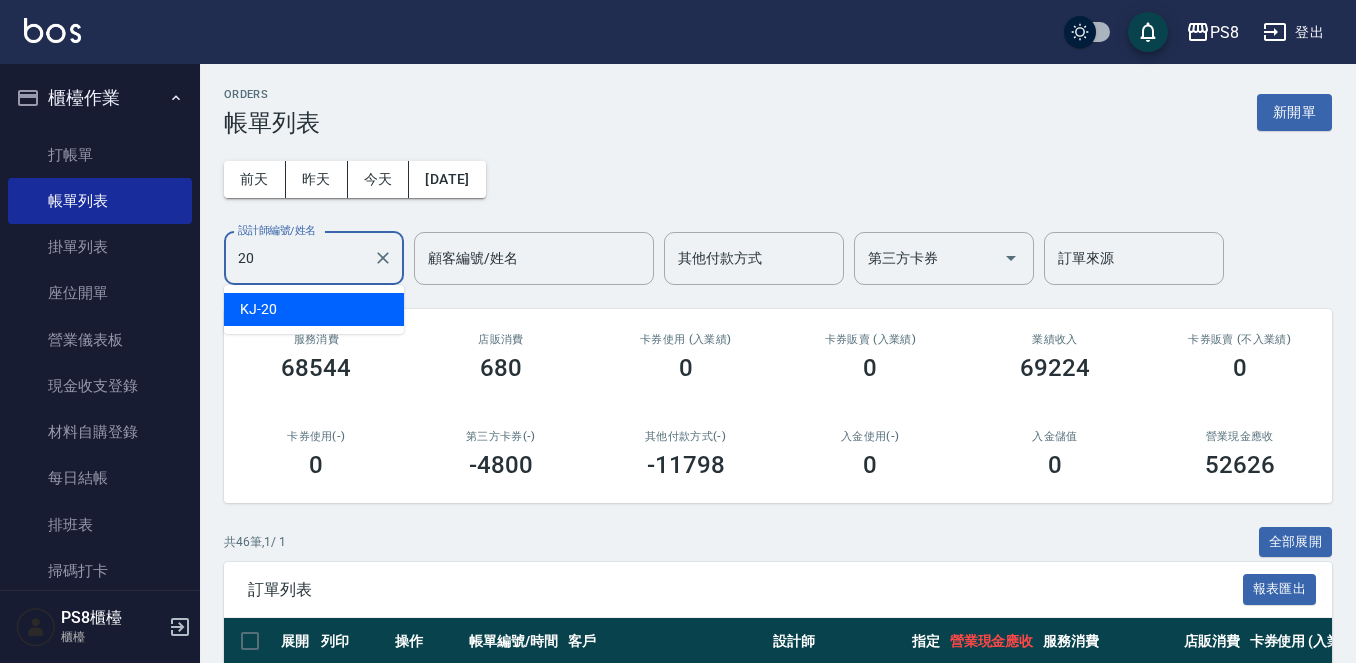 click on "KJ -20" at bounding box center (314, 309) 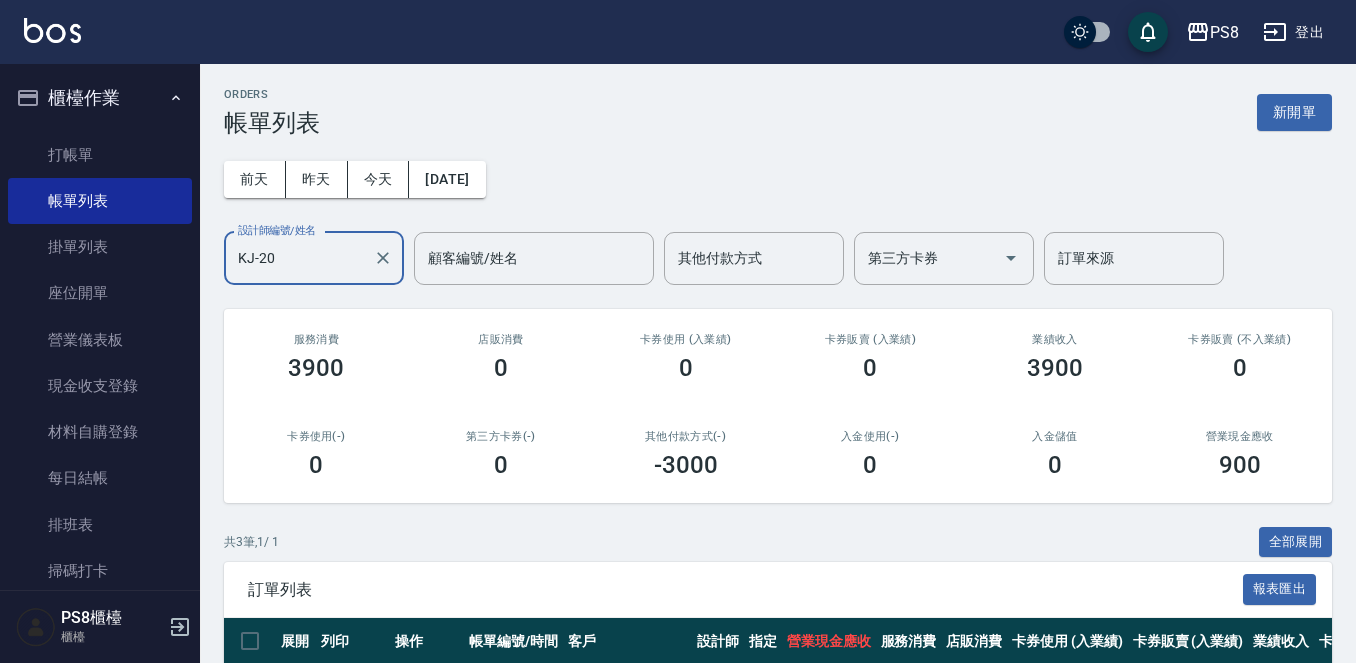 scroll, scrollTop: 241, scrollLeft: 0, axis: vertical 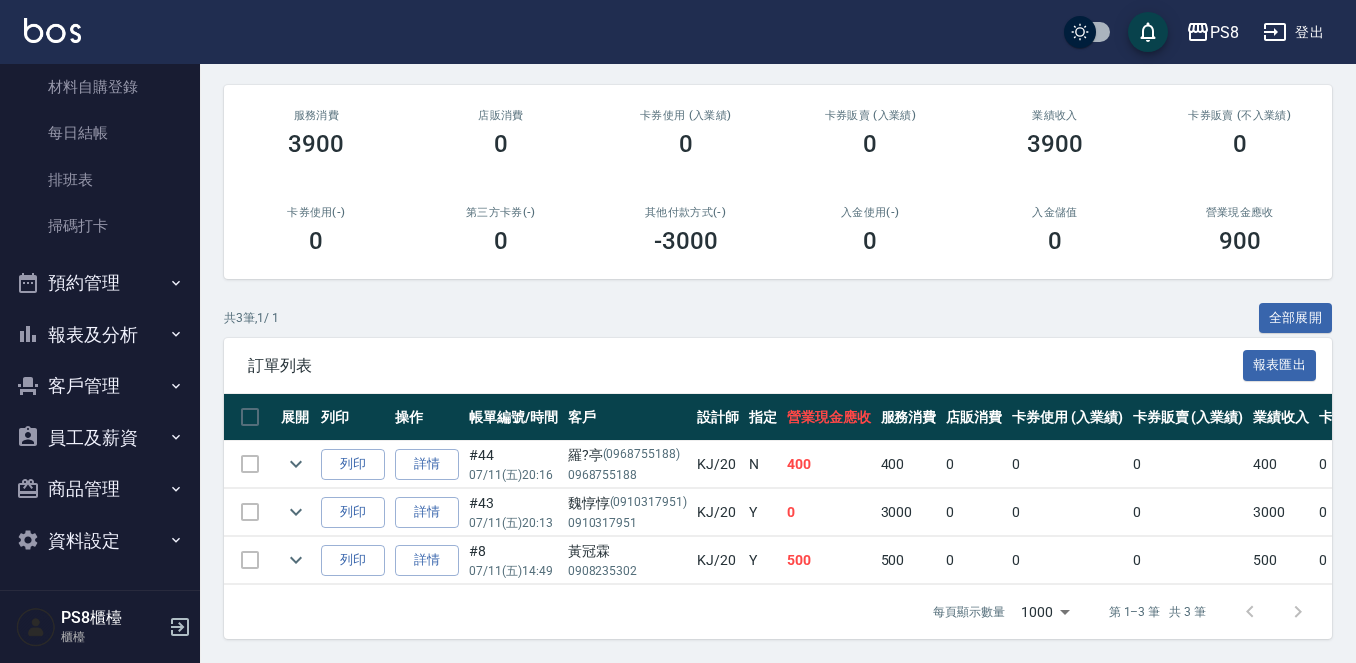 type on "KJ-20" 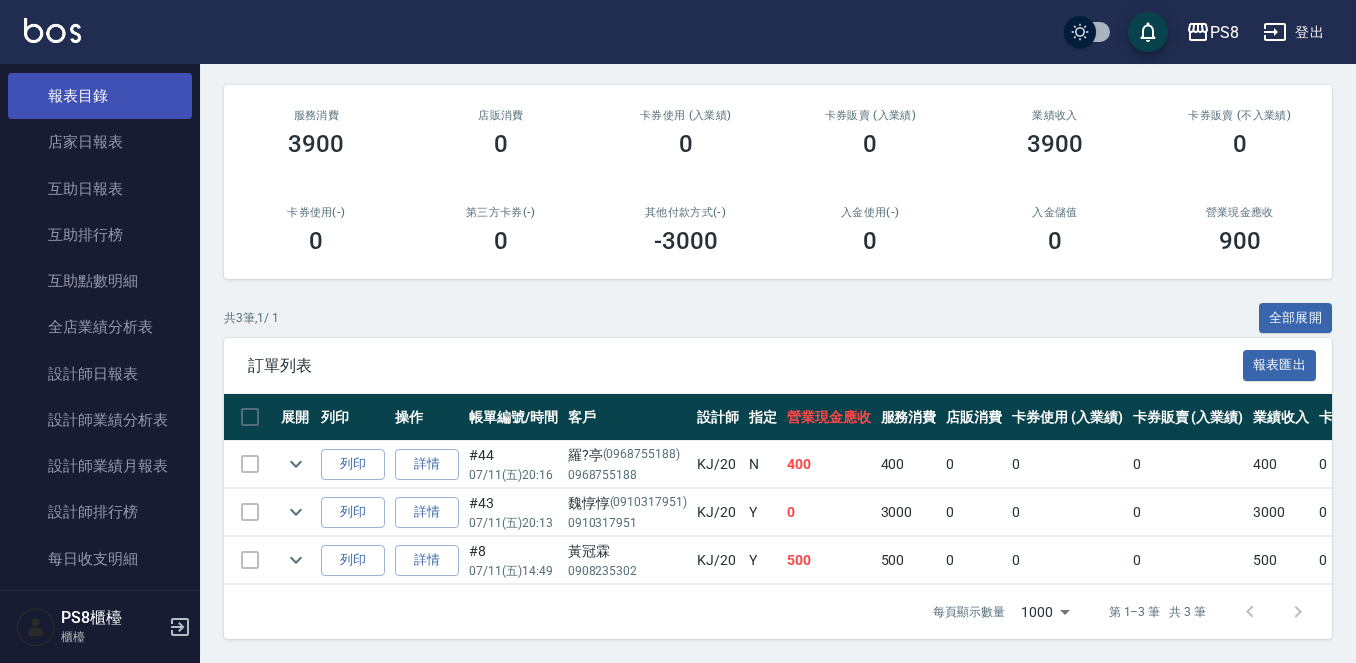 scroll, scrollTop: 845, scrollLeft: 0, axis: vertical 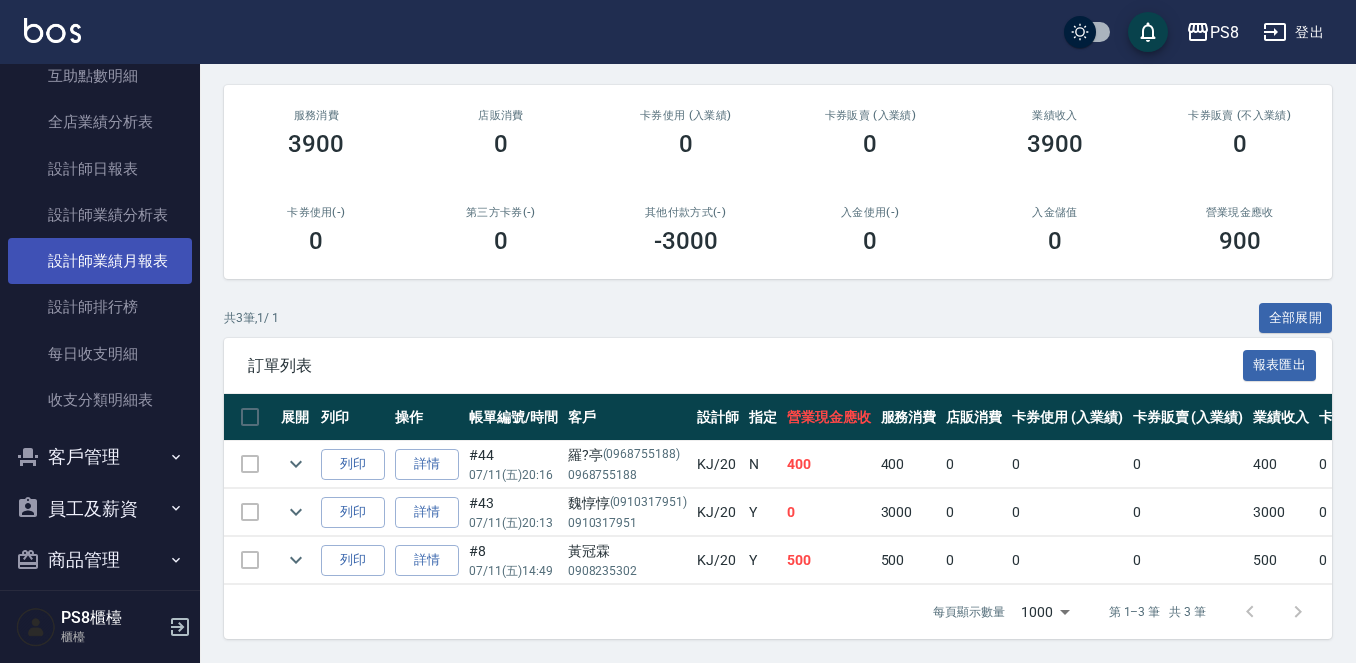 click on "設計師業績月報表" at bounding box center (100, 261) 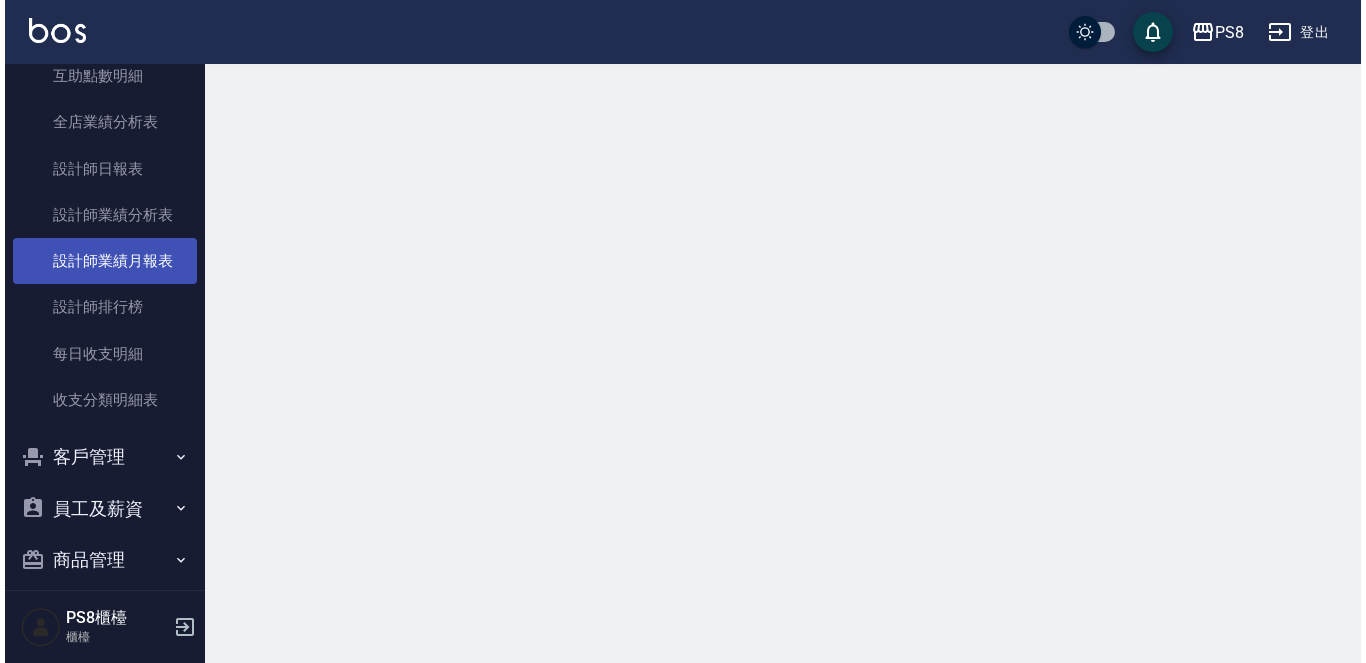 scroll, scrollTop: 0, scrollLeft: 0, axis: both 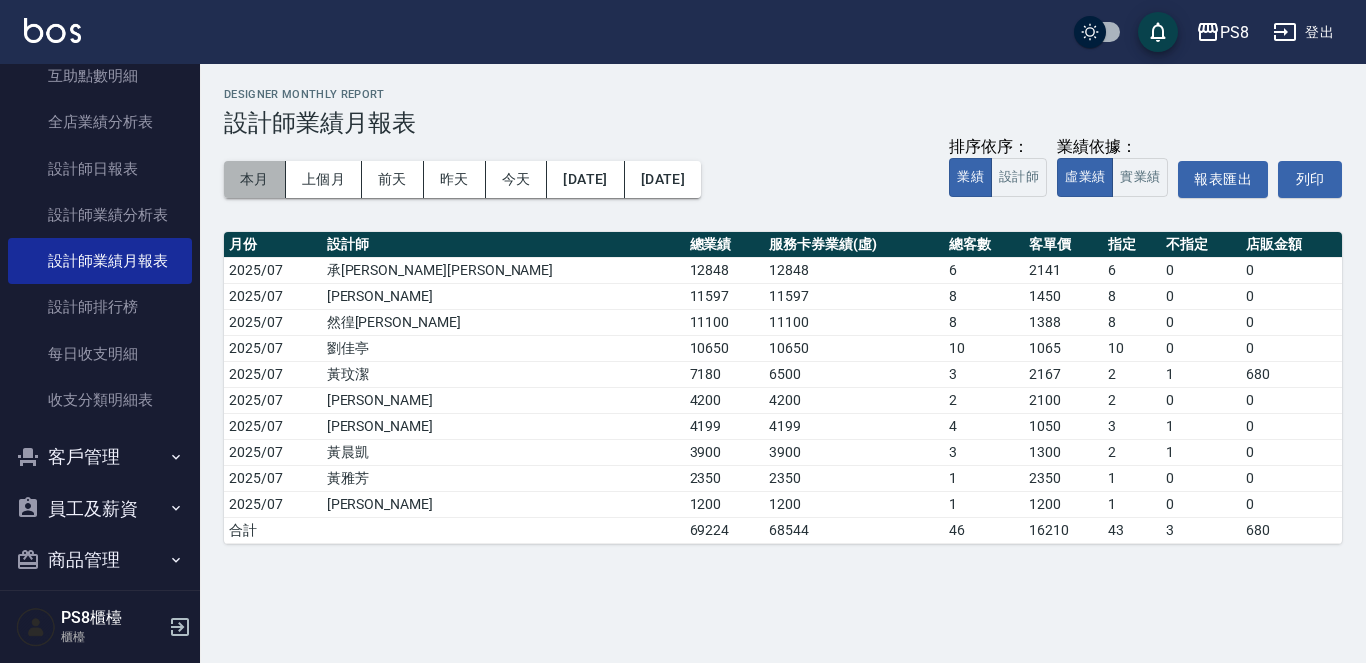 click on "本月" at bounding box center (255, 179) 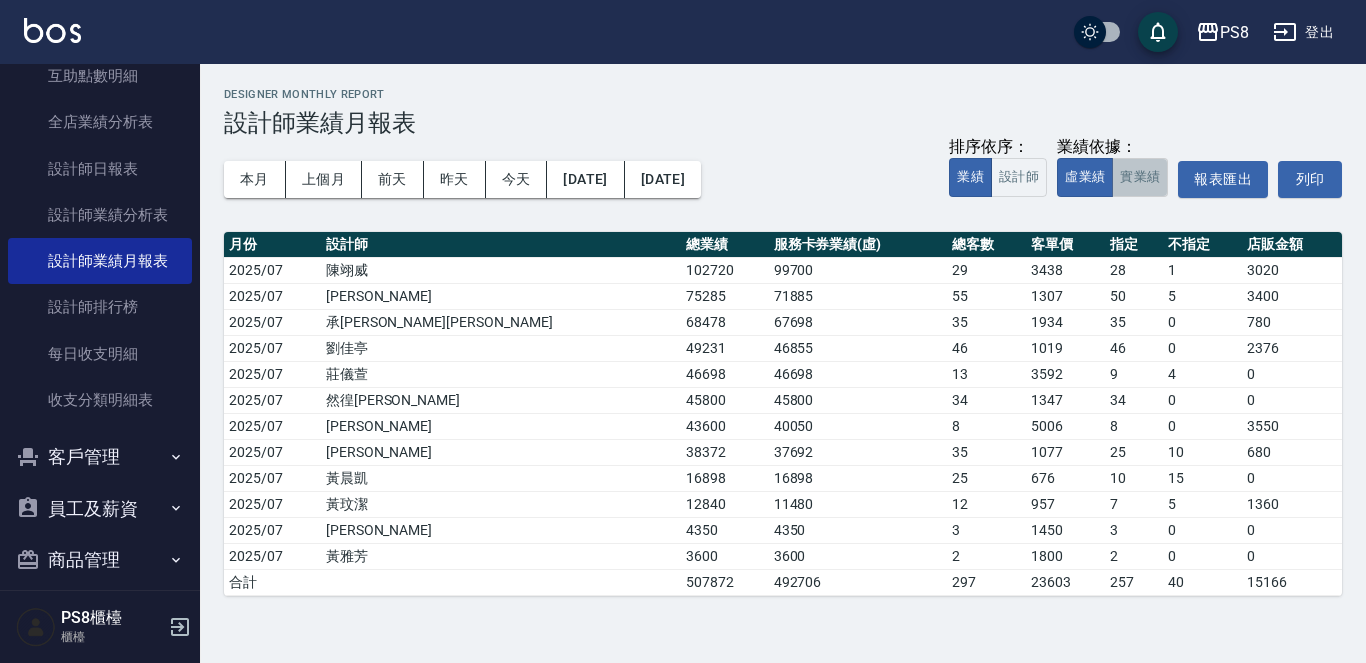 click on "實業績" at bounding box center (1140, 177) 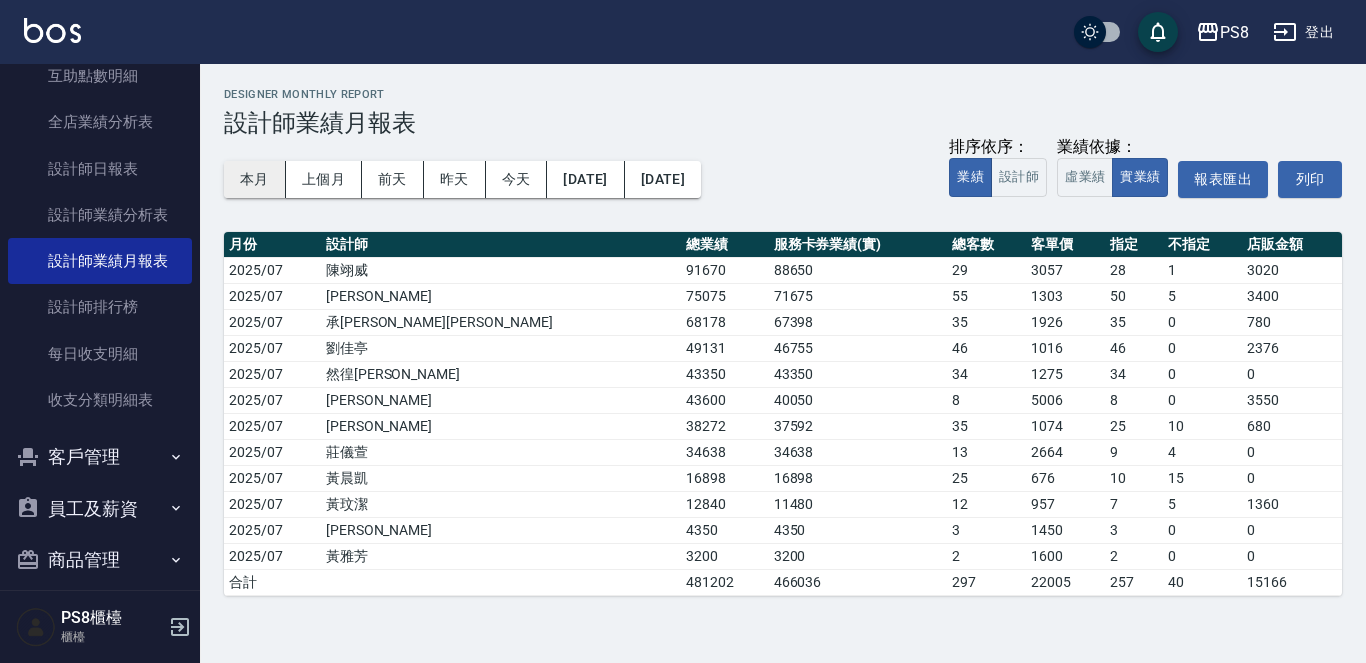 click on "本月" at bounding box center [255, 179] 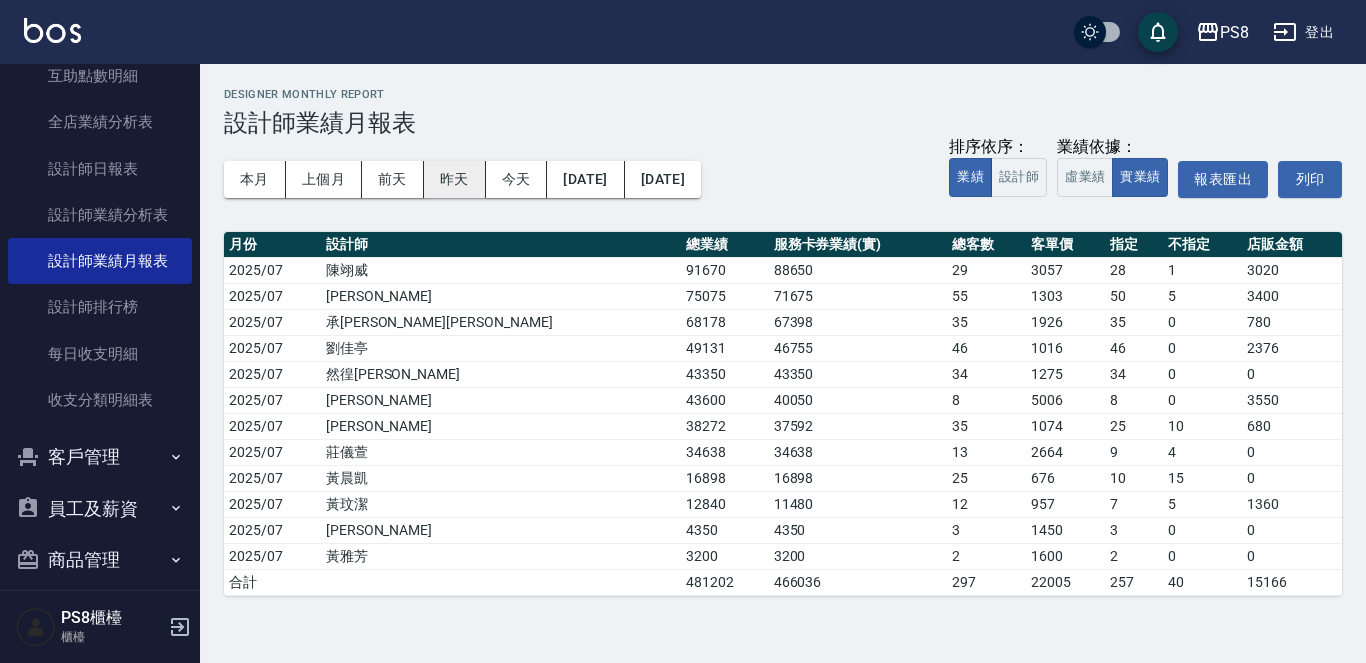 click on "昨天" at bounding box center [455, 179] 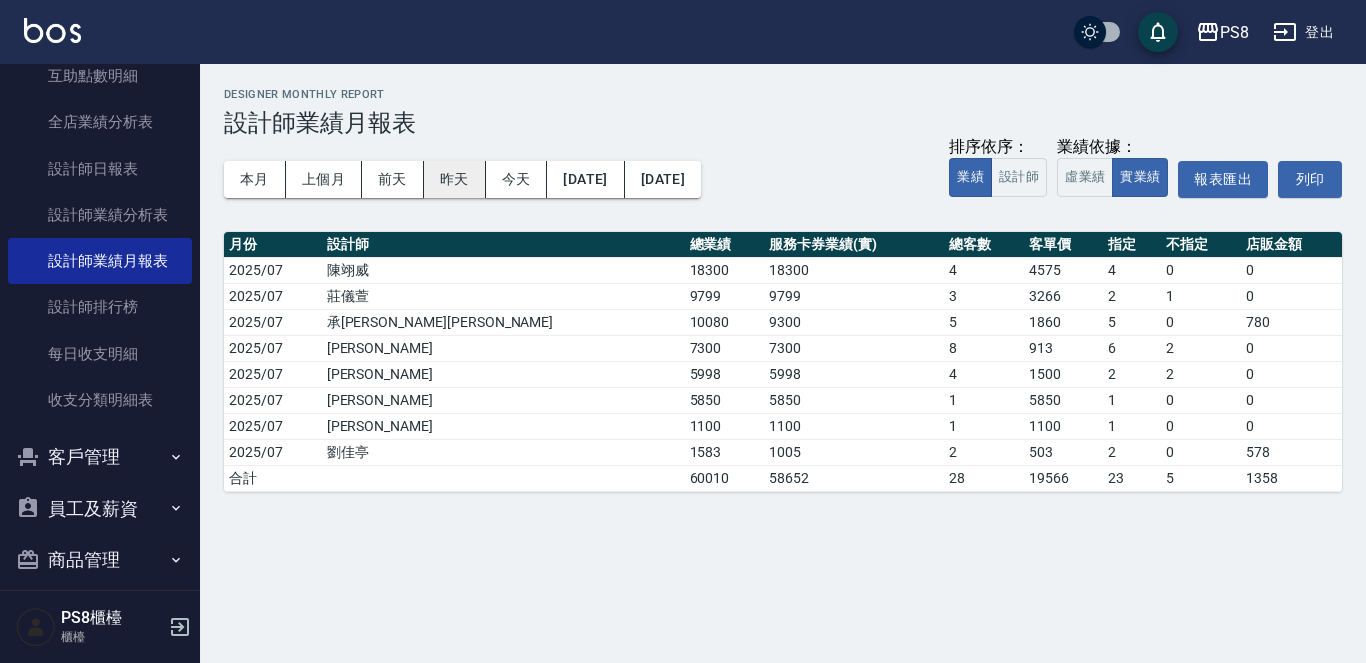 click on "昨天" at bounding box center [455, 179] 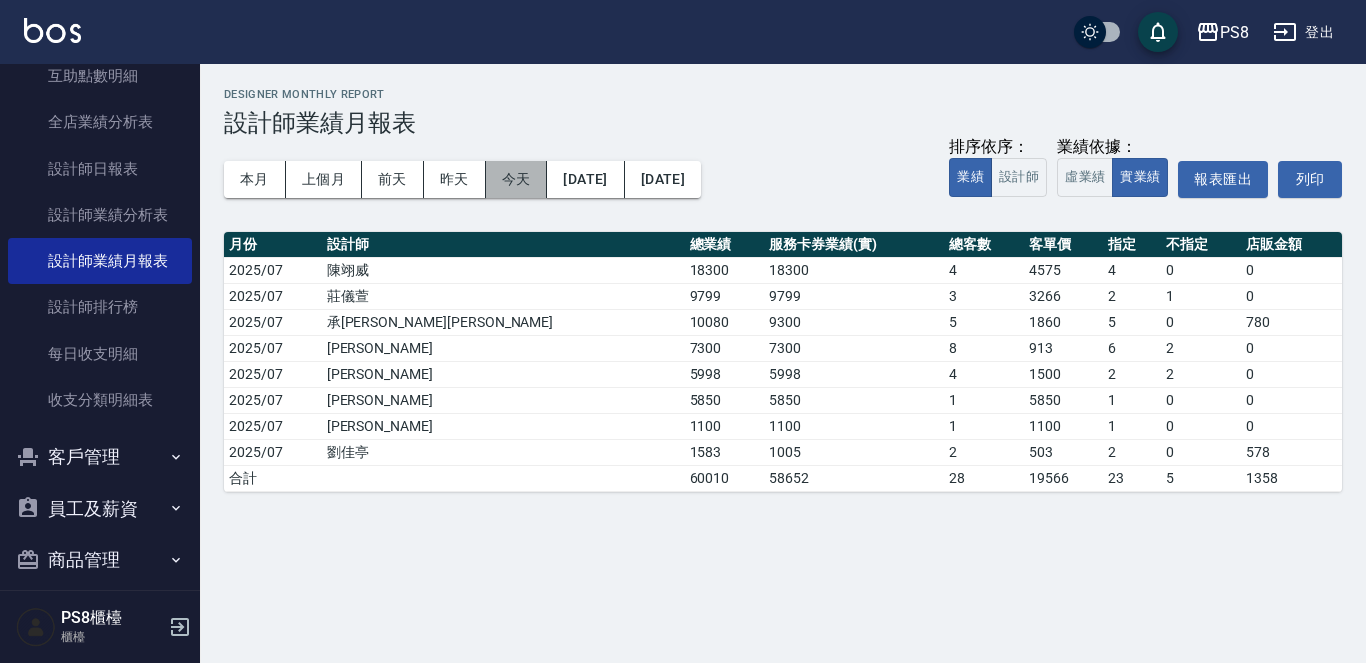 click on "今天" at bounding box center [517, 179] 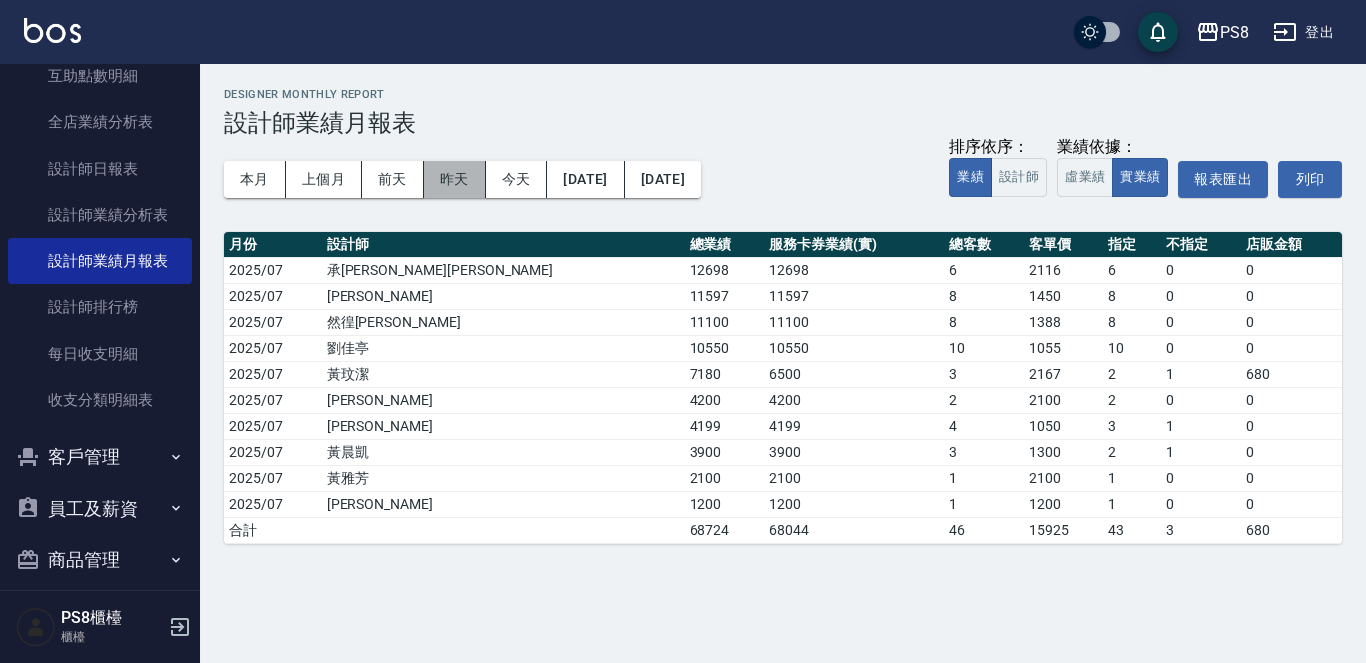 click on "昨天" at bounding box center (455, 179) 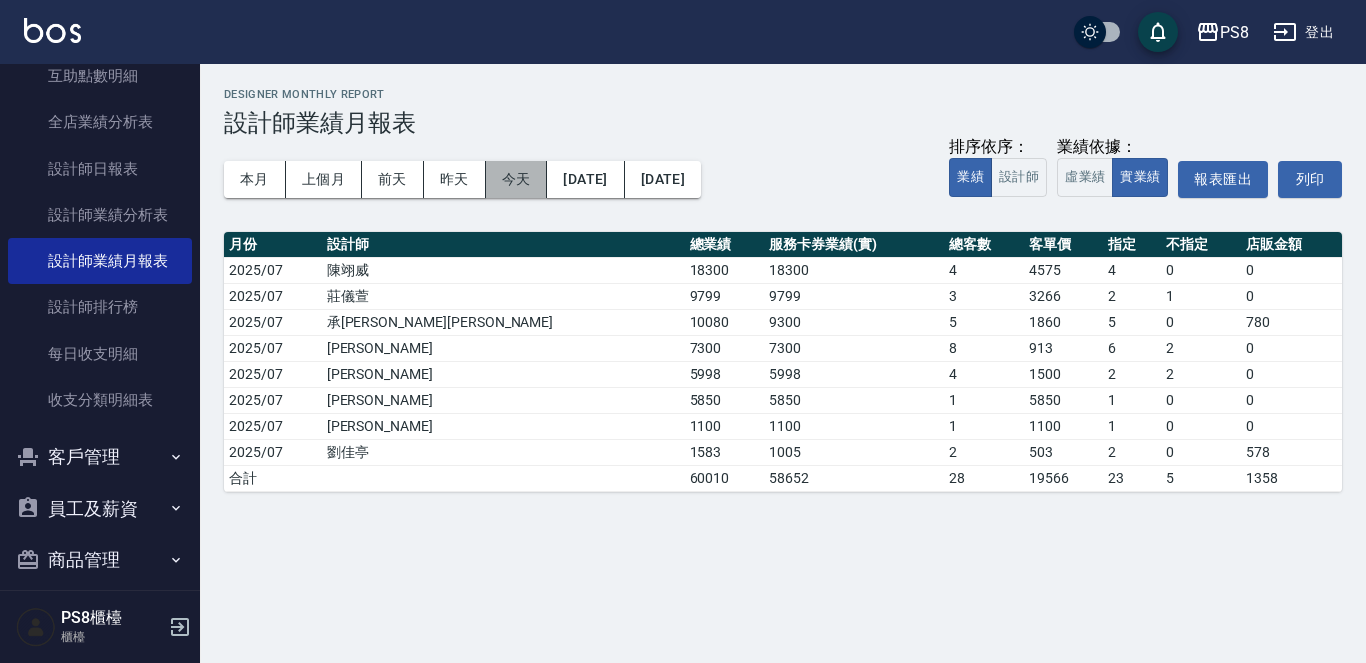 click on "今天" at bounding box center [517, 179] 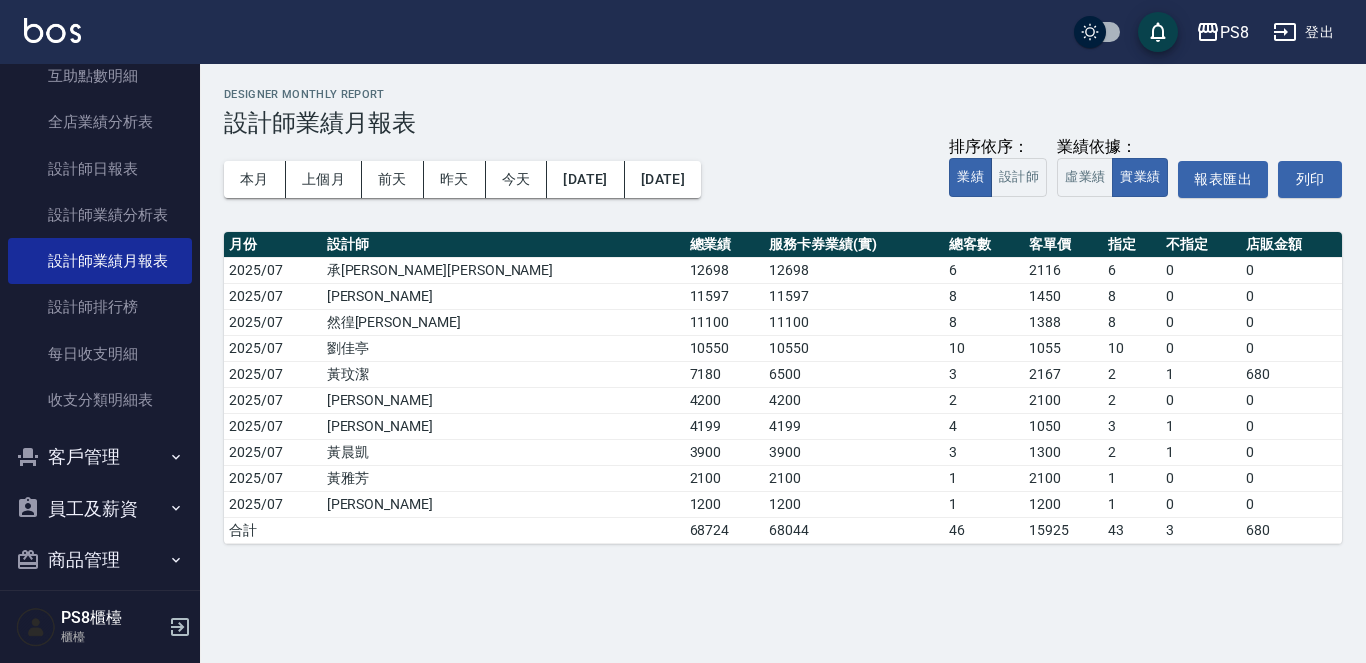 click on "PS8 登出" at bounding box center (683, 32) 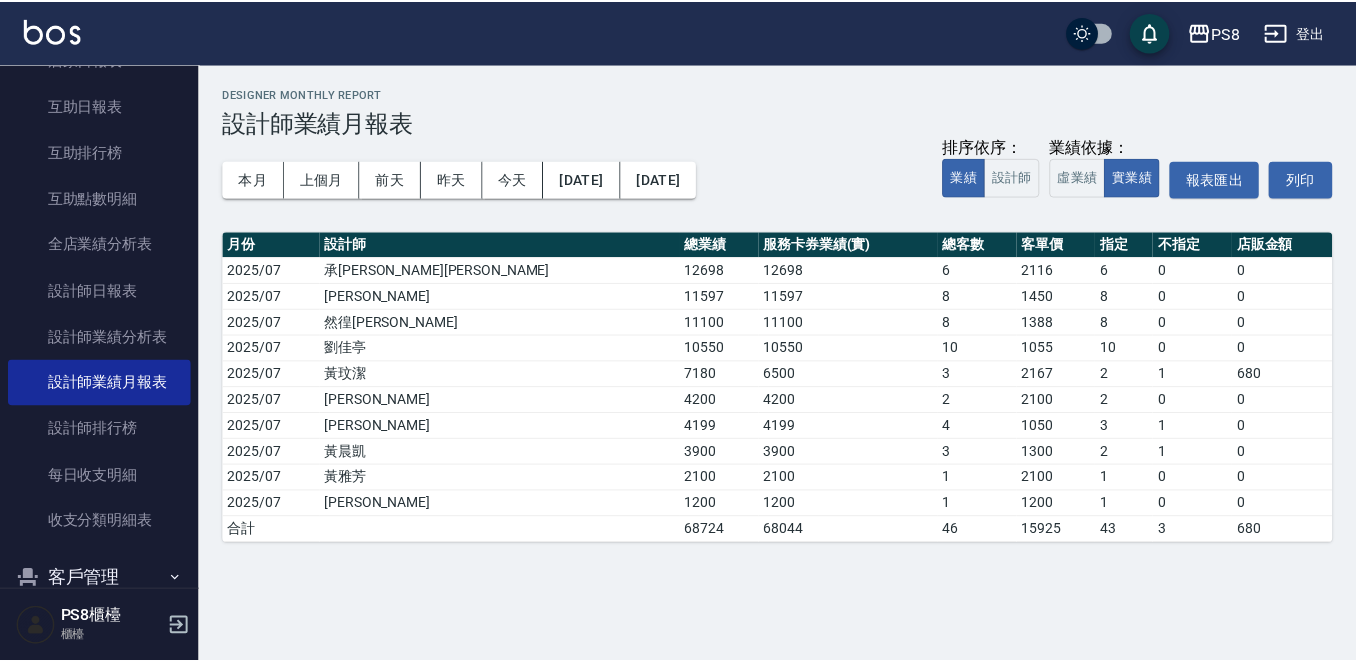 scroll, scrollTop: 545, scrollLeft: 0, axis: vertical 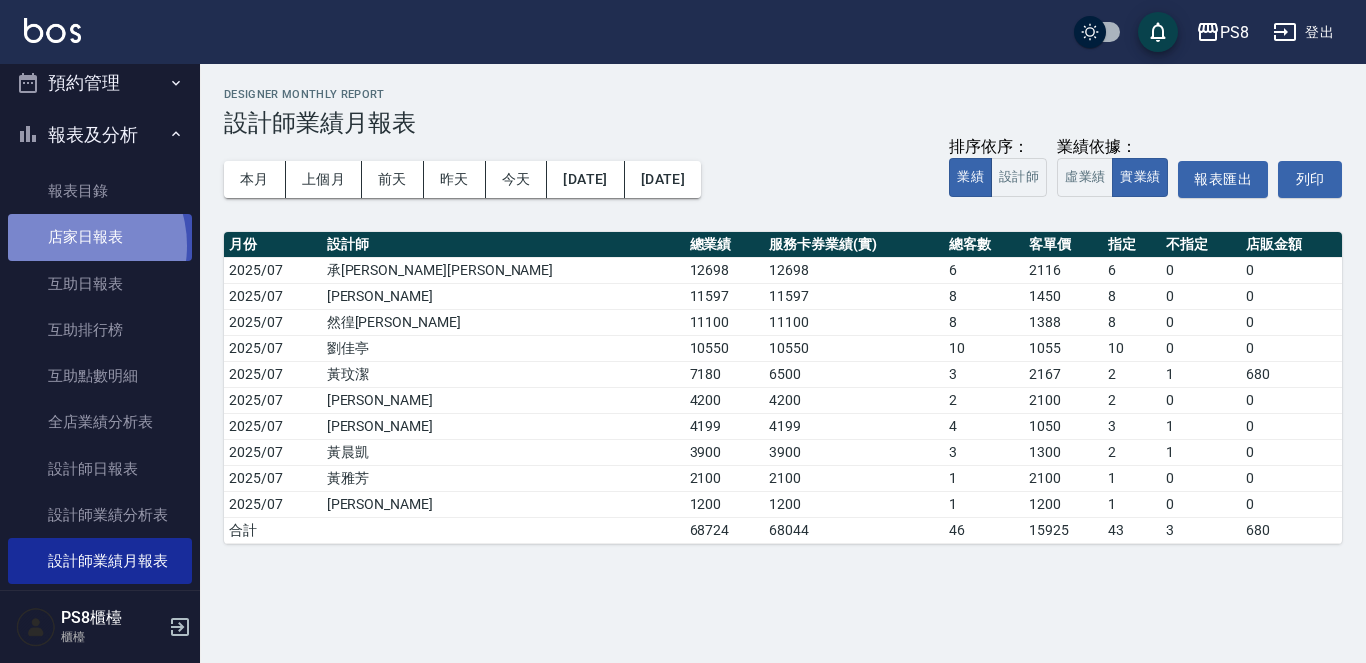 click on "店家日報表" at bounding box center (100, 237) 